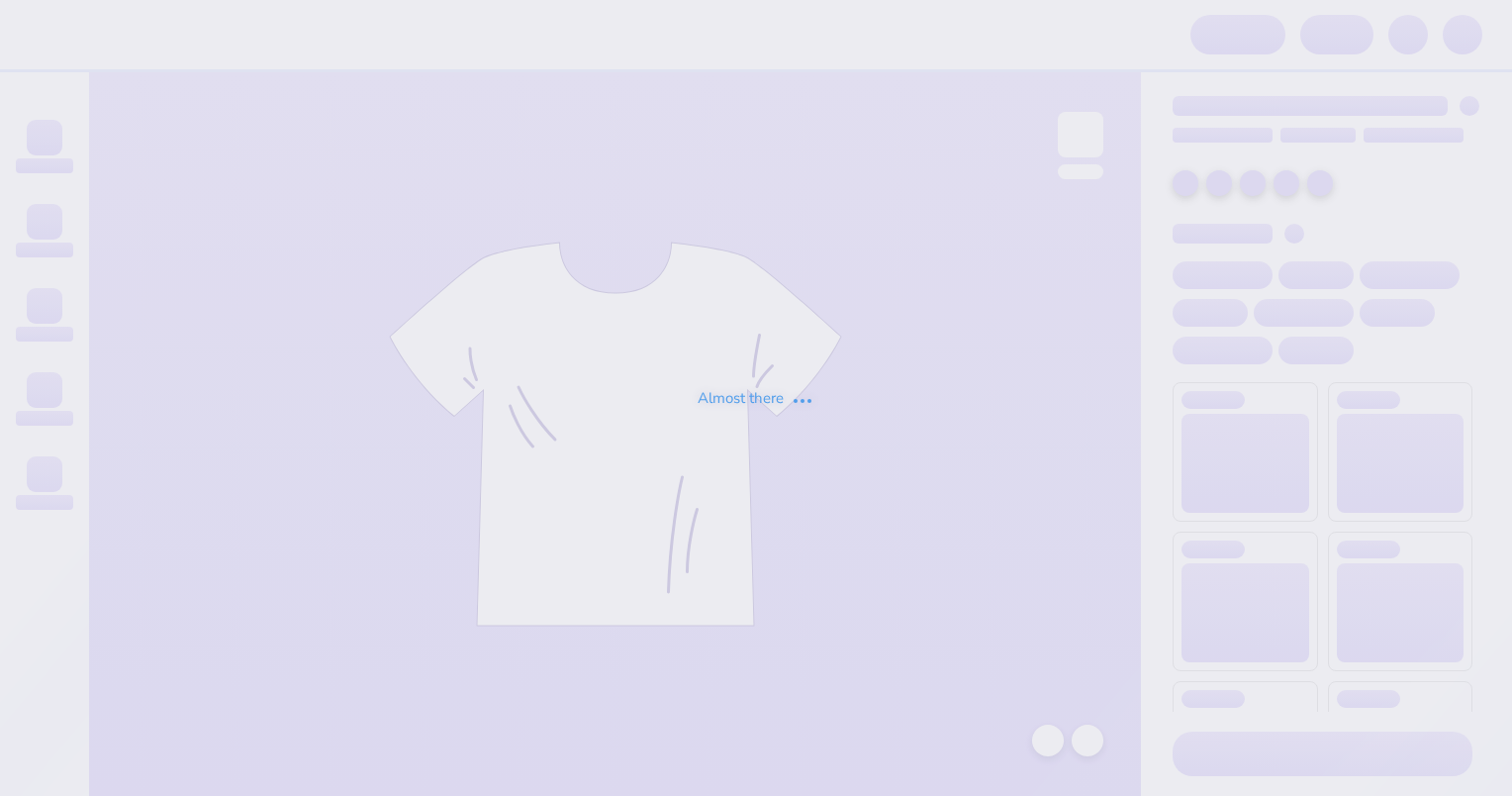 scroll, scrollTop: 0, scrollLeft: 0, axis: both 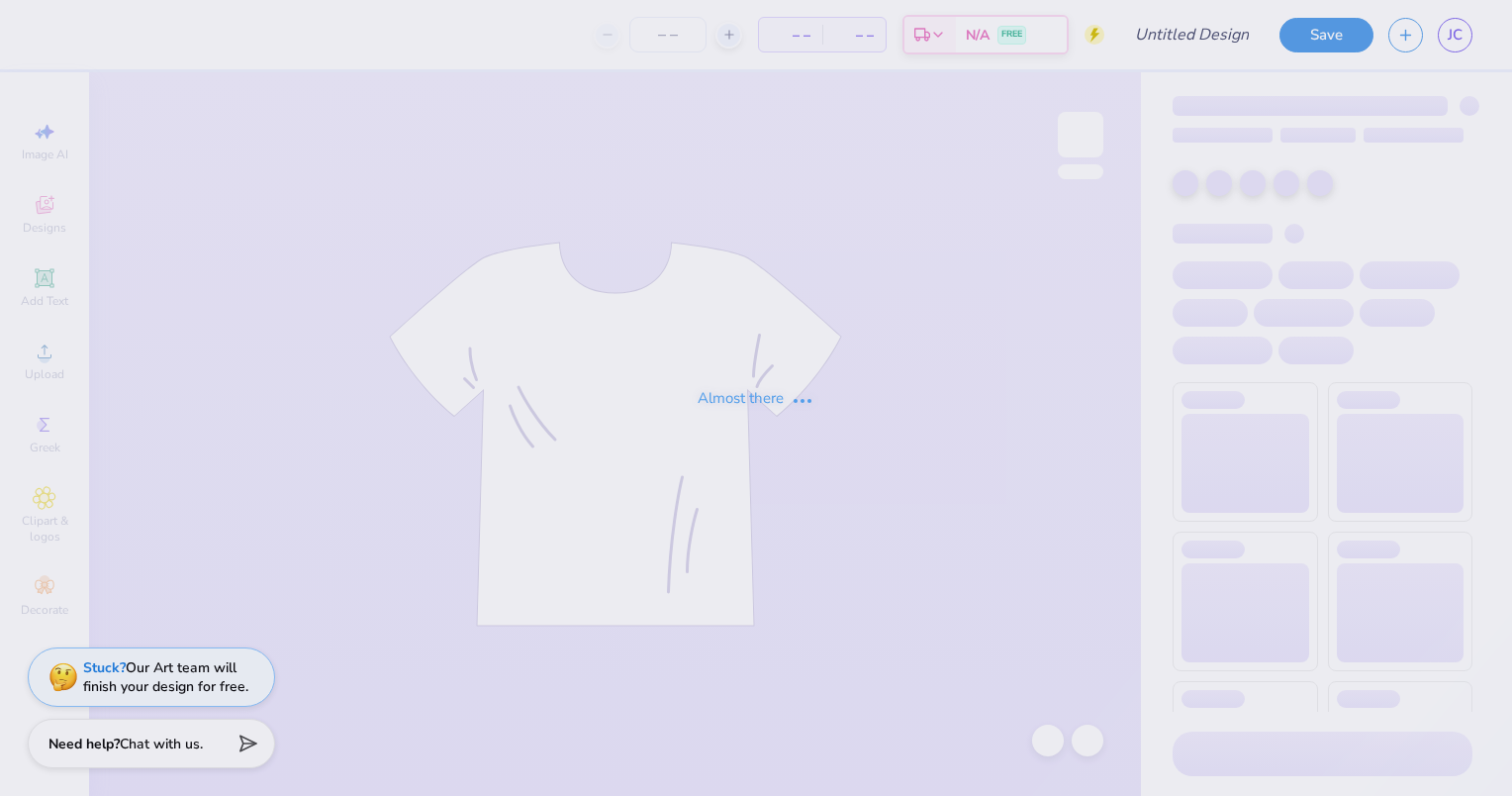 type on "SSE Design" 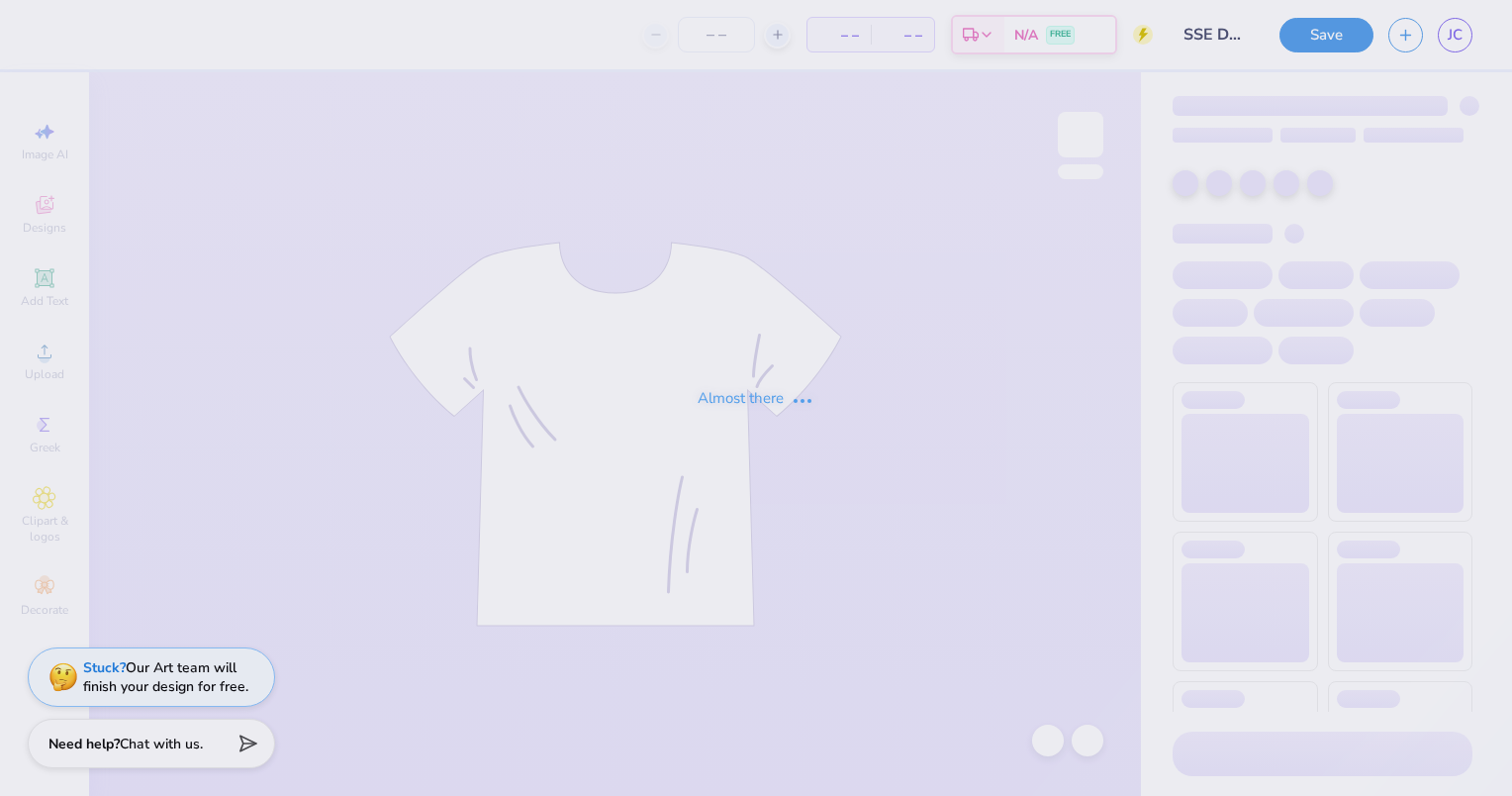 type on "130" 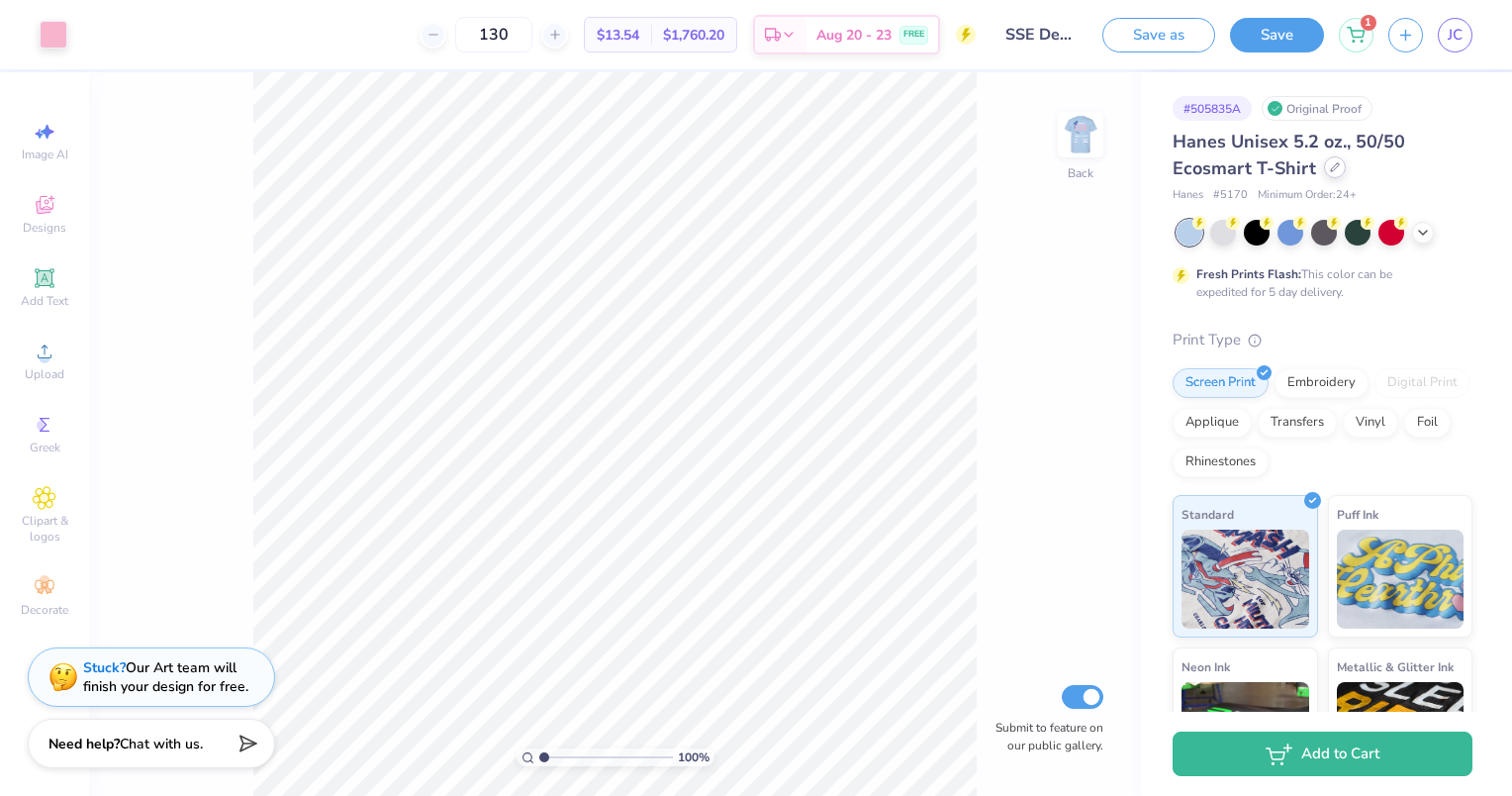 click 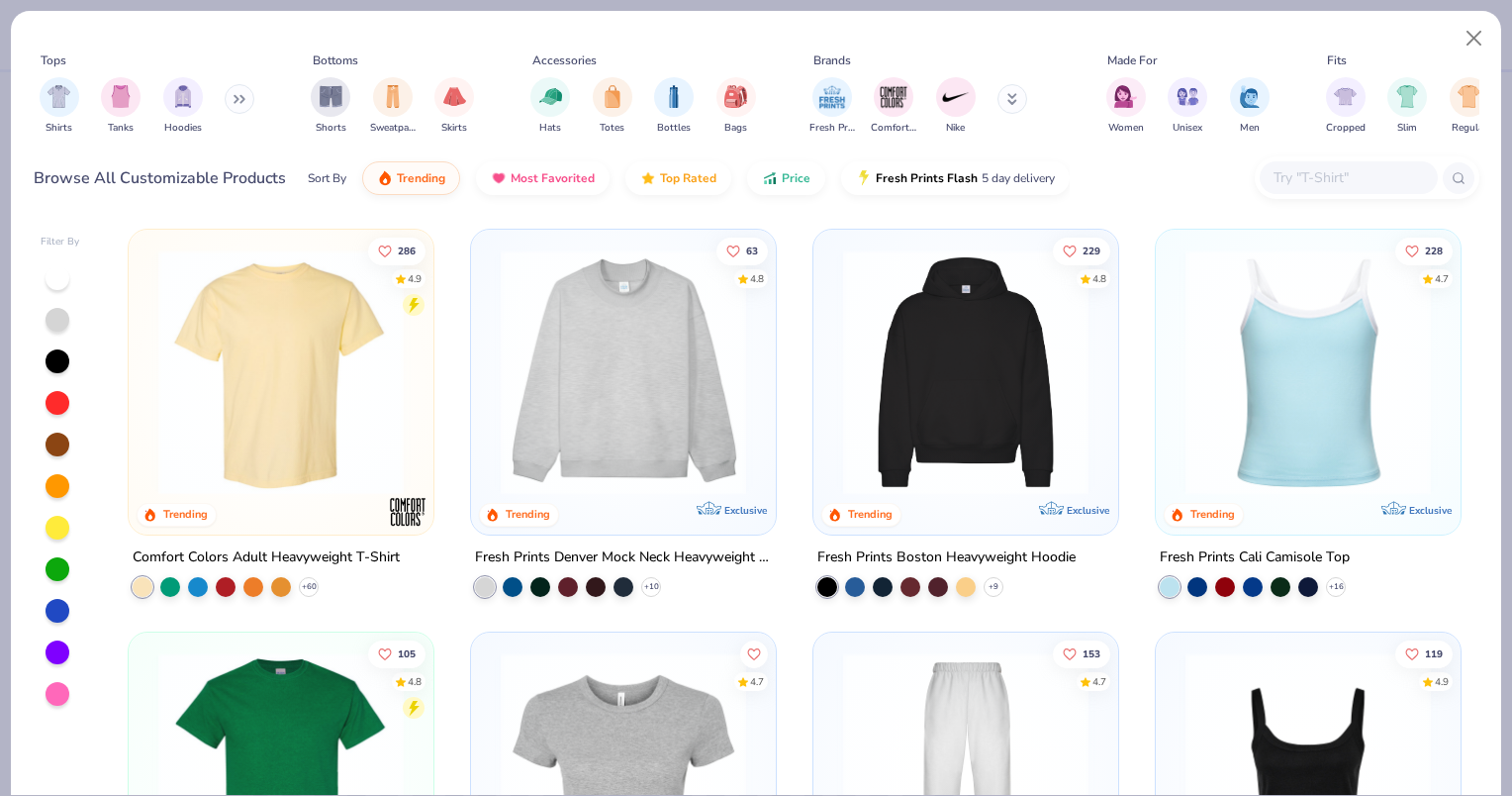 click at bounding box center (281, 372) 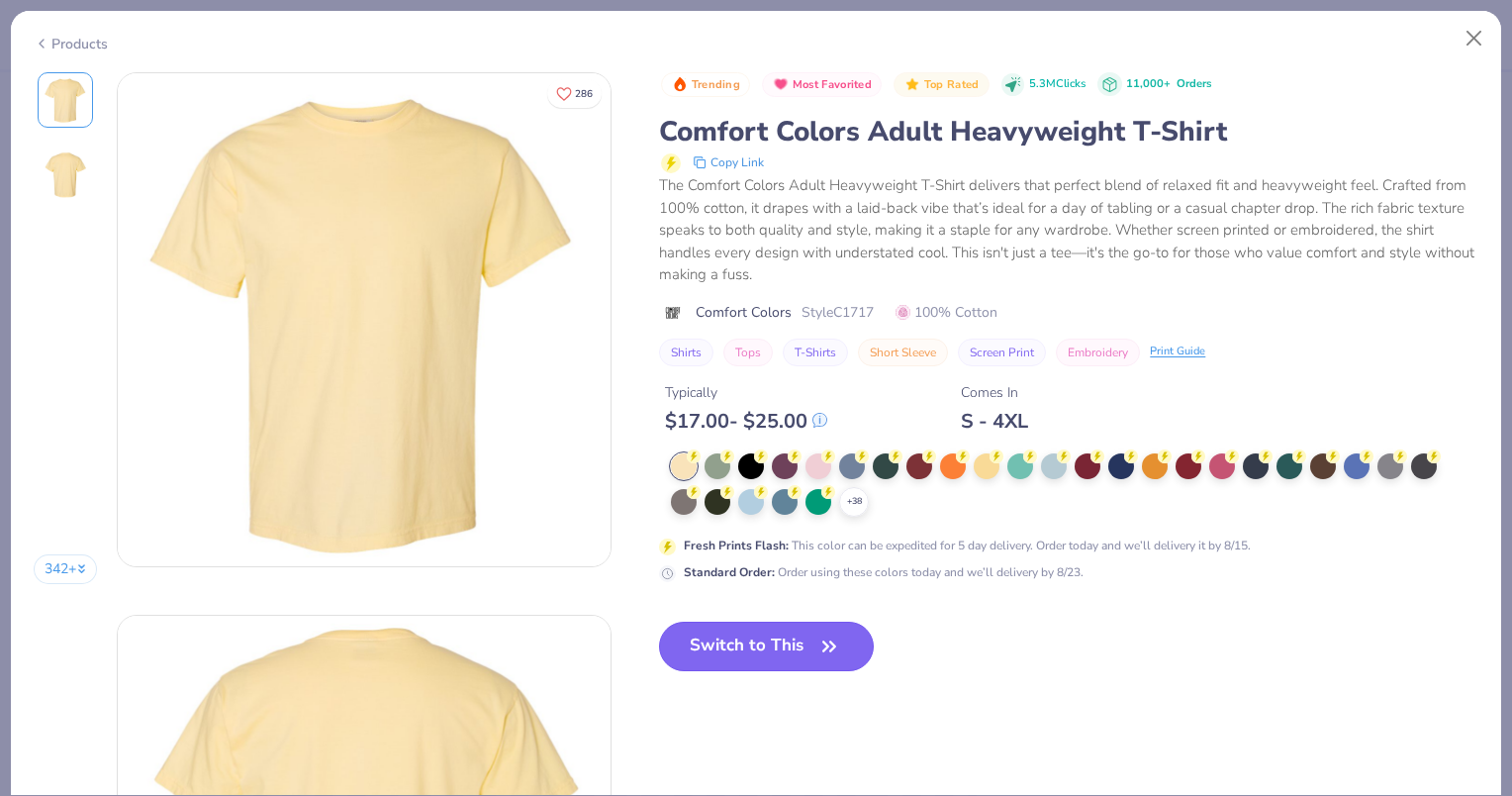 click on "Switch to This" at bounding box center [766, 647] 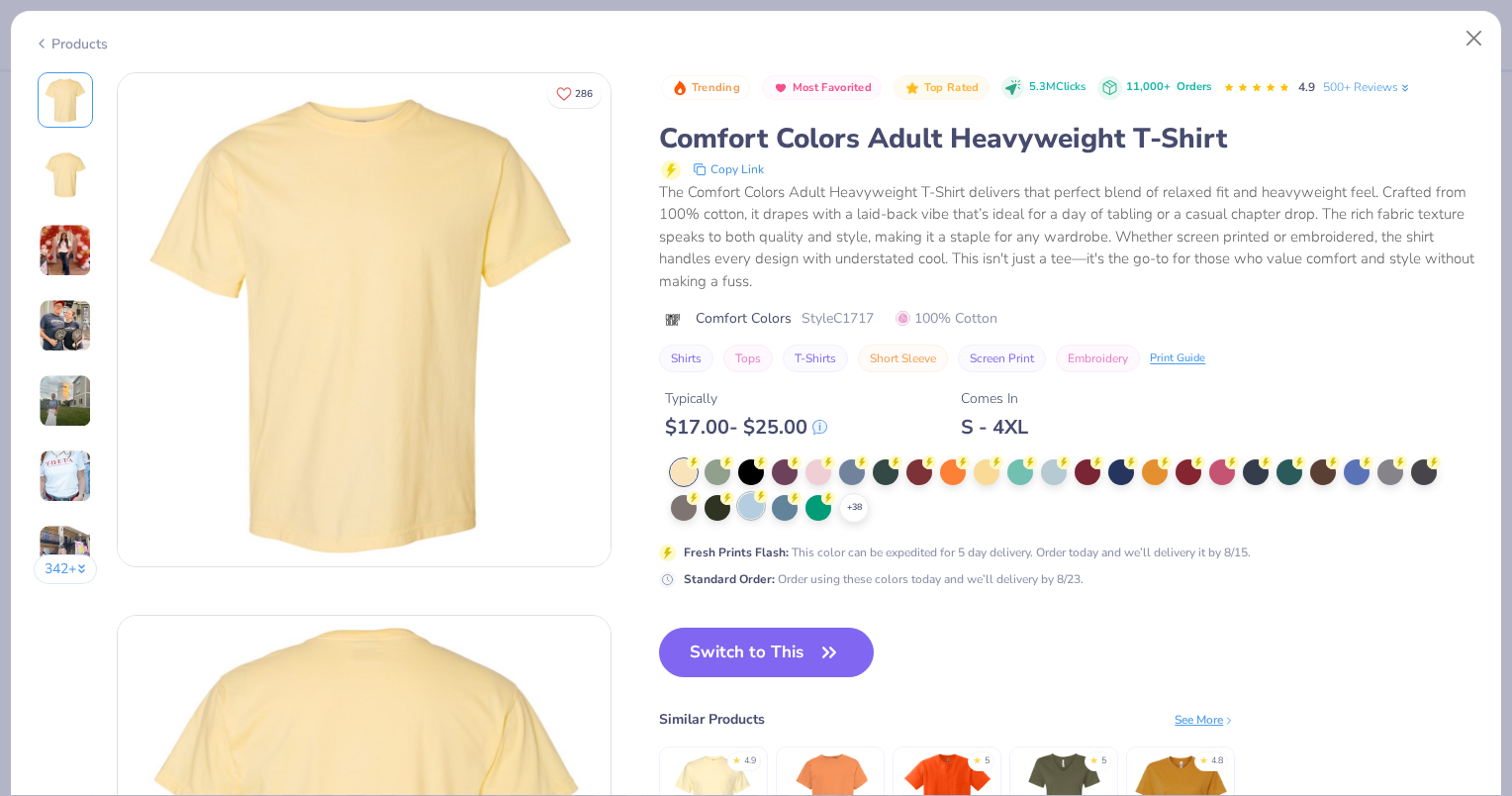 click at bounding box center [751, 506] 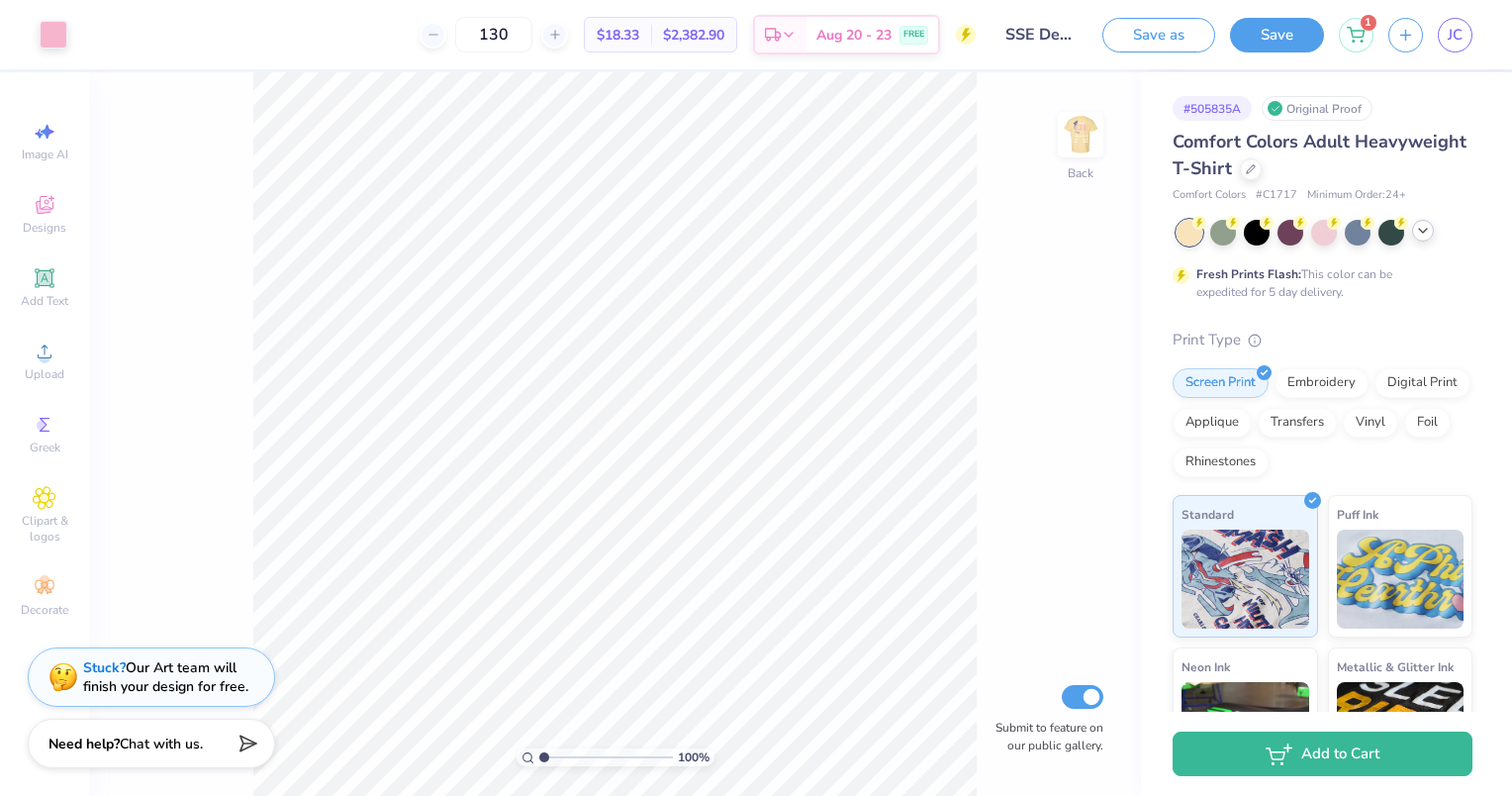 click 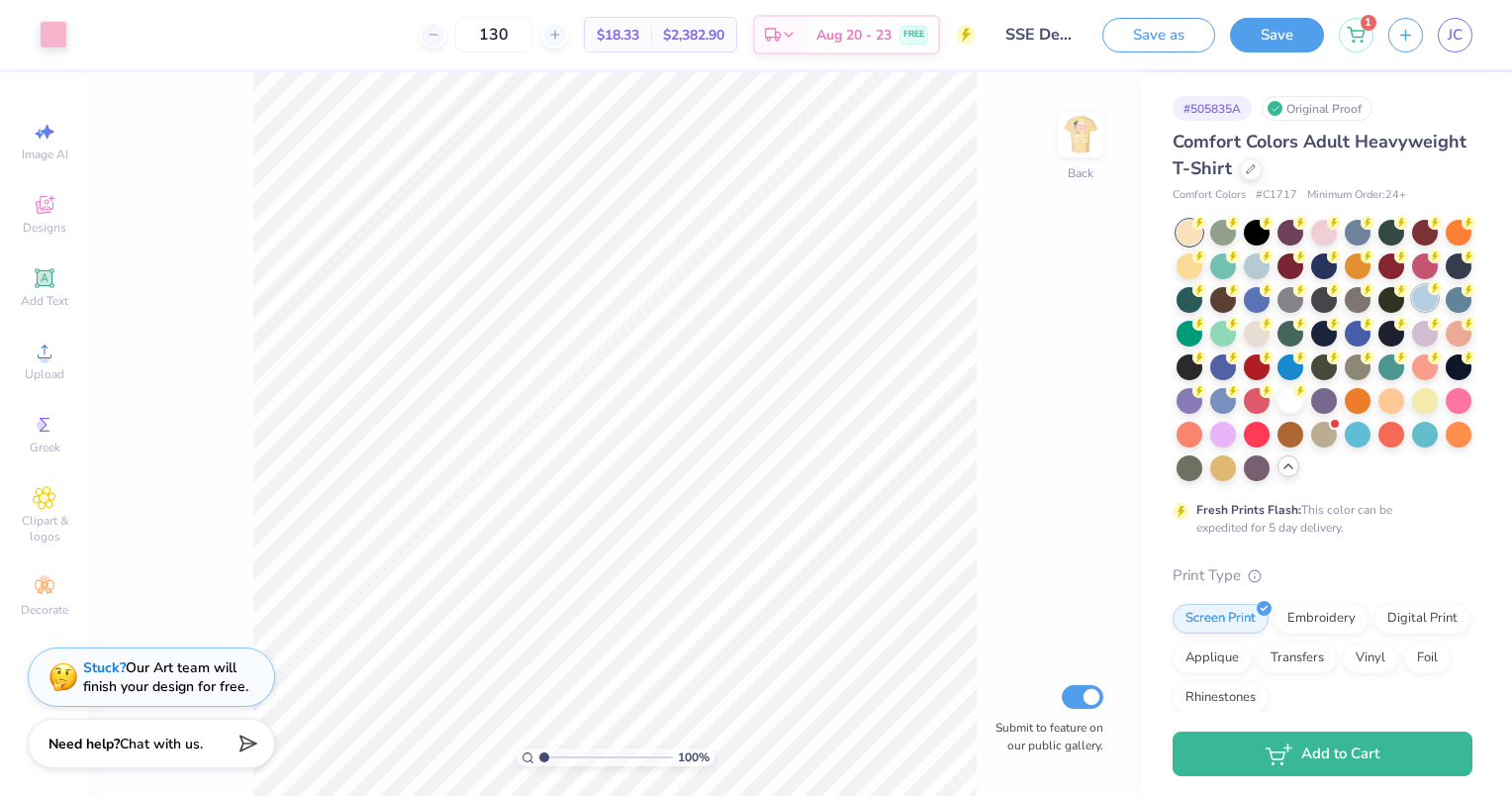 click at bounding box center (1425, 298) 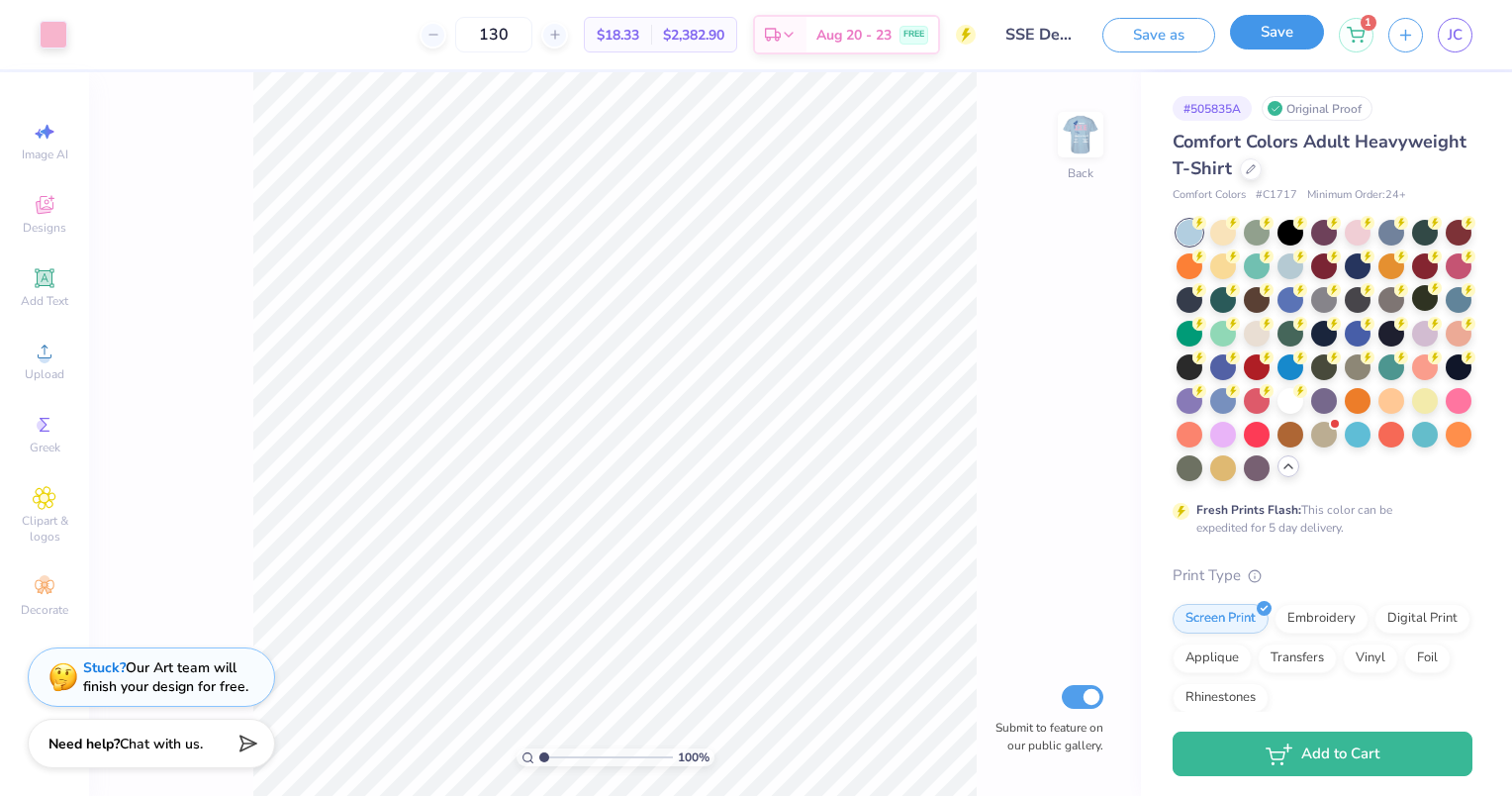 click on "Save" at bounding box center [1276, 32] 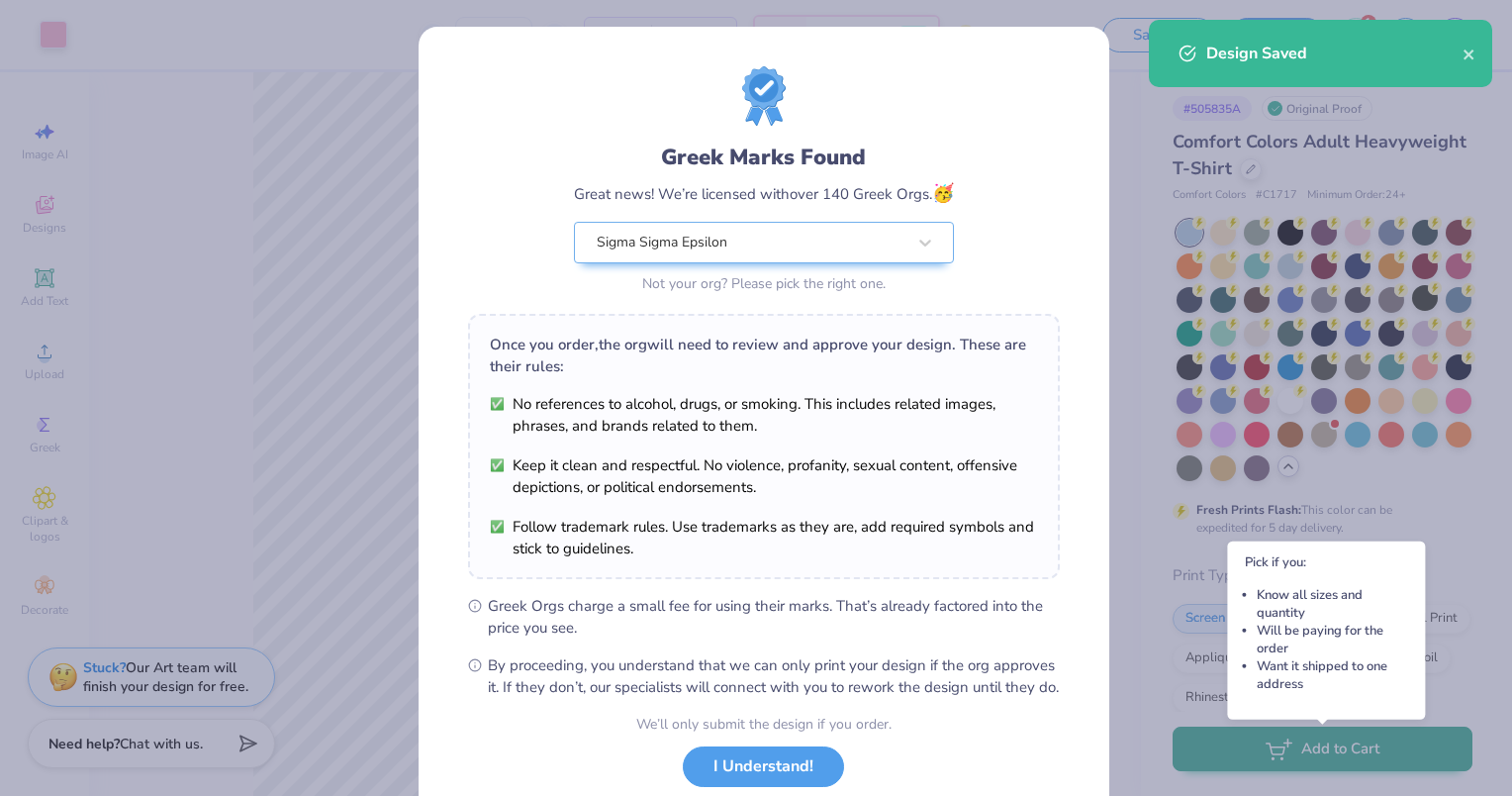 click on "Greek Marks Found Great news! We’re licensed with  over 140 Greek Orgs. 🥳 Sigma Sigma Epsilon Not your org? Please pick the right one. Once you order,  the org  will need to review and approve your design. These are their rules: No references to alcohol, drugs, or smoking. This includes related images, phrases, and brands related to them. Keep it clean and respectful. No violence, profanity, sexual content, offensive depictions, or political endorsements. Follow trademark rules. Use trademarks as they are, add required symbols and stick to guidelines. Greek Orgs charge a small fee for using their marks. That’s already factored into the price you see. By proceeding, you understand that we can only print your design if the org approves it. If they don’t, our specialists will connect with you to rework the design until they do. We’ll only submit the design if you order. I Understand! No  Greek  marks in your design?" at bounding box center [756, 398] 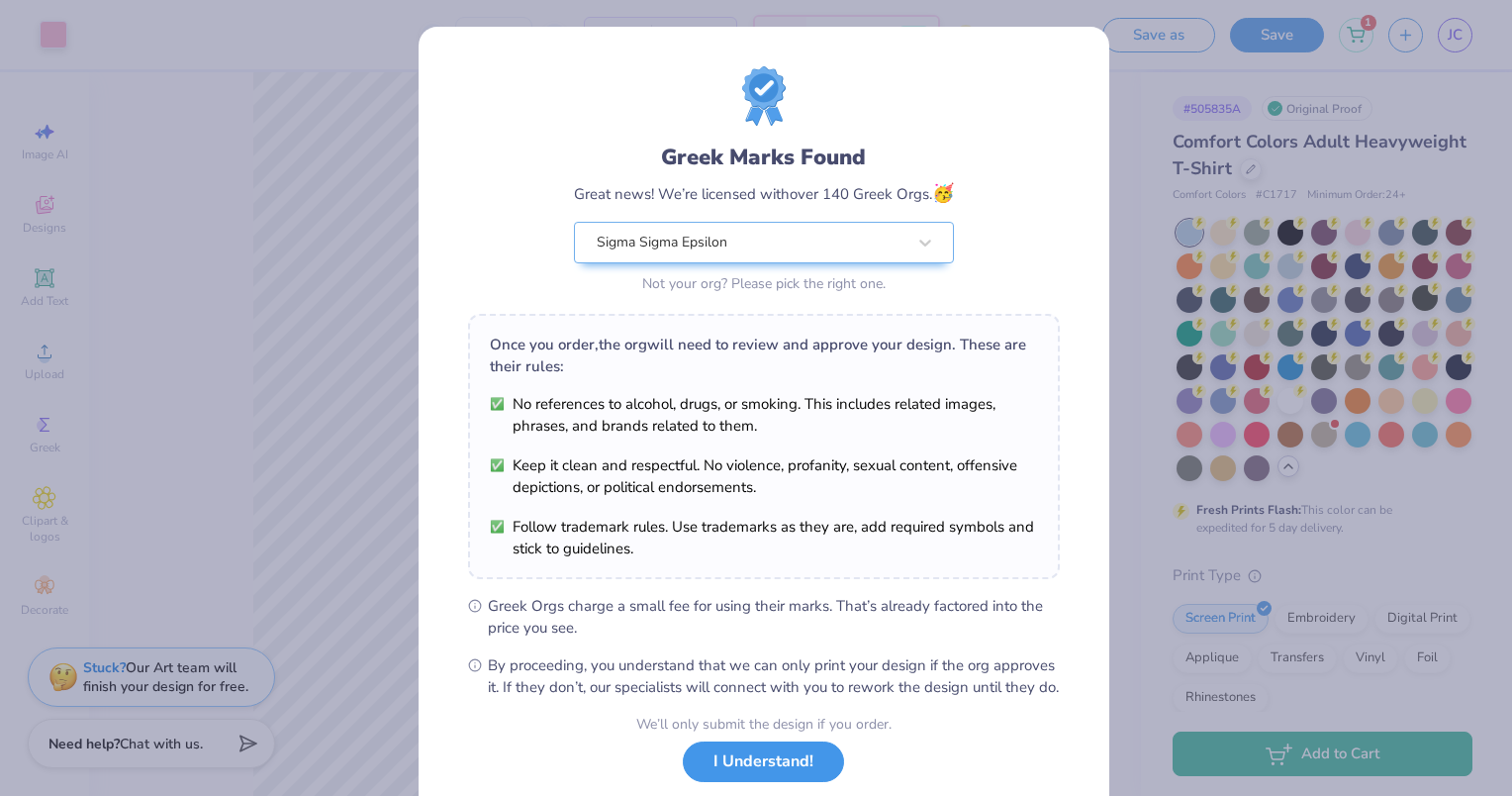 click on "I Understand!" at bounding box center (763, 761) 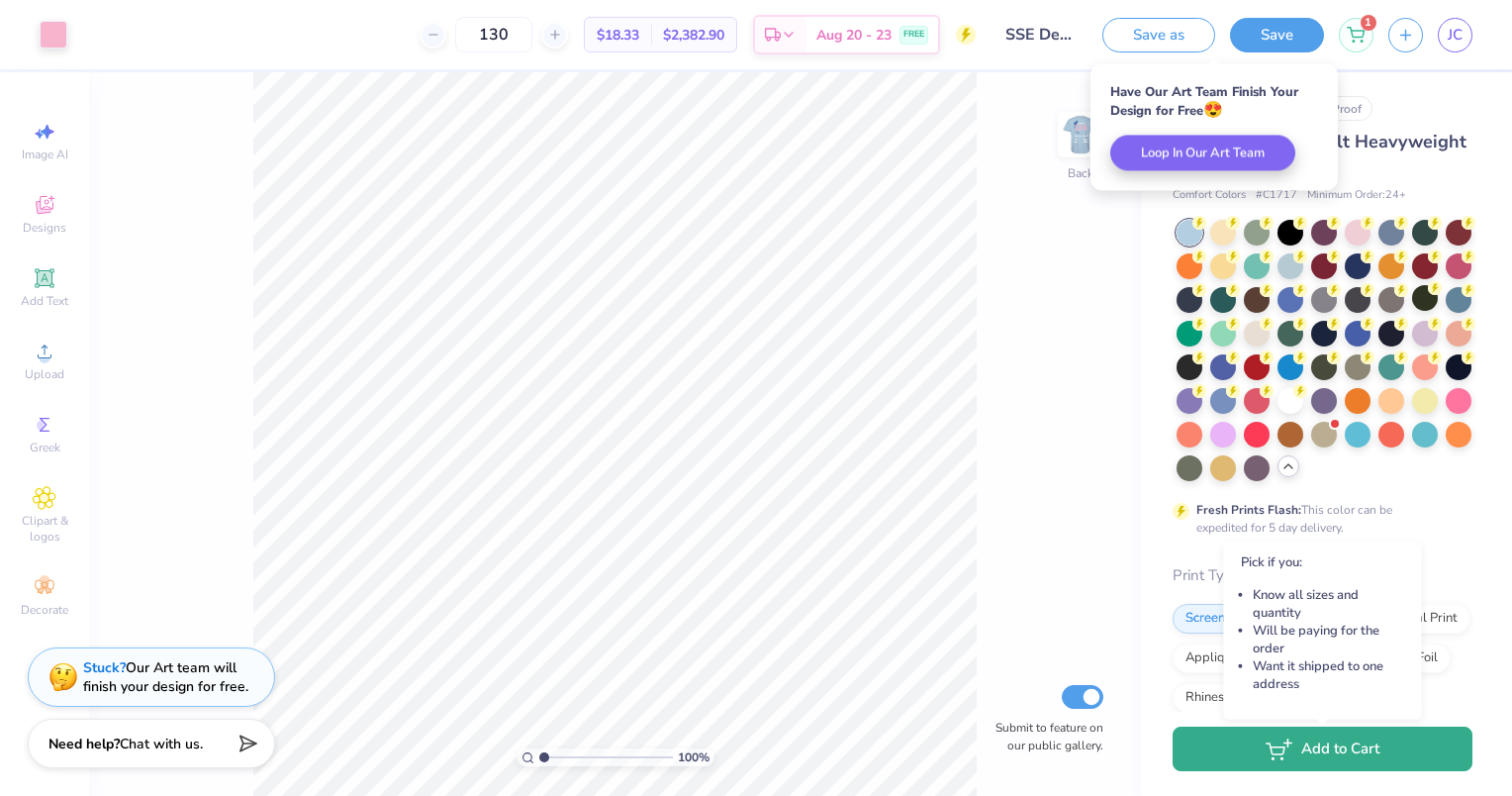 click on "Add to Cart" at bounding box center [1322, 748] 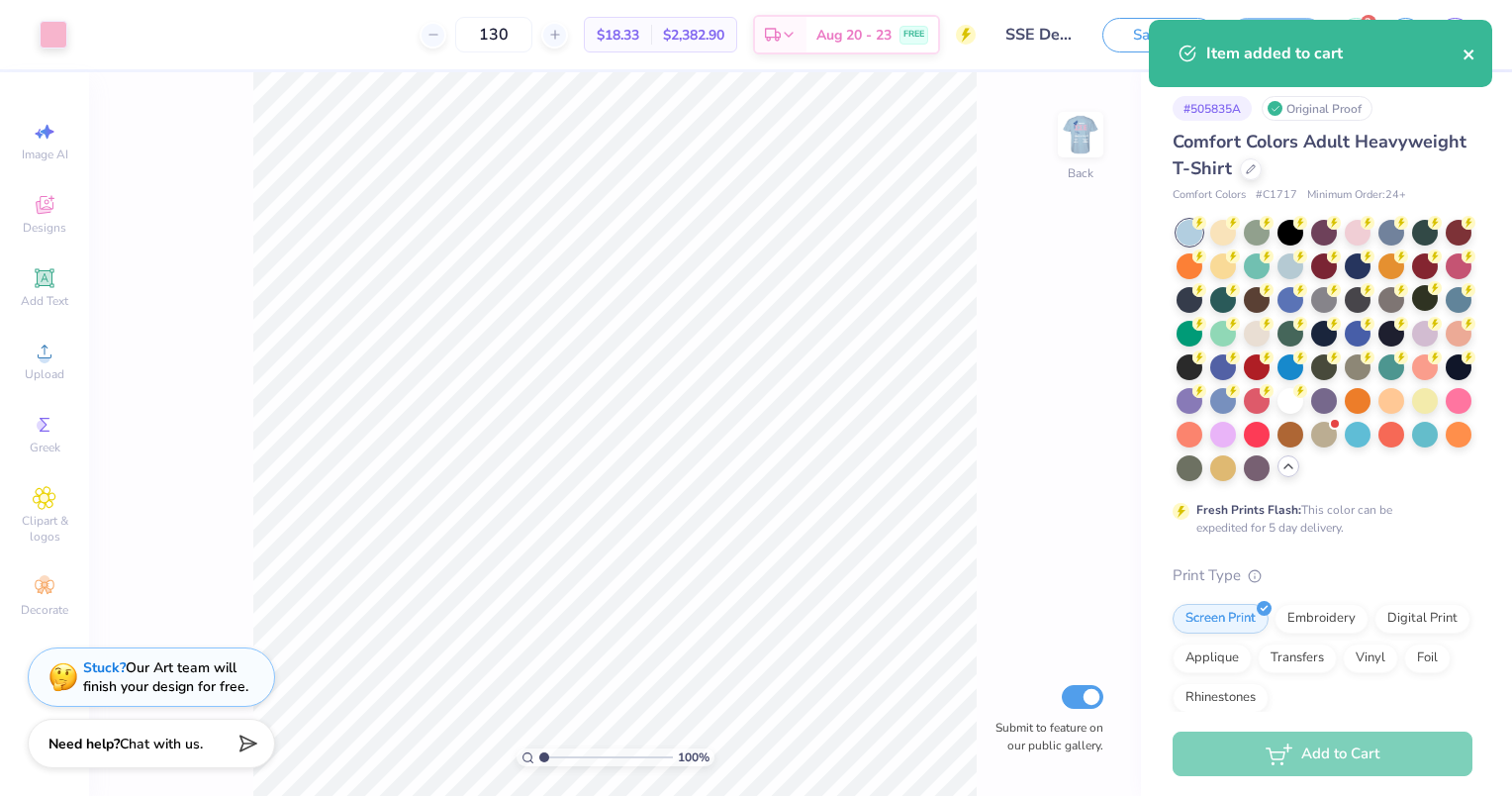 click 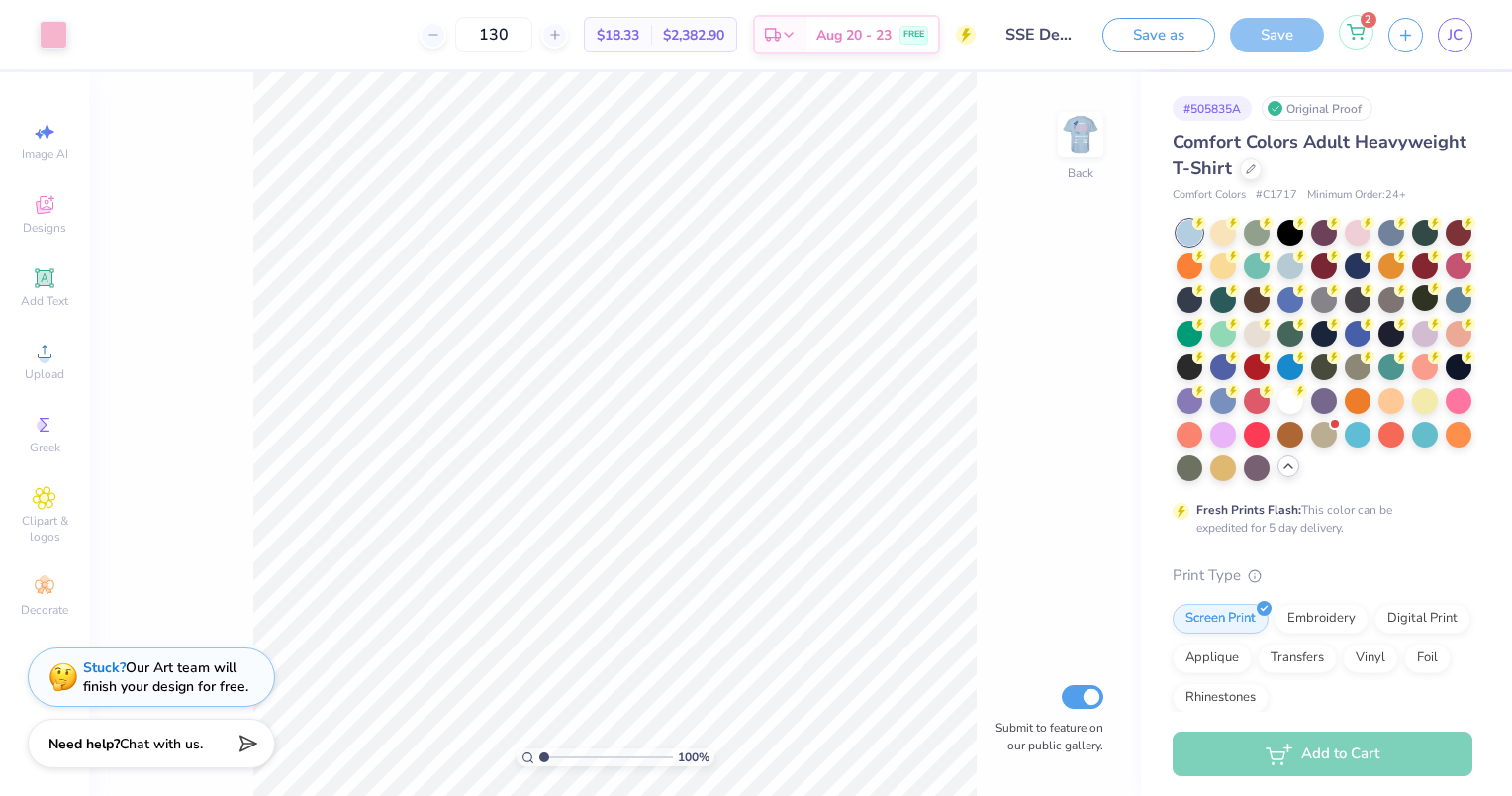 click on "2" at bounding box center (1356, 32) 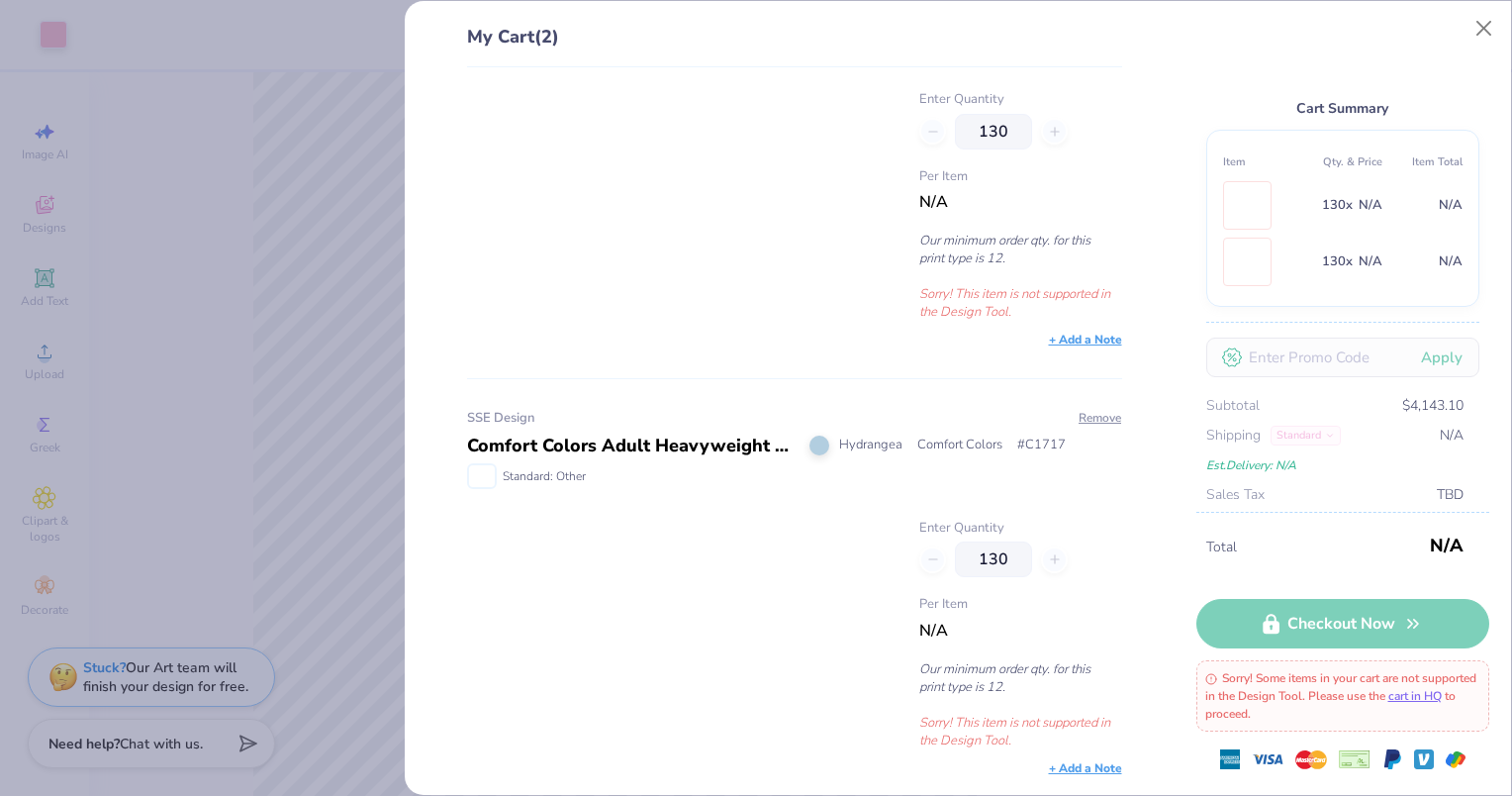 scroll, scrollTop: 0, scrollLeft: 0, axis: both 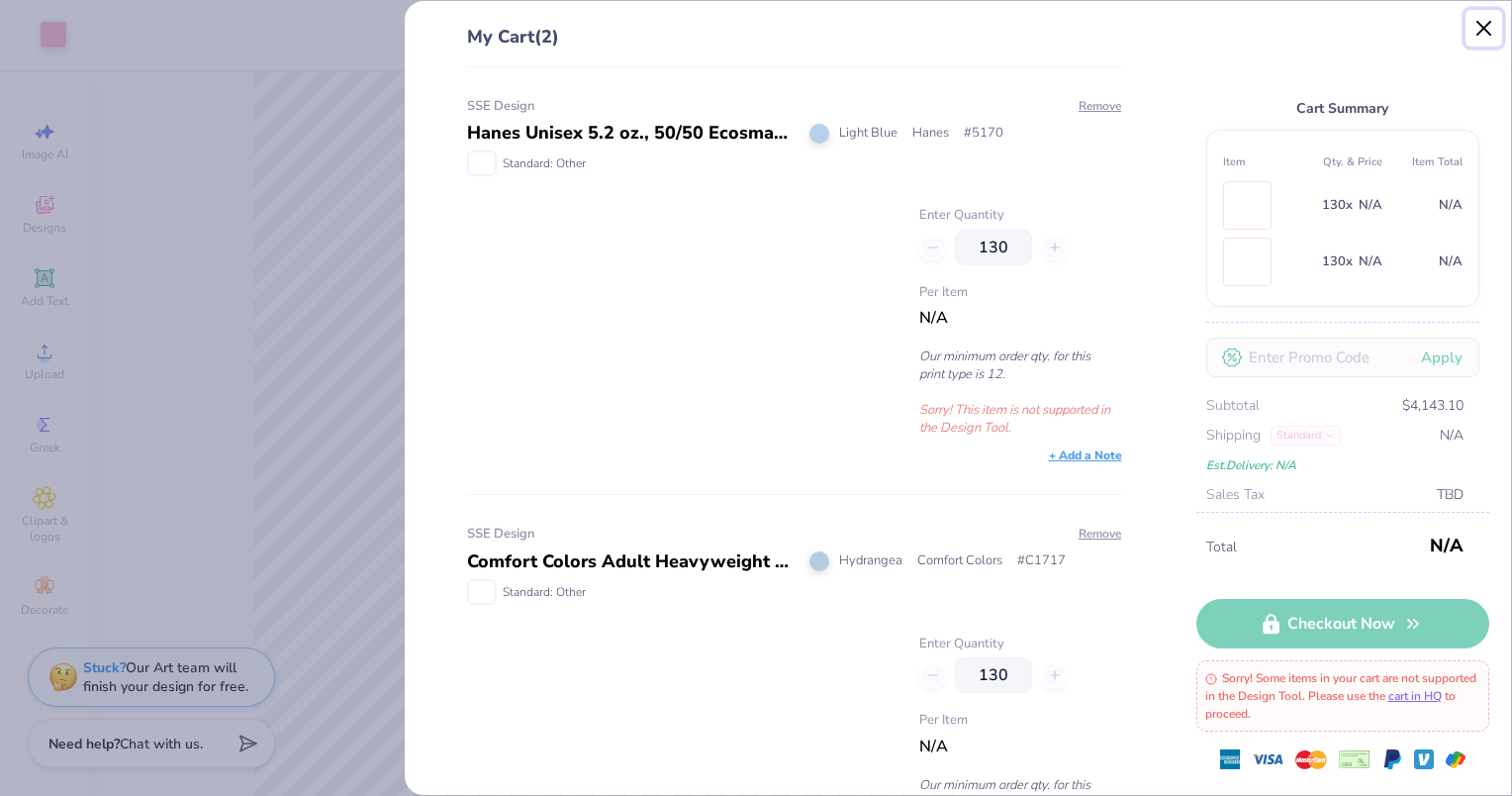 click at bounding box center (1484, 29) 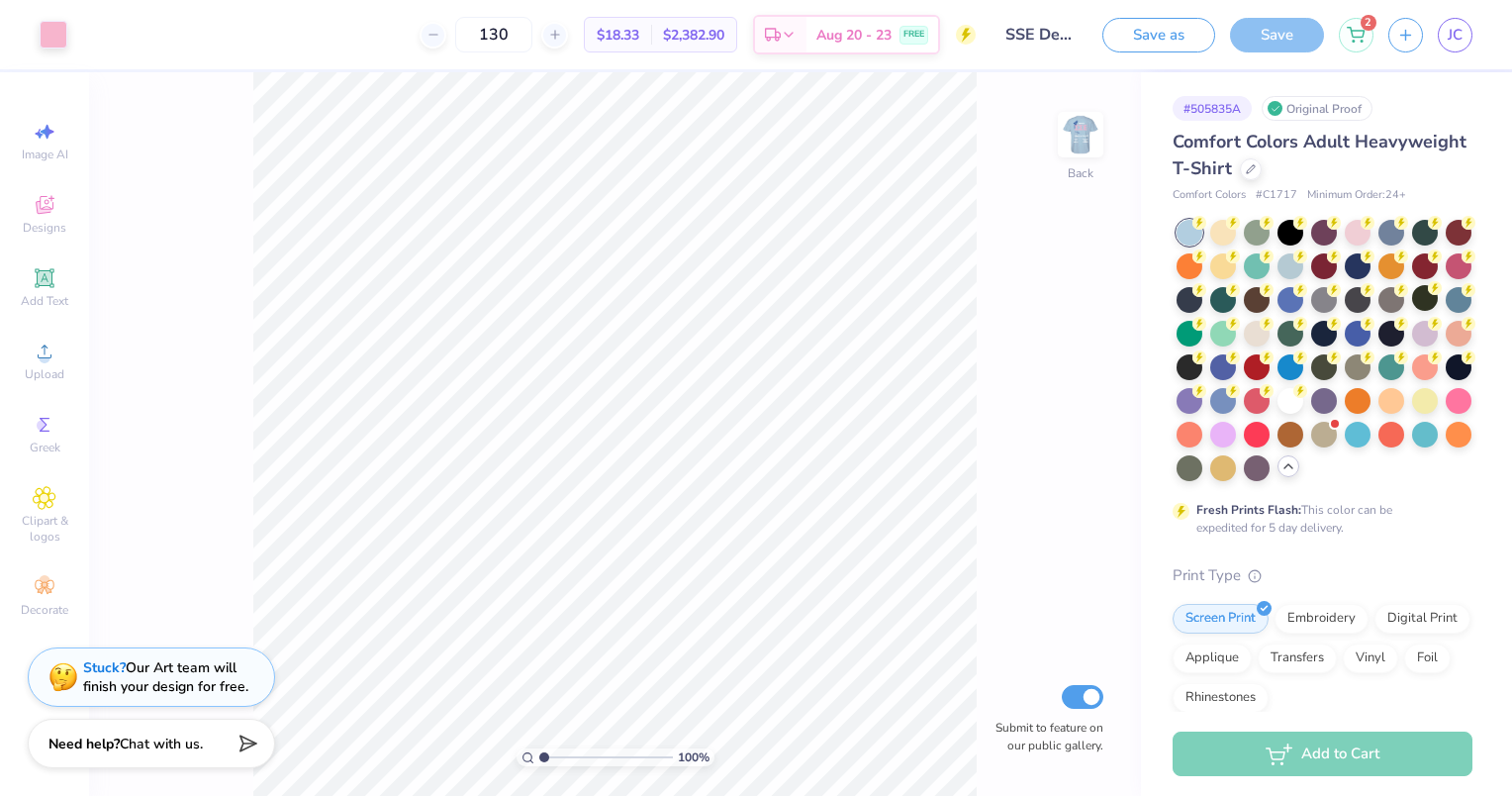 click on "# 505835A Original Proof" at bounding box center [1322, 108] 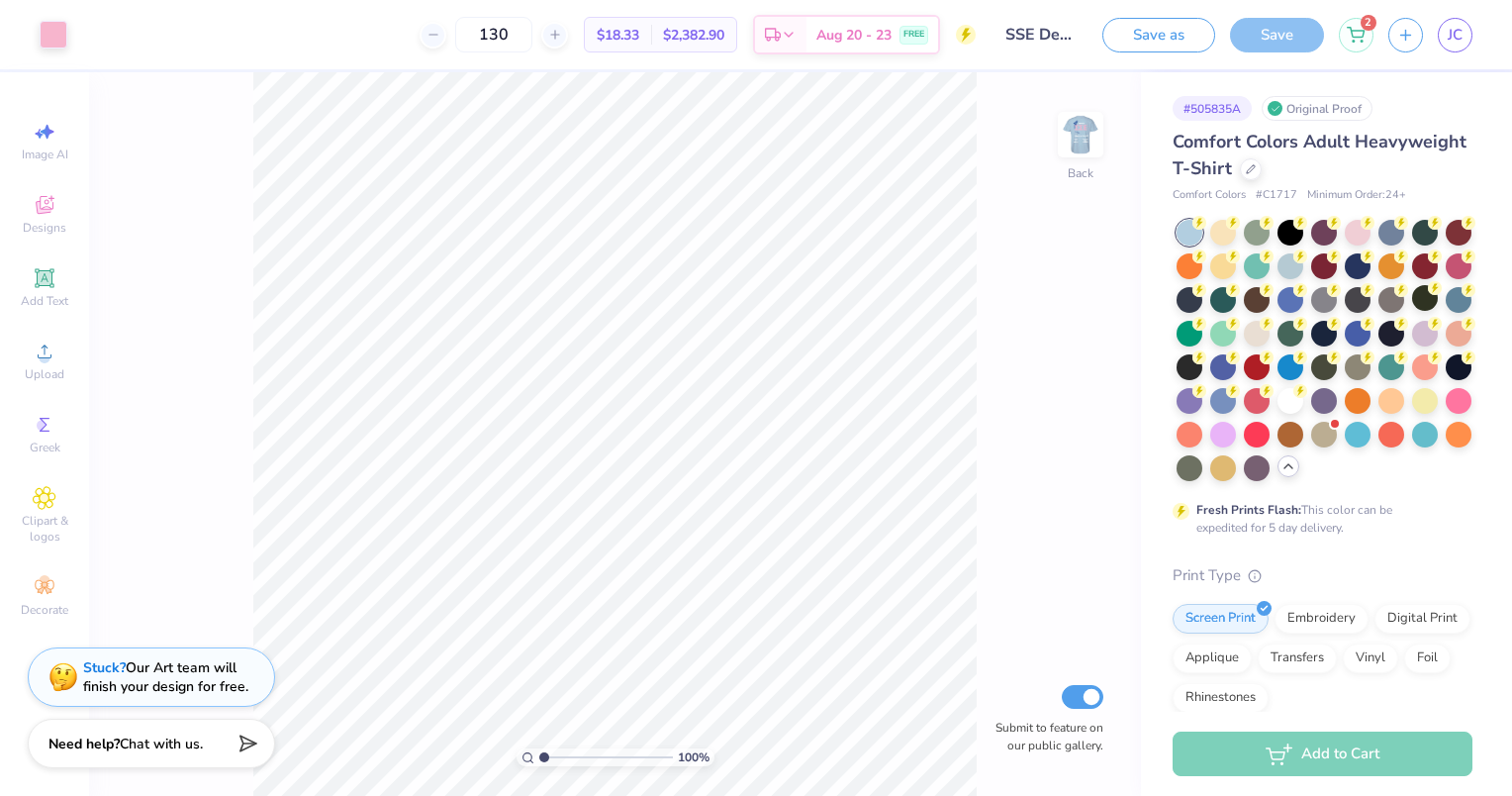click on "# 505835A" at bounding box center [1212, 108] 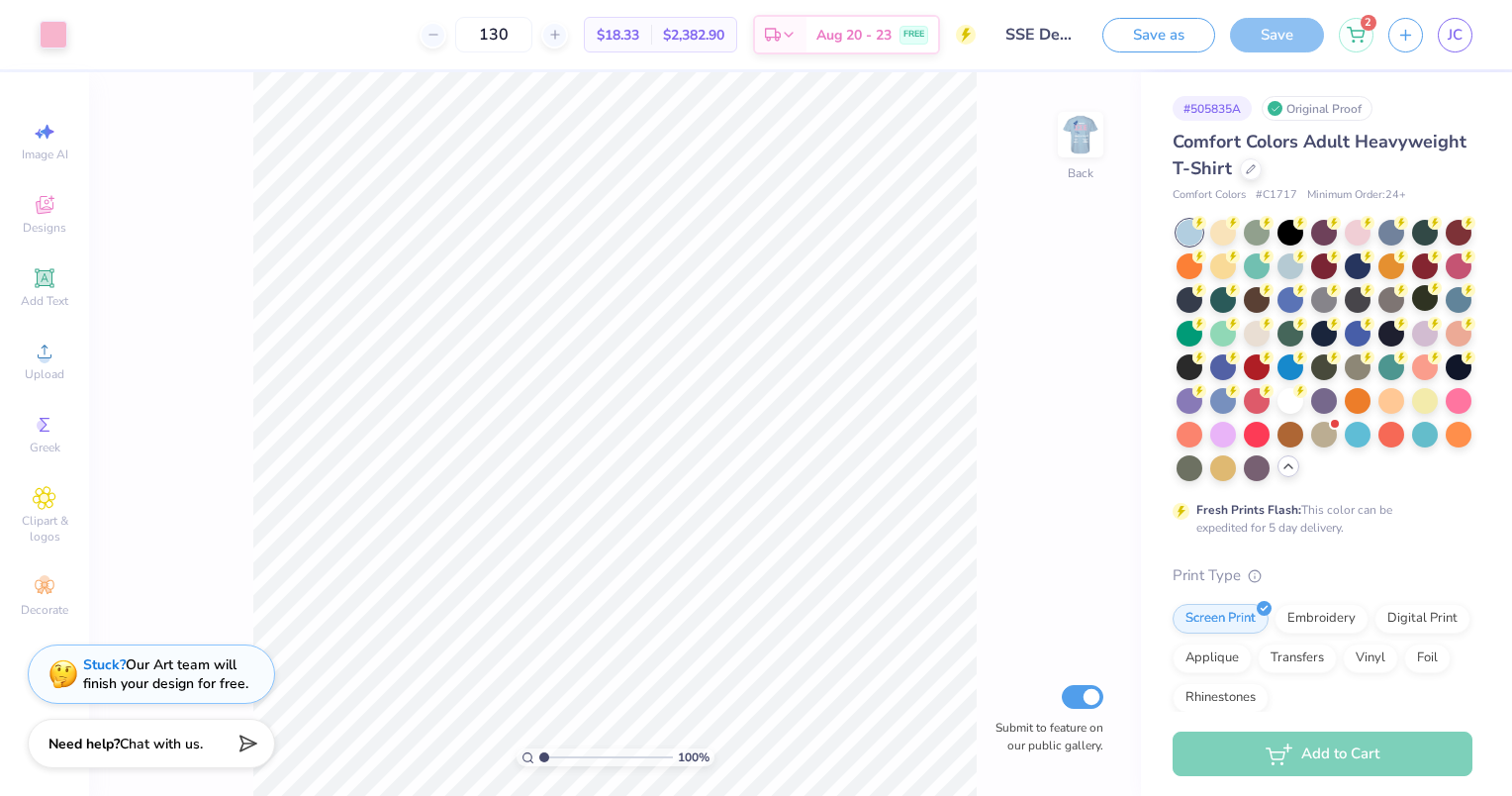 click on "Stuck?  Our Art team will finish your design for free." at bounding box center (151, 674) 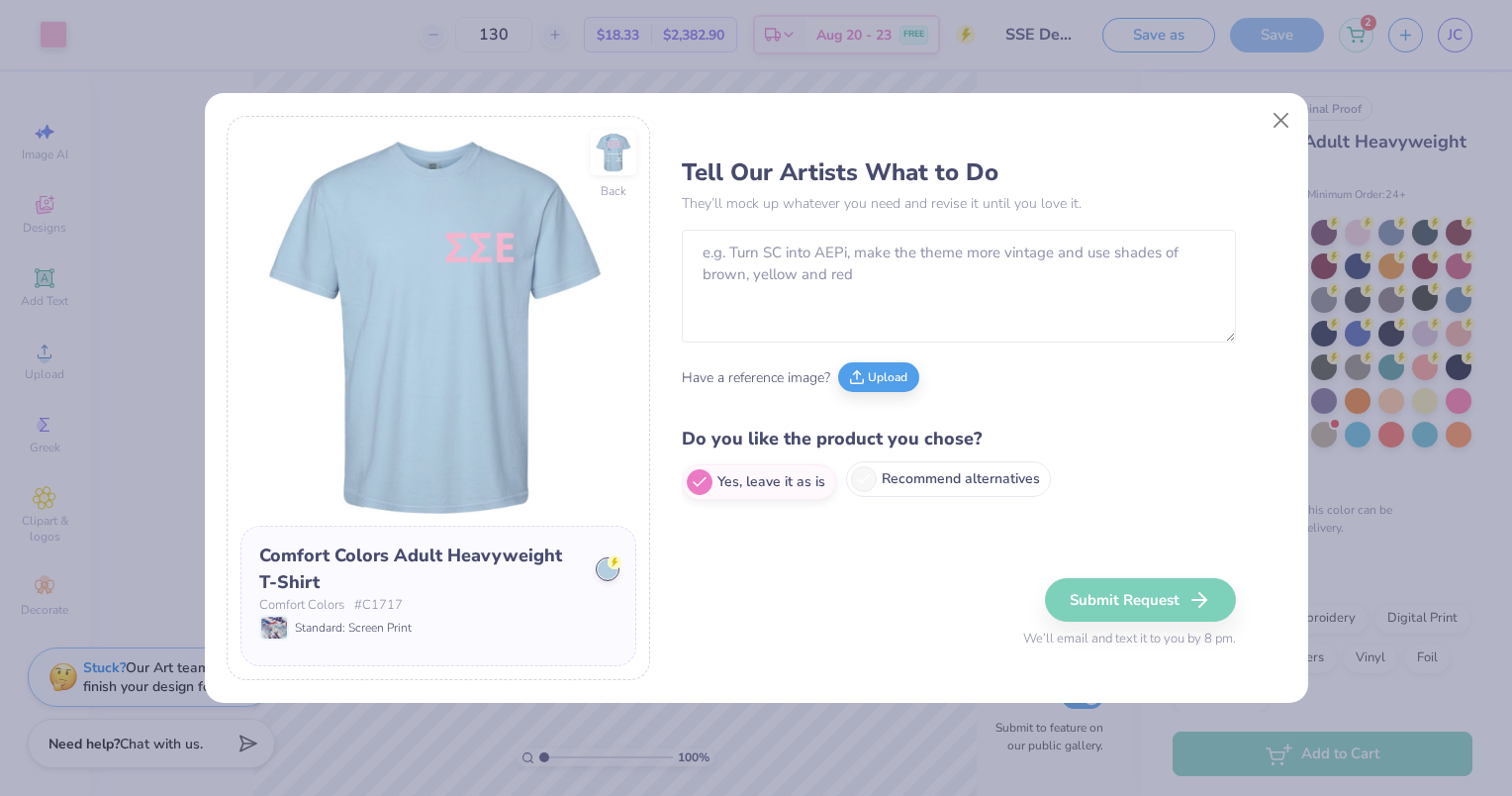 click on "Recommend alternatives" at bounding box center (948, 479) 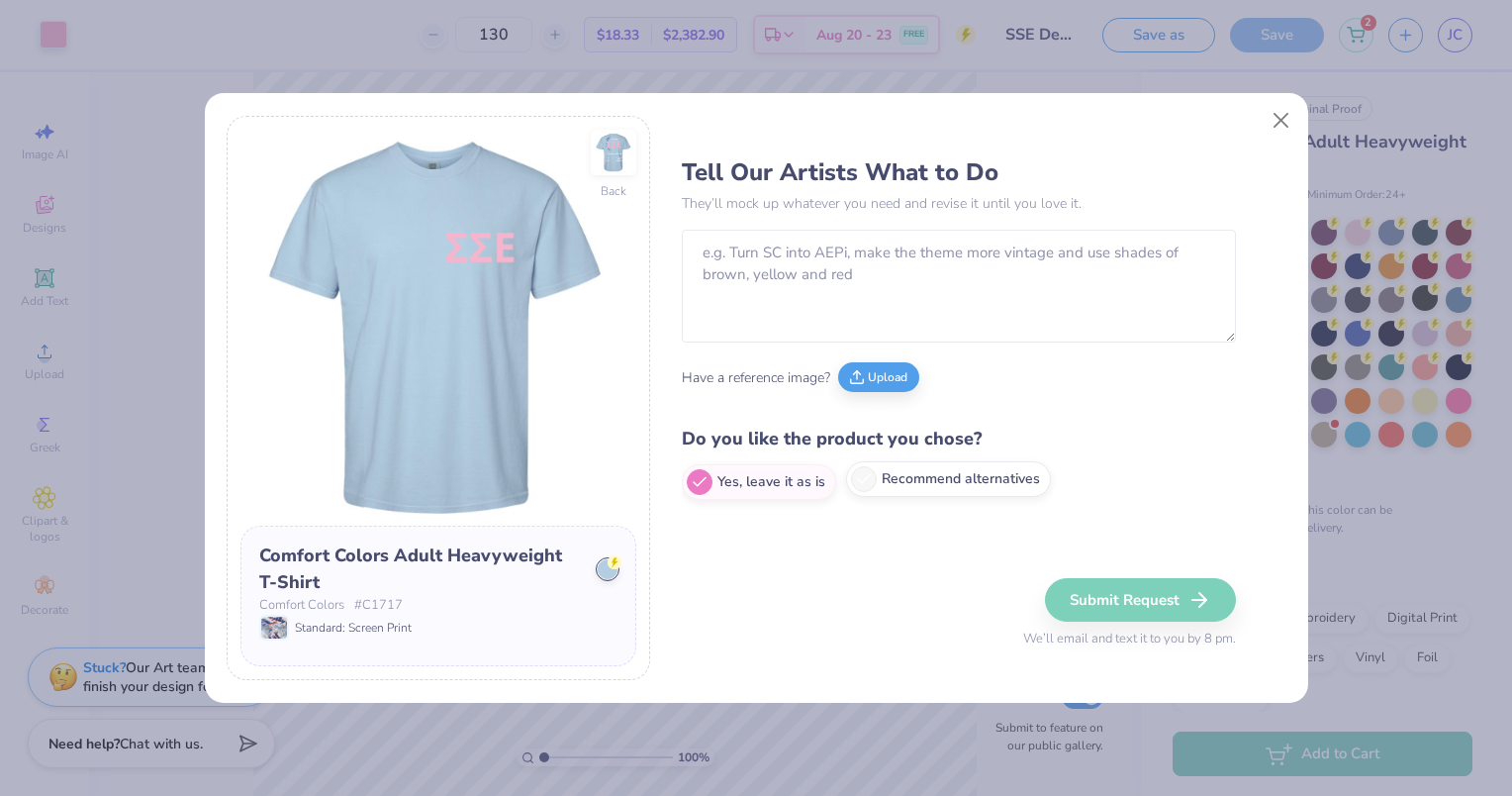 click on "Recommend alternatives" at bounding box center [688, 482] 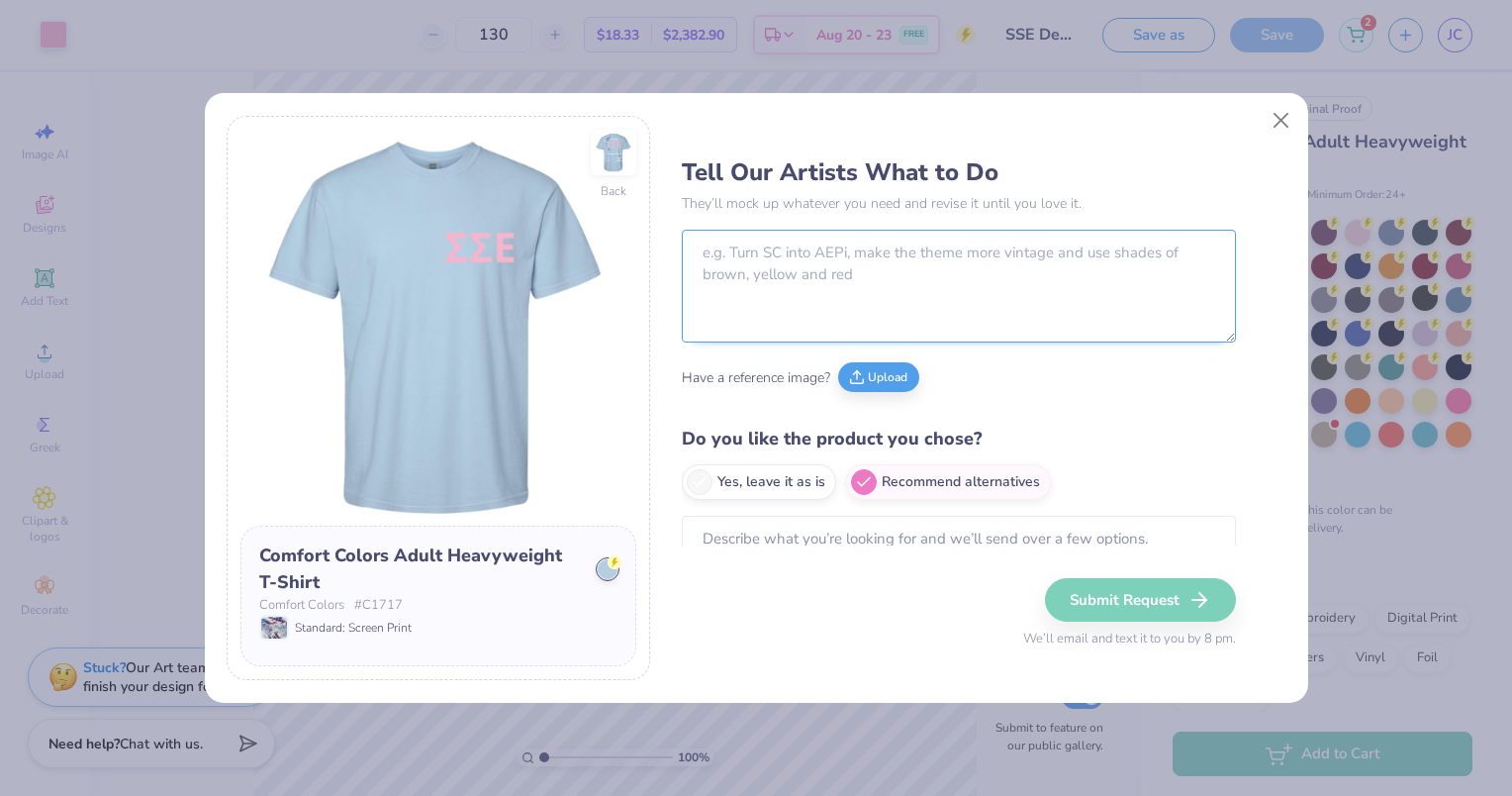 click at bounding box center (959, 286) 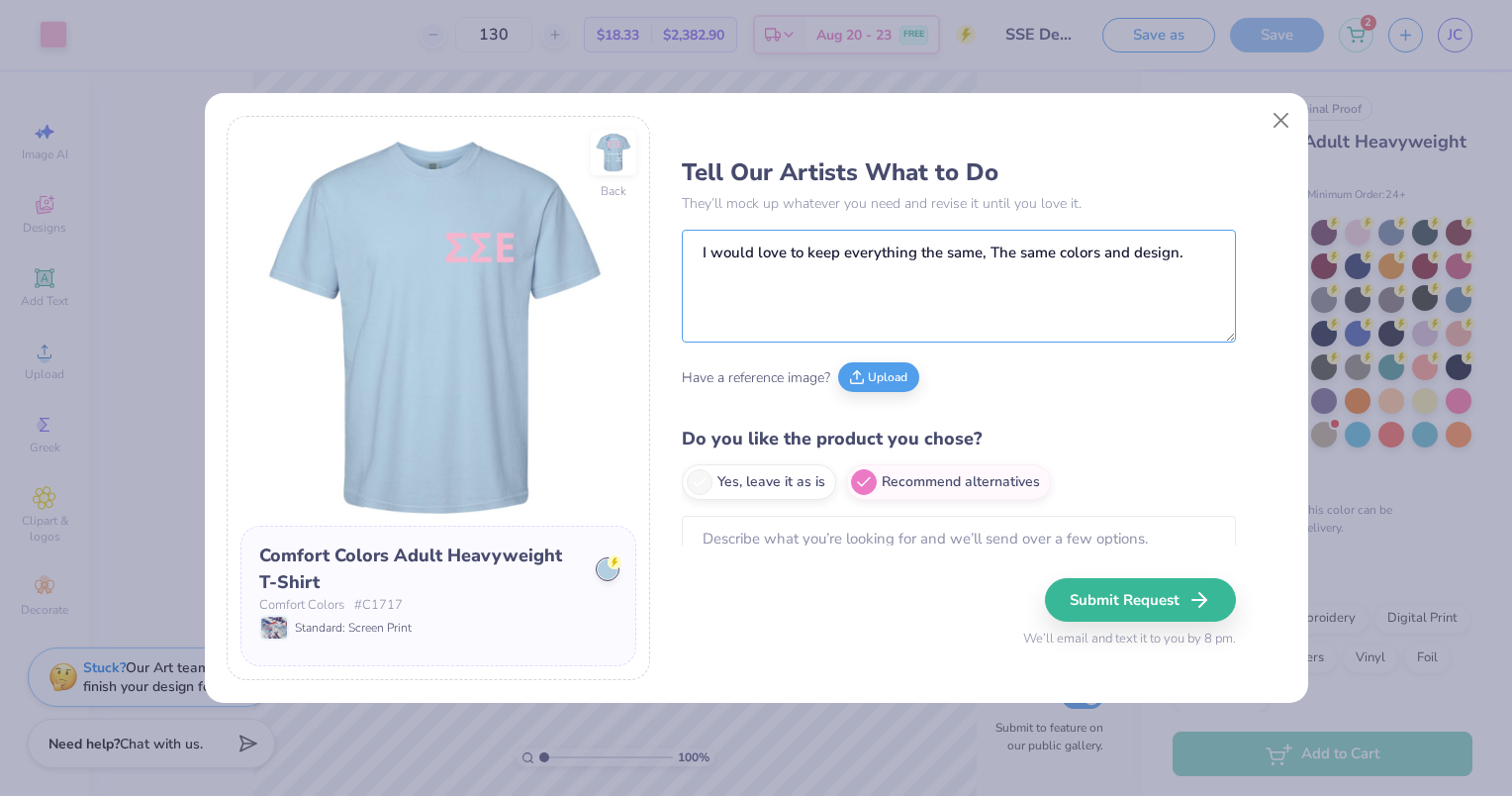 type on "I would love to keep everything the same, The same colors and design." 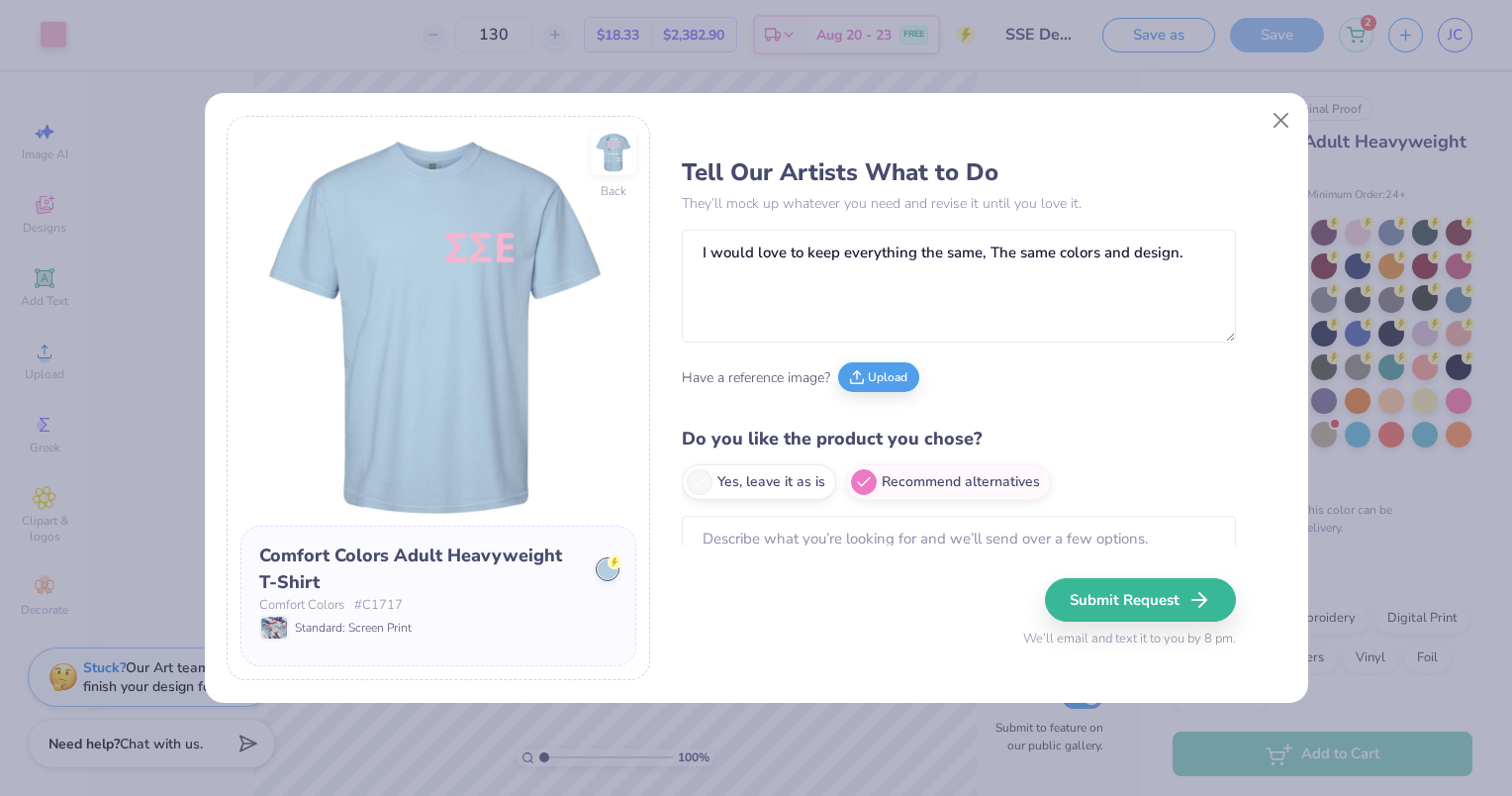 click on "Tell Our Artists What to Do They’ll mock up whatever you need and revise it until you love it. I would love to keep everything the same, The same colors and design.  Have a reference image? Upload Do you like the product you chose? Yes, leave it as is Recommend alternatives Submit Request We’ll email and text it to you by 8 pm." at bounding box center (984, 398) 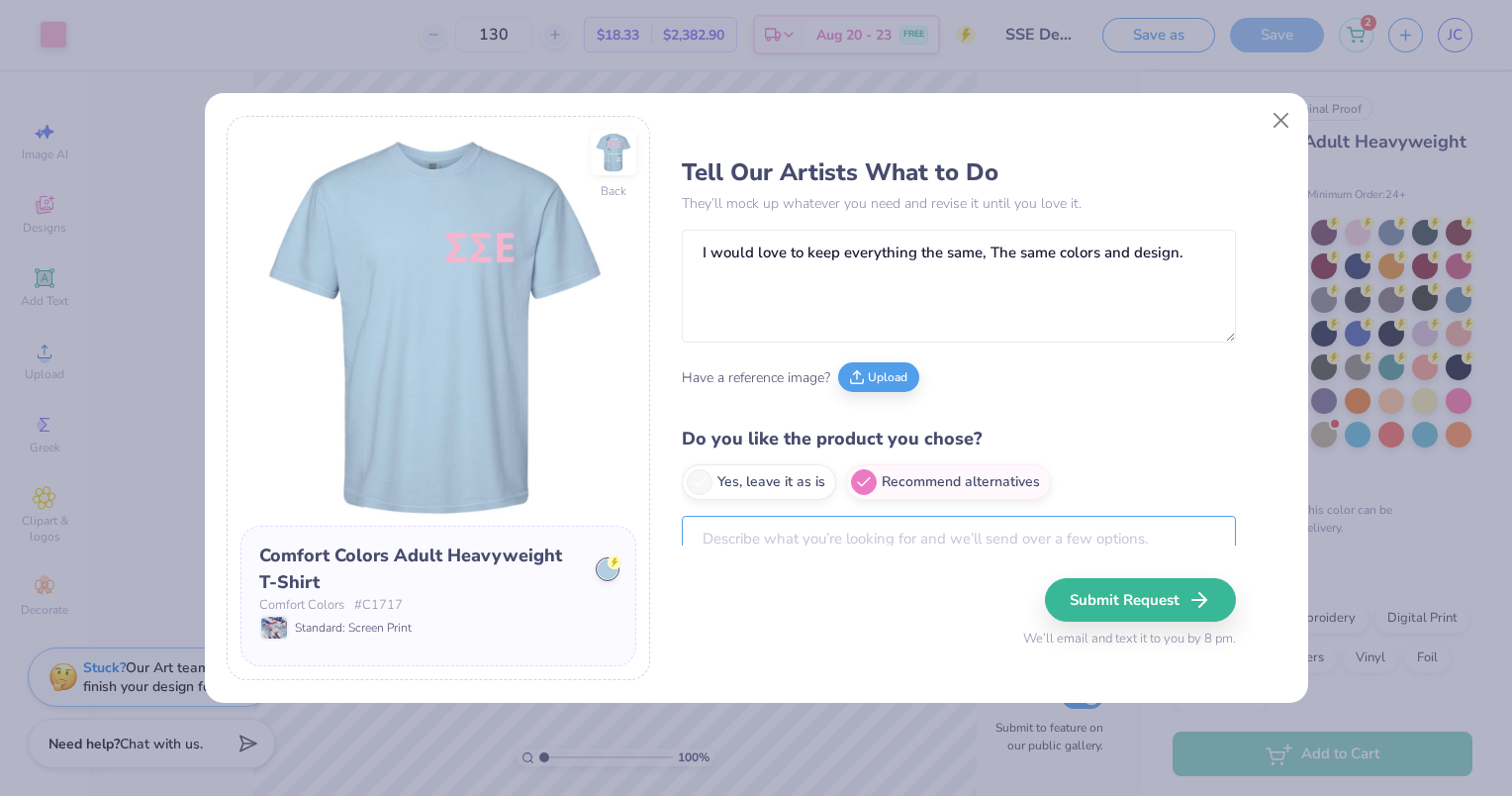 click at bounding box center (959, 549) 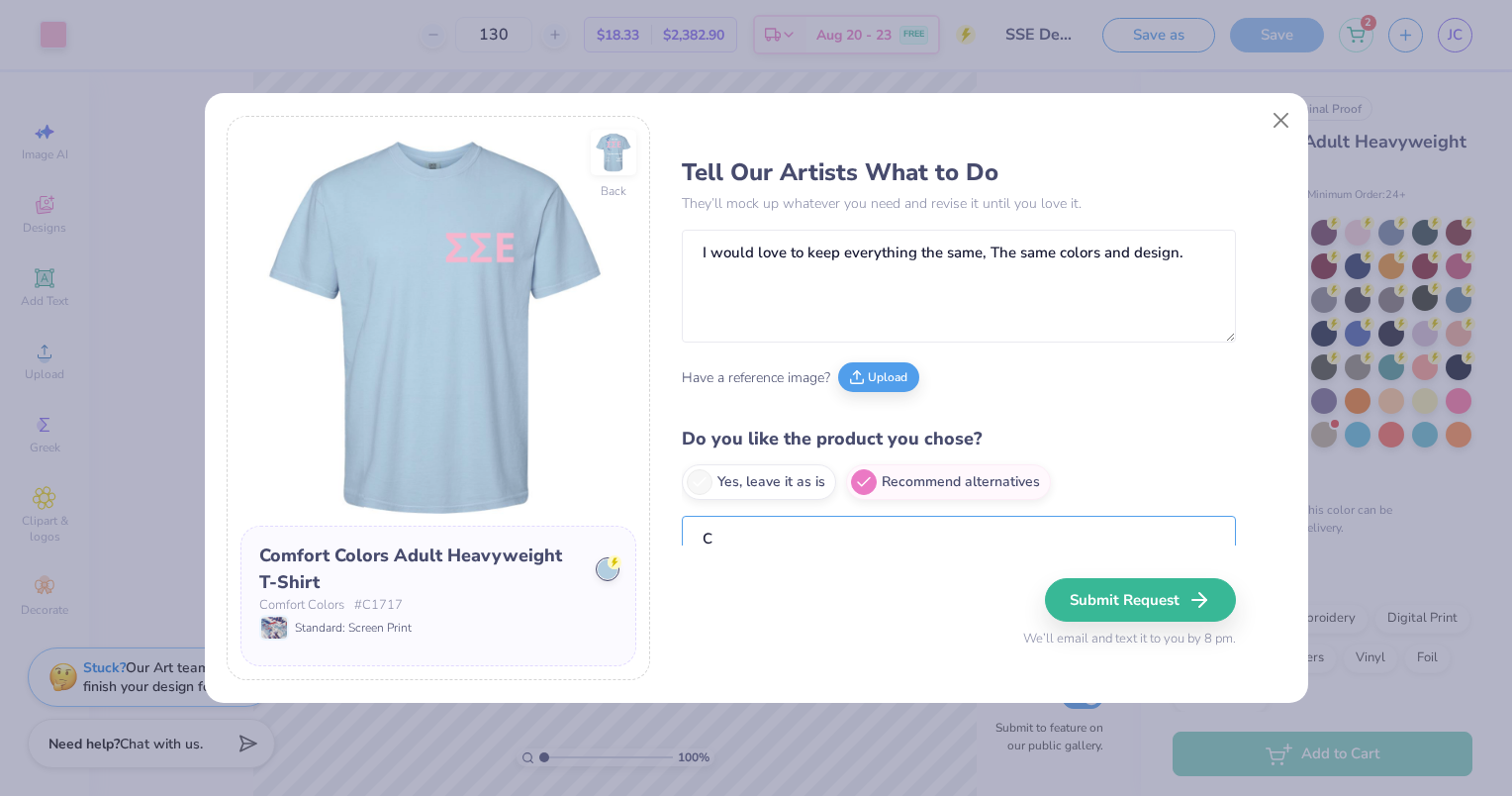 scroll, scrollTop: 4, scrollLeft: 0, axis: vertical 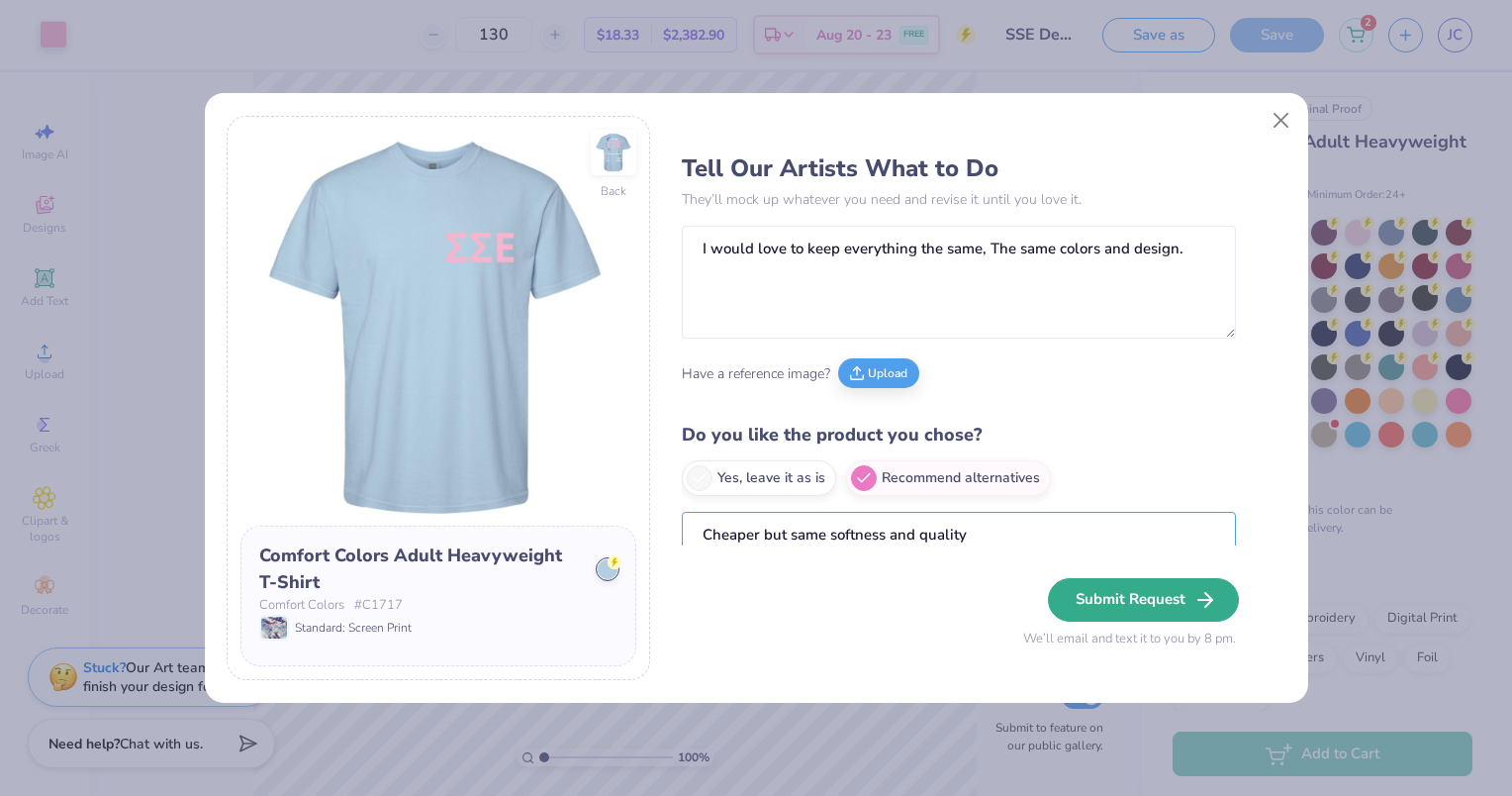 type on "Cheaper but same softness and quality" 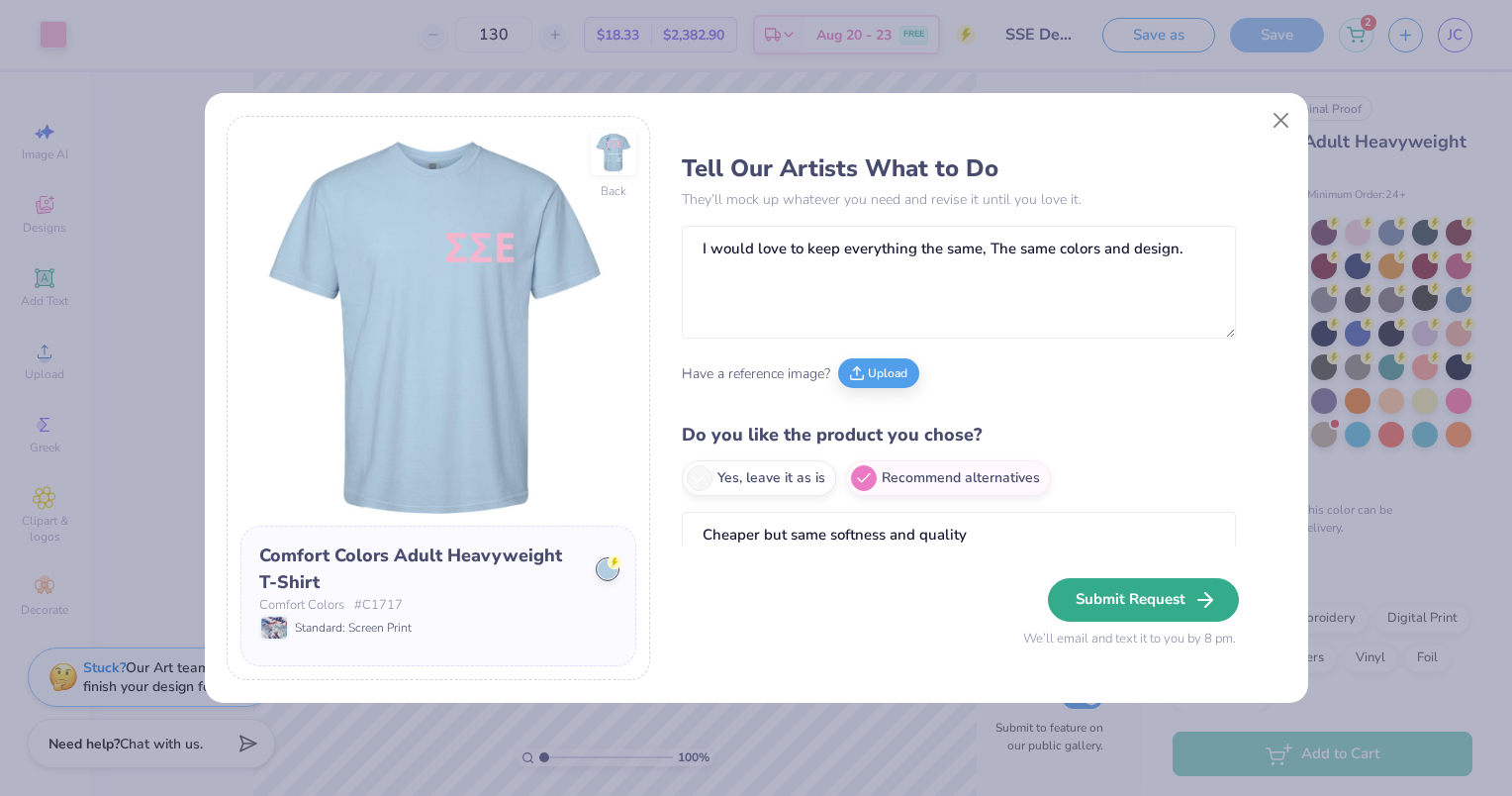 click on "Submit Request" at bounding box center (1143, 600) 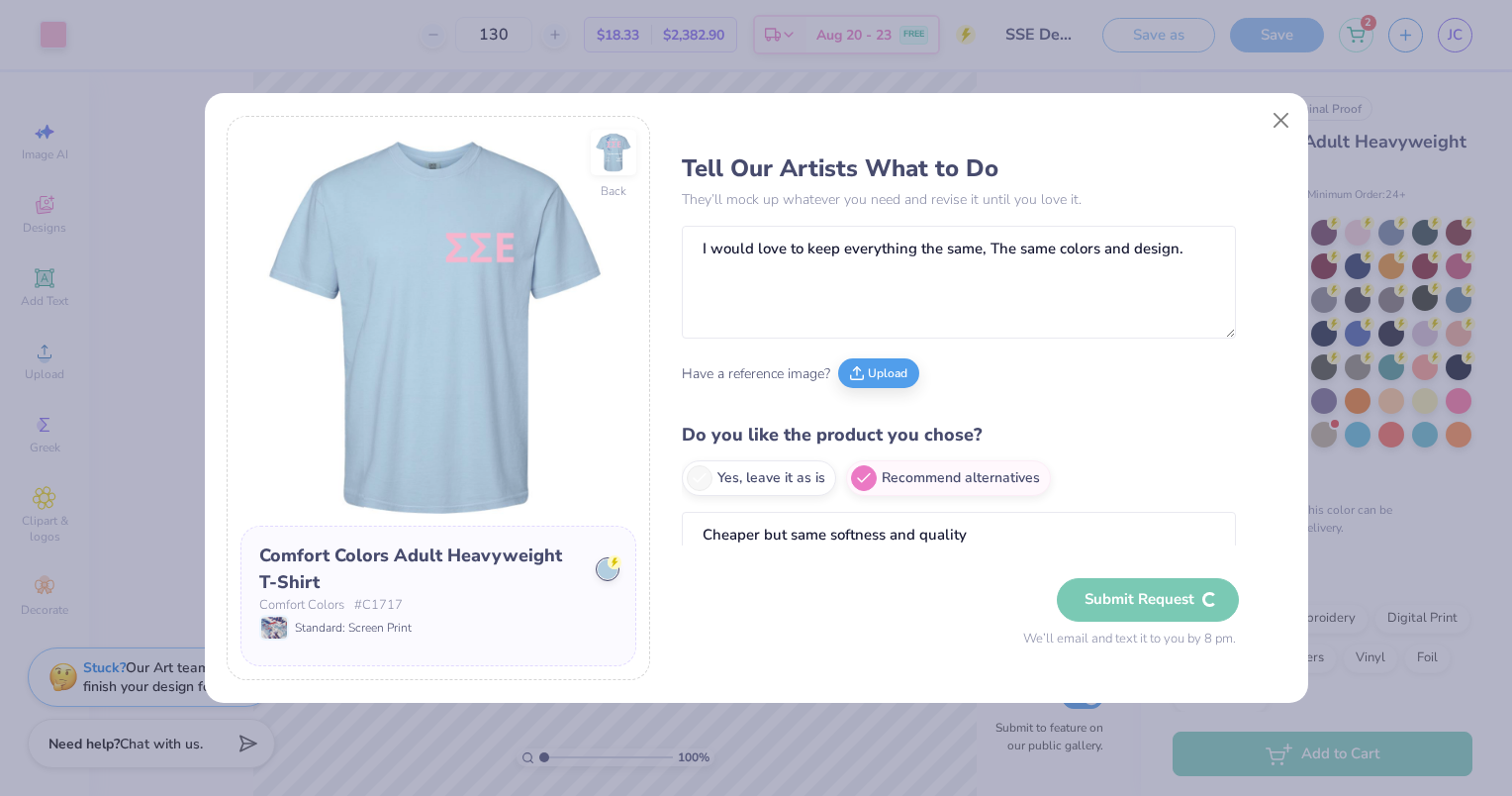 type 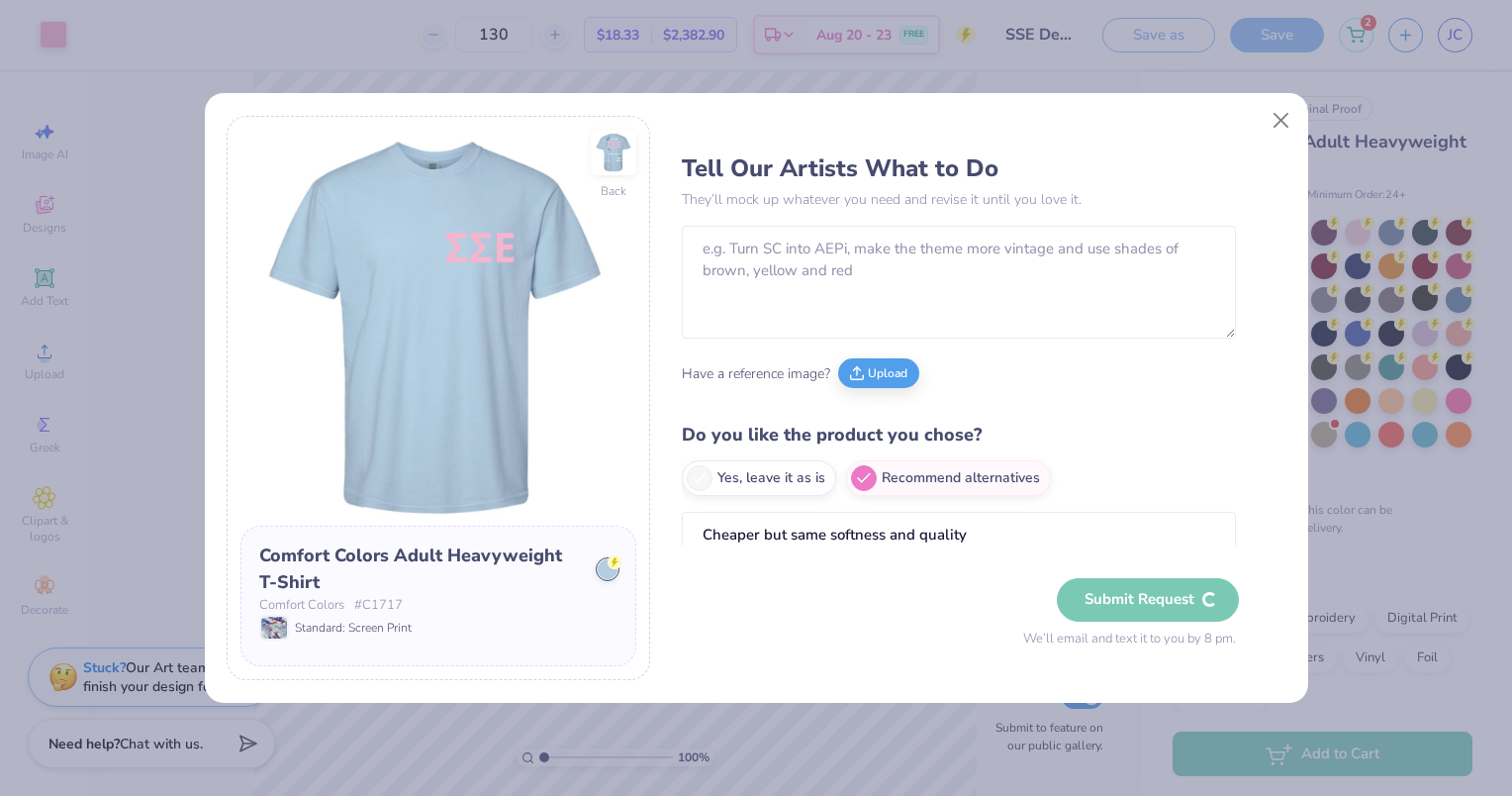 scroll, scrollTop: 0, scrollLeft: 0, axis: both 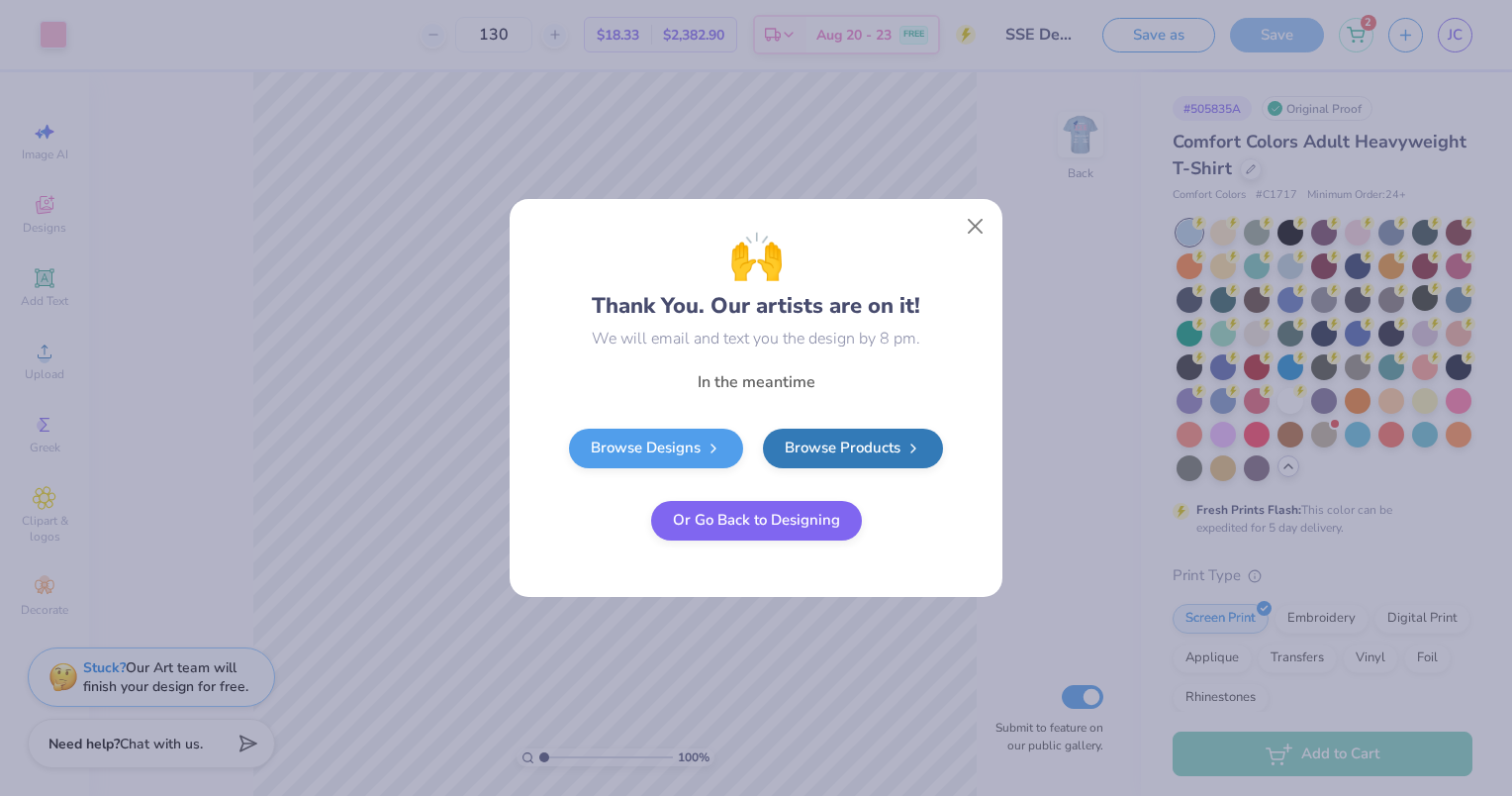 click on "In the meantime Browse Designs Browse Products Or Go Back to Designing" at bounding box center [756, 472] 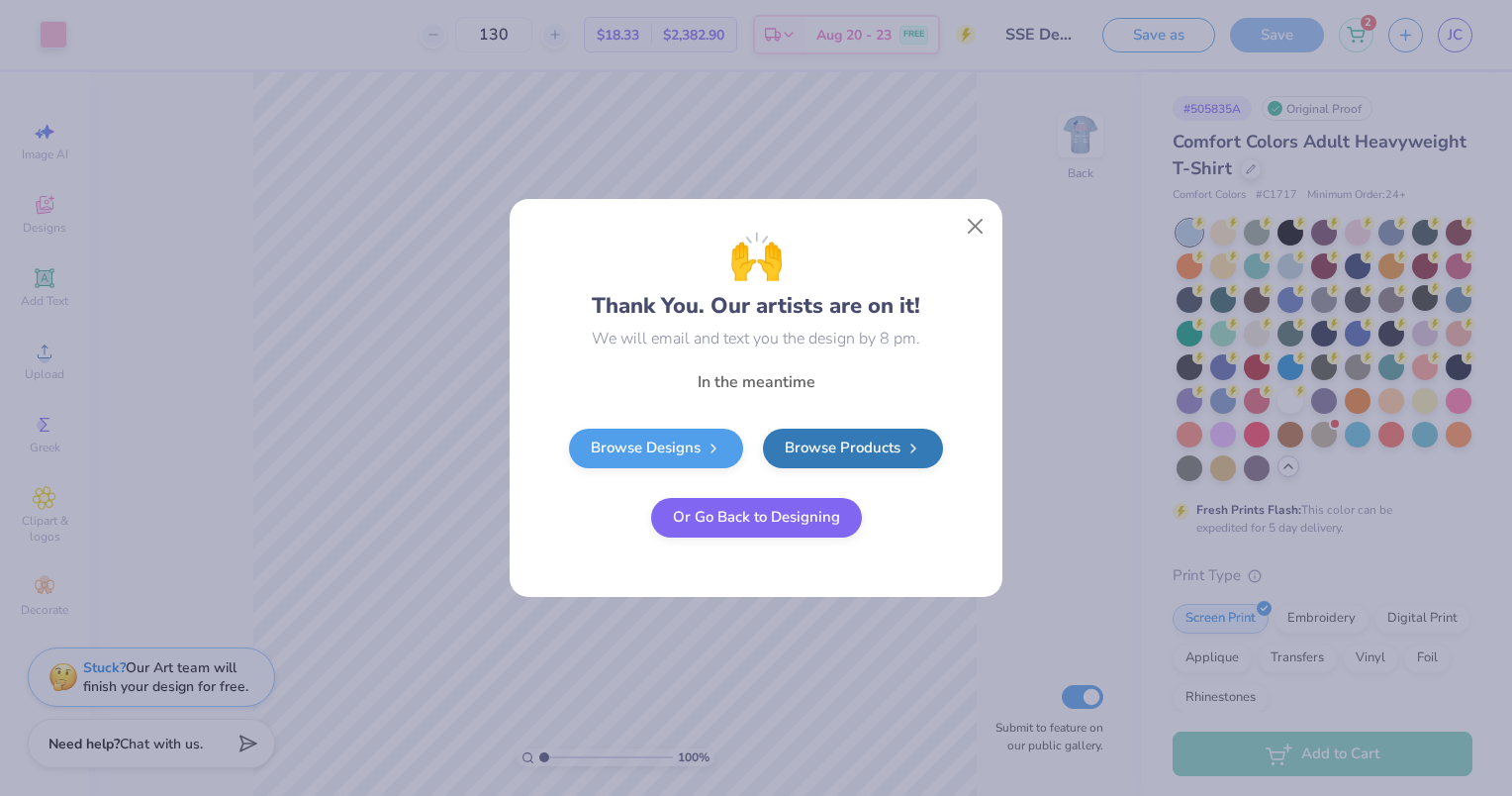 click on "Or Go Back to Designing" at bounding box center [756, 518] 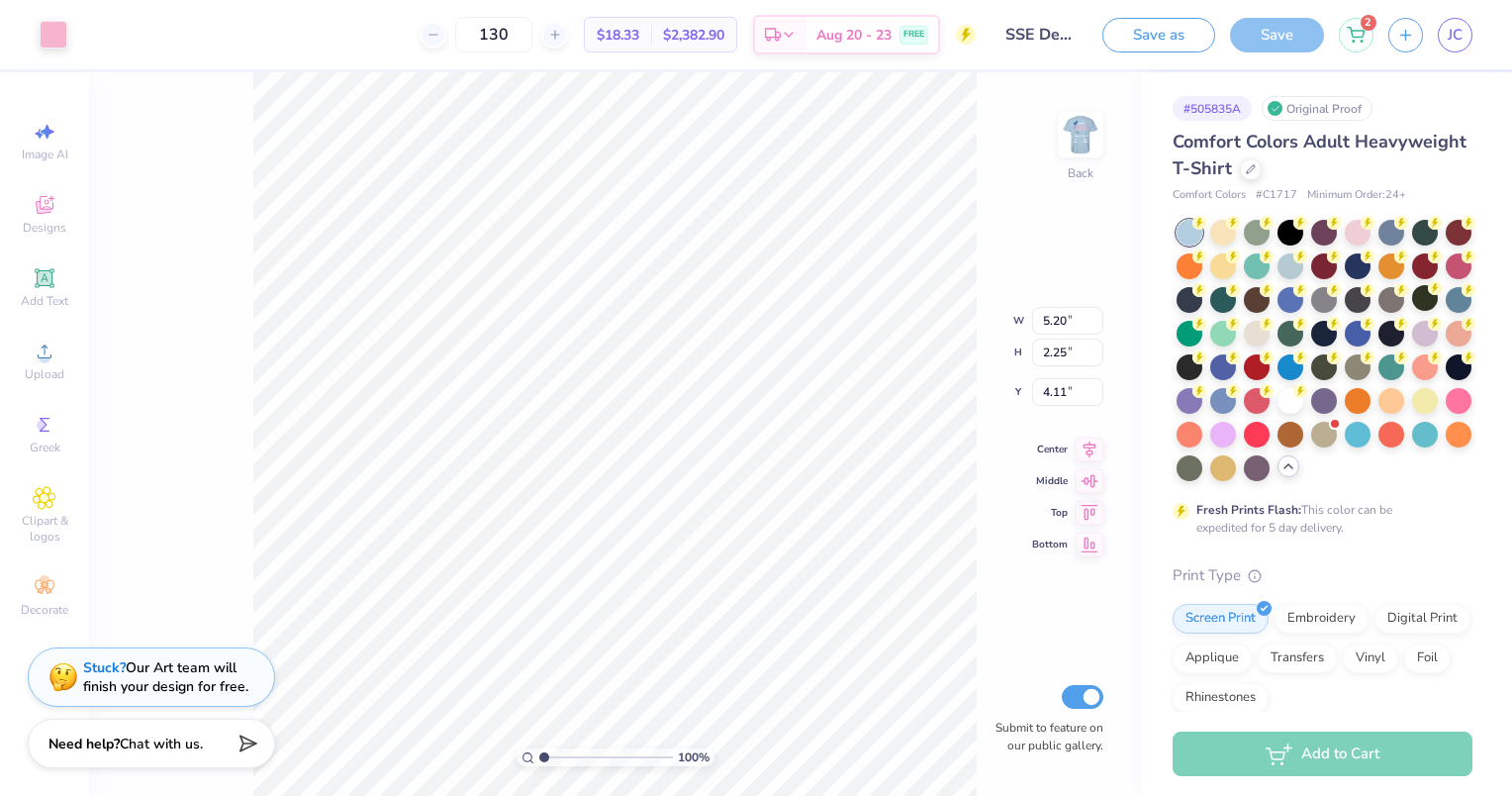 click on "100  % Back W 5.20 5.20 " H 2.25 2.25 " Y 4.11 4.11 " Center Middle Top Bottom Submit to feature on our public gallery." at bounding box center (614, 434) 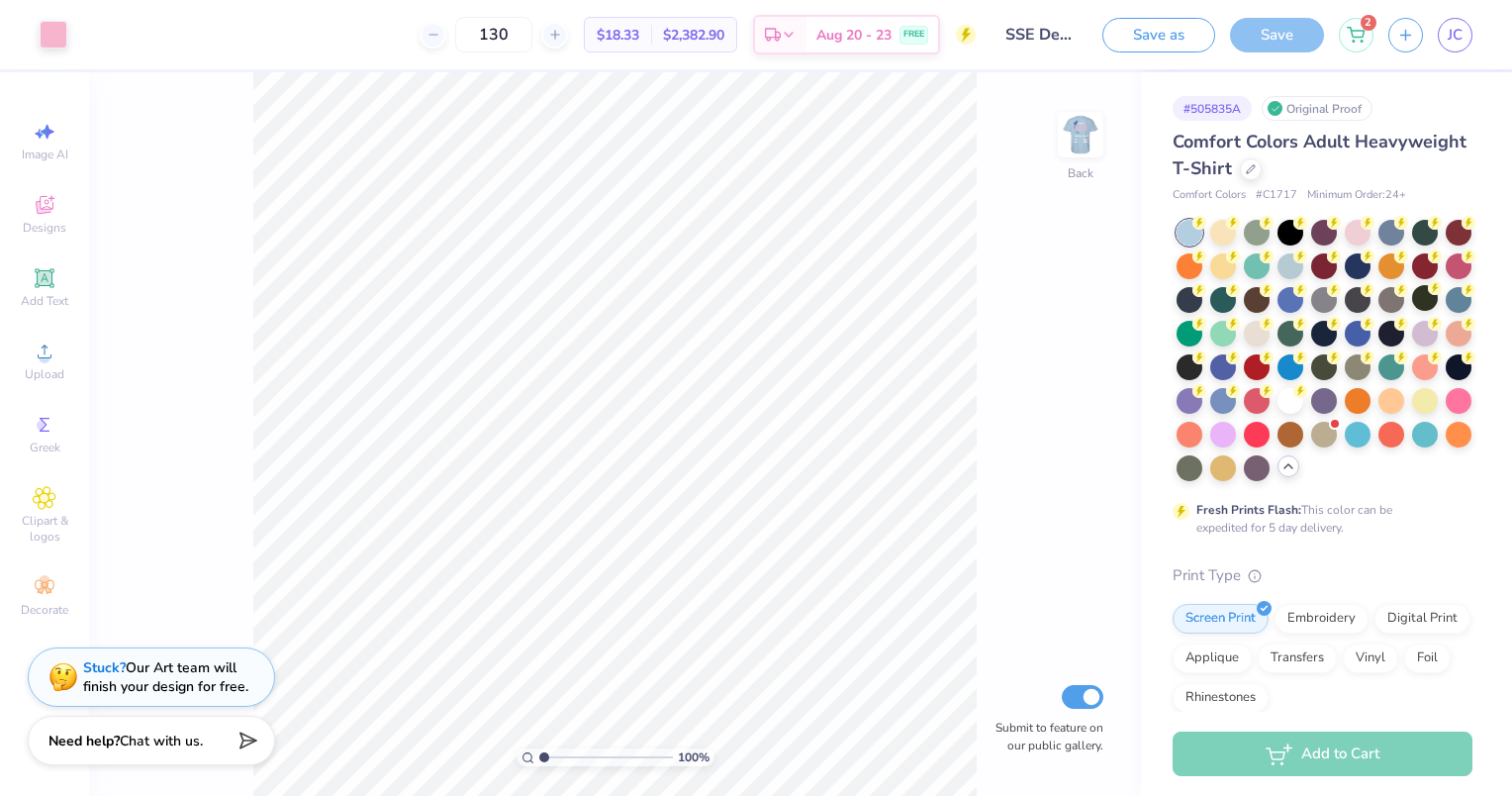 click on "Need help?  Chat with us." at bounding box center (151, 741) 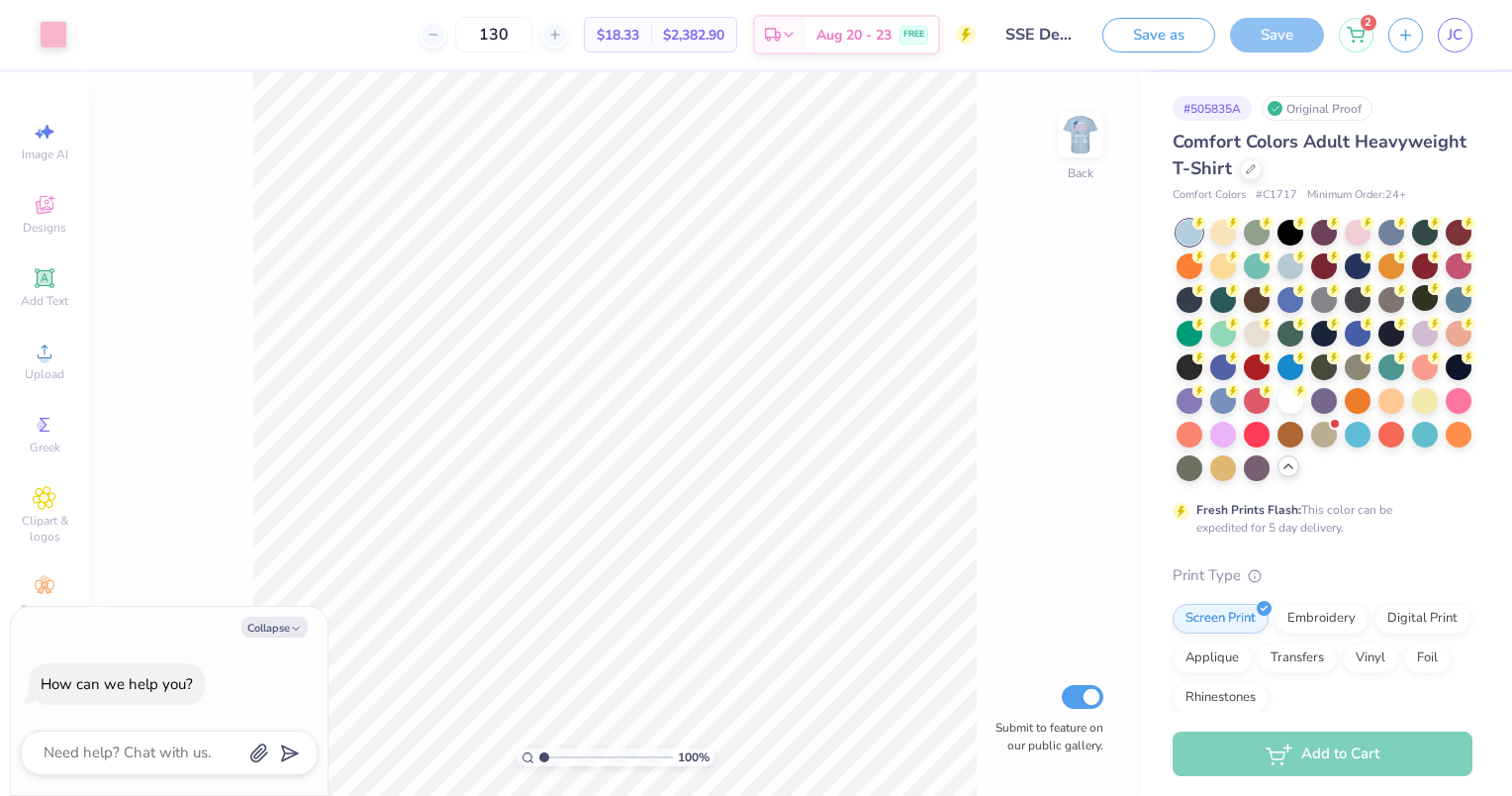 click on "Collapse How can we help you?" at bounding box center (169, 701) 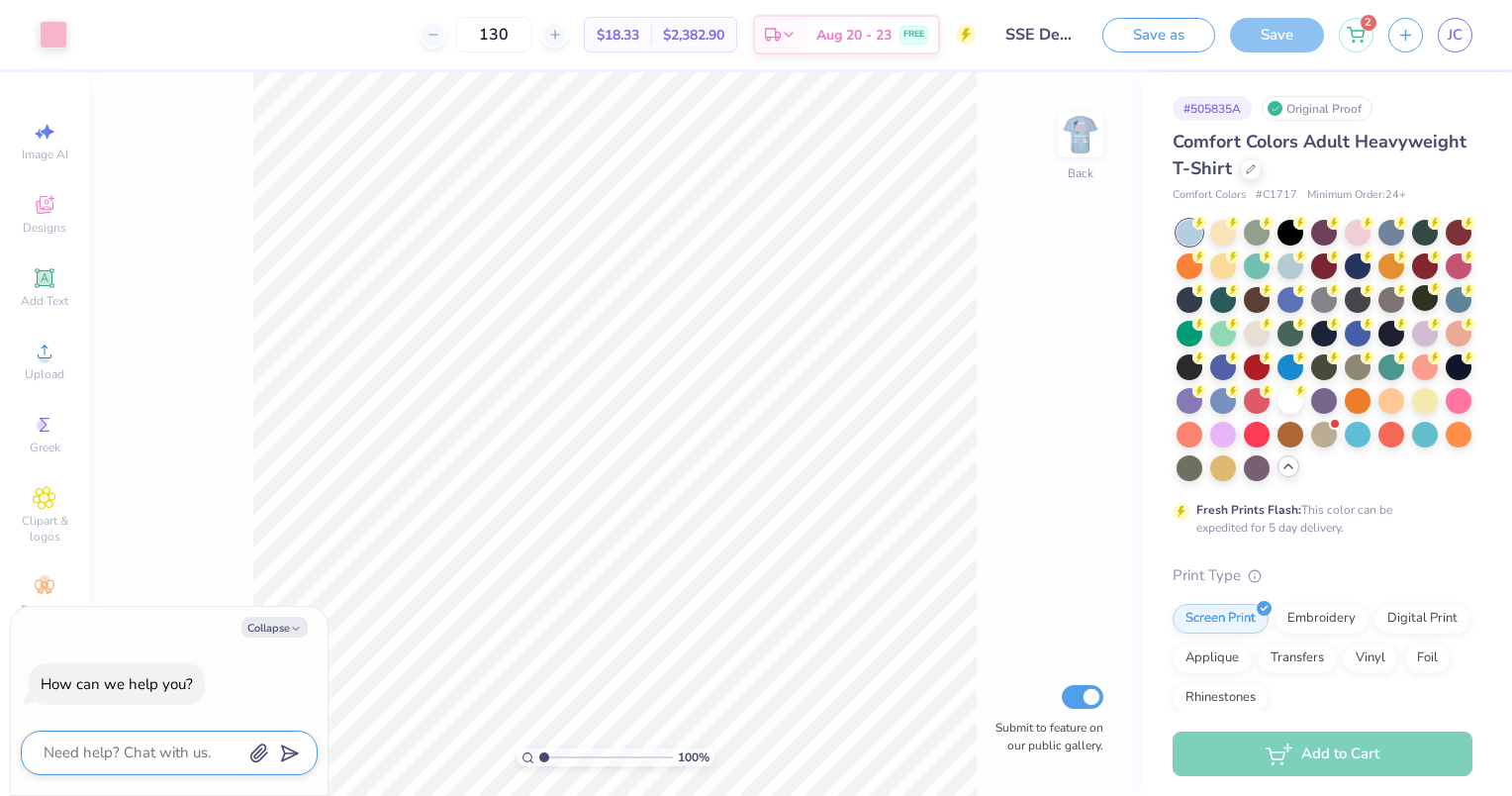 click at bounding box center (142, 752) 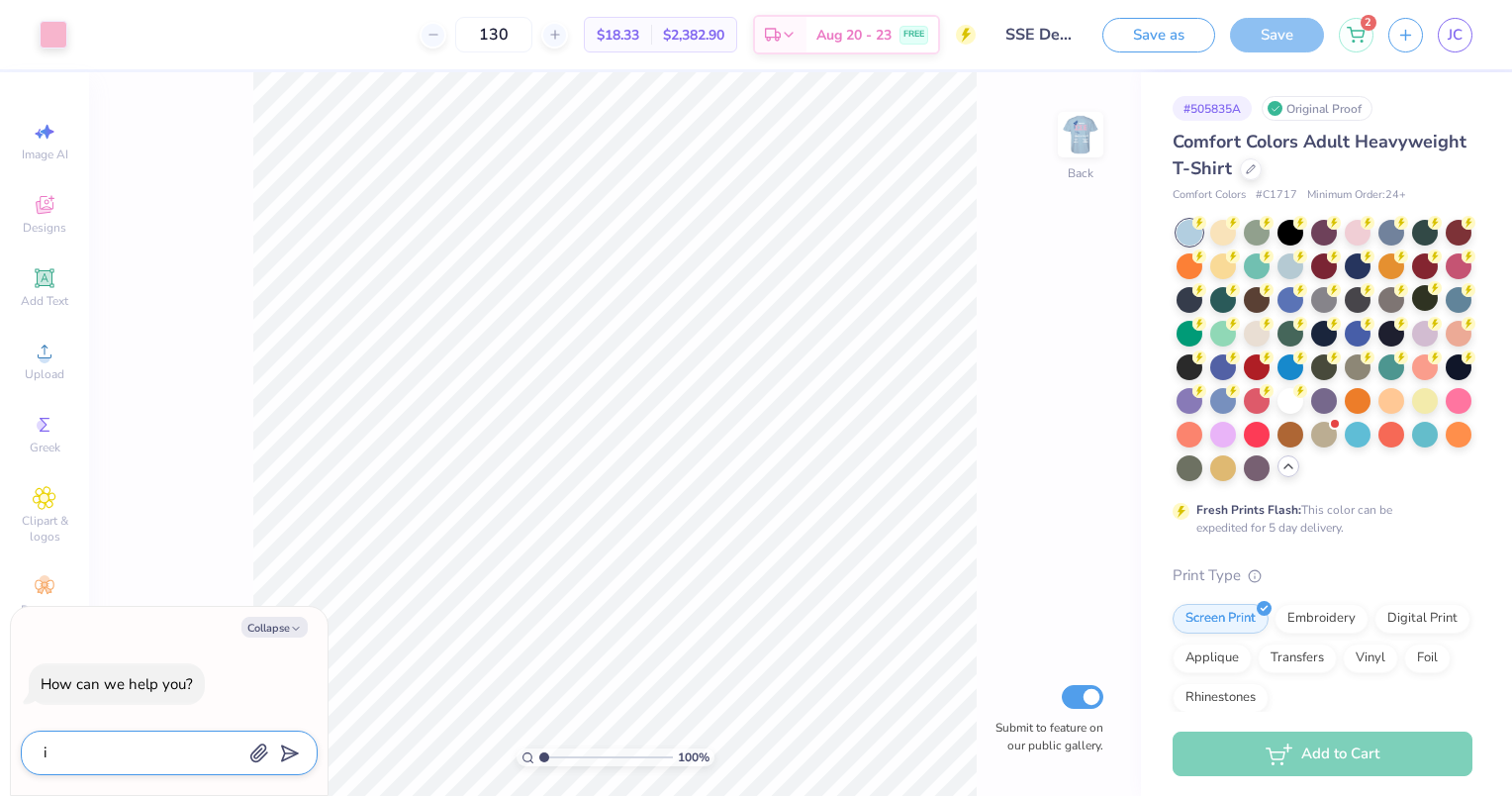 type on "it" 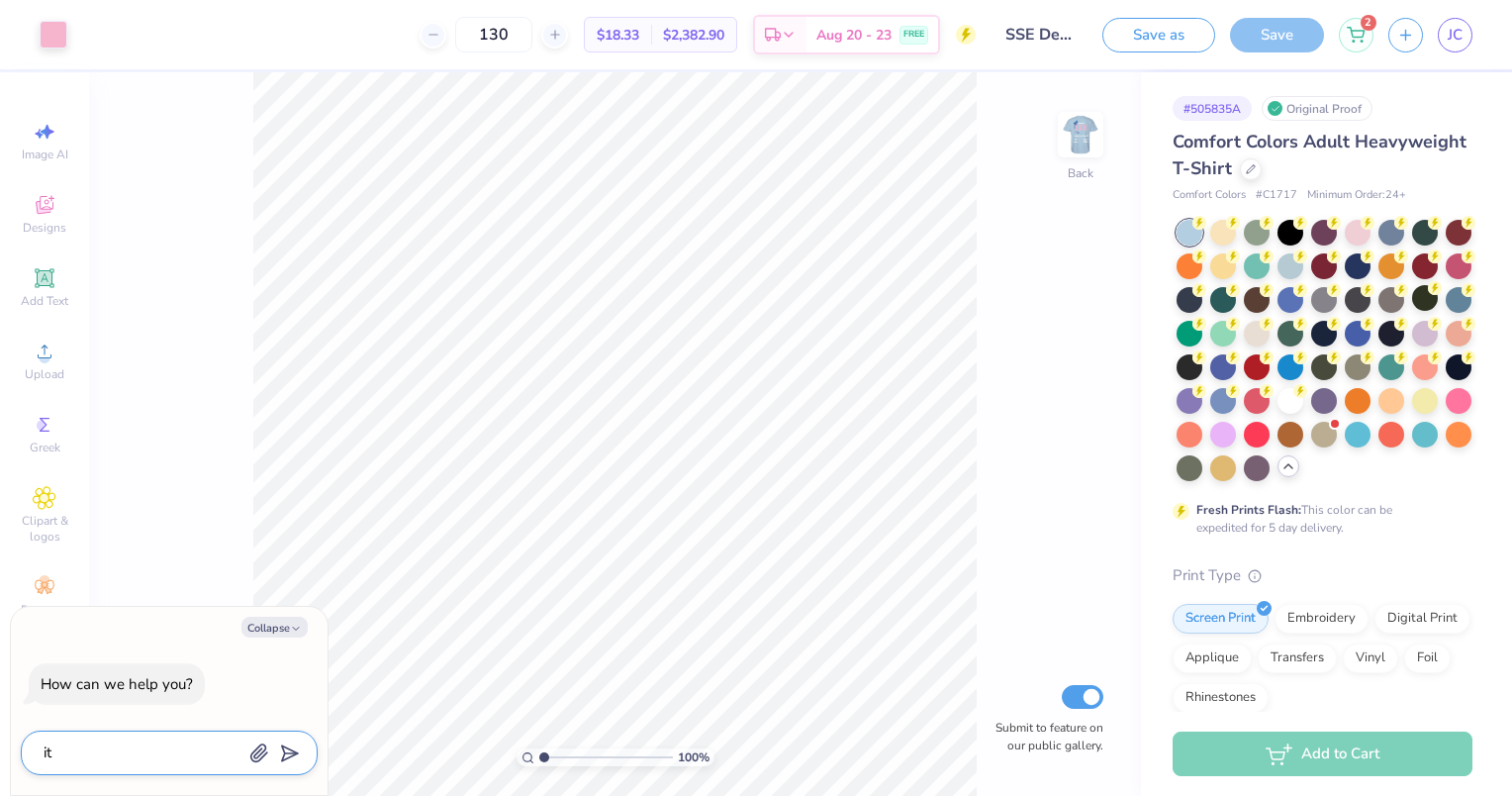 type on "x" 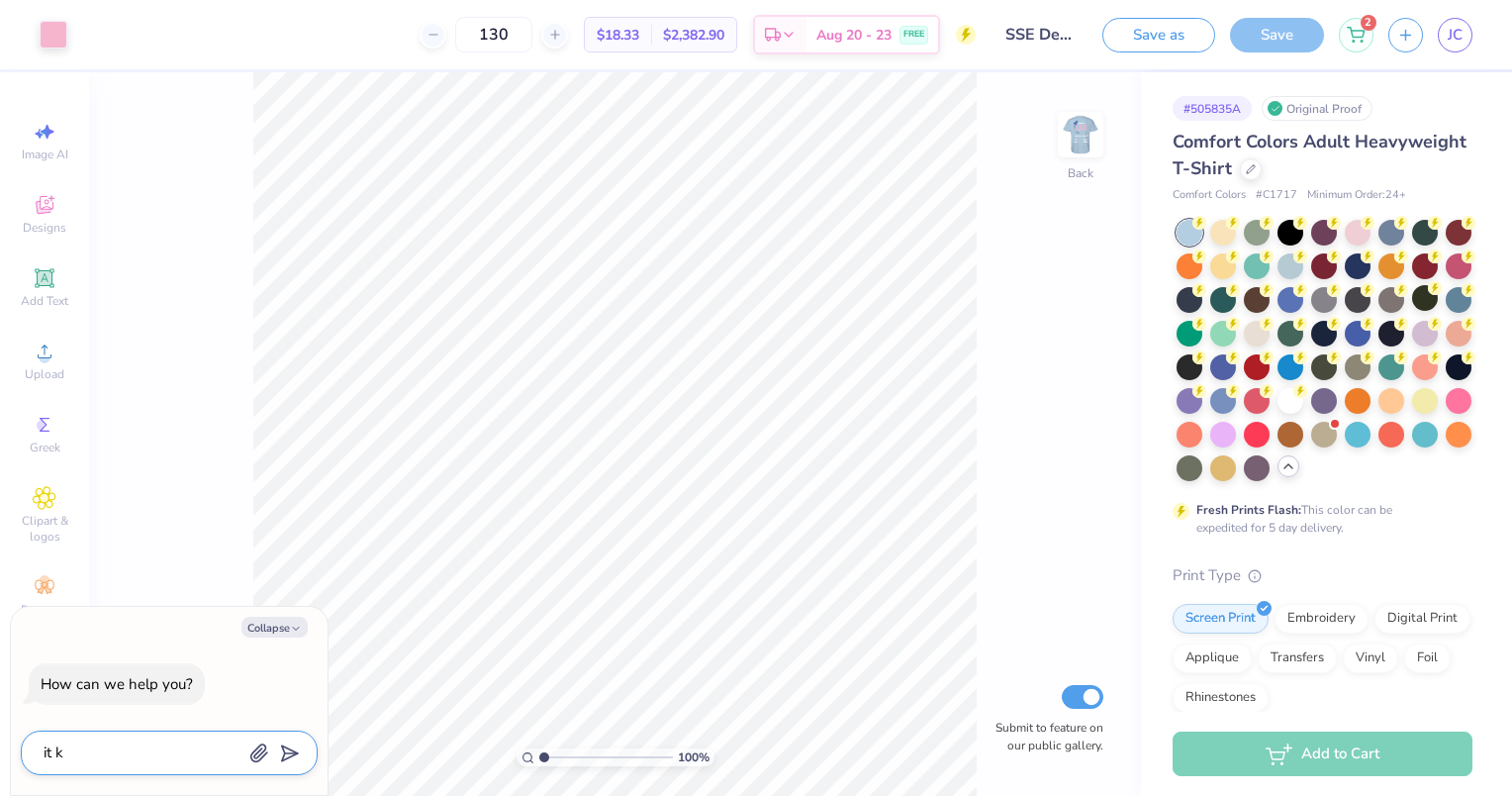 type on "it ke" 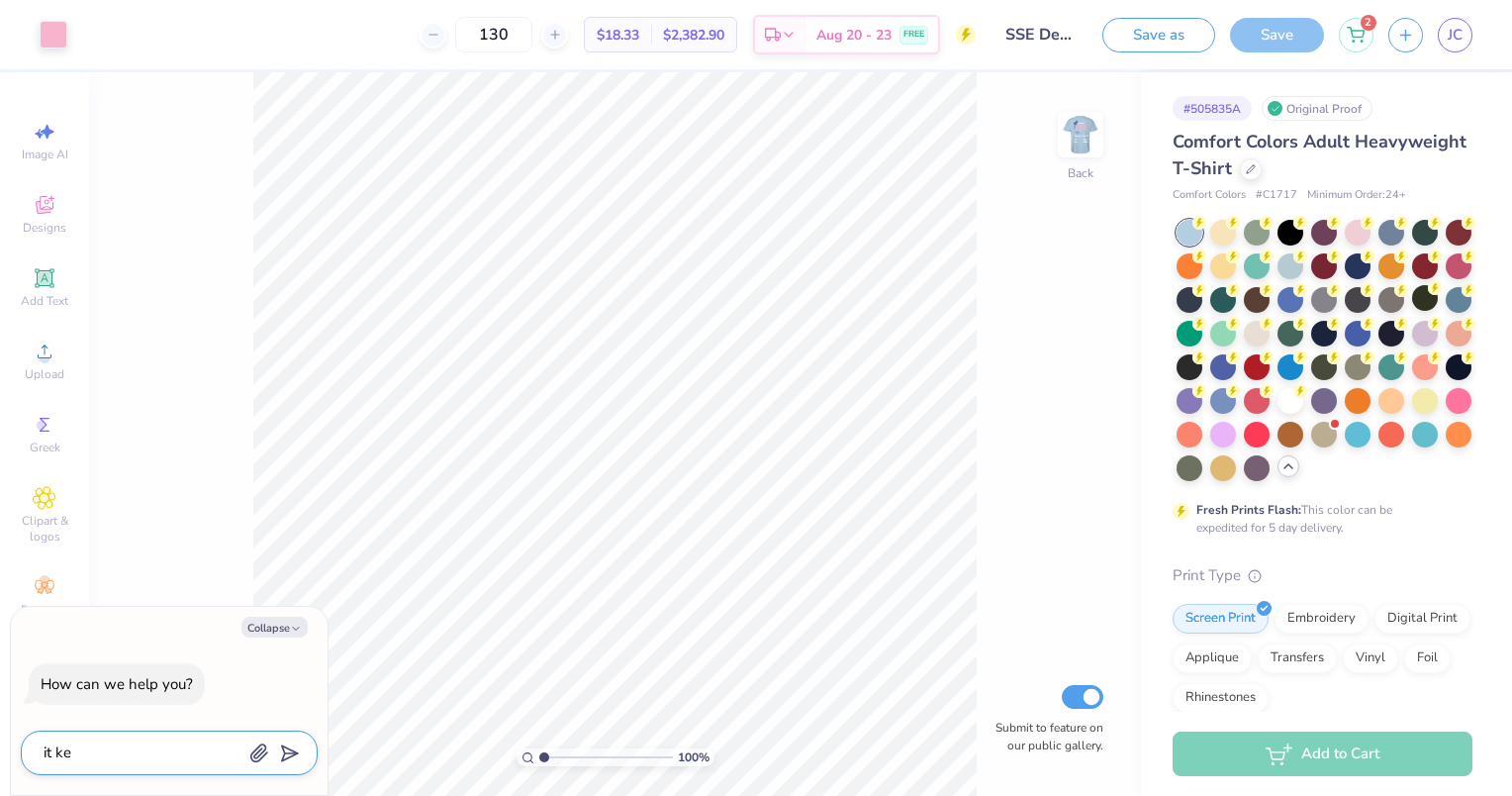 type on "it kee" 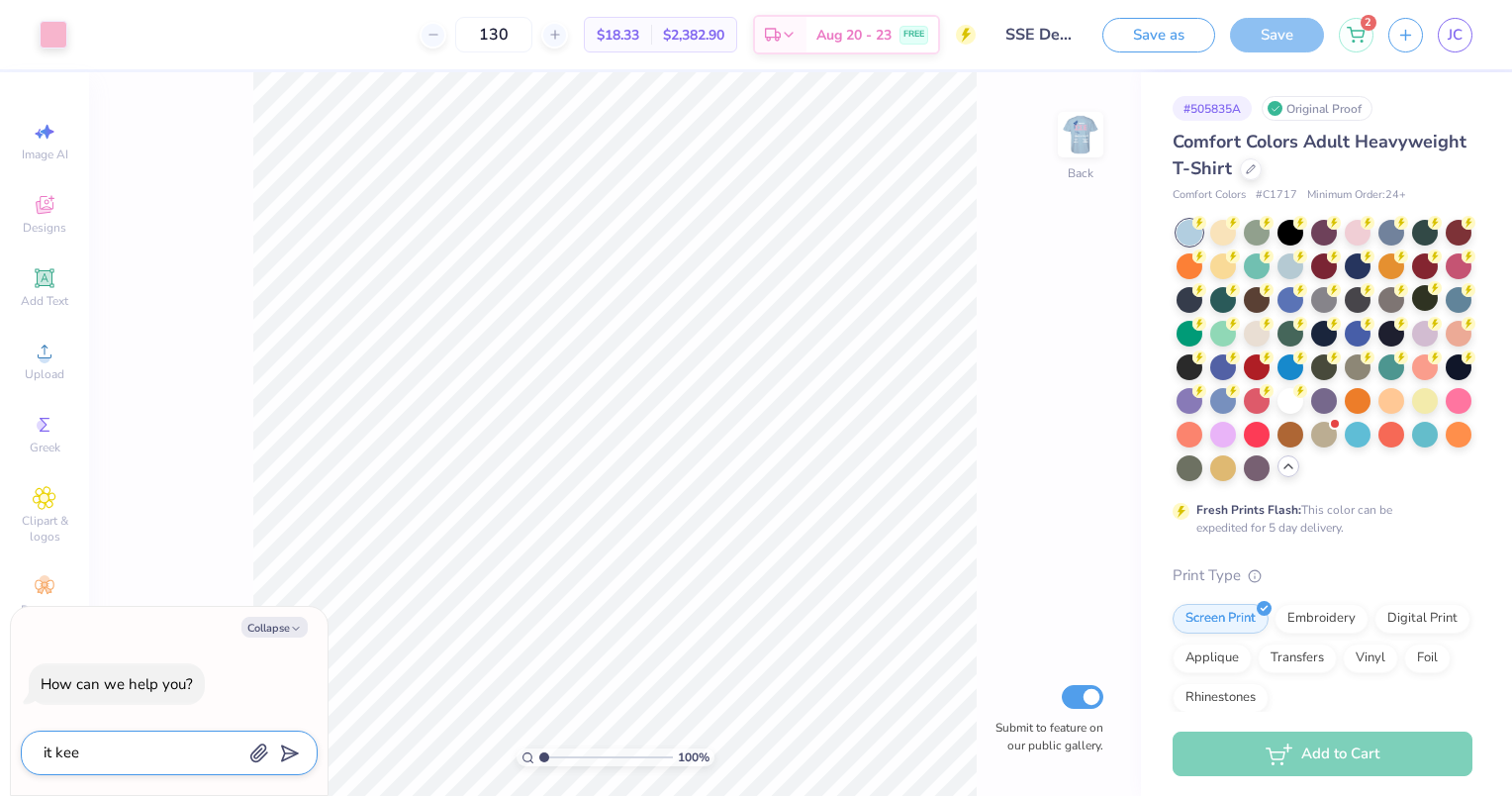 type on "it keep" 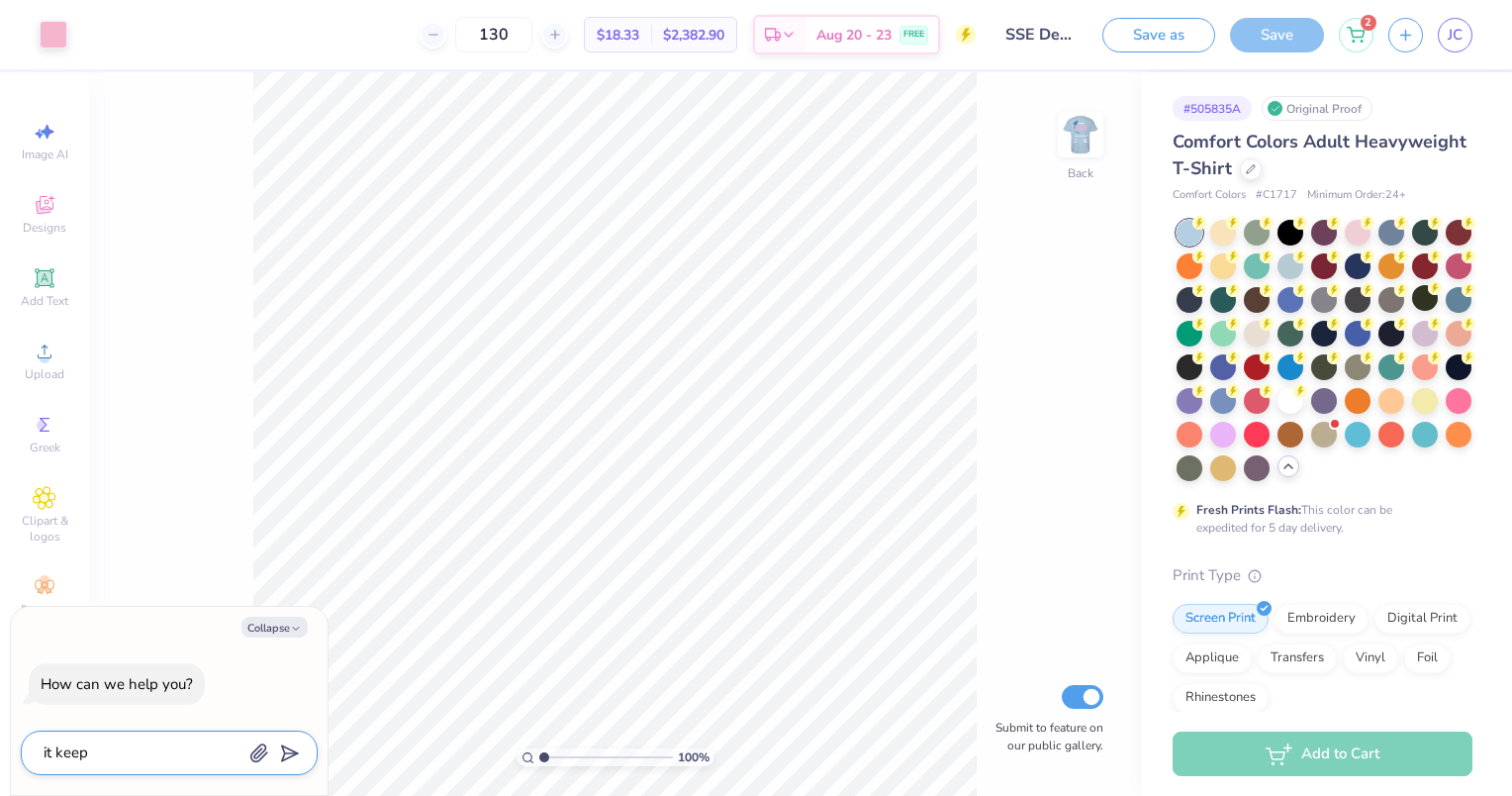 type on "it keeps" 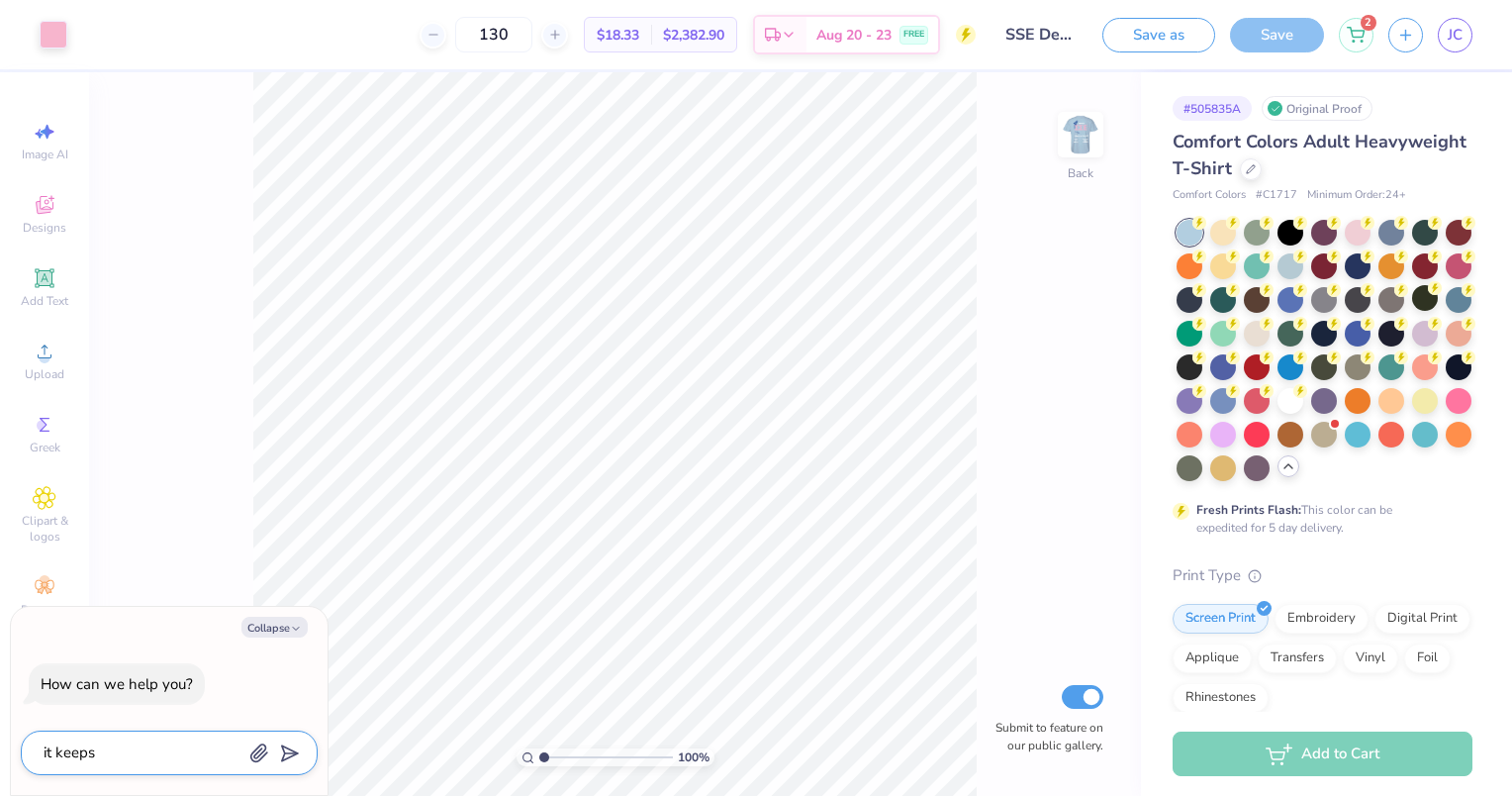 type on "it keeps" 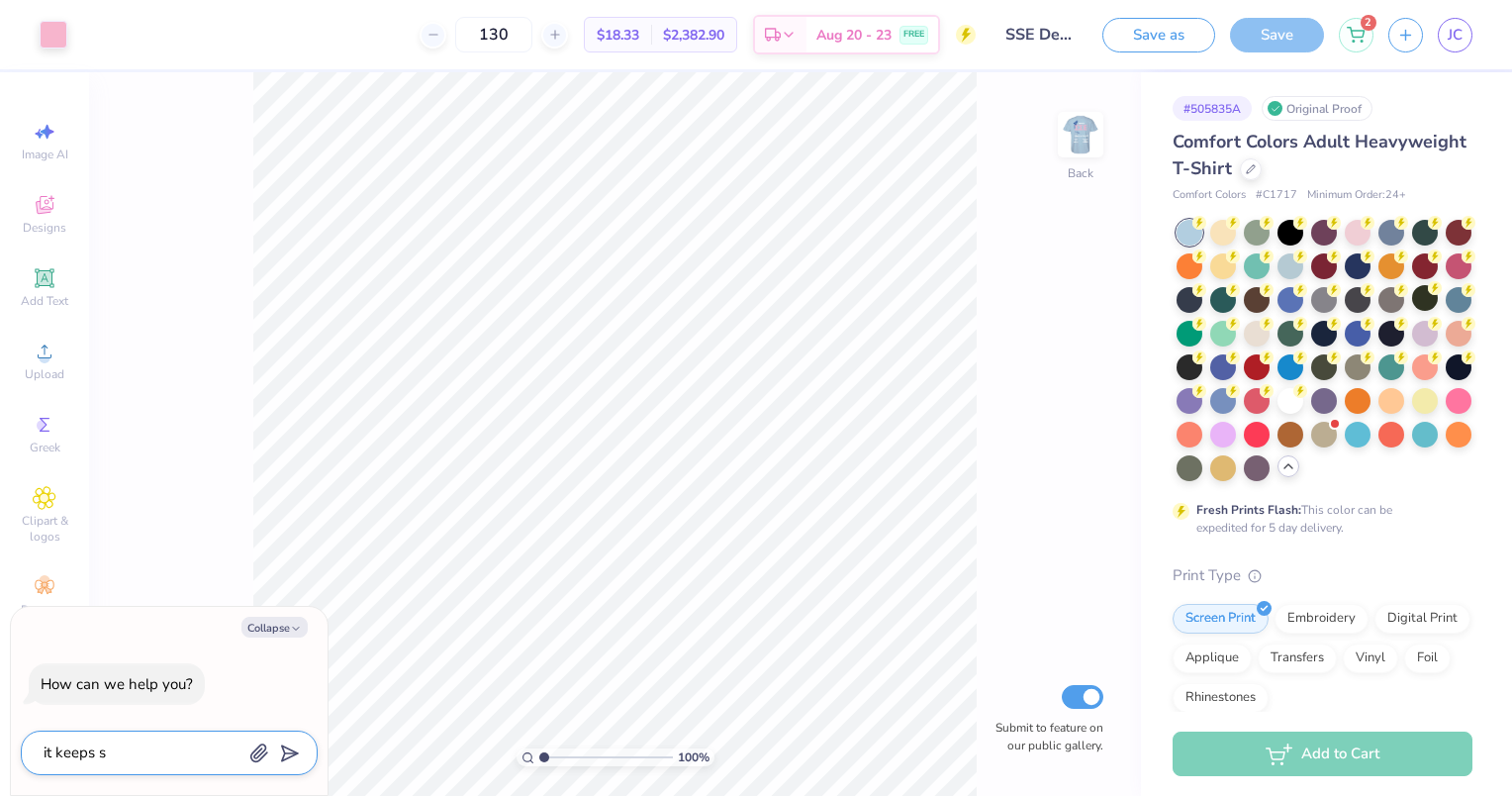 type on "it keeps sa" 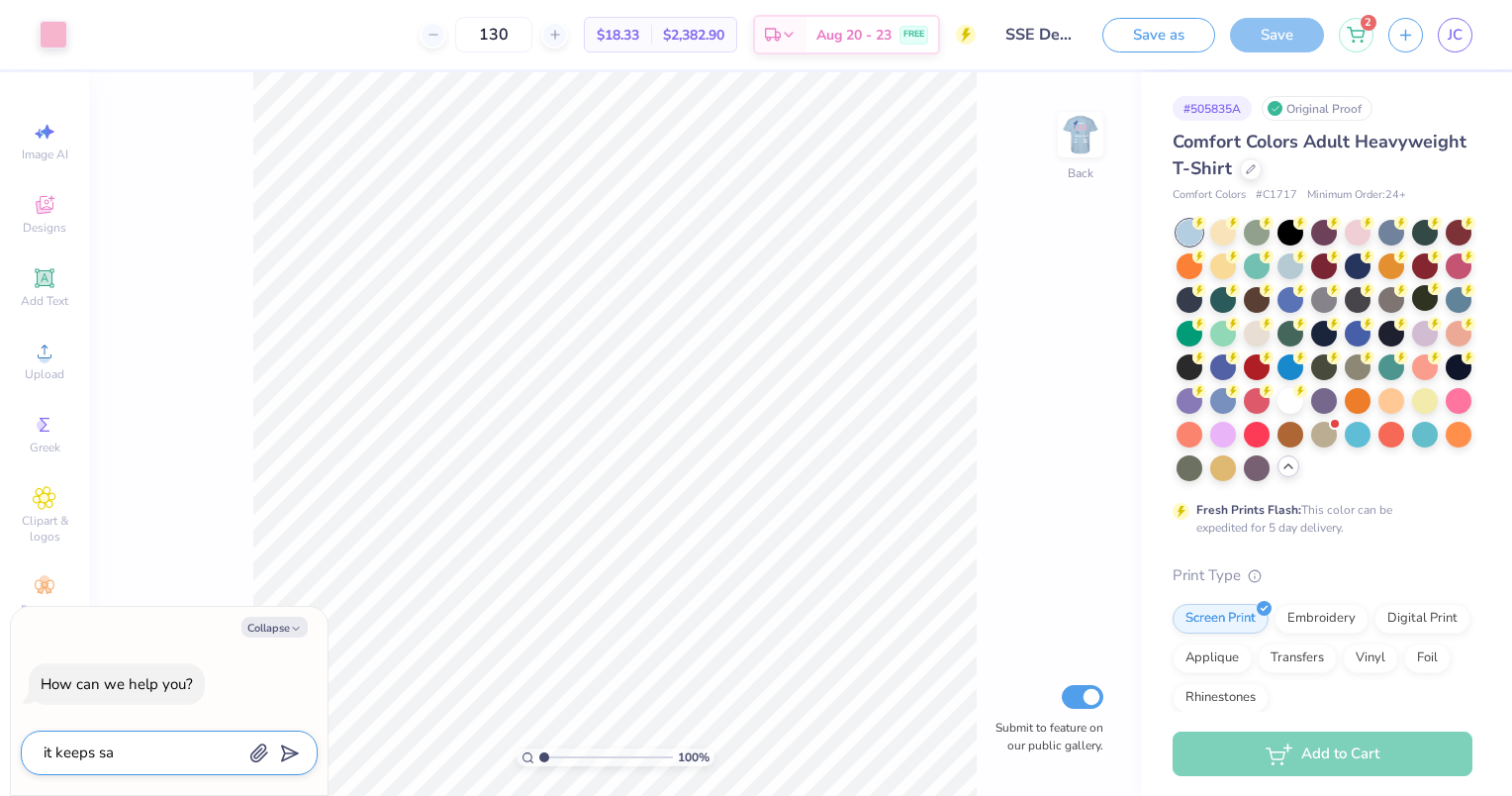 type on "it keeps say" 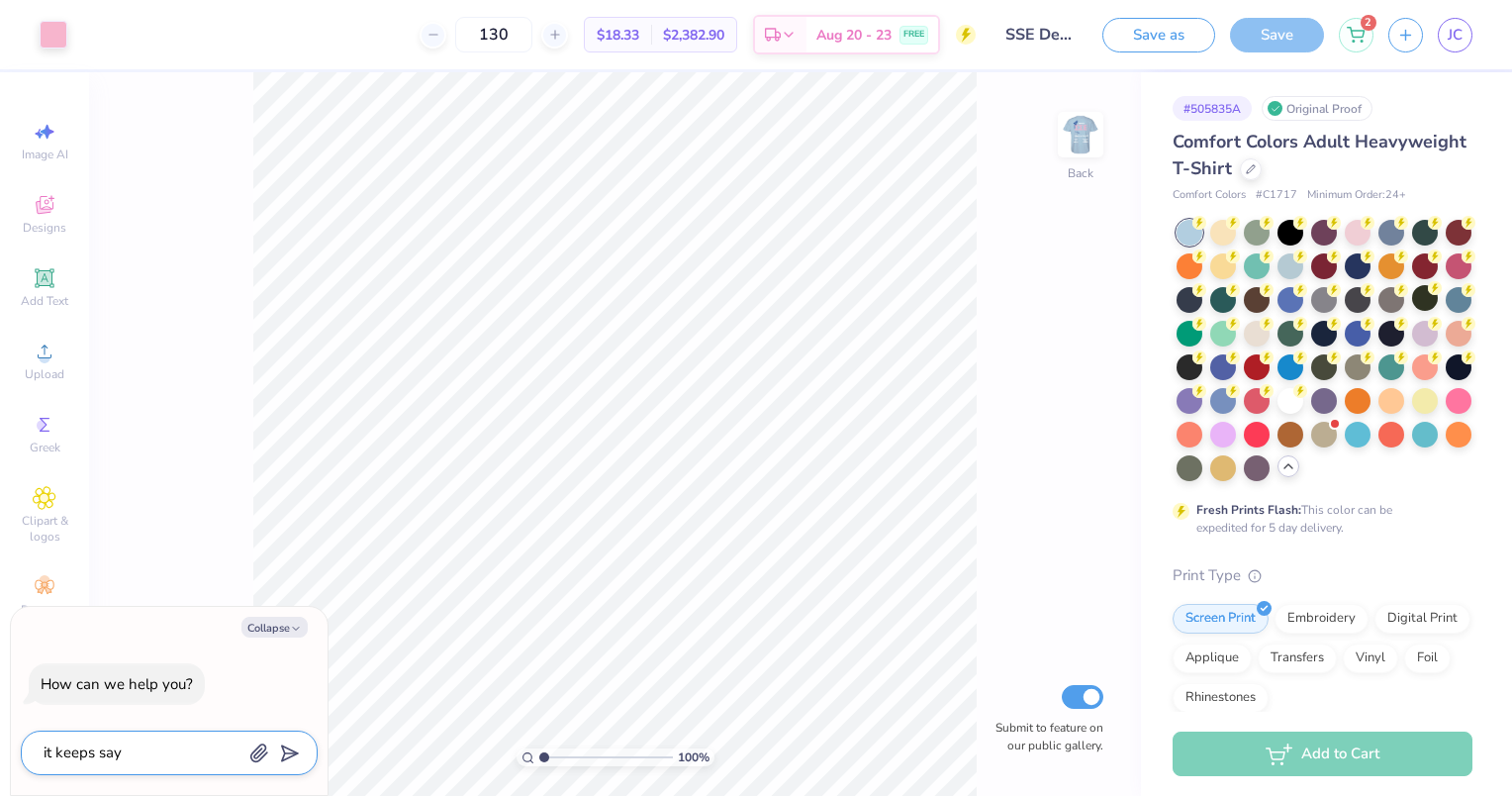 type on "it keeps sayi" 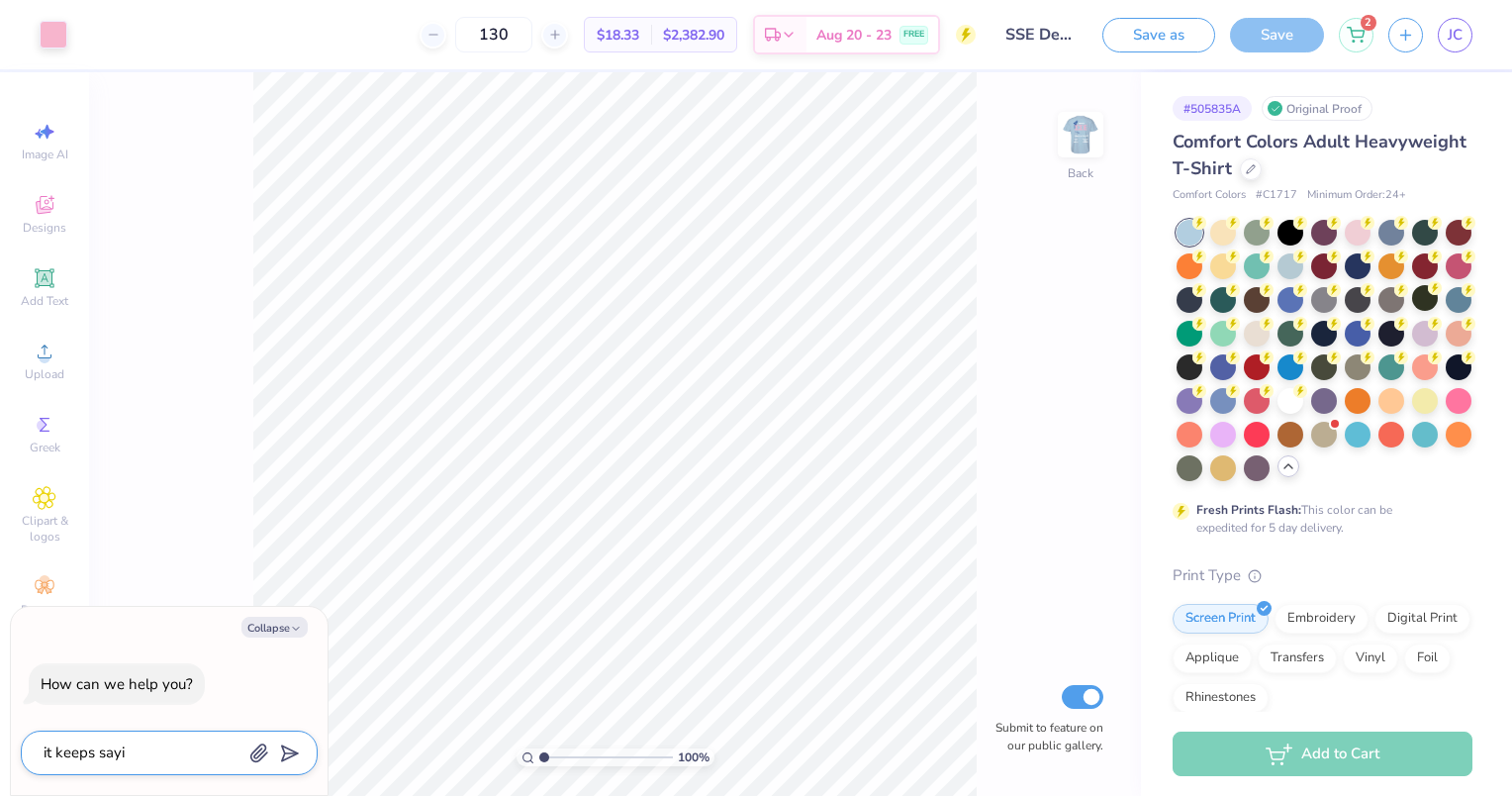 type on "it keeps sayin" 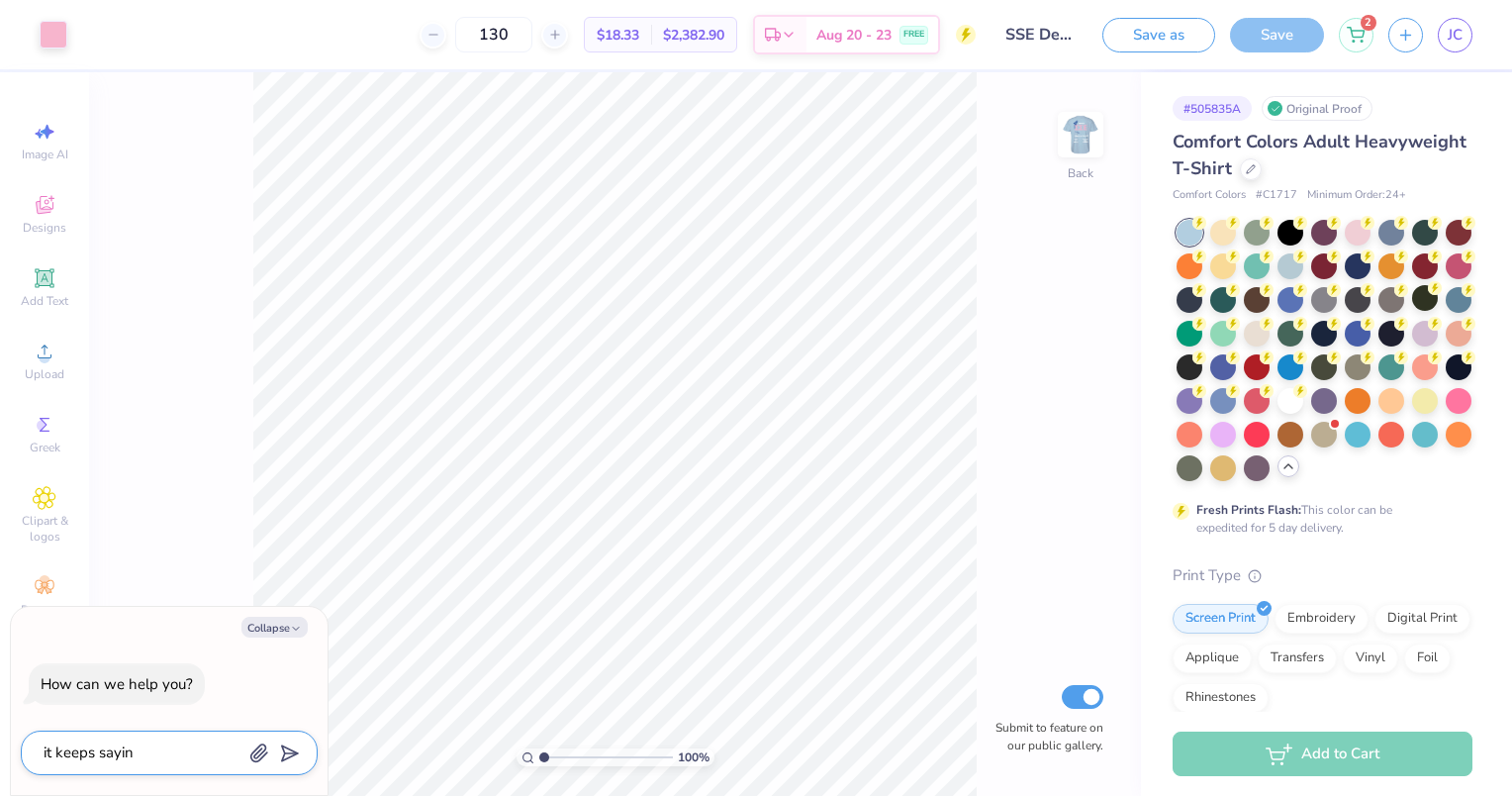 type on "it keeps saying" 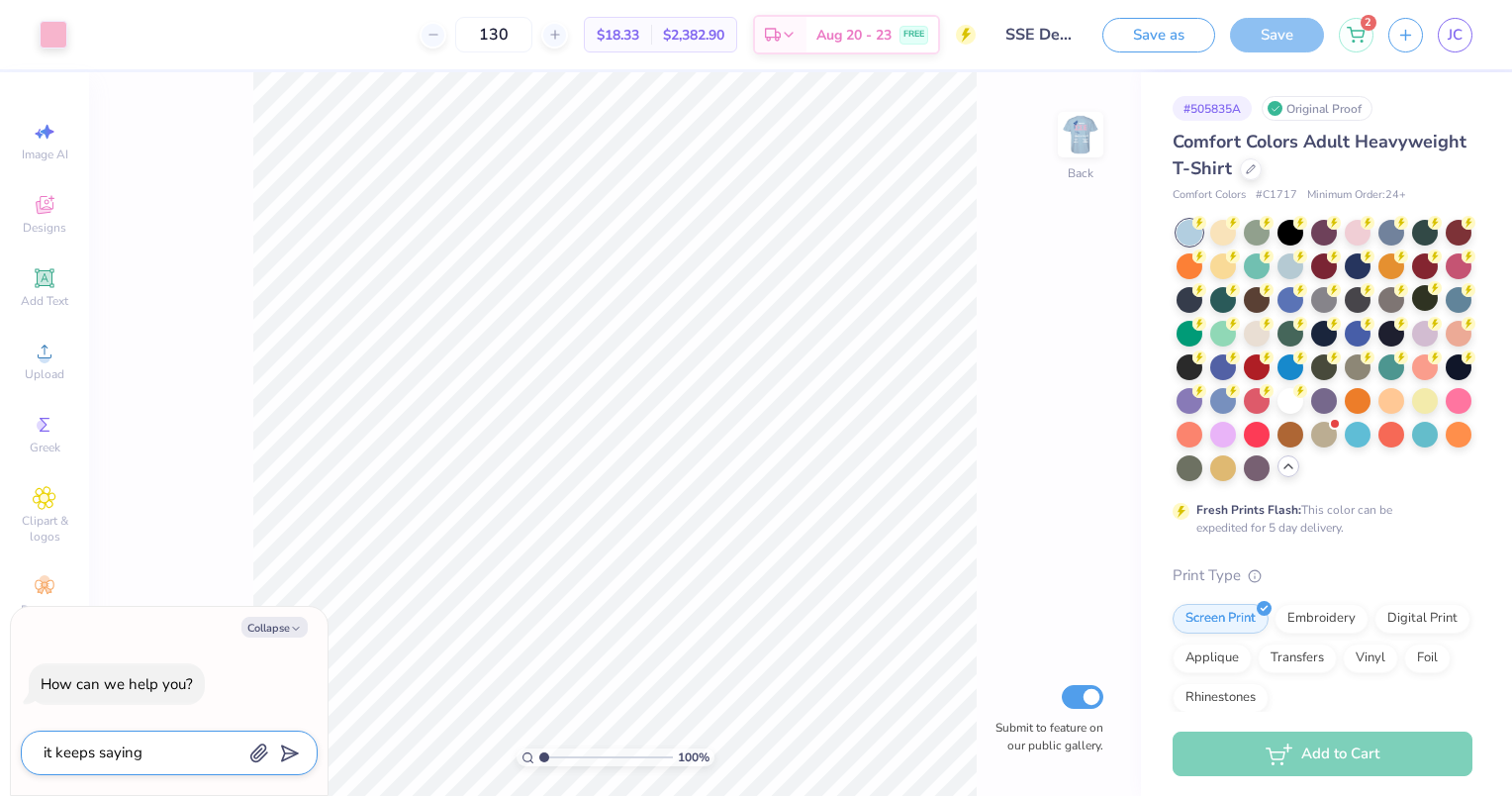 type on "it keeps saying" 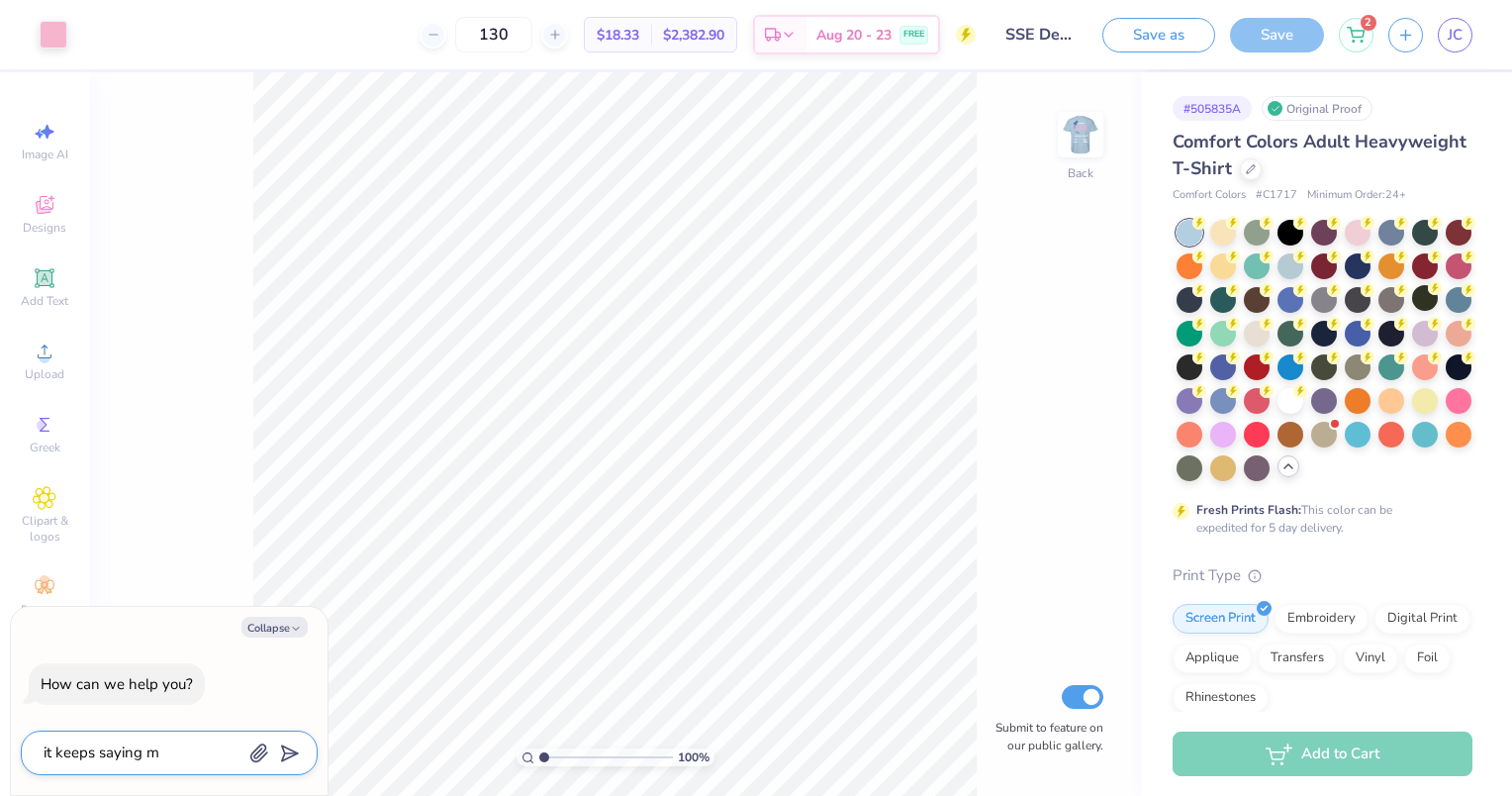 type on "it keeps saying my" 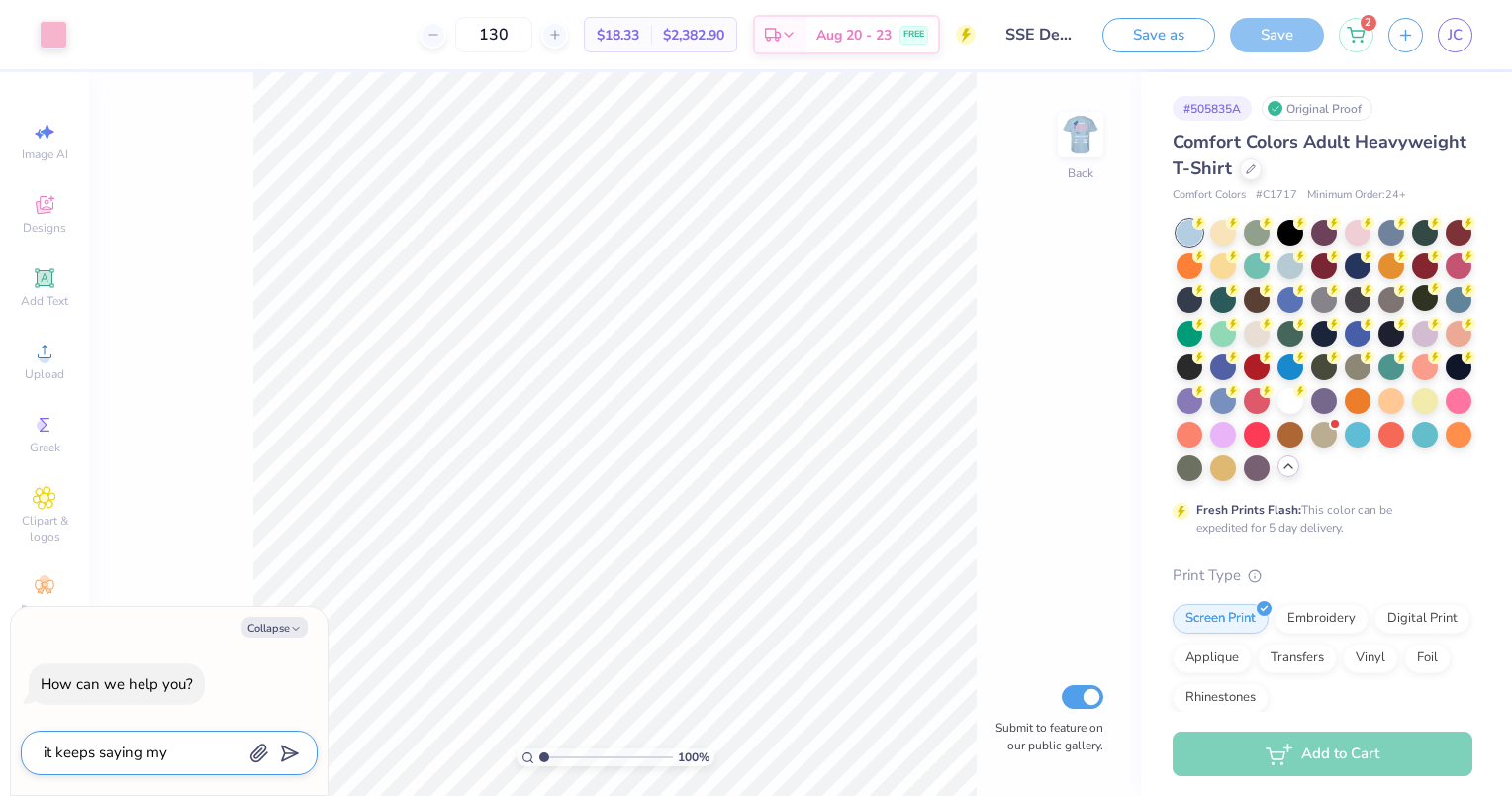 type on "it keeps saying m" 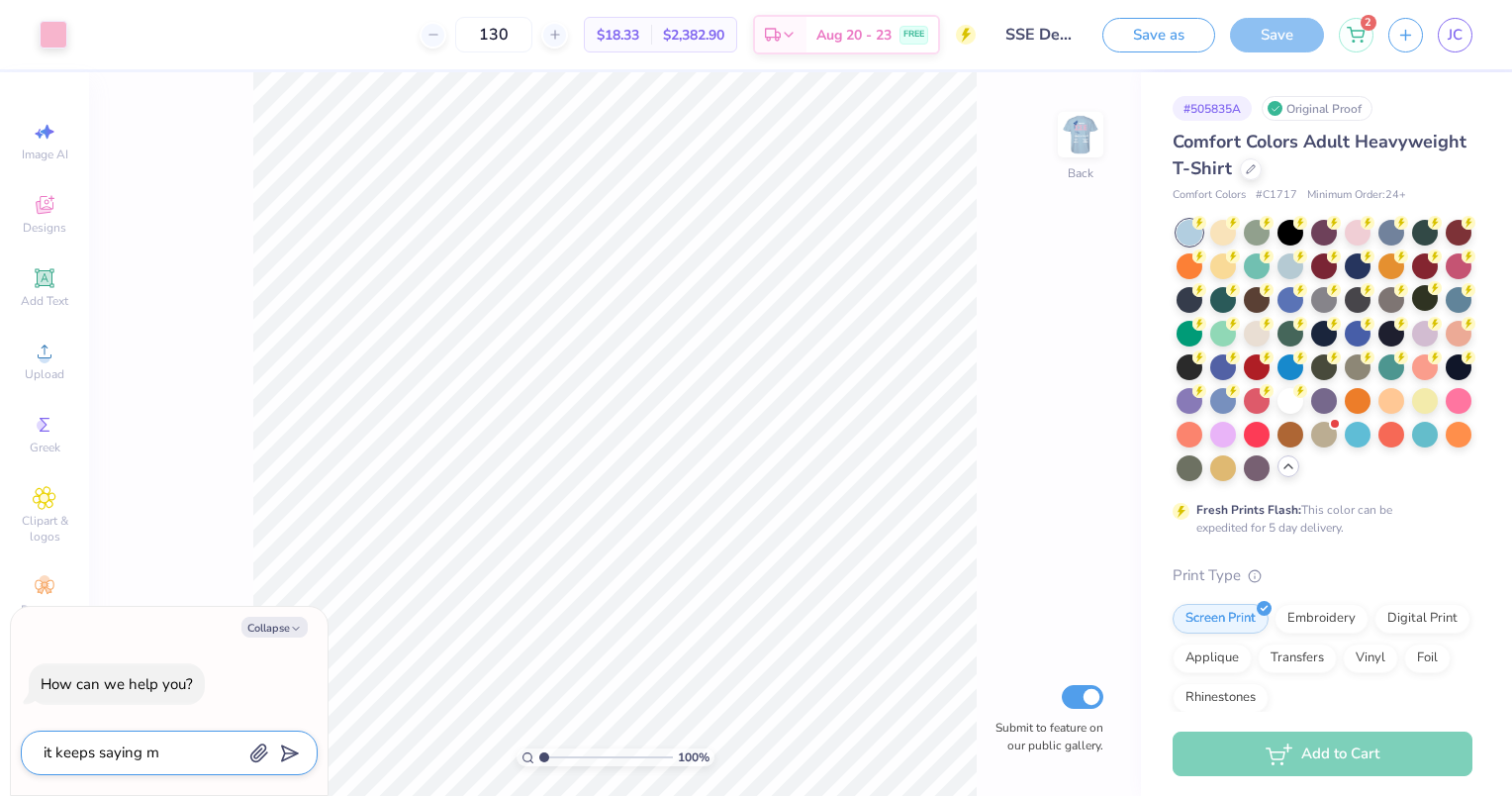type on "it keeps saying" 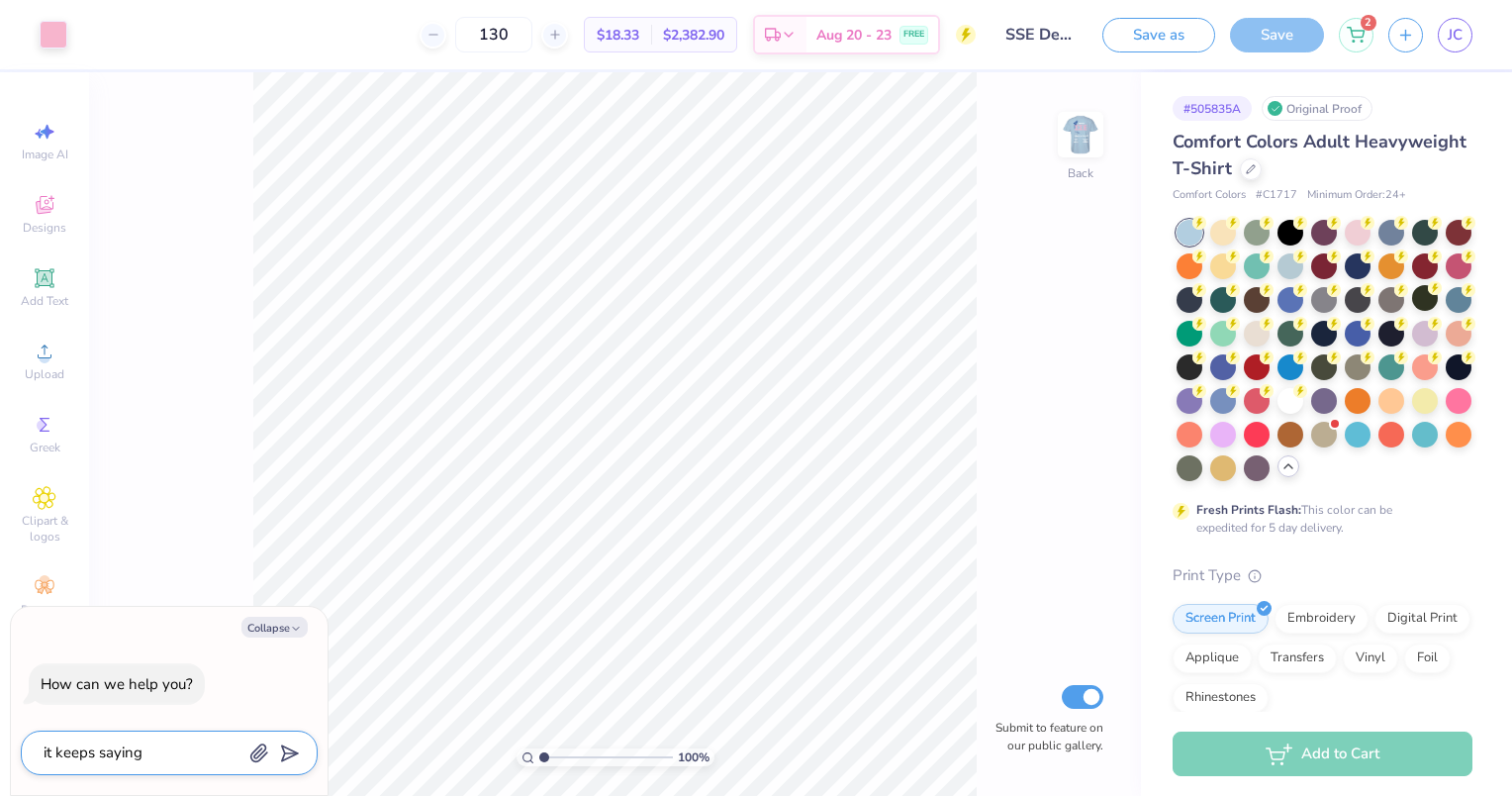 type on "it keeps saying m" 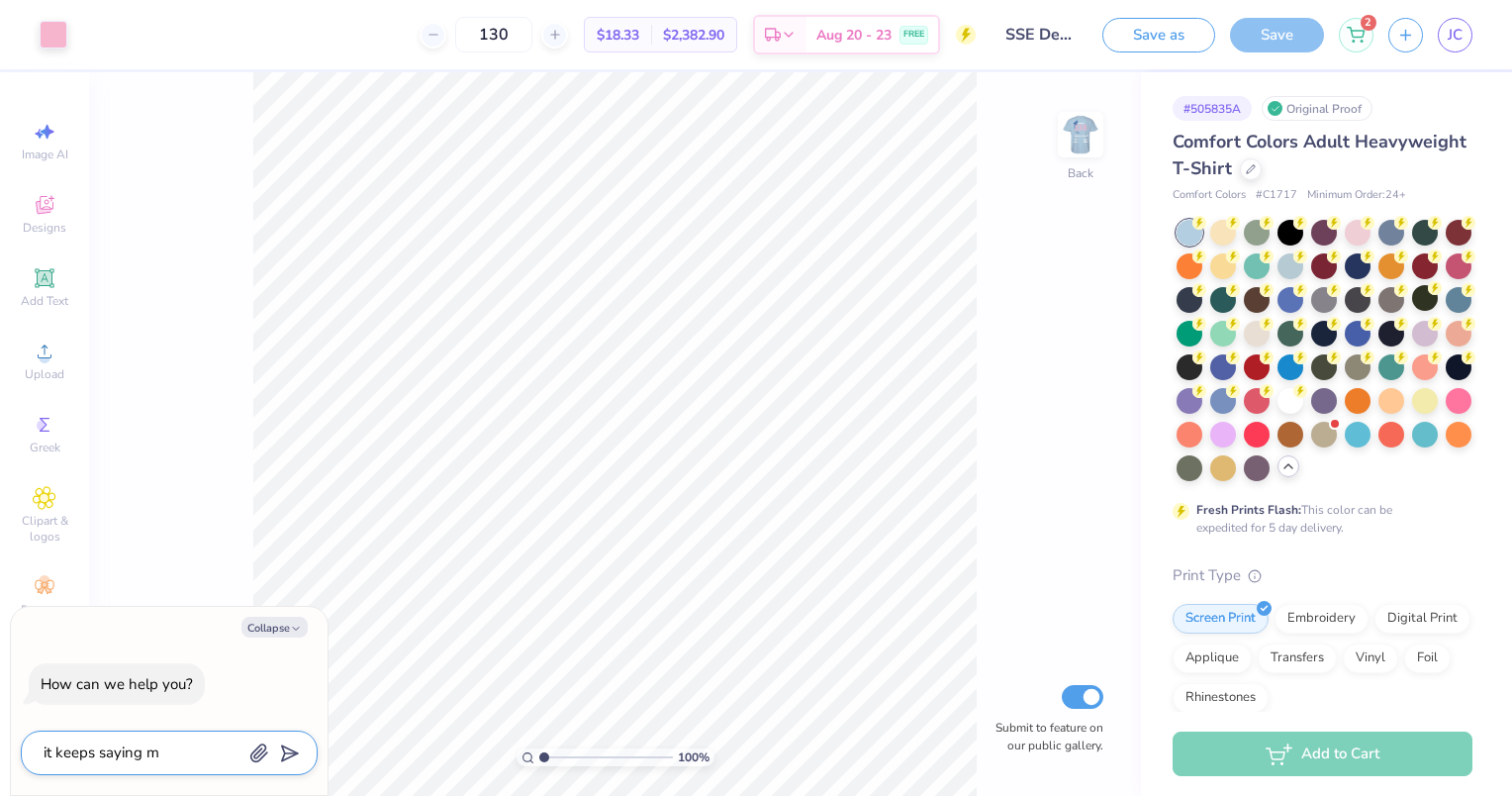 type on "it keeps saying my" 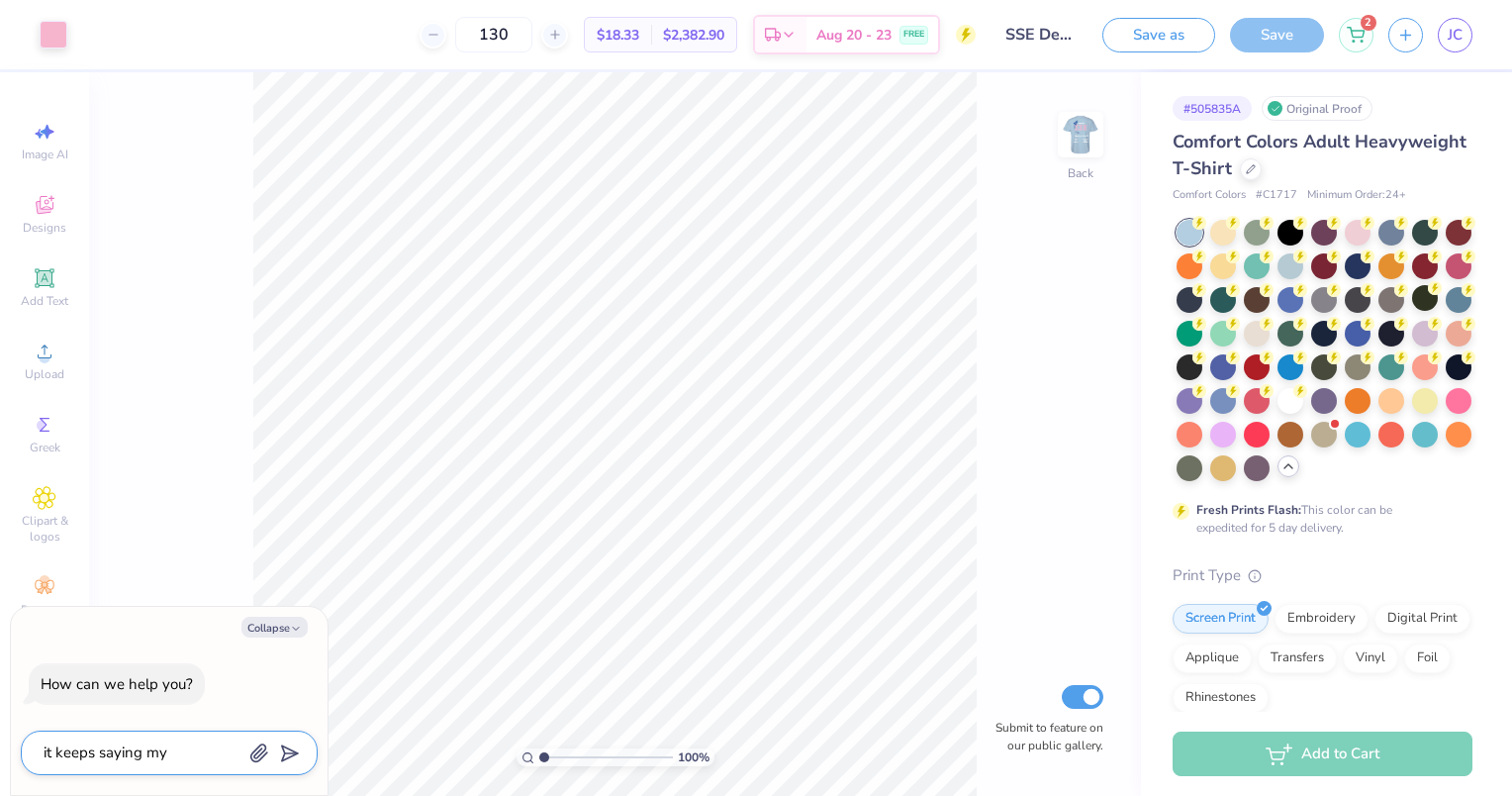type on "it keeps saying my" 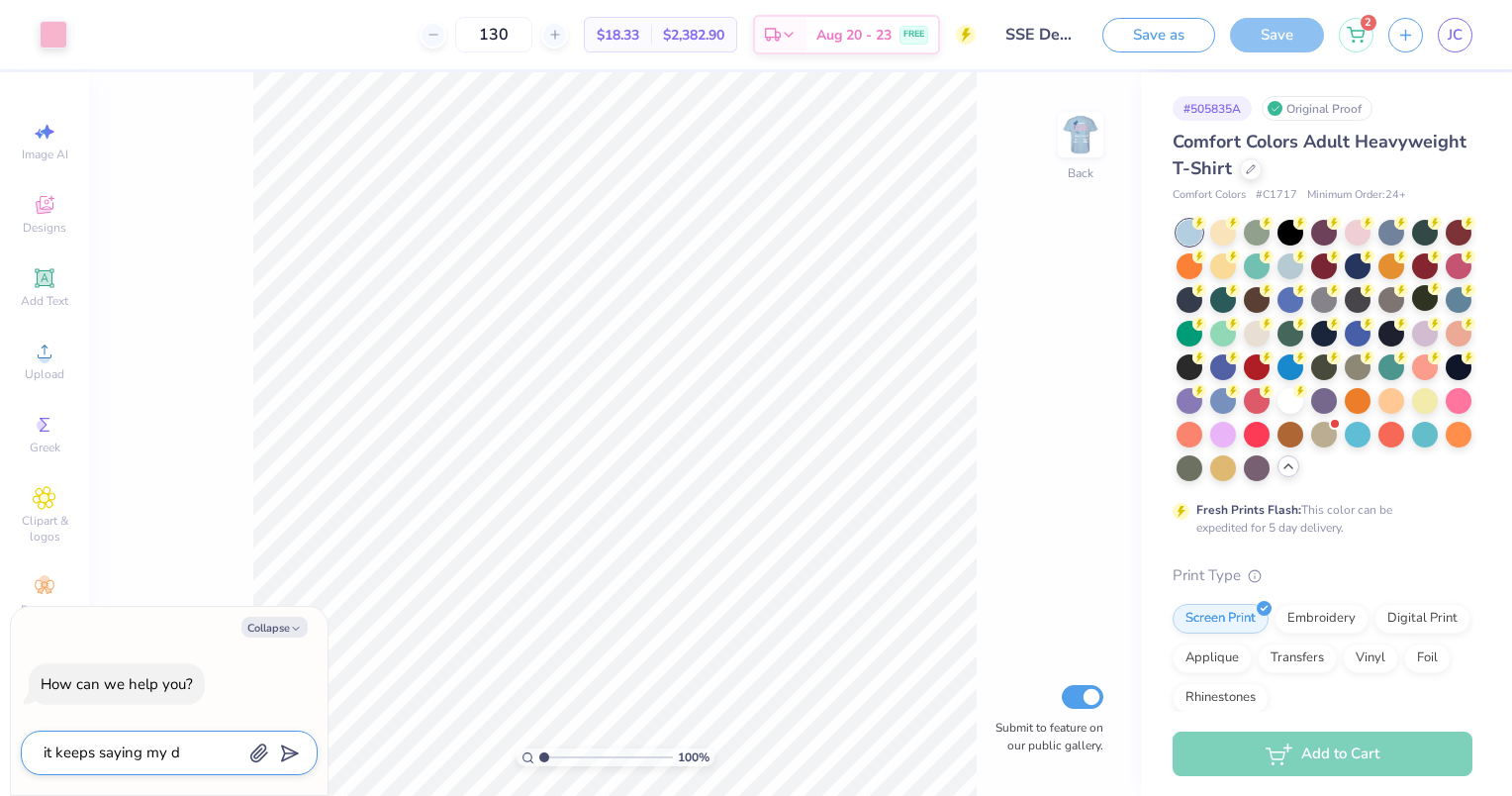 type on "it keeps saying my de" 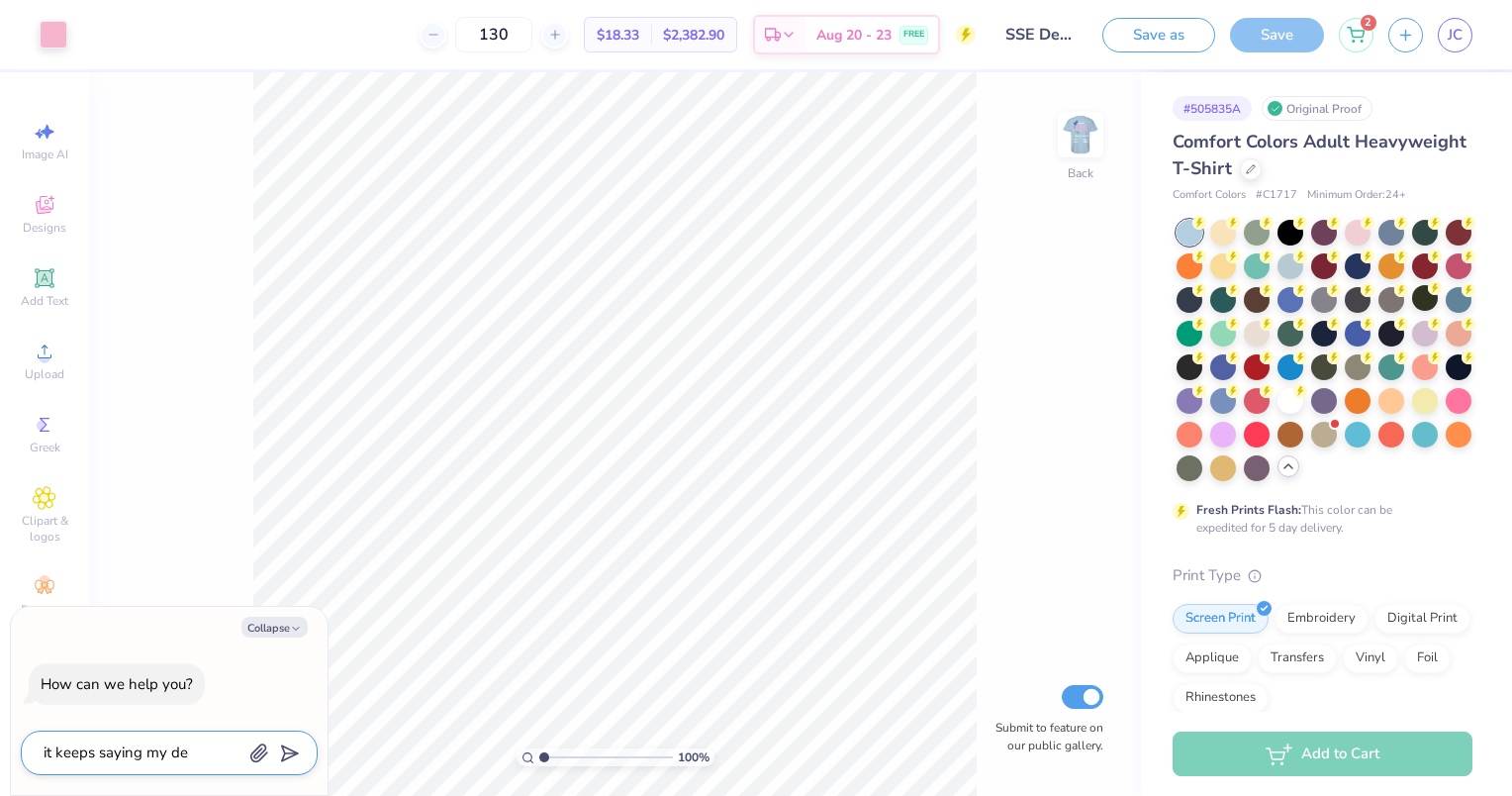 type on "it keeps saying my des" 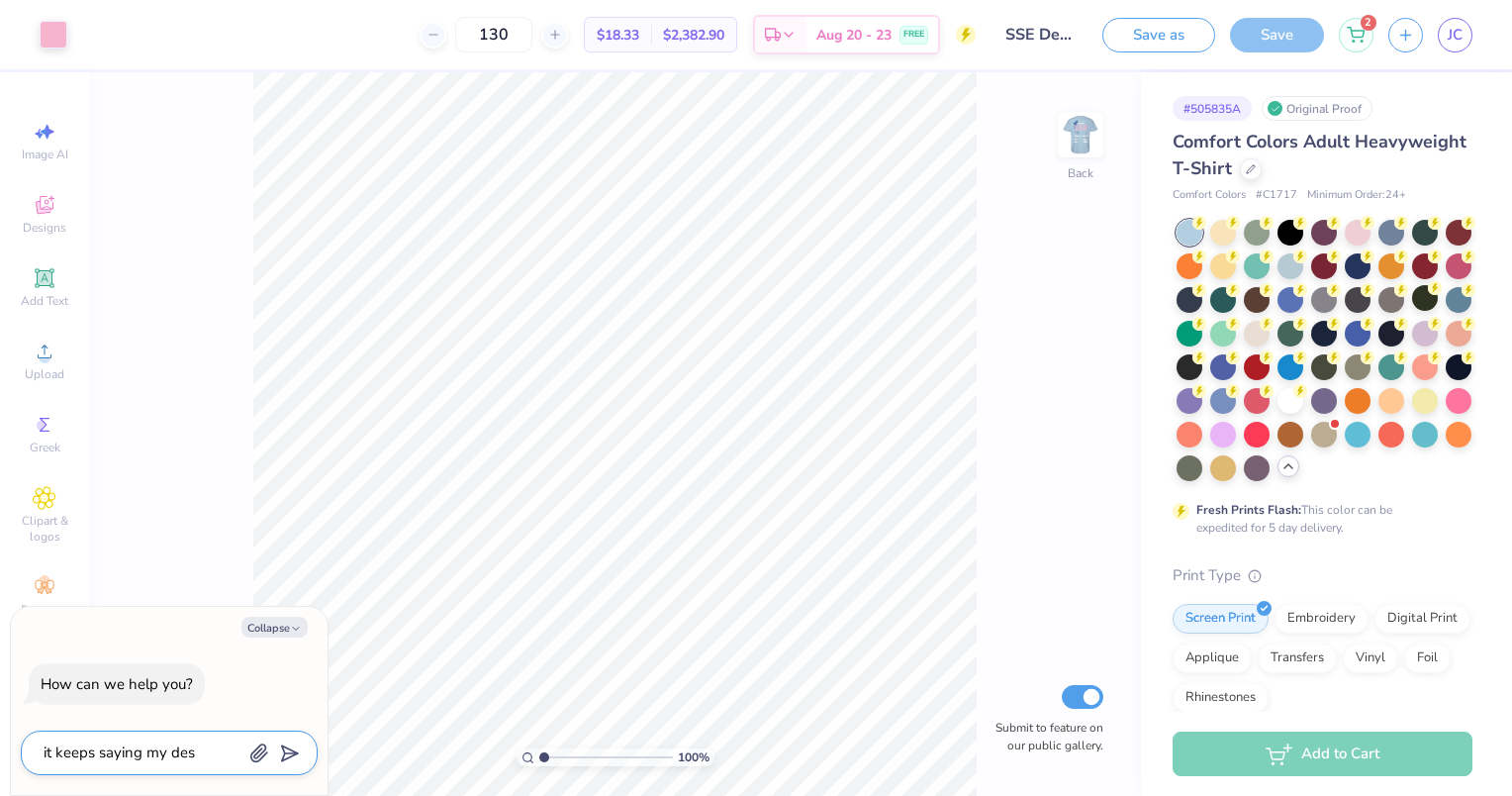 type on "it keeps saying my desi" 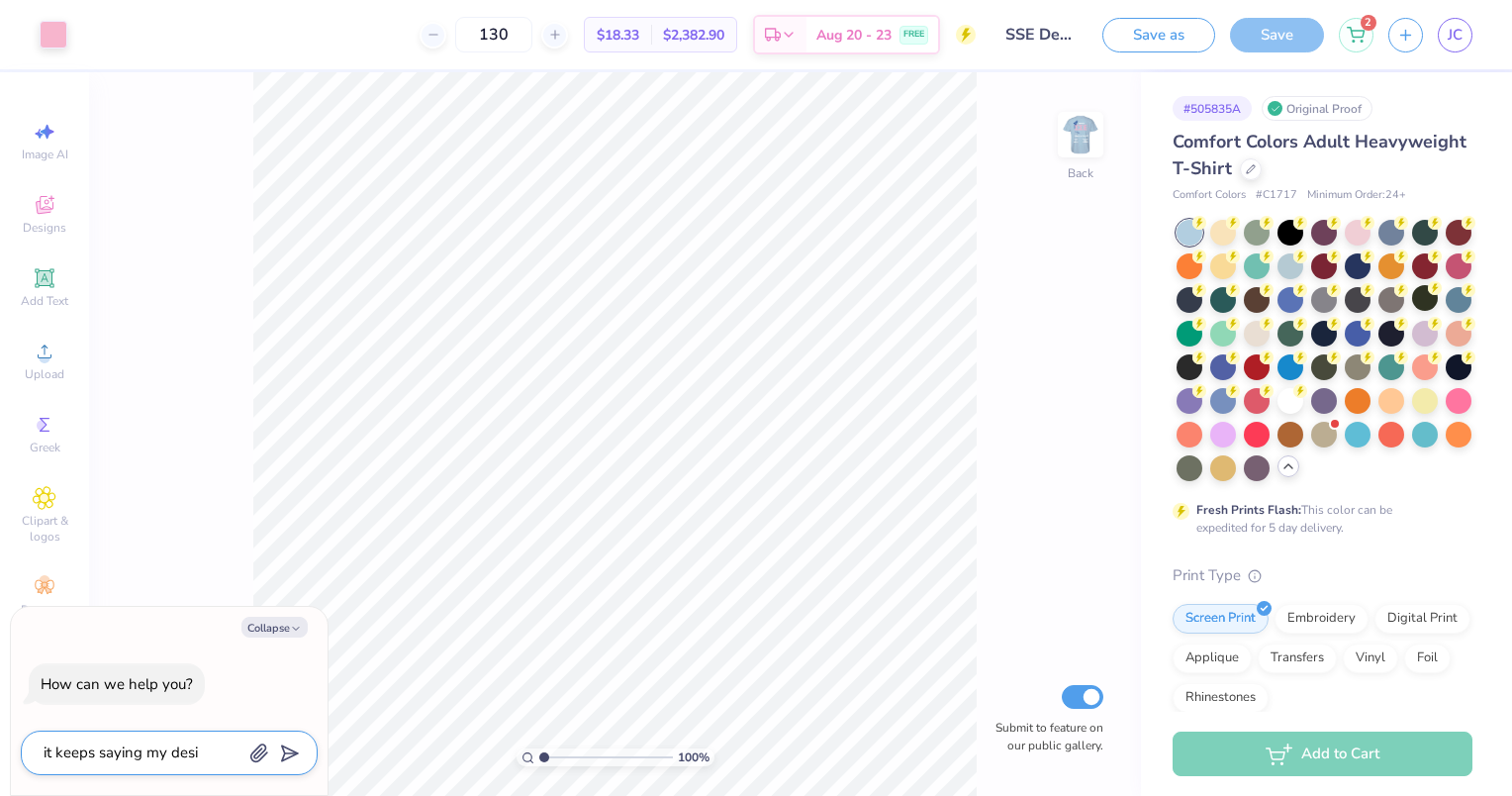 type on "it keeps saying my desig" 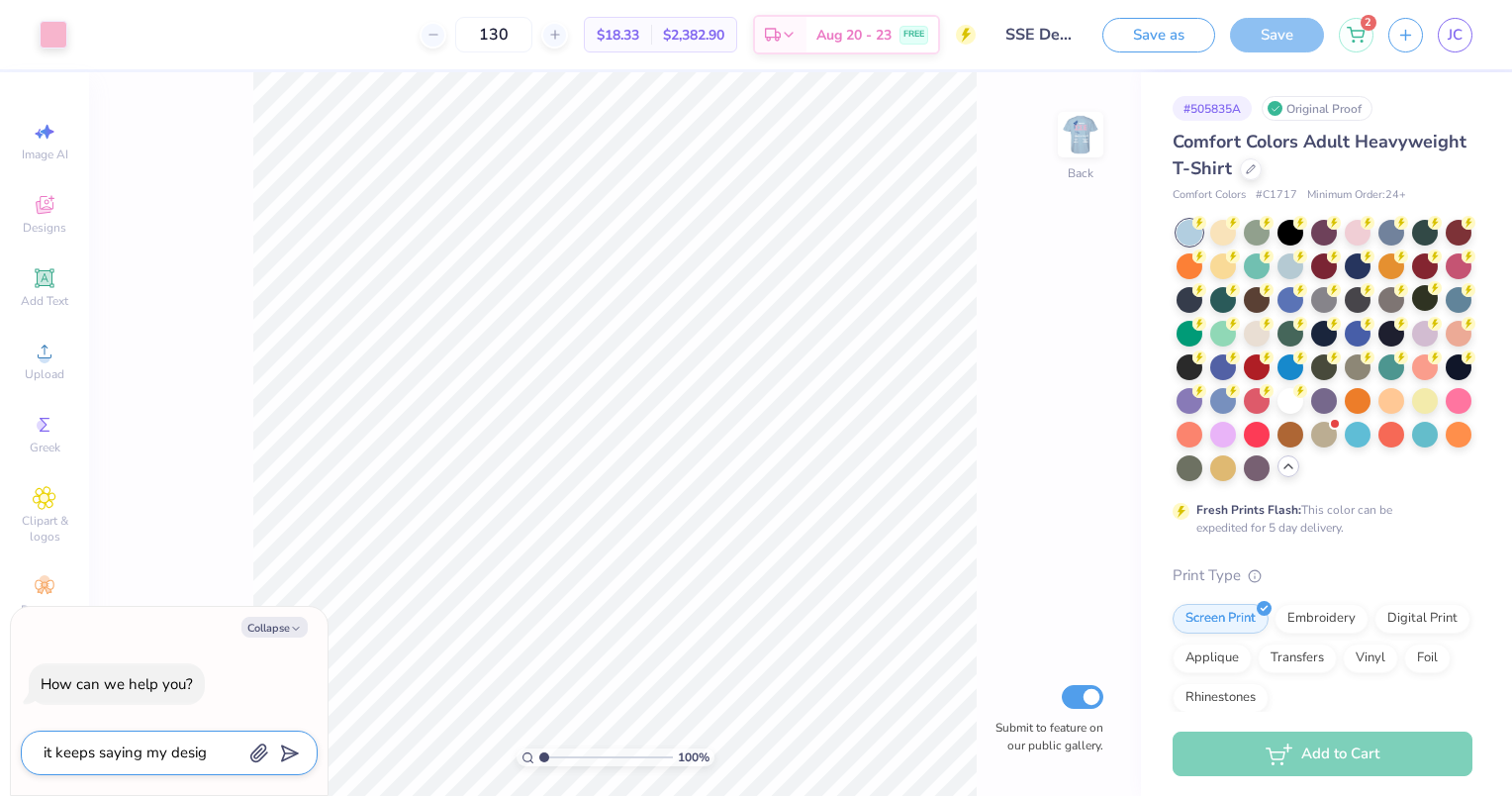 type on "it keeps saying my design" 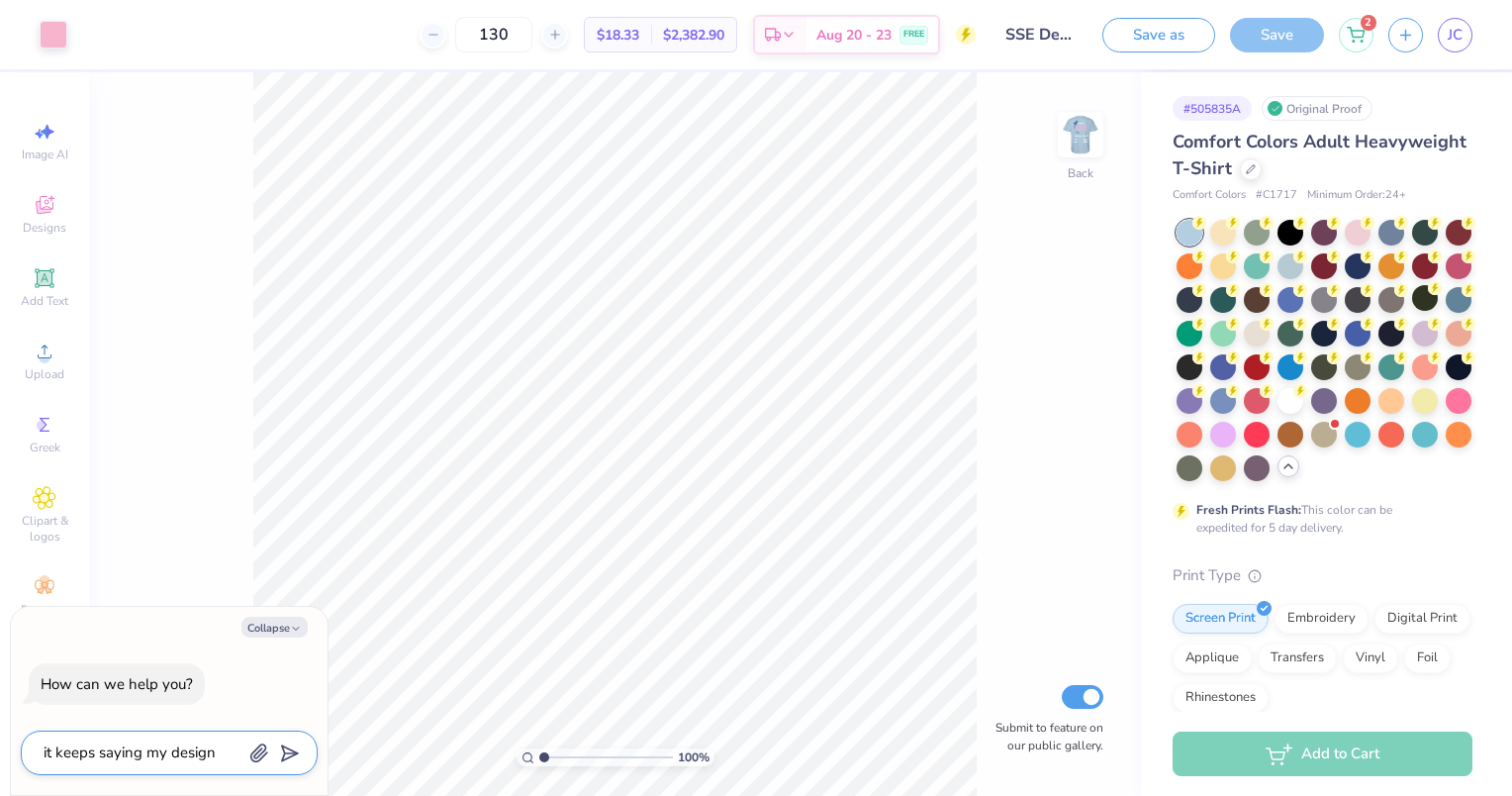 type on "it keeps saying my design" 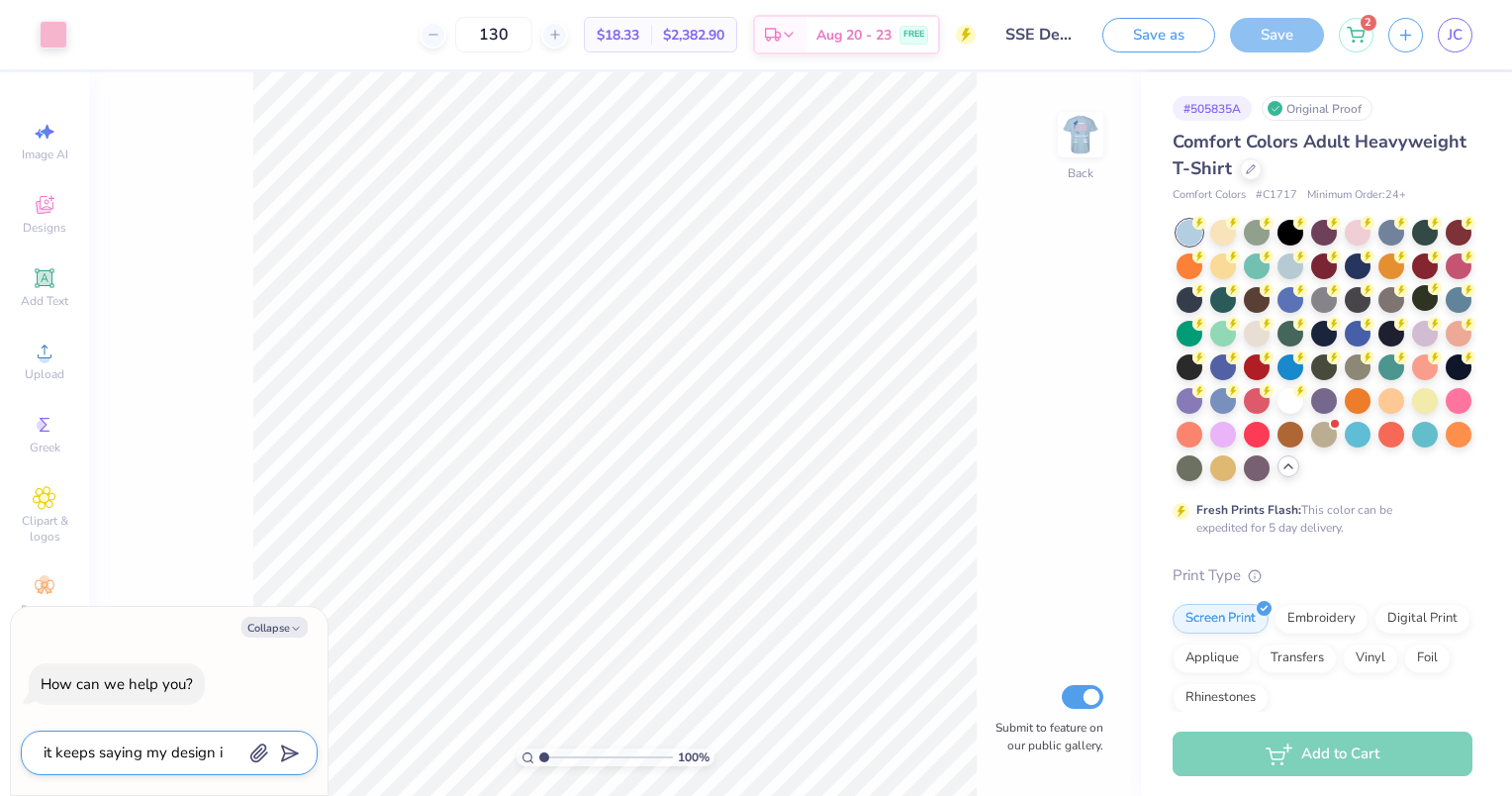type on "it keeps saying my design is" 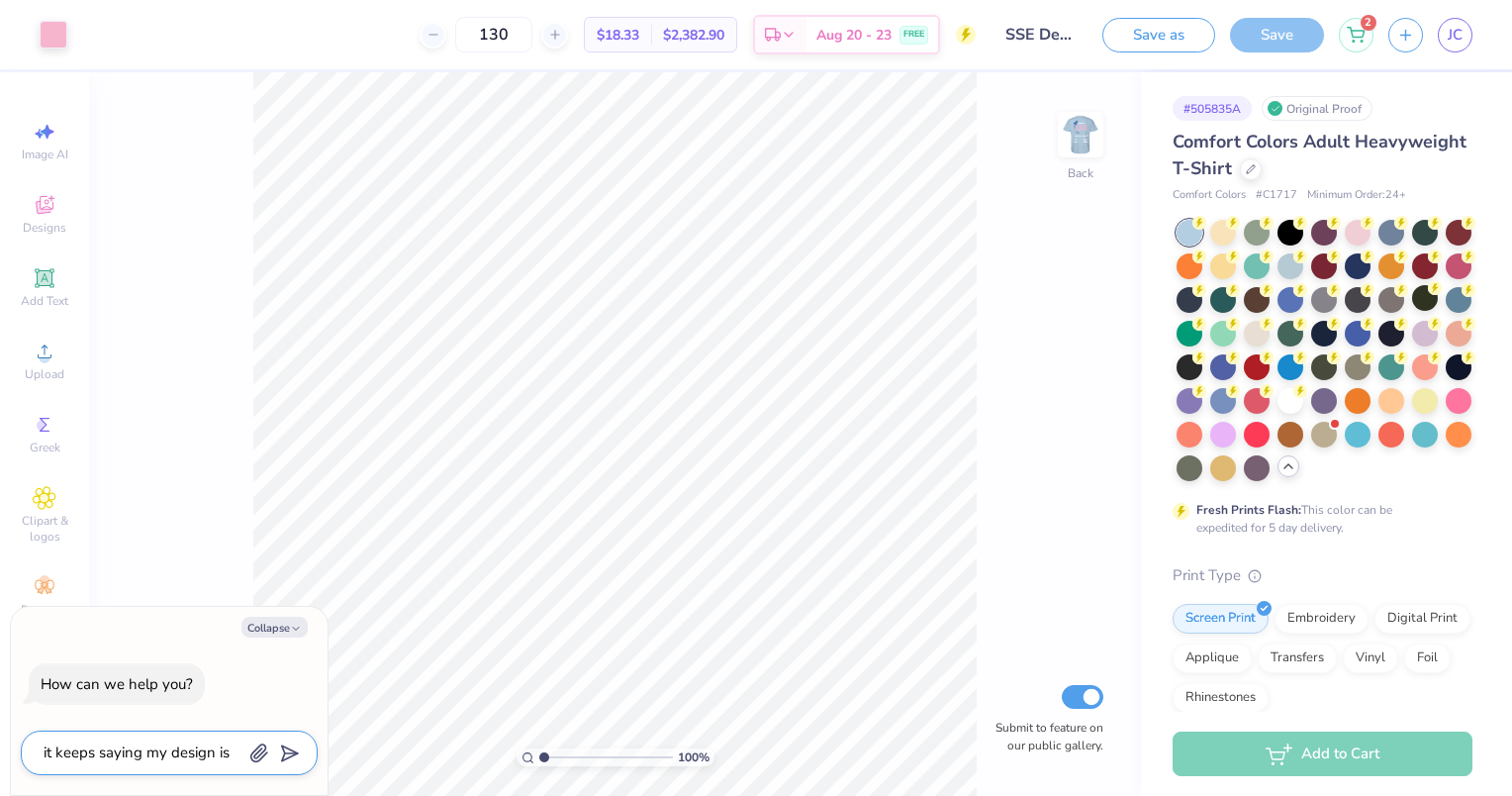 type on "it keeps saying my design is" 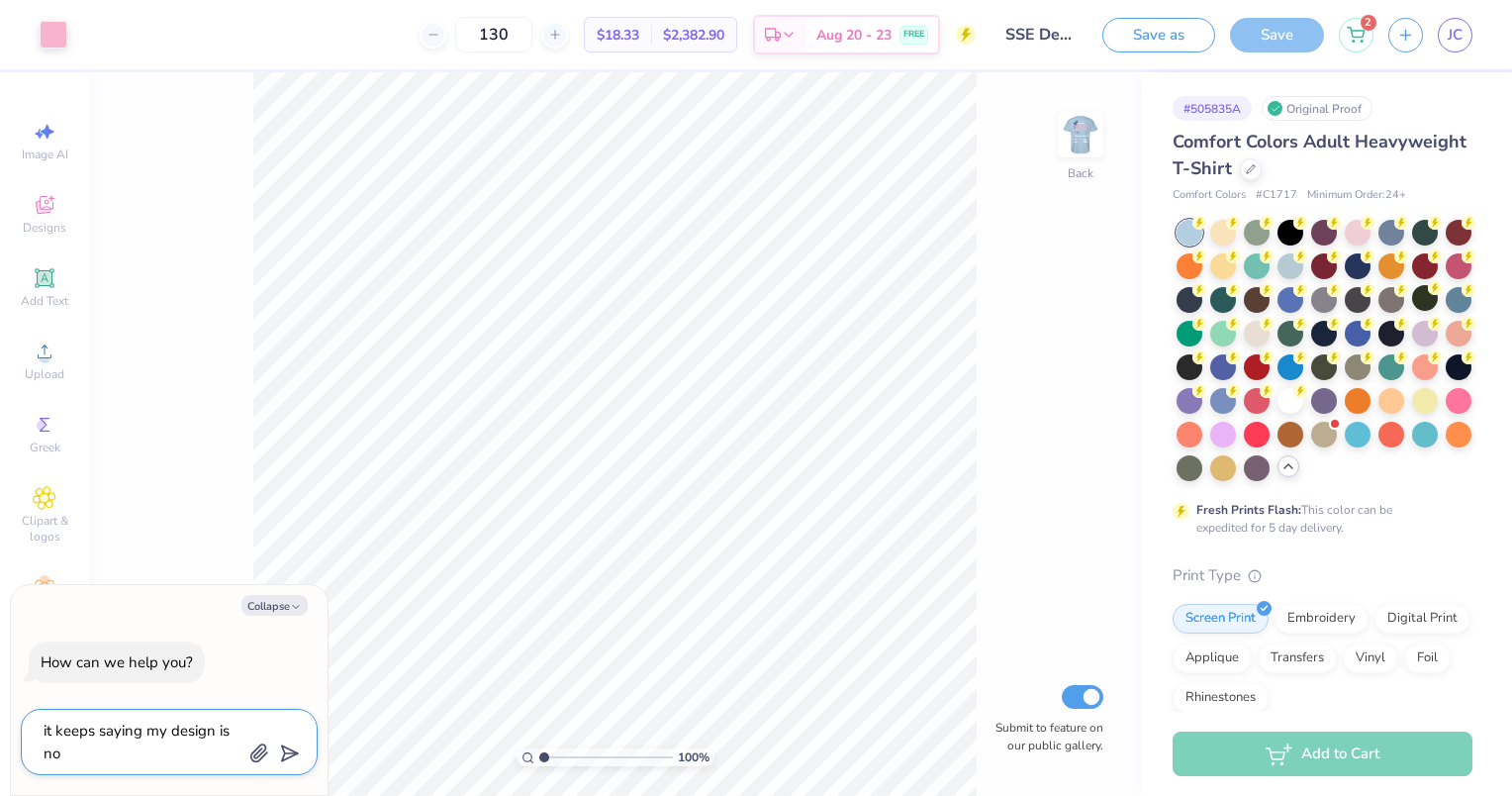 type on "it keeps saying my design is not" 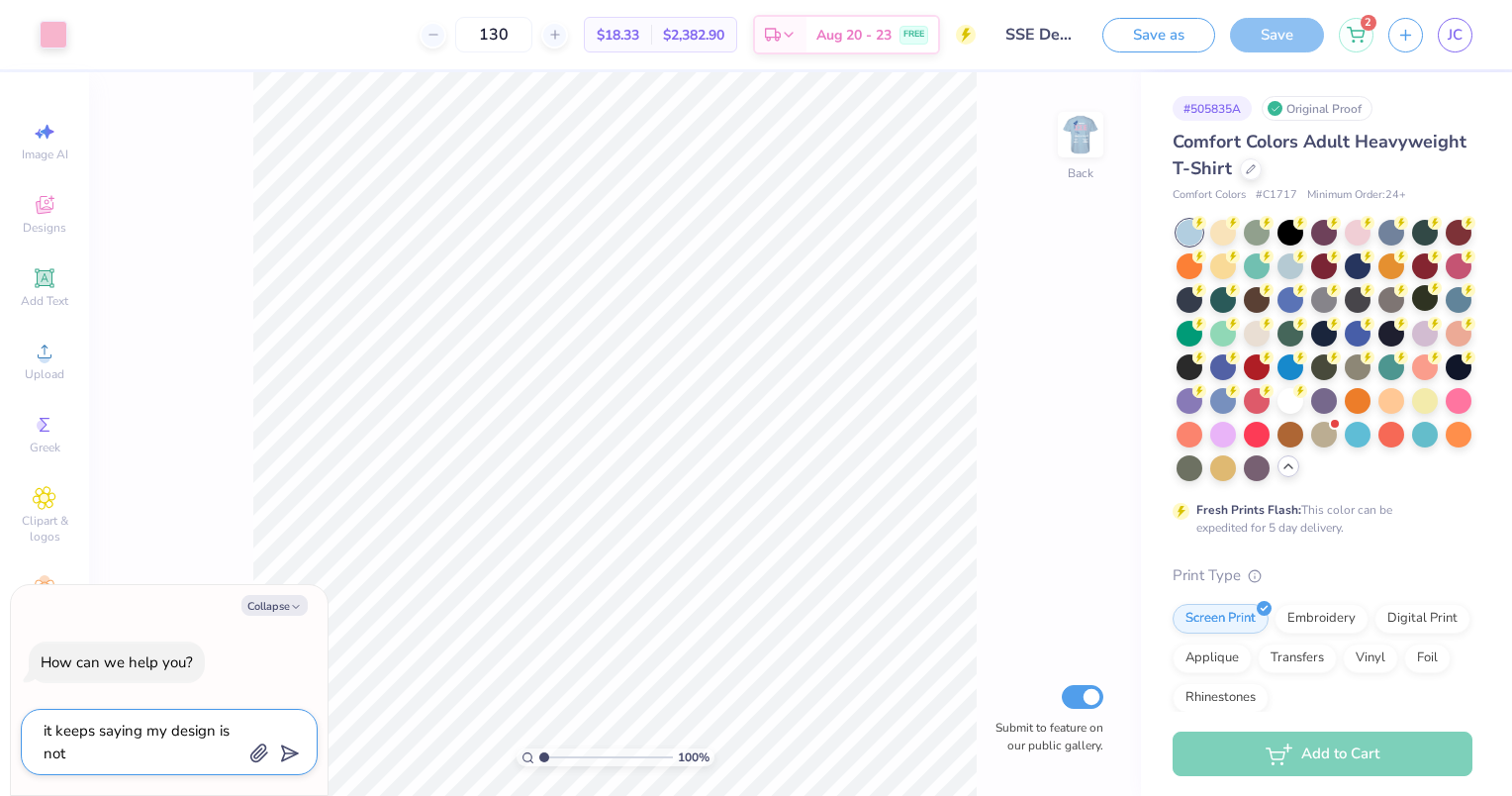 type on "it keeps saying my design is not" 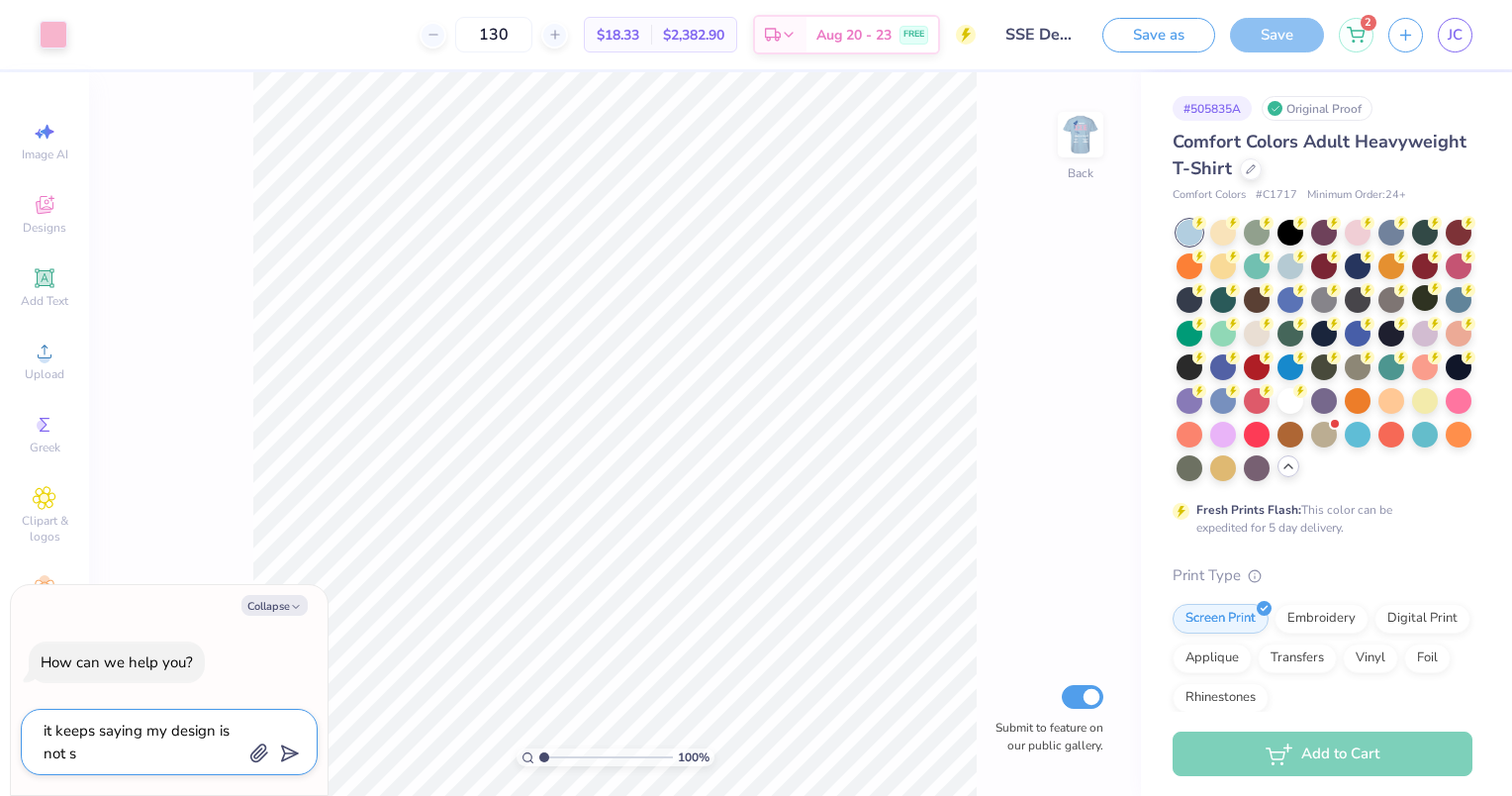 type on "it keeps saying my design is not su" 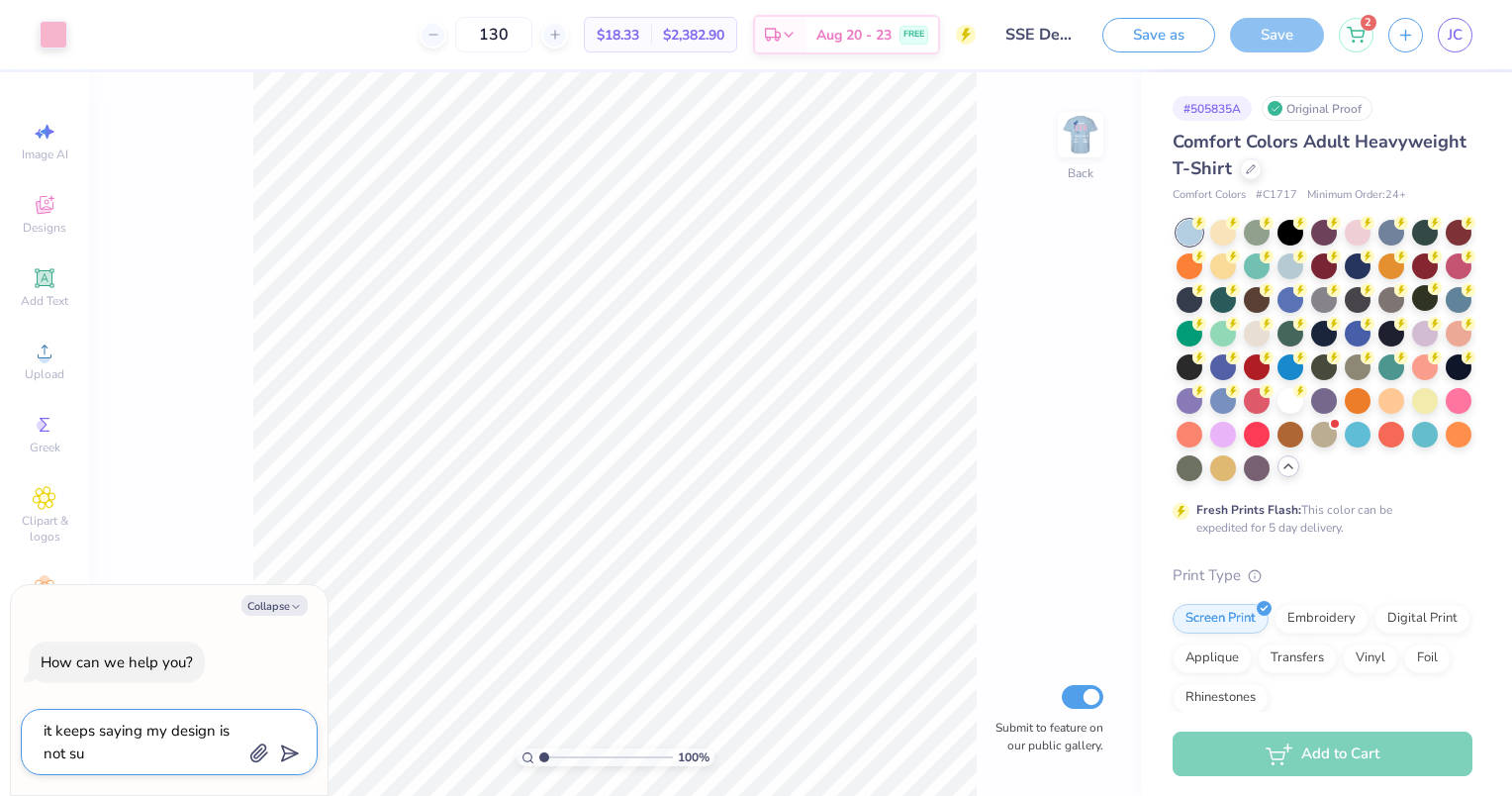type on "it keeps saying my design is not sup" 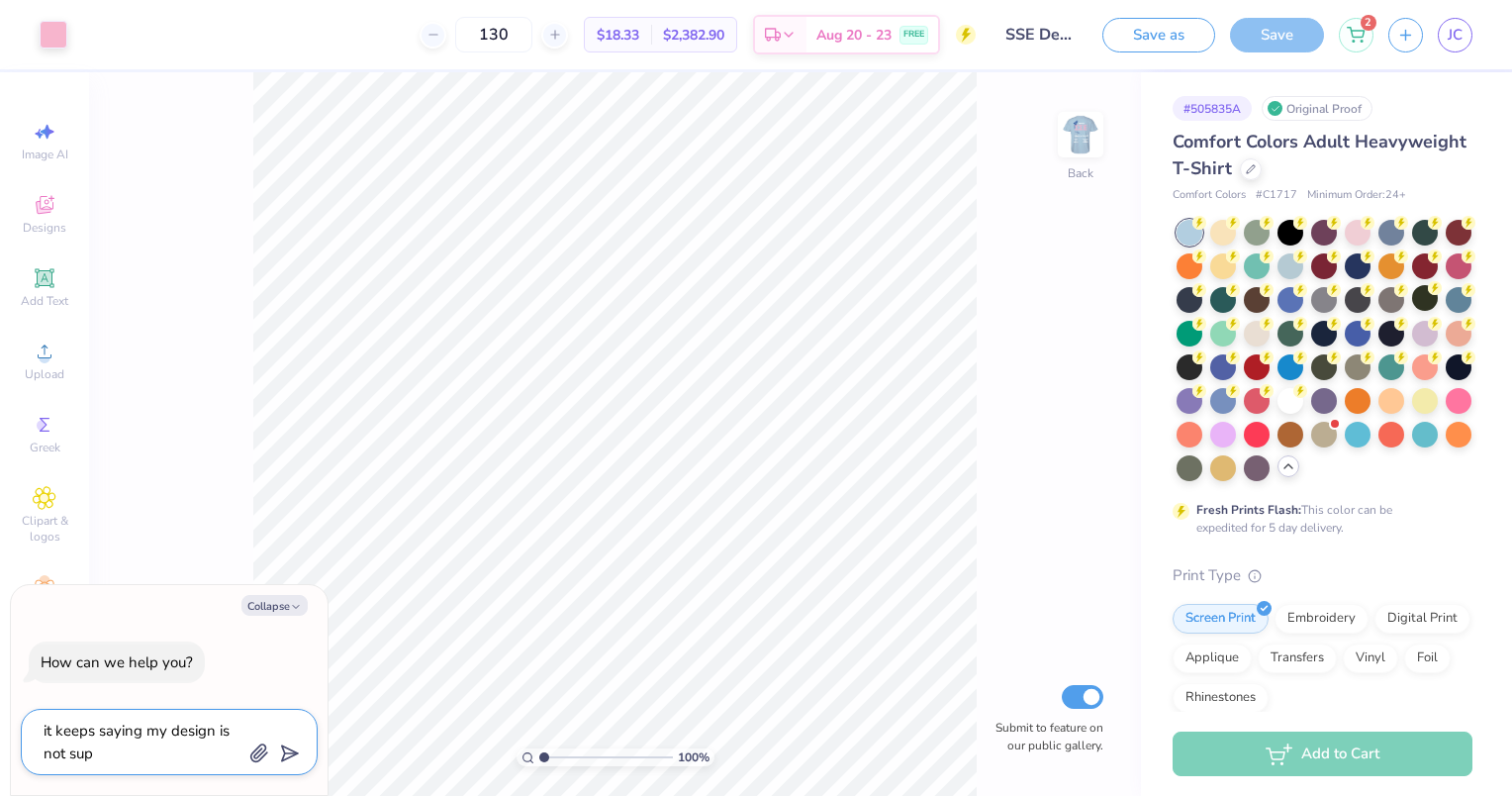 type on "it keeps saying my design is not supp" 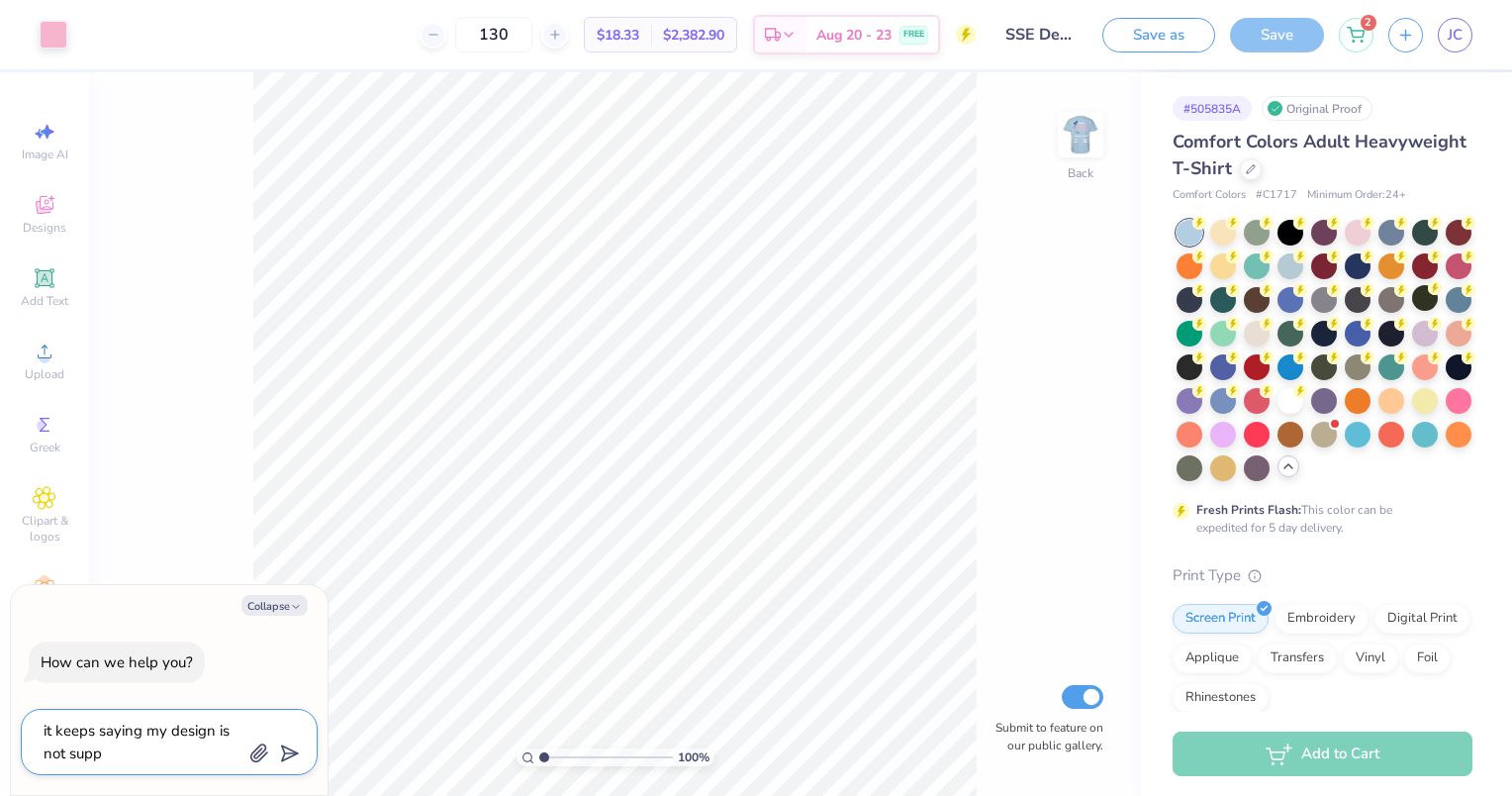 type on "it keeps saying my design is not suppo" 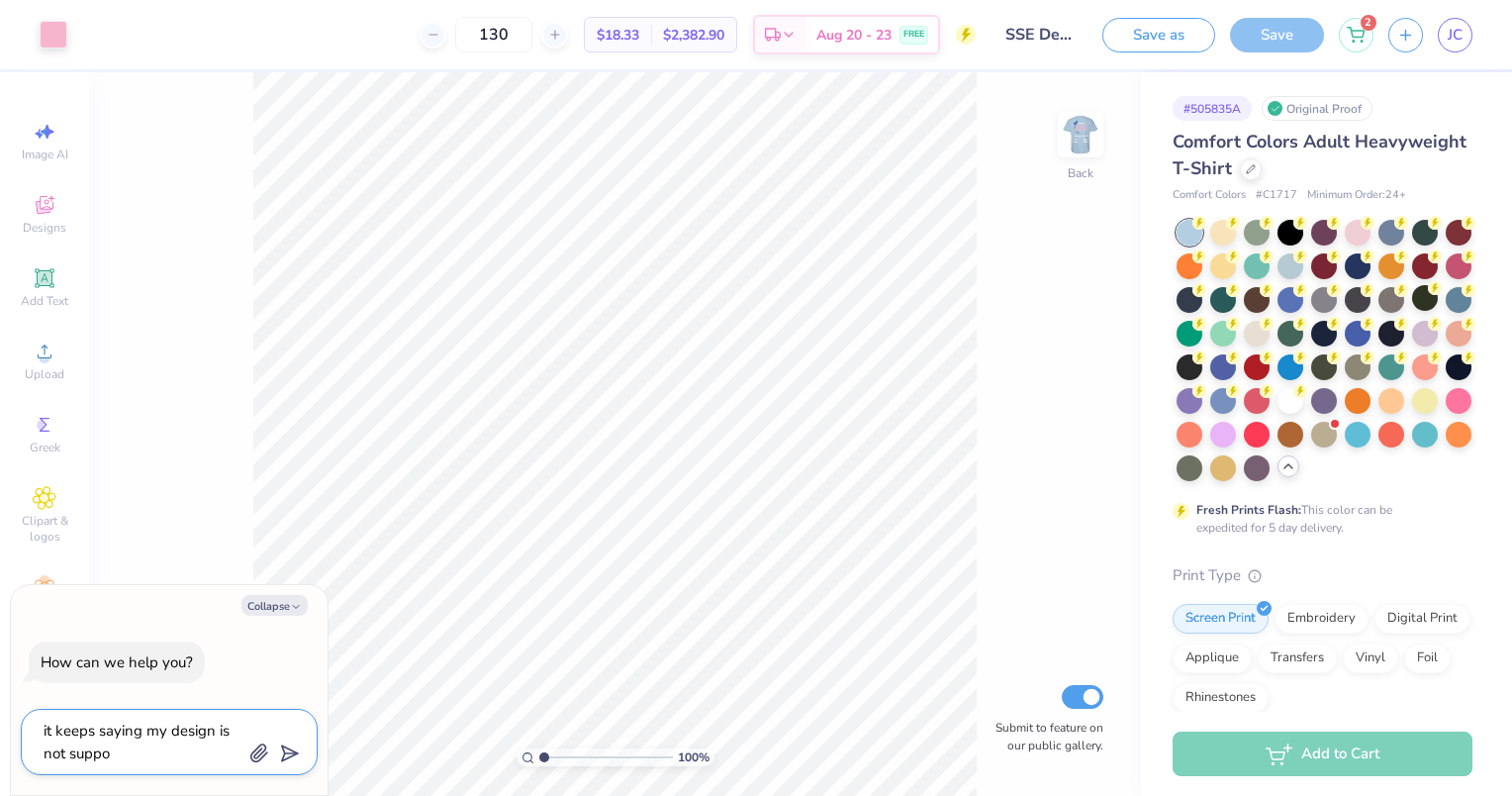 type on "it keeps saying my design is not suppor" 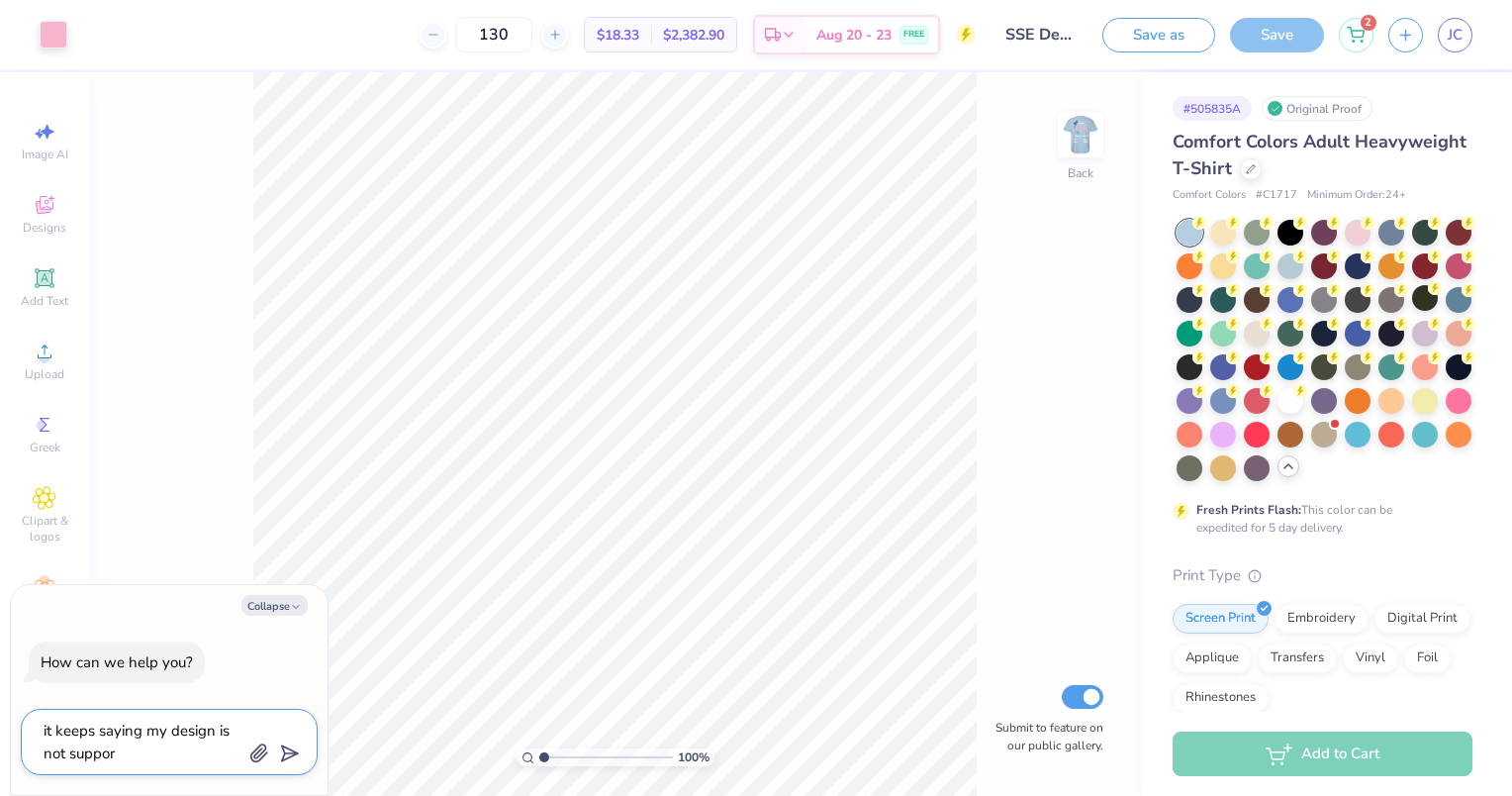 type on "it keeps saying my design is not support" 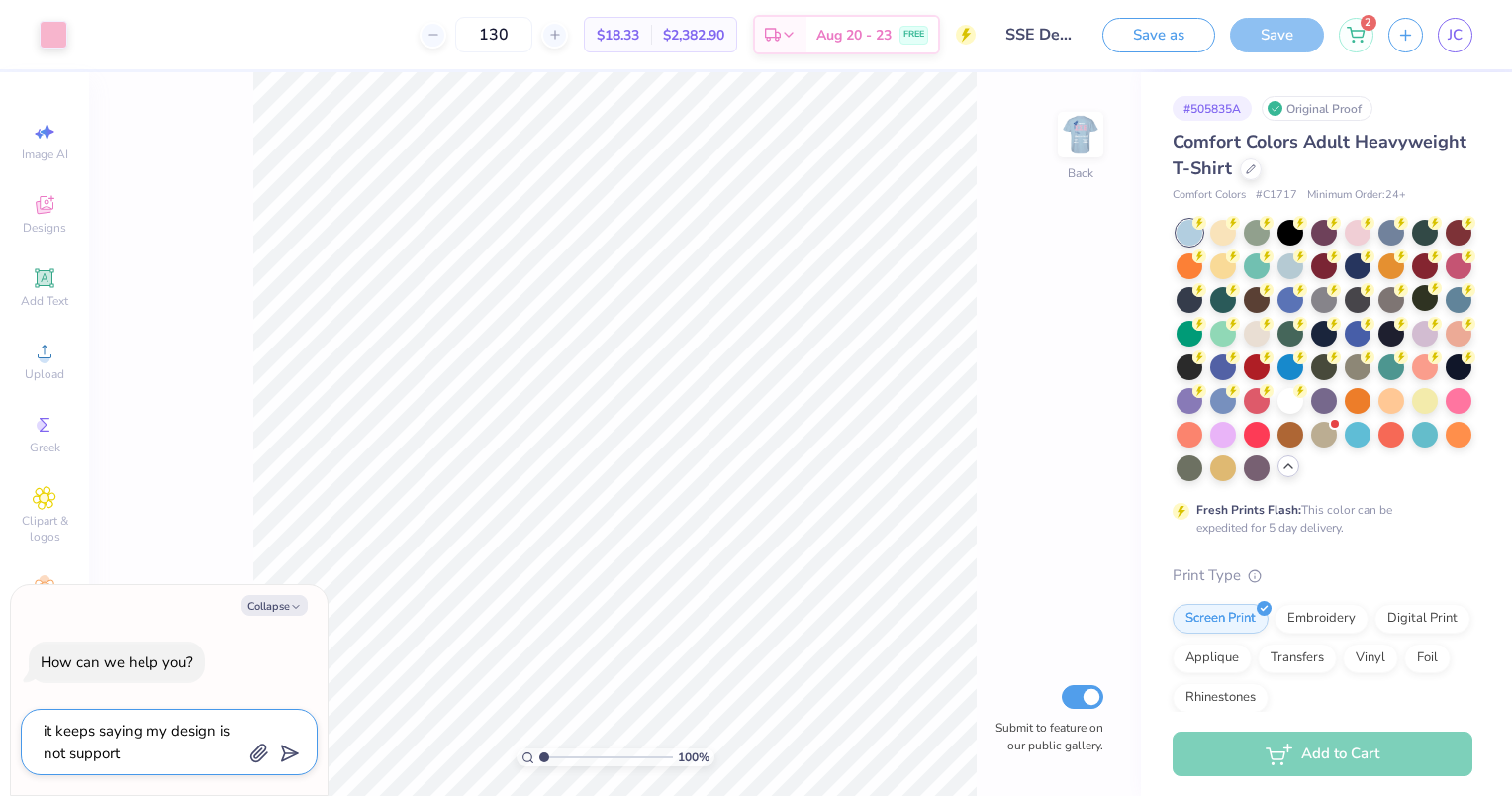 type on "it keeps saying my design is not supporte" 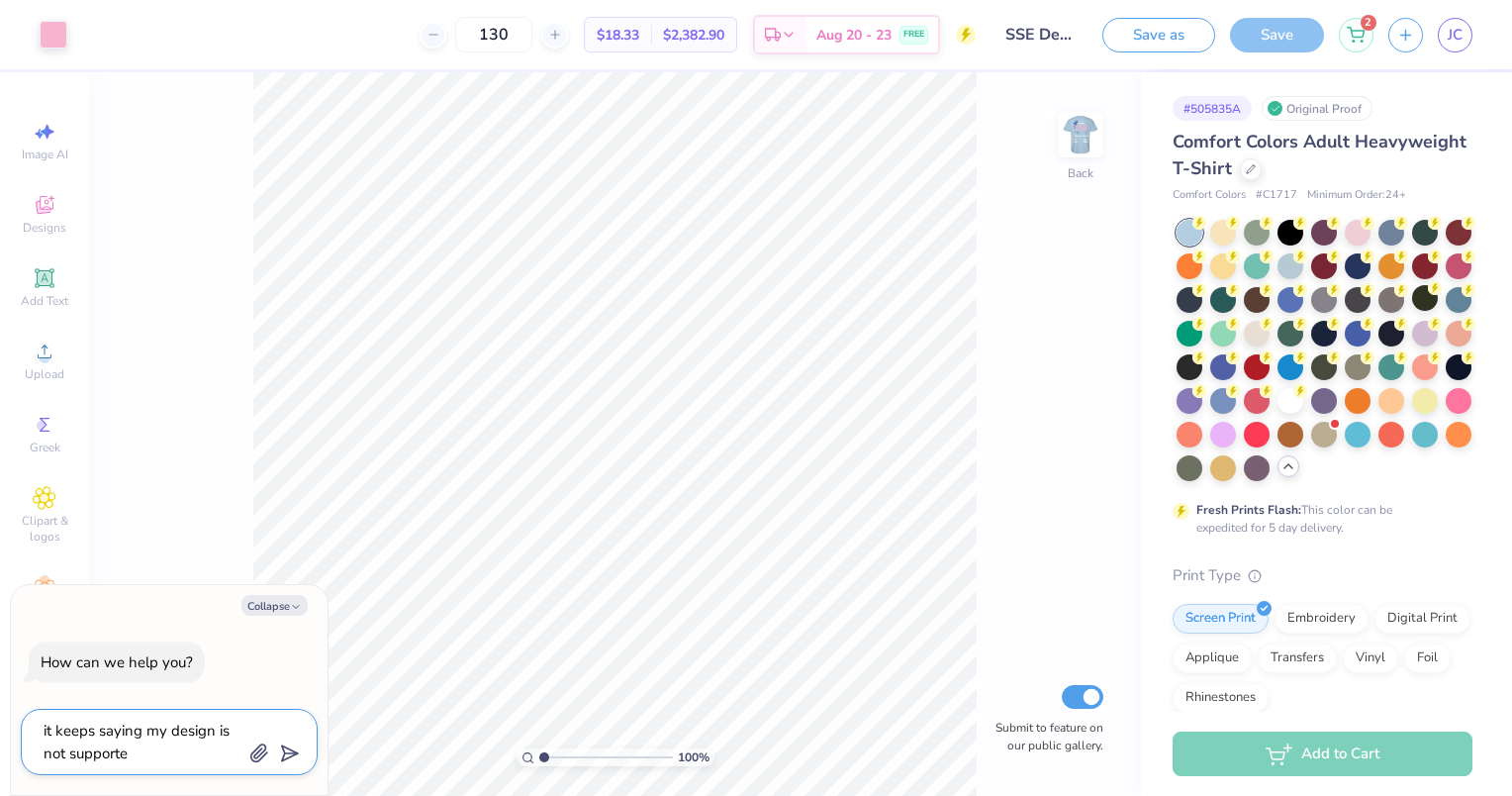 type on "it keeps saying my design is not supported" 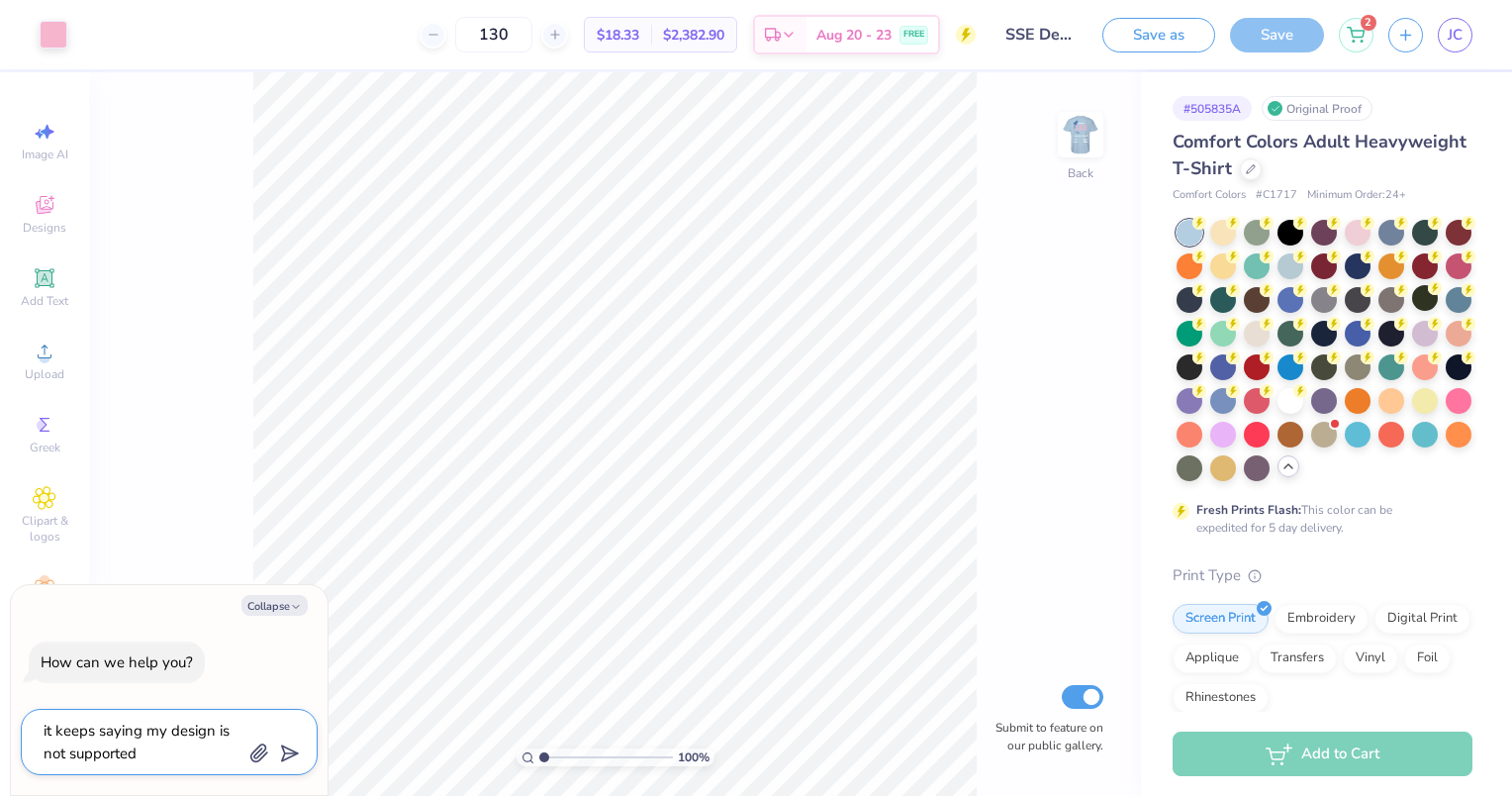 type on "it keeps saying my design is not supported" 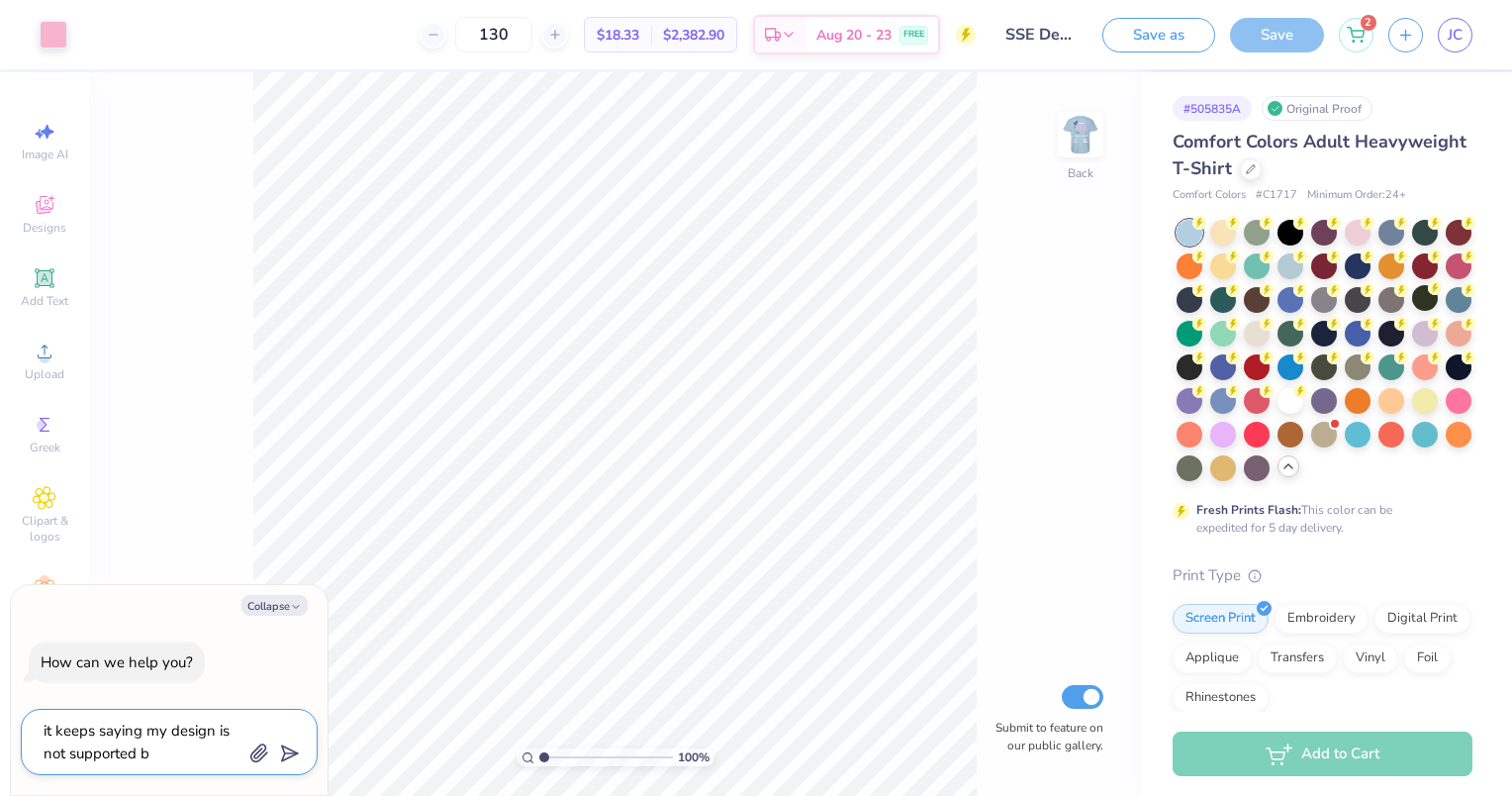 type on "it keeps saying my design is not supported by" 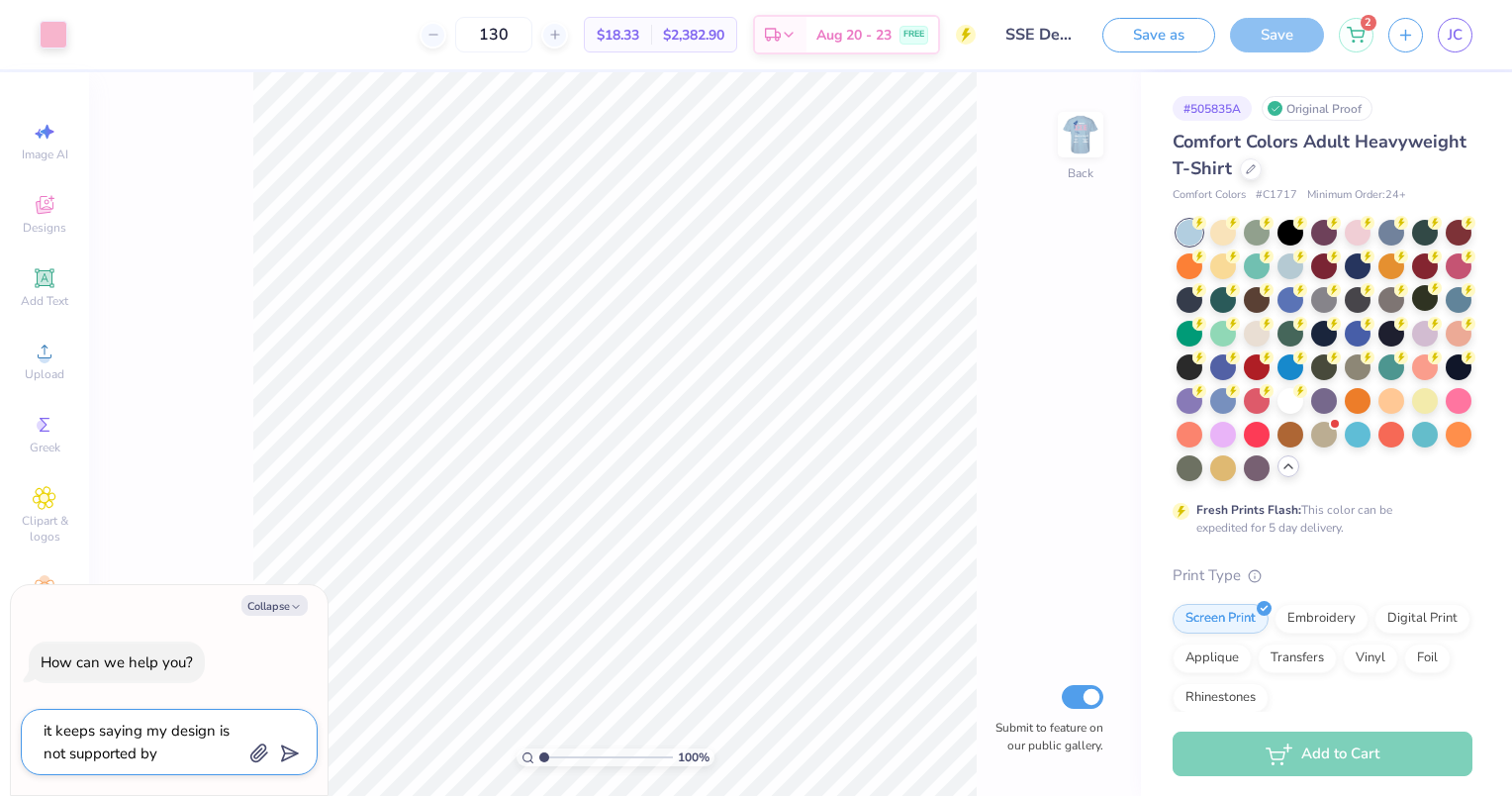 type on "it keeps saying my design is not supported by" 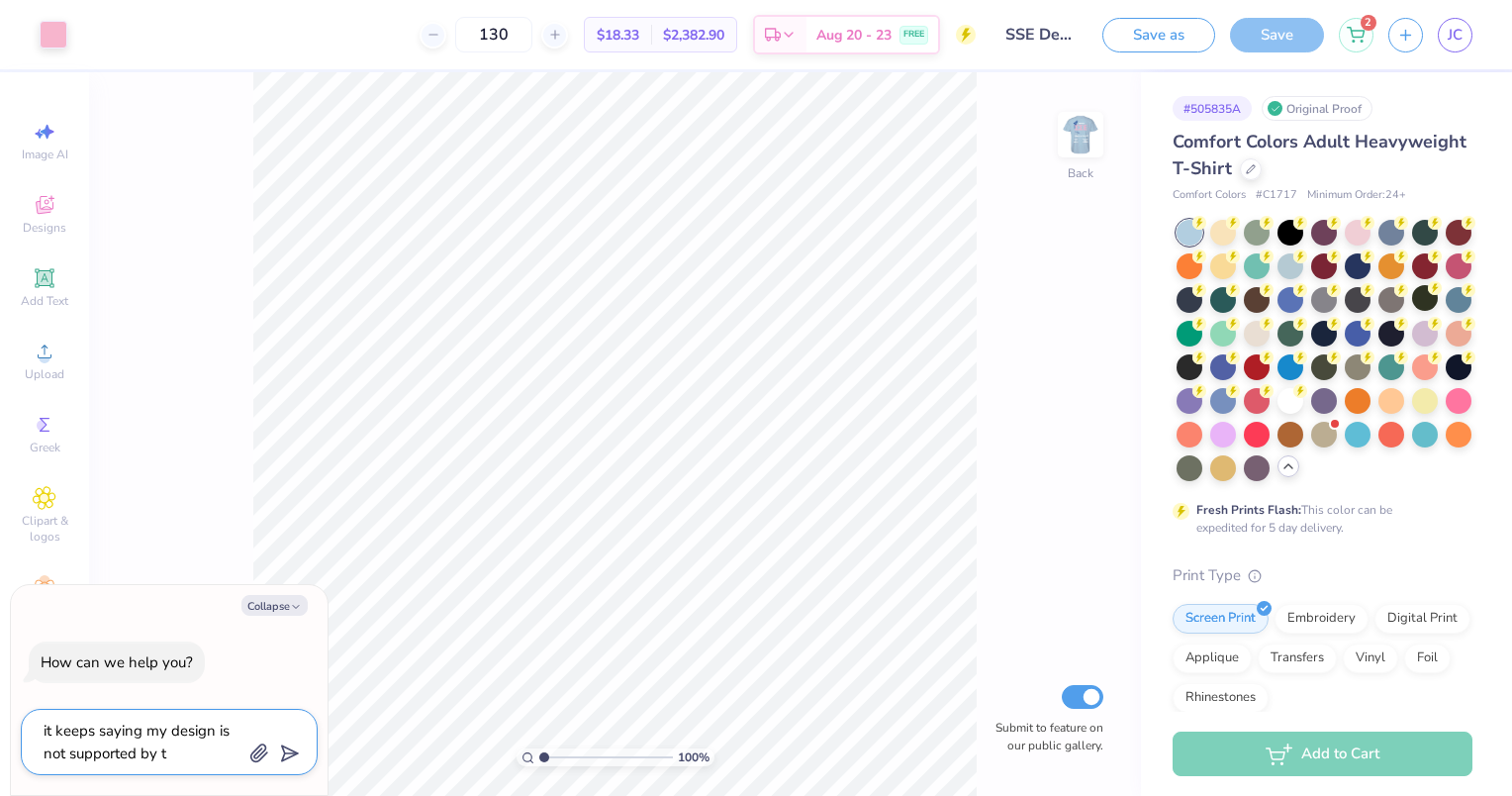 type on "it keeps saying my design is not supported by th" 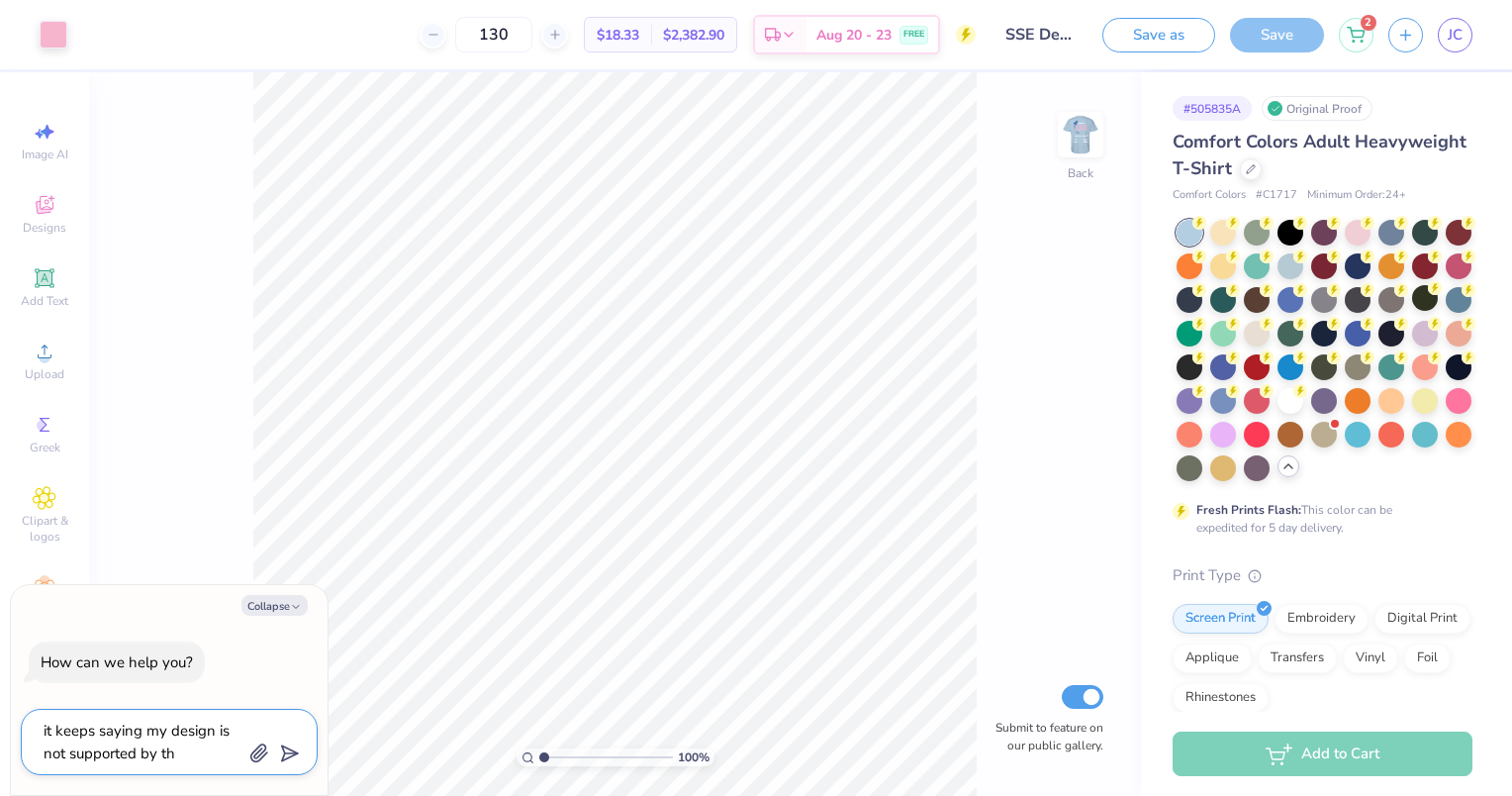 type on "it keeps saying my design is not supported by the" 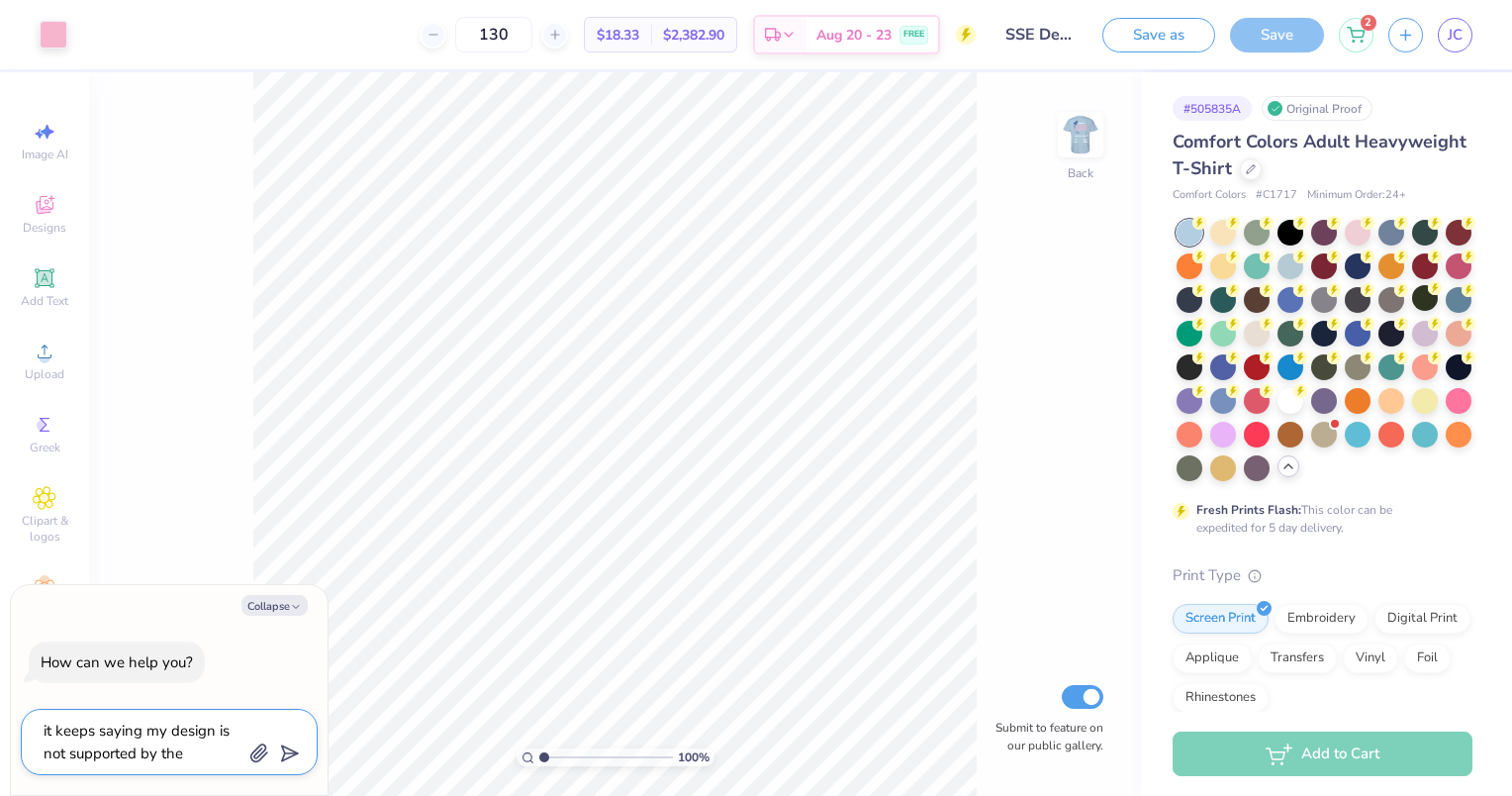 type on "it keeps saying my design is not supported by the" 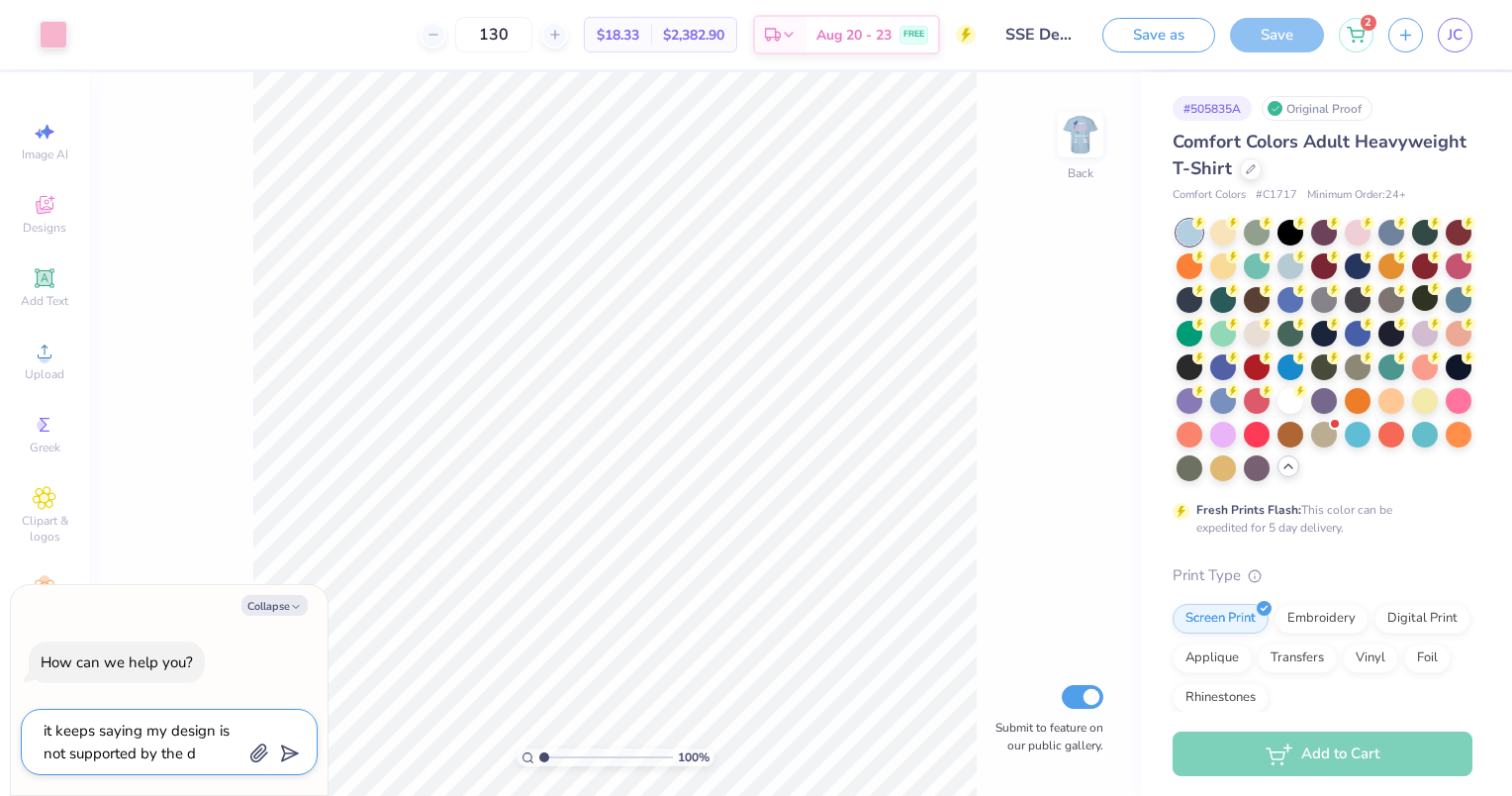 type on "x" 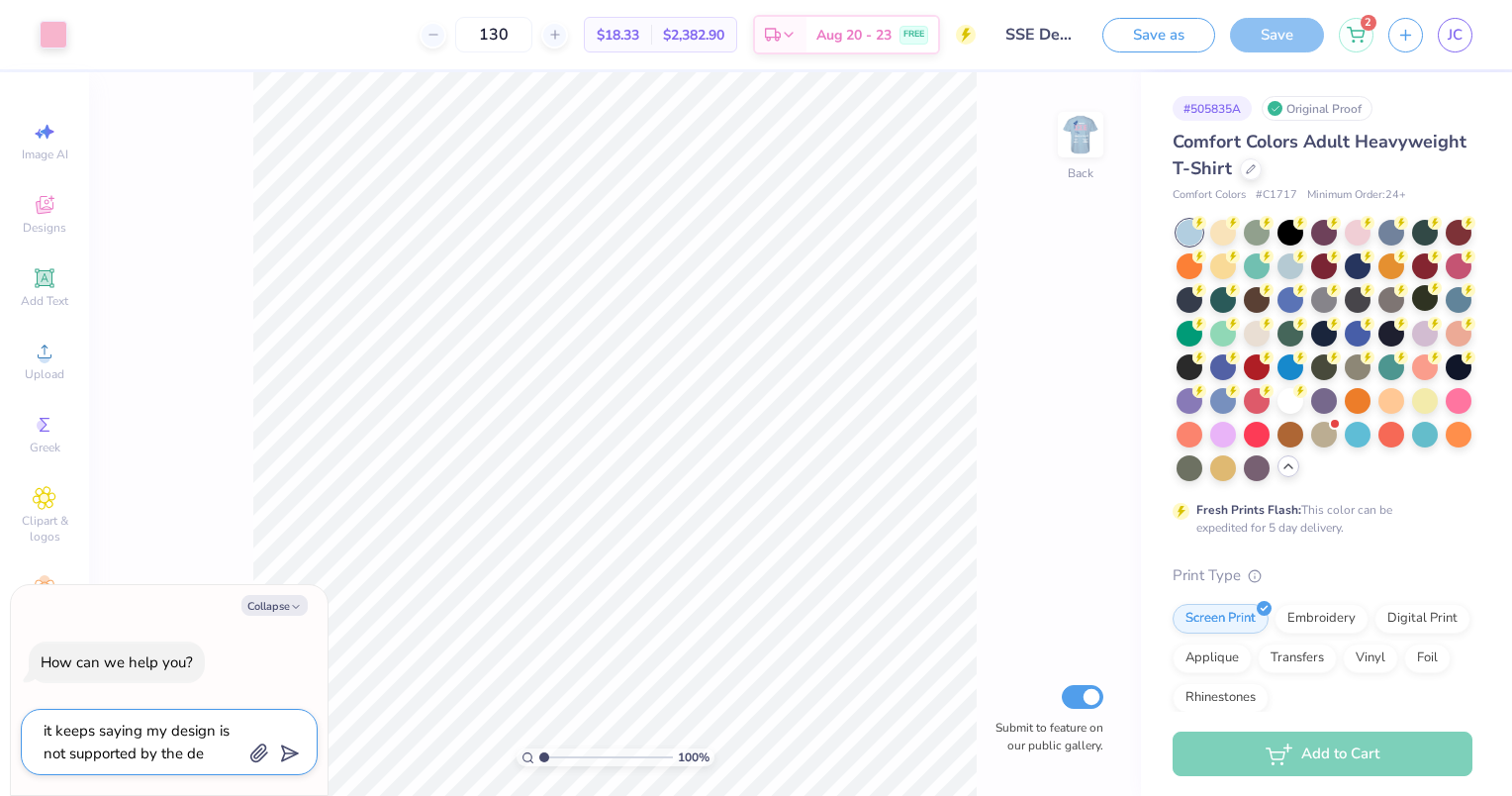 type on "it keeps saying my design is not supported by the des" 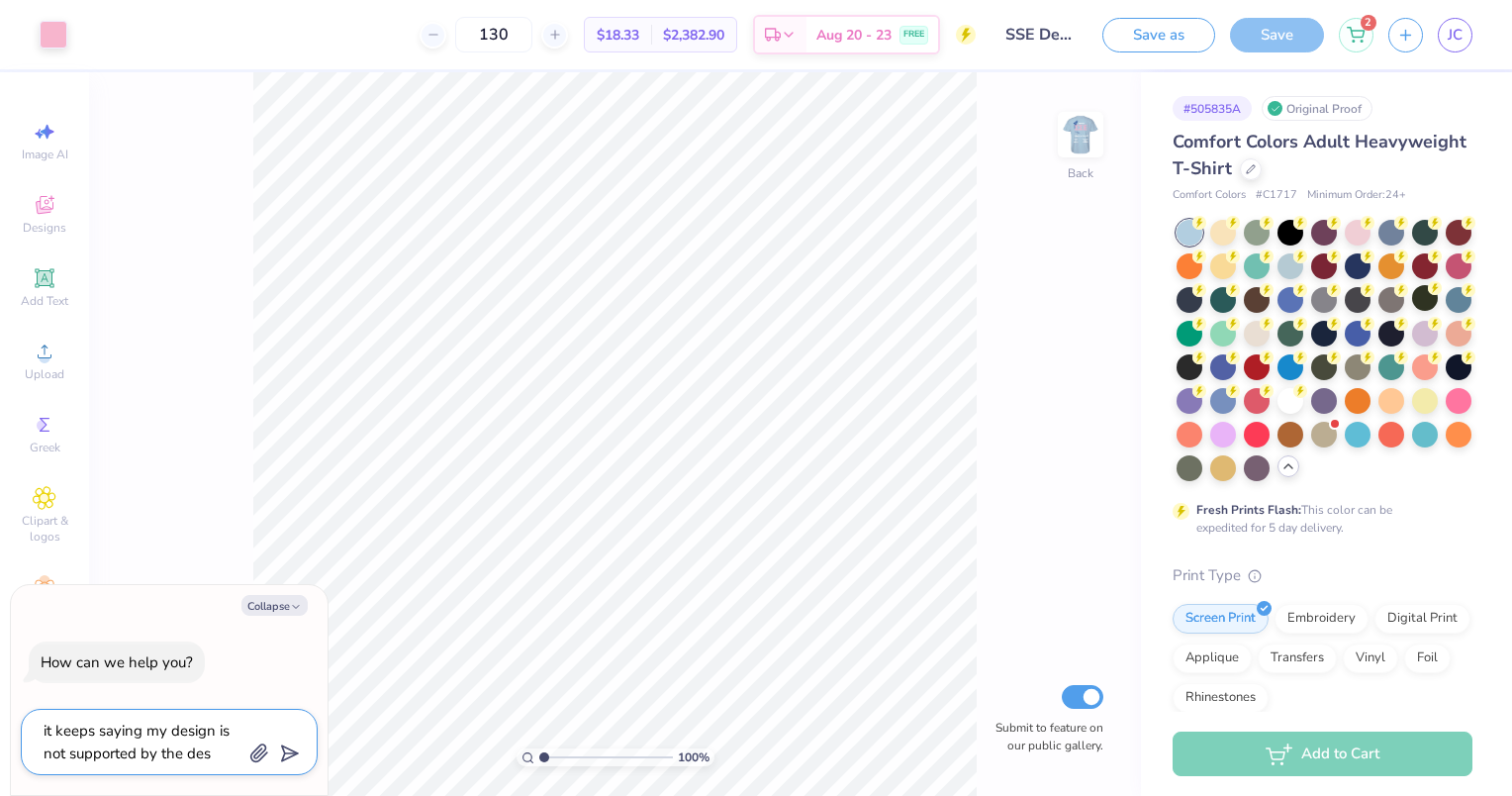type on "it keeps saying my design is not supported by the desi" 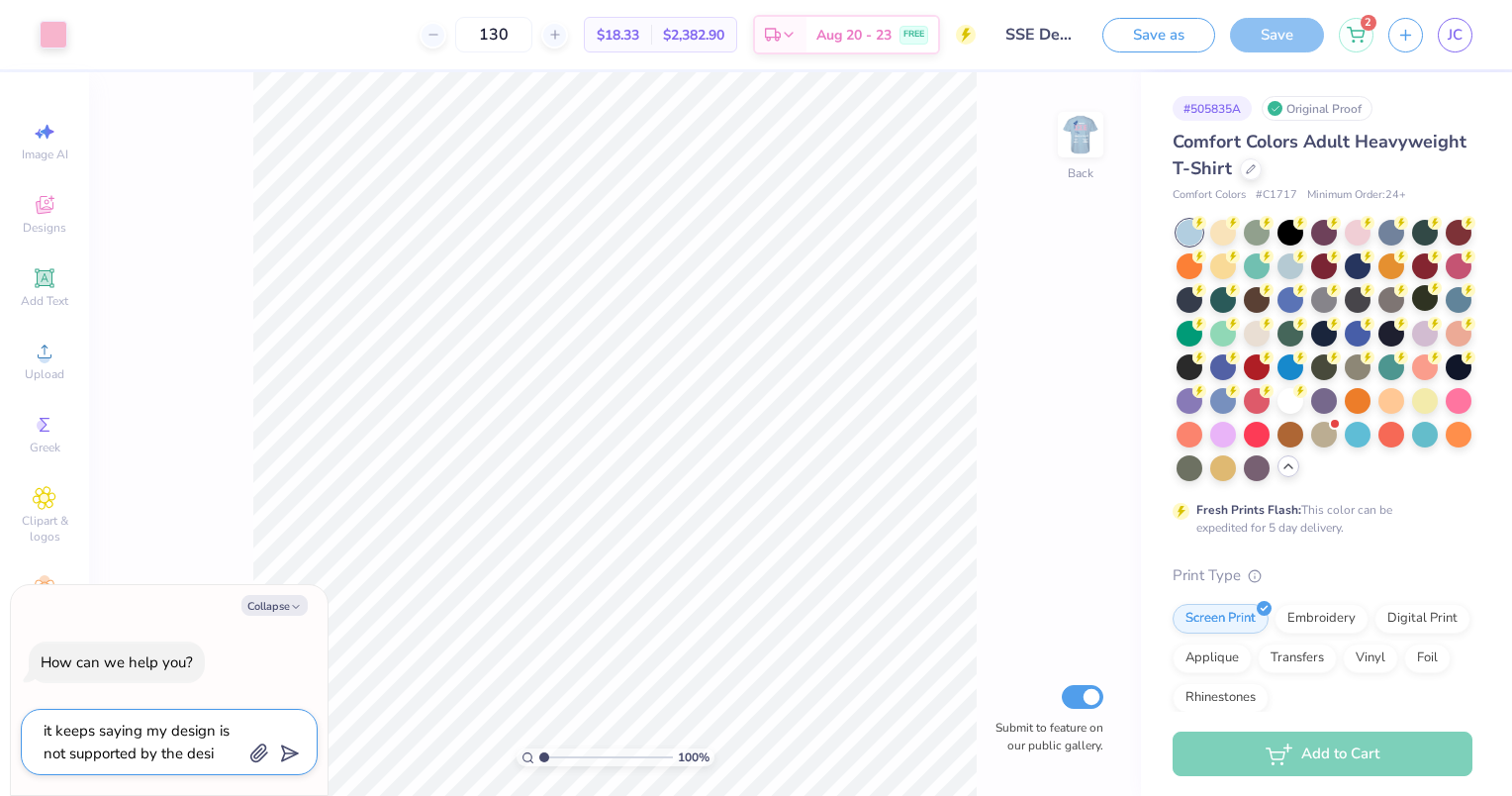 type on "it keeps saying my design is not supported by the desig" 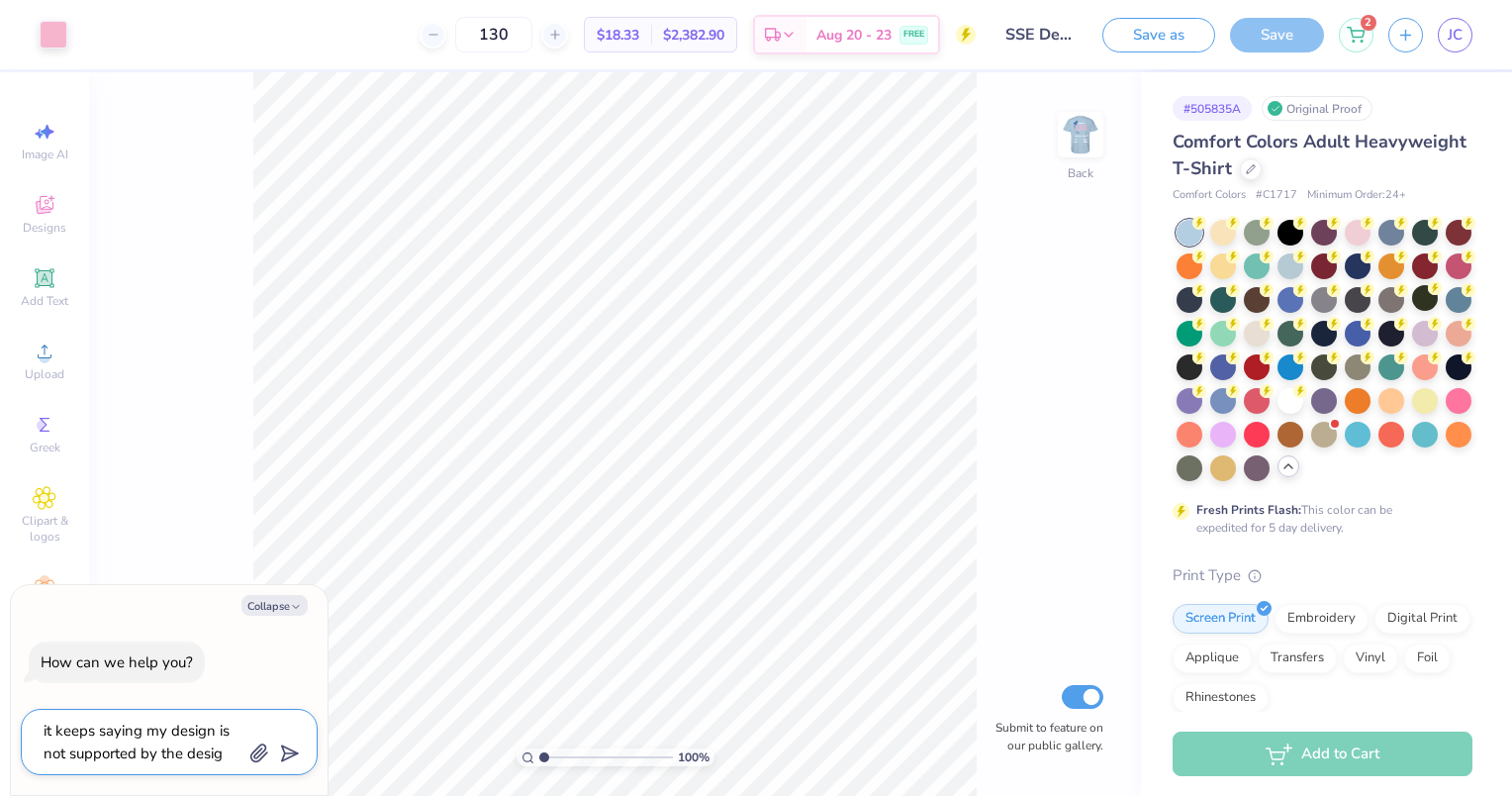 type on "it keeps saying my design is not supported by the design" 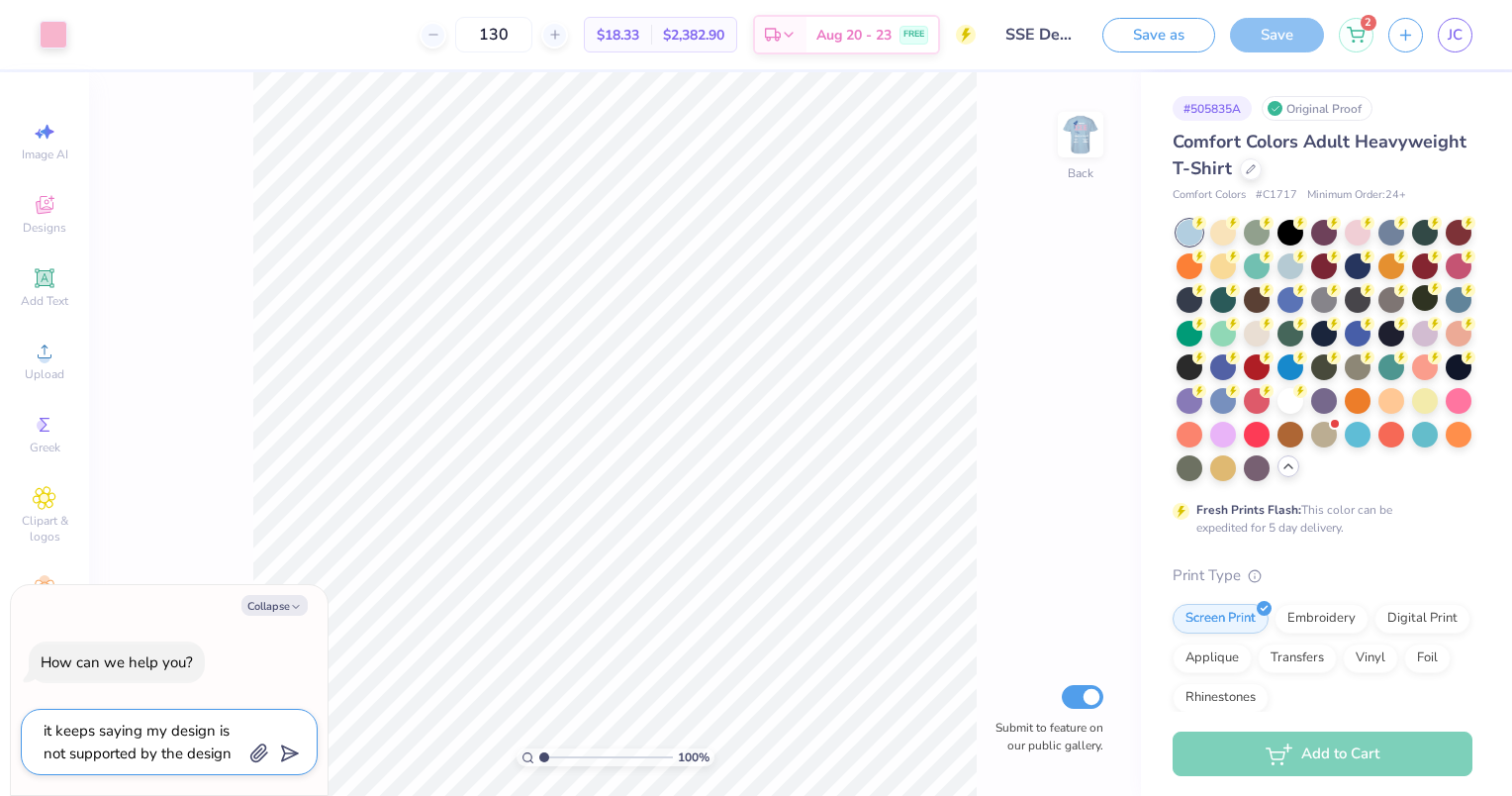 type on "it keeps saying my design is not supported by the design" 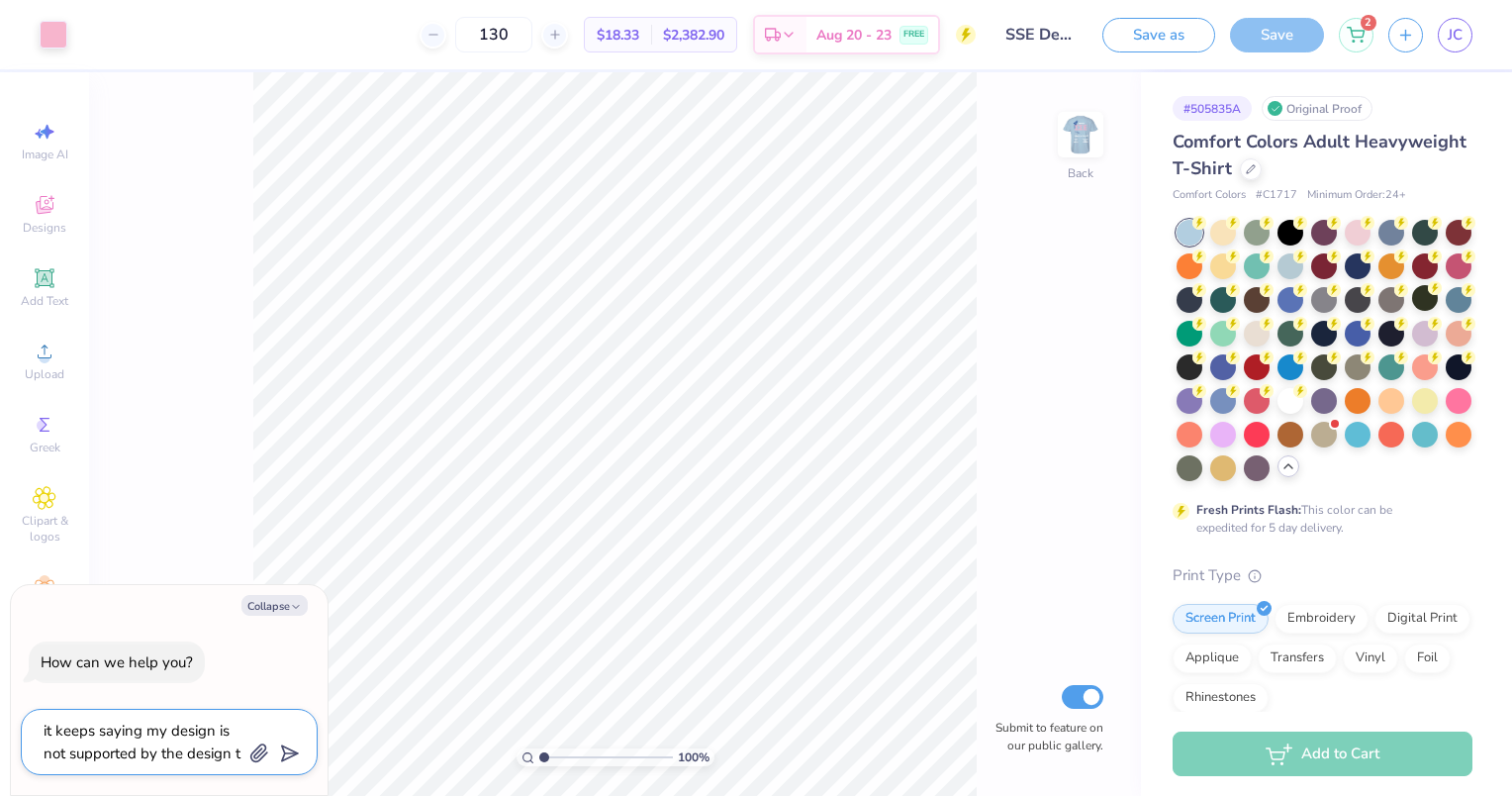 type on "it keeps saying my design is not supported by the design to" 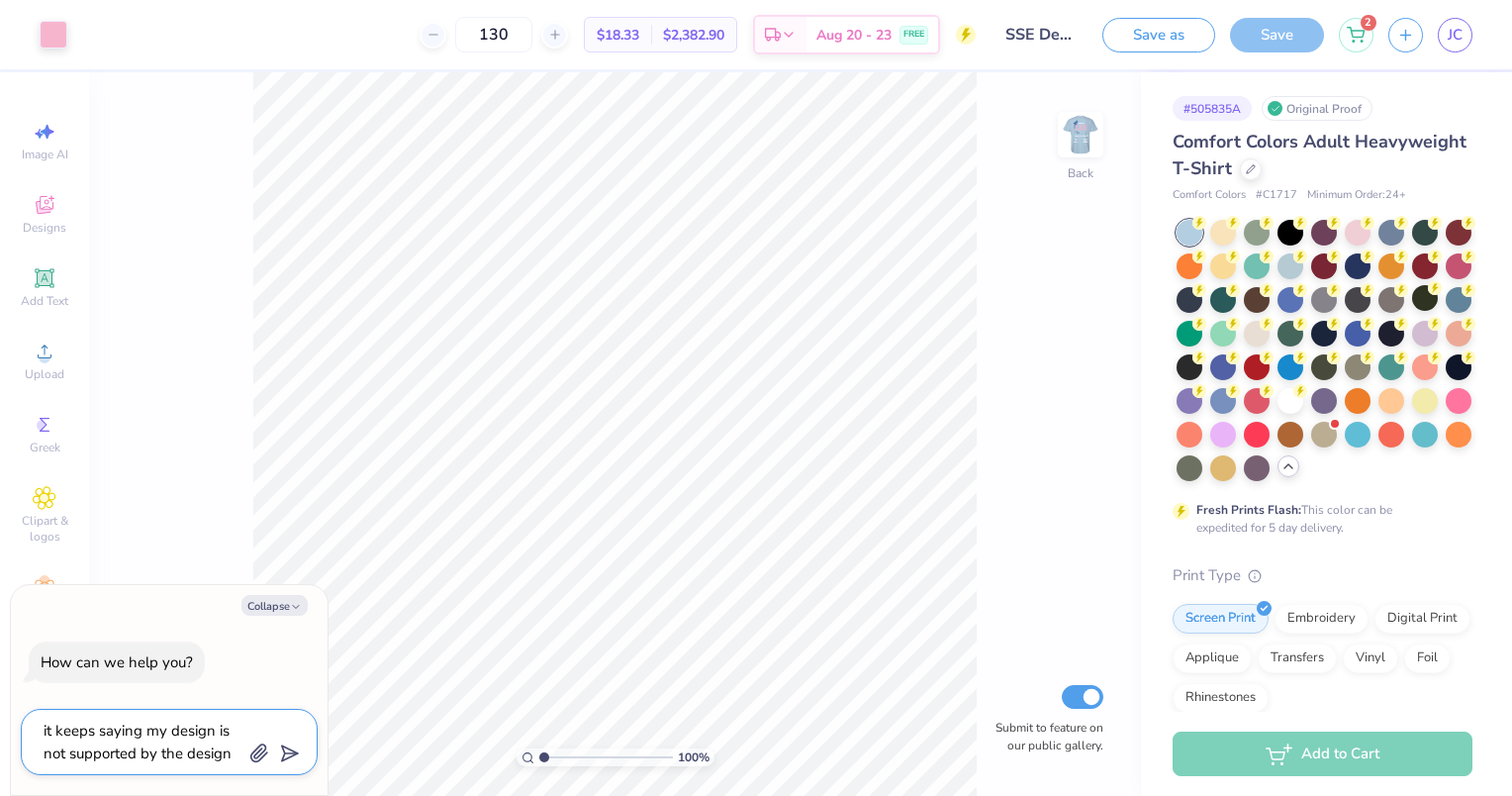 type on "it keeps saying my design is not supported by the design too" 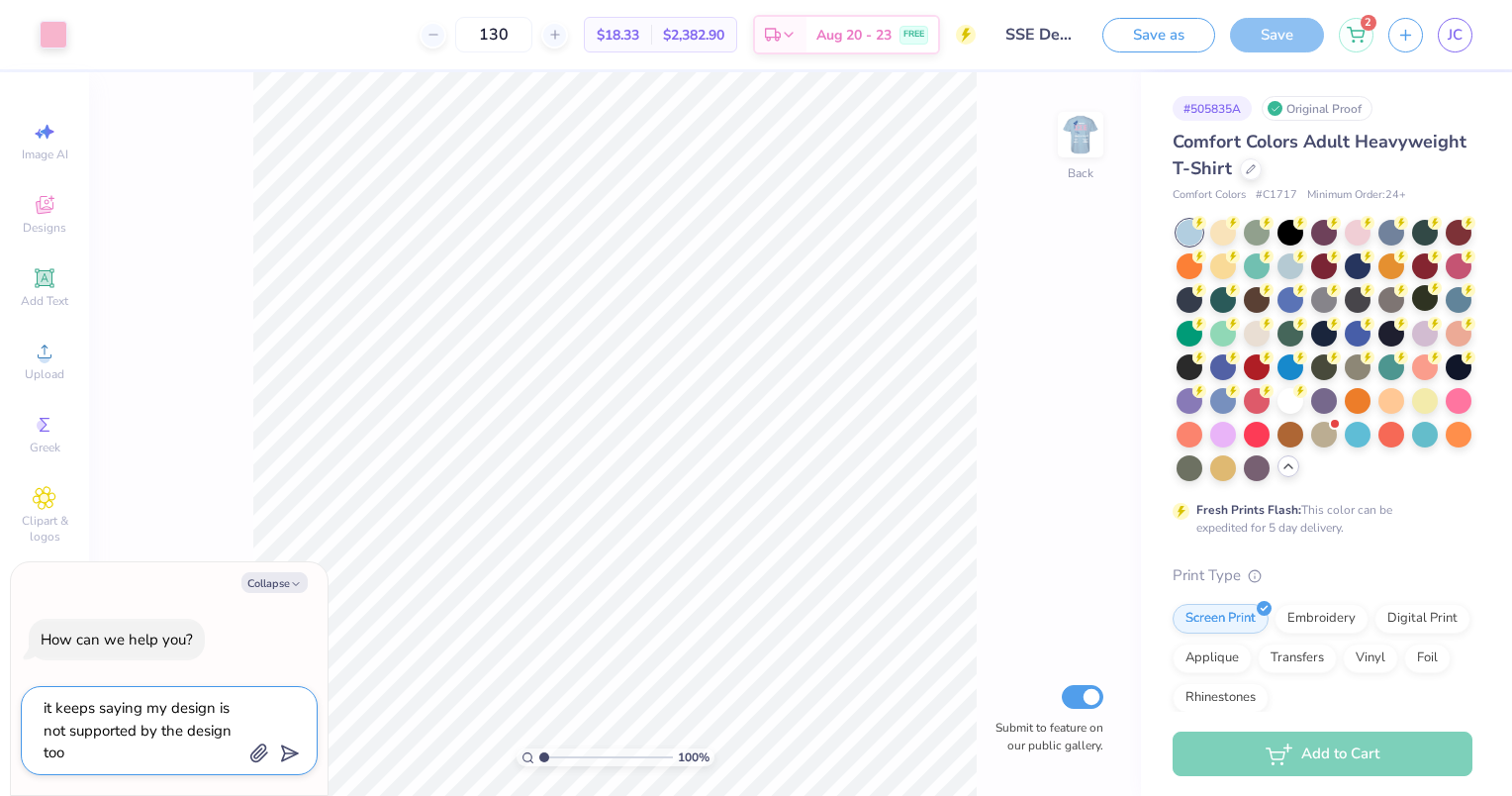 type on "it keeps saying my design is not supported by the design tool" 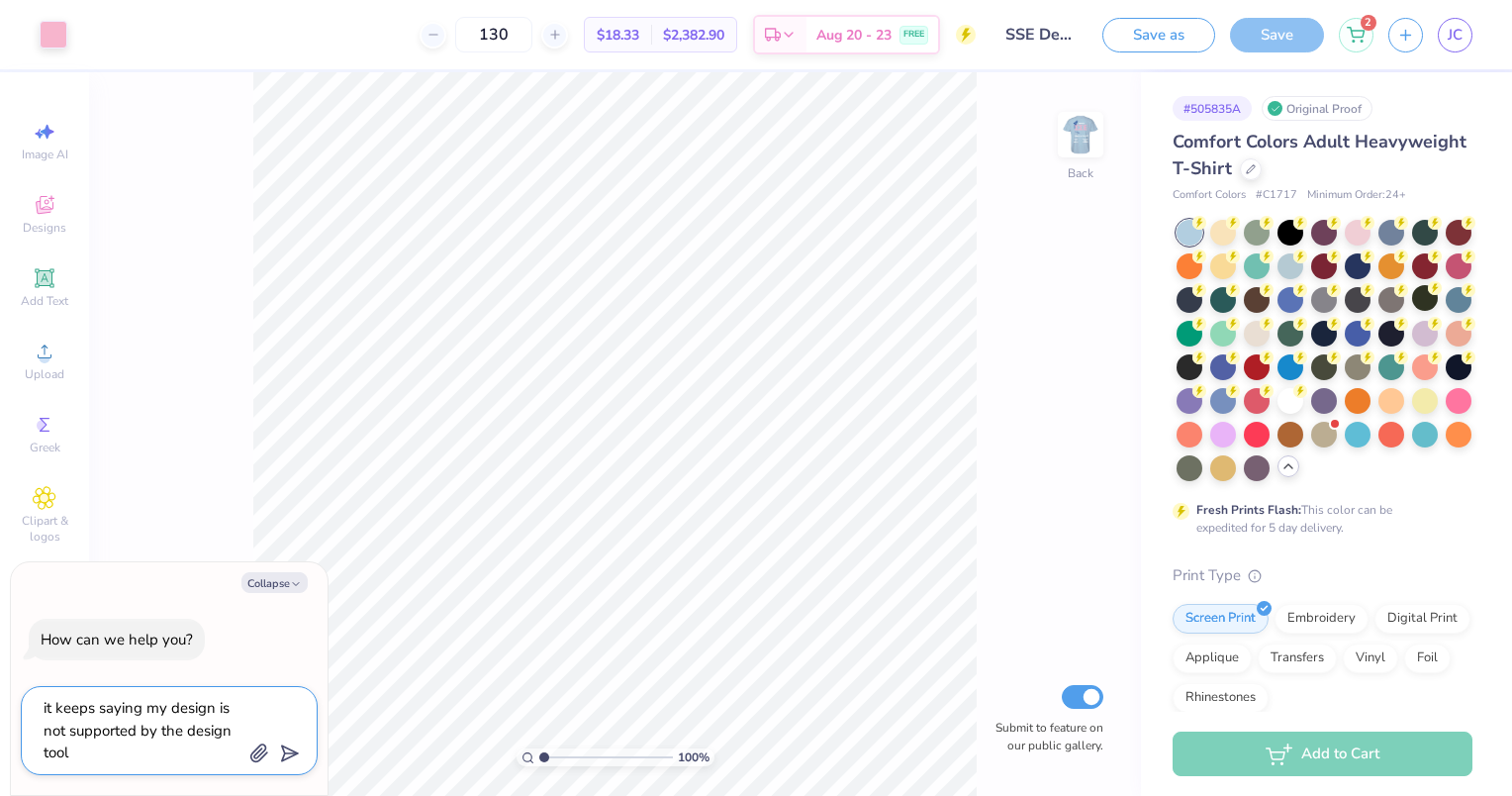 type on "it keeps saying my design is not supported by the design tool" 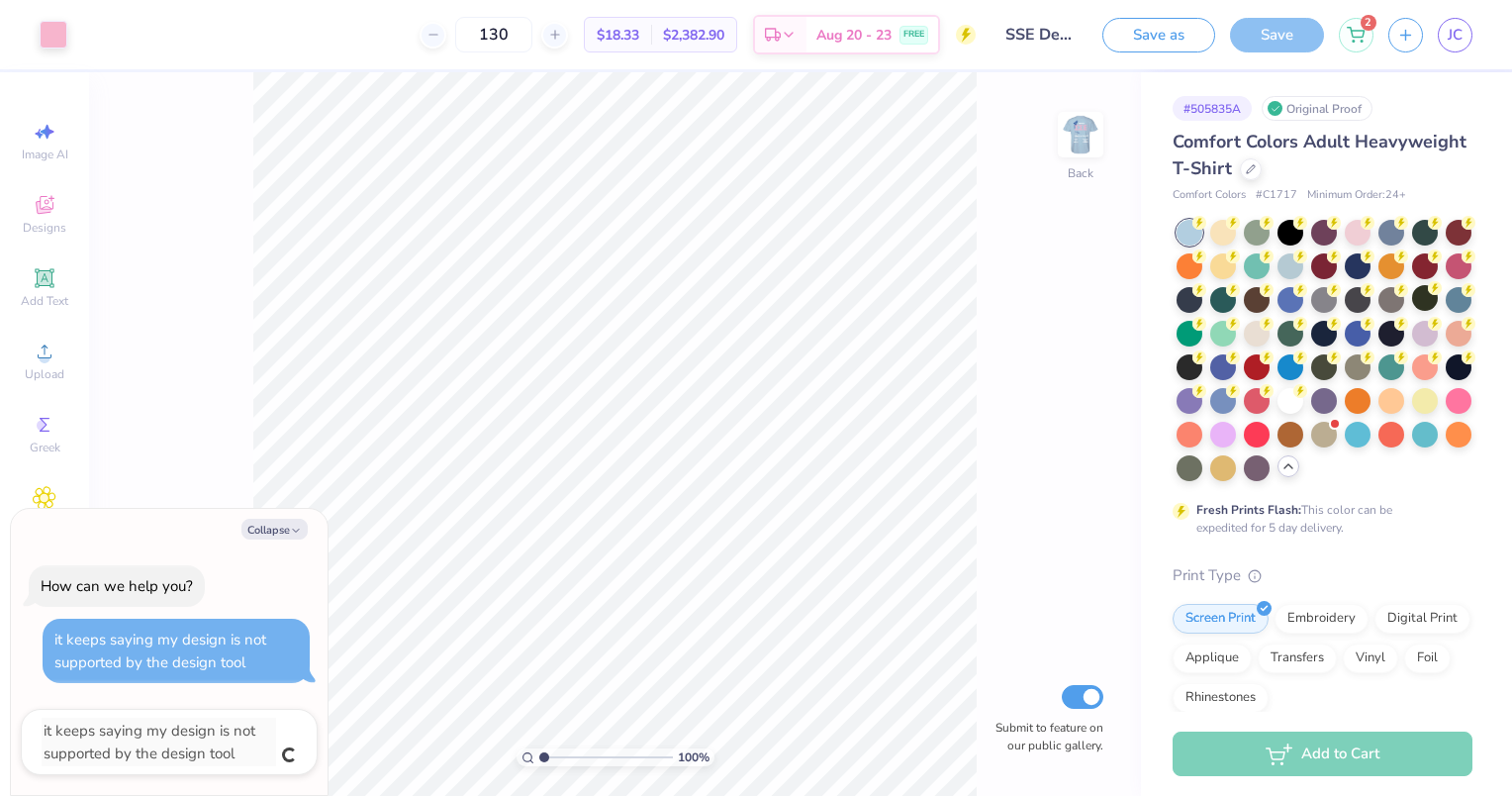 type on "x" 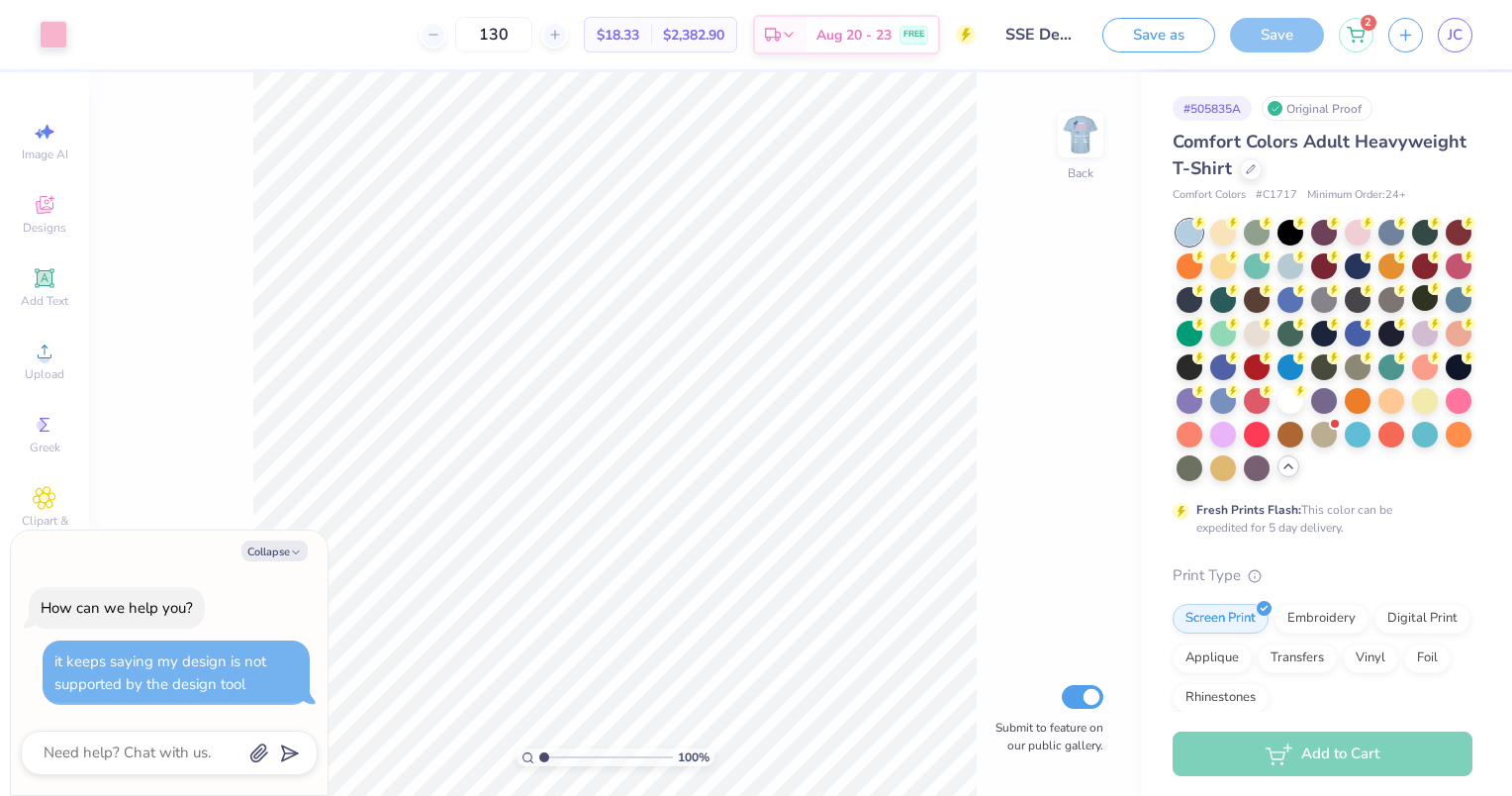 type on "x" 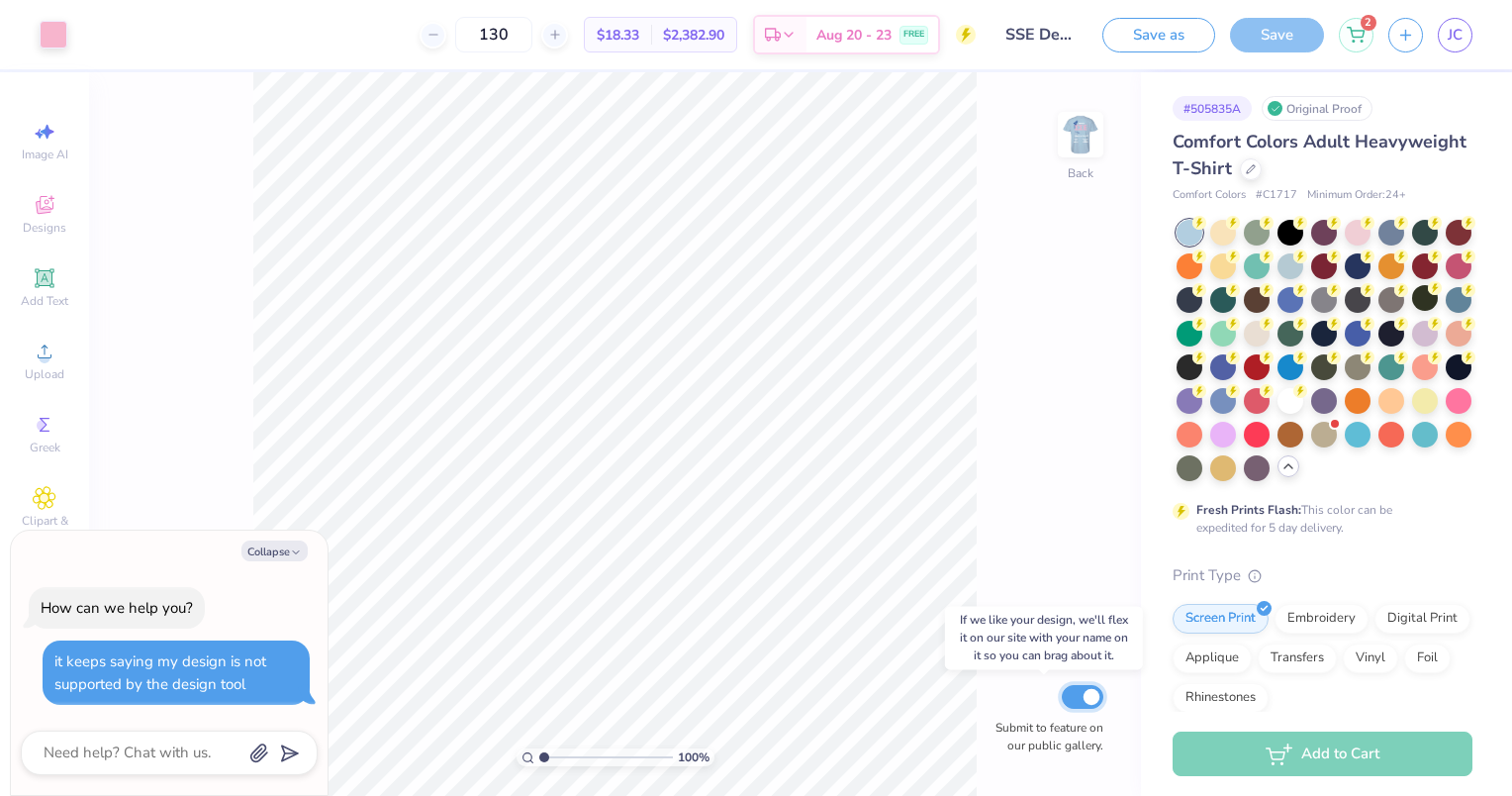 drag, startPoint x: 1086, startPoint y: 698, endPoint x: 1097, endPoint y: 698, distance: 11 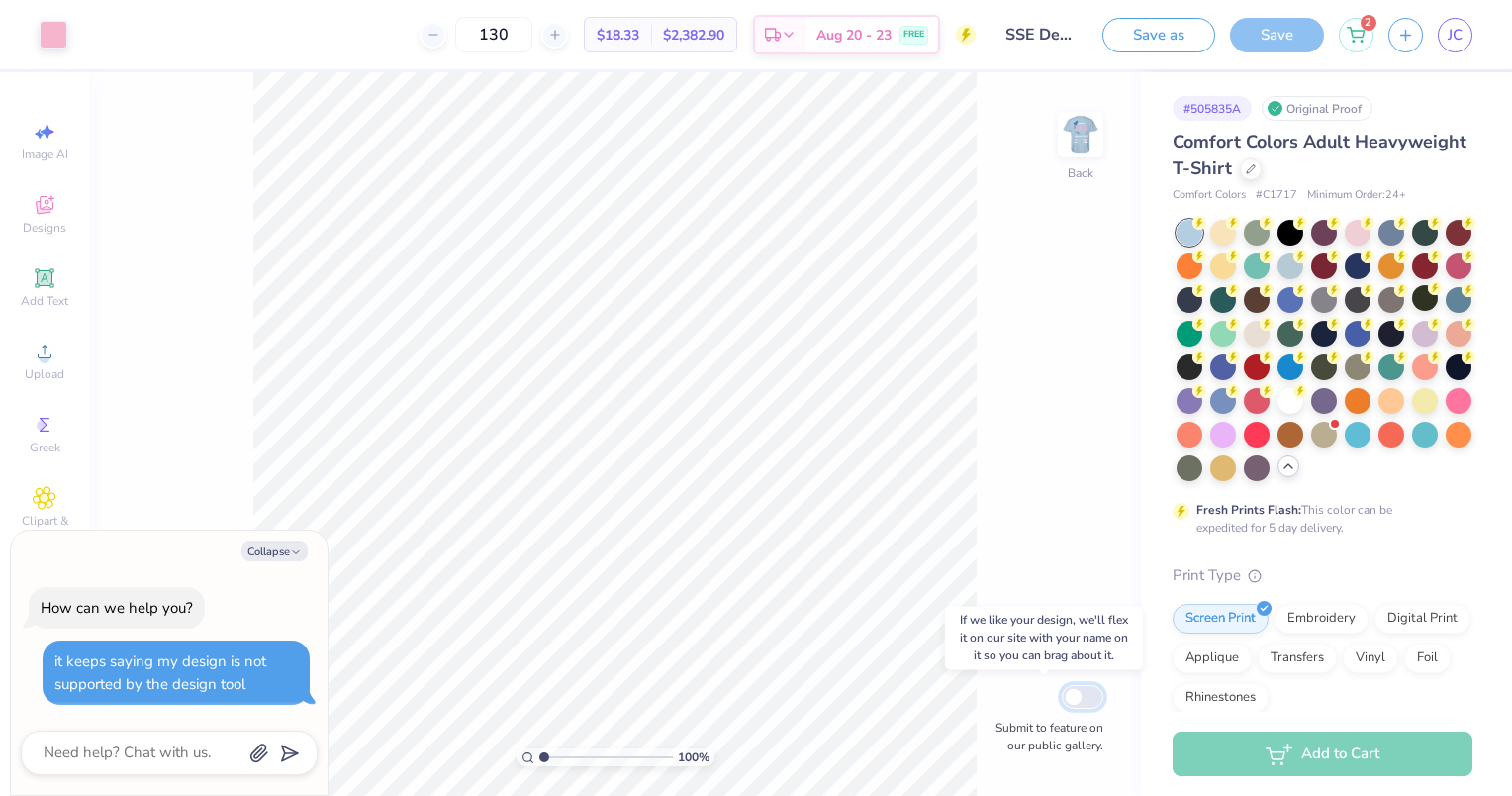 checkbox on "false" 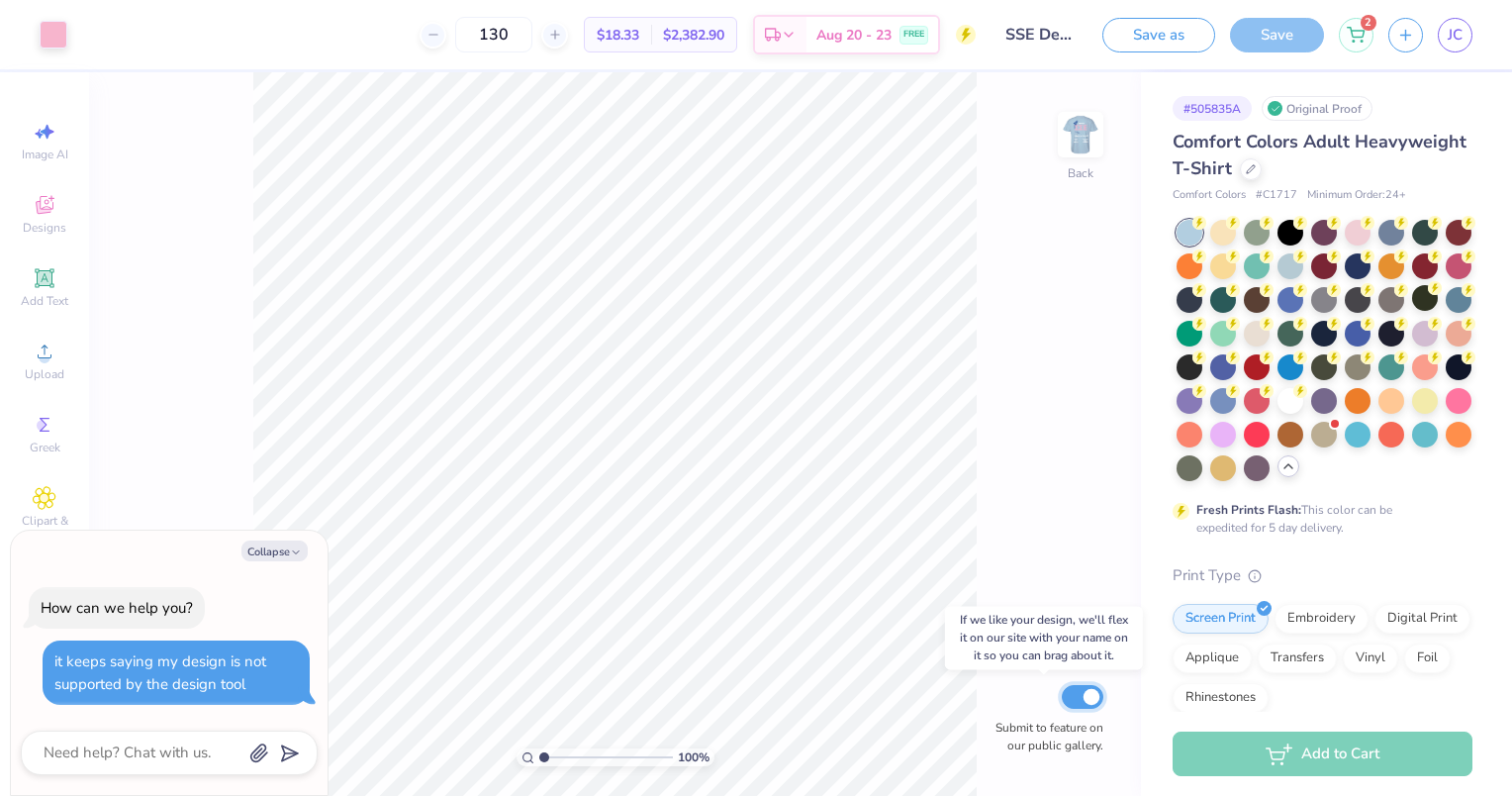 checkbox on "true" 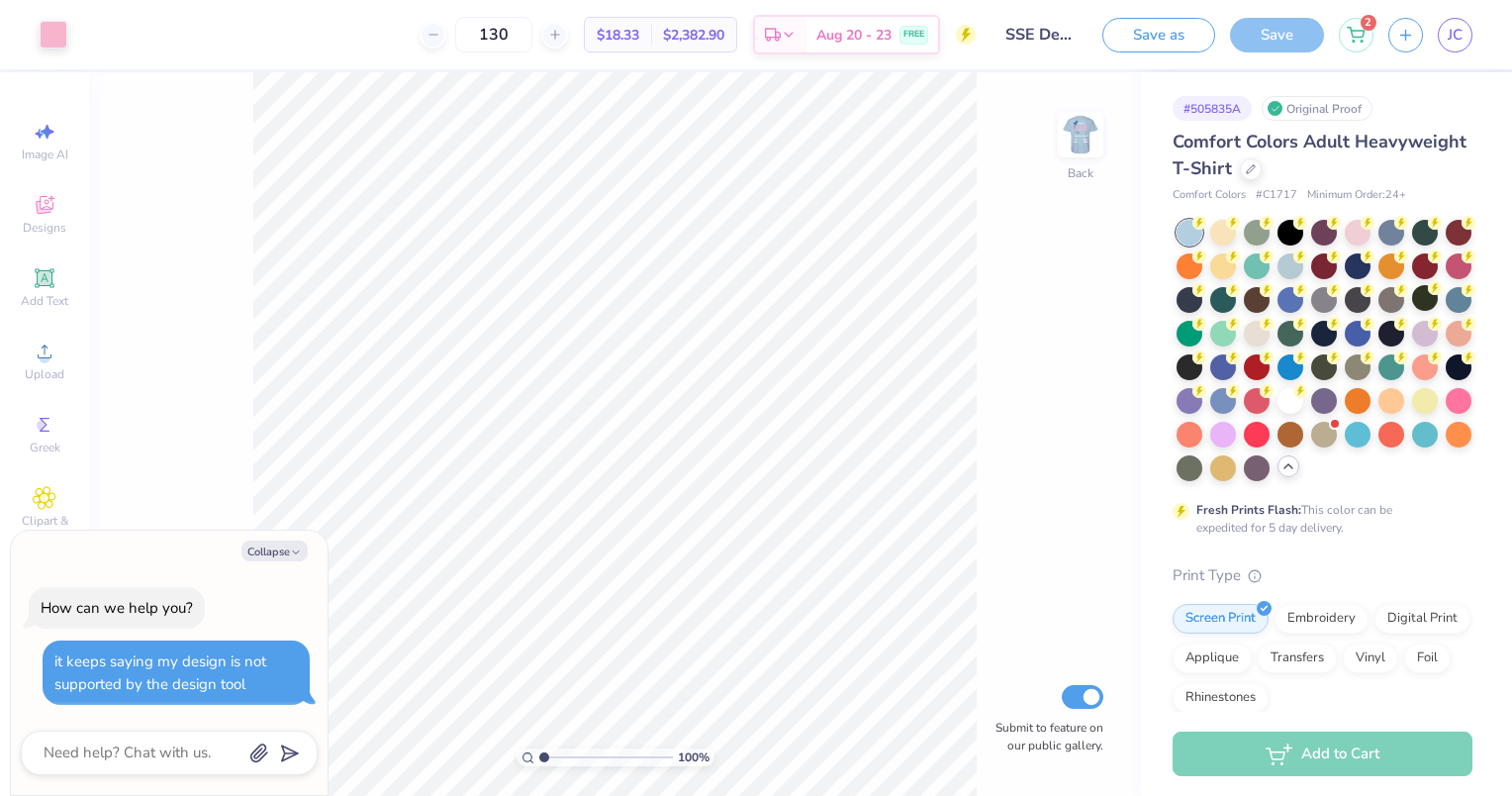 click on "100  % Back Submit to feature on our public gallery." at bounding box center [614, 434] 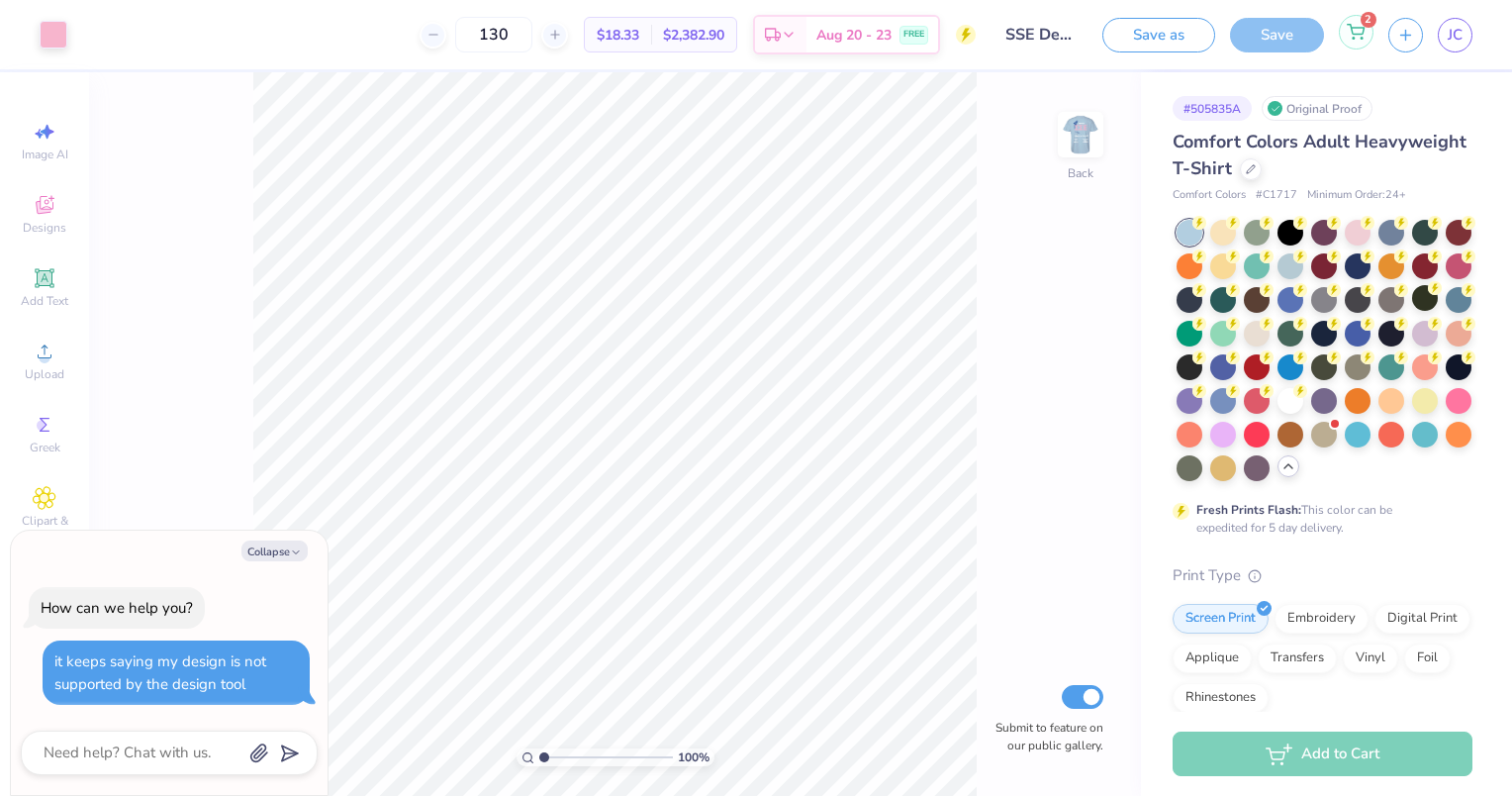 click on "2" at bounding box center (1356, 35) 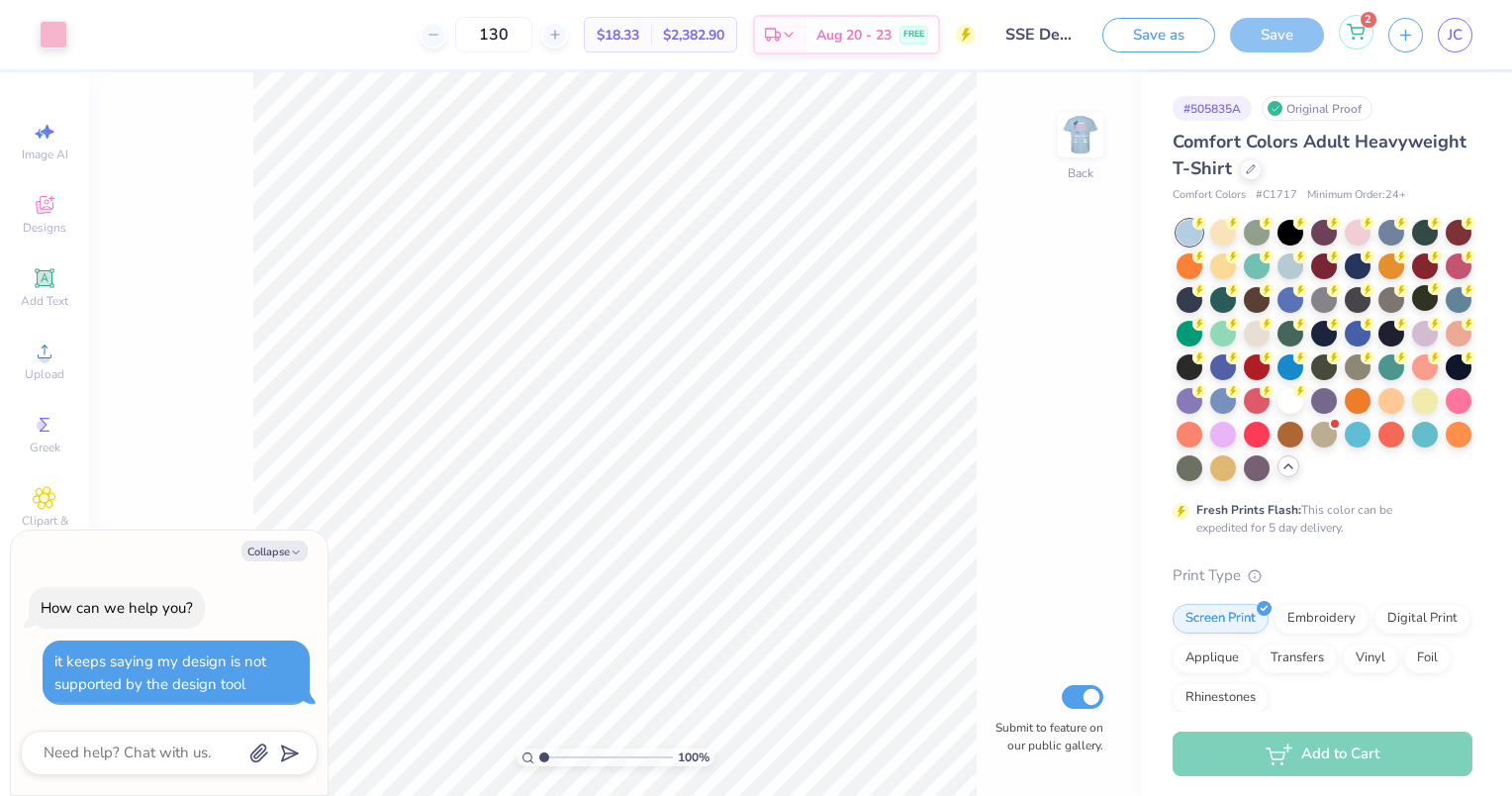 click 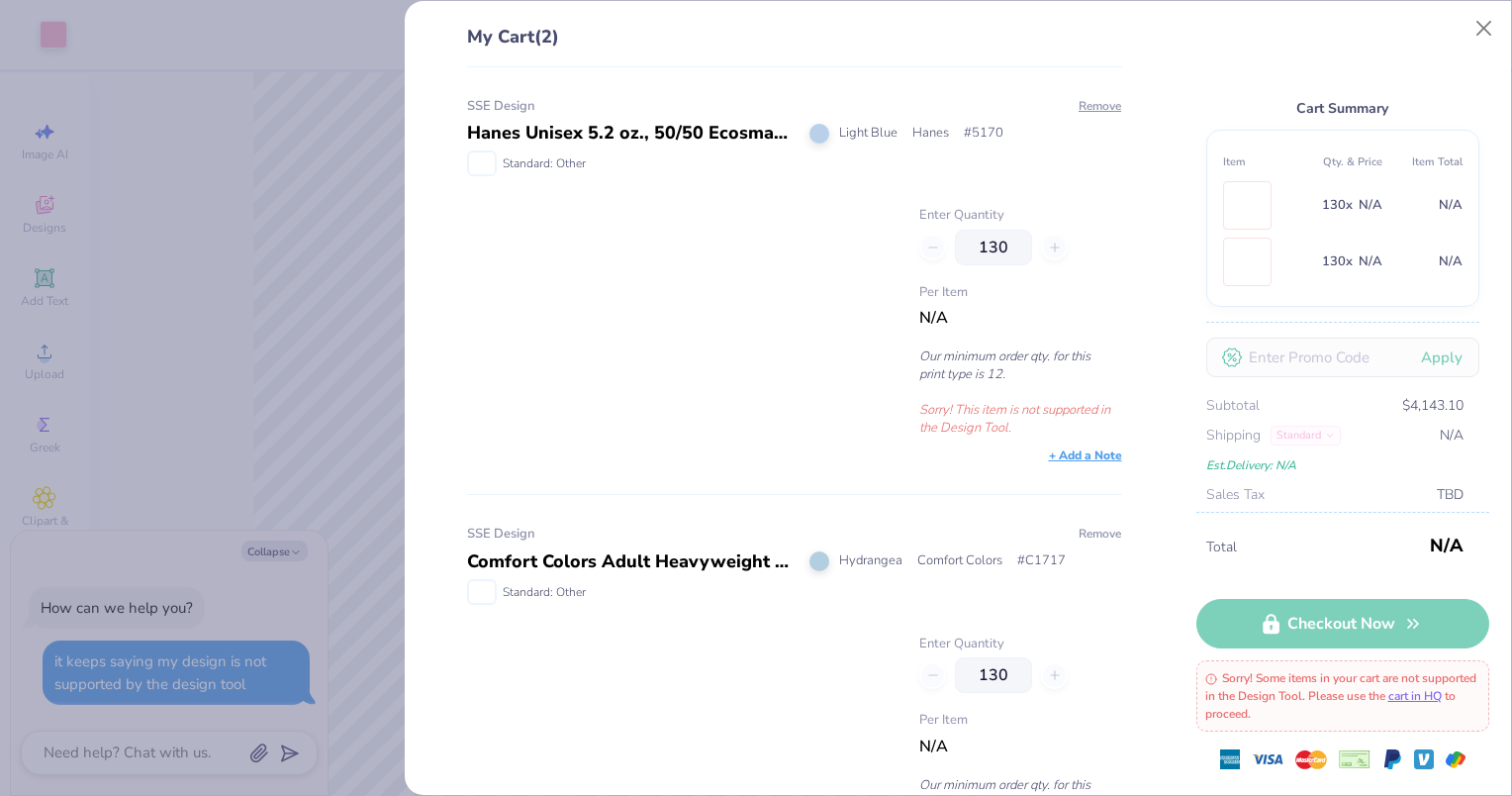 click on "Remove" at bounding box center [1099, 534] 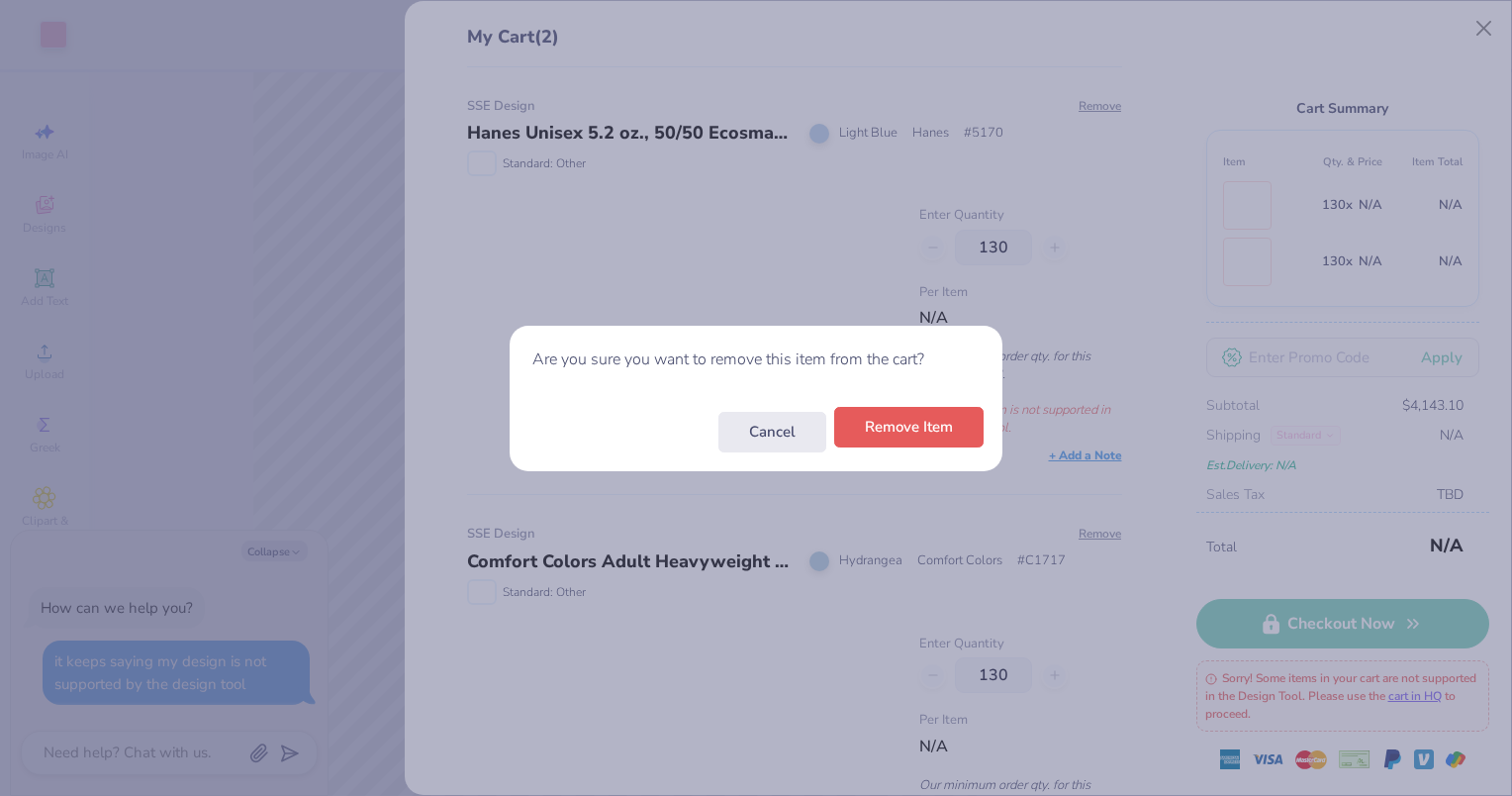 click on "Remove Item" at bounding box center [908, 427] 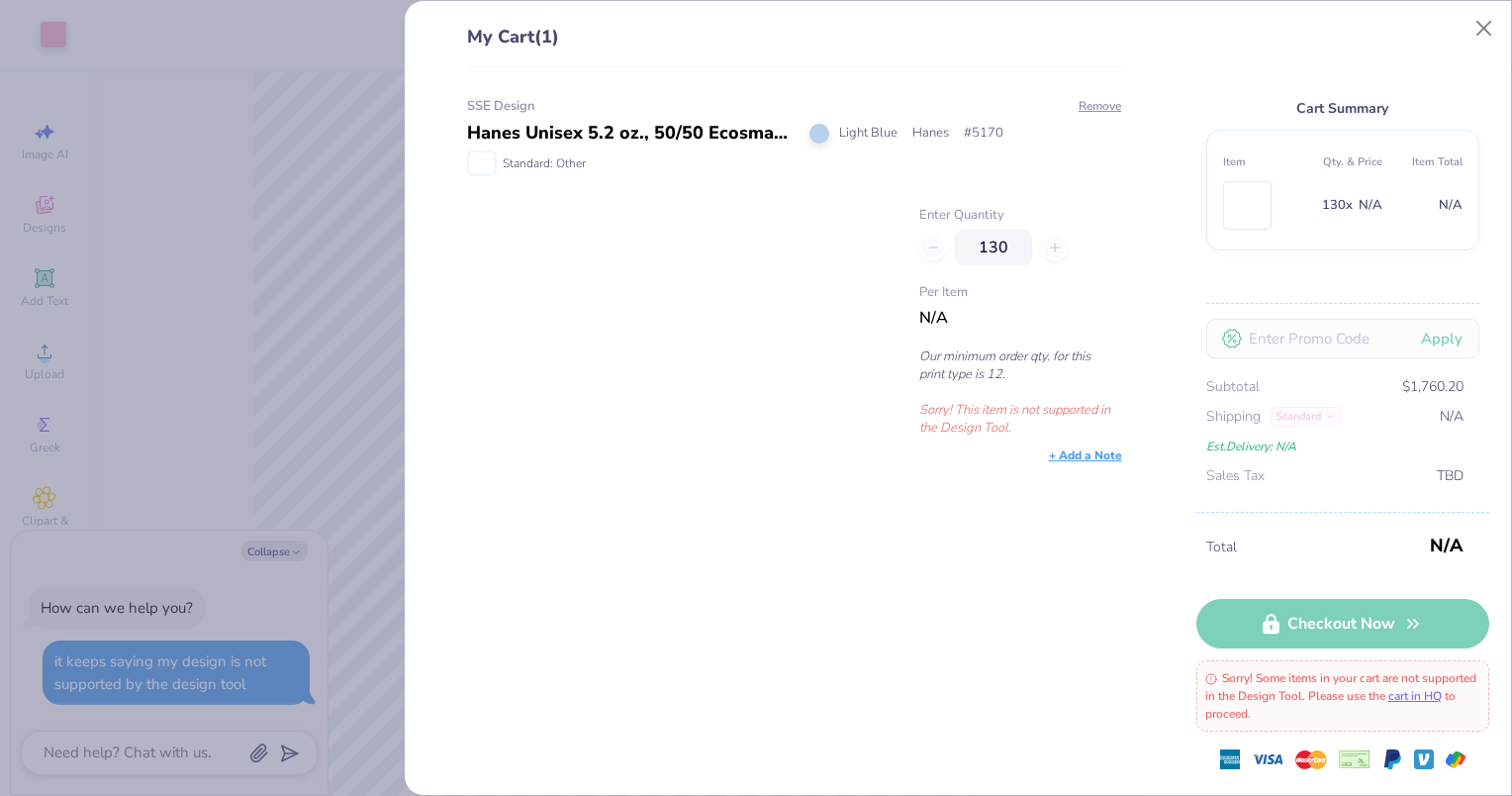 type on "x" 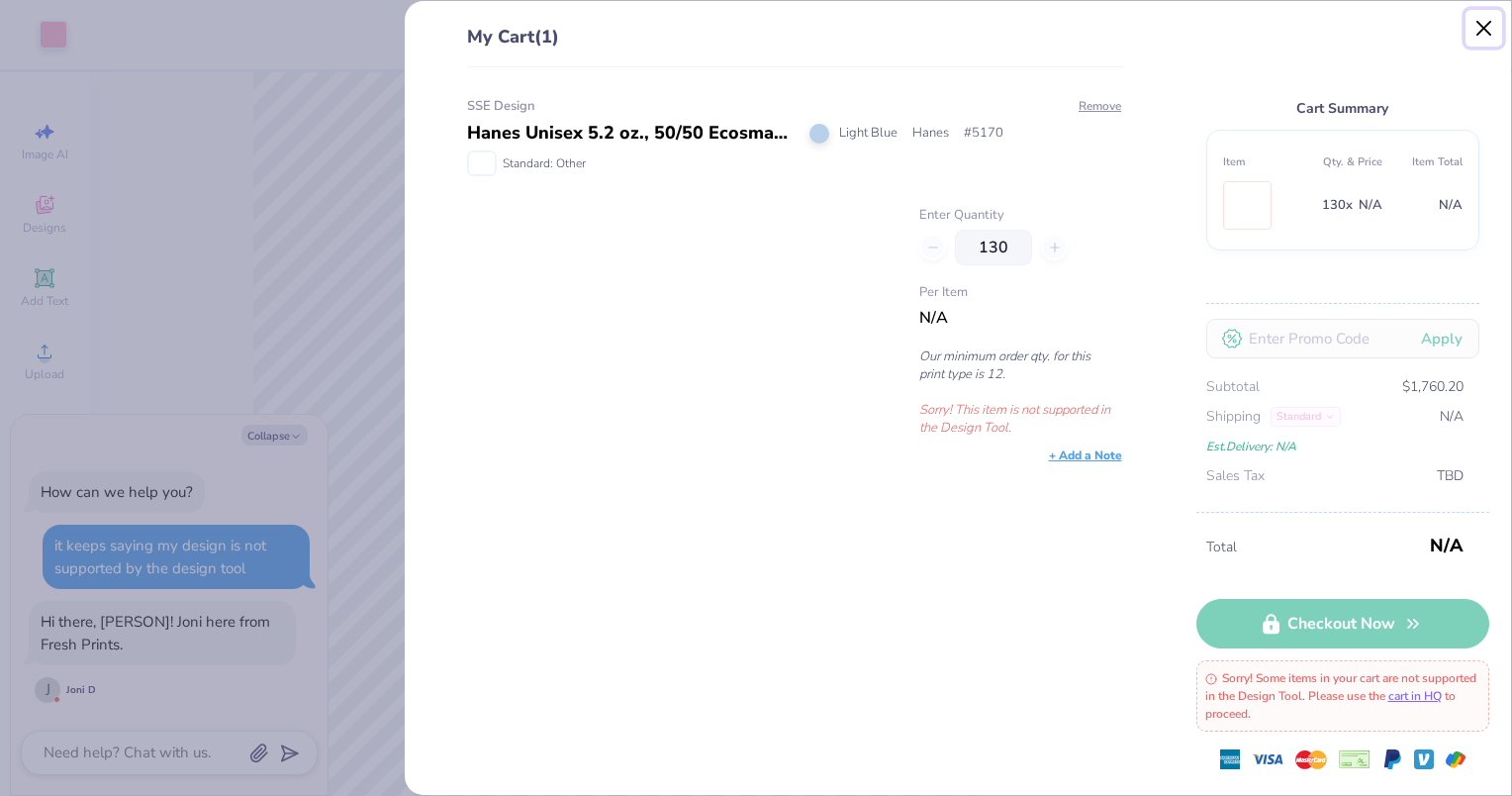 click at bounding box center (1484, 29) 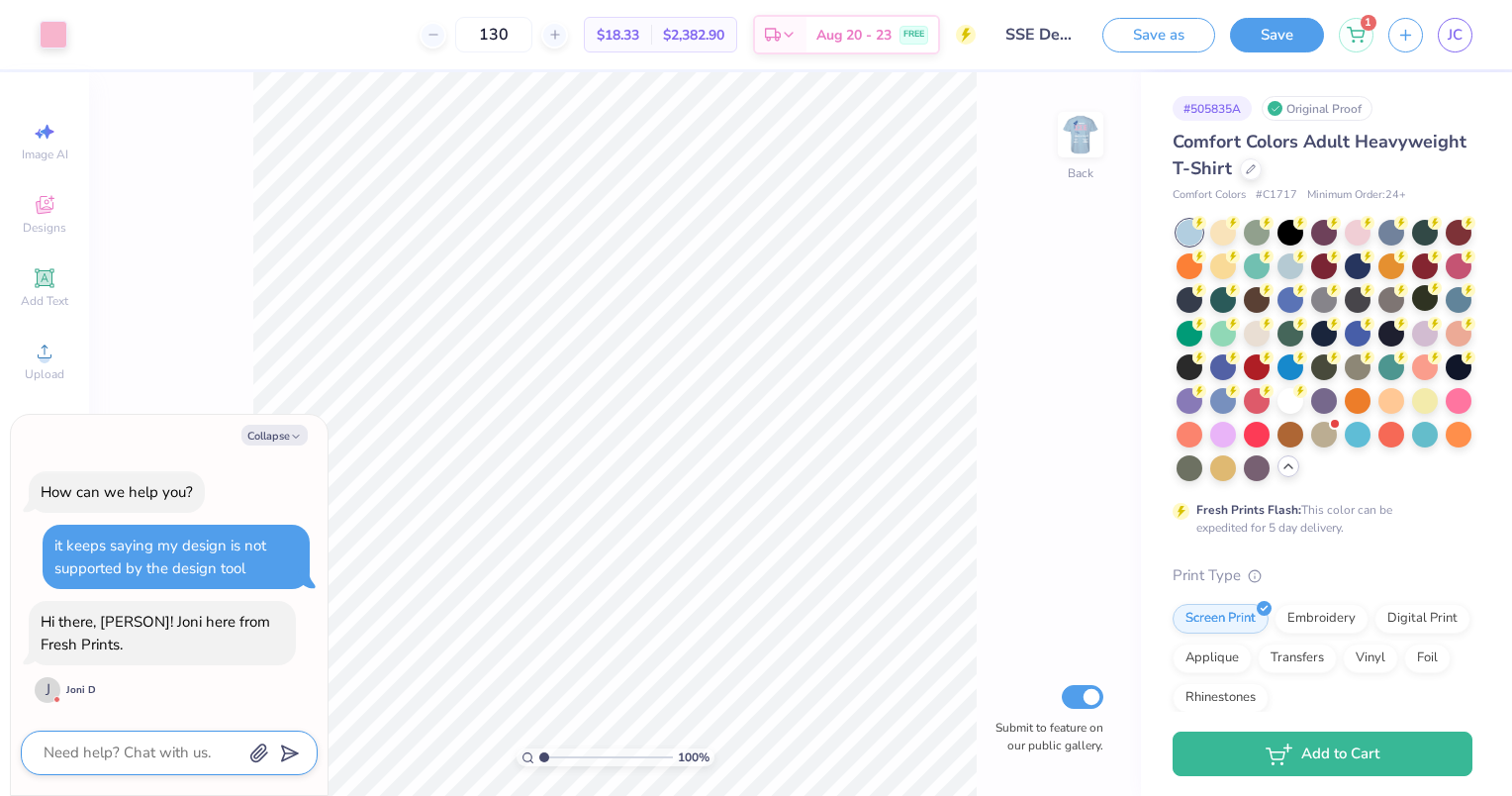 click at bounding box center (142, 752) 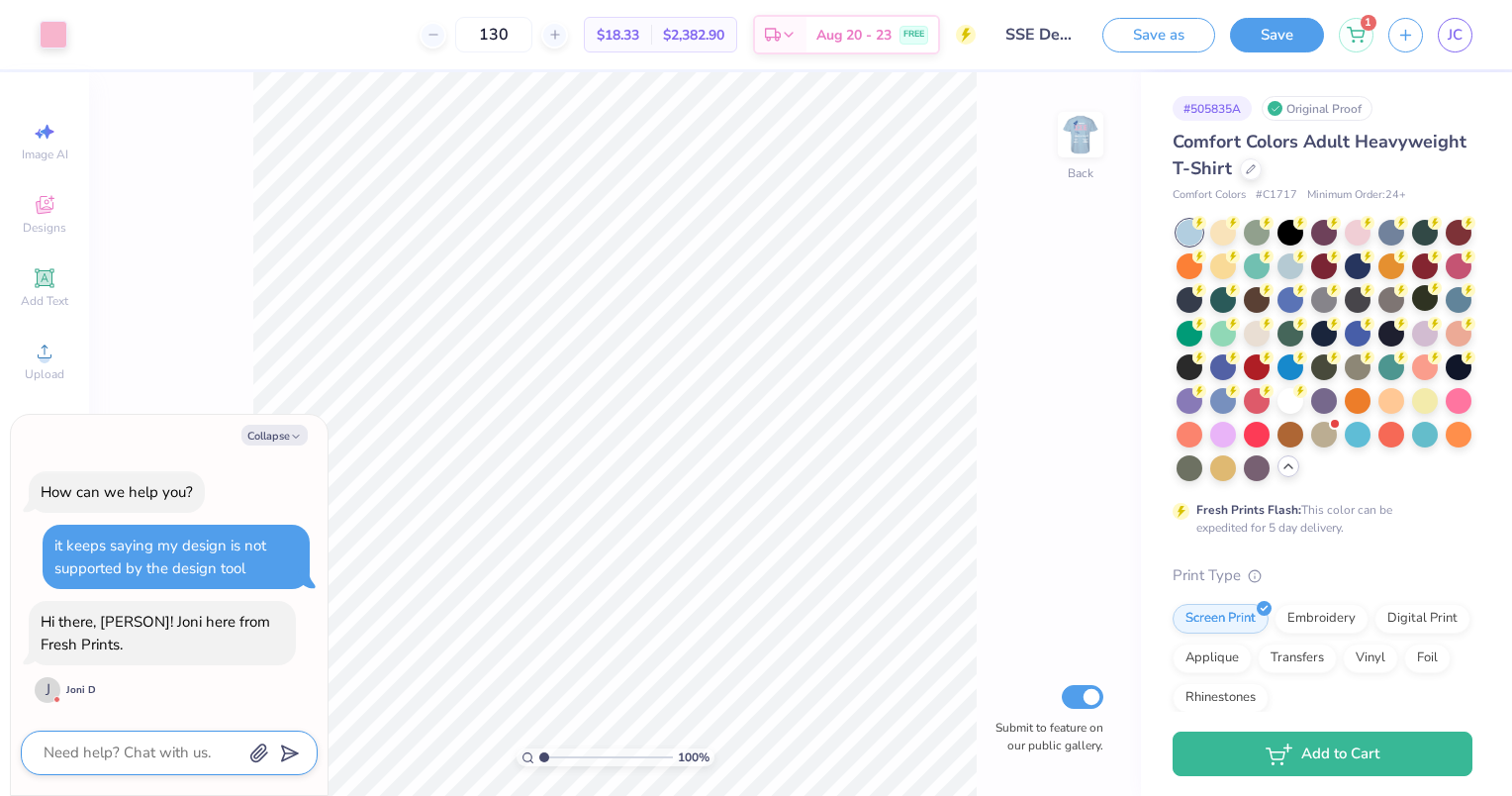 type on "h" 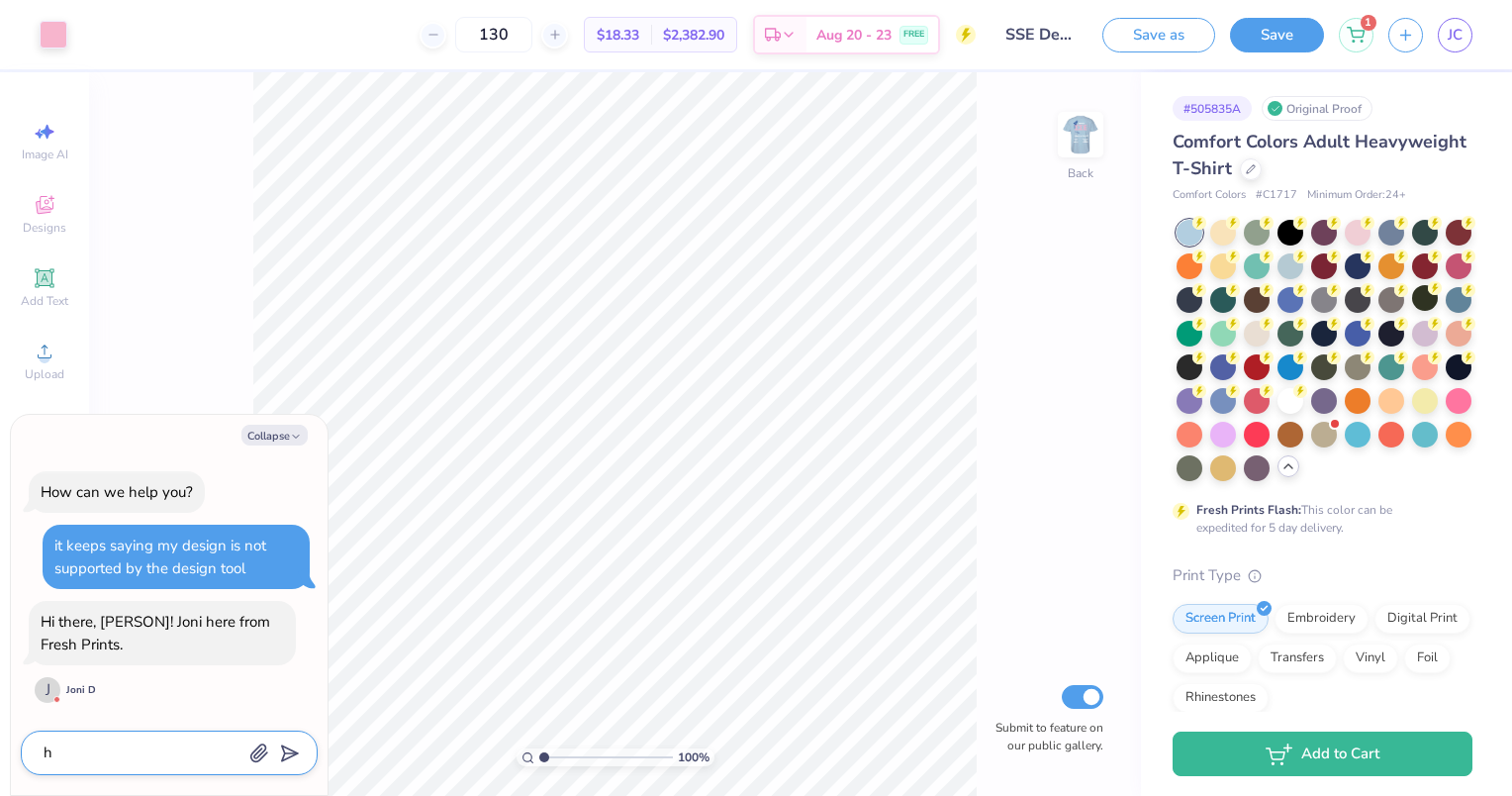 type on "hi" 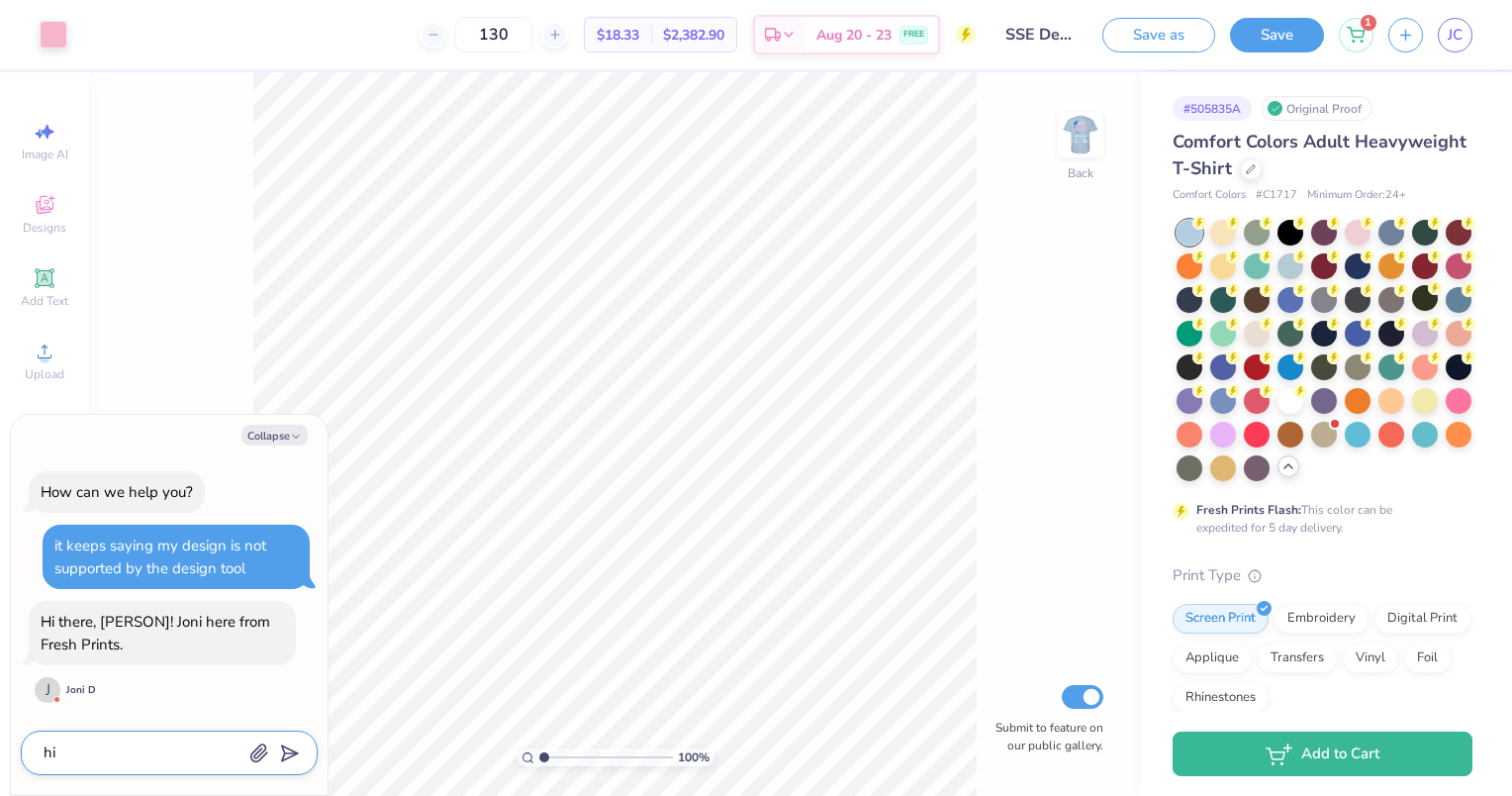 type on "hi" 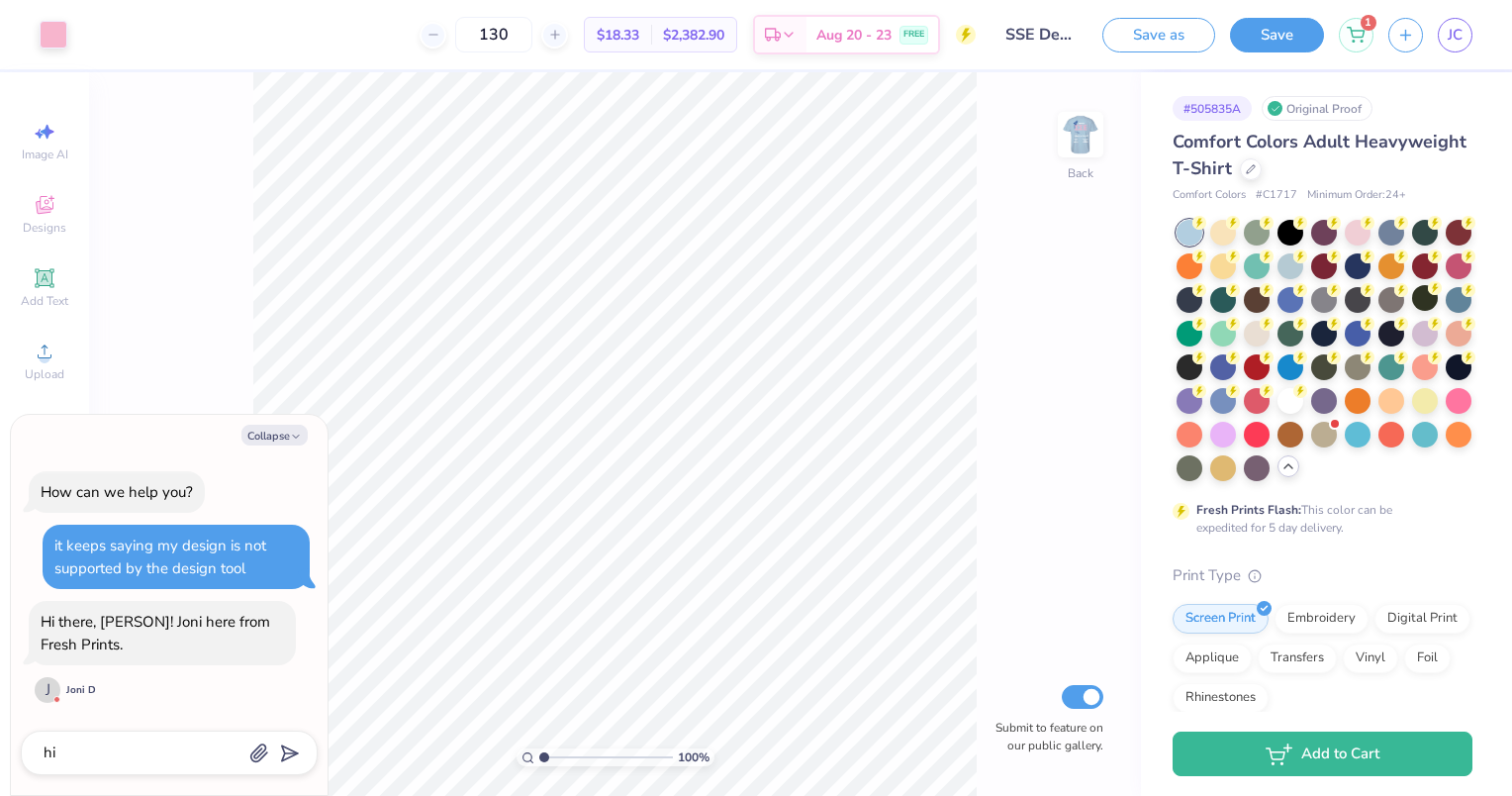 type on "x" 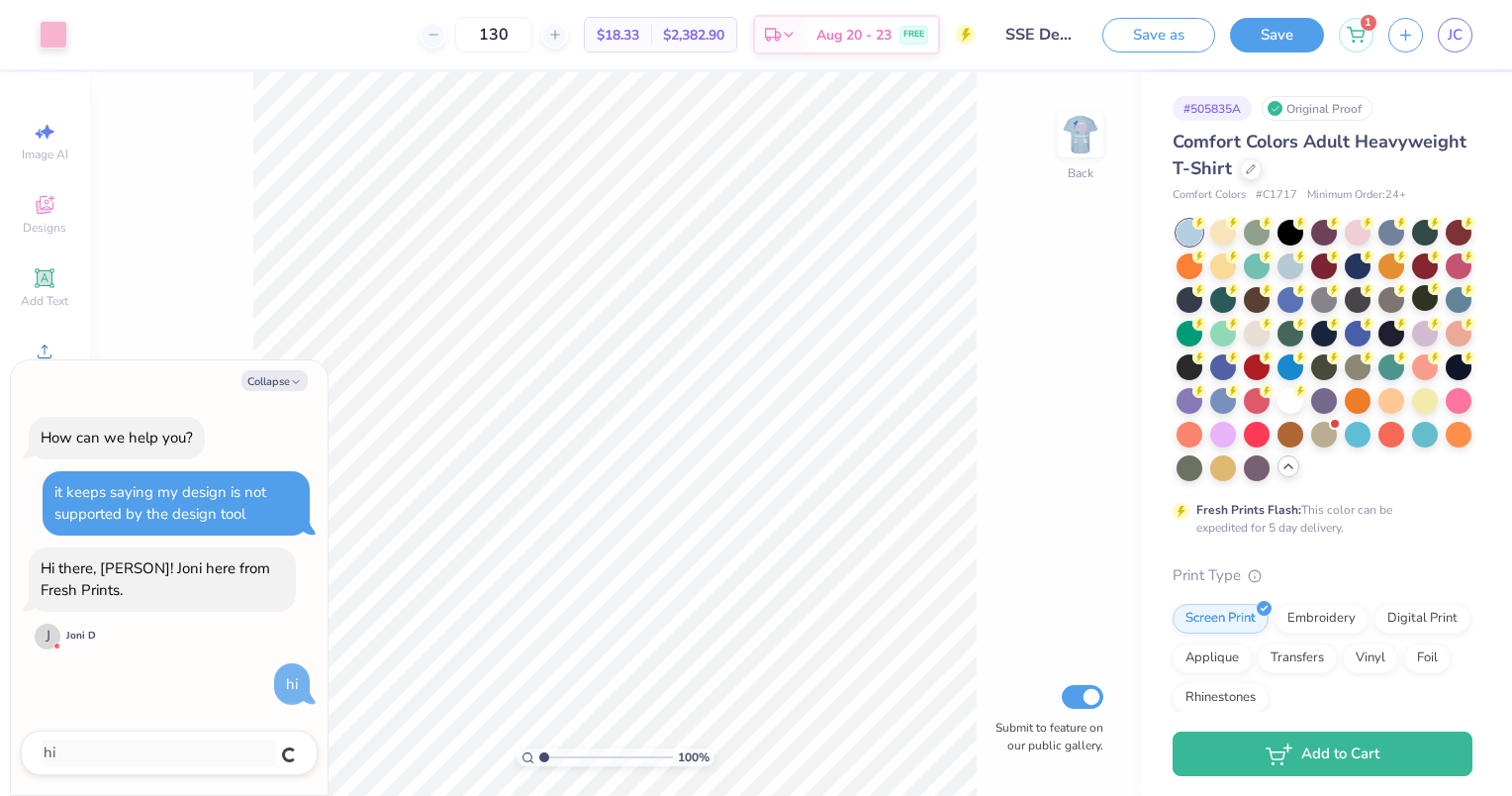 type 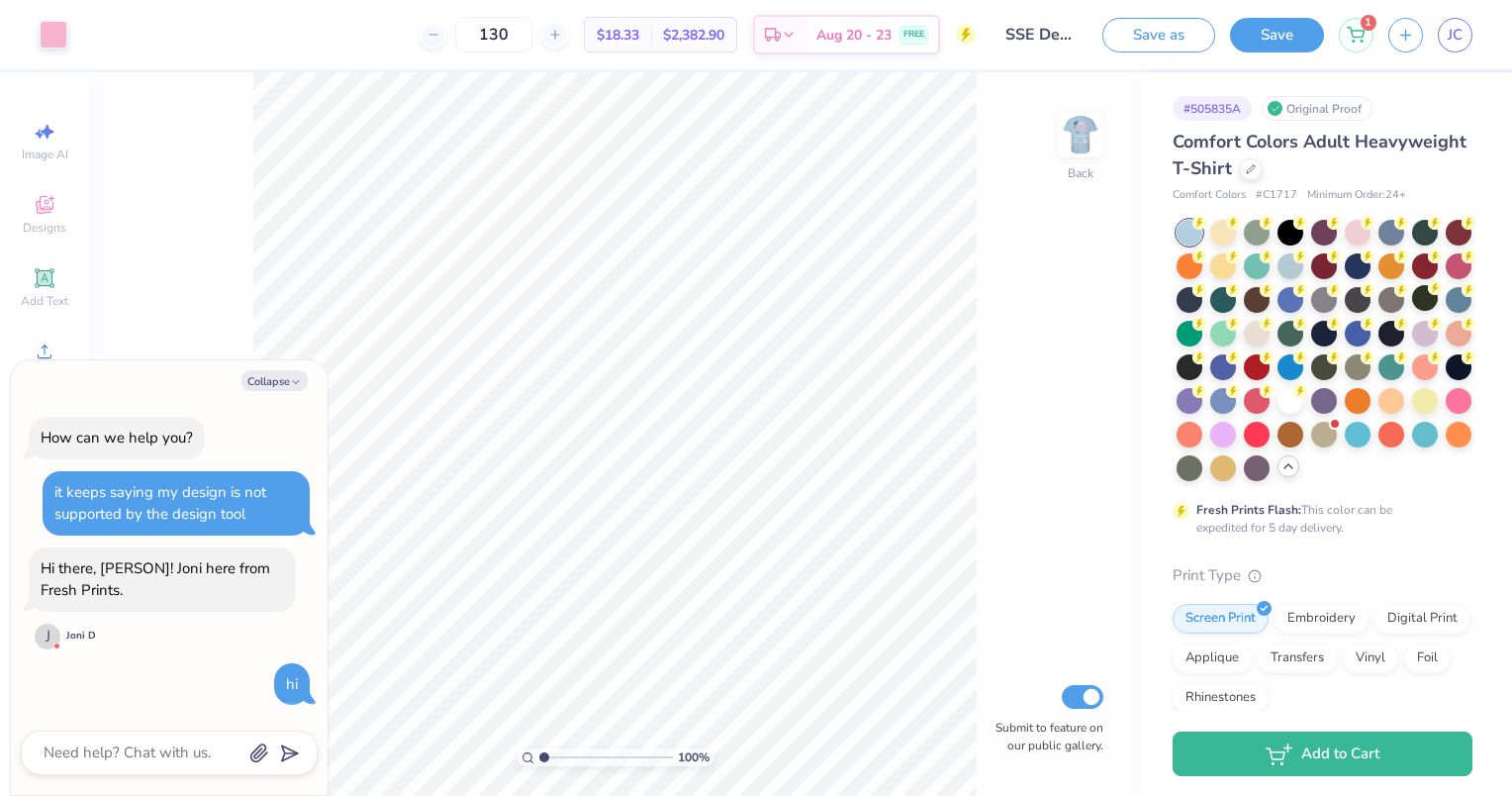 type on "x" 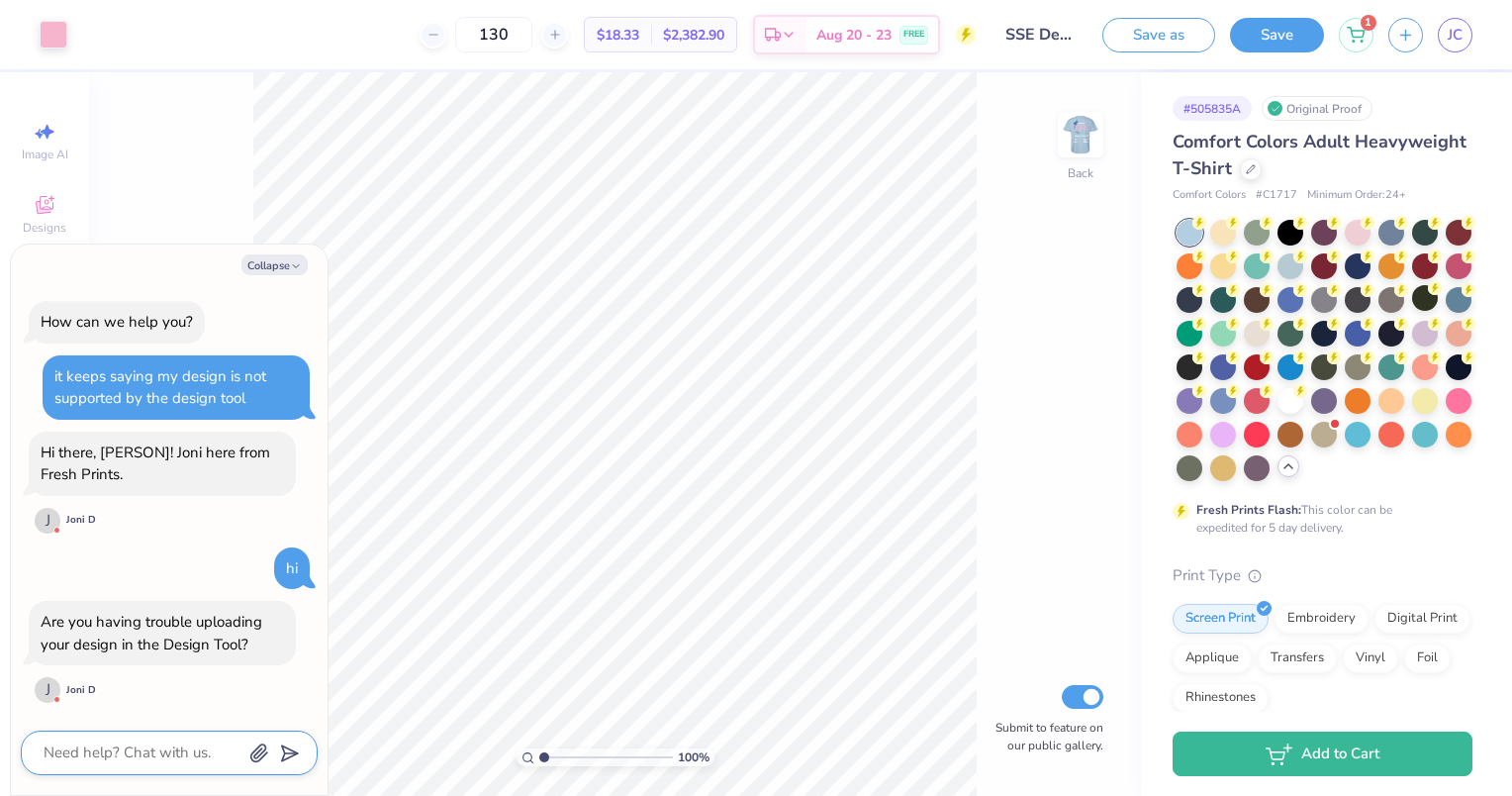 click at bounding box center (142, 752) 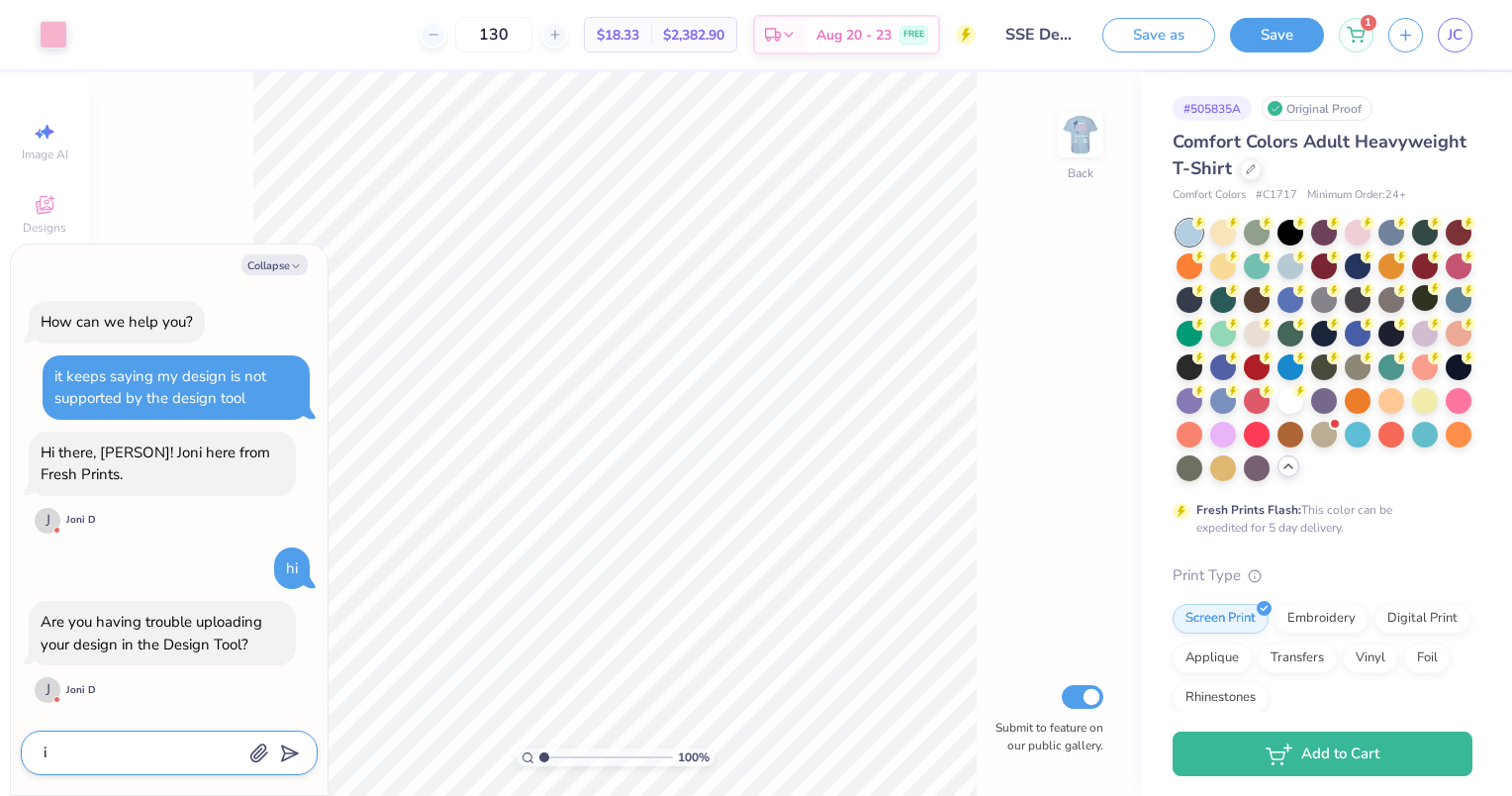 type on "i" 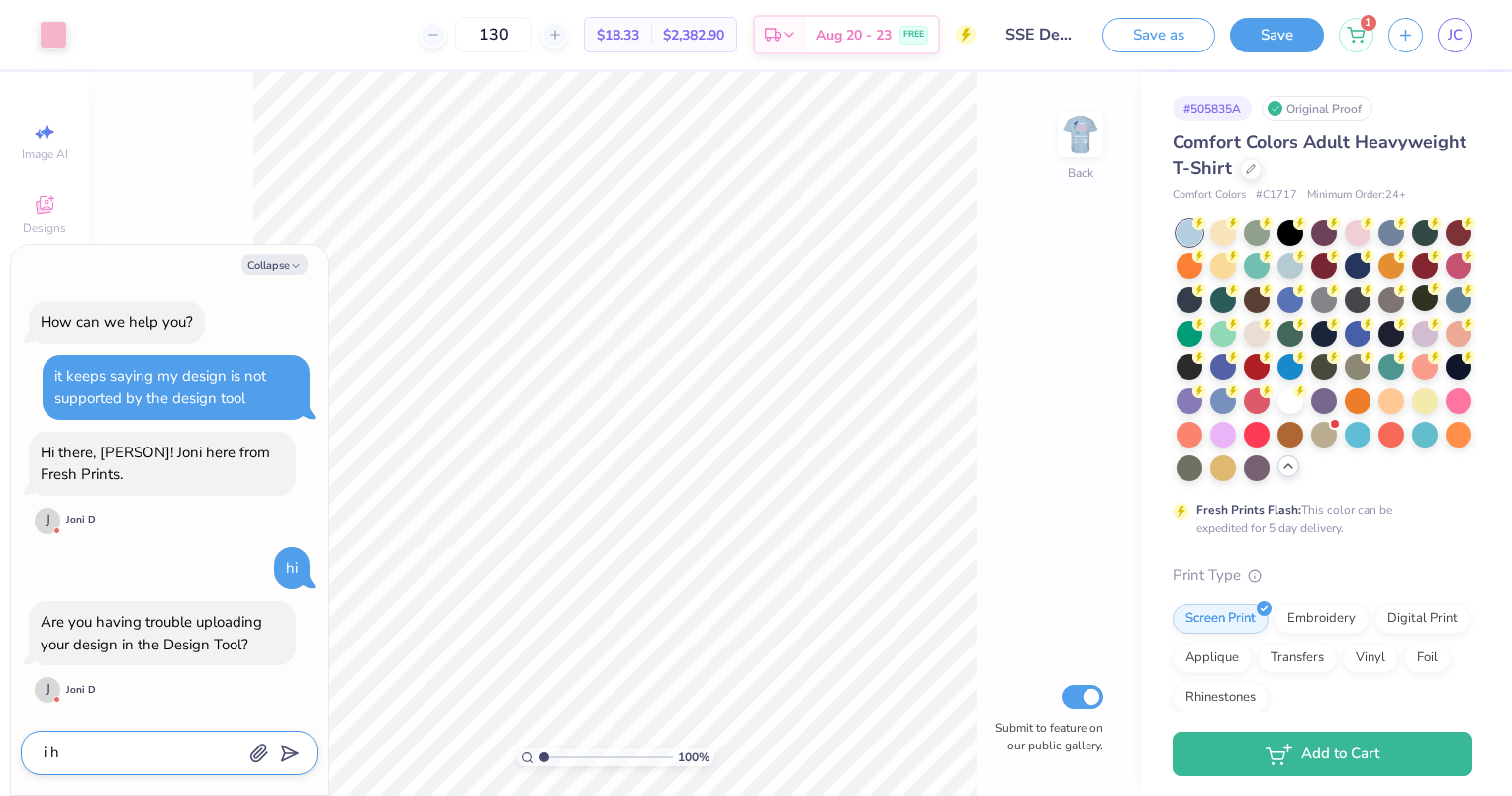type on "i ha" 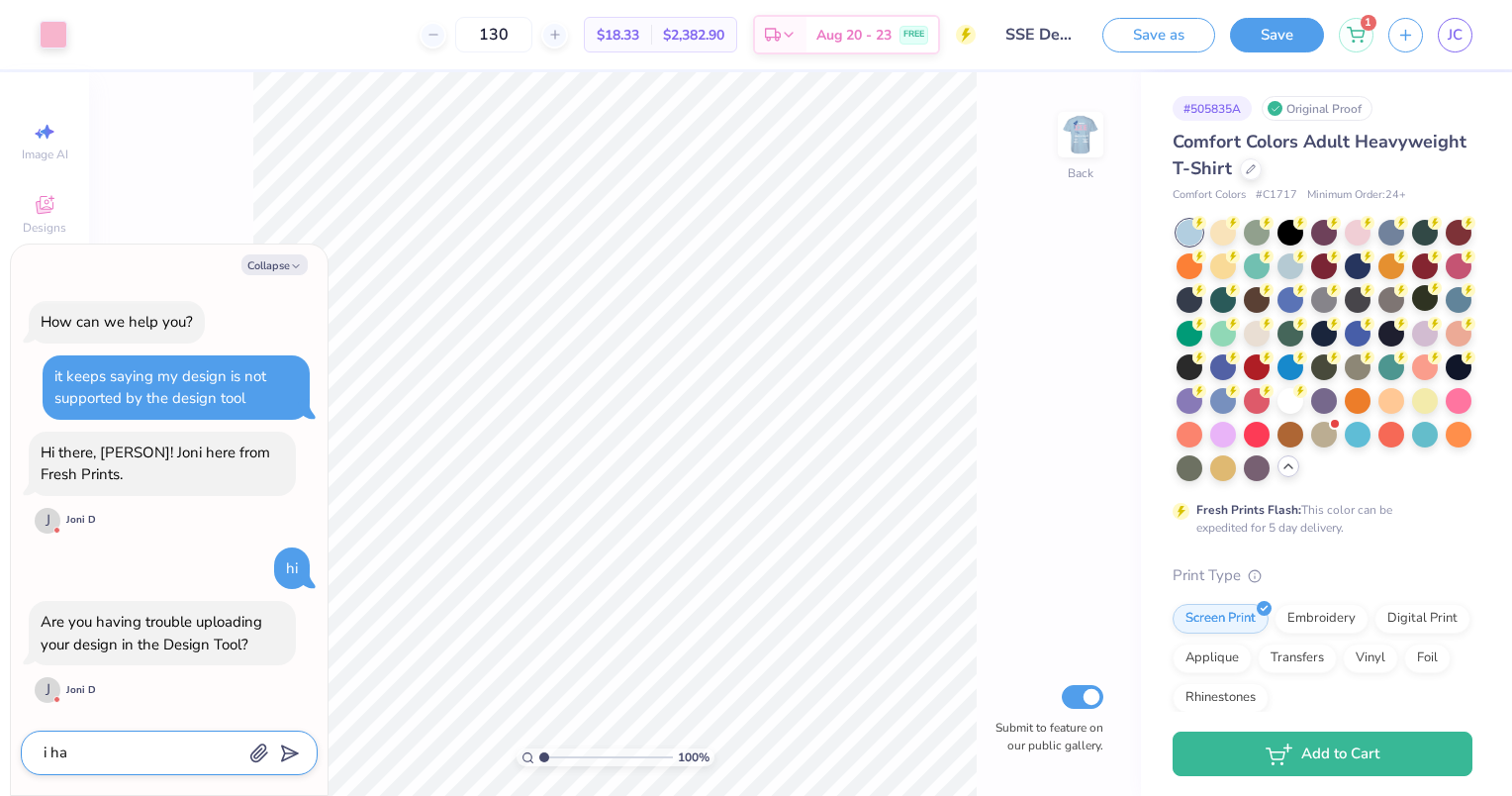 type on "i hav" 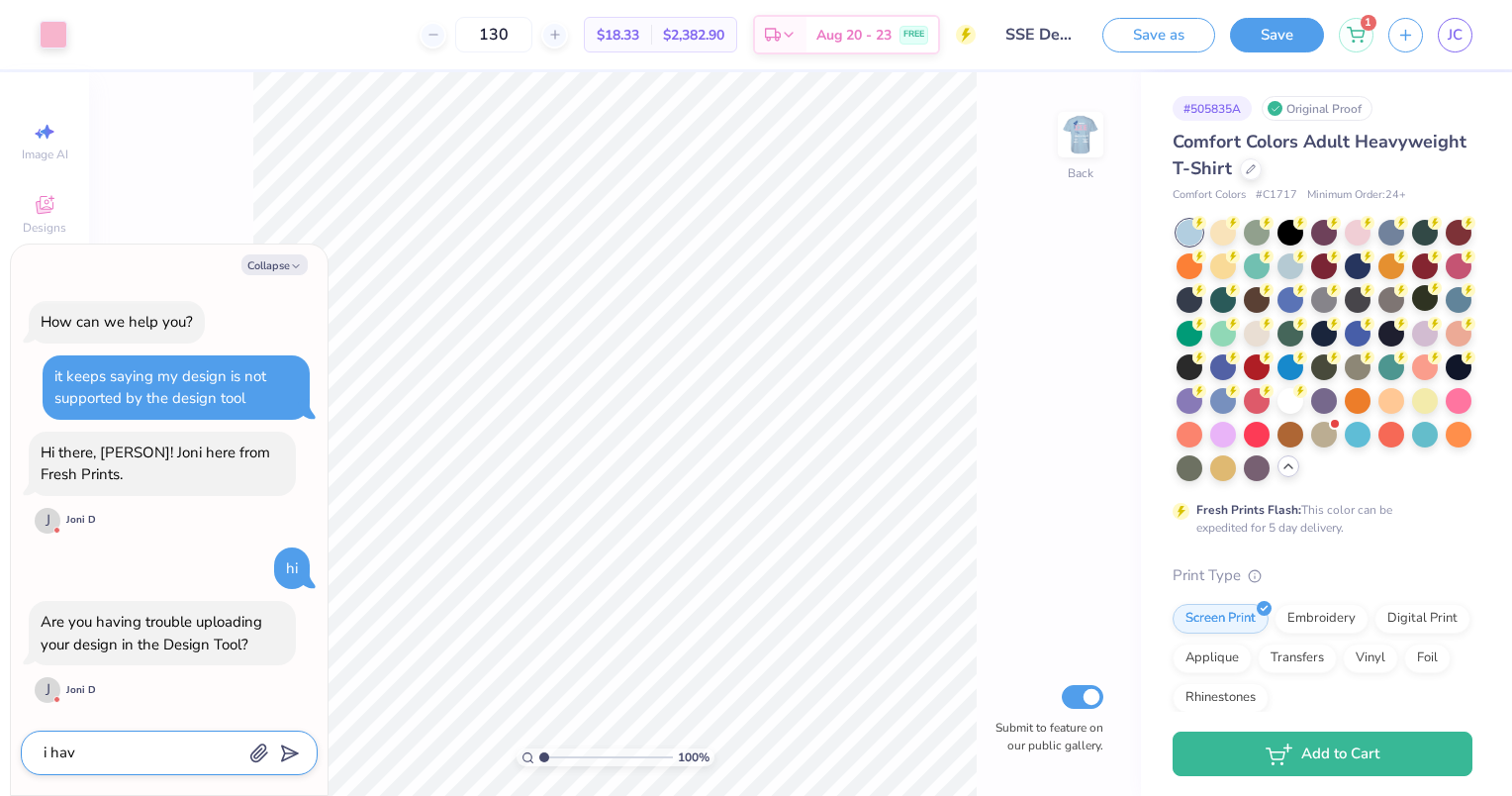 type on "i have" 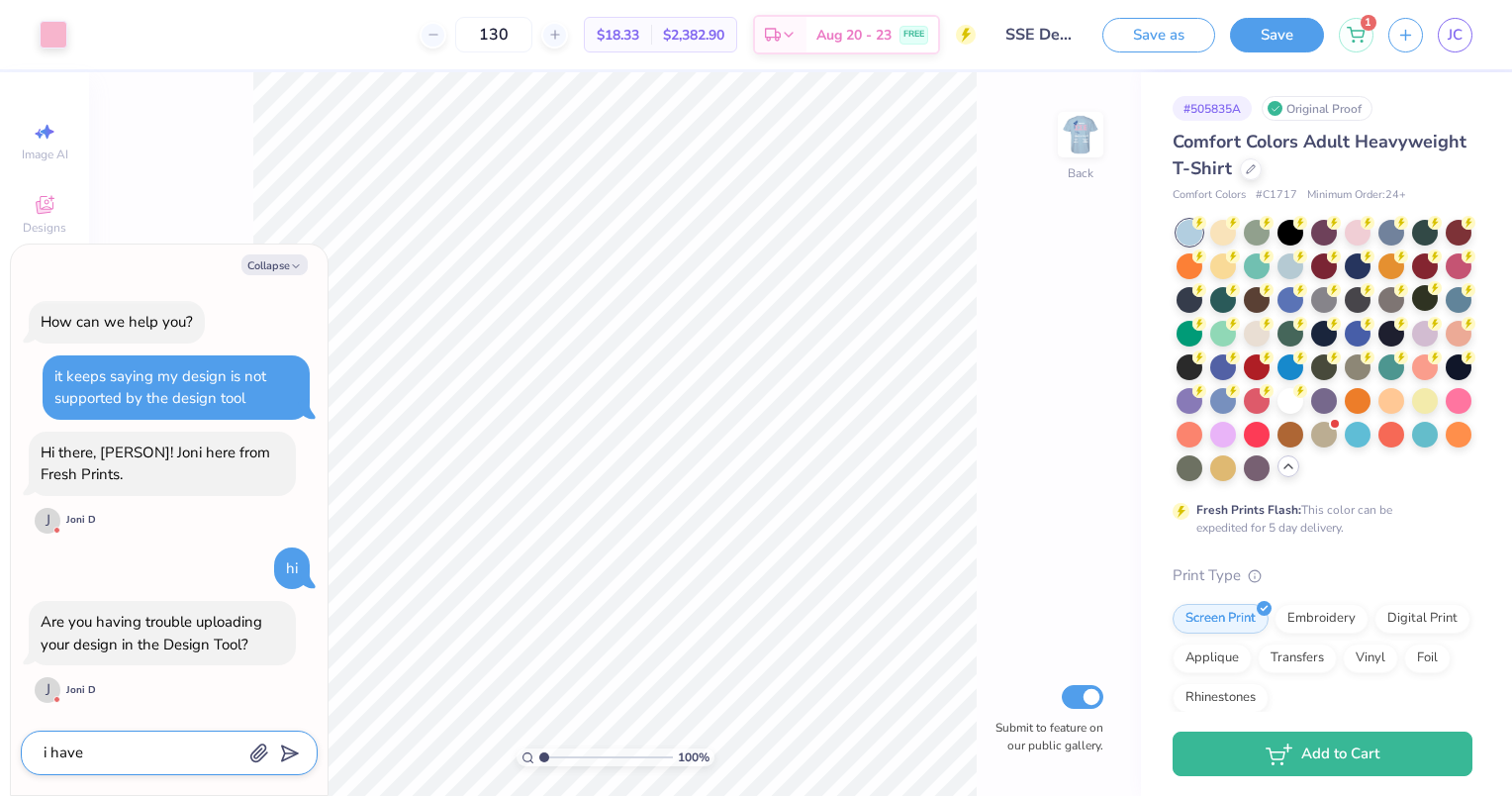 type on "i have" 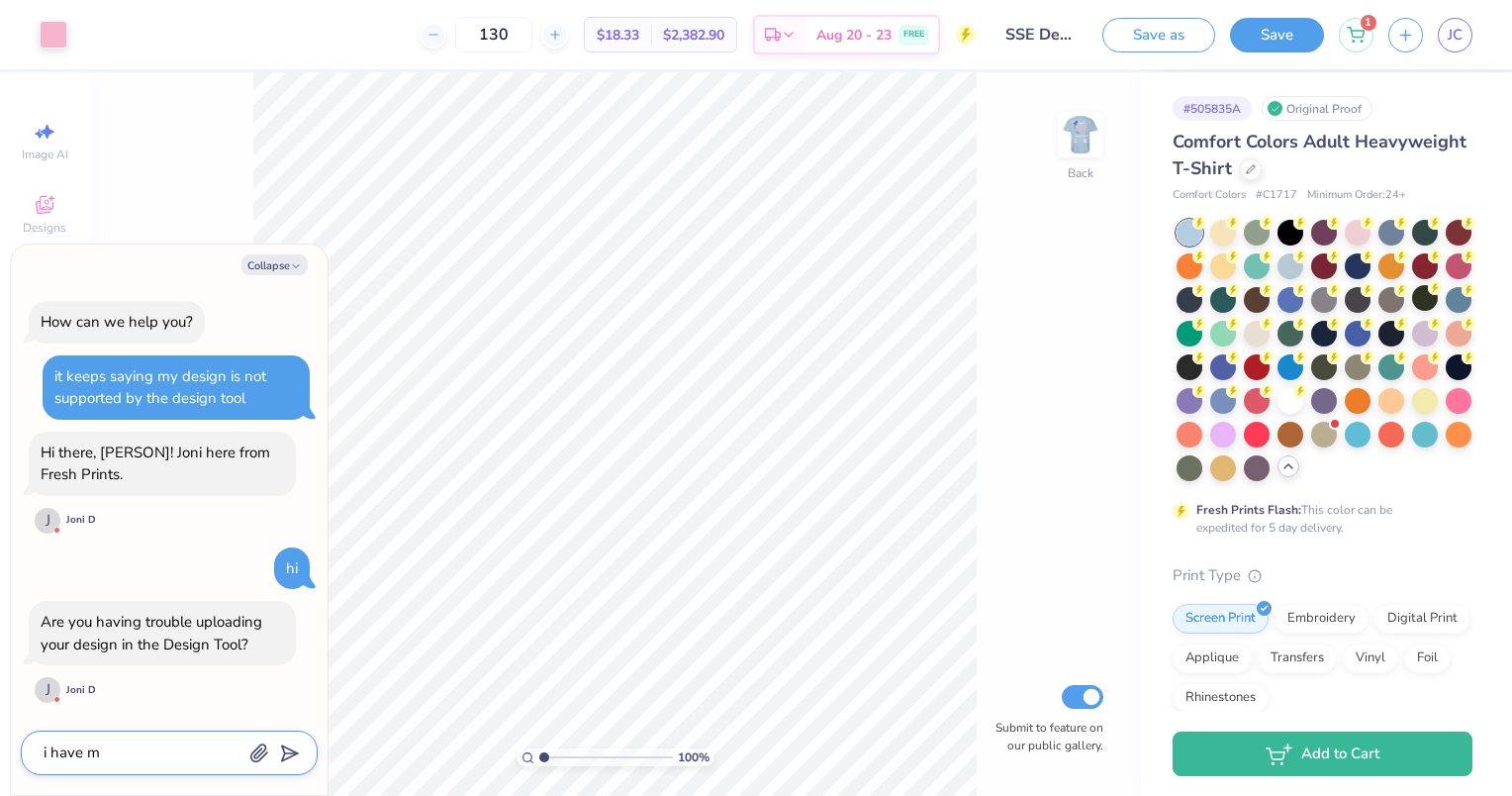 type on "i have m" 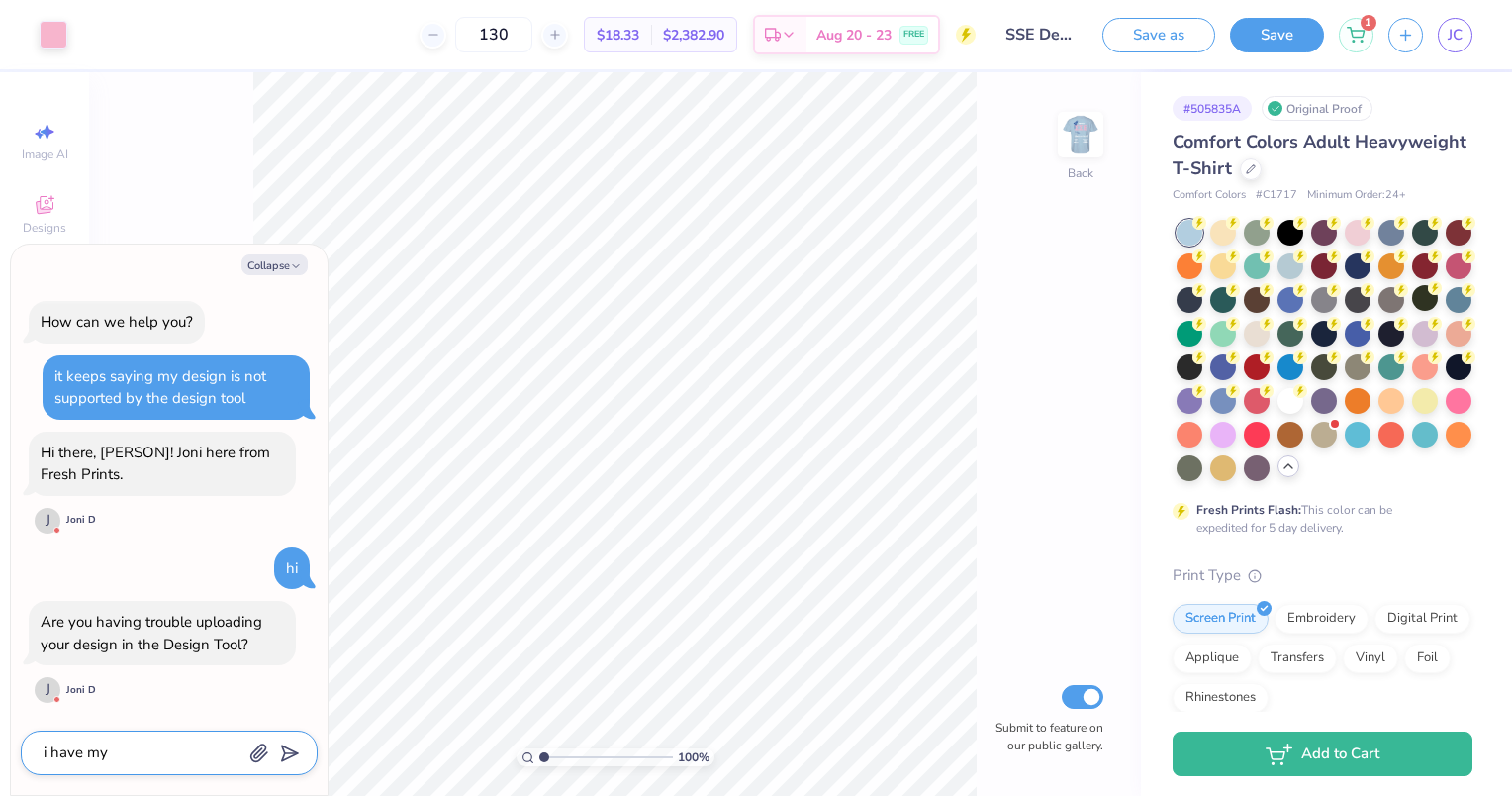 type on "i have my" 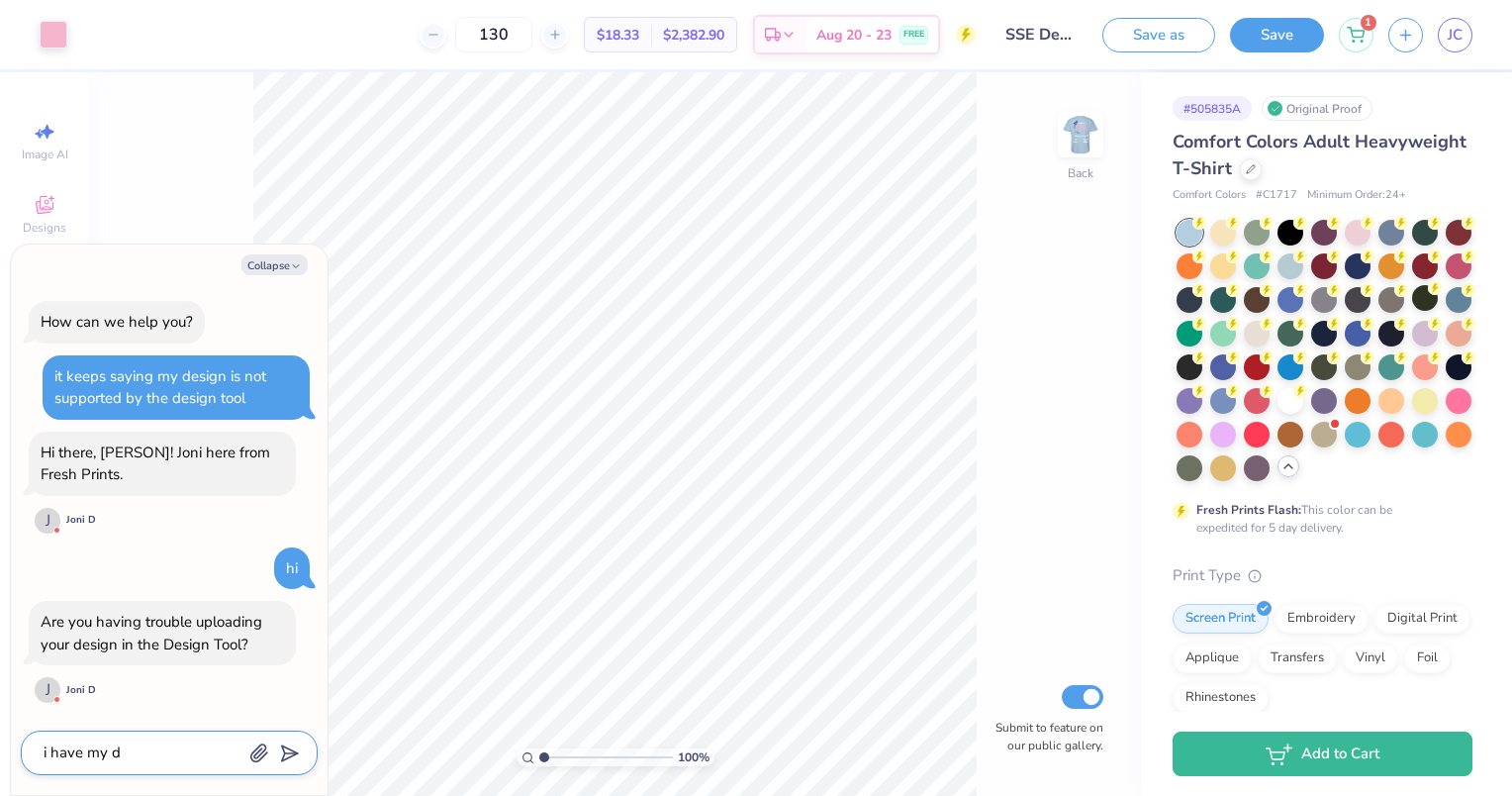 type on "i have my de" 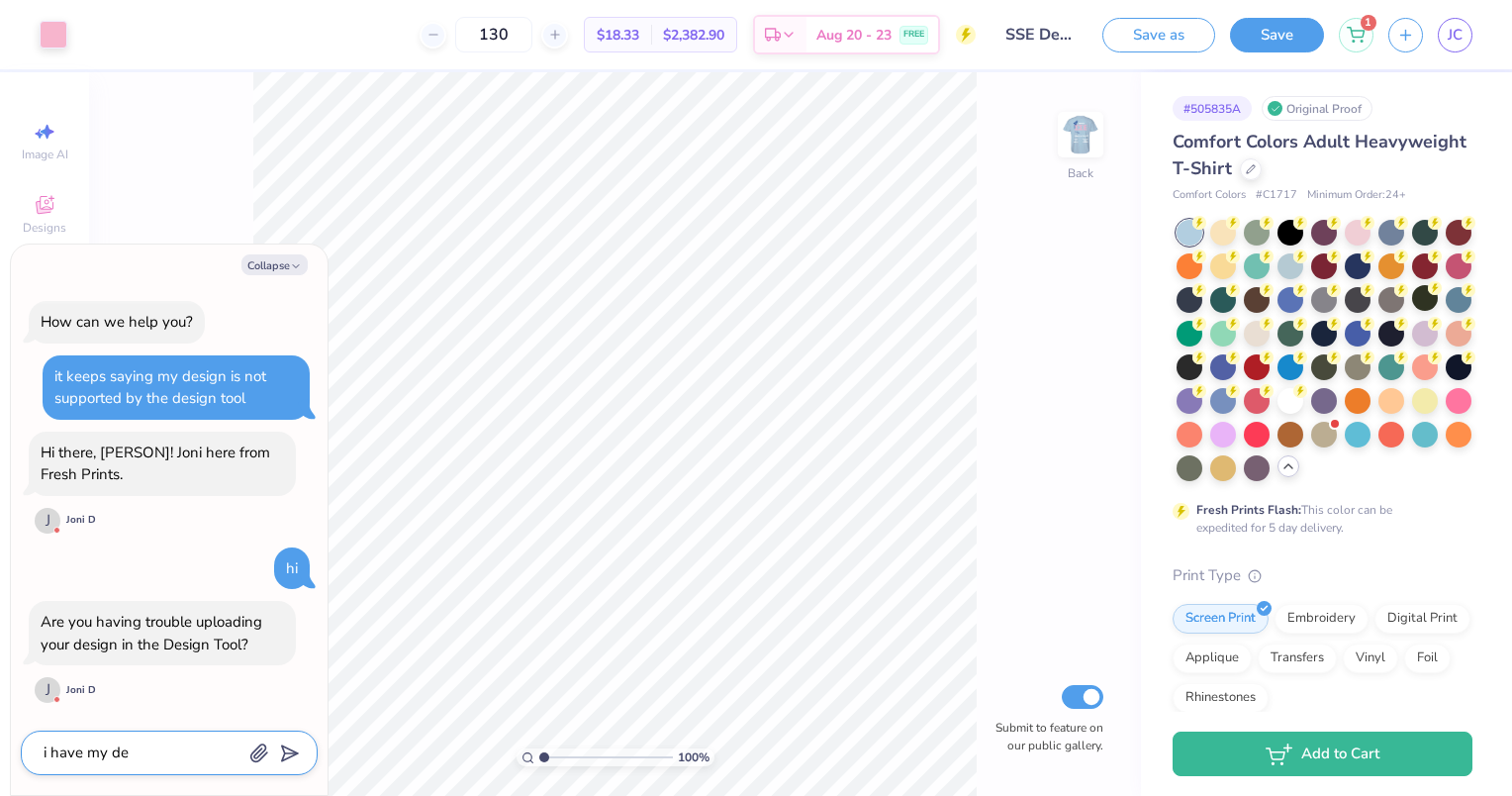 type on "i have my des" 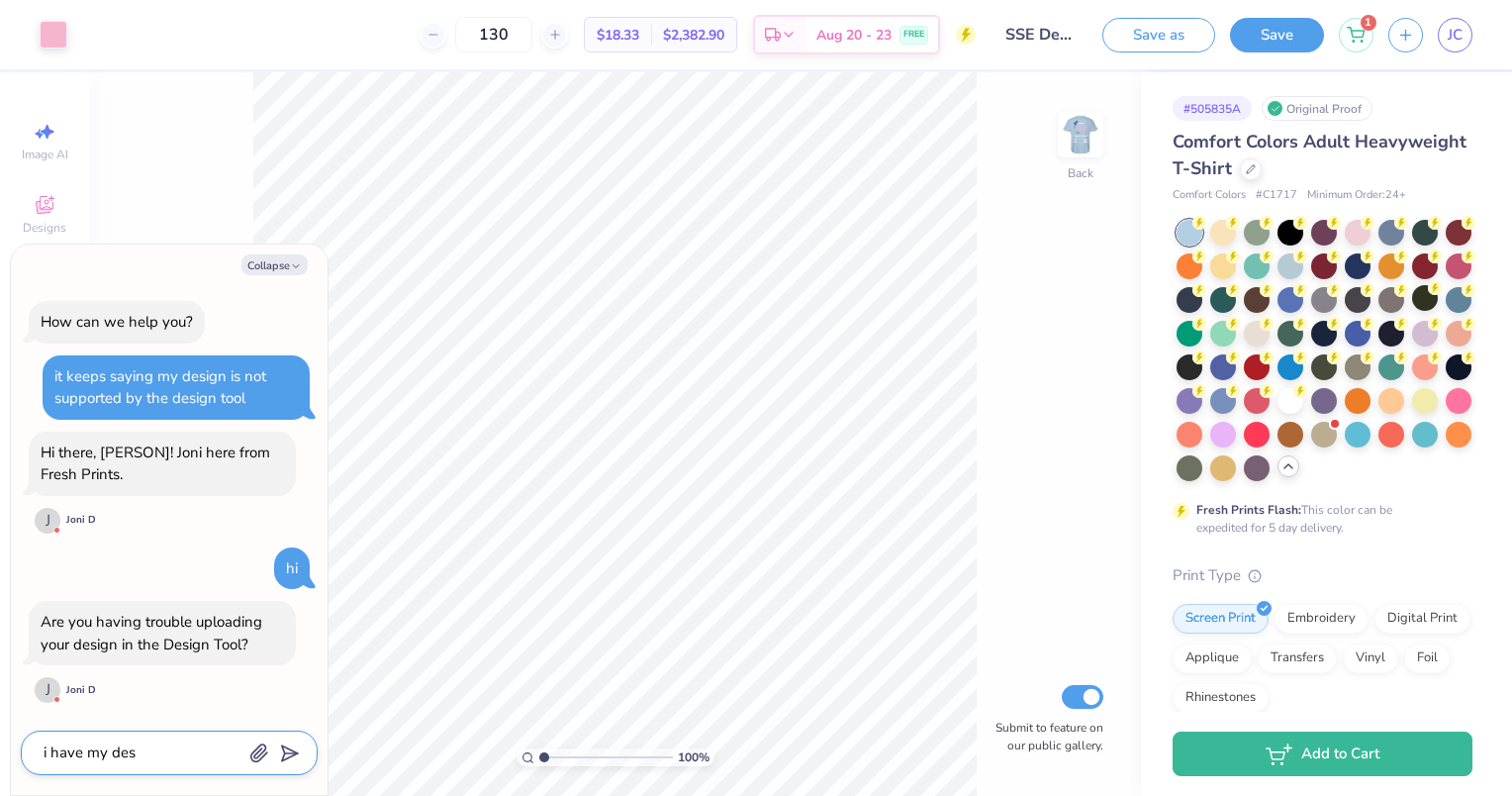type on "i have my desi" 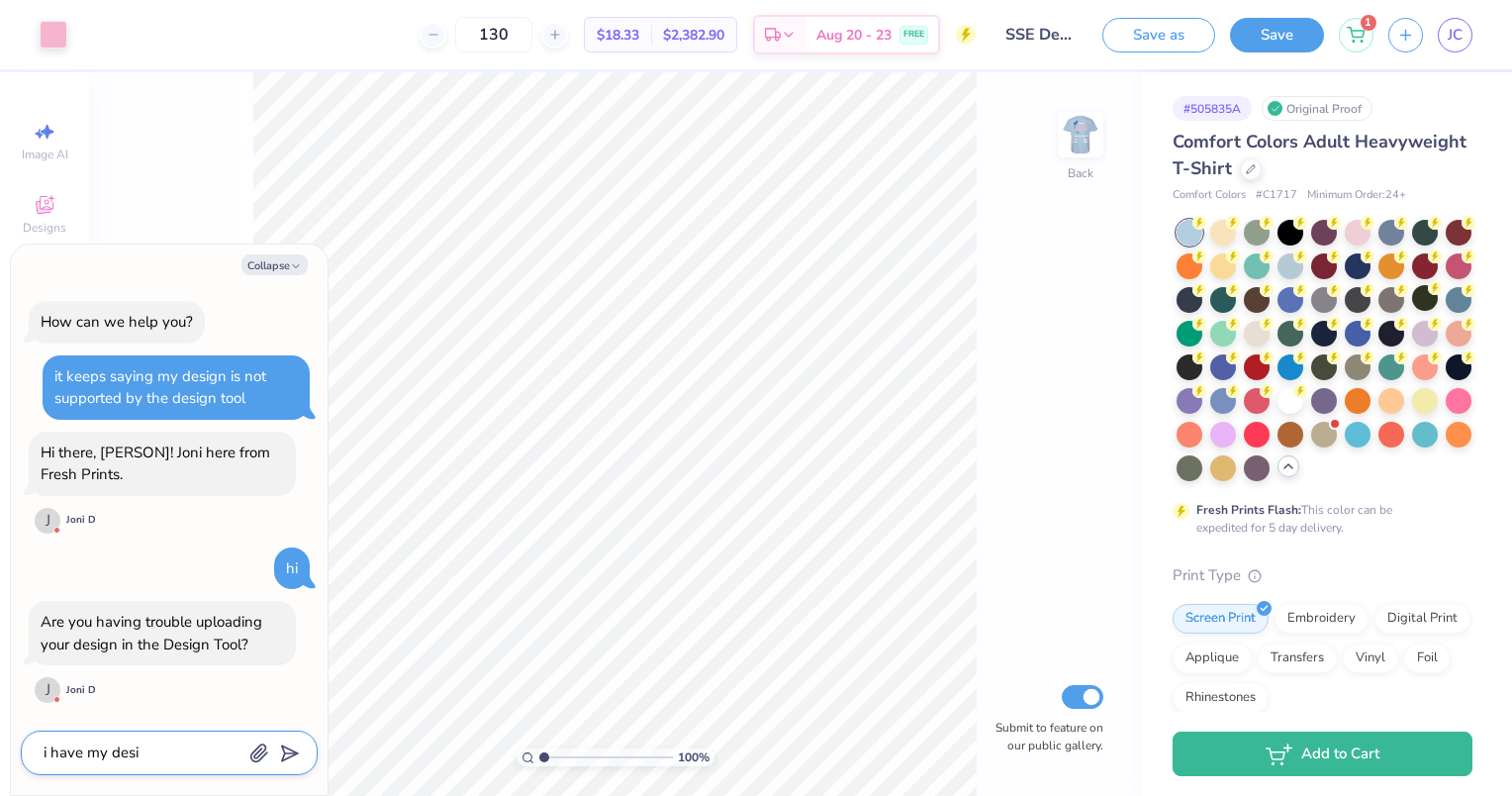 type on "i have my desin" 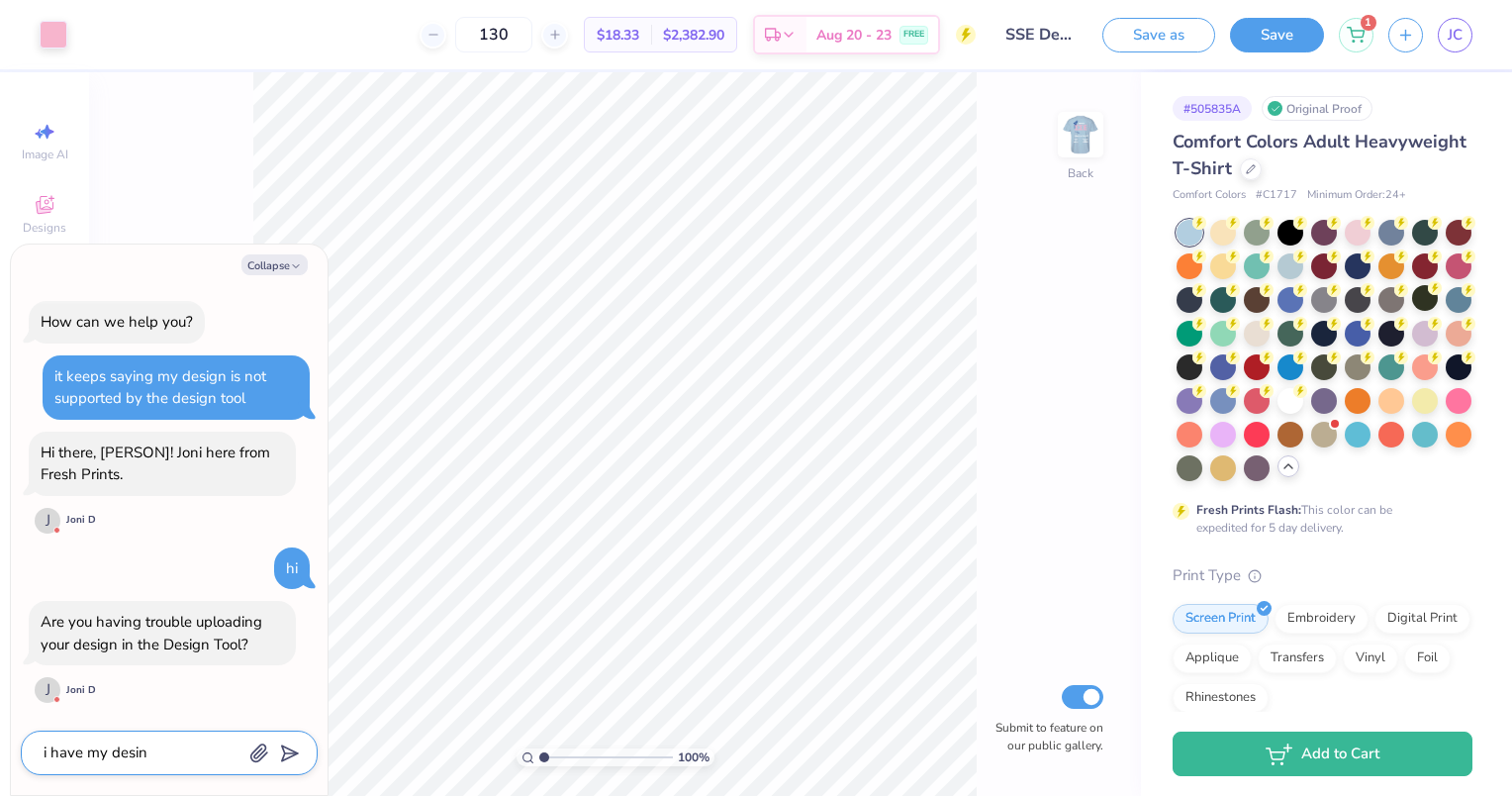 type on "i have my desi" 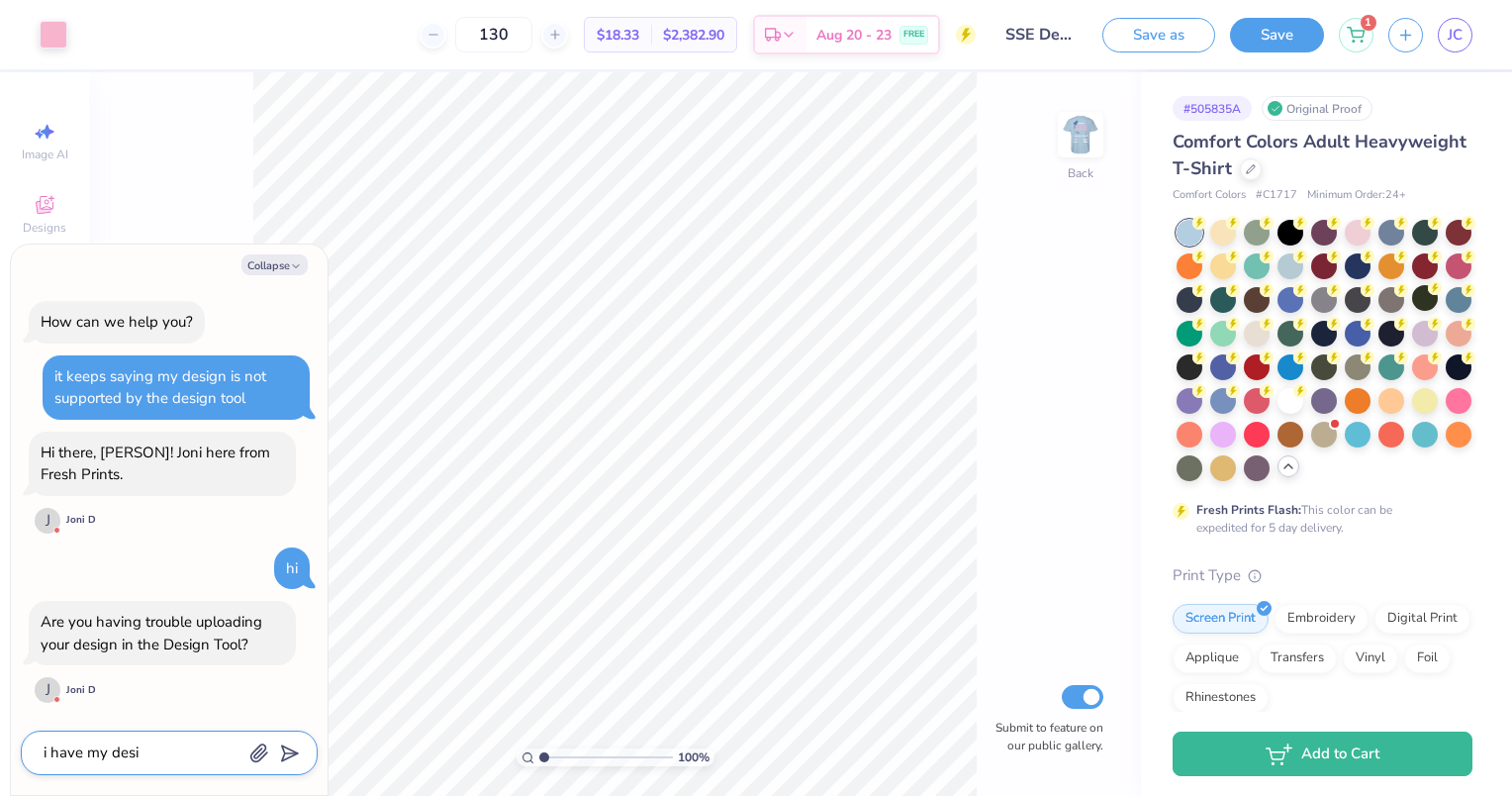 type on "i have my desin" 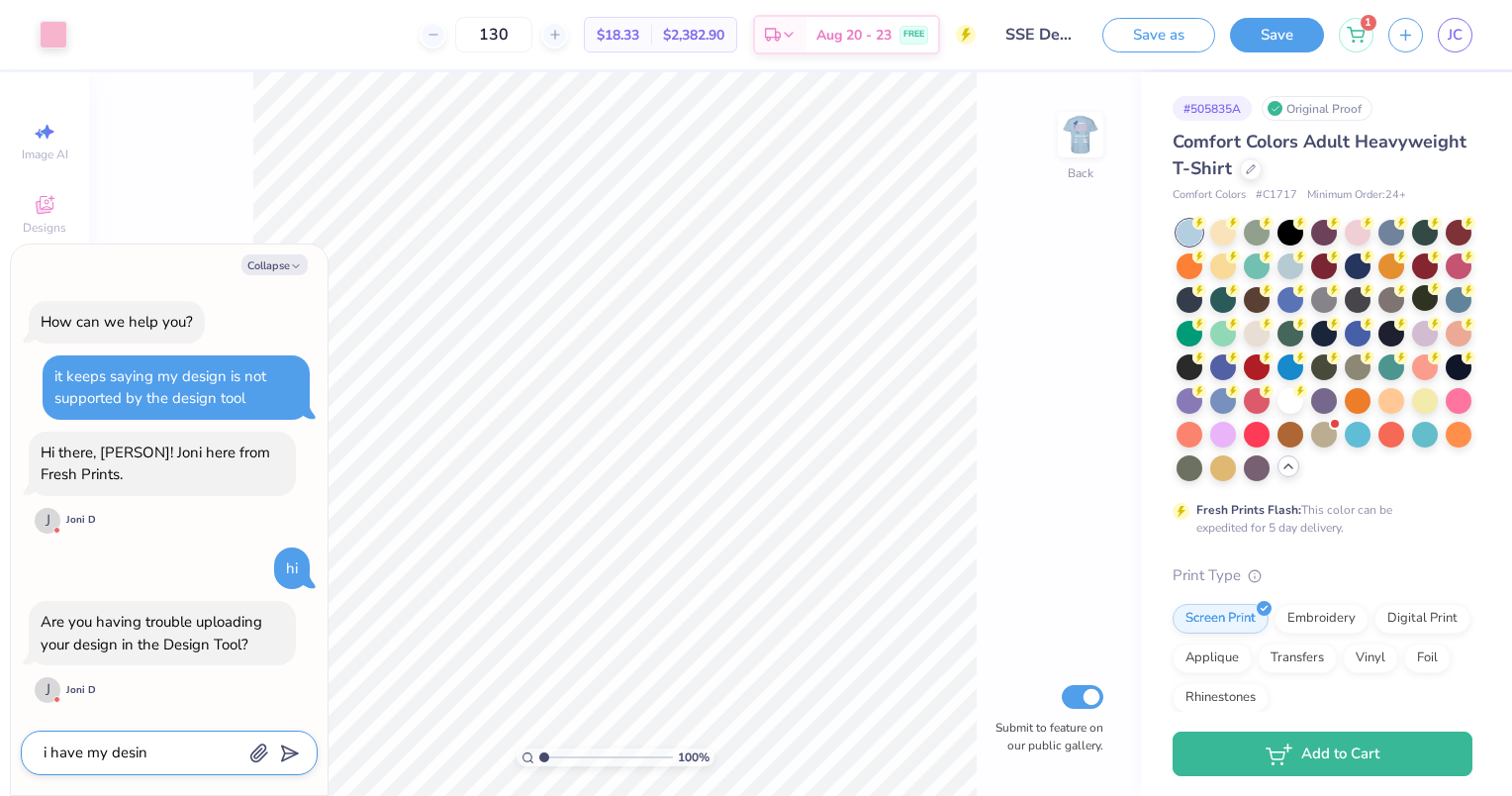 type on "i have my desi" 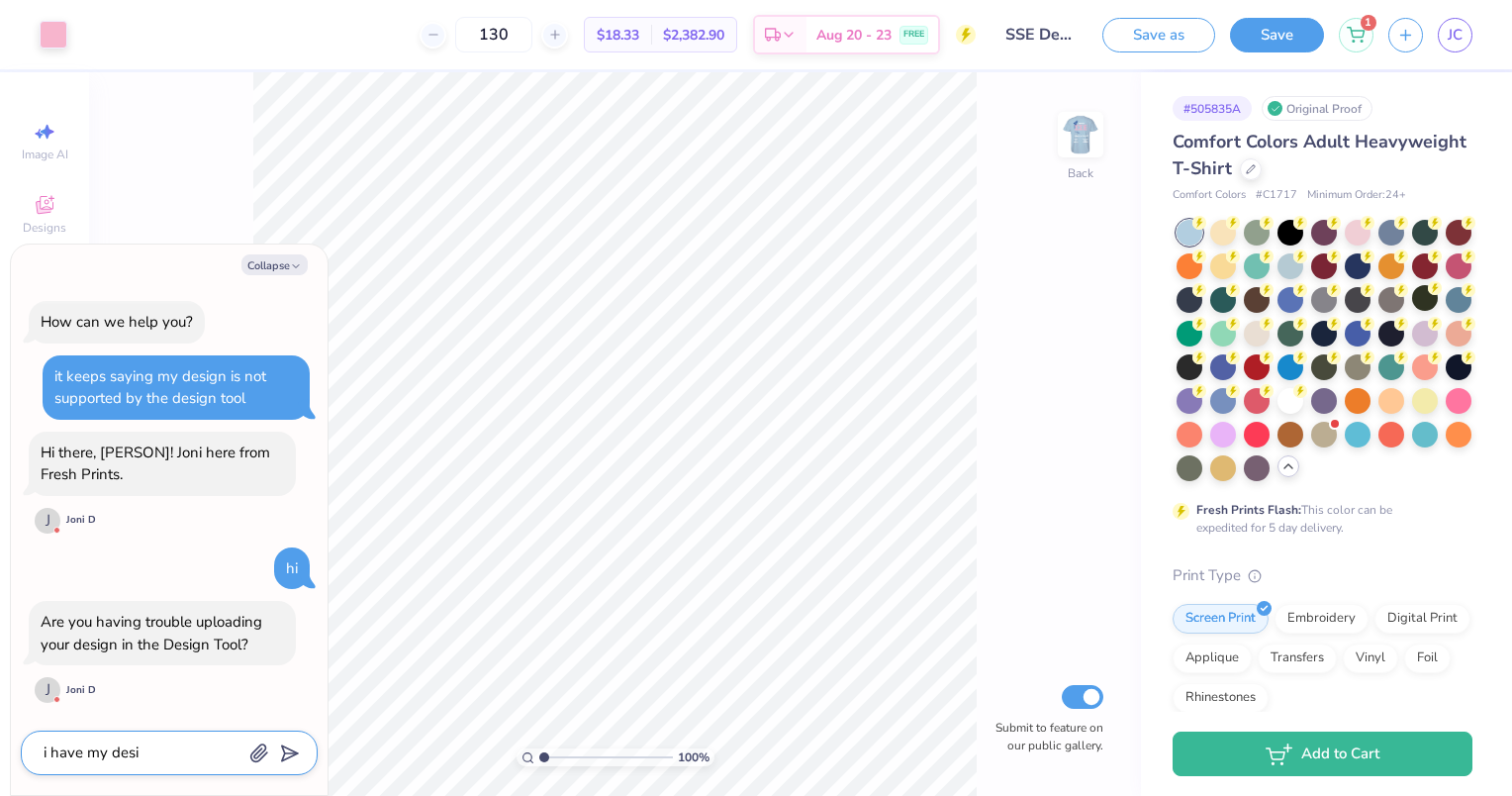 type on "i have my desig" 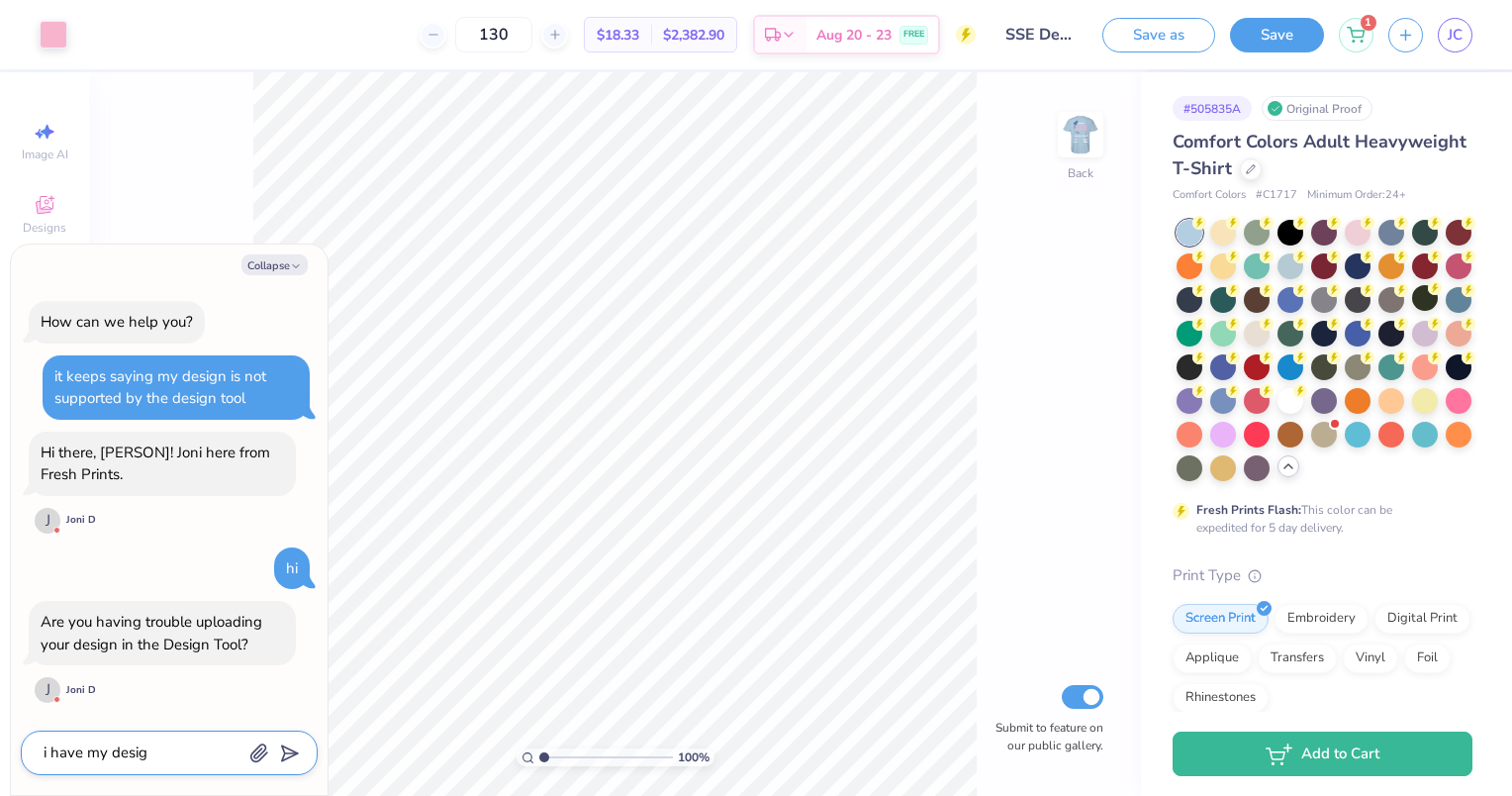 type on "i have my design" 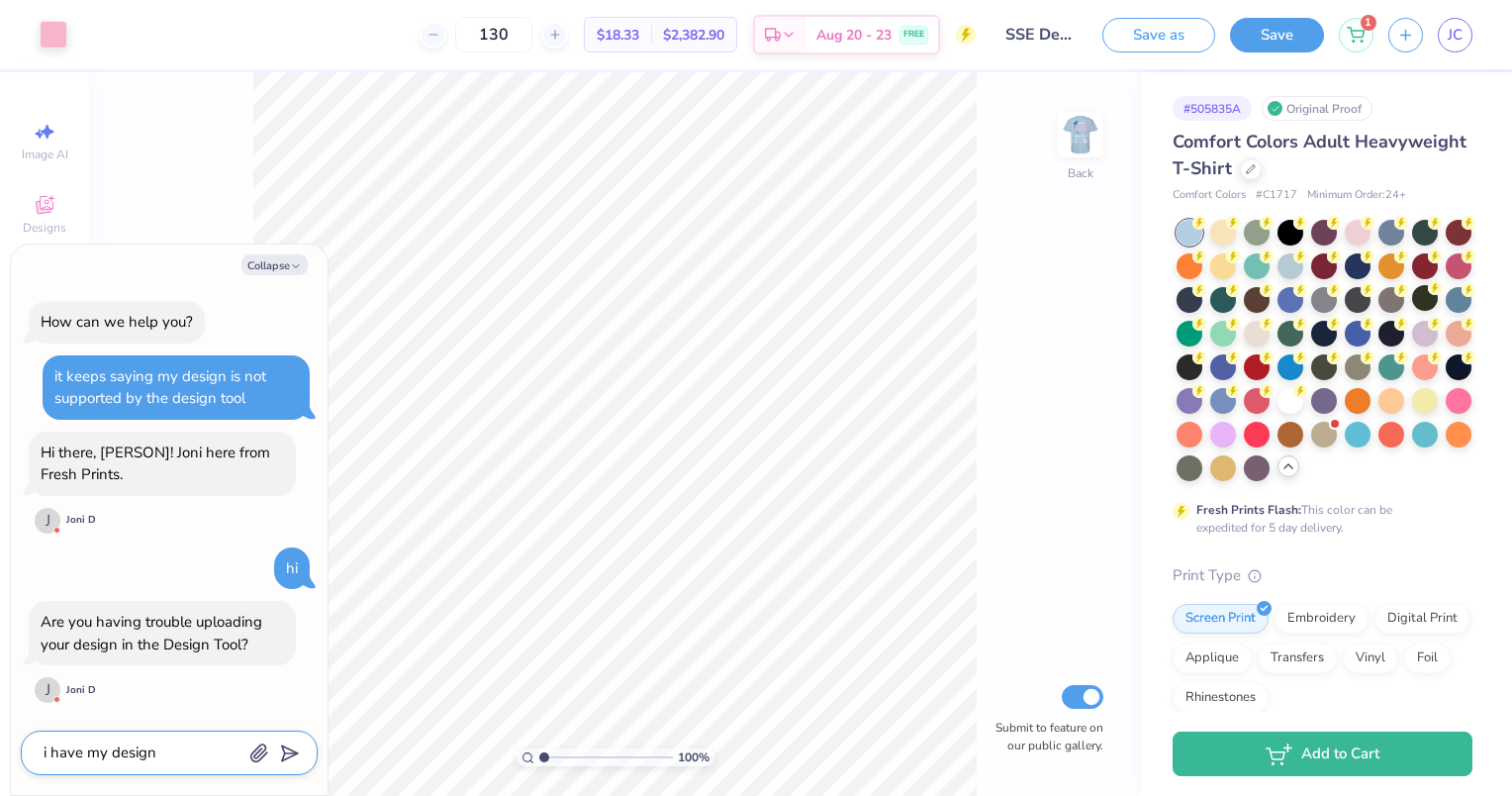type on "i have my design" 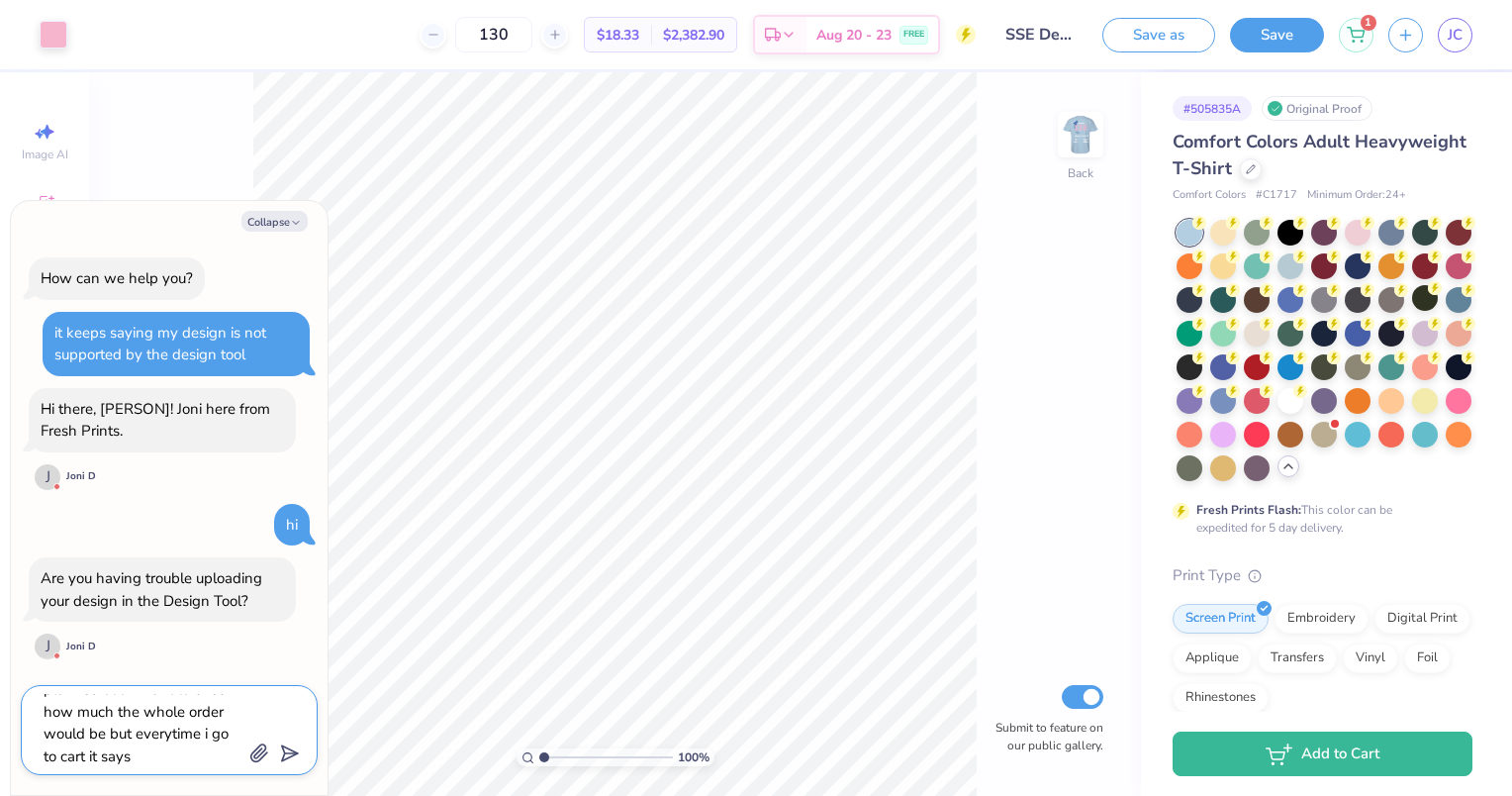 scroll, scrollTop: 84, scrollLeft: 0, axis: vertical 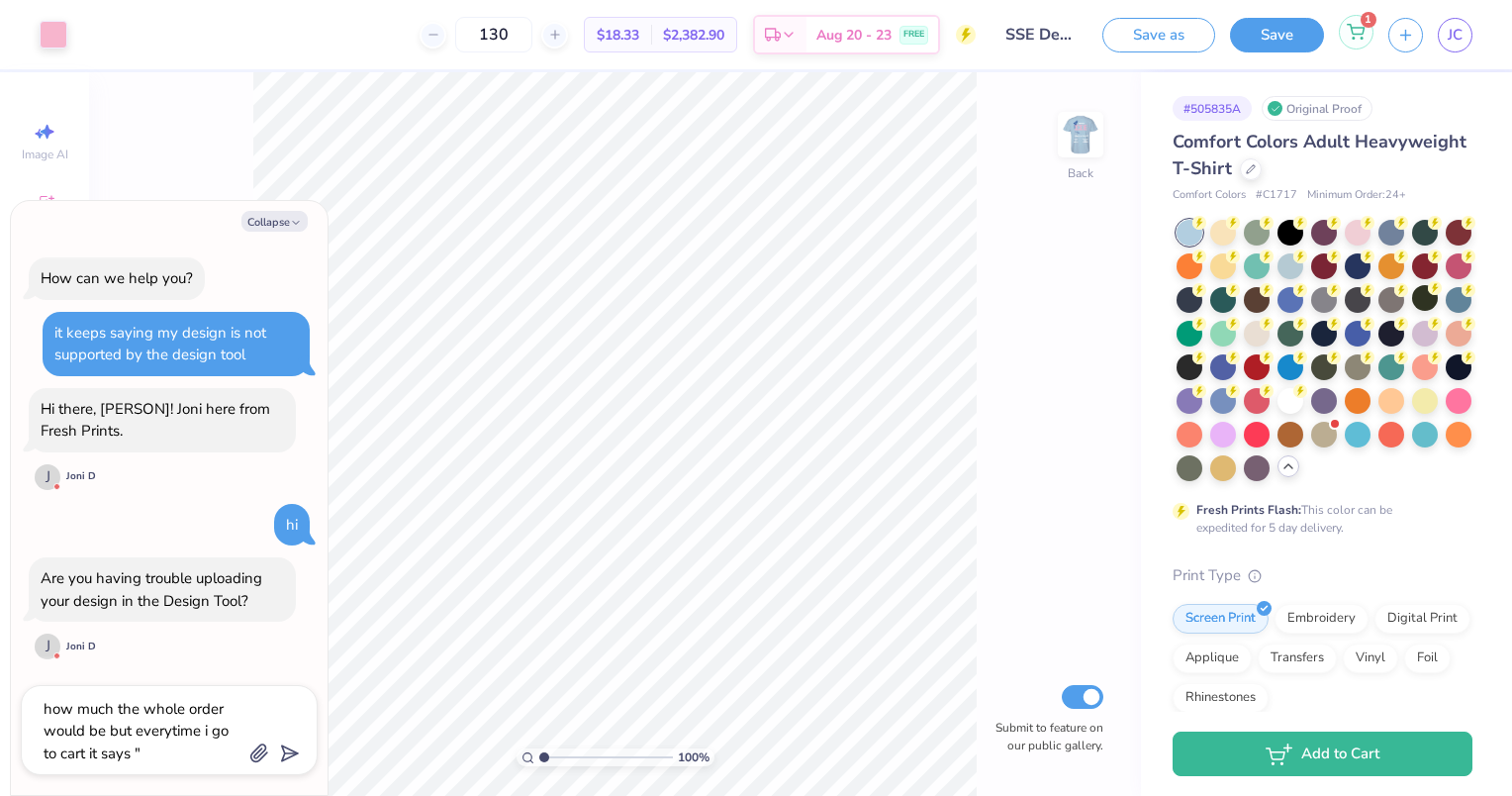 click 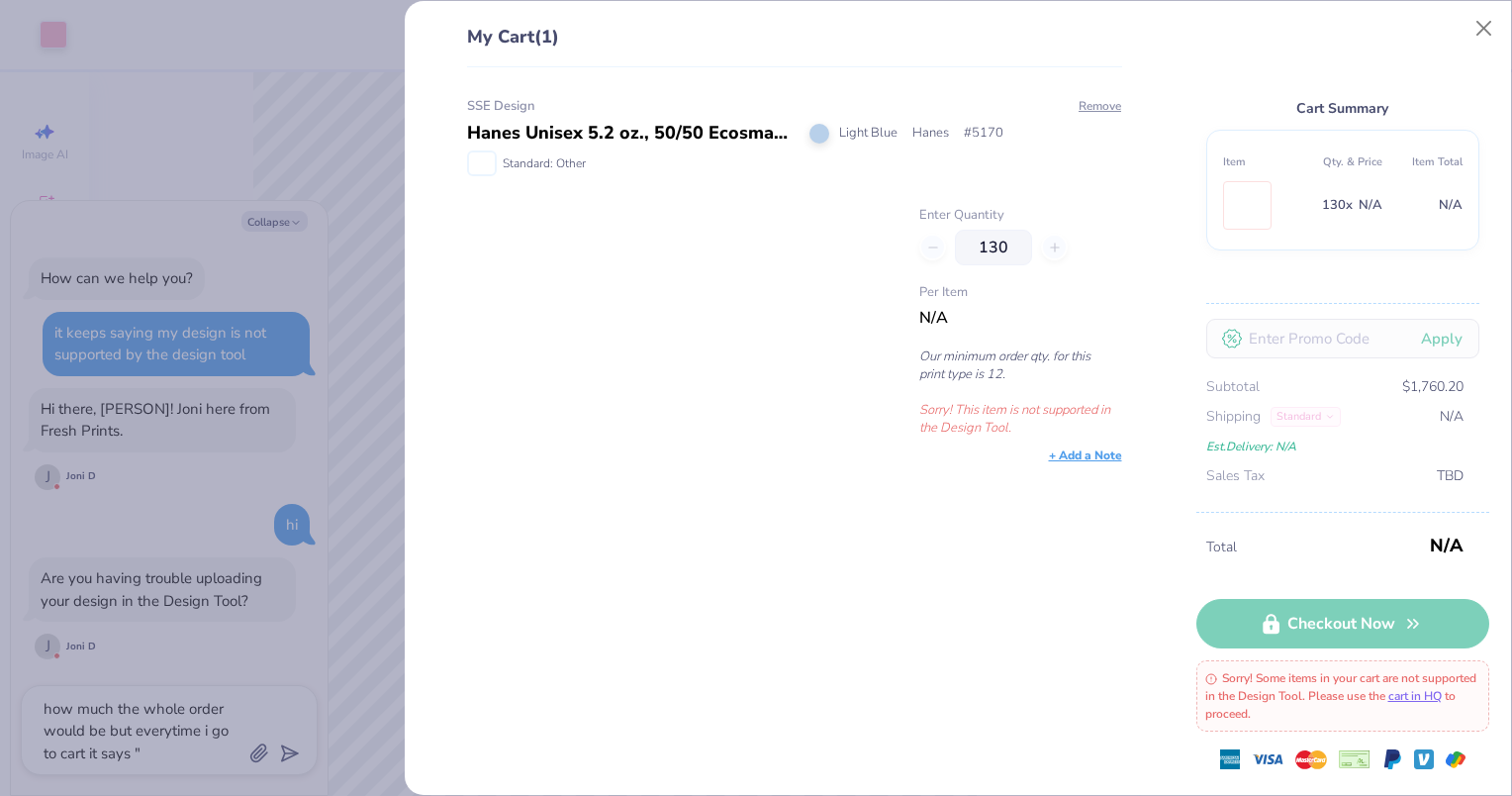 click on "My Cart  (1) SSE Design Hanes Unisex 5.2 oz., 50/50 Ecosmart T-Shirt Light Blue Hanes # 5170 Standard: Other Remove Enter Quantity 130 Per Item N/A Our minimum order qty. for this print type is 12. Sorry! This item is not supported in the Design Tool. + Add a Note Cart Summary Item Qty. & Price Item Total 130  x N/A N/A Apply Subtotal $1,760.20 Shipping Standard N/A Est.   Delivery:   N/A Sales Tax TBD Total N/A Checkout Now Sorry! Some items in your cart are not supported in the Design Tool. Please use the   cart in HQ   to proceed." at bounding box center (756, 398) 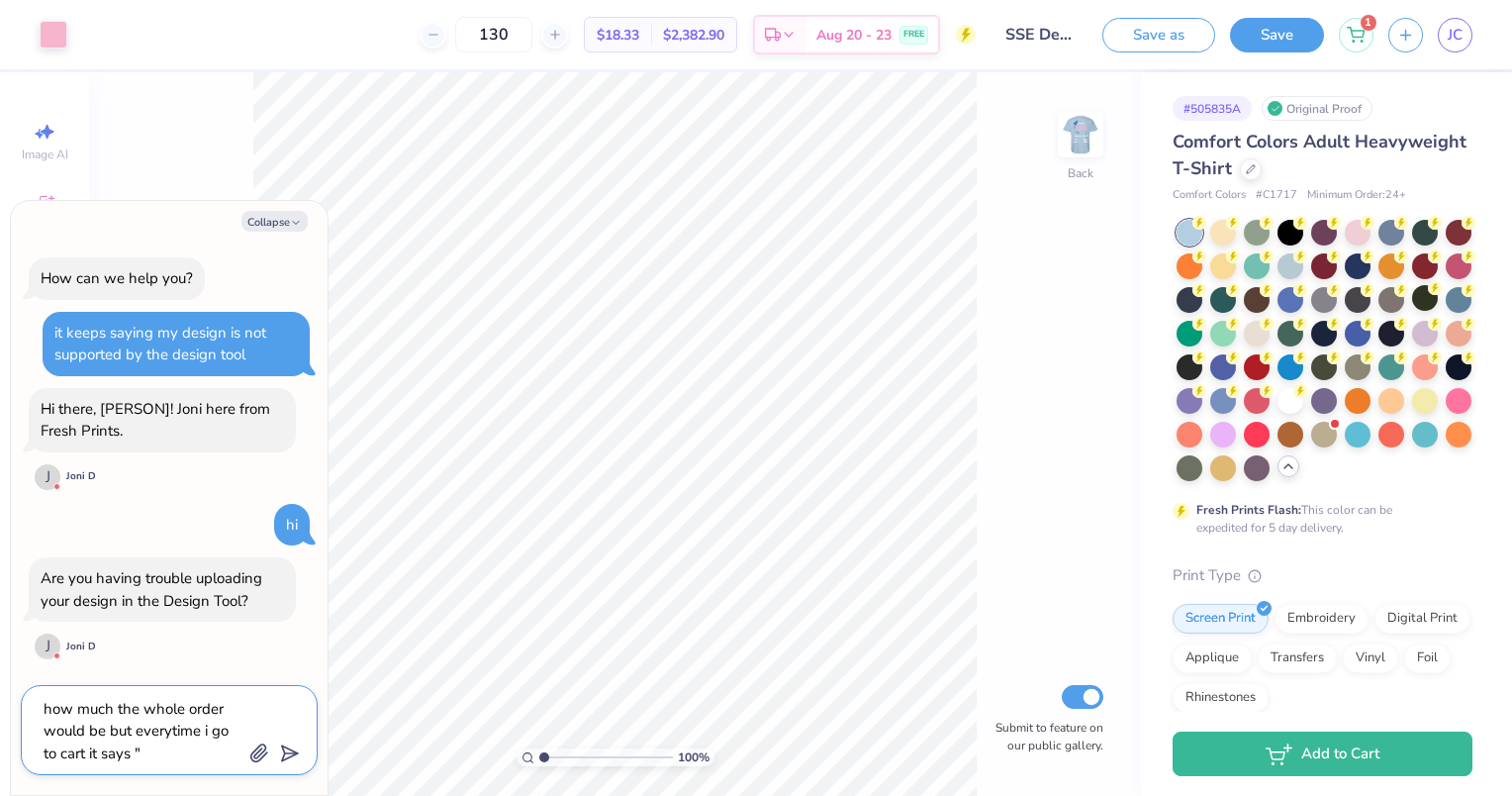 click on "i have my design already on my shirt and everything is planned out. I want to check how much the whole order would be but everytime i go to cart it says "" at bounding box center [142, 730] 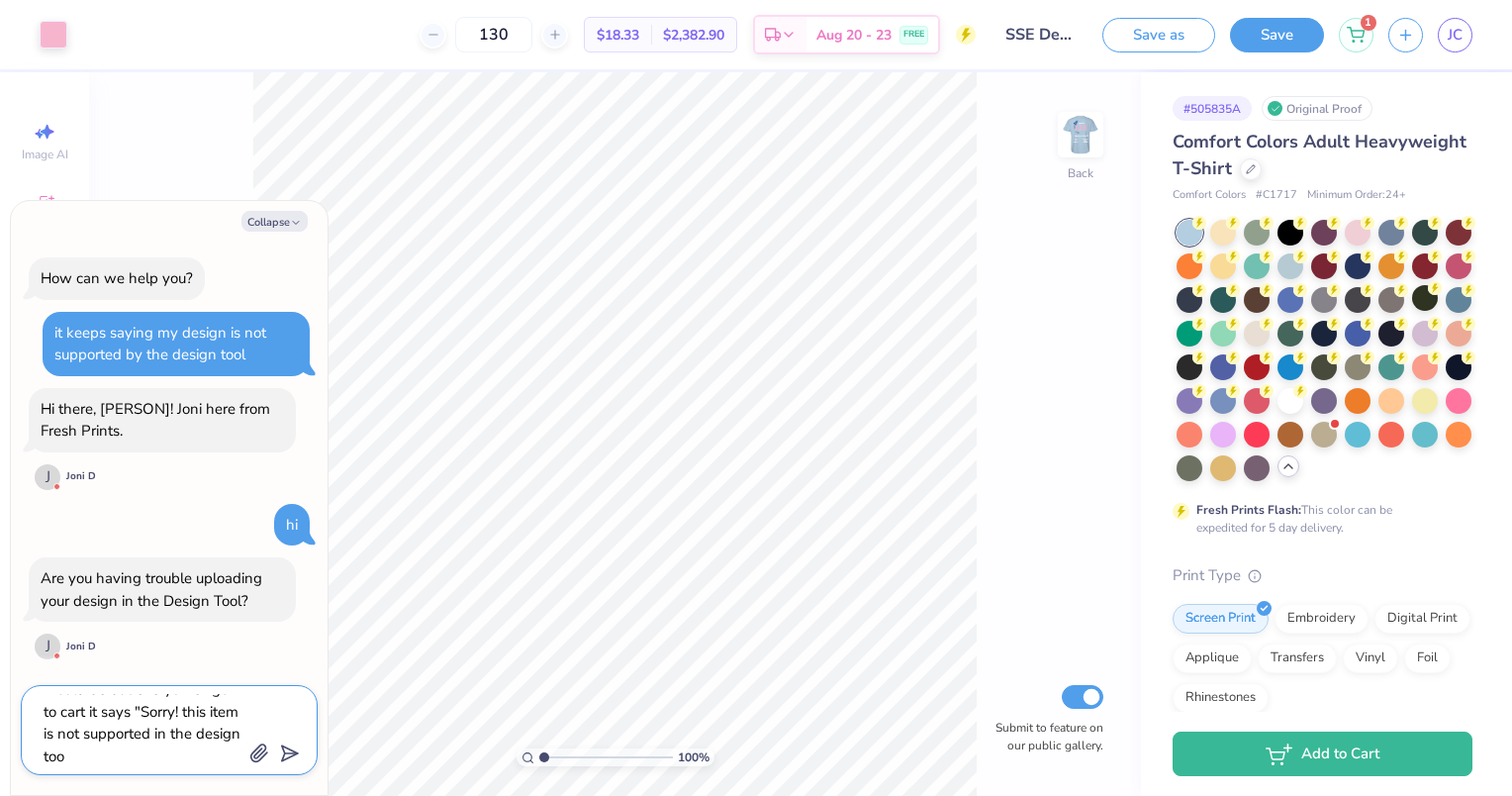 scroll, scrollTop: 130, scrollLeft: 0, axis: vertical 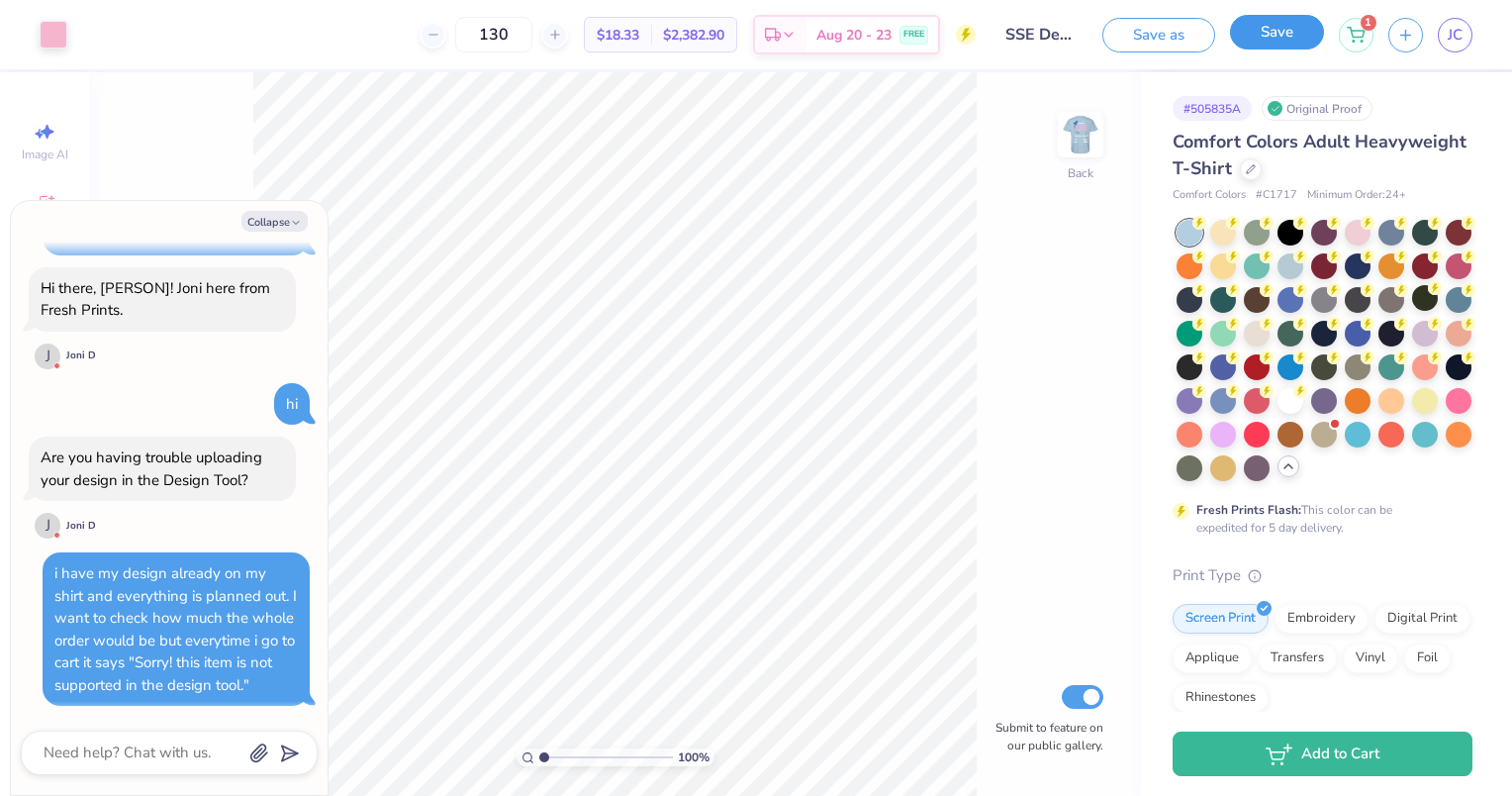 click on "Save" at bounding box center (1276, 32) 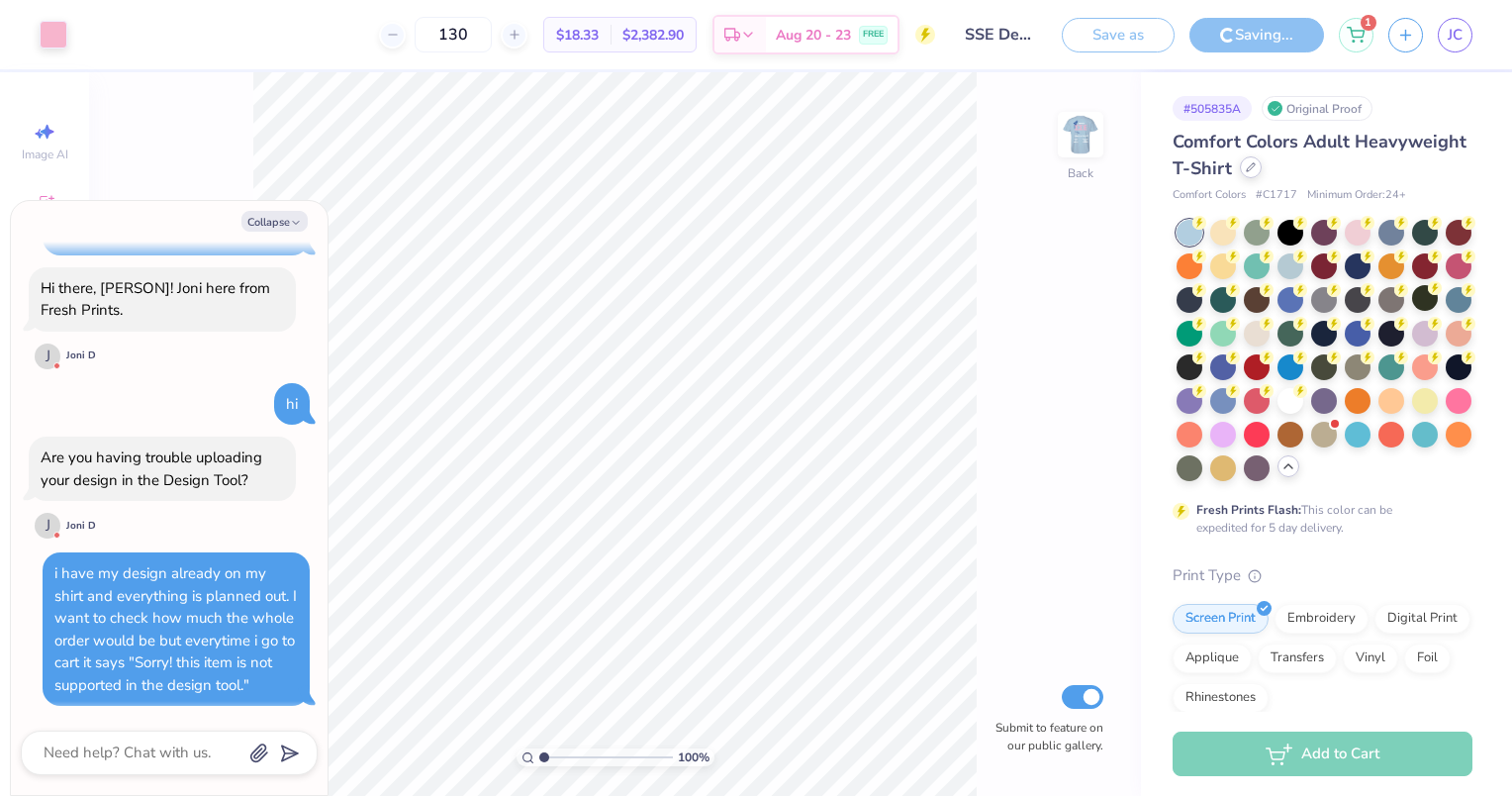 click 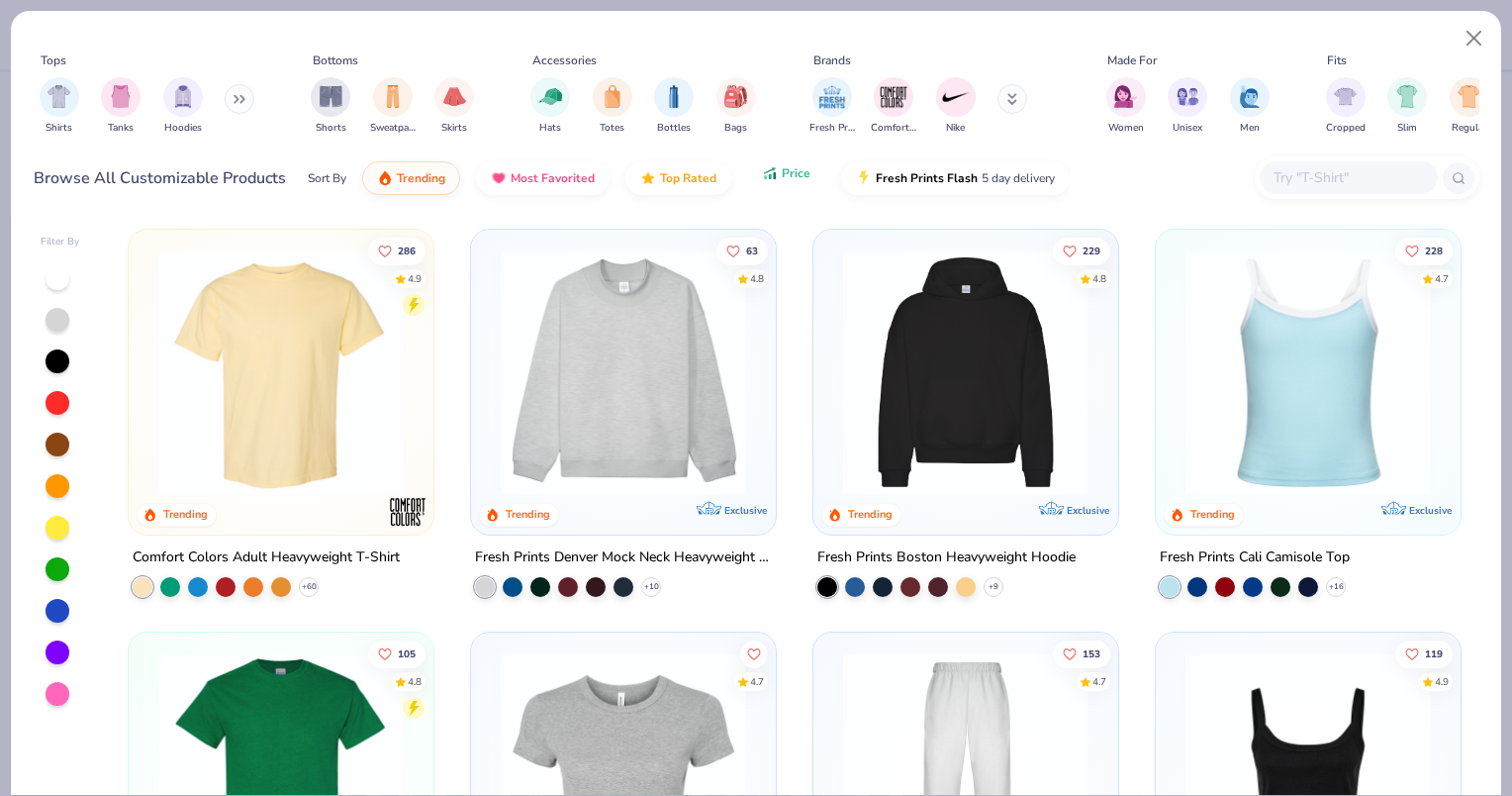 click on "Price" at bounding box center (796, 173) 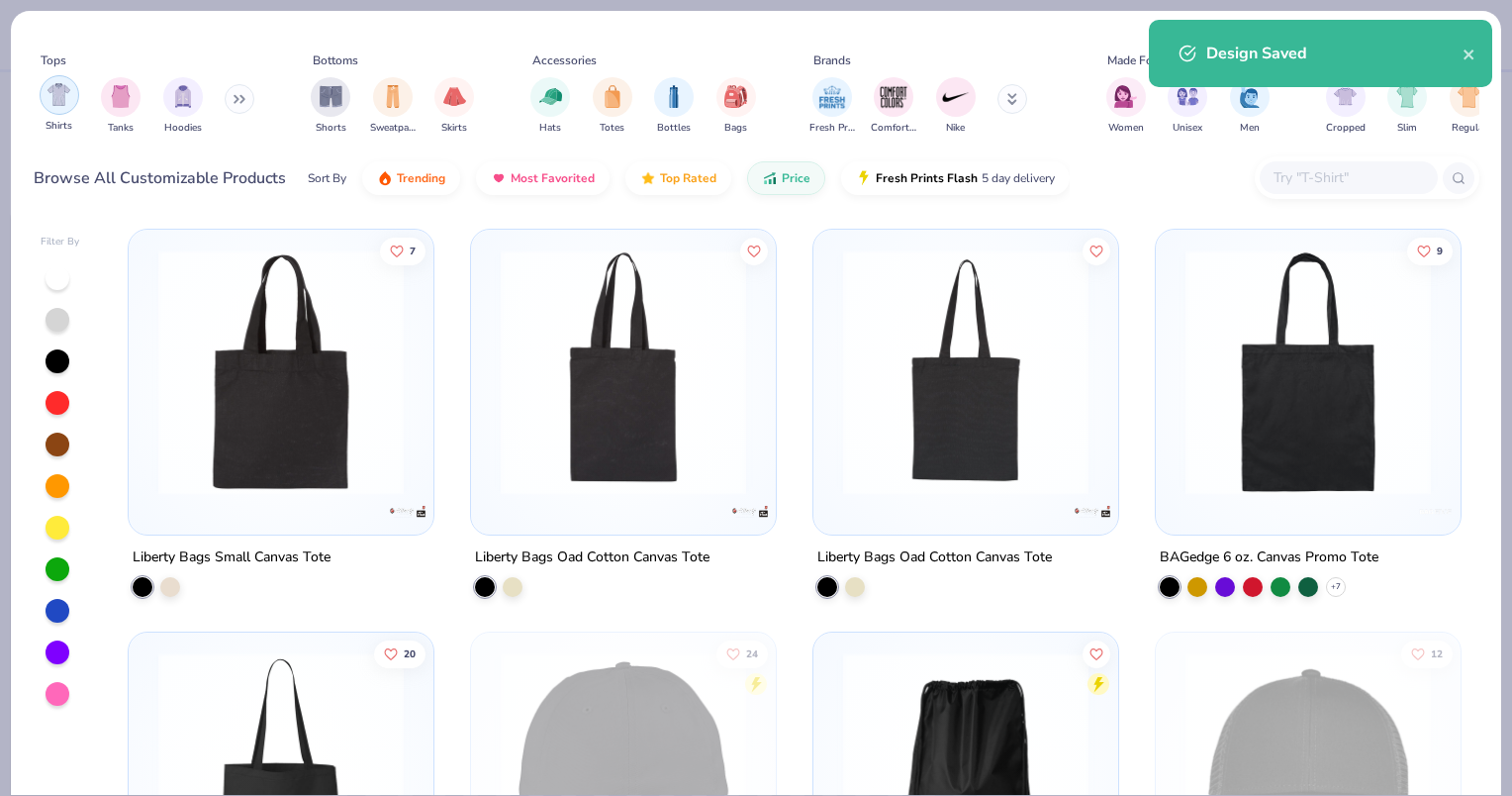 click at bounding box center (59, 95) 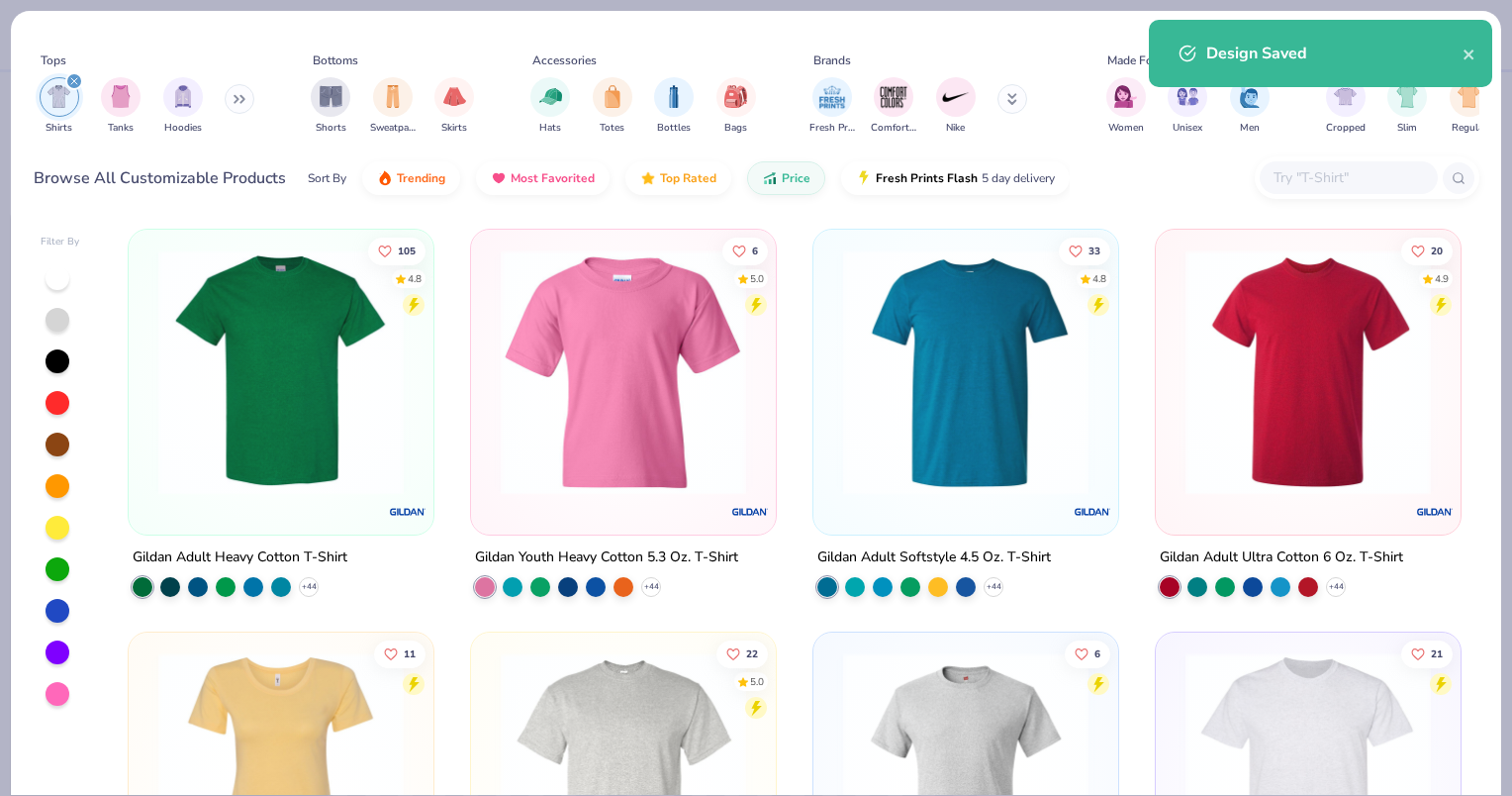 click on "Design Saved" at bounding box center (1320, 60) 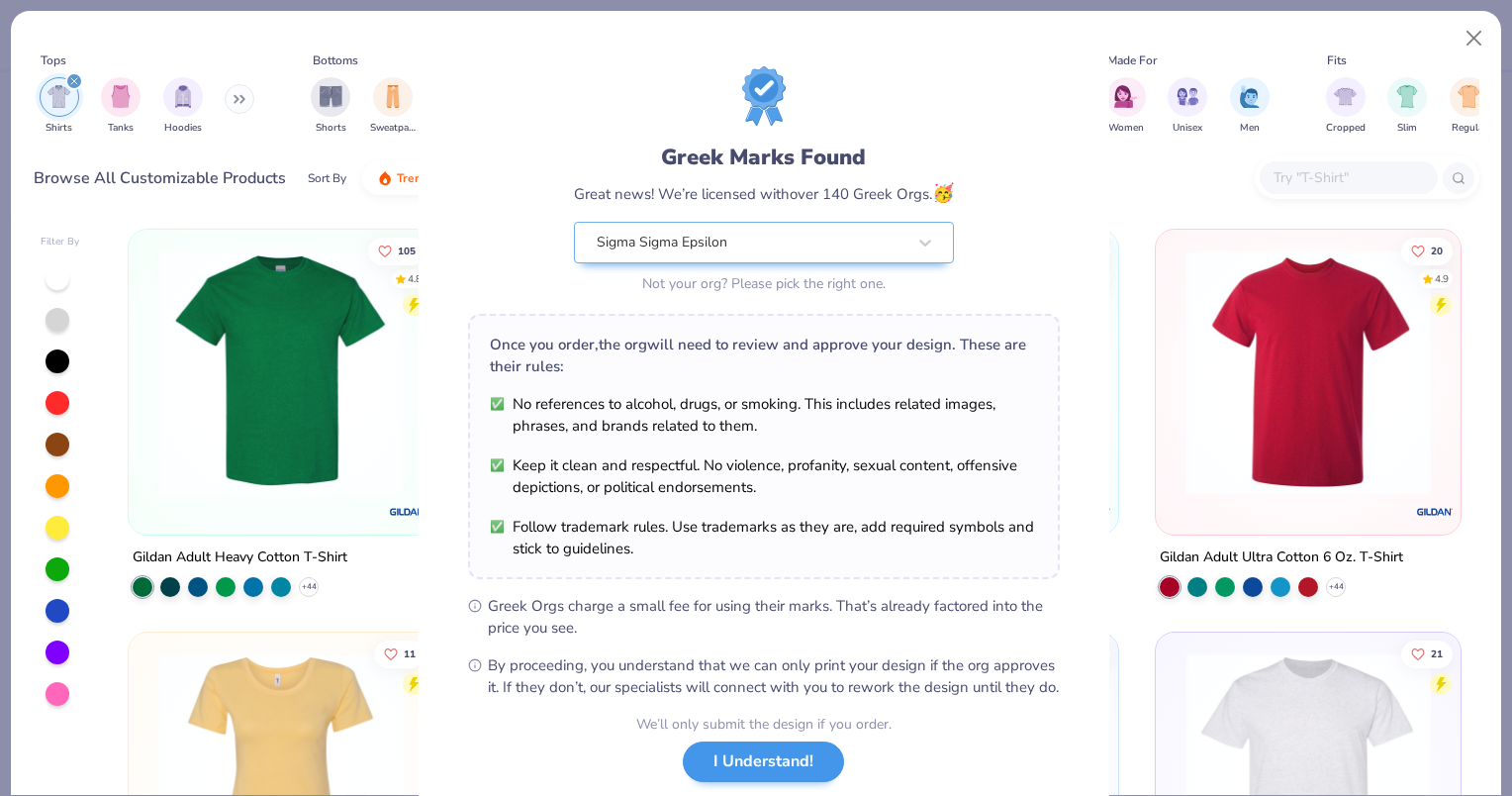 scroll, scrollTop: 258, scrollLeft: 0, axis: vertical 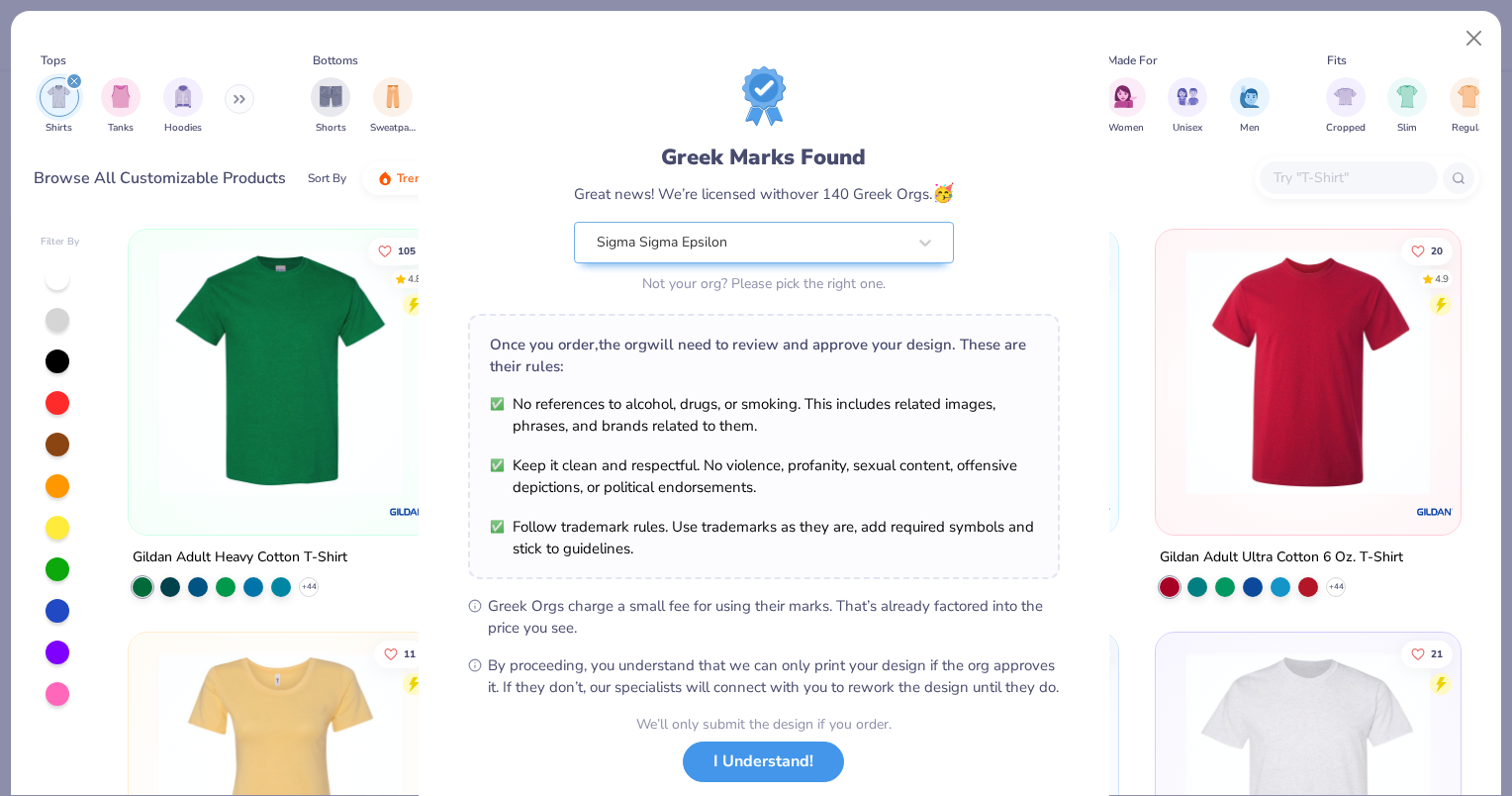 click on "I Understand!" at bounding box center [763, 761] 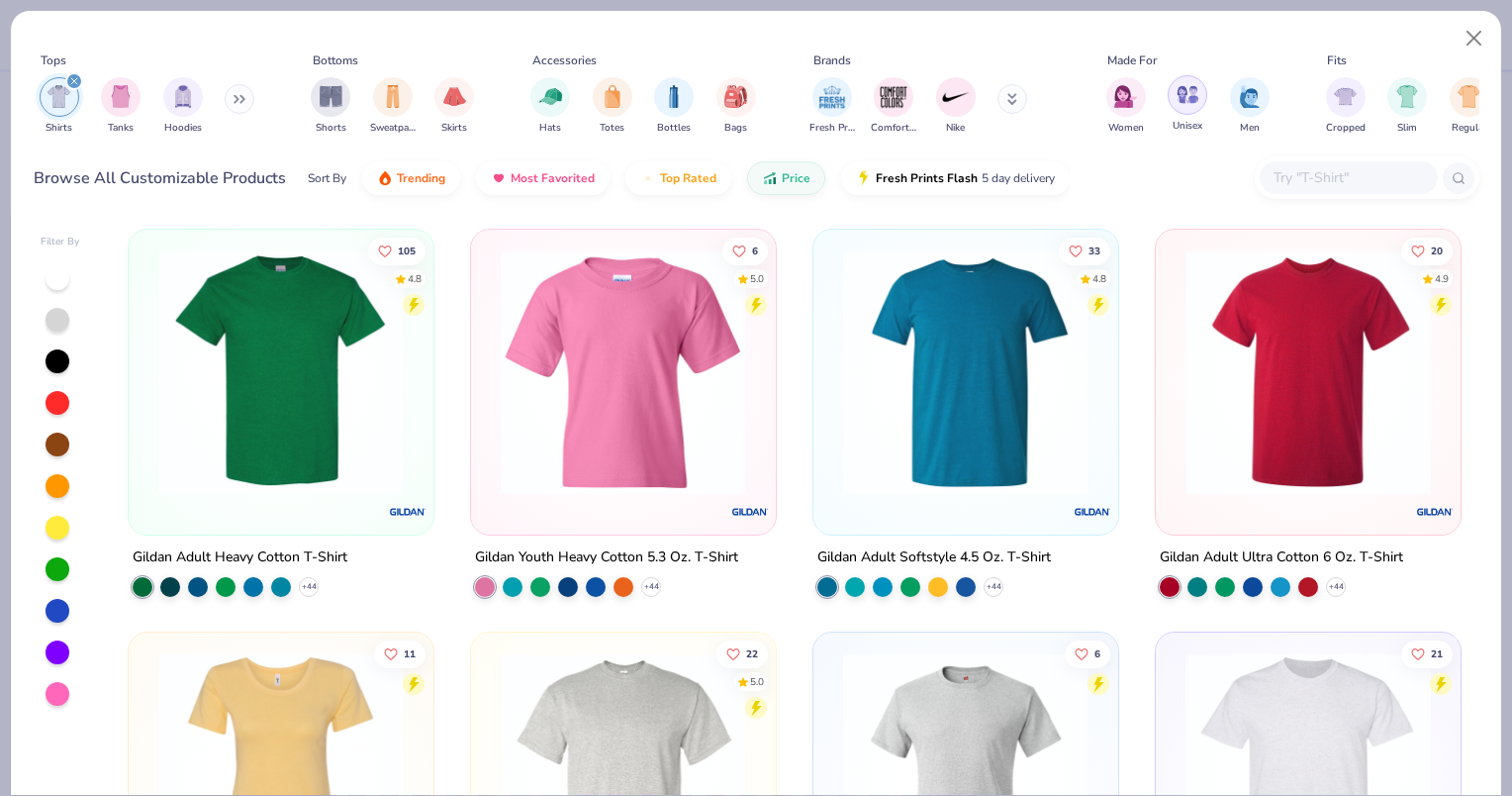click at bounding box center [1187, 95] 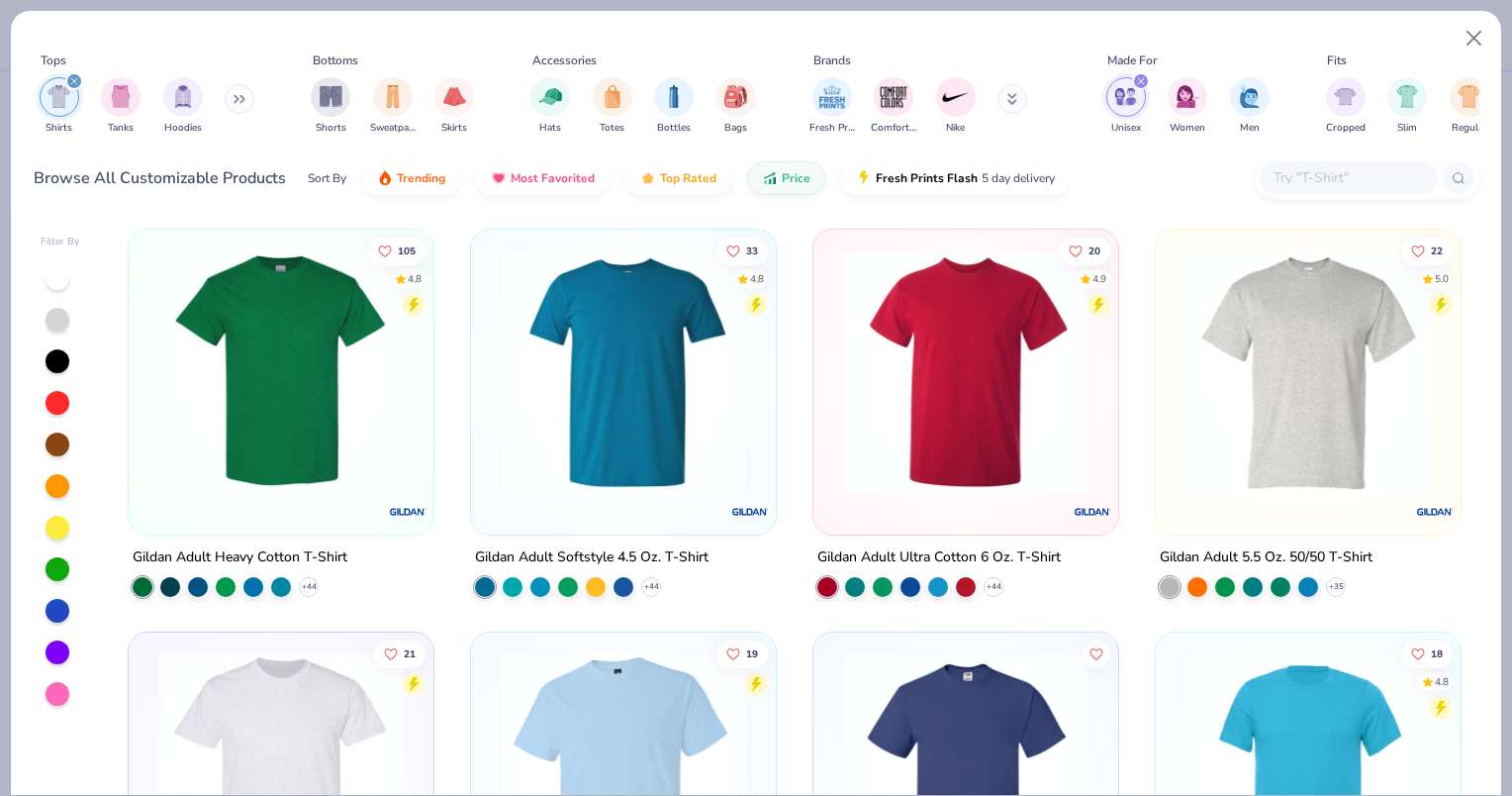 click at bounding box center [966, 372] 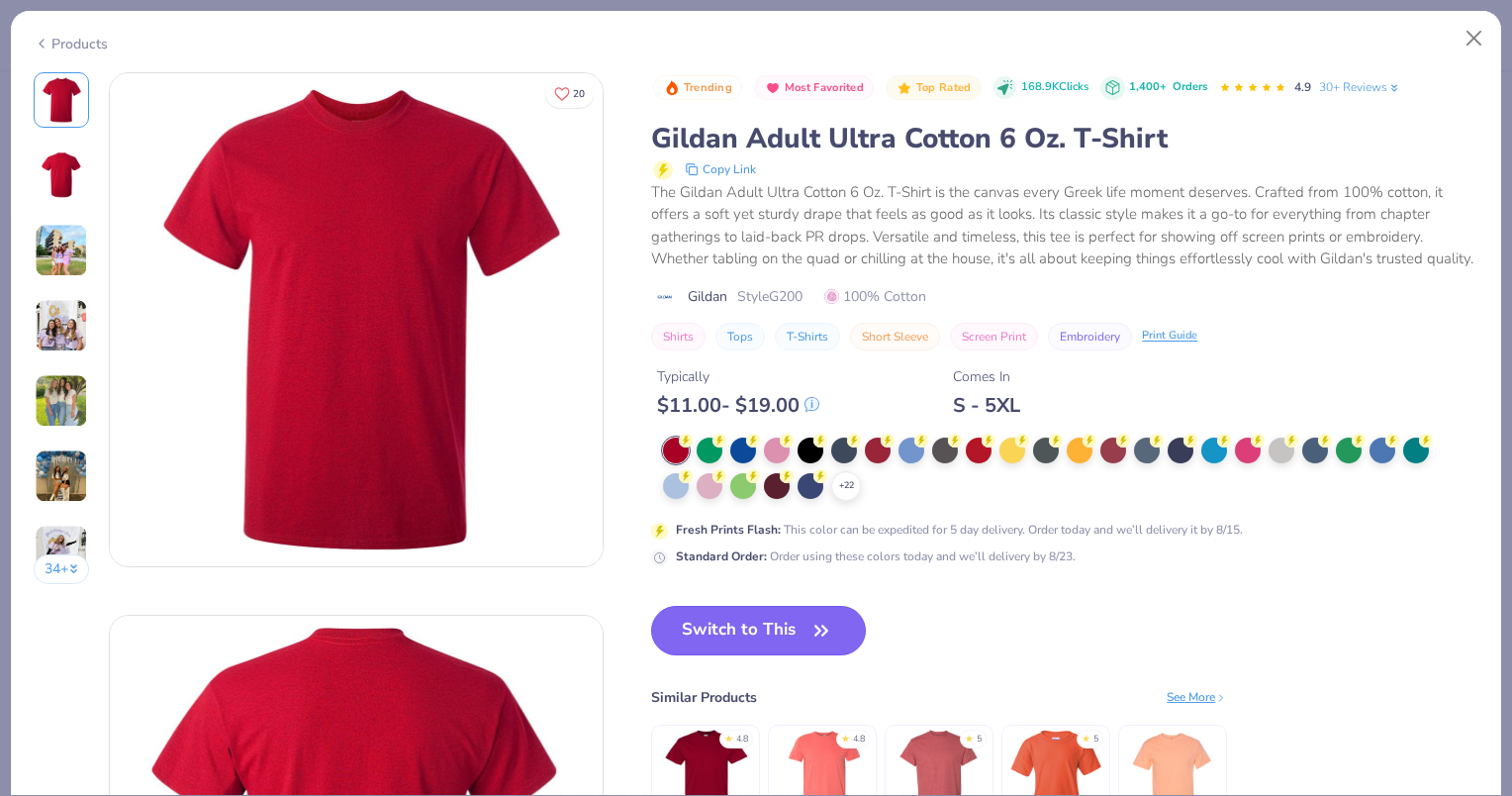 click on "Switch to This" at bounding box center (758, 631) 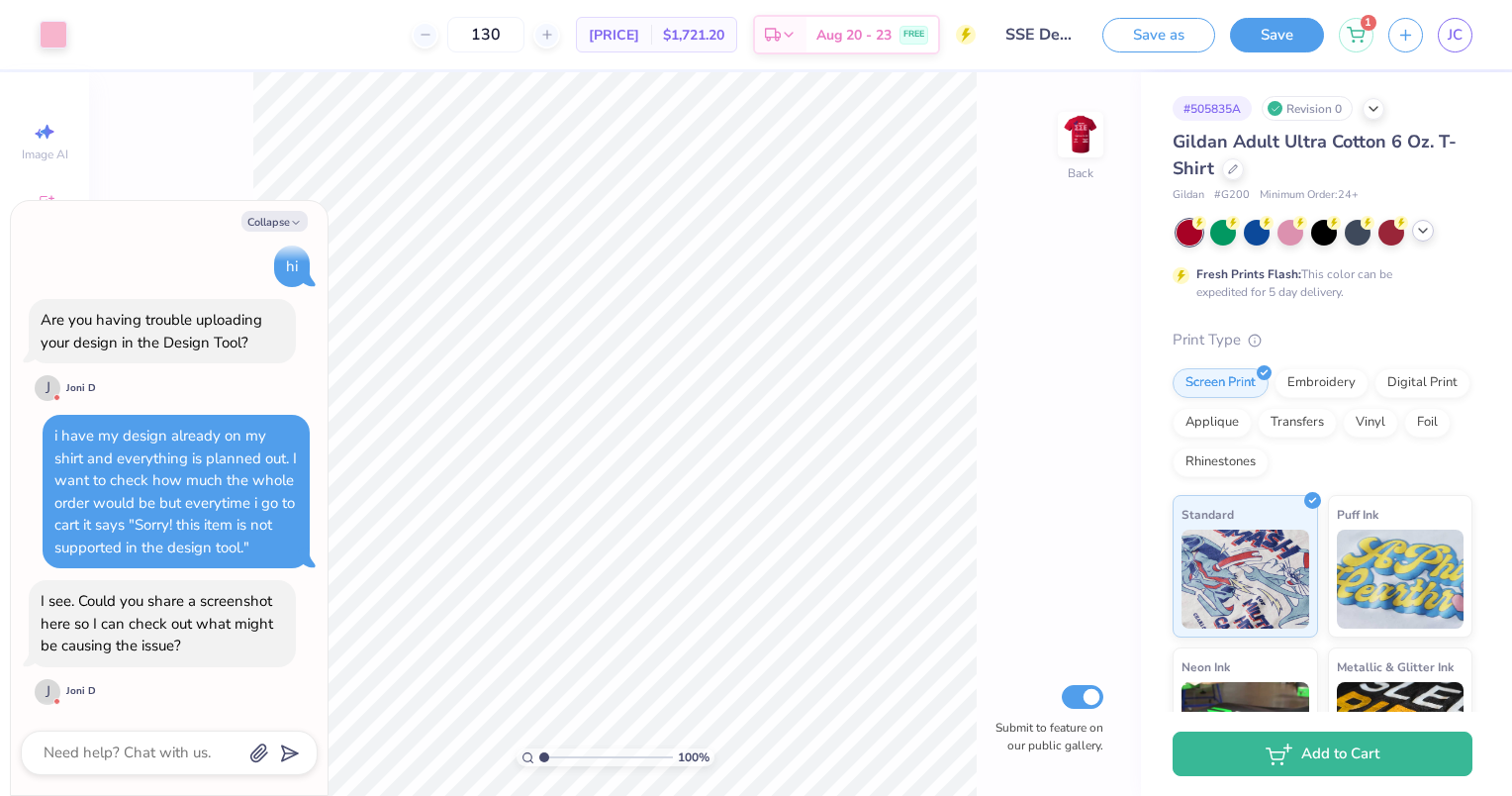 click 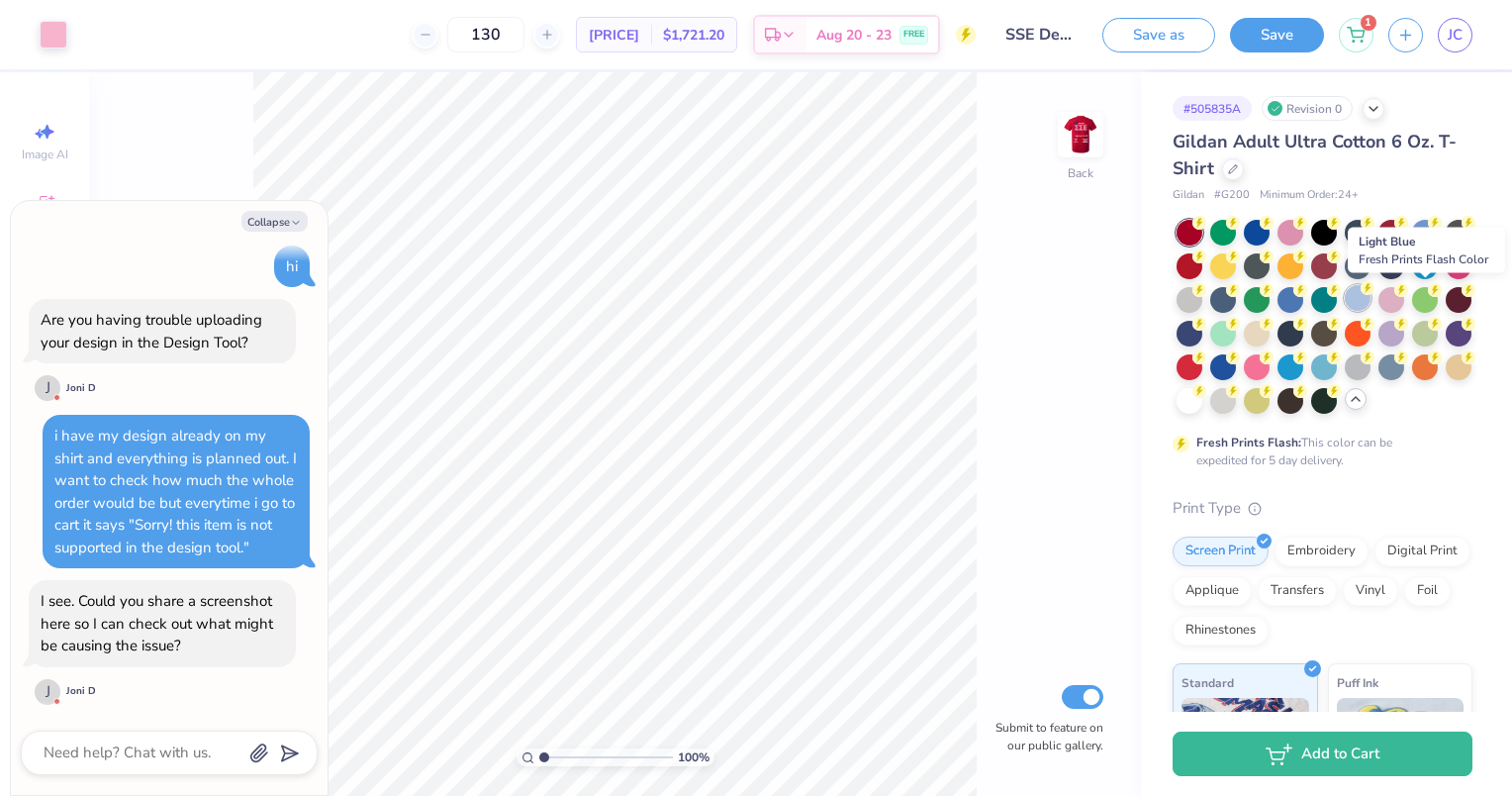 click at bounding box center (1358, 298) 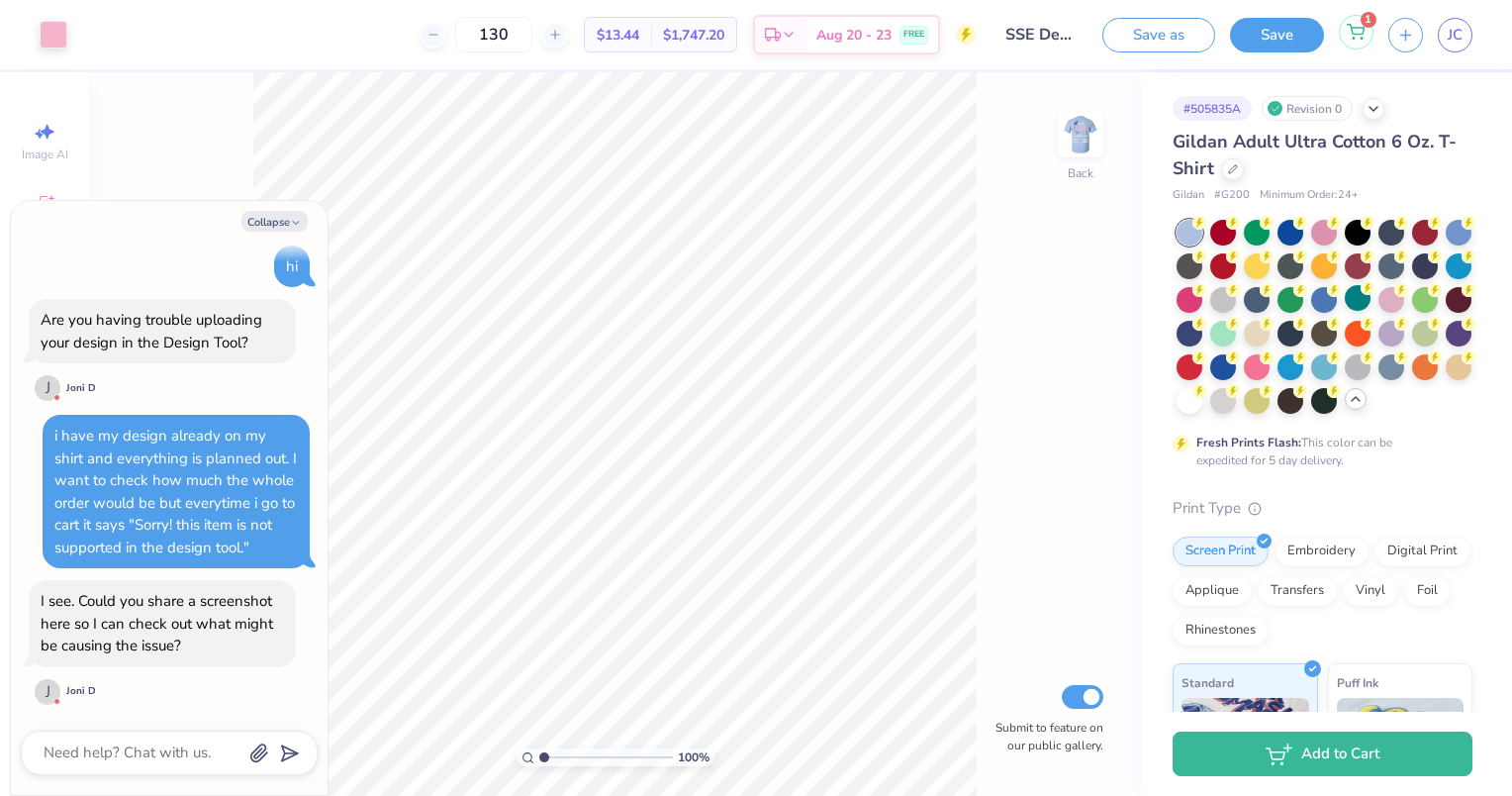 click 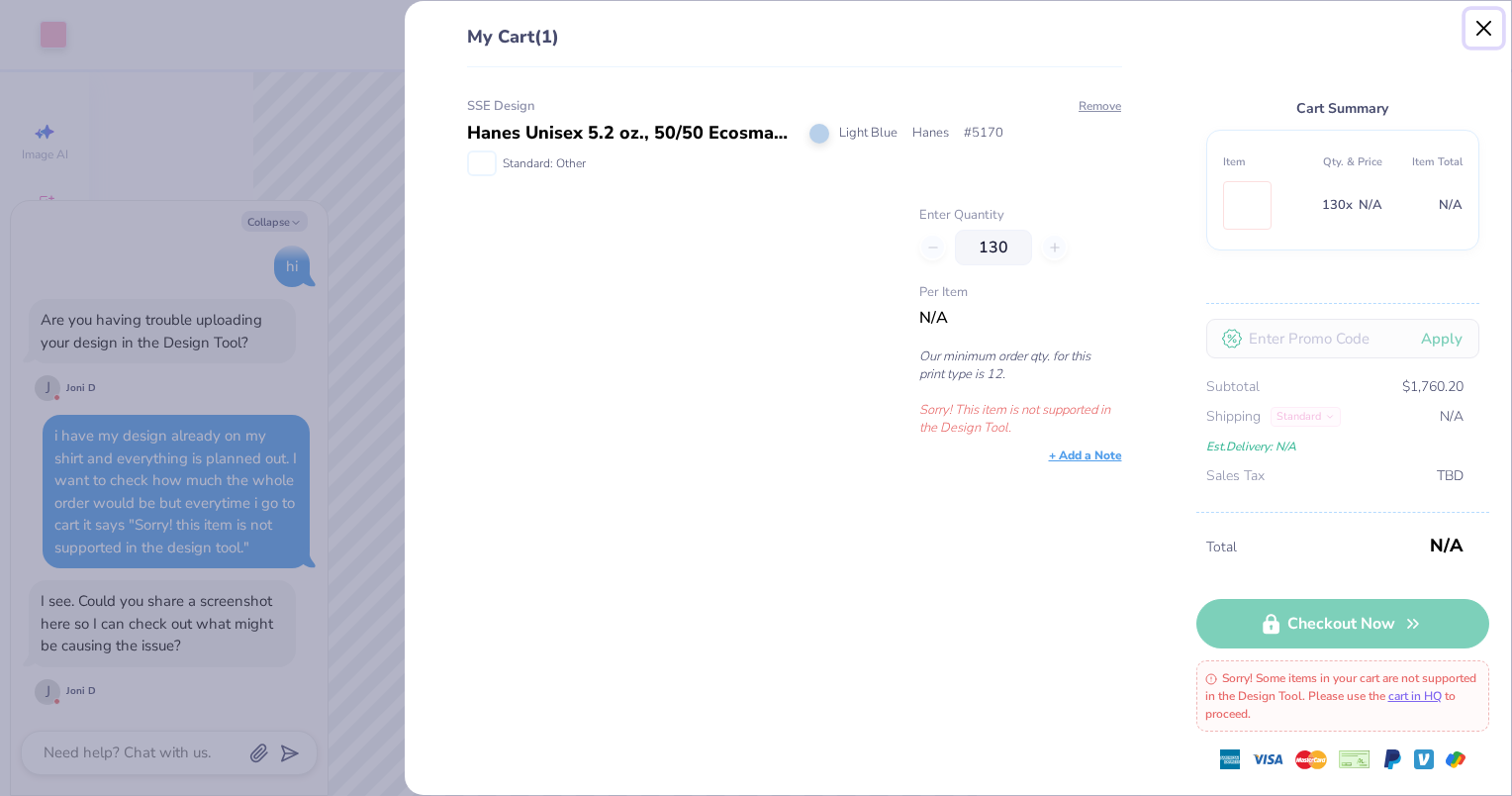 click at bounding box center [1484, 29] 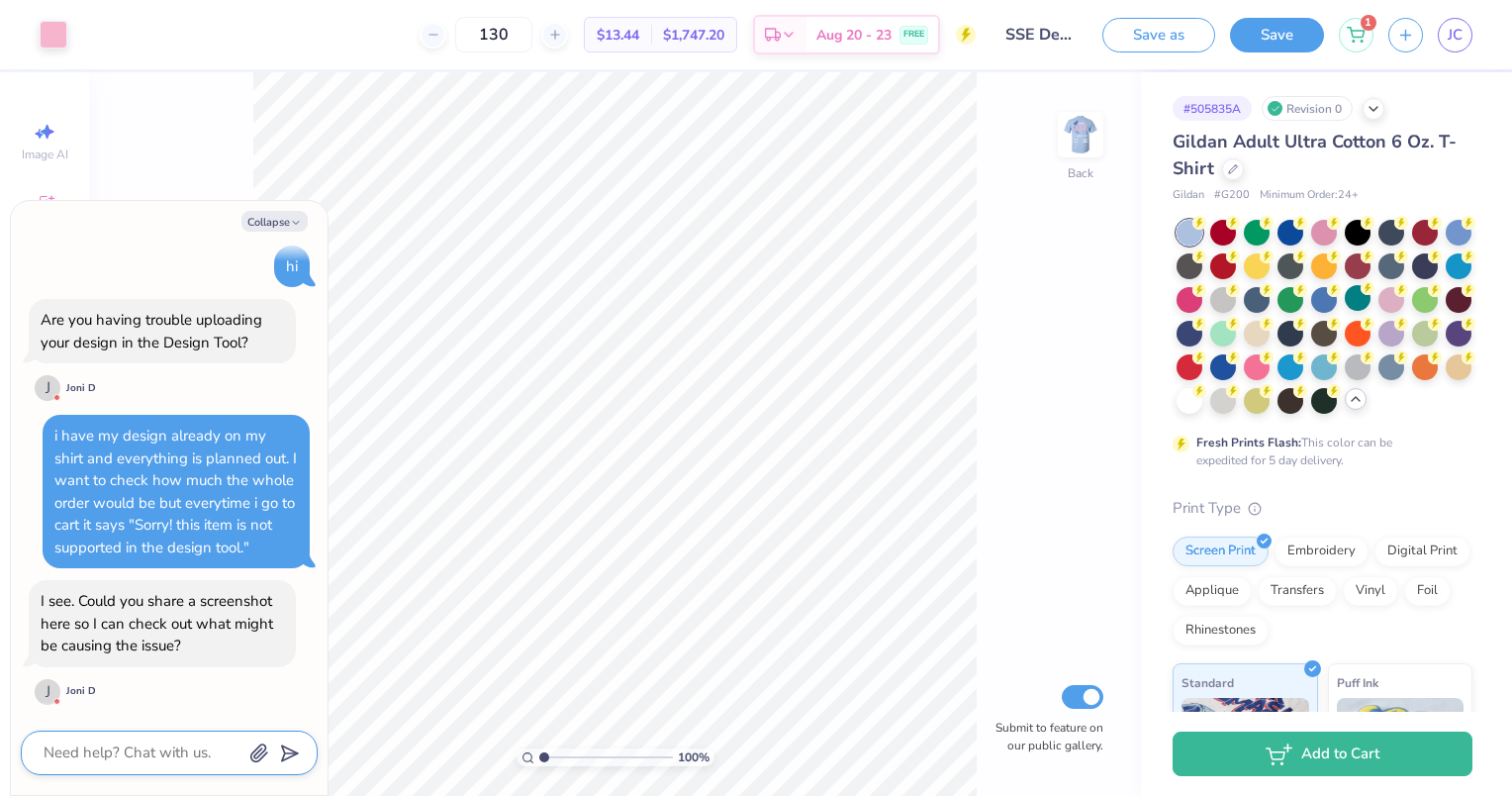 click at bounding box center [142, 752] 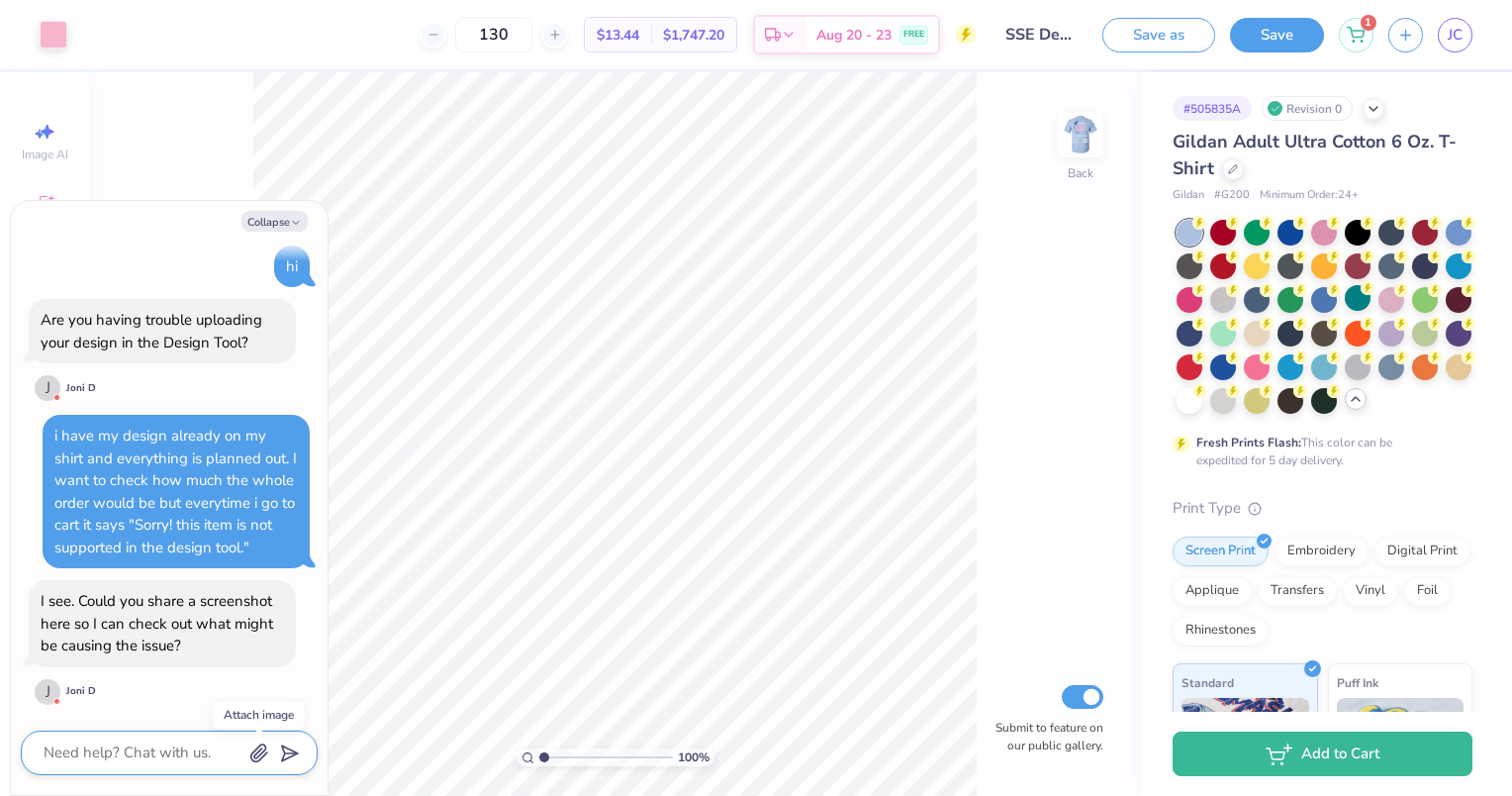 click 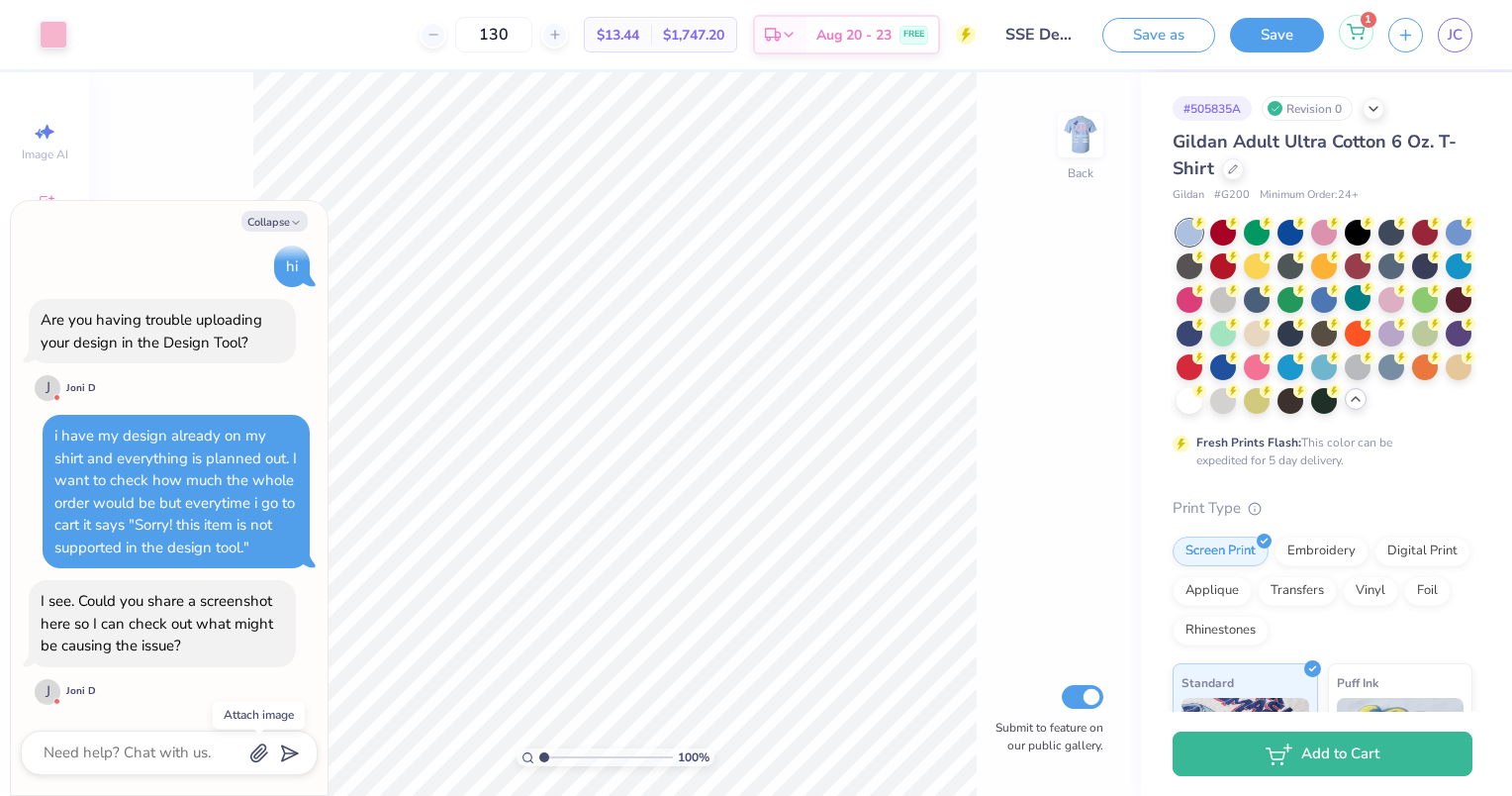 click on "1" at bounding box center [1356, 32] 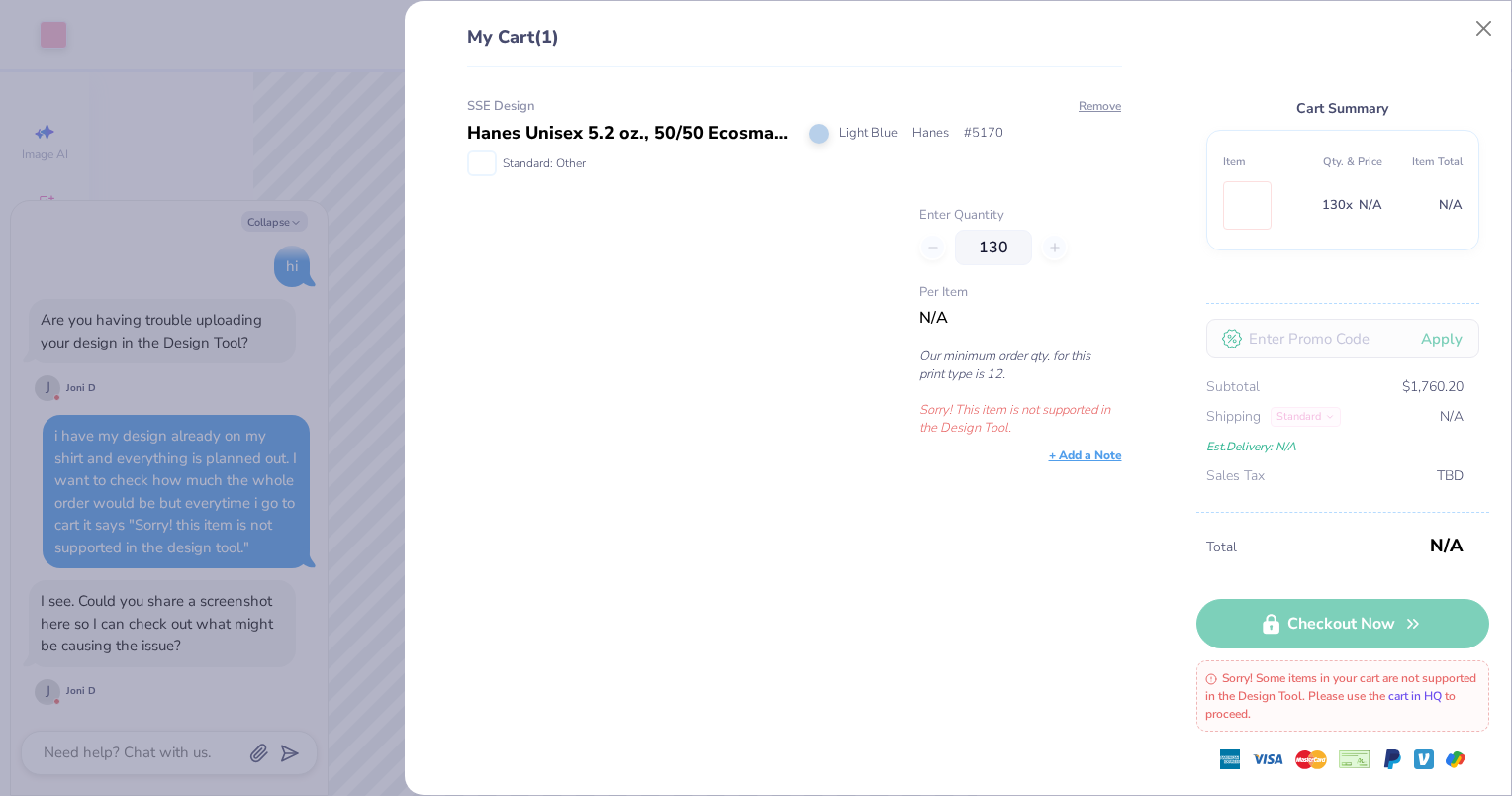 click on "cart in HQ" at bounding box center [1415, 696] 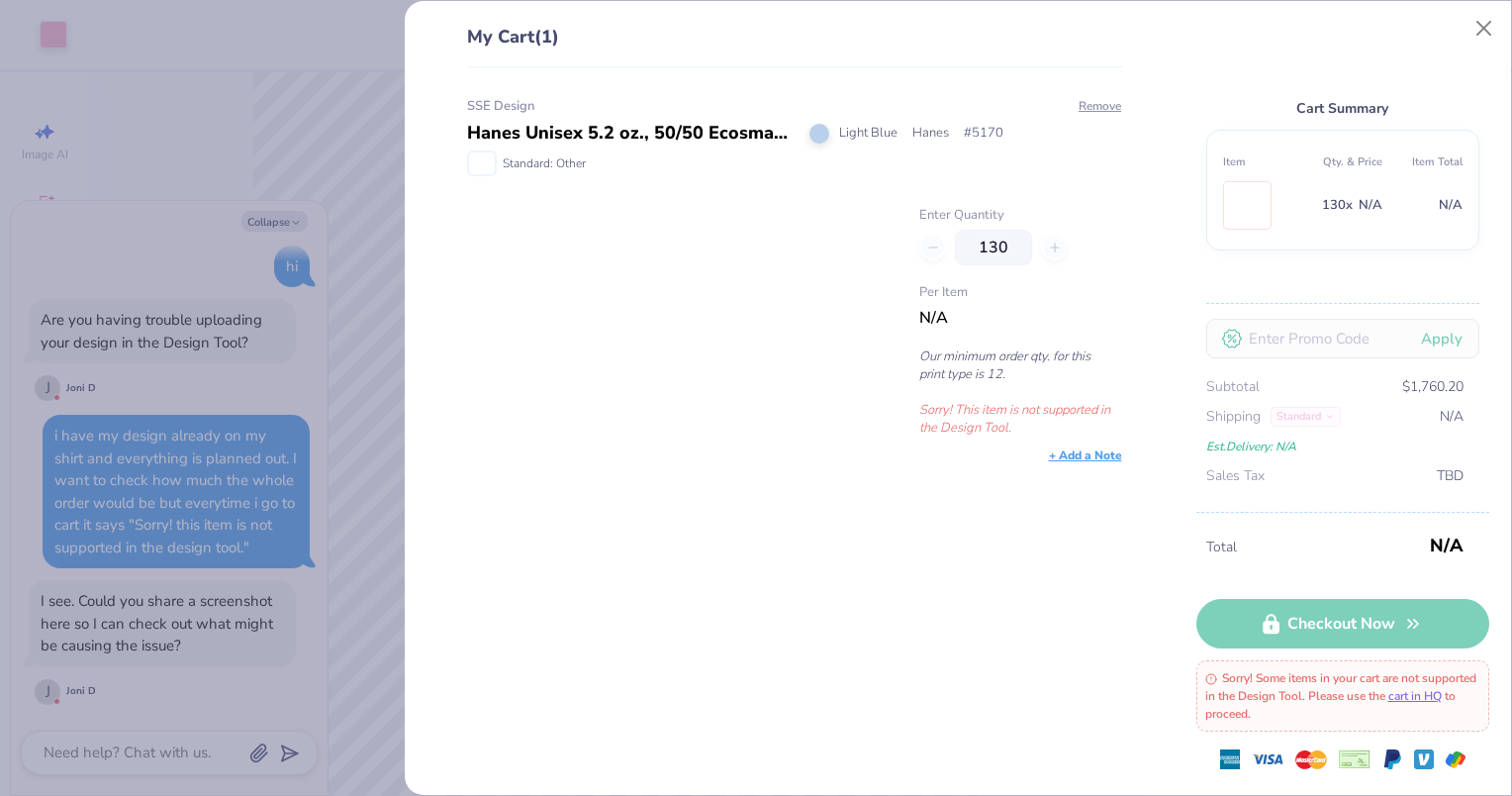 click on "My Cart  (1) SSE Design Hanes Unisex 5.2 oz., 50/50 Ecosmart T-Shirt Light Blue Hanes # 5170 Standard: Other Remove Enter Quantity 130 Per Item N/A Our minimum order qty. for this print type is 12. Sorry! This item is not supported in the Design Tool. + Add a Note Cart Summary Item Qty. & Price Item Total 130  x N/A N/A Apply Subtotal $1,760.20 Shipping Standard N/A Est.   Delivery:   N/A Sales Tax TBD Total N/A Checkout Now Sorry! Some items in your cart are not supported in the Design Tool. Please use the   cart in HQ   to proceed." at bounding box center (756, 398) 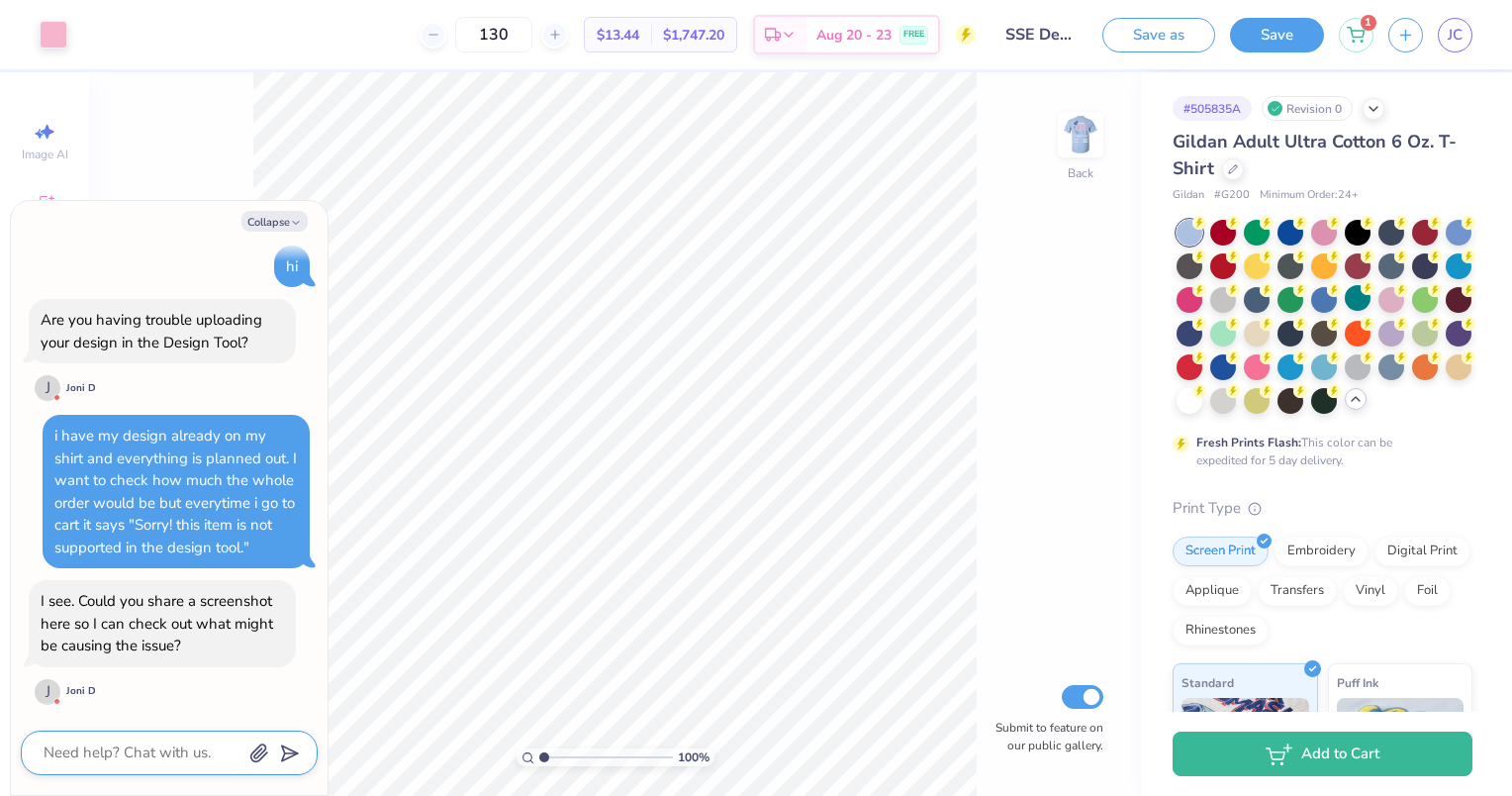 click at bounding box center (142, 752) 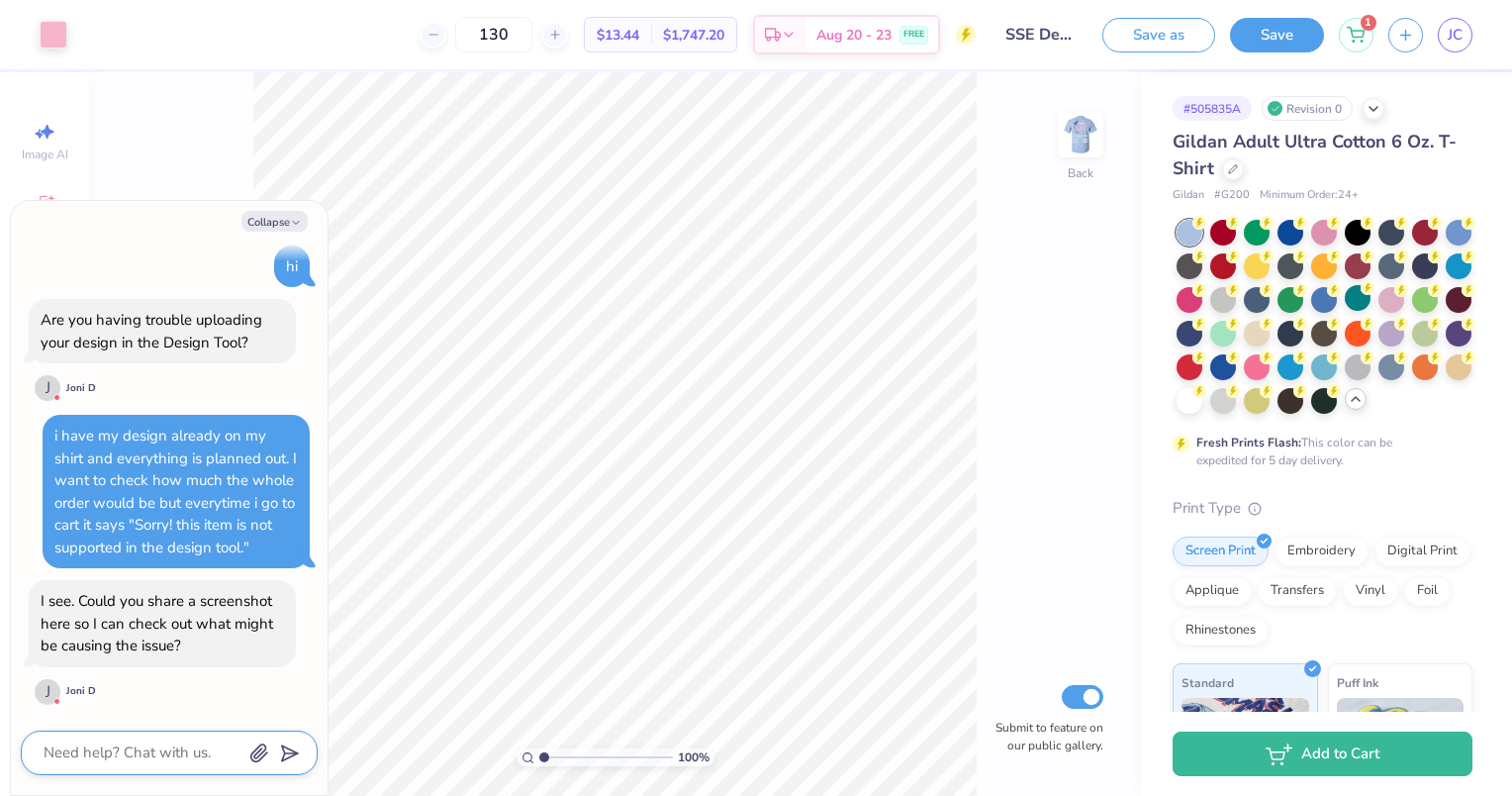 click 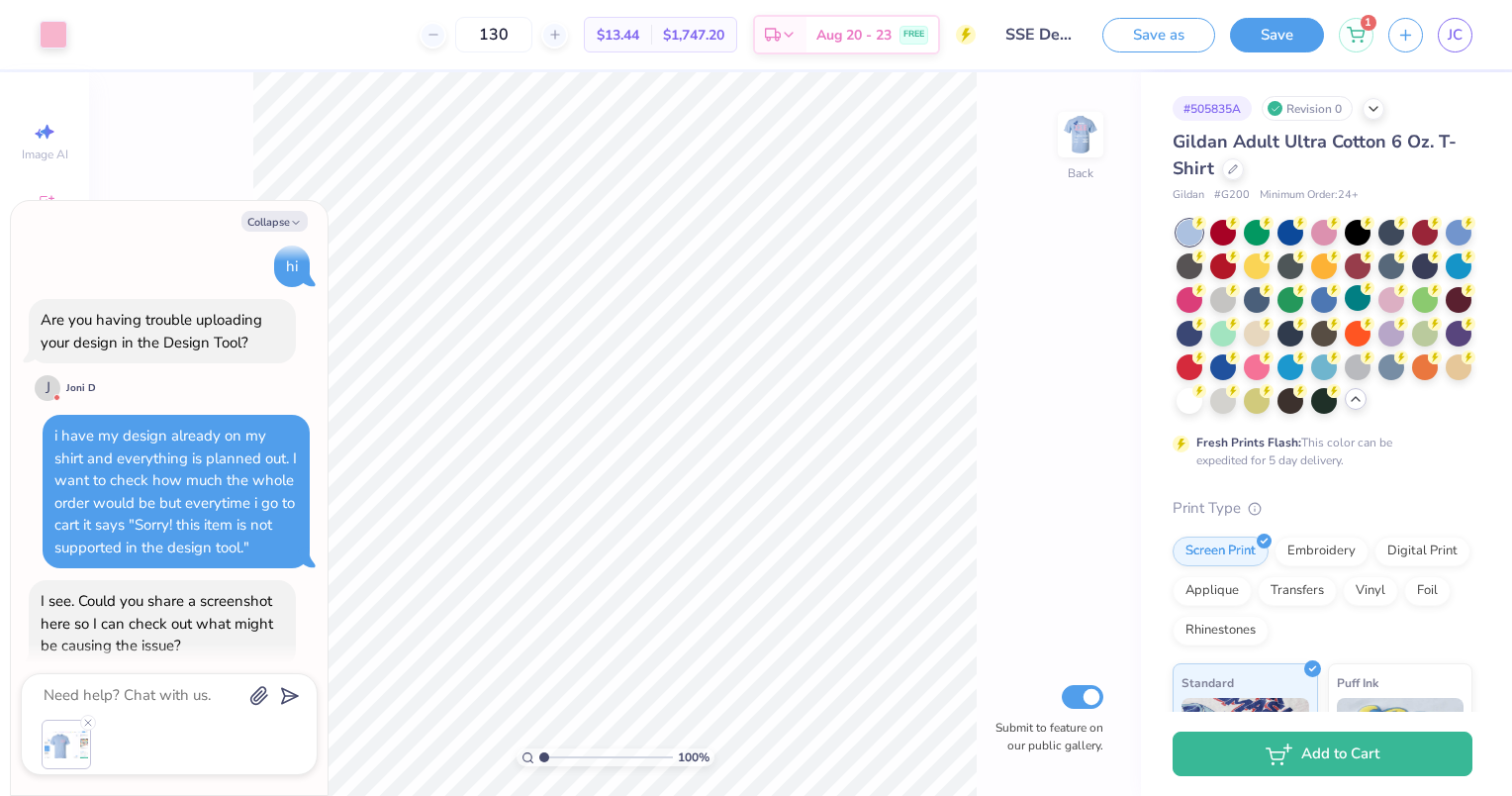 click at bounding box center [169, 745] 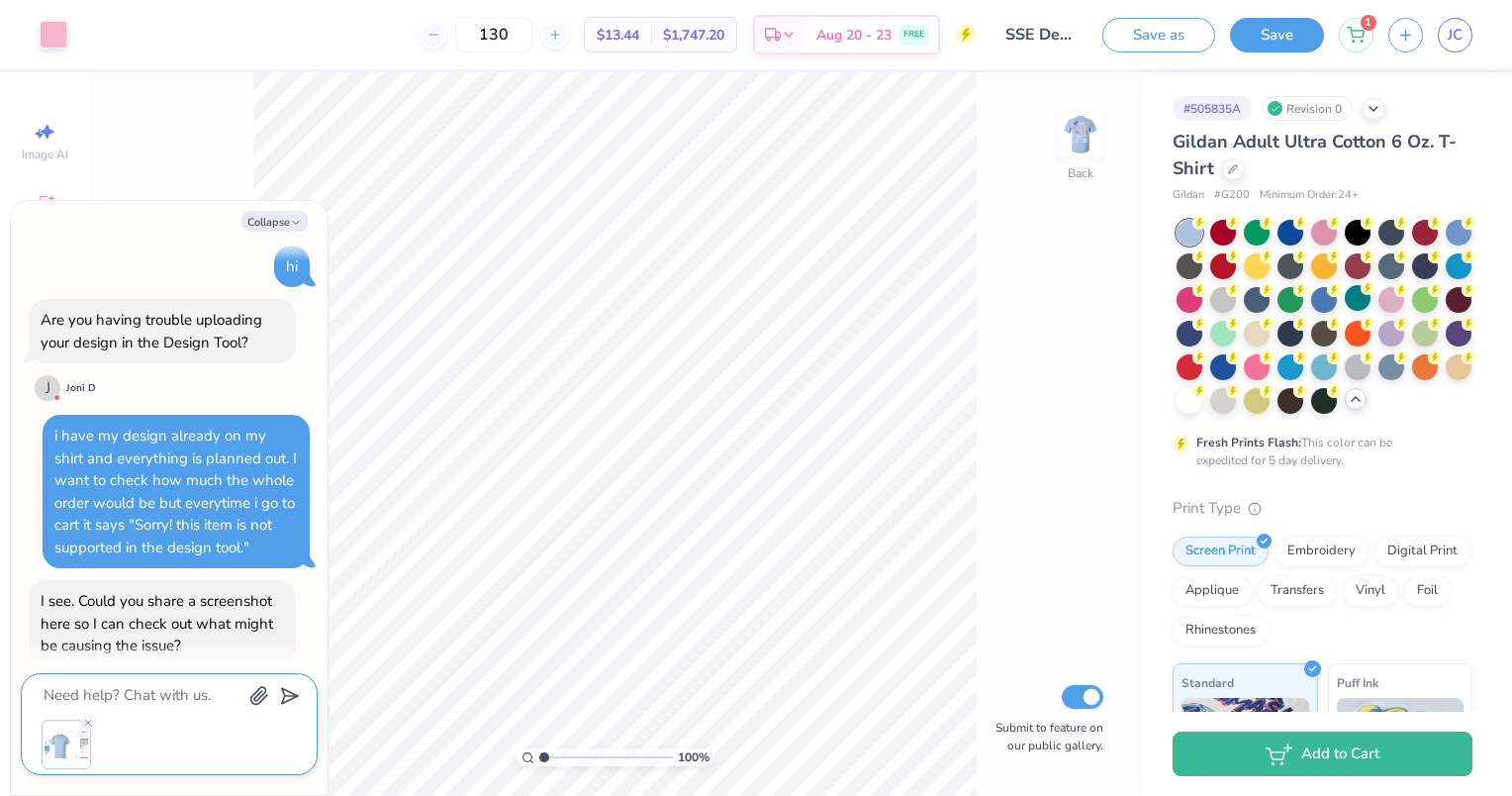 click 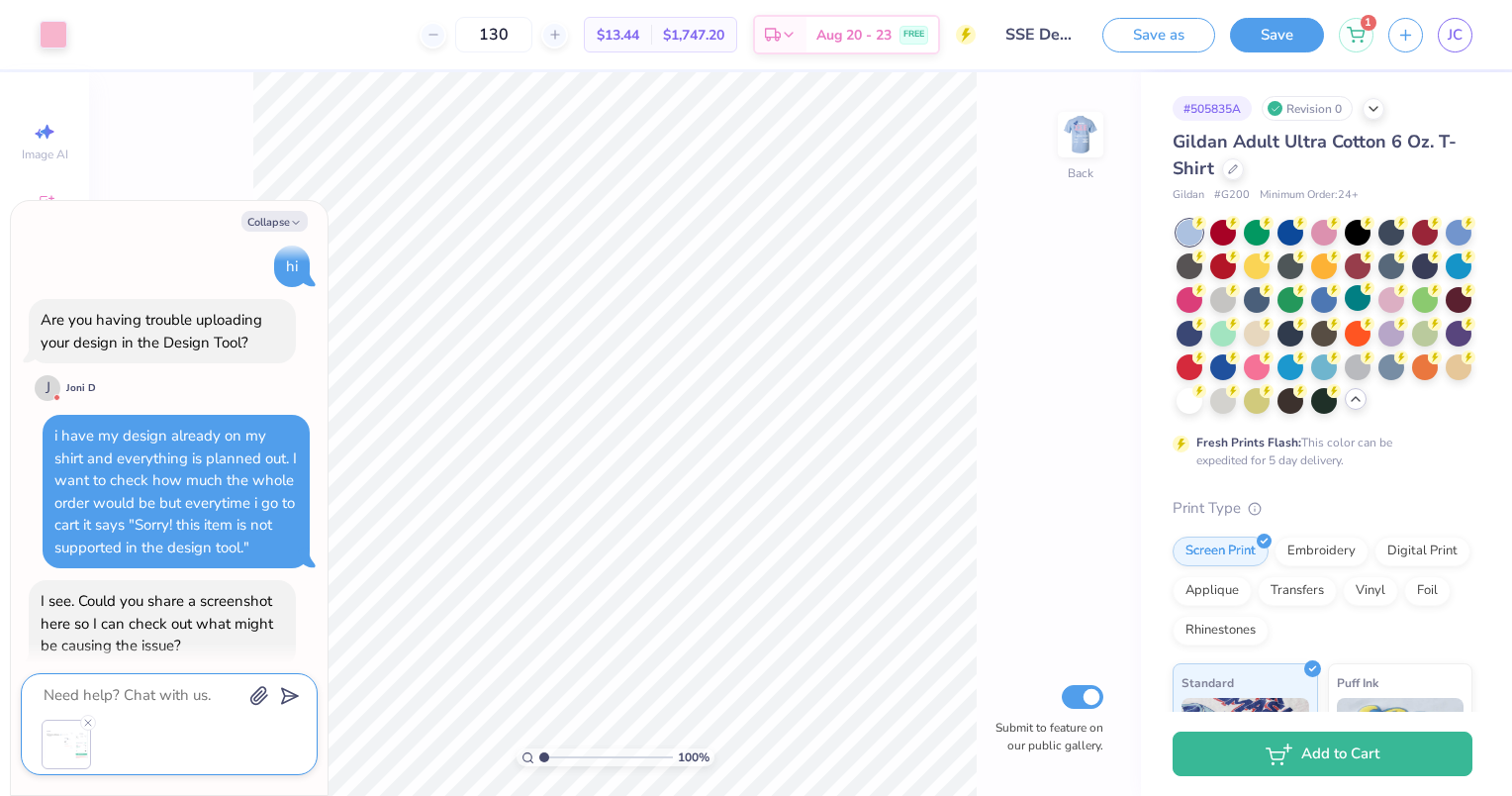 click 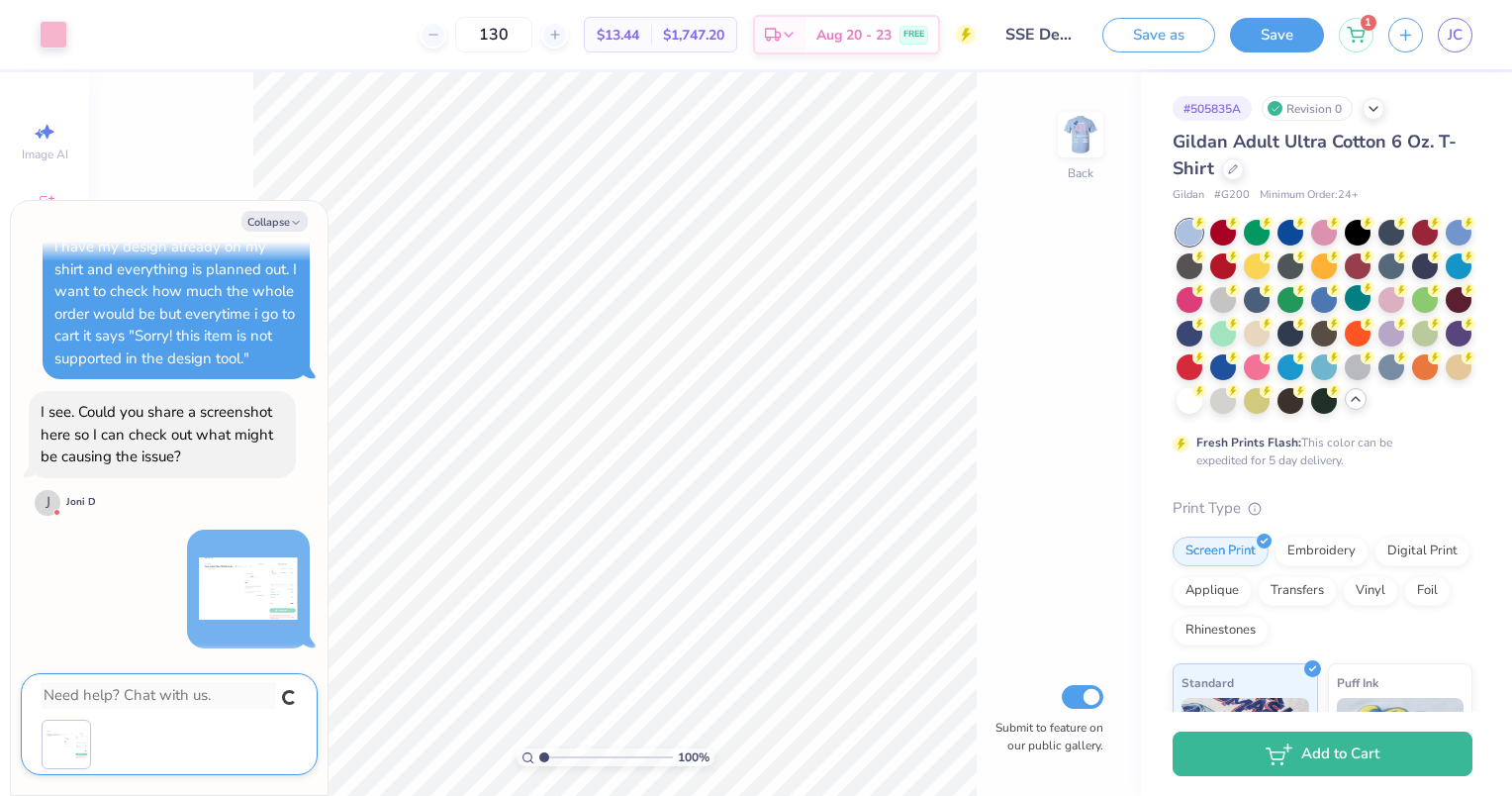 scroll, scrollTop: 389, scrollLeft: 0, axis: vertical 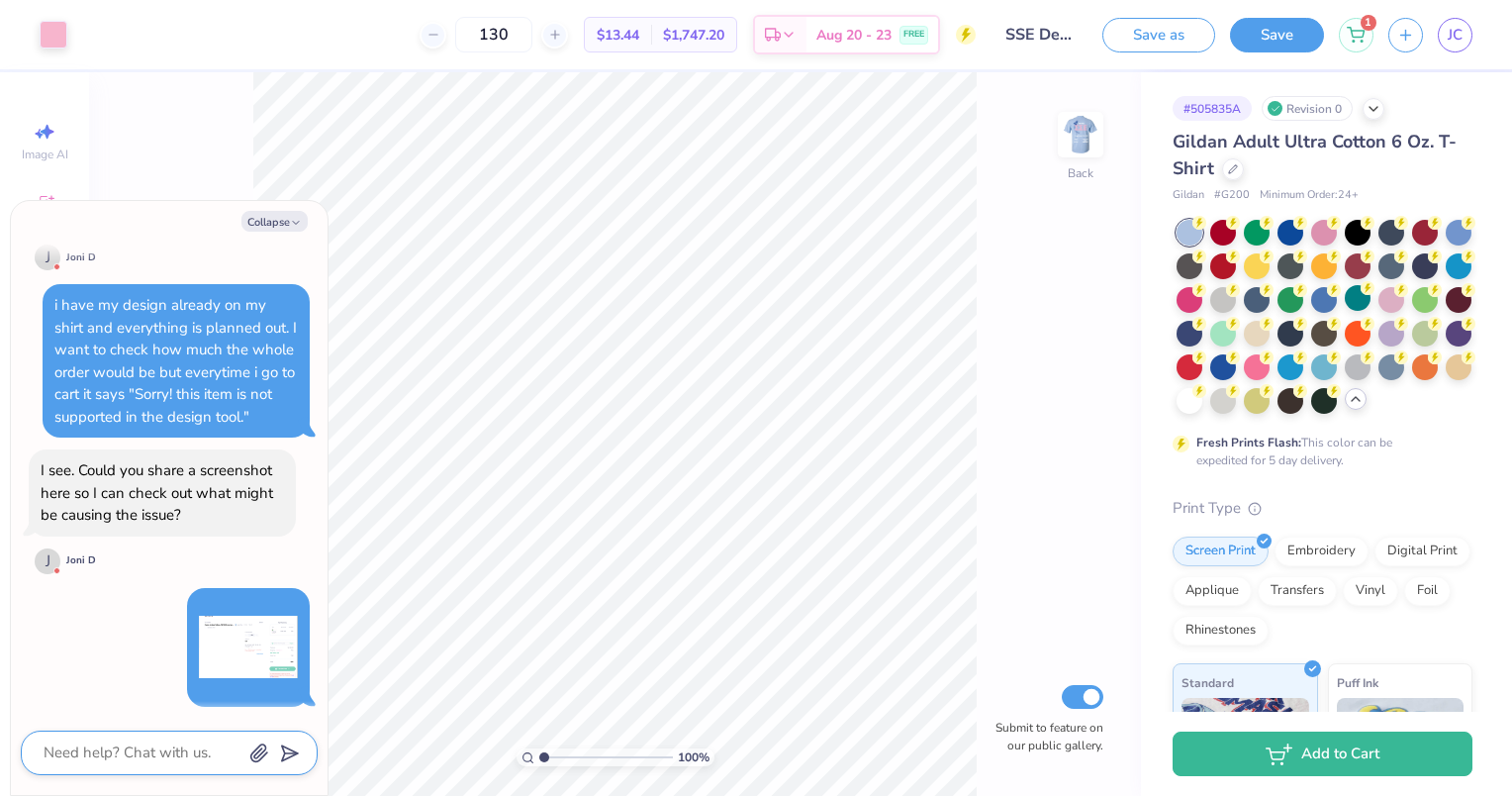 click 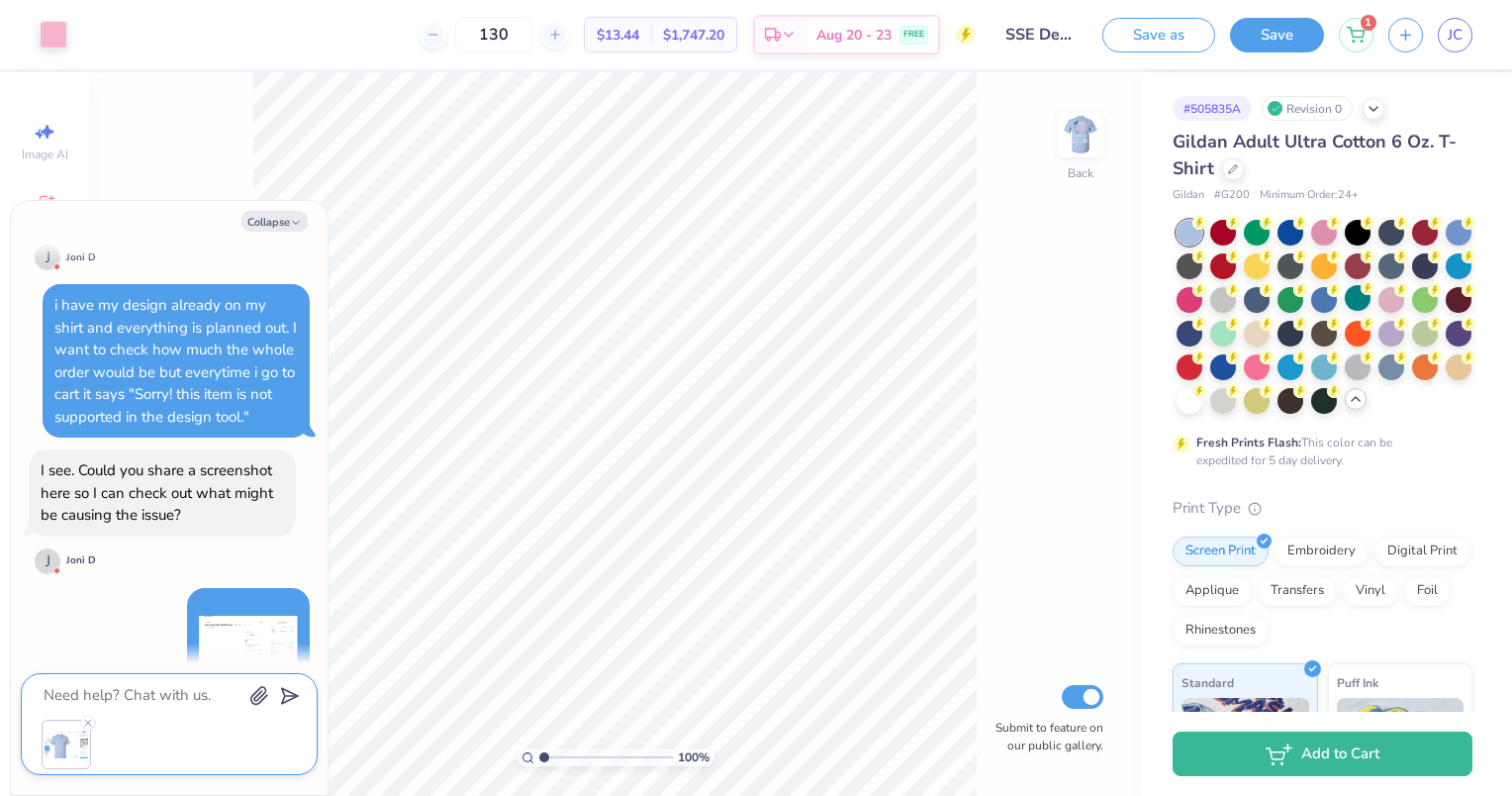 scroll, scrollTop: 448, scrollLeft: 0, axis: vertical 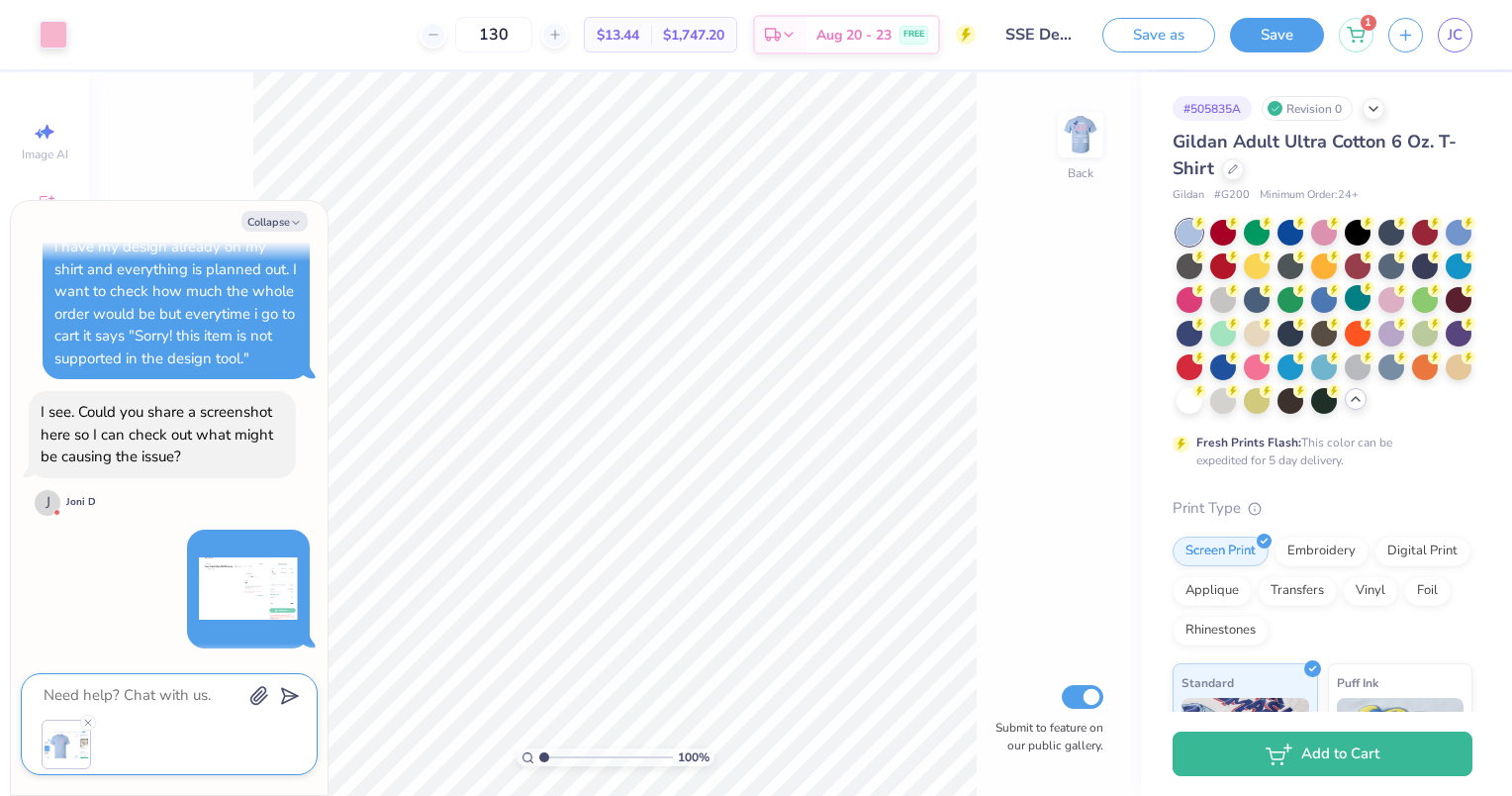 click 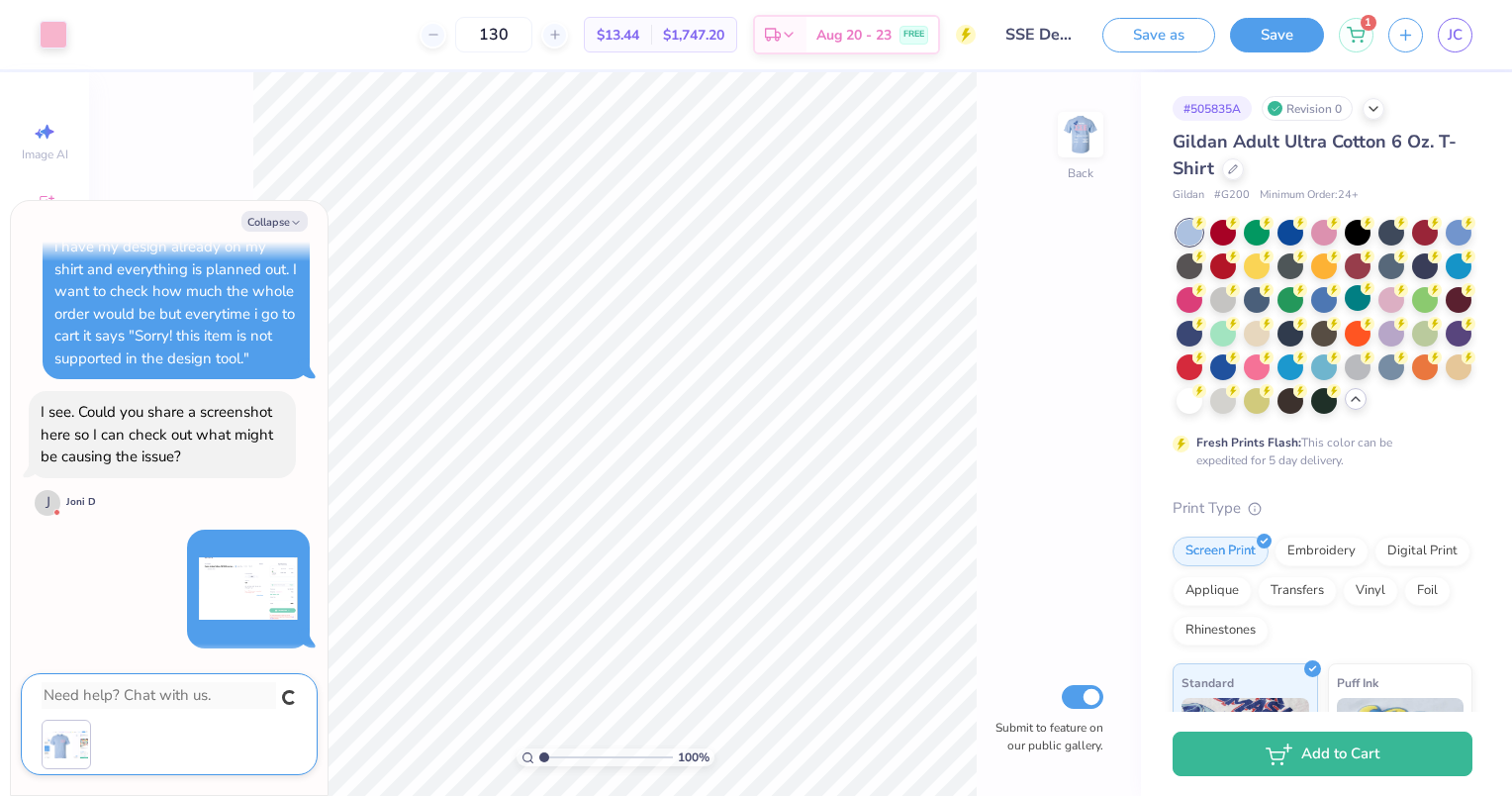 scroll, scrollTop: 578, scrollLeft: 0, axis: vertical 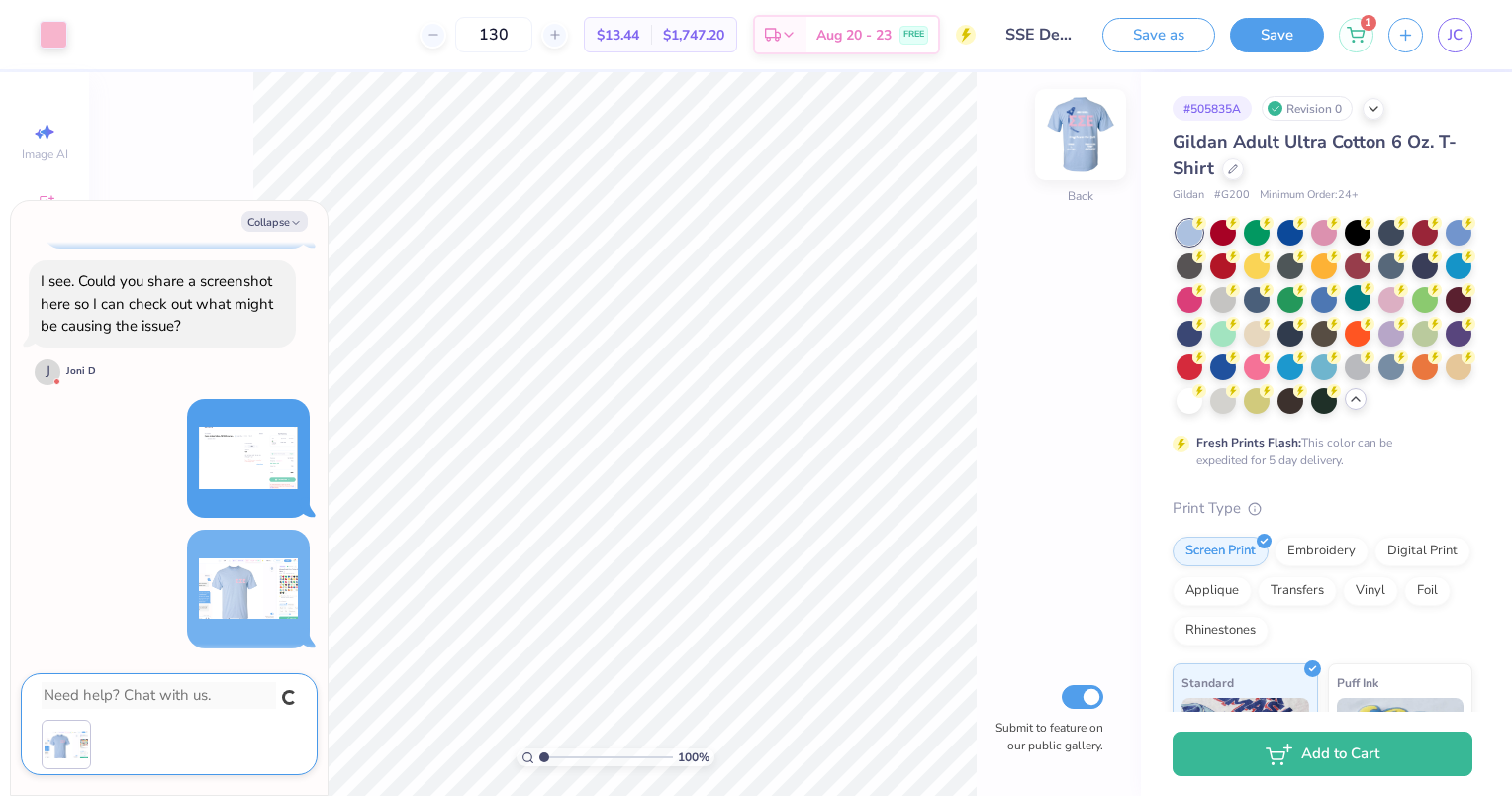 click at bounding box center [1081, 135] 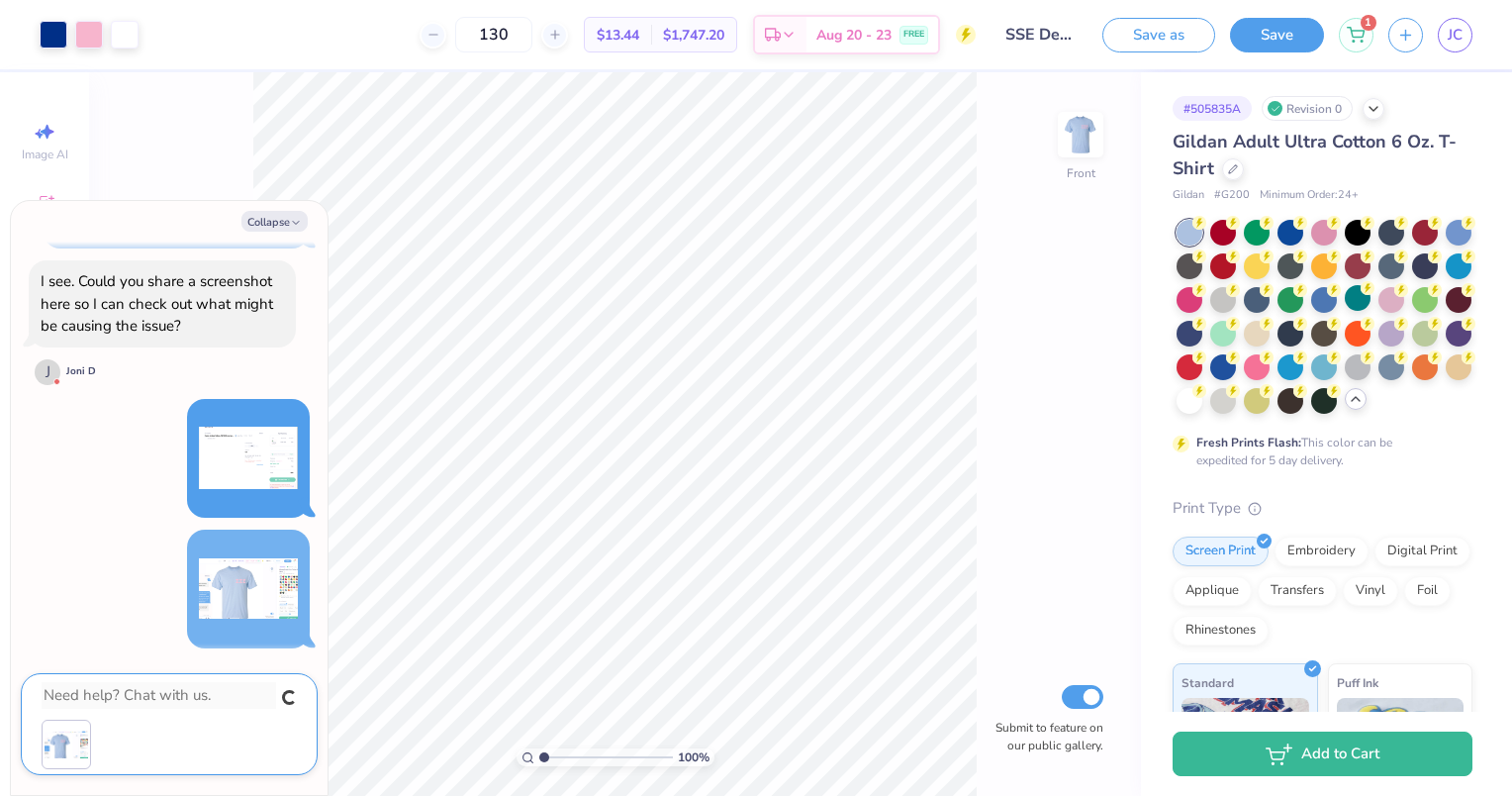 scroll, scrollTop: 520, scrollLeft: 0, axis: vertical 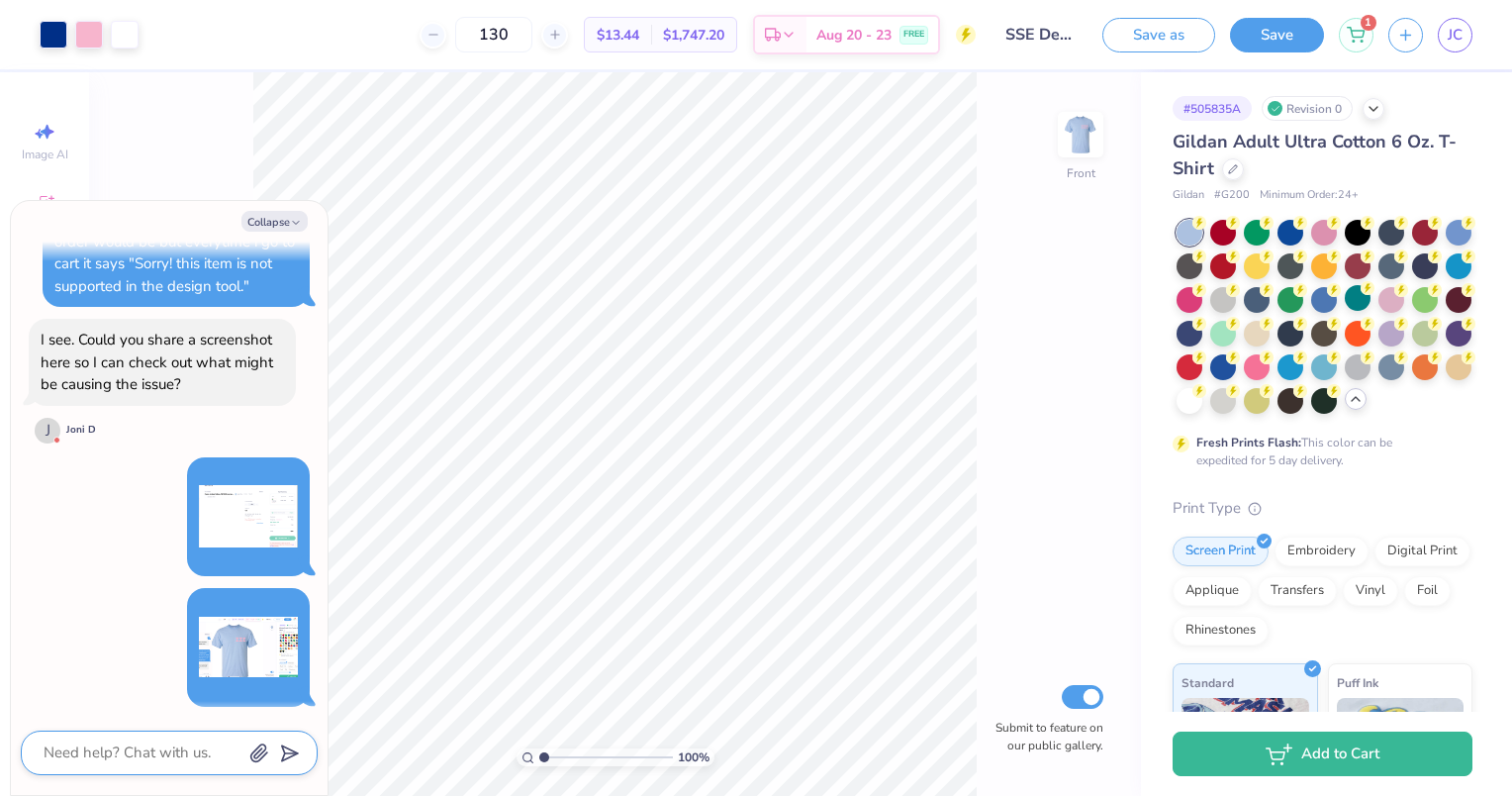click 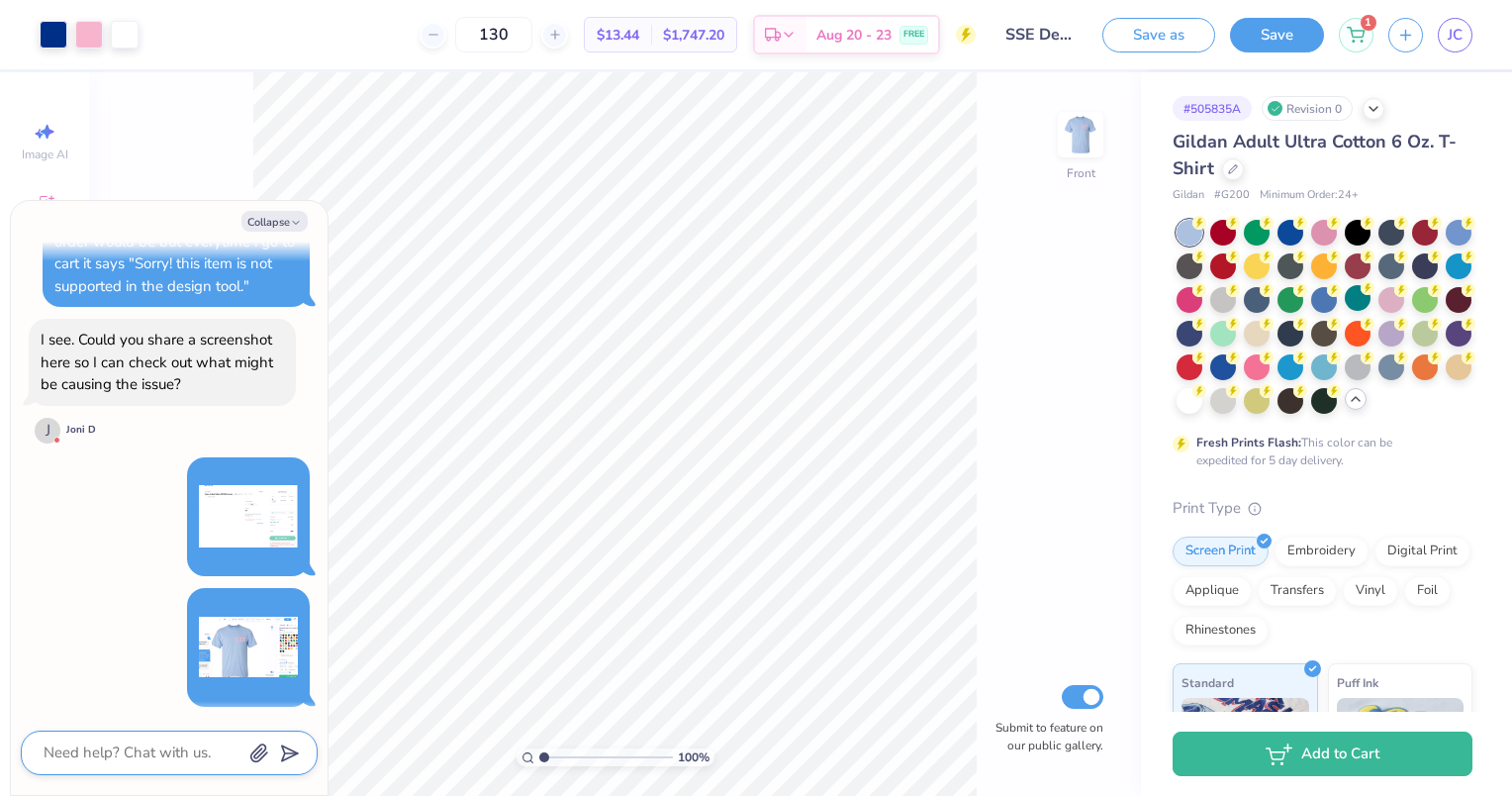 scroll, scrollTop: 578, scrollLeft: 0, axis: vertical 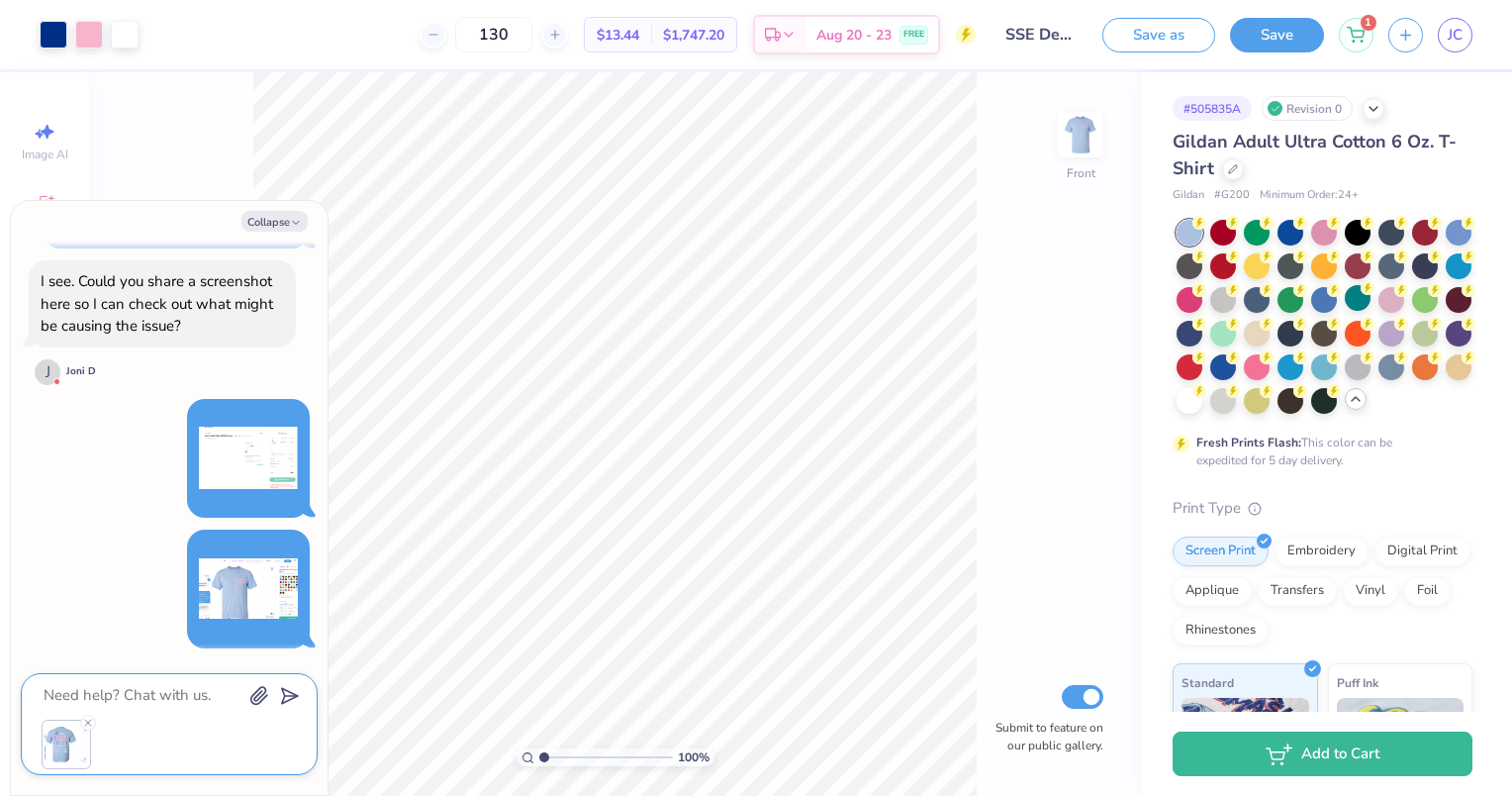 click 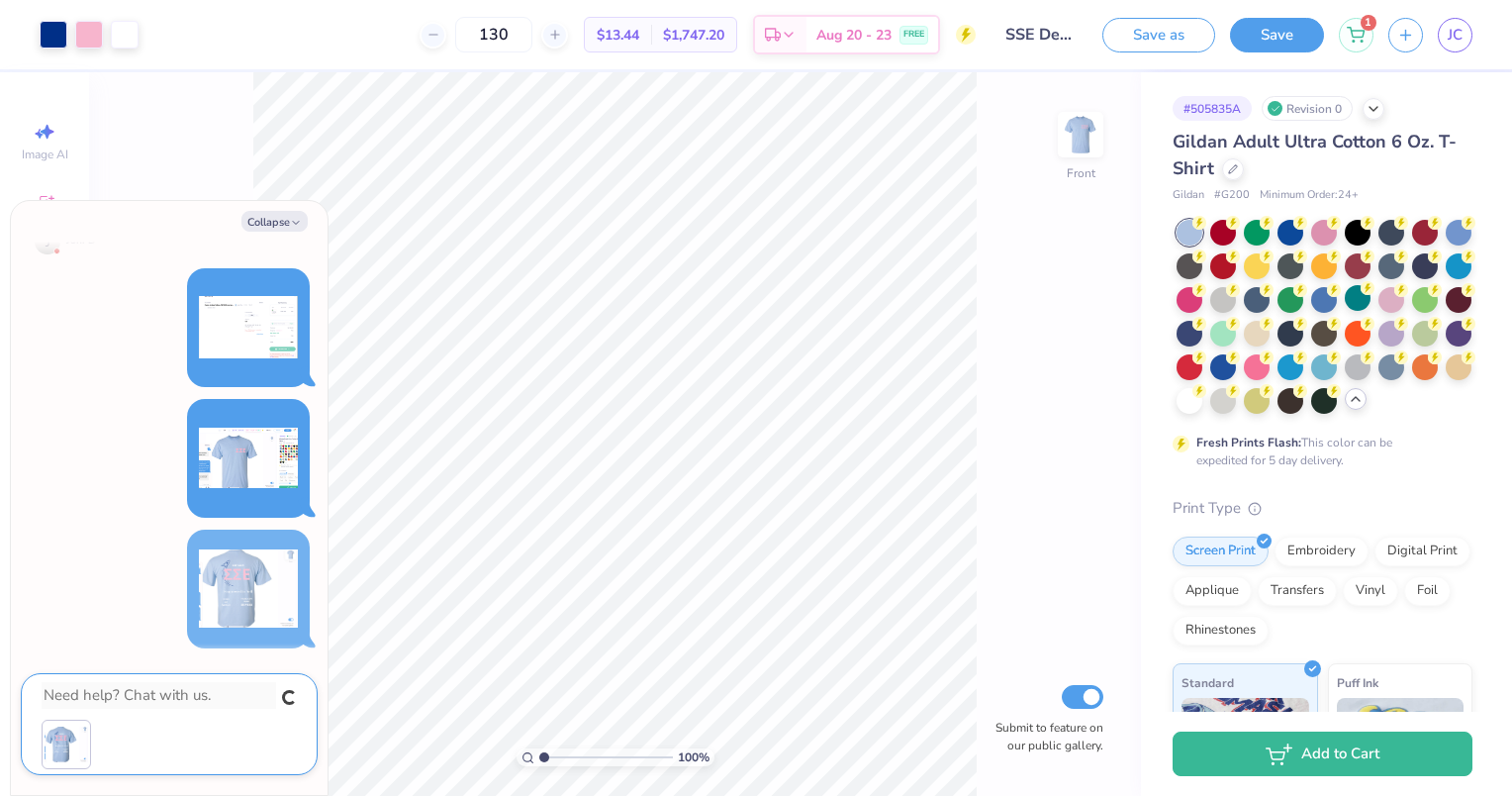 scroll, scrollTop: 650, scrollLeft: 0, axis: vertical 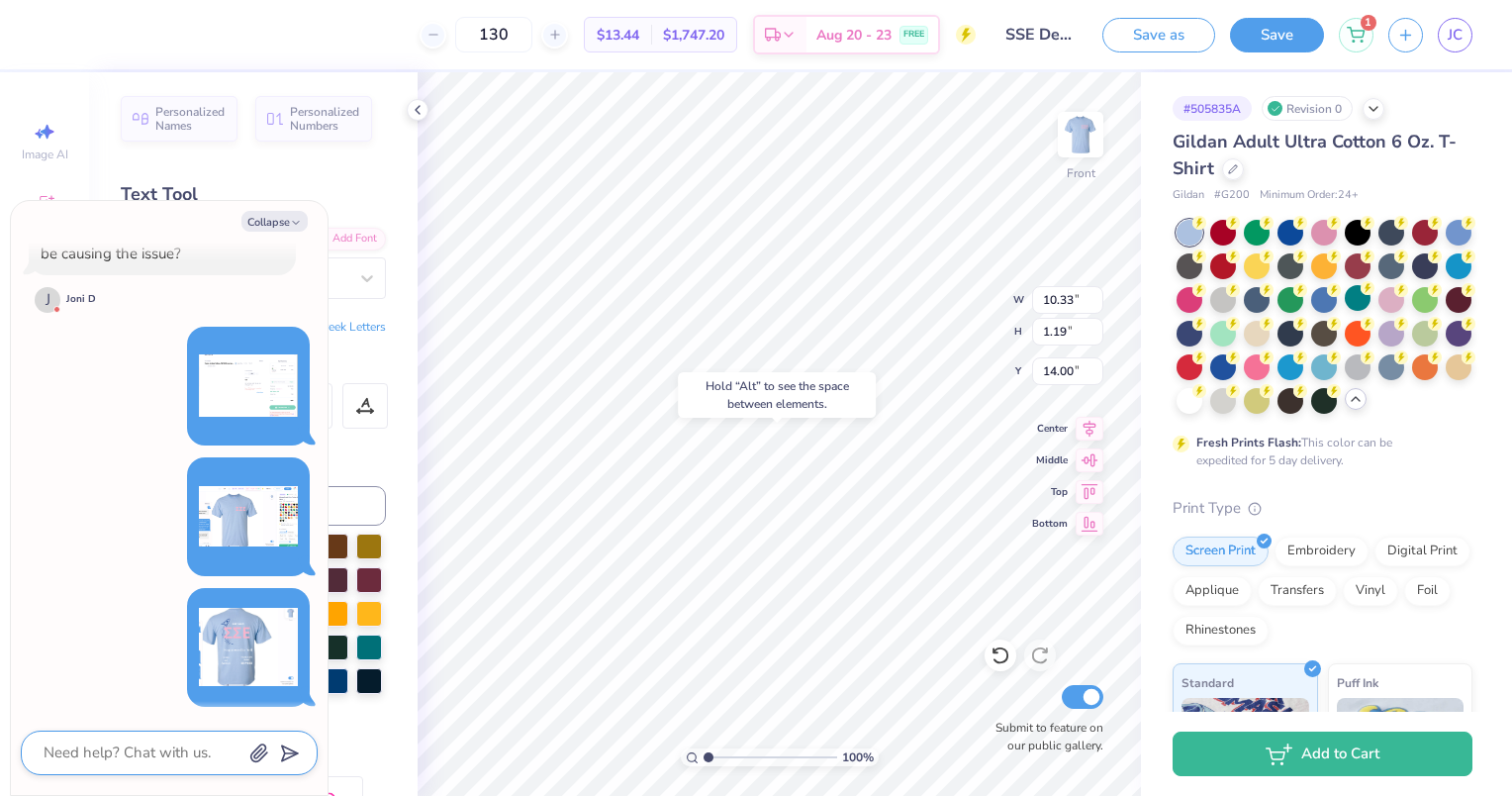 click at bounding box center [142, 752] 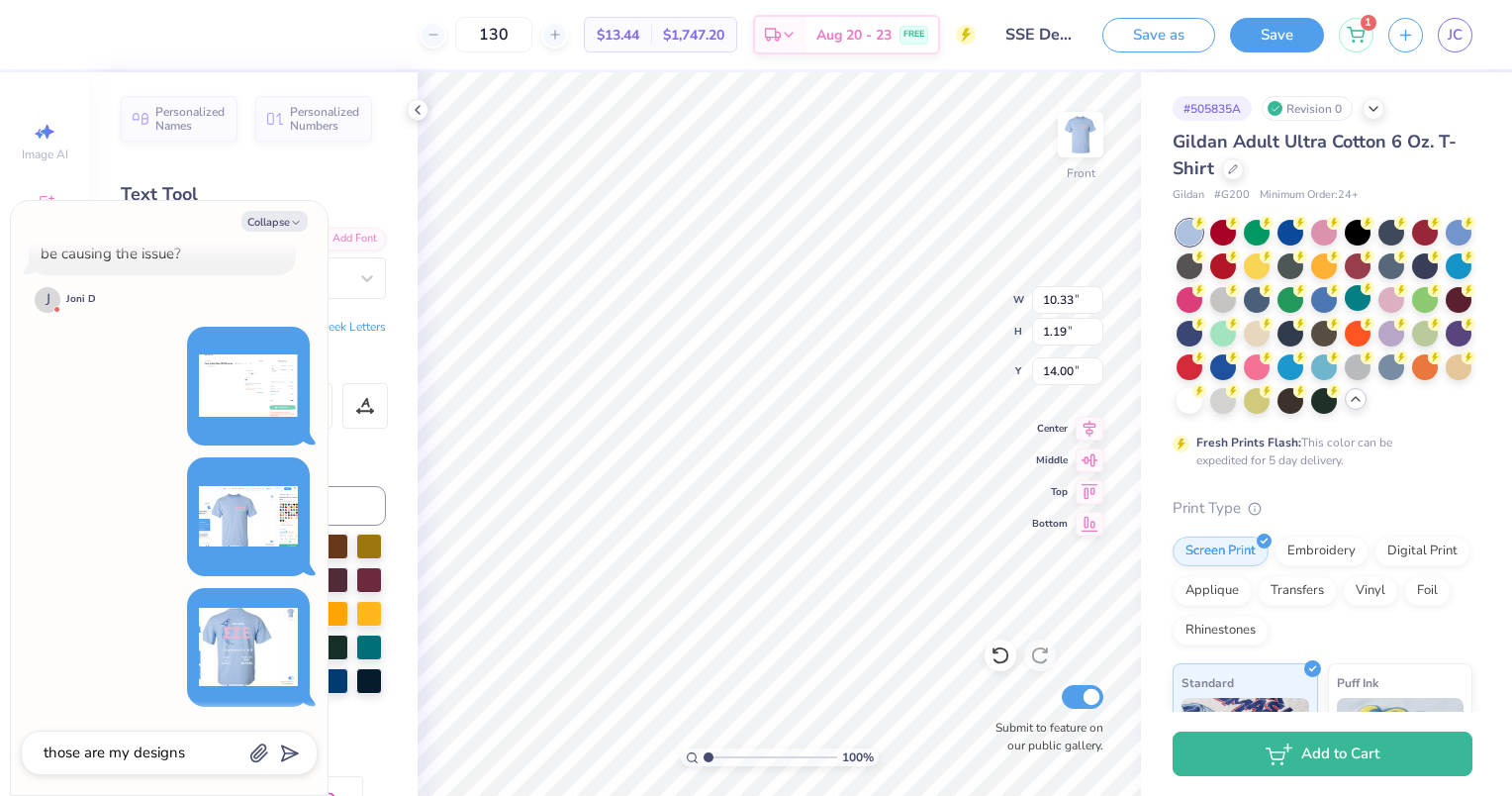 scroll, scrollTop: 705, scrollLeft: 0, axis: vertical 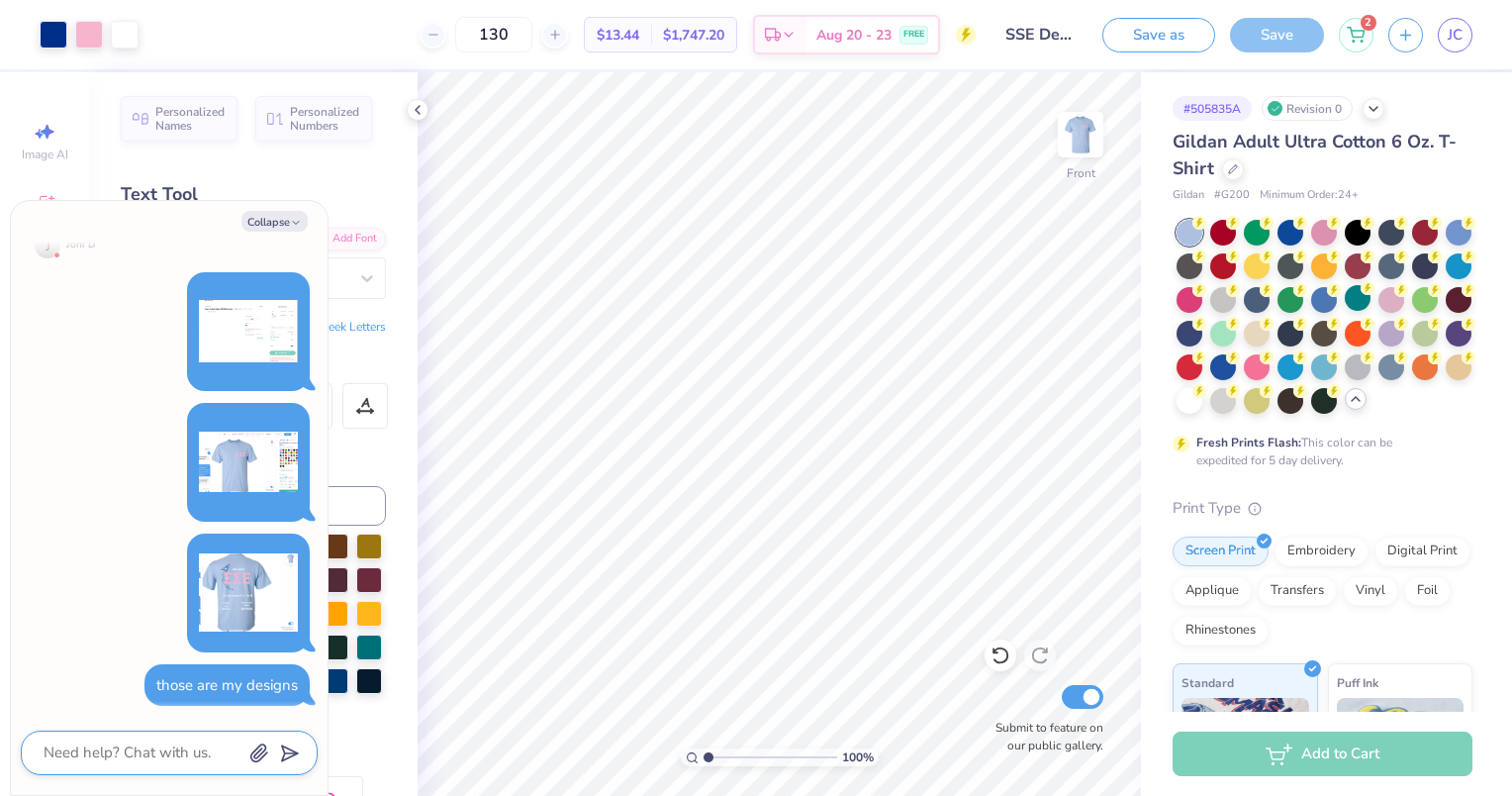 click at bounding box center [142, 752] 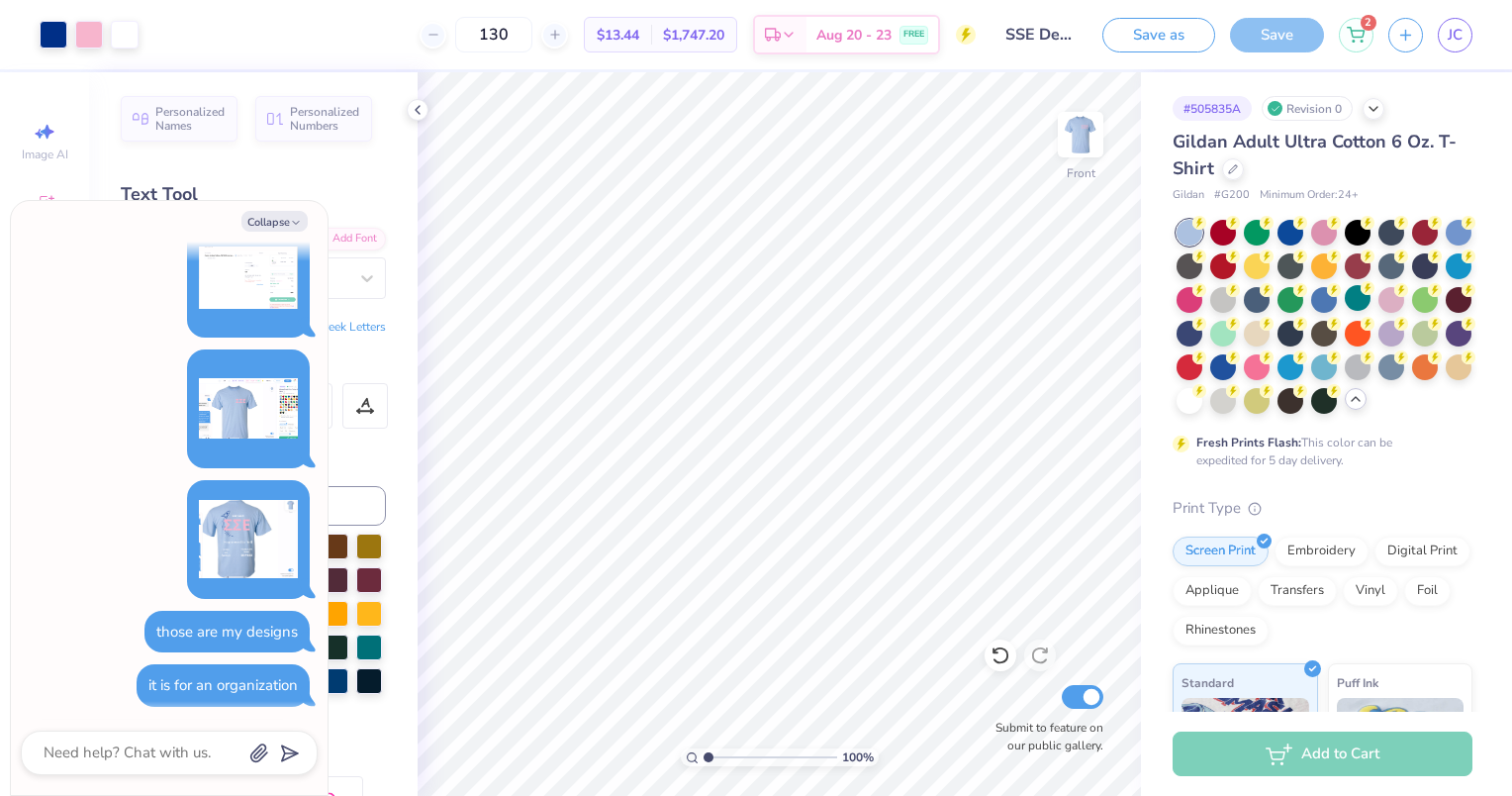 scroll, scrollTop: 986, scrollLeft: 0, axis: vertical 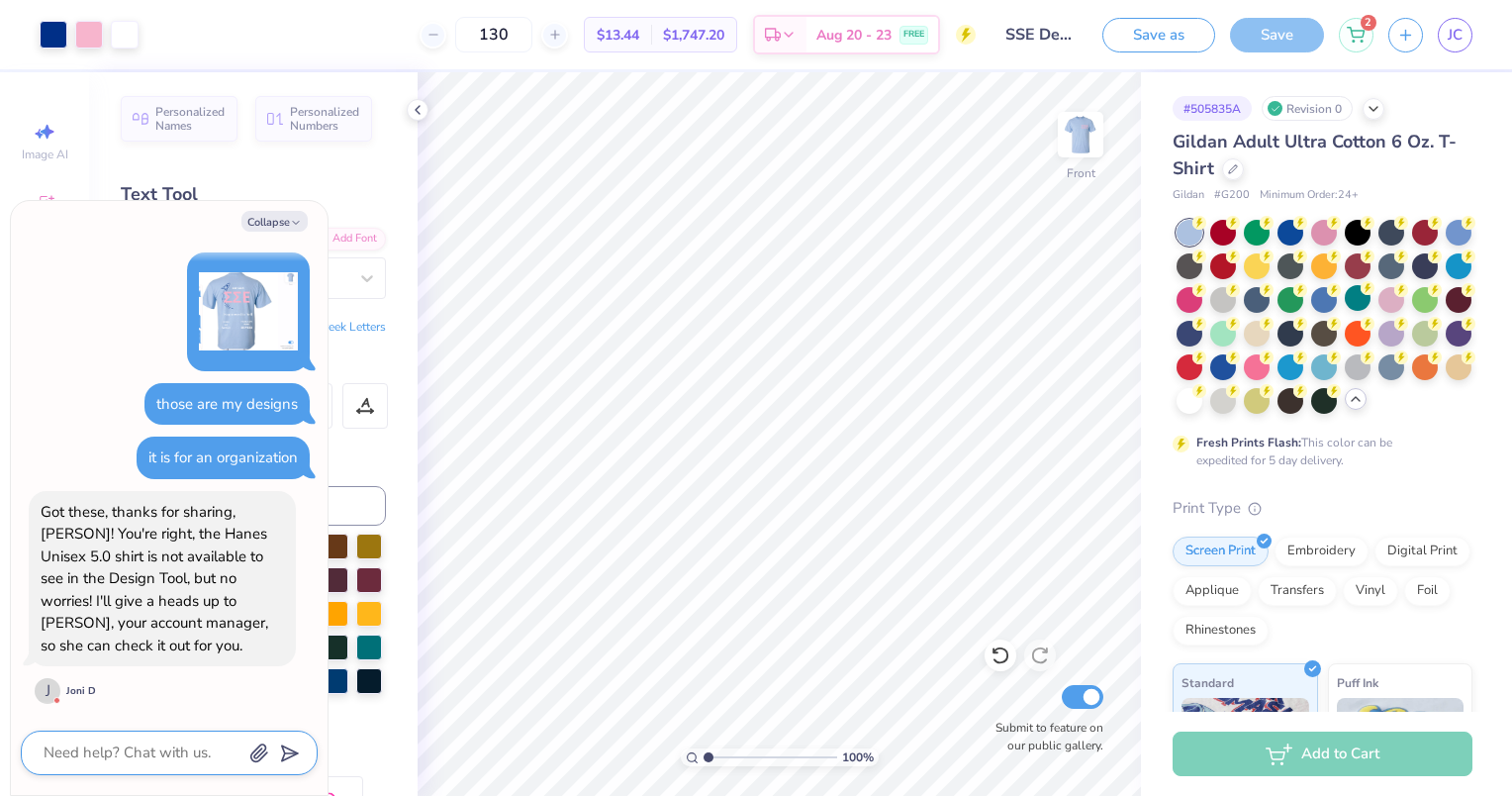 click at bounding box center (142, 752) 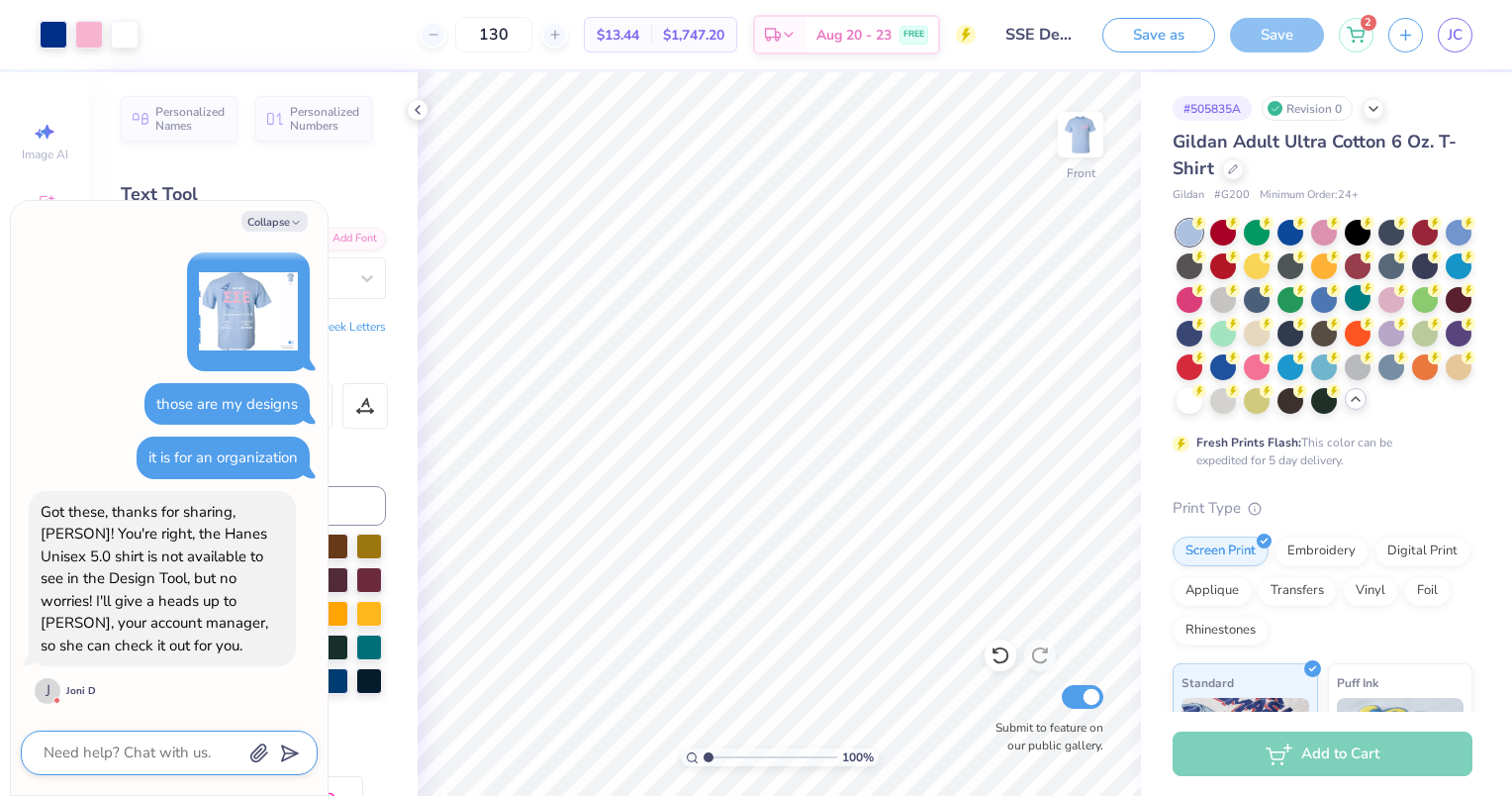 scroll, scrollTop: 1156, scrollLeft: 0, axis: vertical 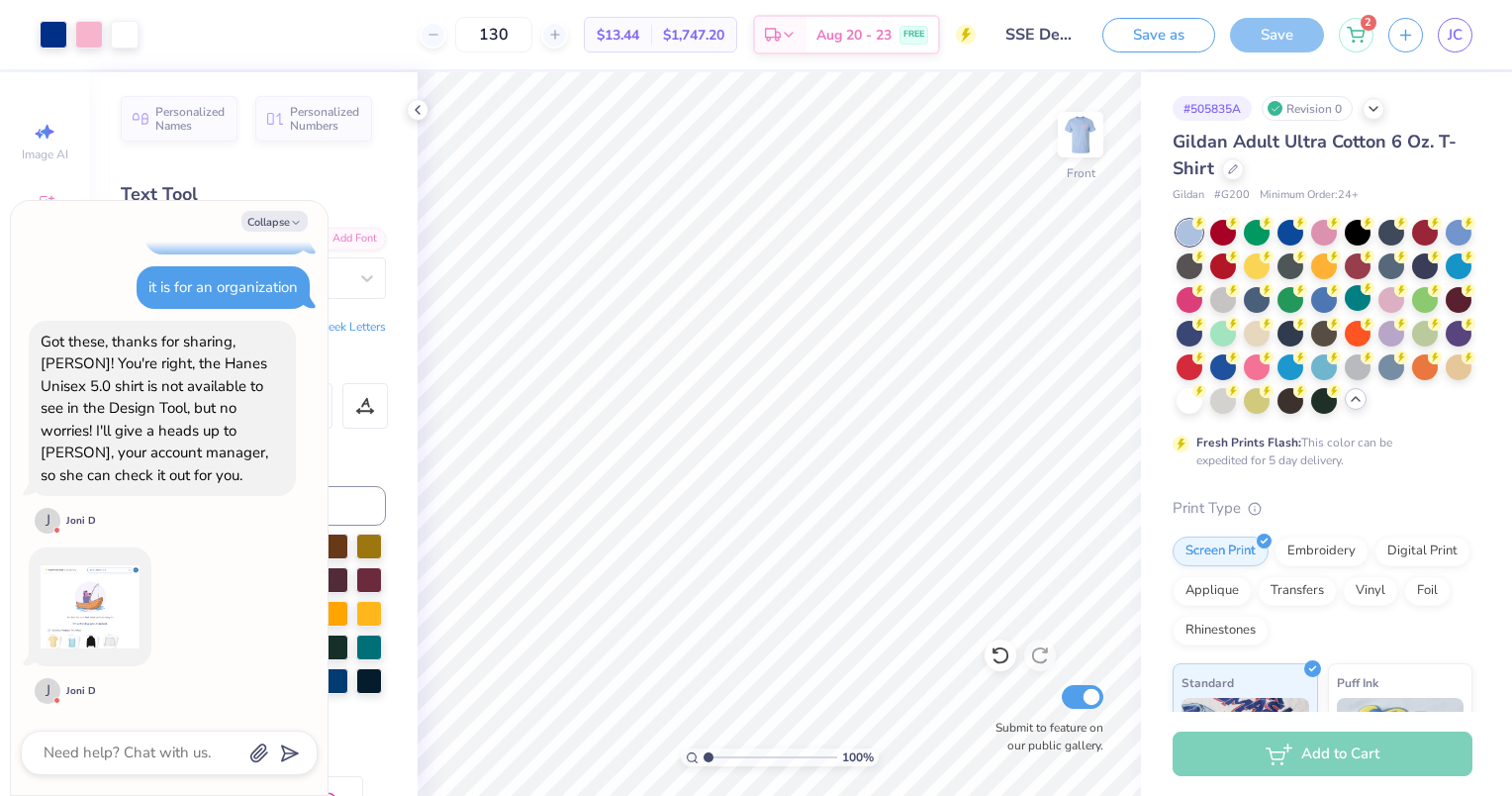 click at bounding box center (90, 607) 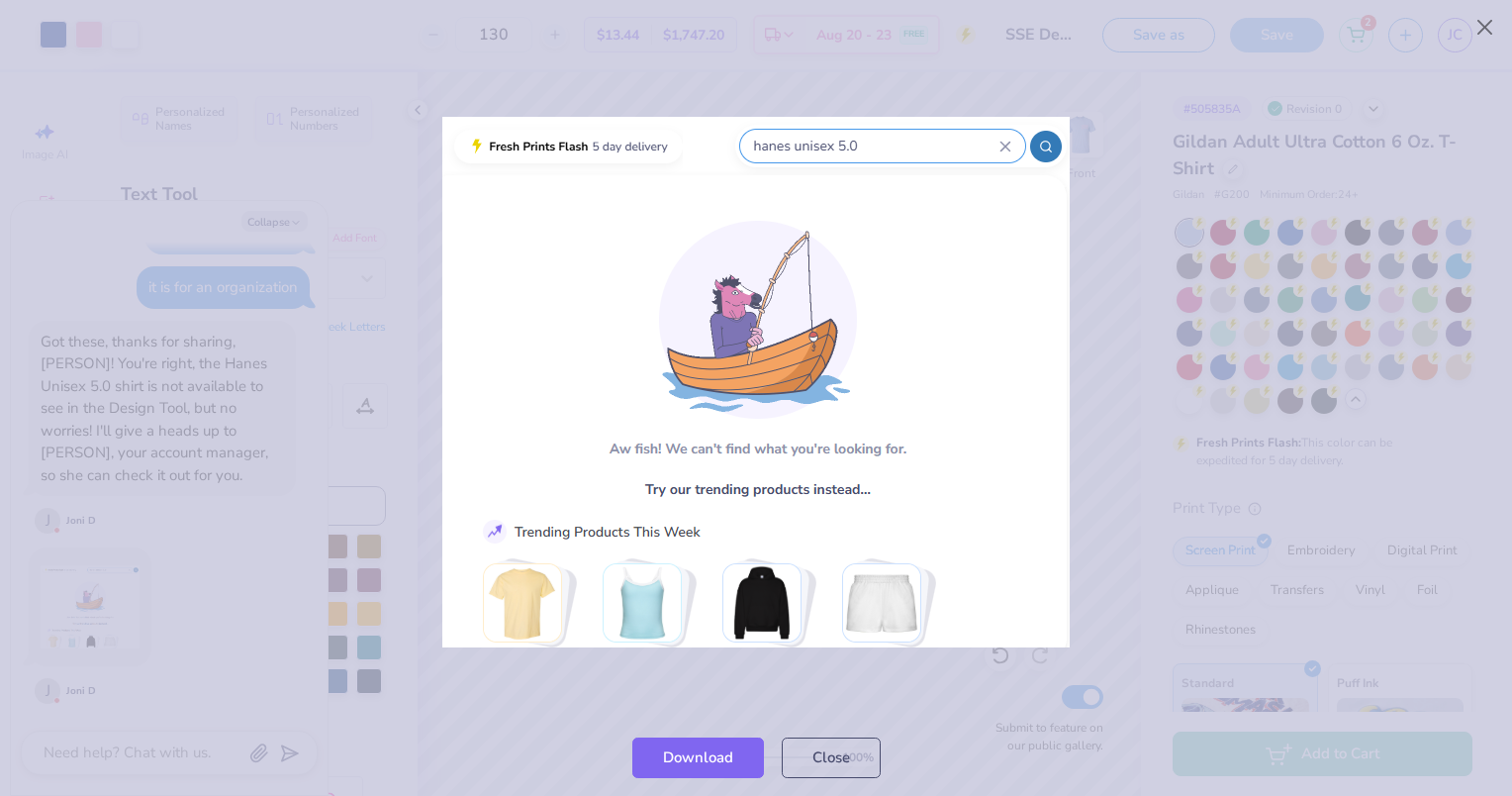 click at bounding box center [756, 381] 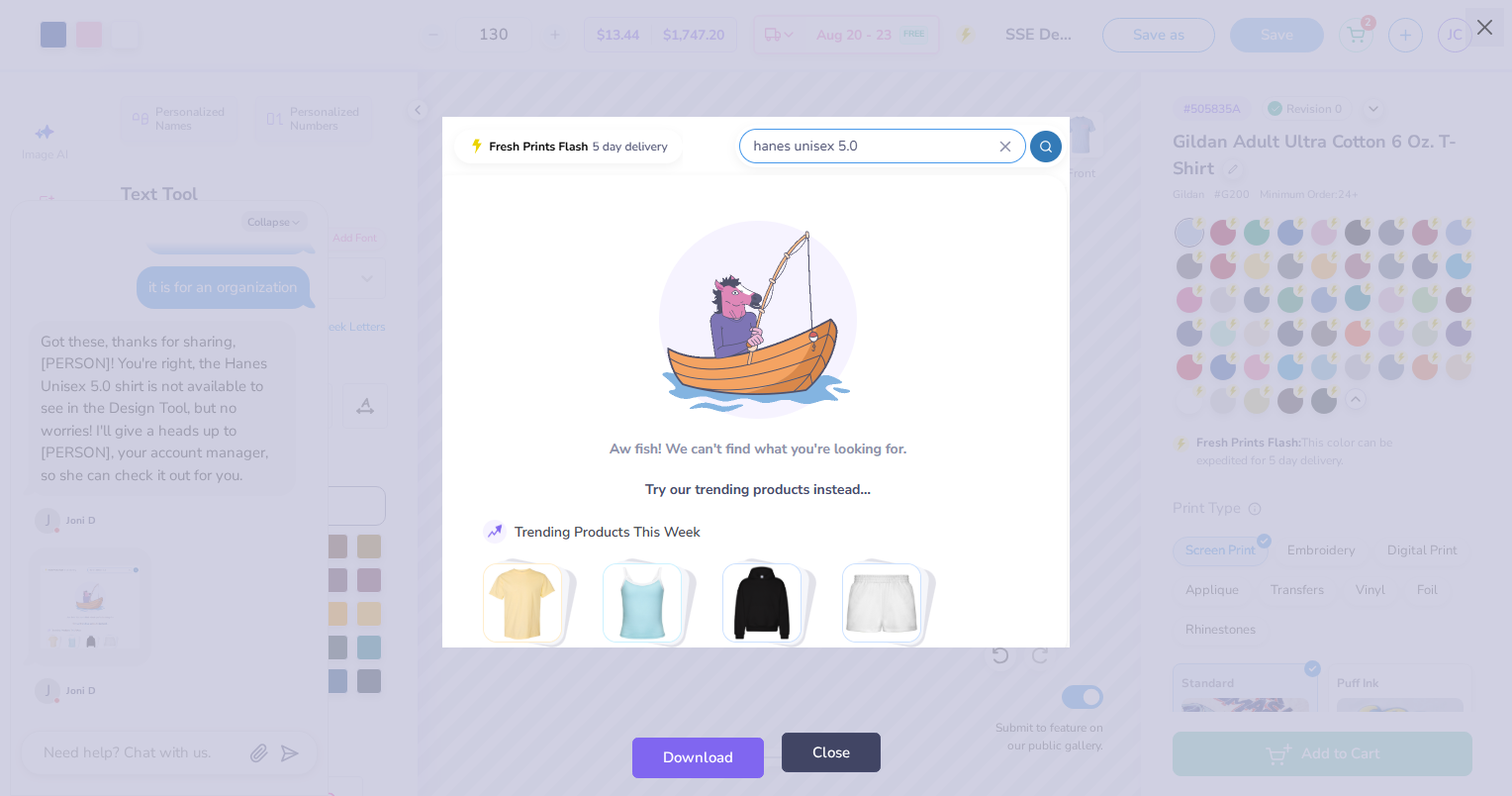 click on "Close" at bounding box center (831, 752) 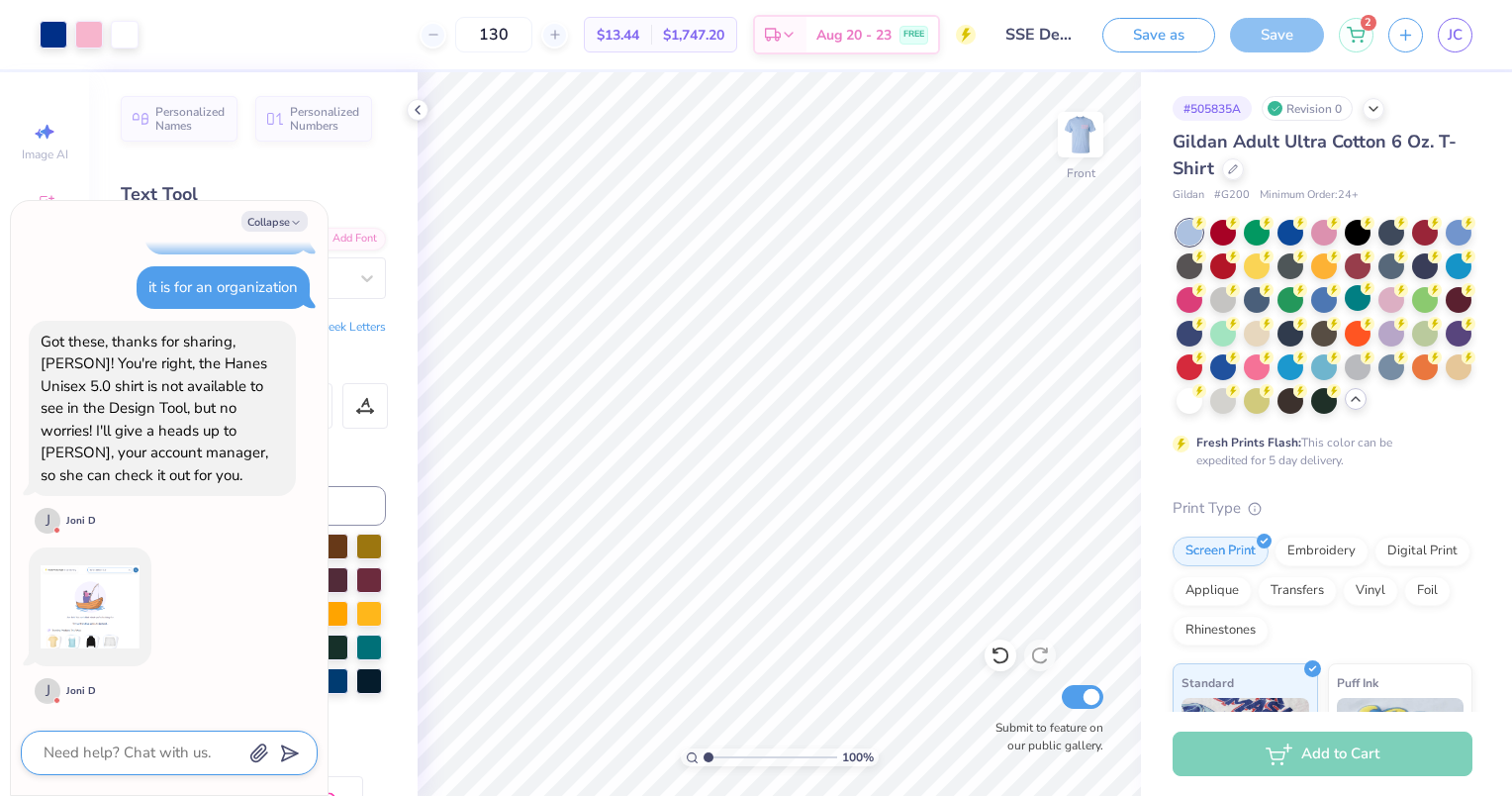 click at bounding box center (142, 752) 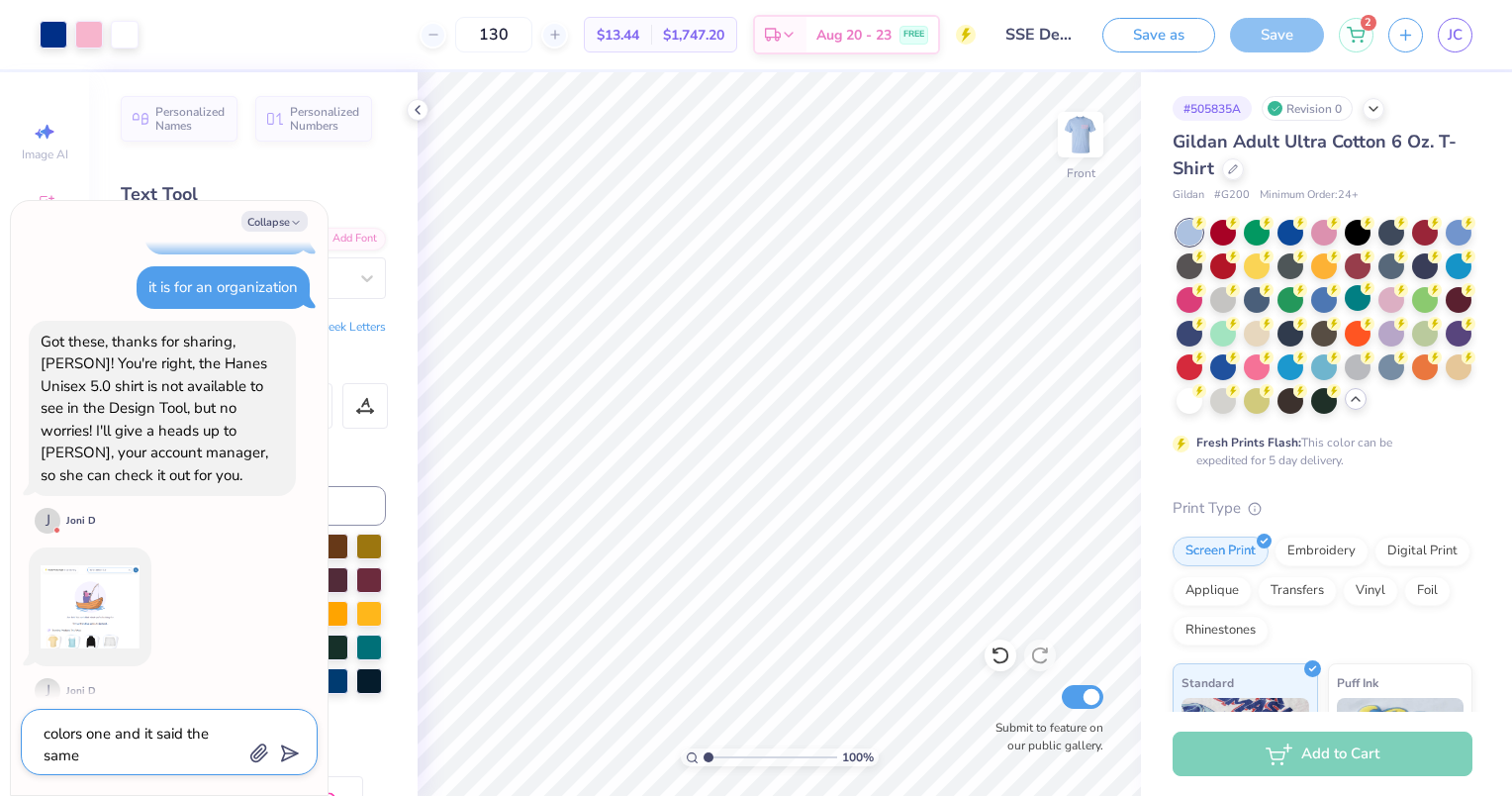 scroll, scrollTop: 0, scrollLeft: 0, axis: both 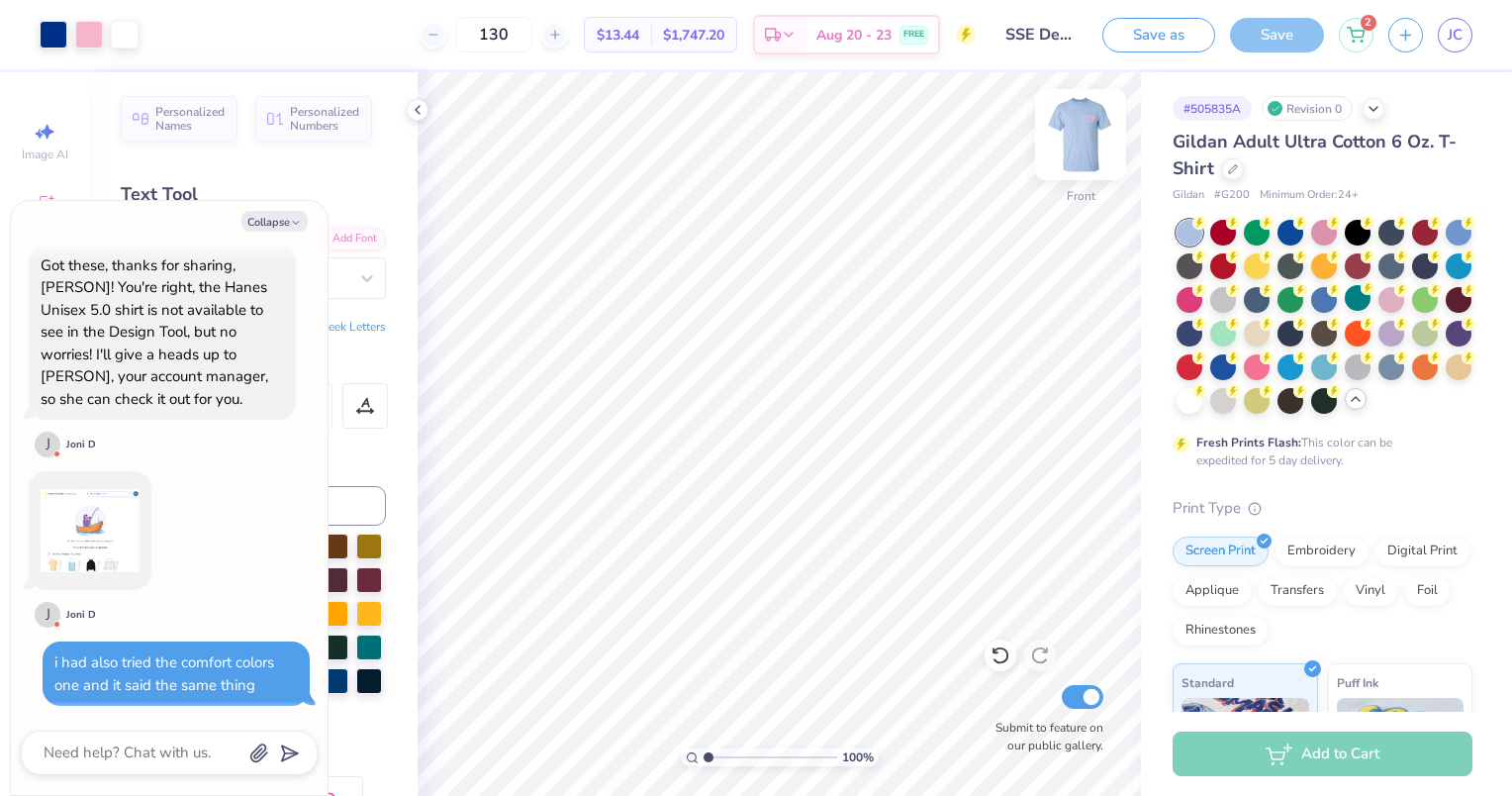 click at bounding box center [1081, 135] 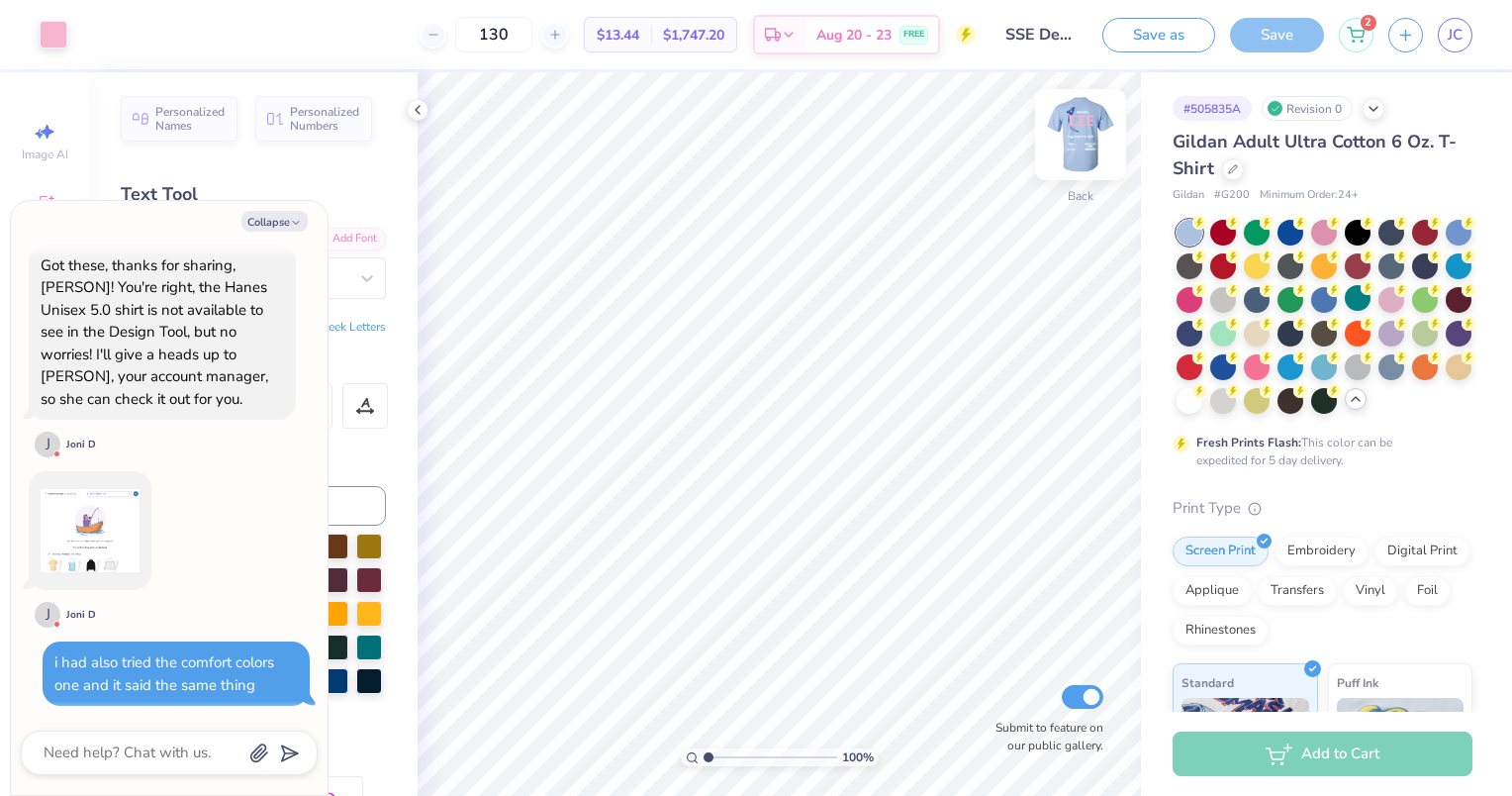 drag, startPoint x: 1082, startPoint y: 135, endPoint x: 1056, endPoint y: 119, distance: 30.528675 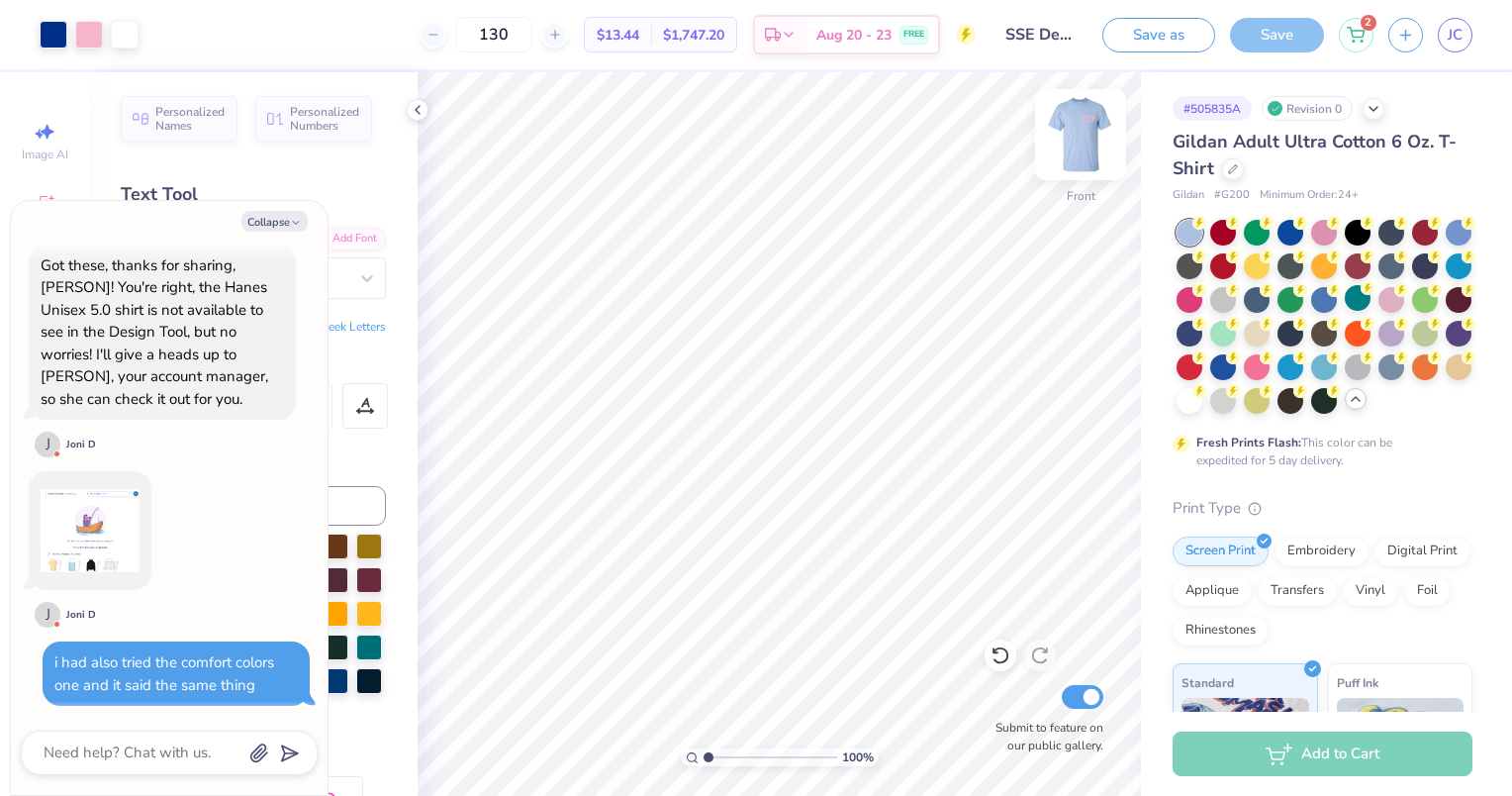 scroll, scrollTop: 1438, scrollLeft: 0, axis: vertical 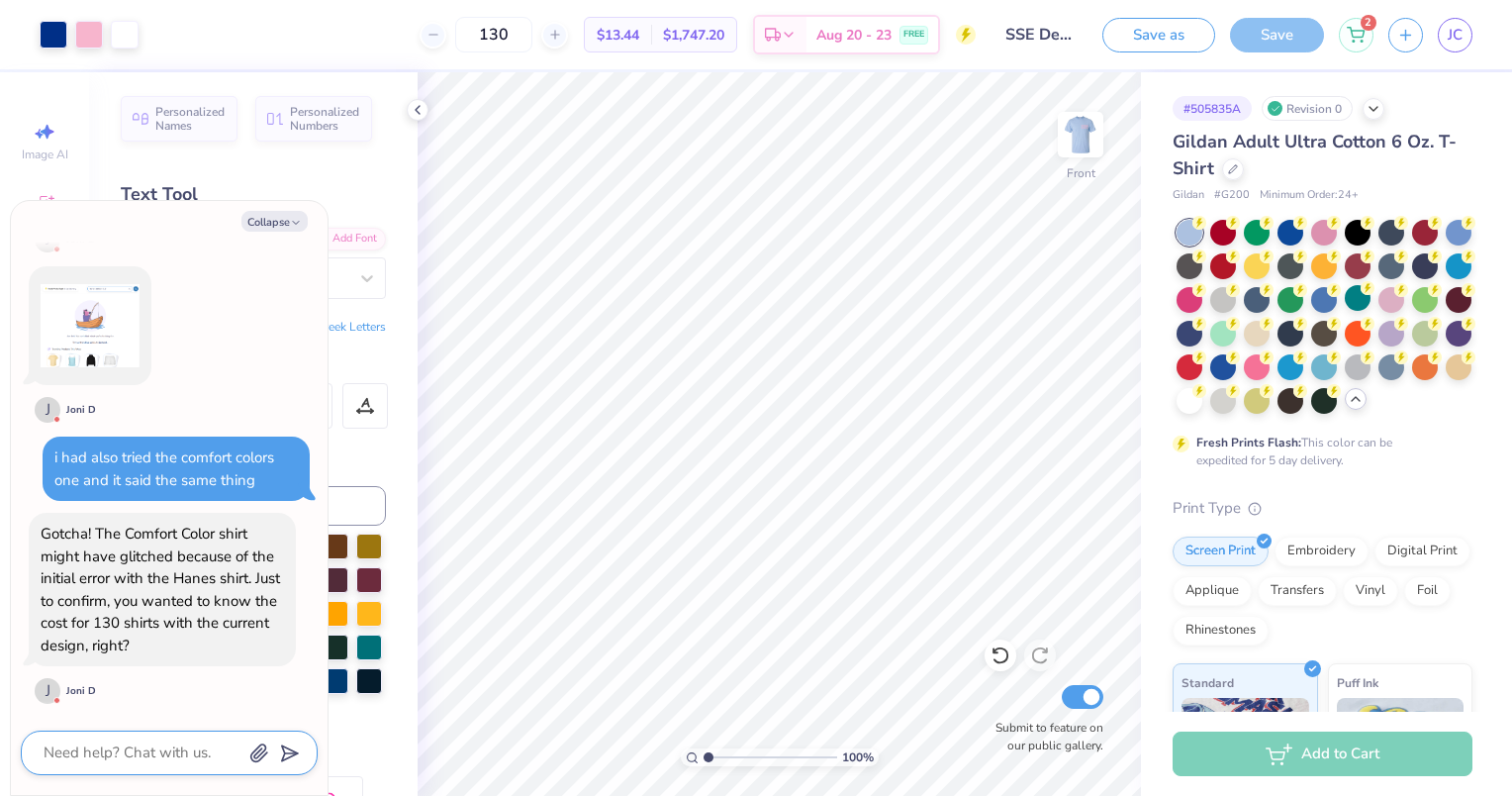 click at bounding box center [142, 752] 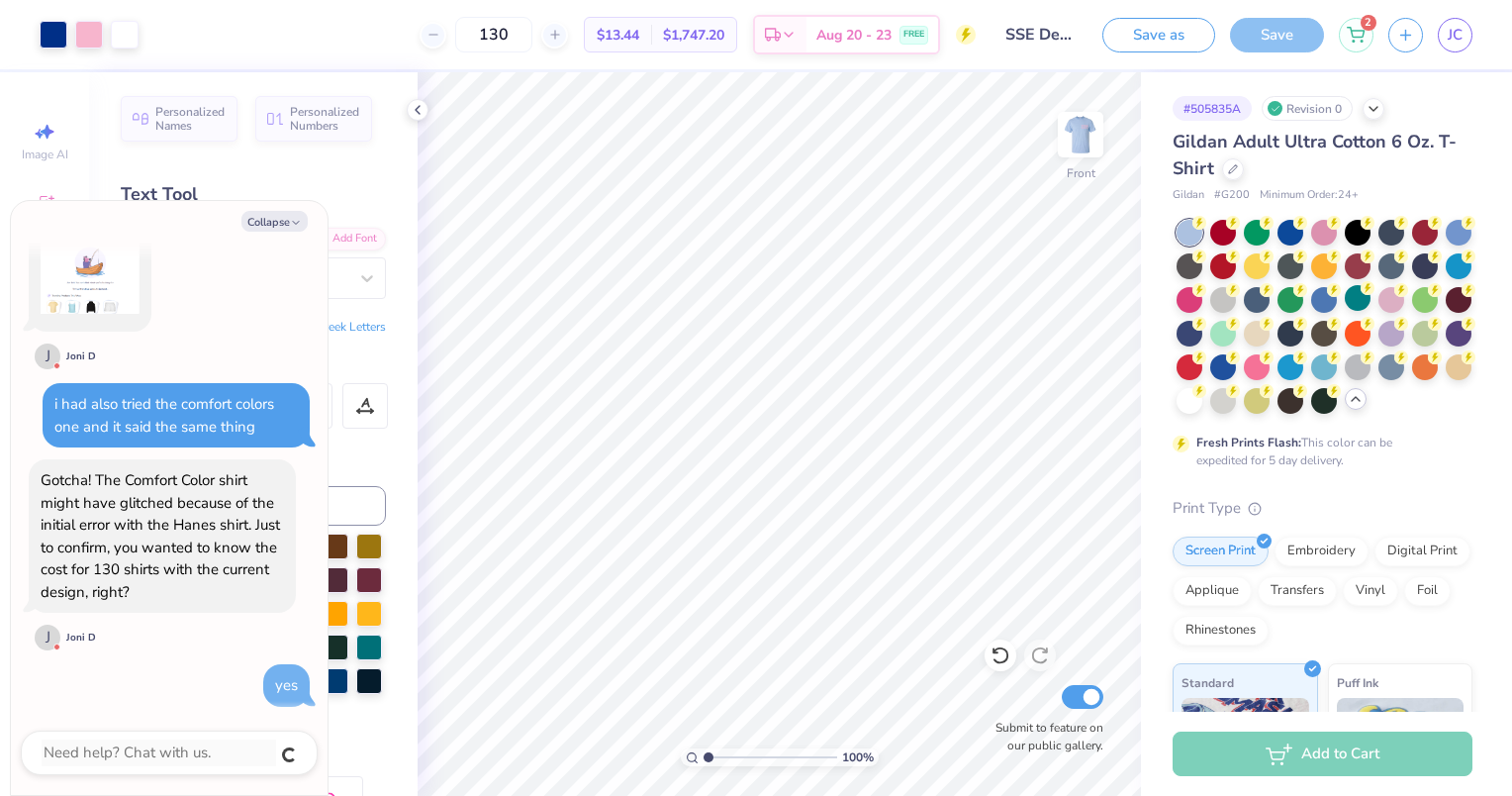 scroll, scrollTop: 1608, scrollLeft: 0, axis: vertical 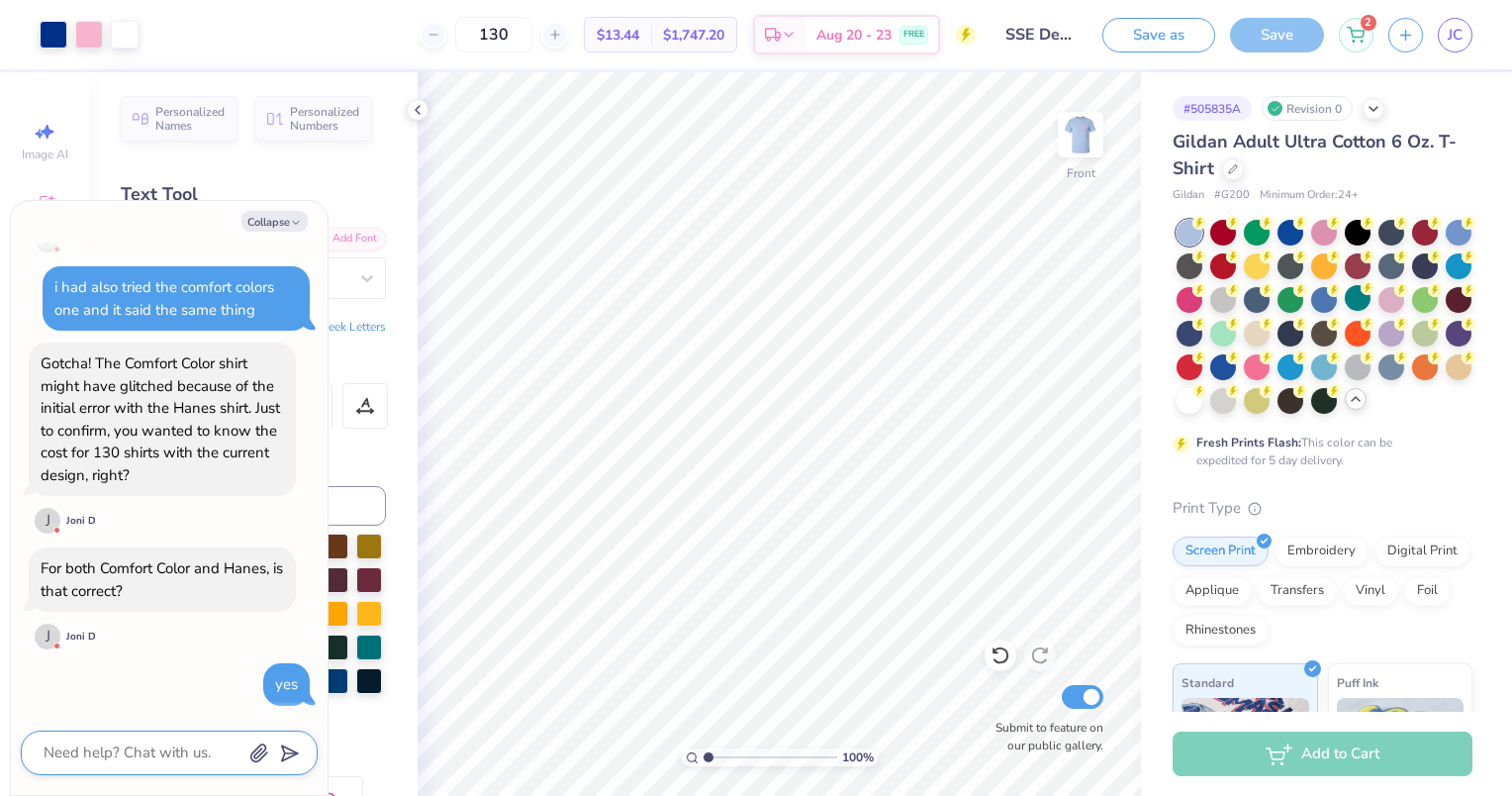 click at bounding box center (142, 752) 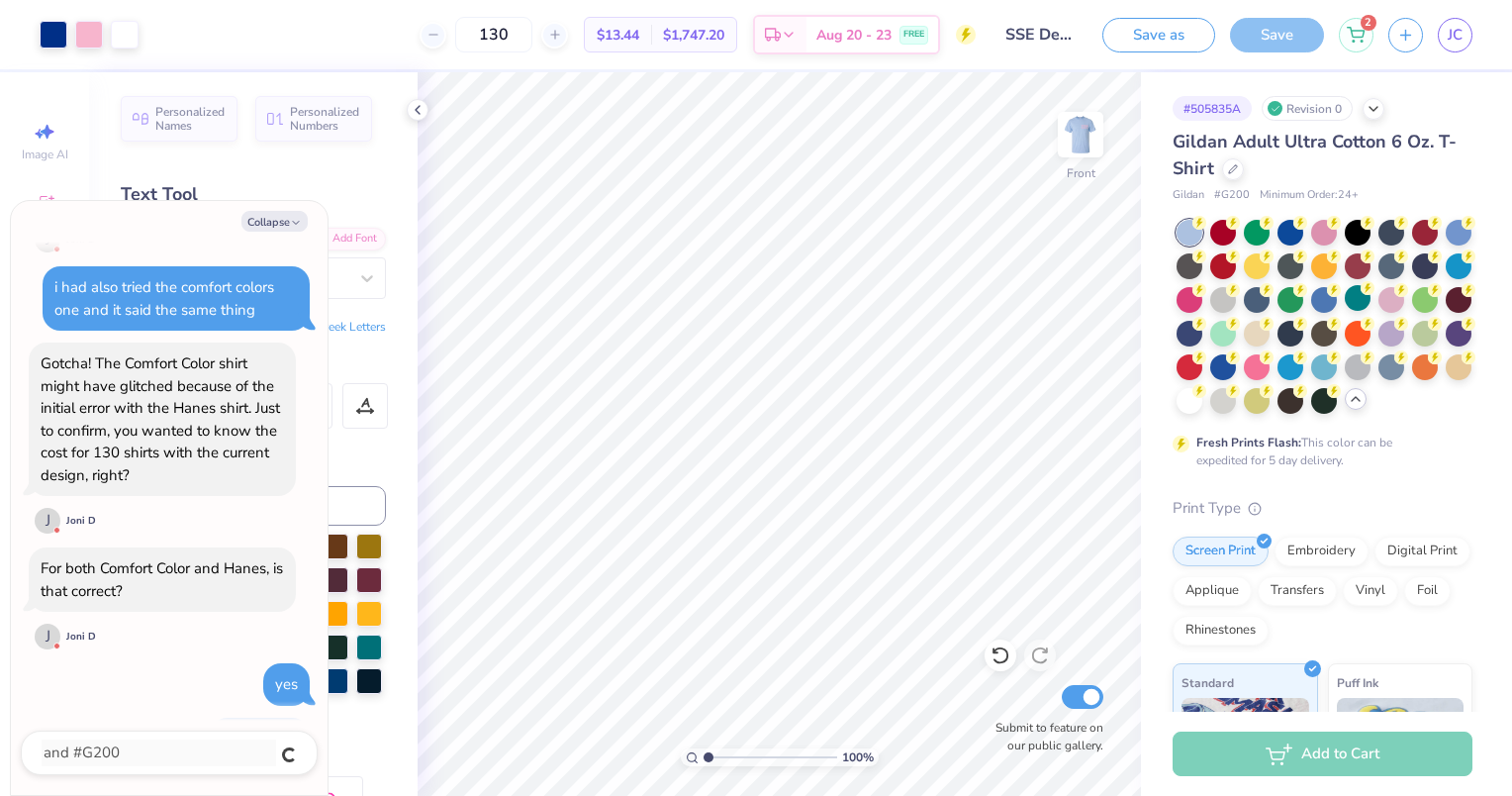 scroll, scrollTop: 1661, scrollLeft: 0, axis: vertical 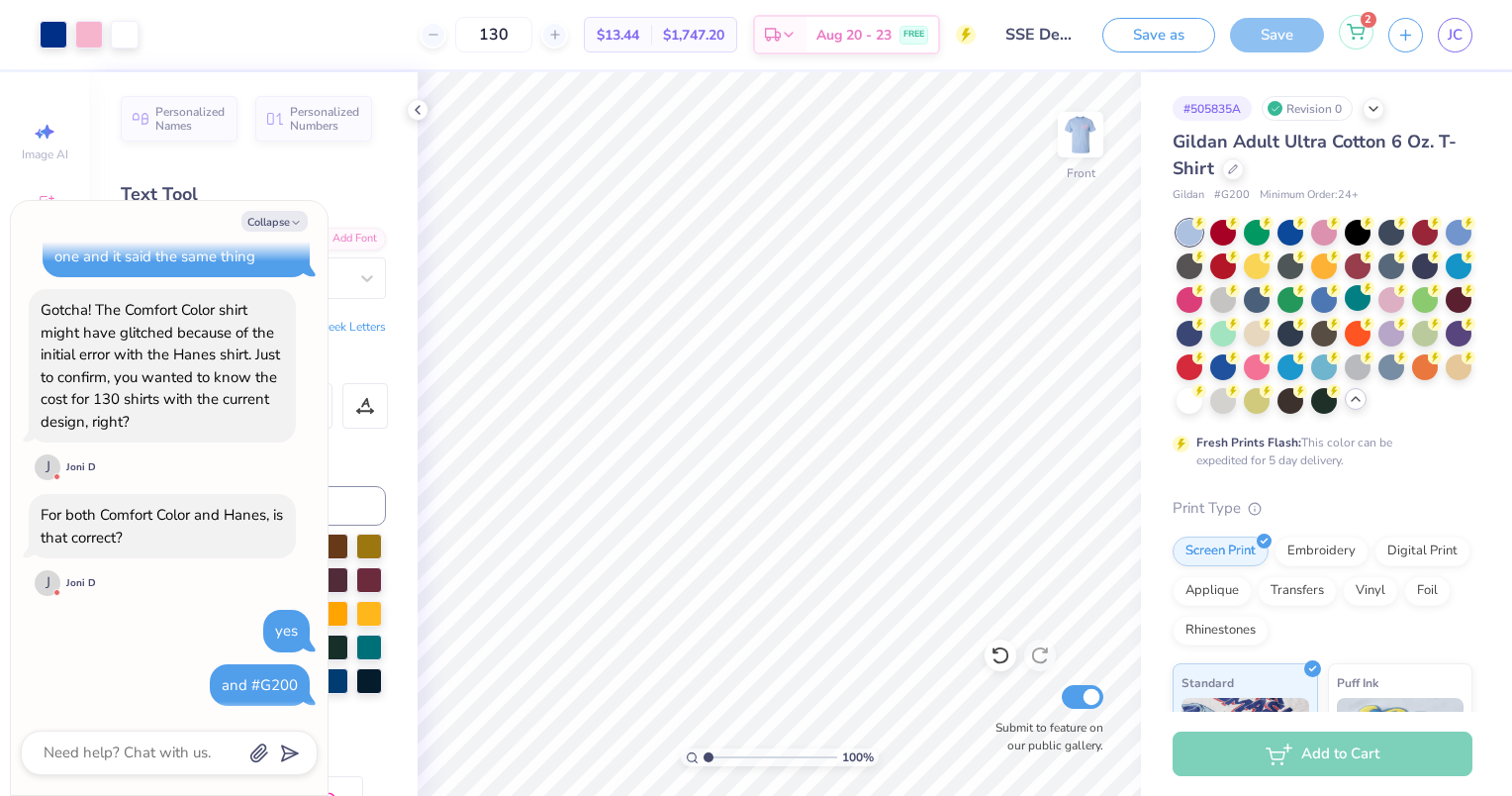 click on "2" at bounding box center (1356, 32) 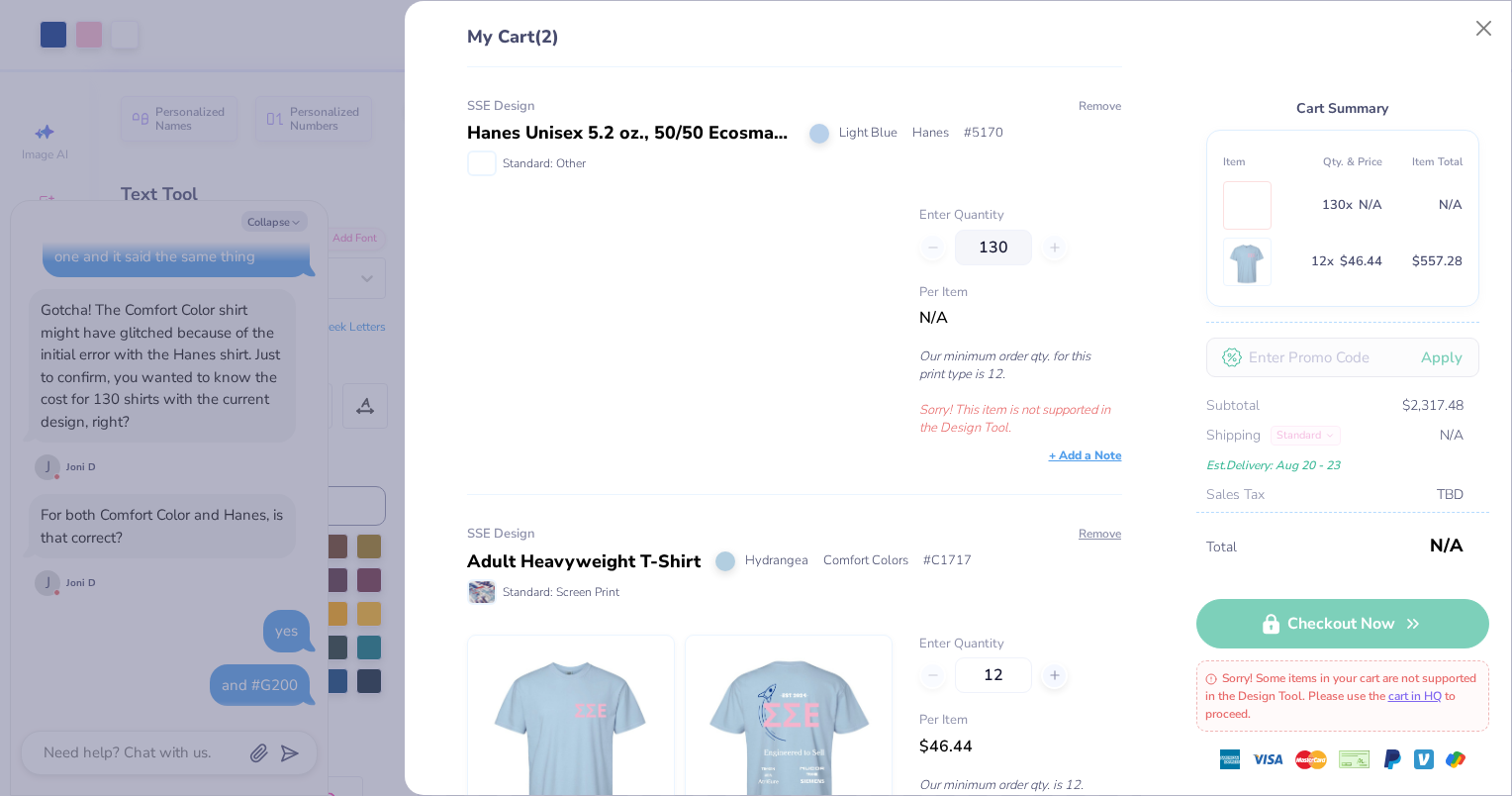 click on "Remove" at bounding box center (1099, 106) 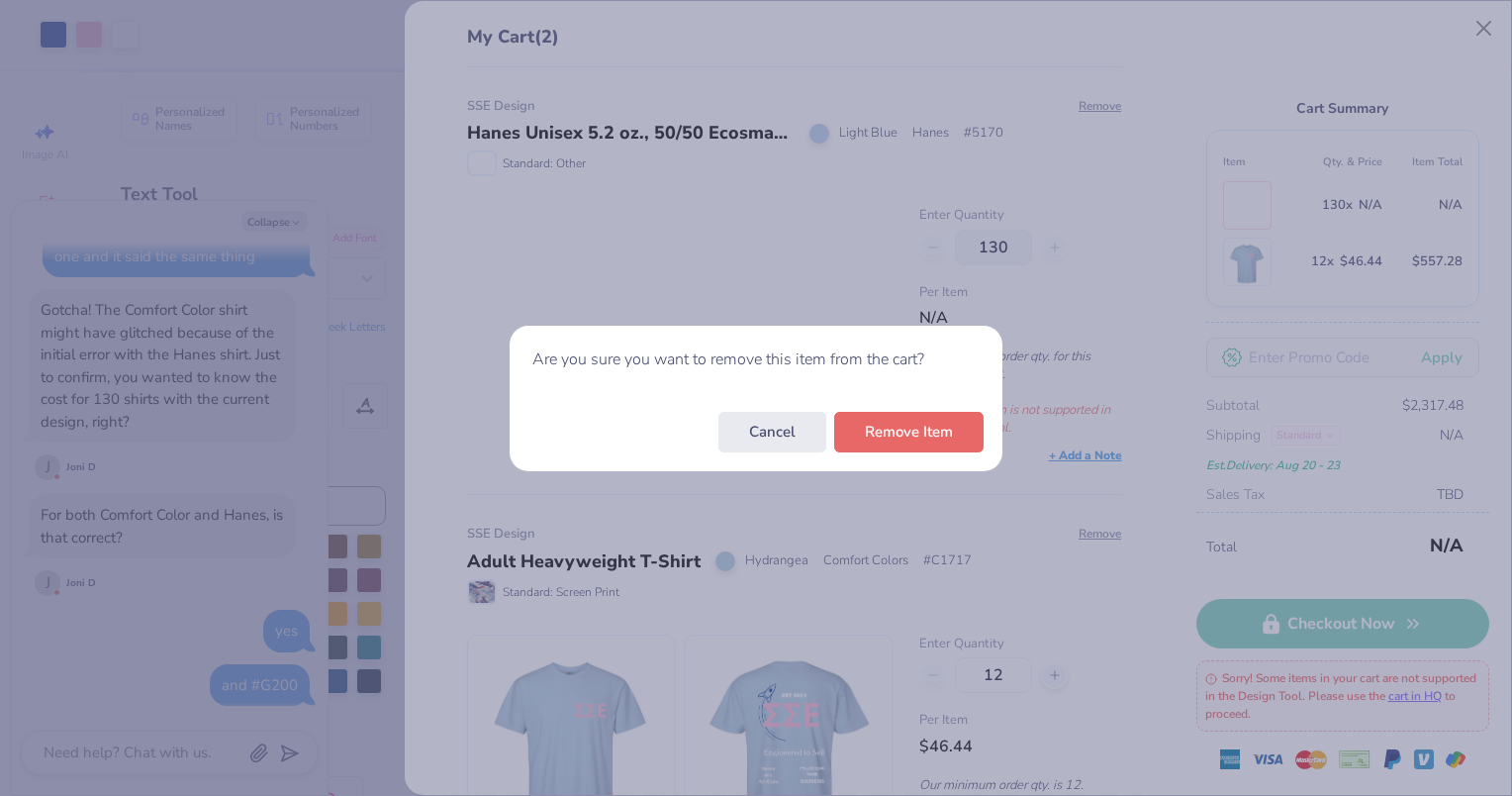click on "Cancel Remove Item" at bounding box center (756, 433) 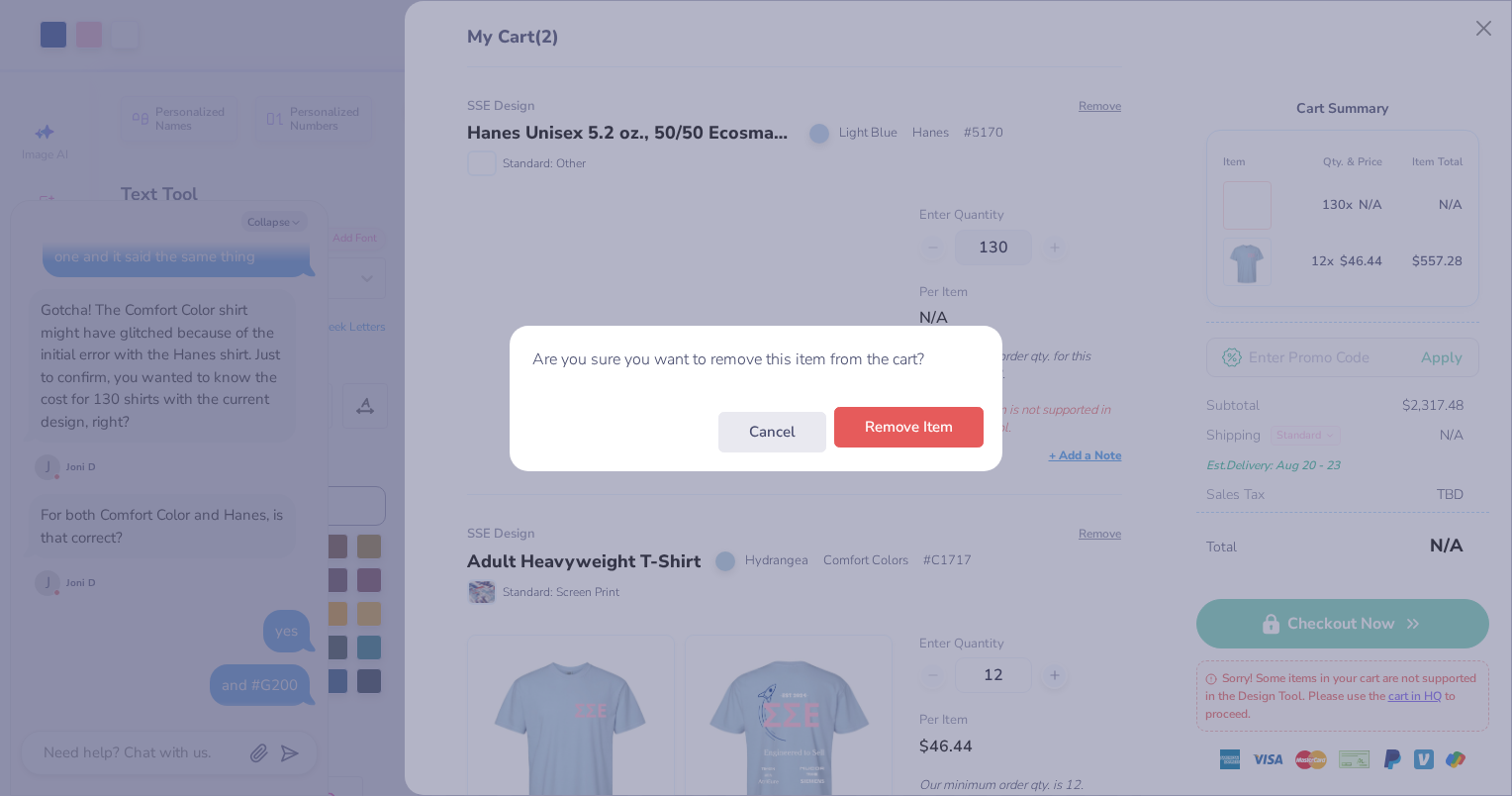 click on "Remove Item" at bounding box center (908, 427) 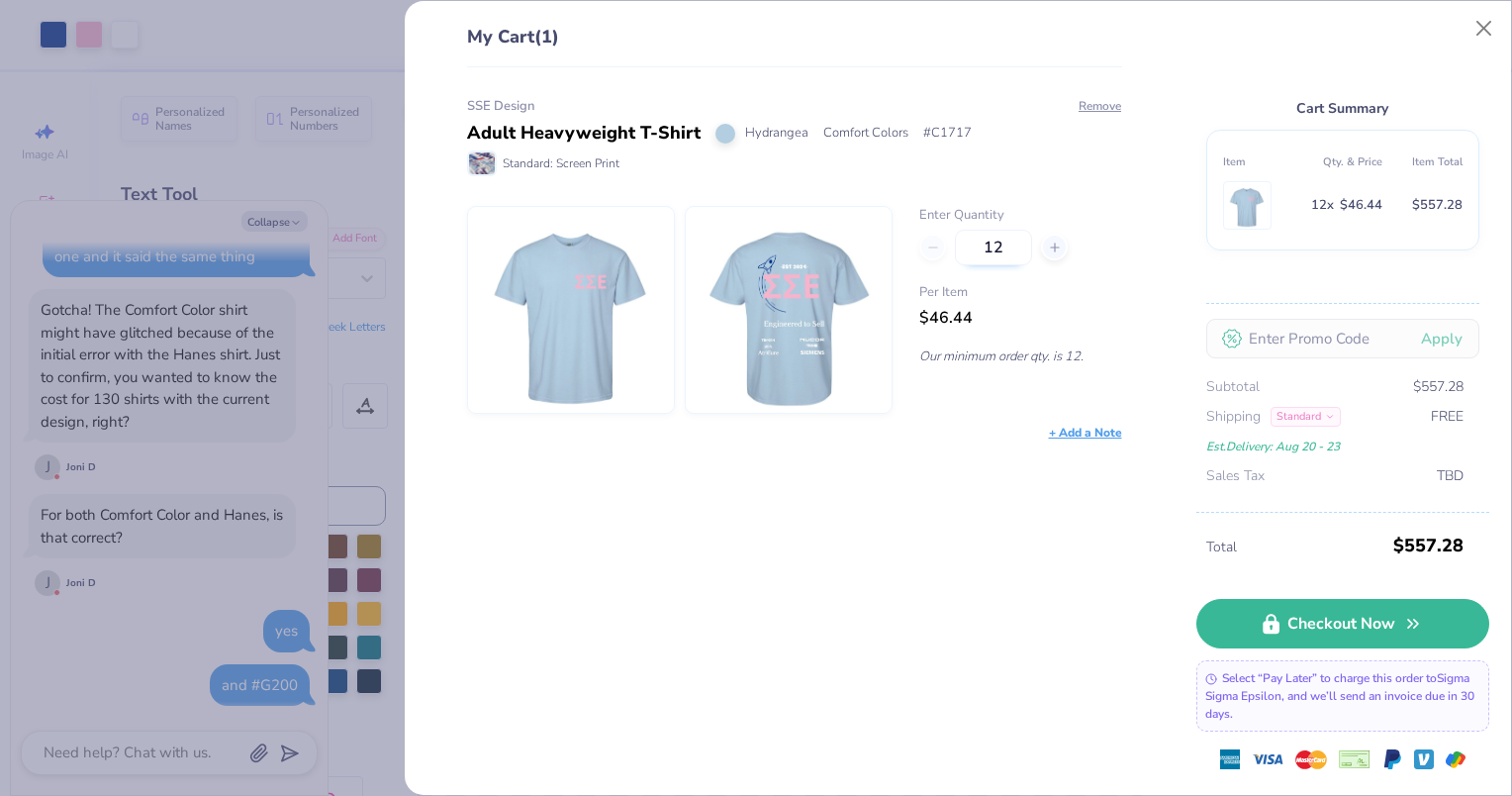 click on "12" at bounding box center [993, 248] 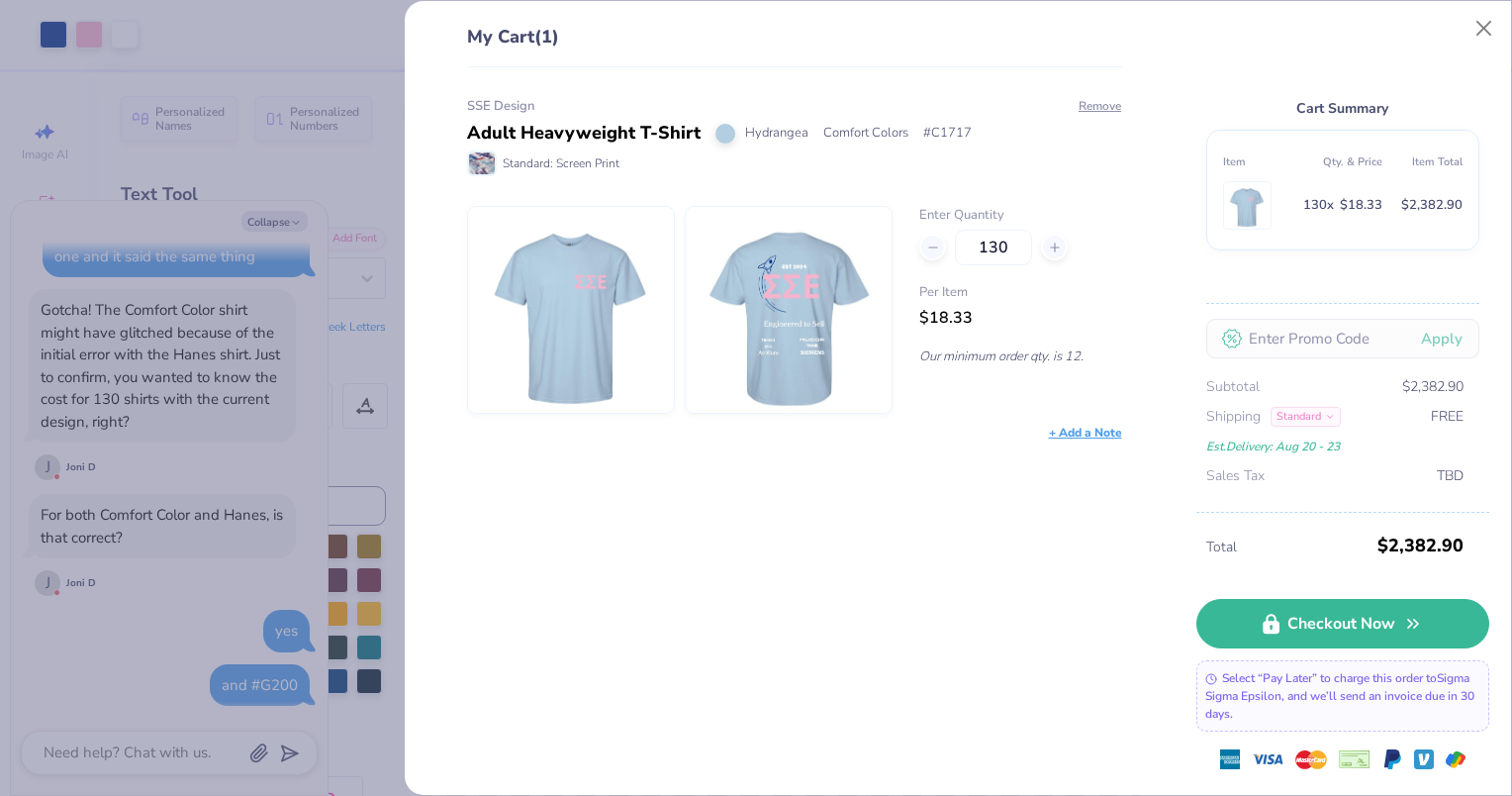 click on "SSE Design Adult Heavyweight T-Shirt Hydrangea Comfort Colors # C1717 Standard: Screen Print Remove Enter Quantity 130 Per Item $18.33 Our minimum order qty. is 12. + Add a Note" at bounding box center [787, 432] 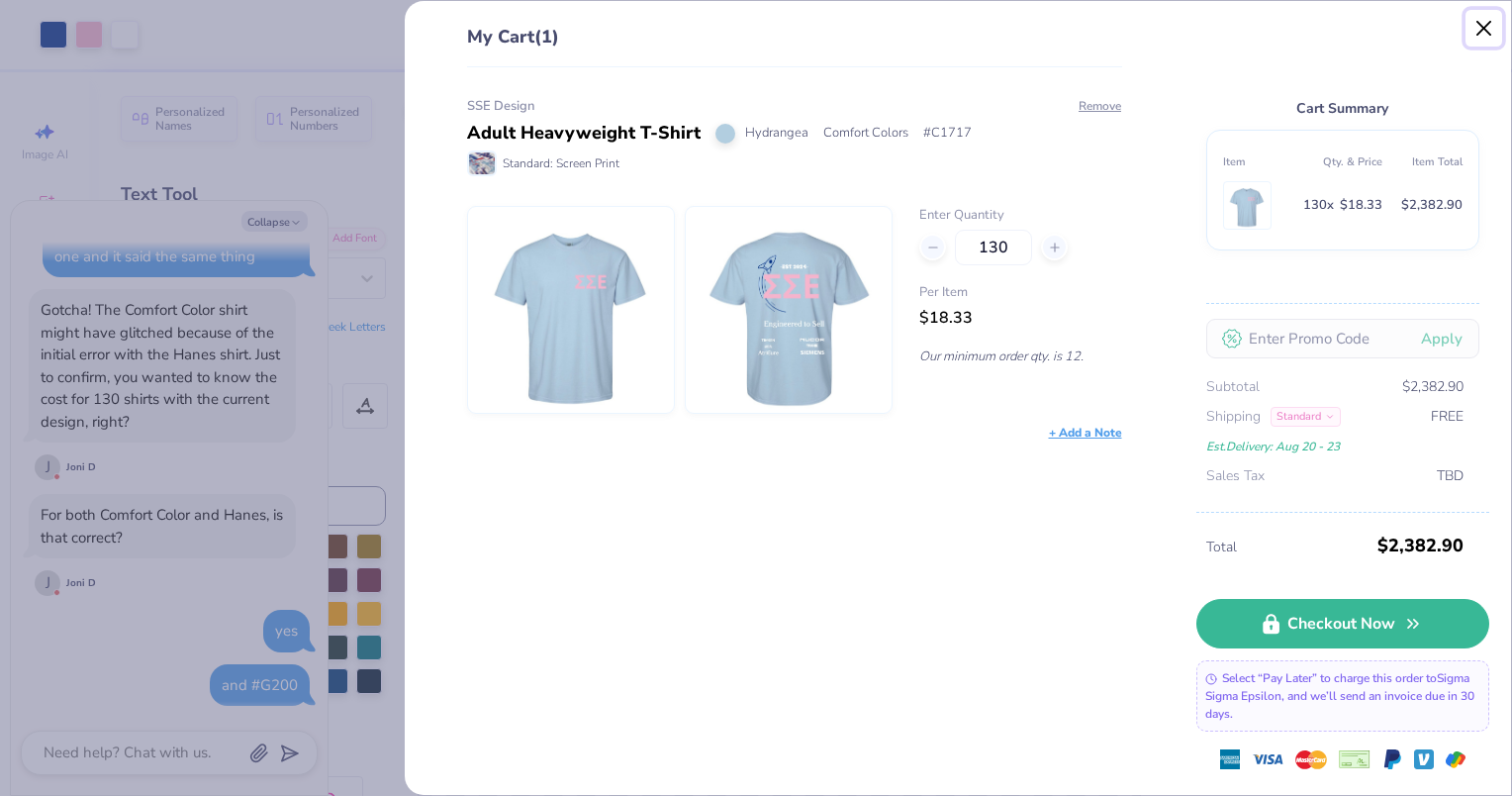 click at bounding box center [1484, 29] 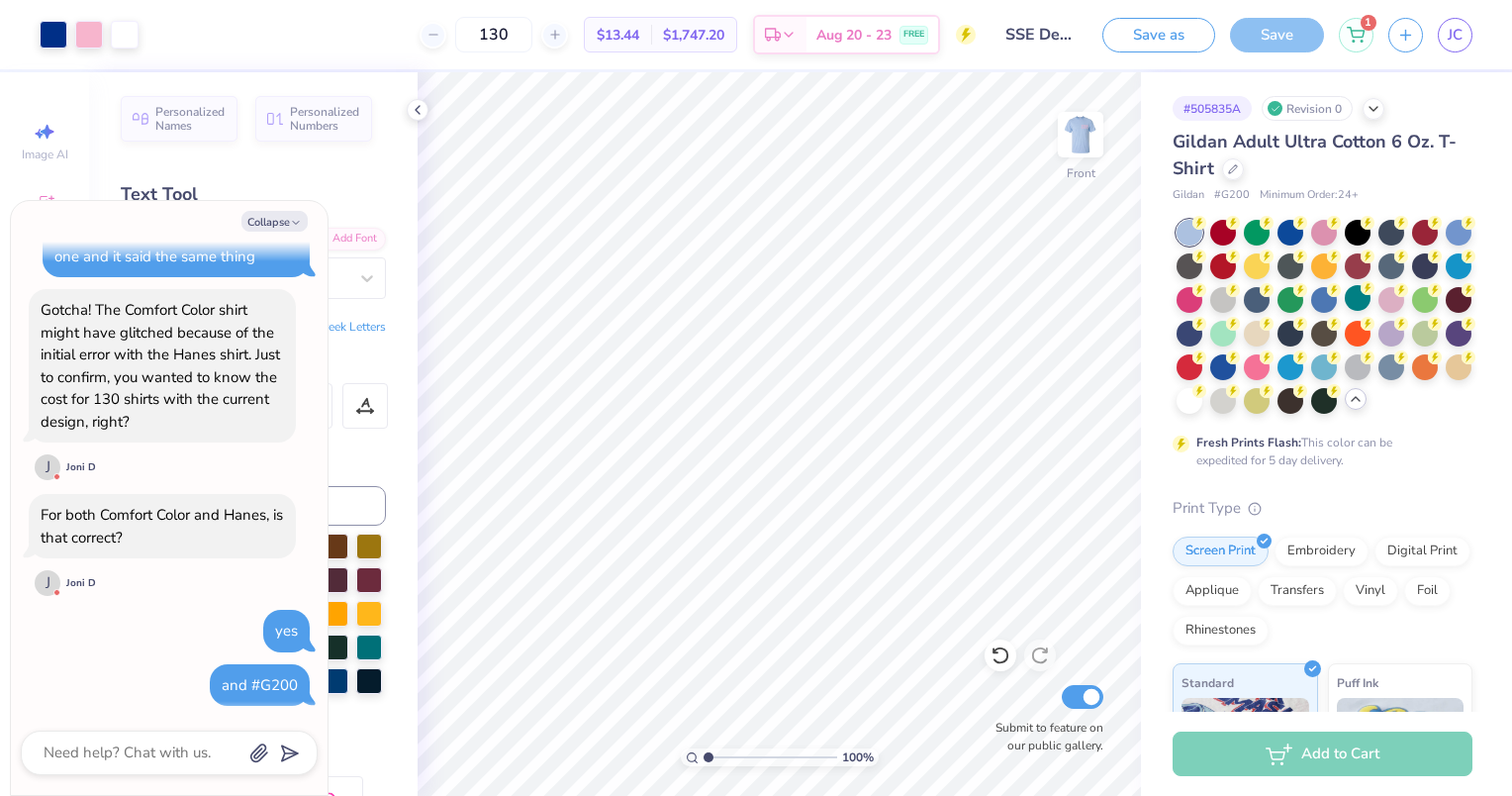 click on "Add to Cart" at bounding box center (1322, 753) 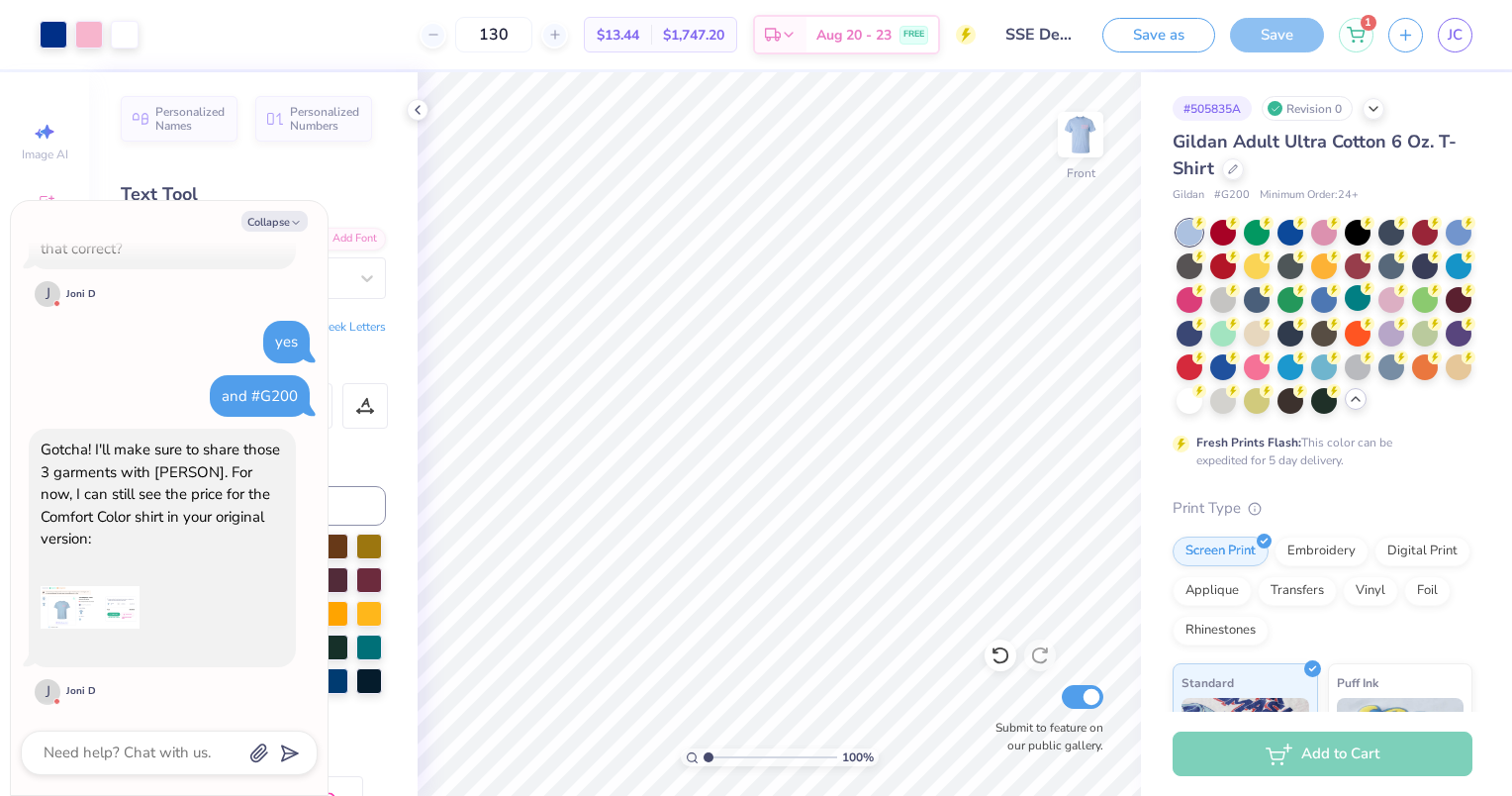 click at bounding box center [90, 608] 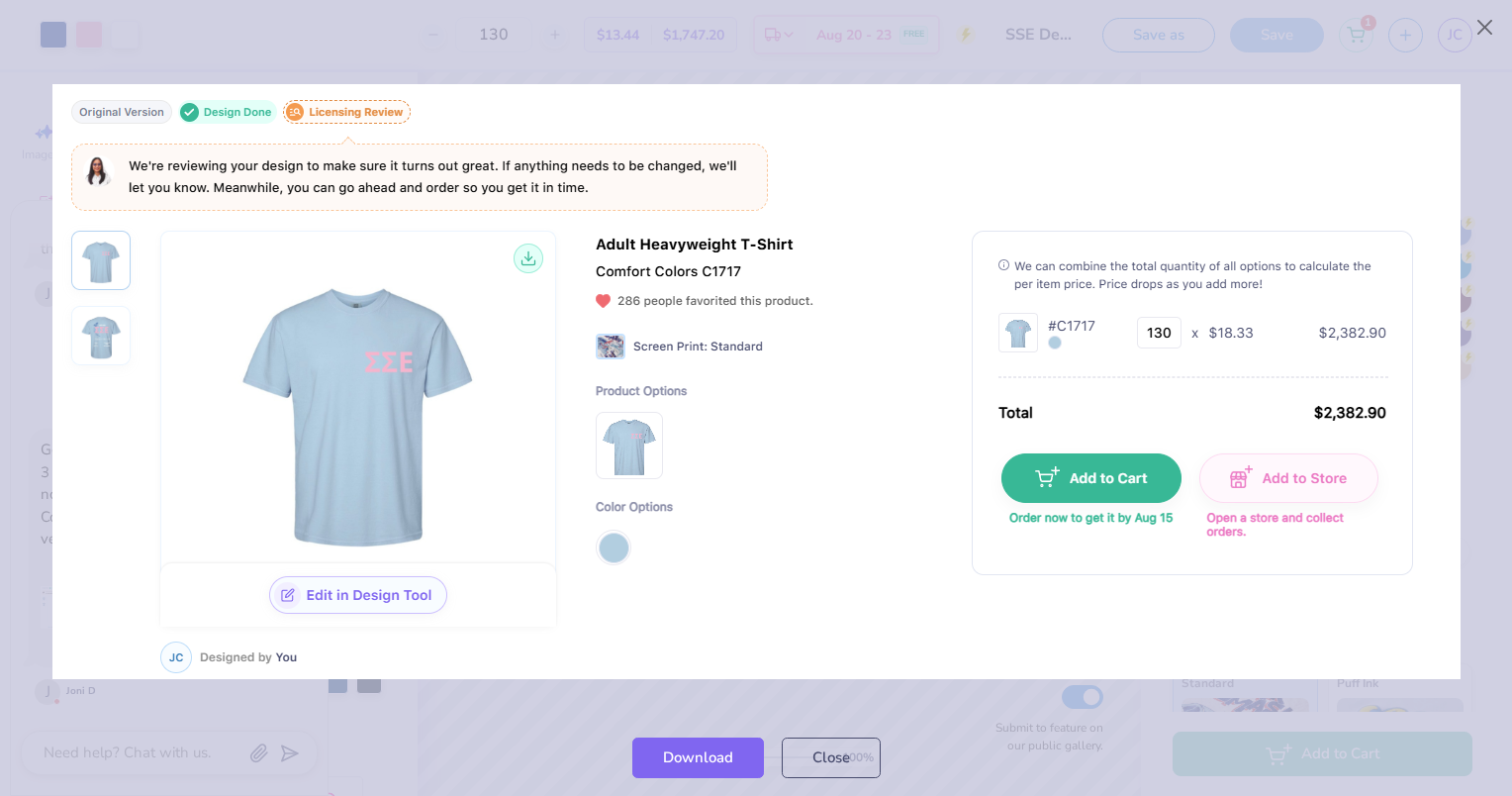 click on "Download Close" at bounding box center [756, 757] 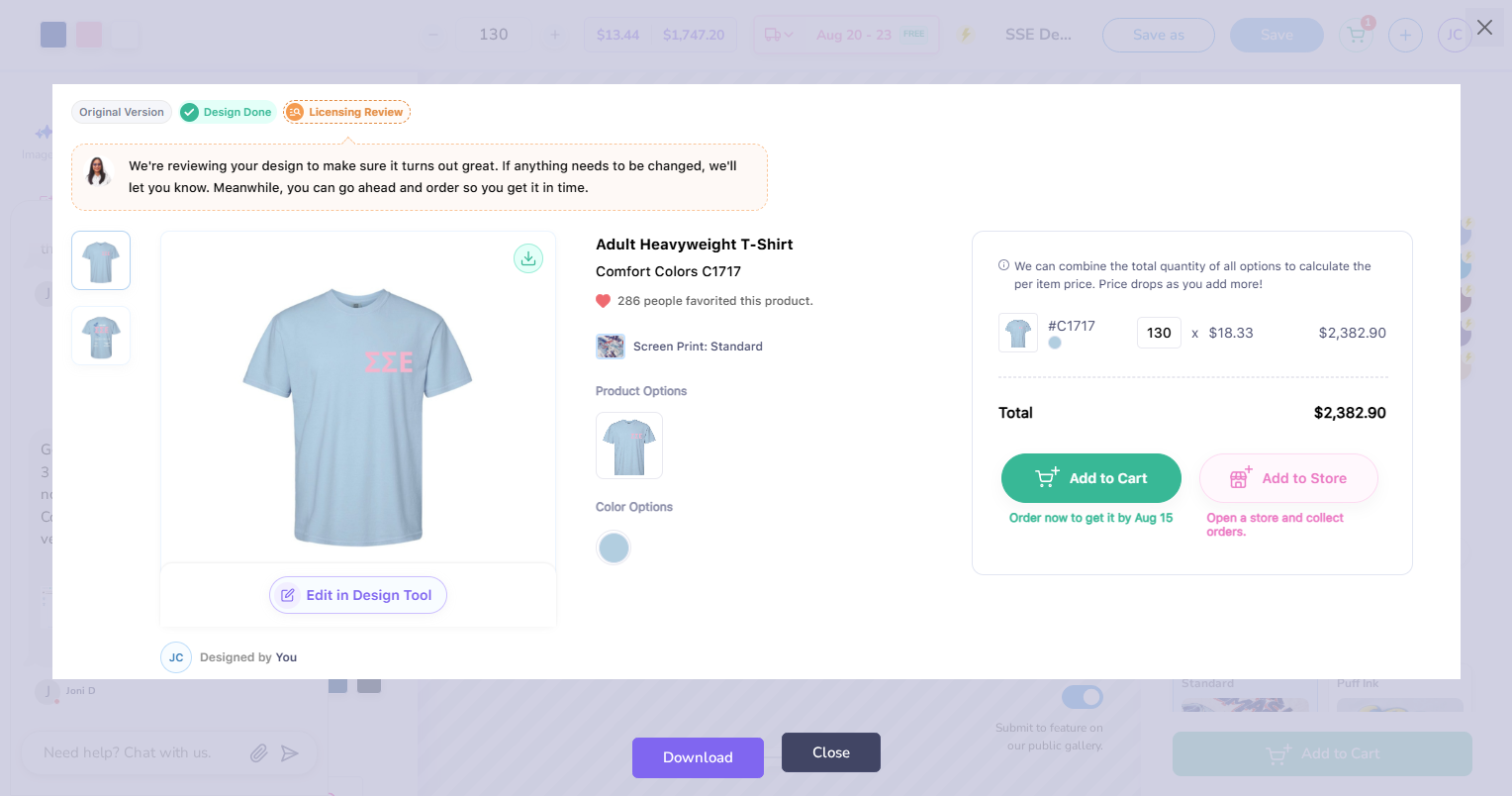 click on "Close" at bounding box center (831, 752) 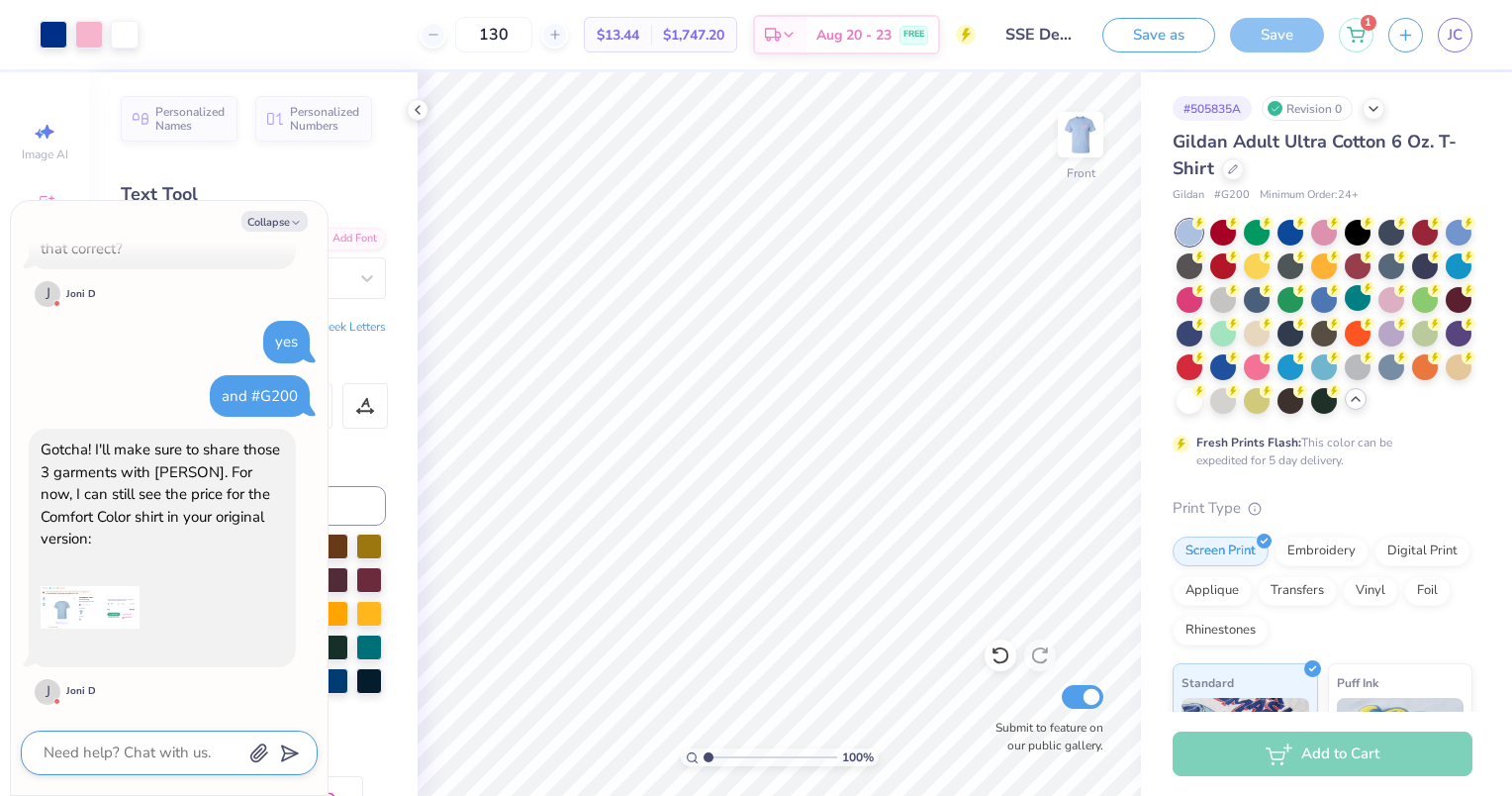 click at bounding box center [142, 752] 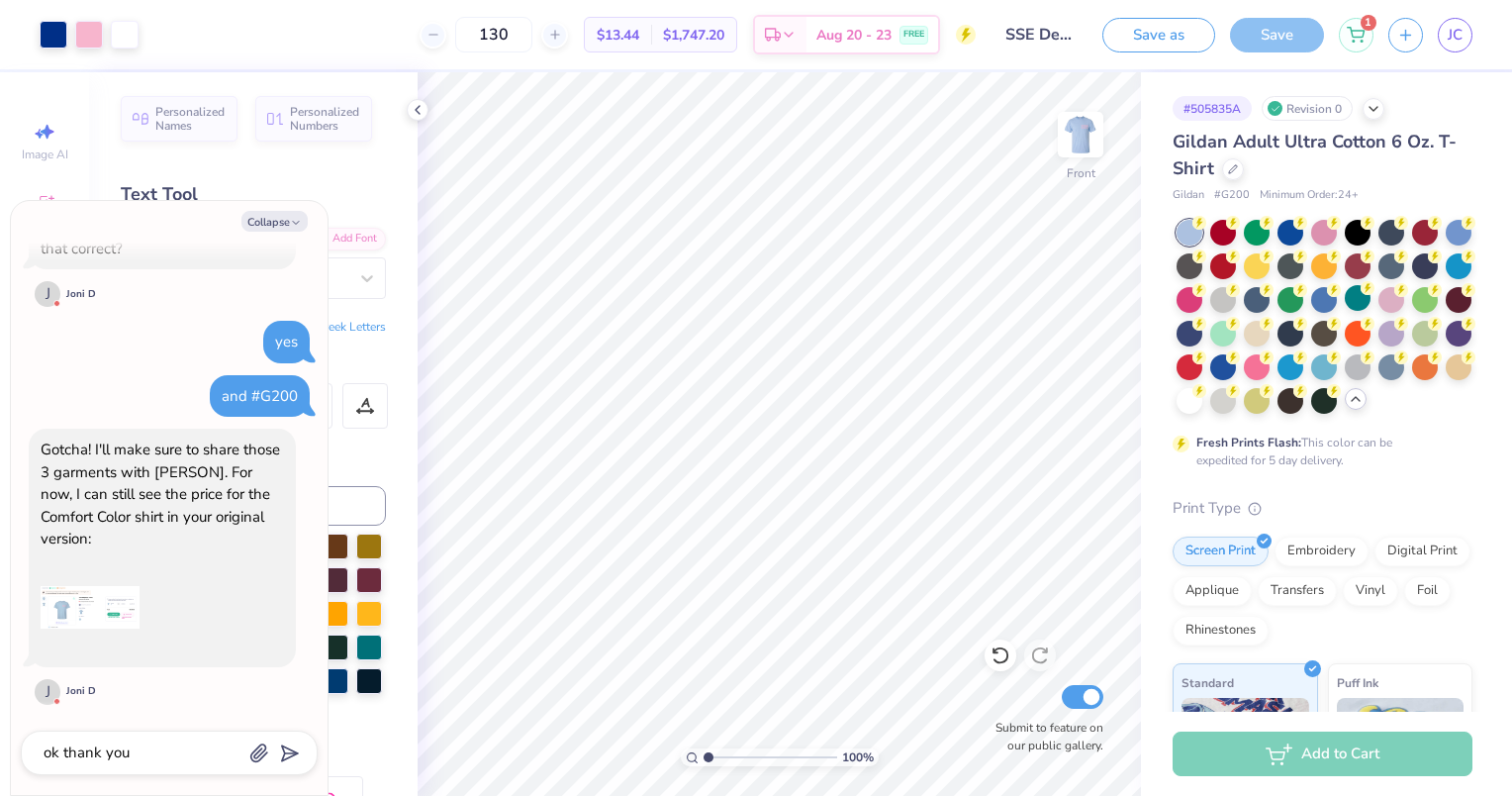scroll, scrollTop: 2005, scrollLeft: 0, axis: vertical 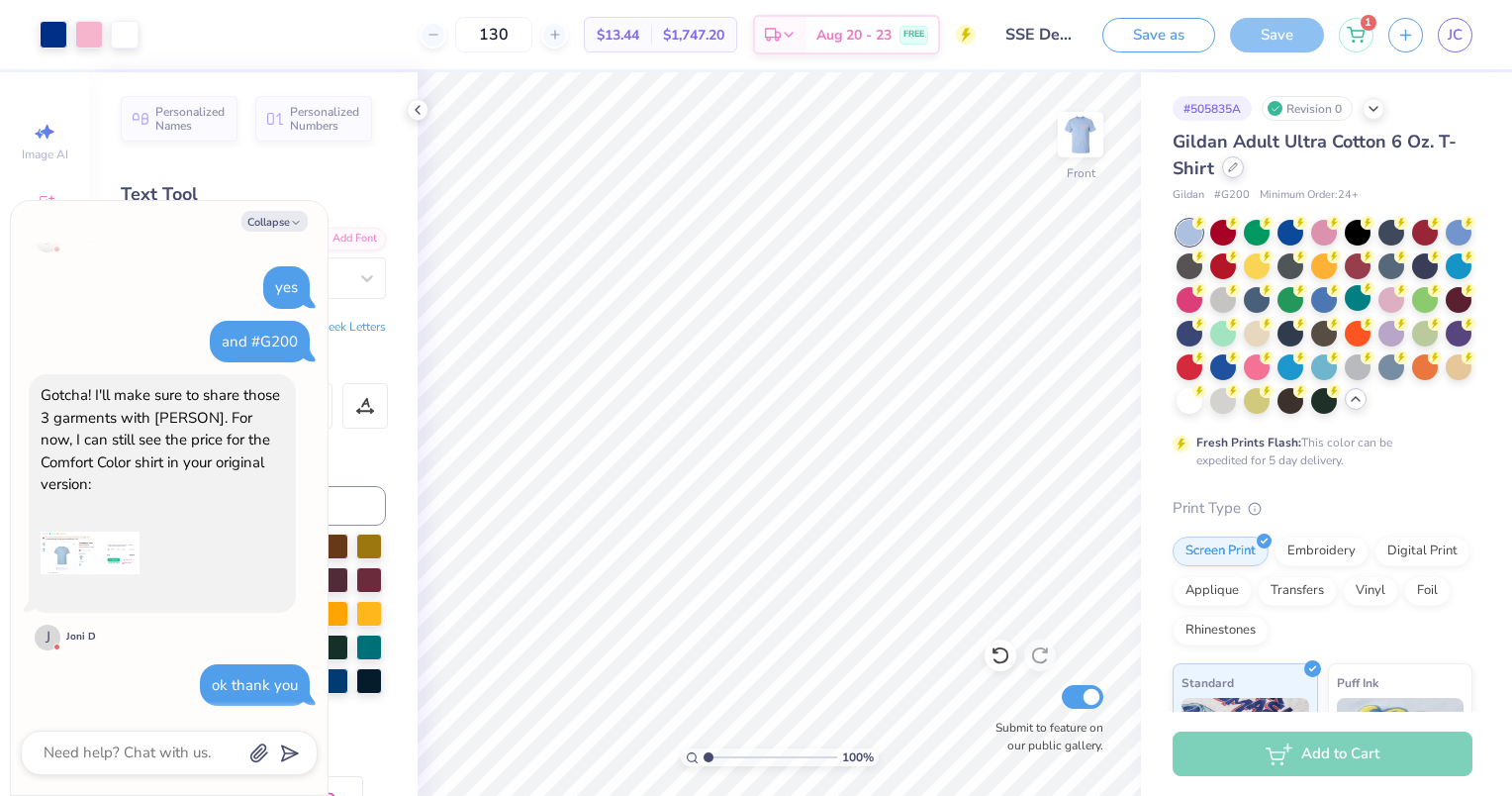 click 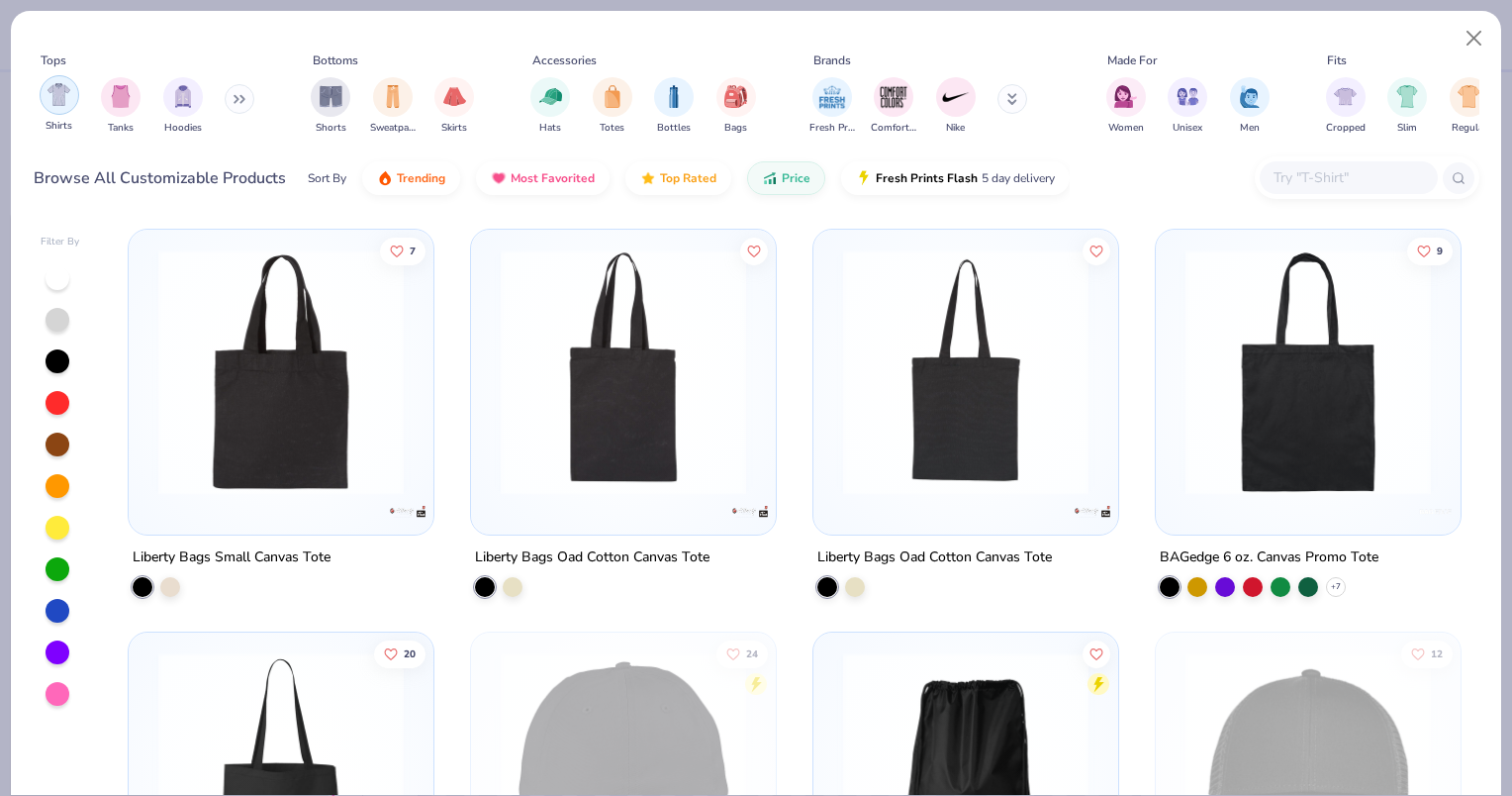 scroll, scrollTop: 2165, scrollLeft: 0, axis: vertical 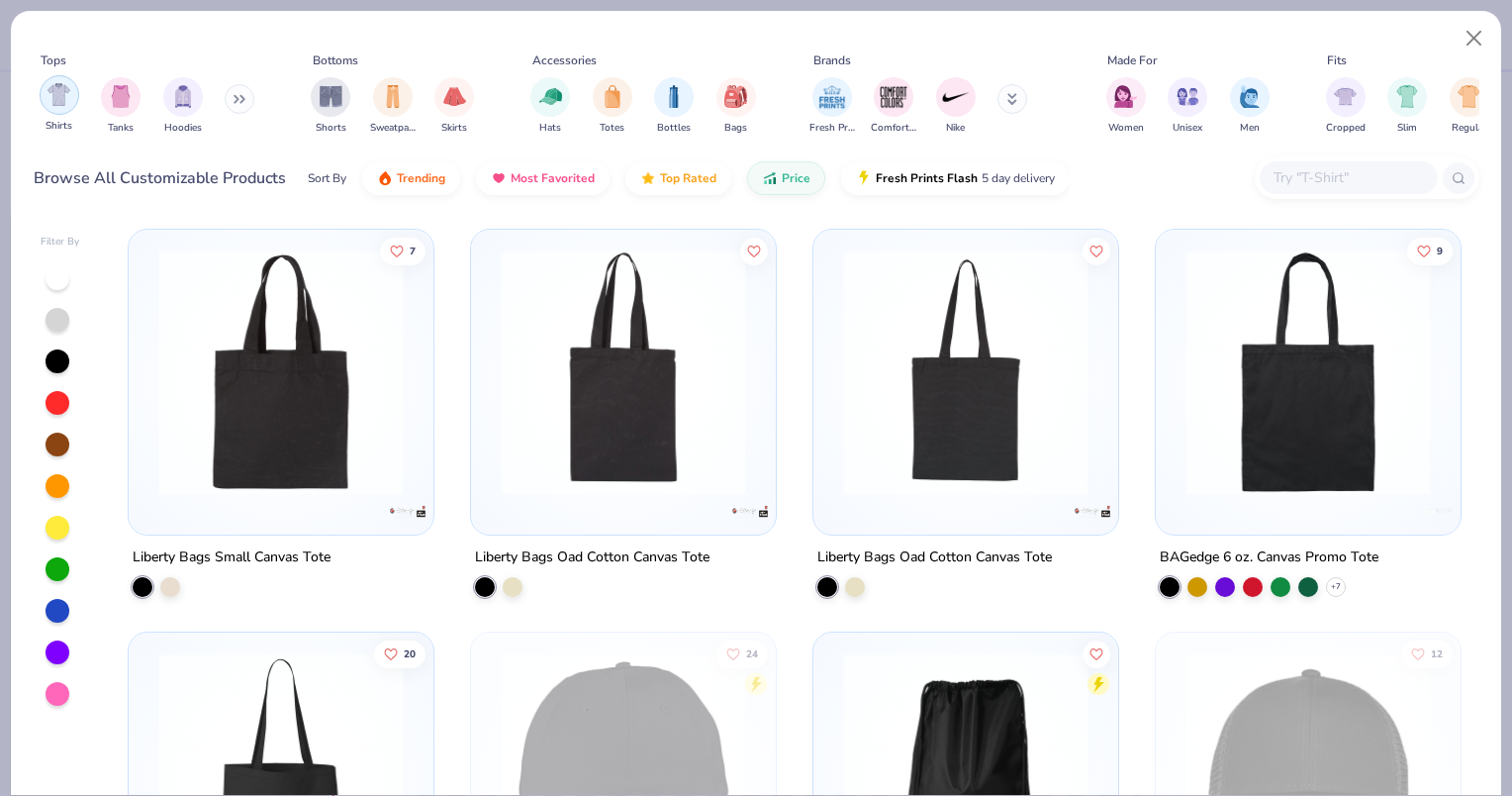 click at bounding box center [59, 95] 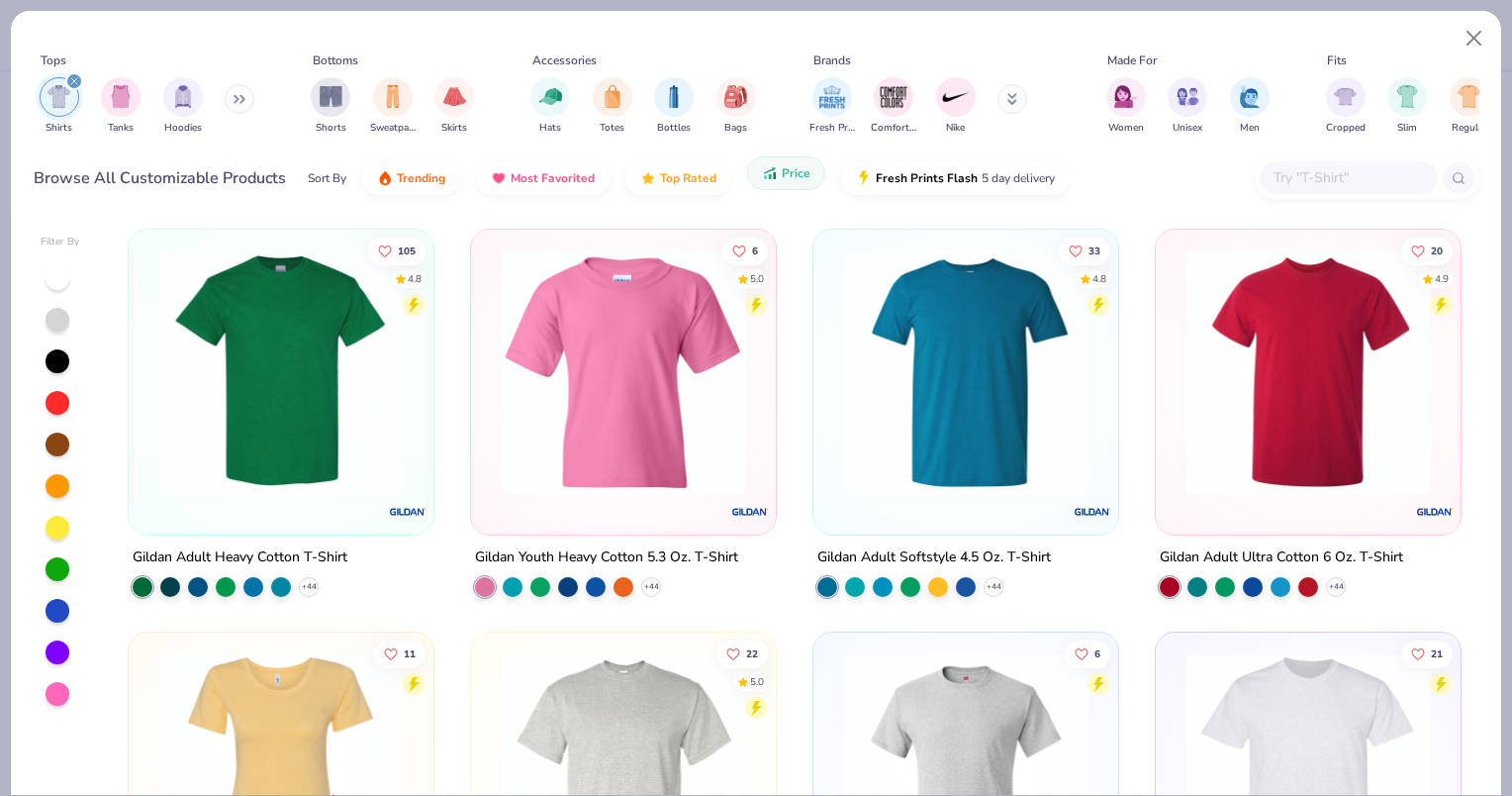 click on "Price" at bounding box center [786, 173] 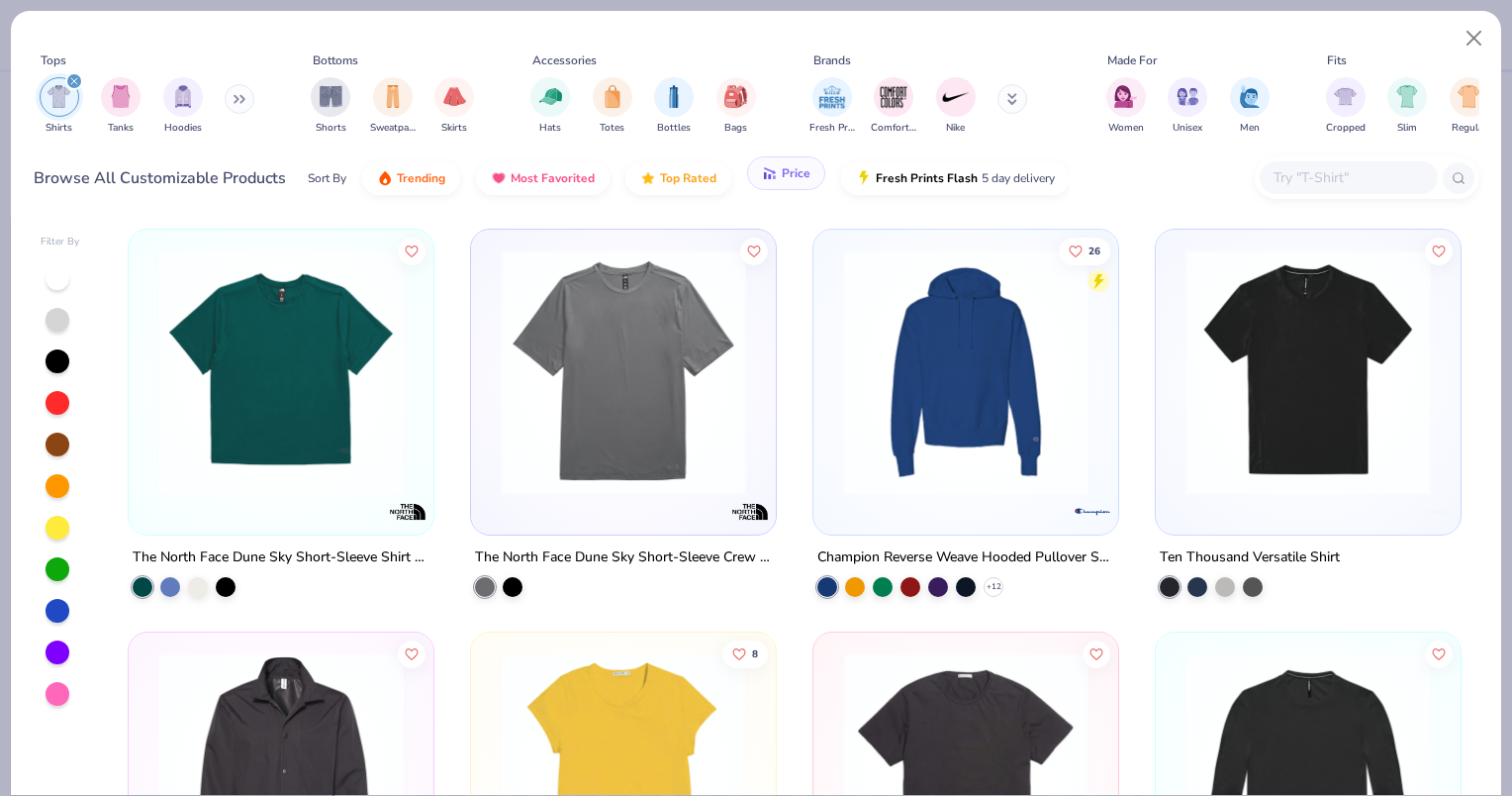 click on "Price" at bounding box center [786, 173] 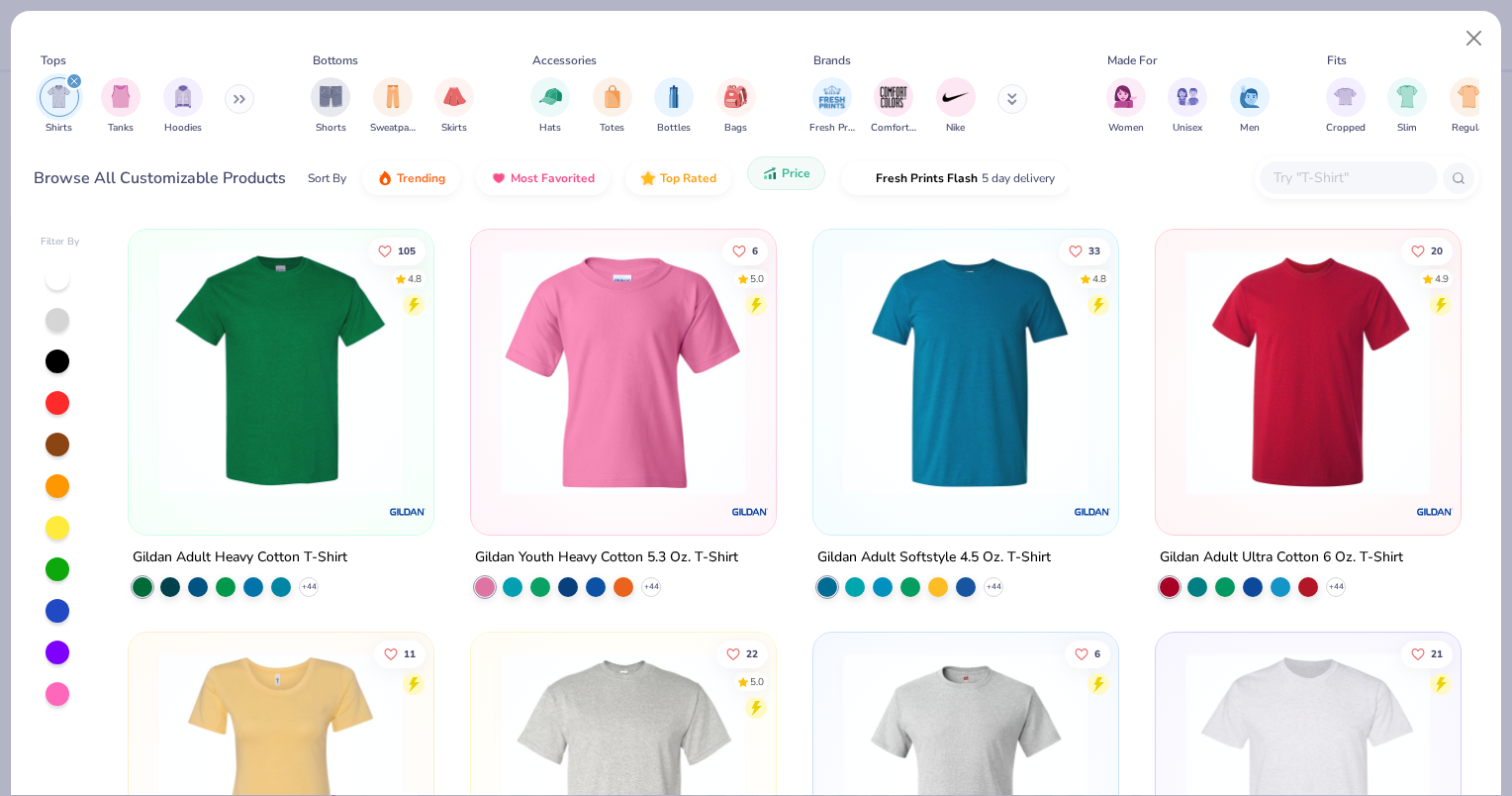 click on "Price" at bounding box center [786, 173] 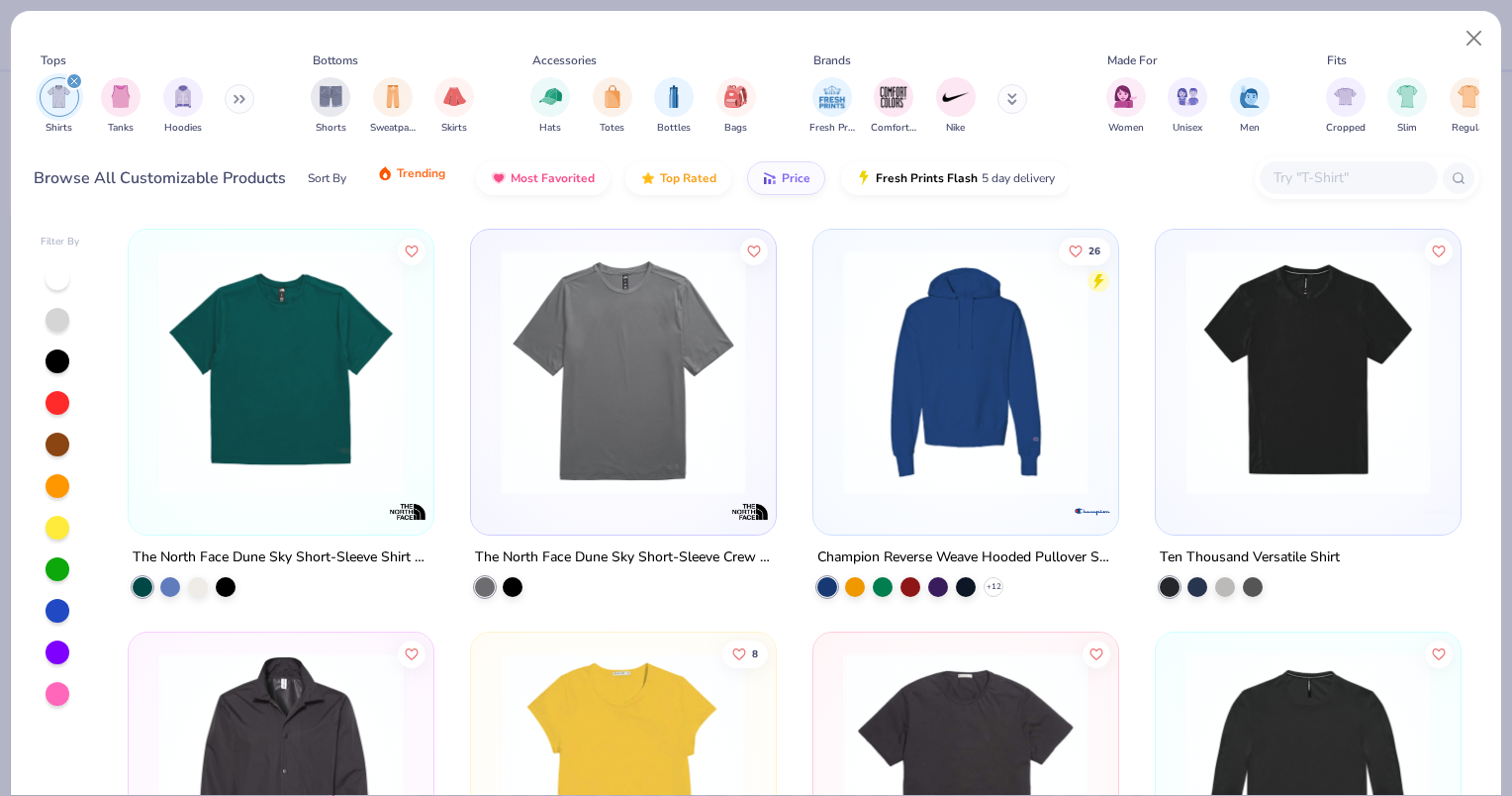 click on "Trending" at bounding box center [421, 173] 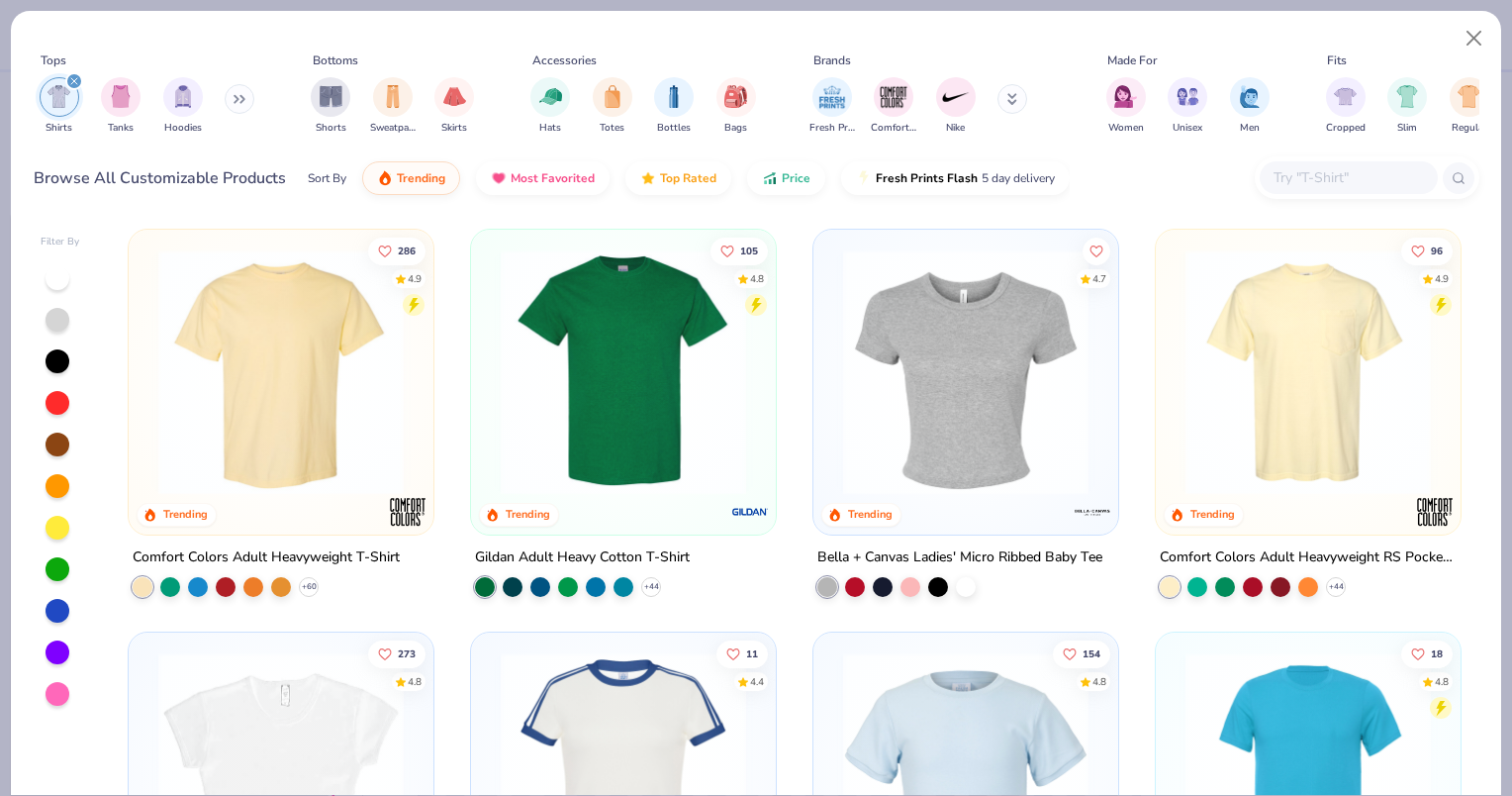 click at bounding box center (281, 372) 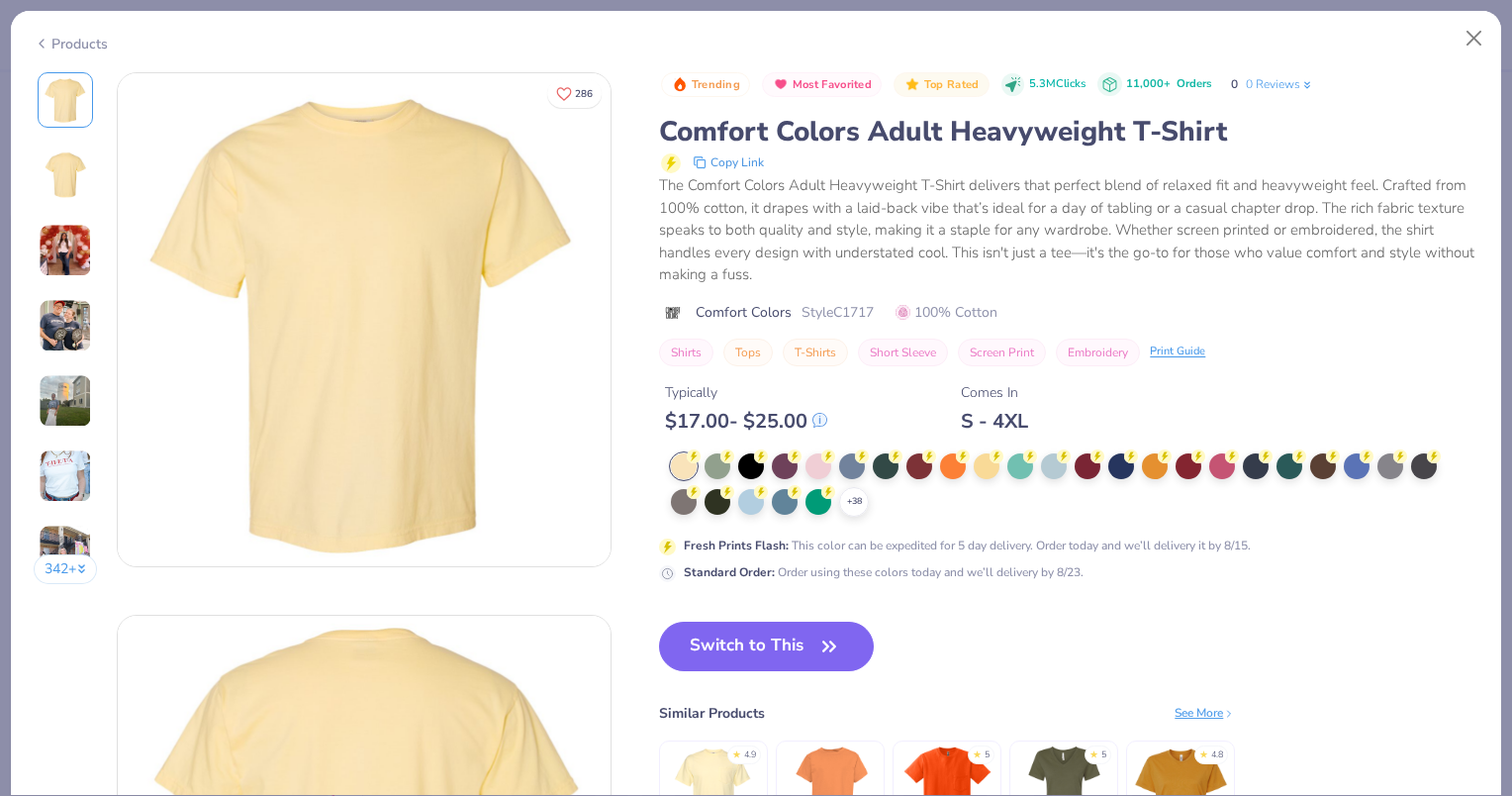 click at bounding box center [751, 502] 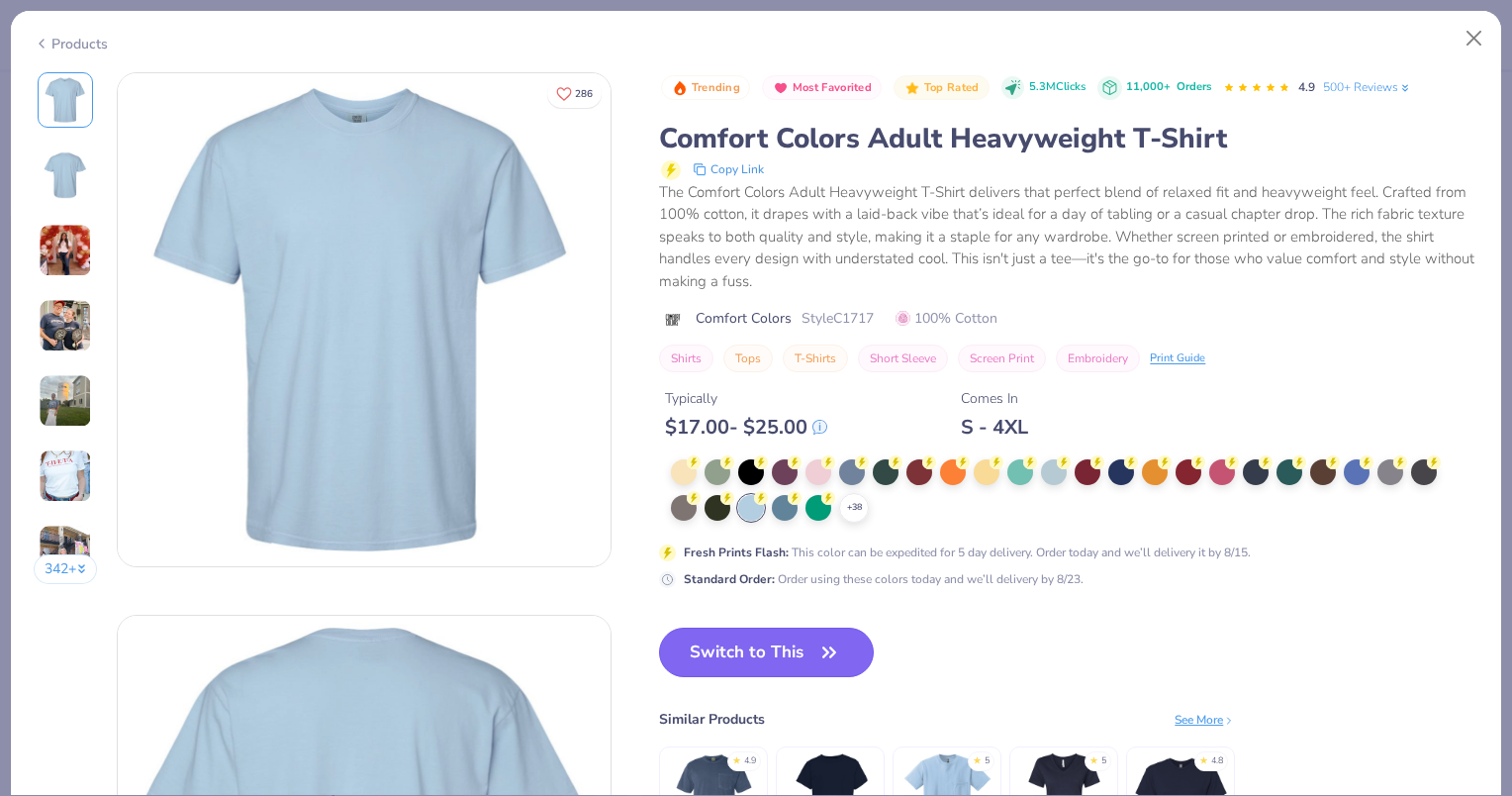 click 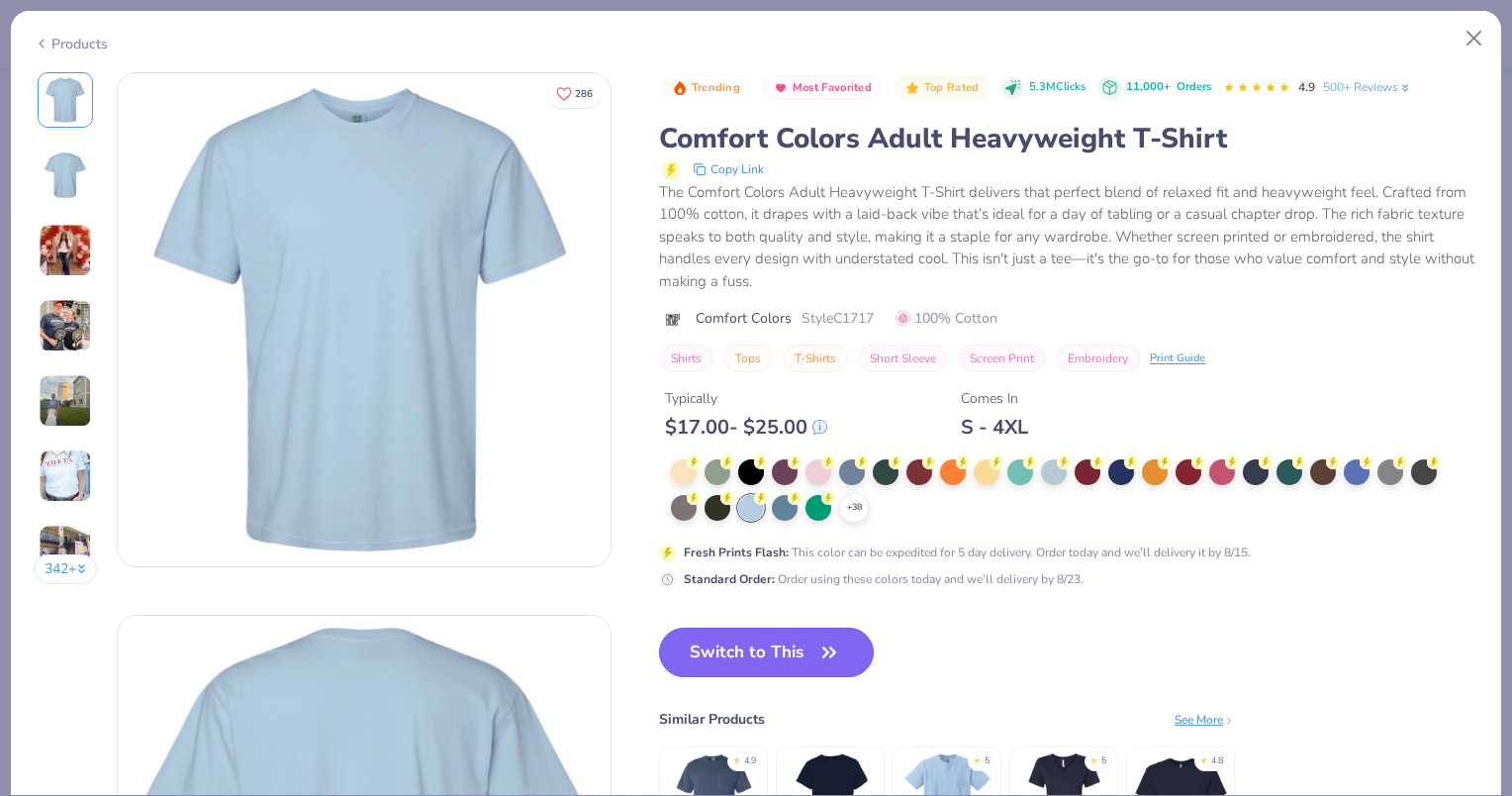 click on "Switch to This" at bounding box center [766, 652] 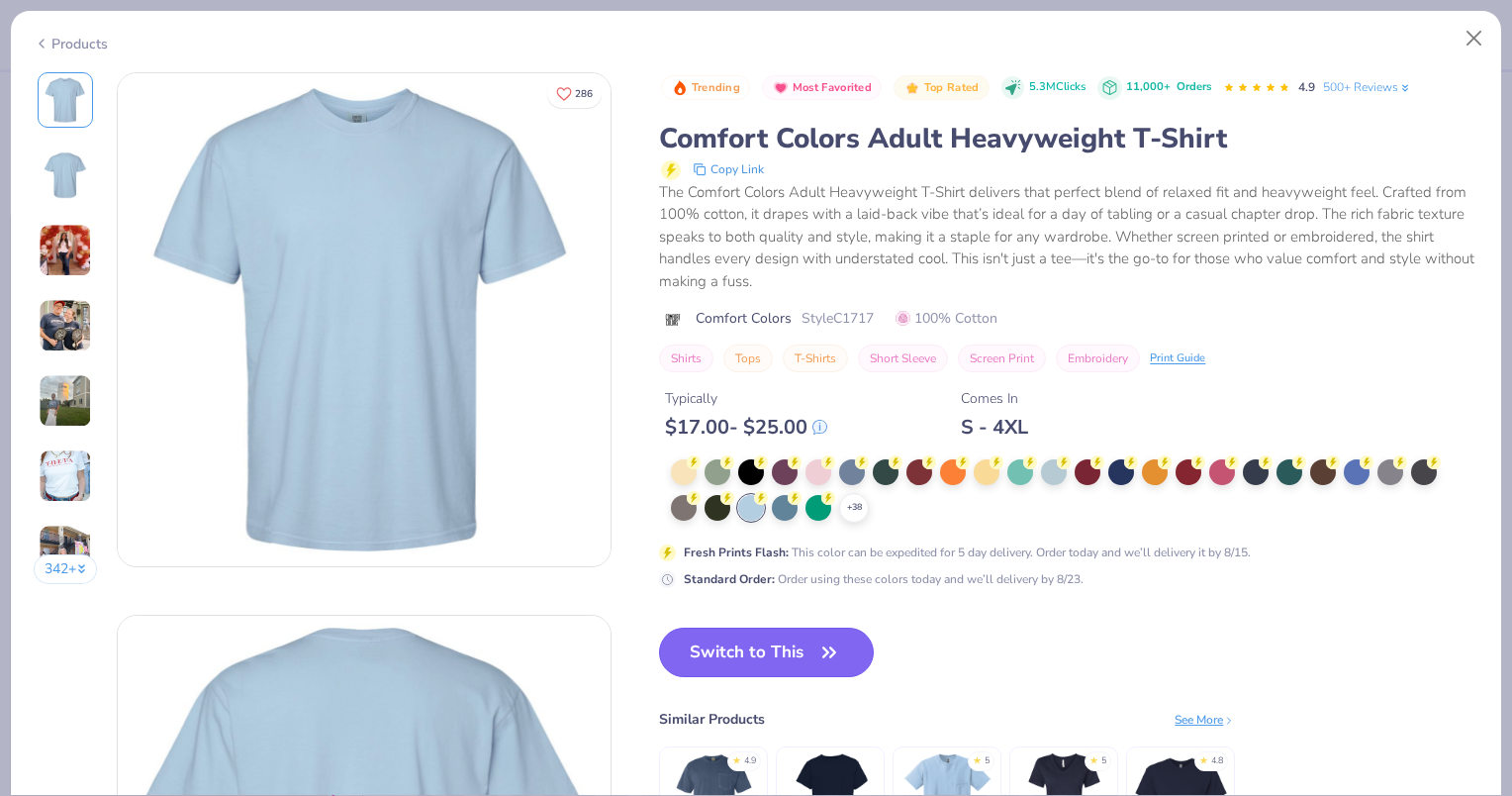 click on "Switch to This" at bounding box center (766, 652) 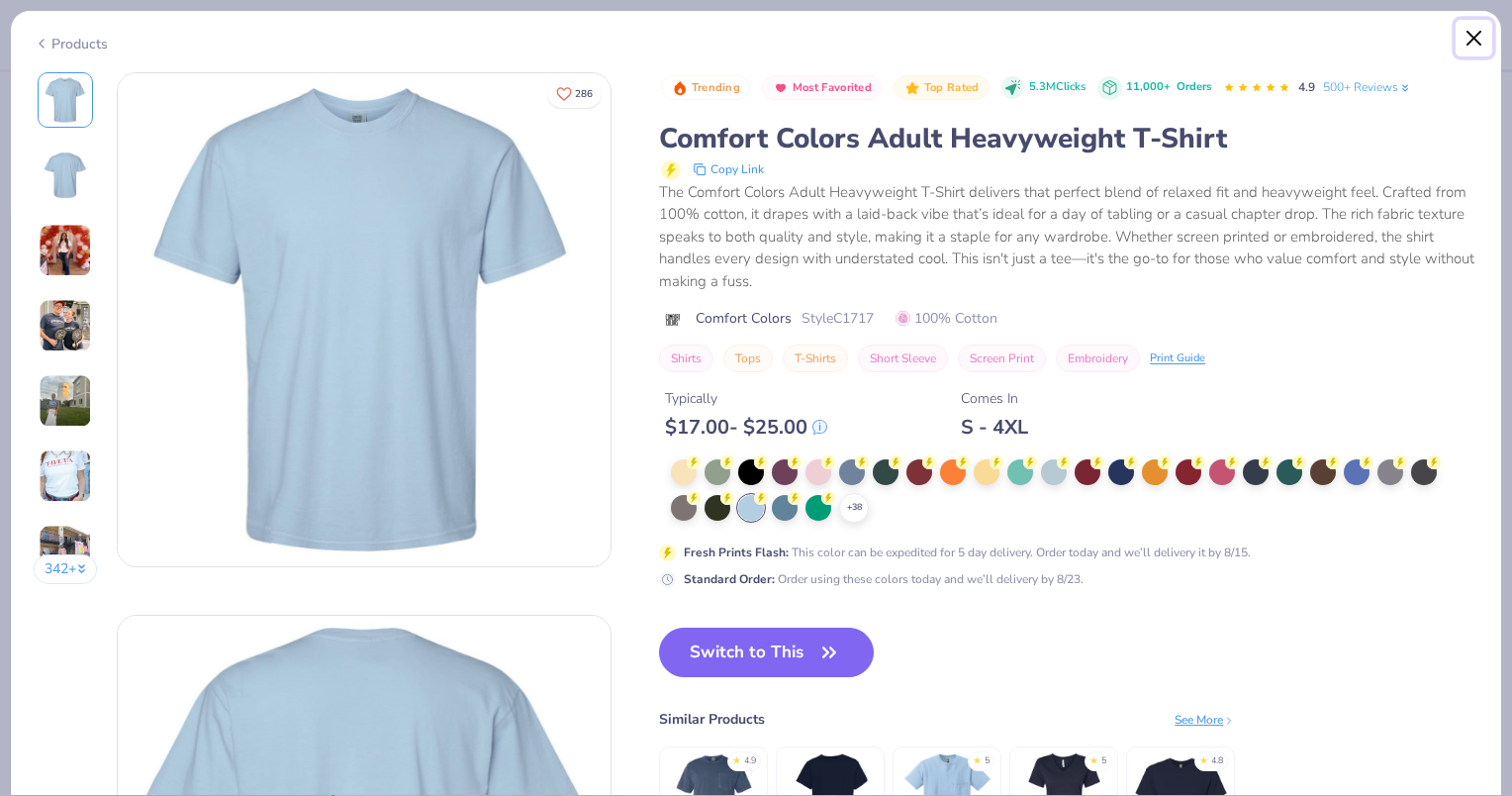 click at bounding box center [1474, 39] 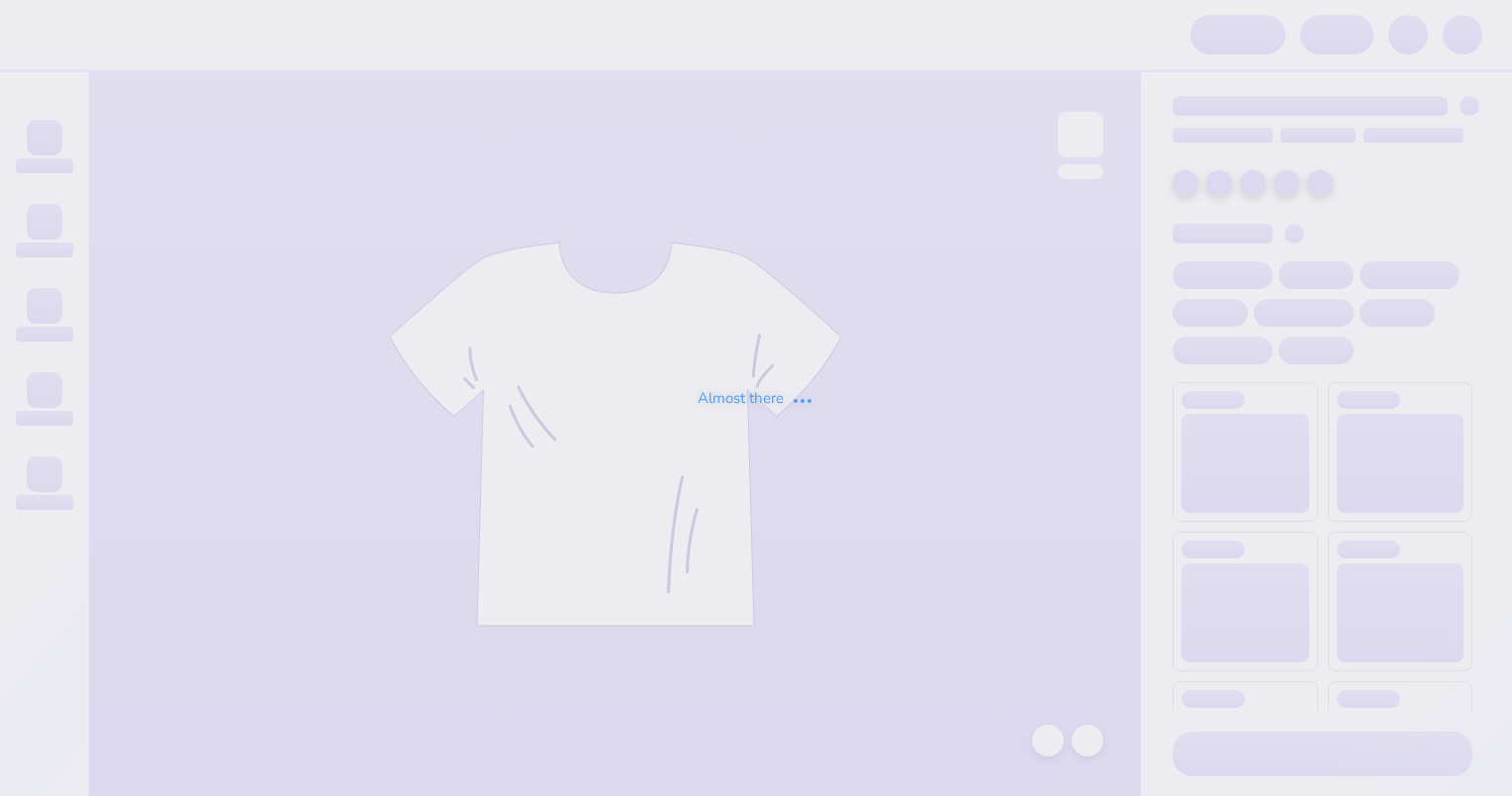 scroll, scrollTop: 0, scrollLeft: 0, axis: both 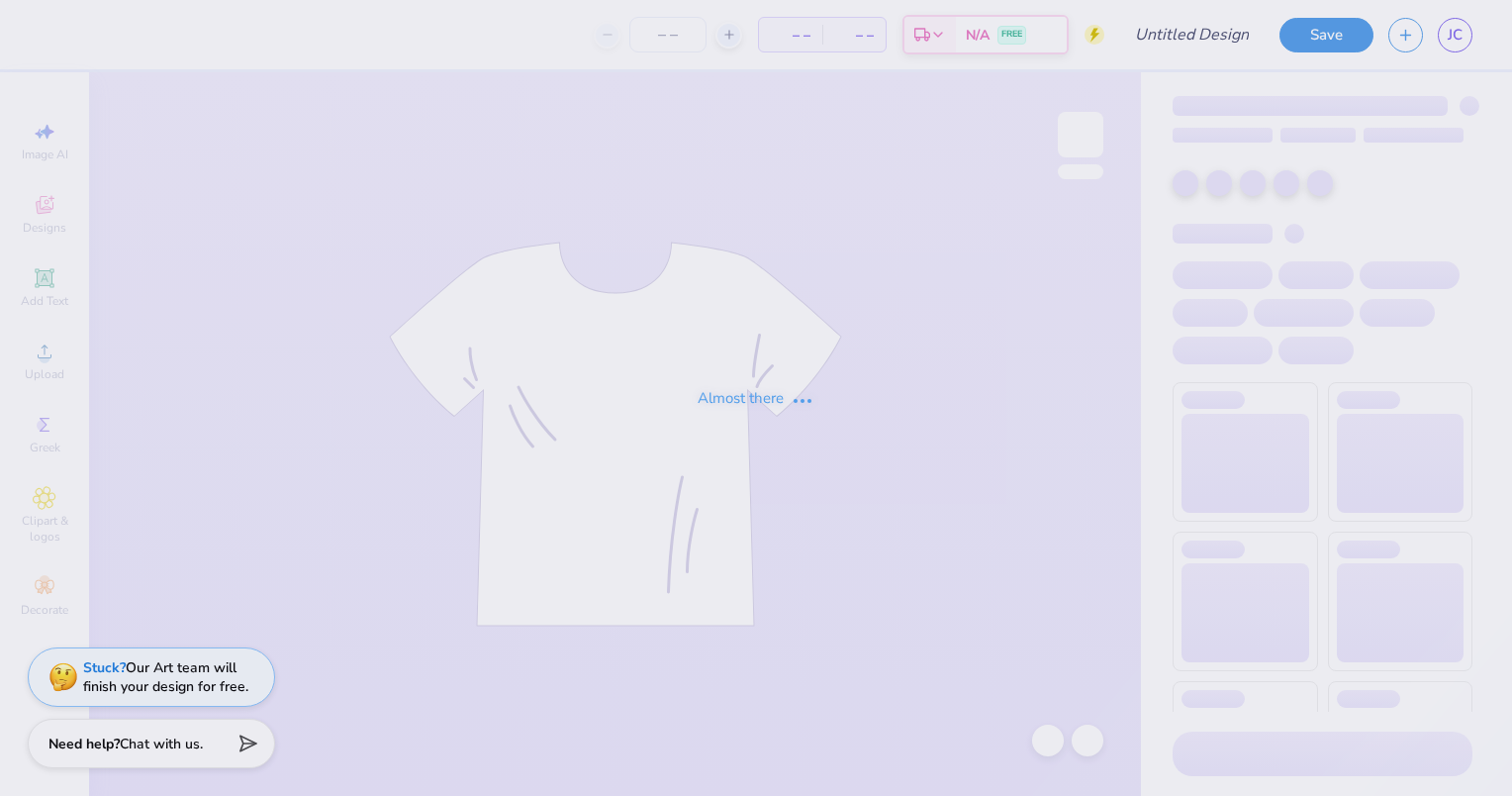 type on "SSE Design" 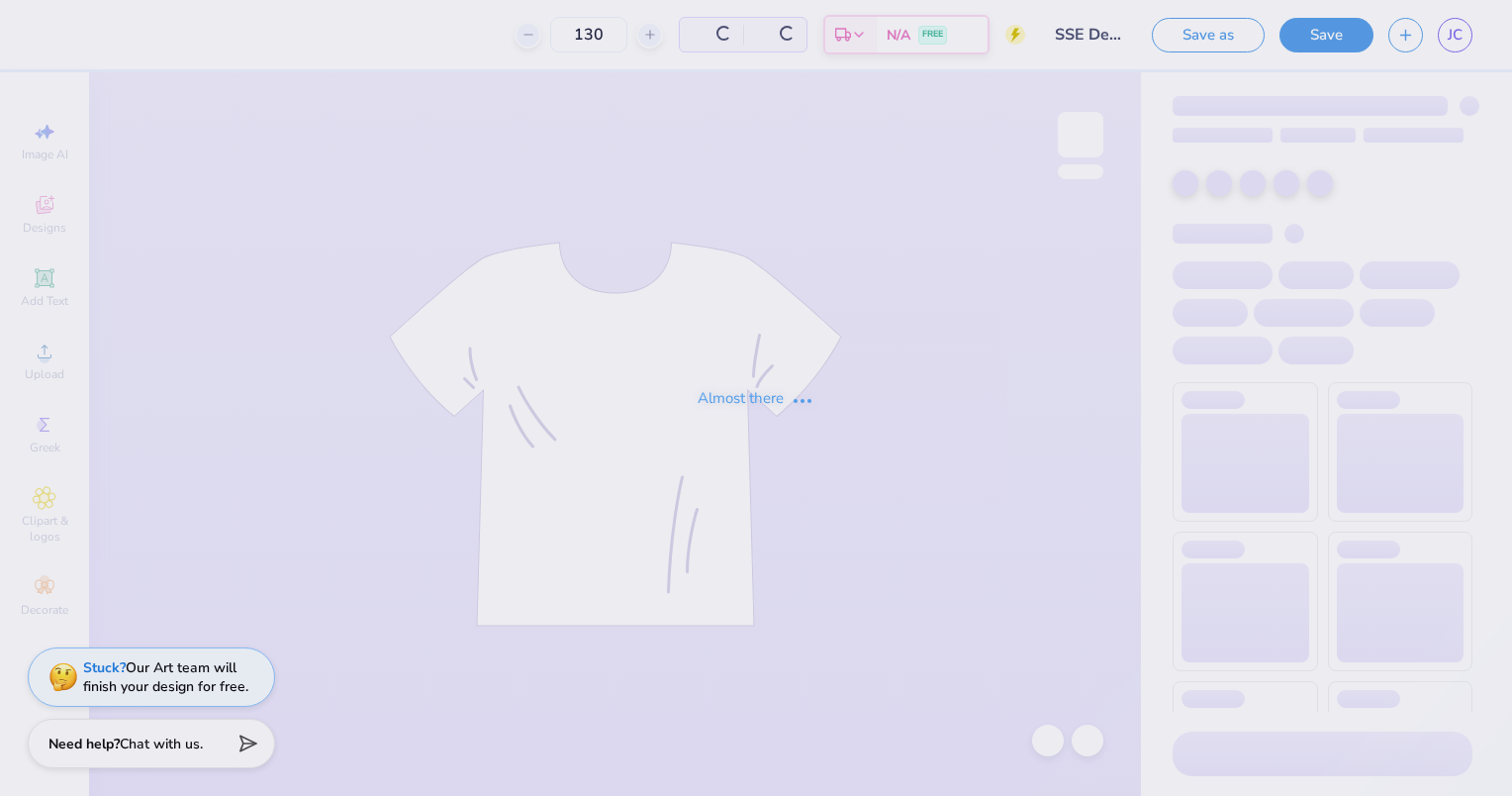 type on "130" 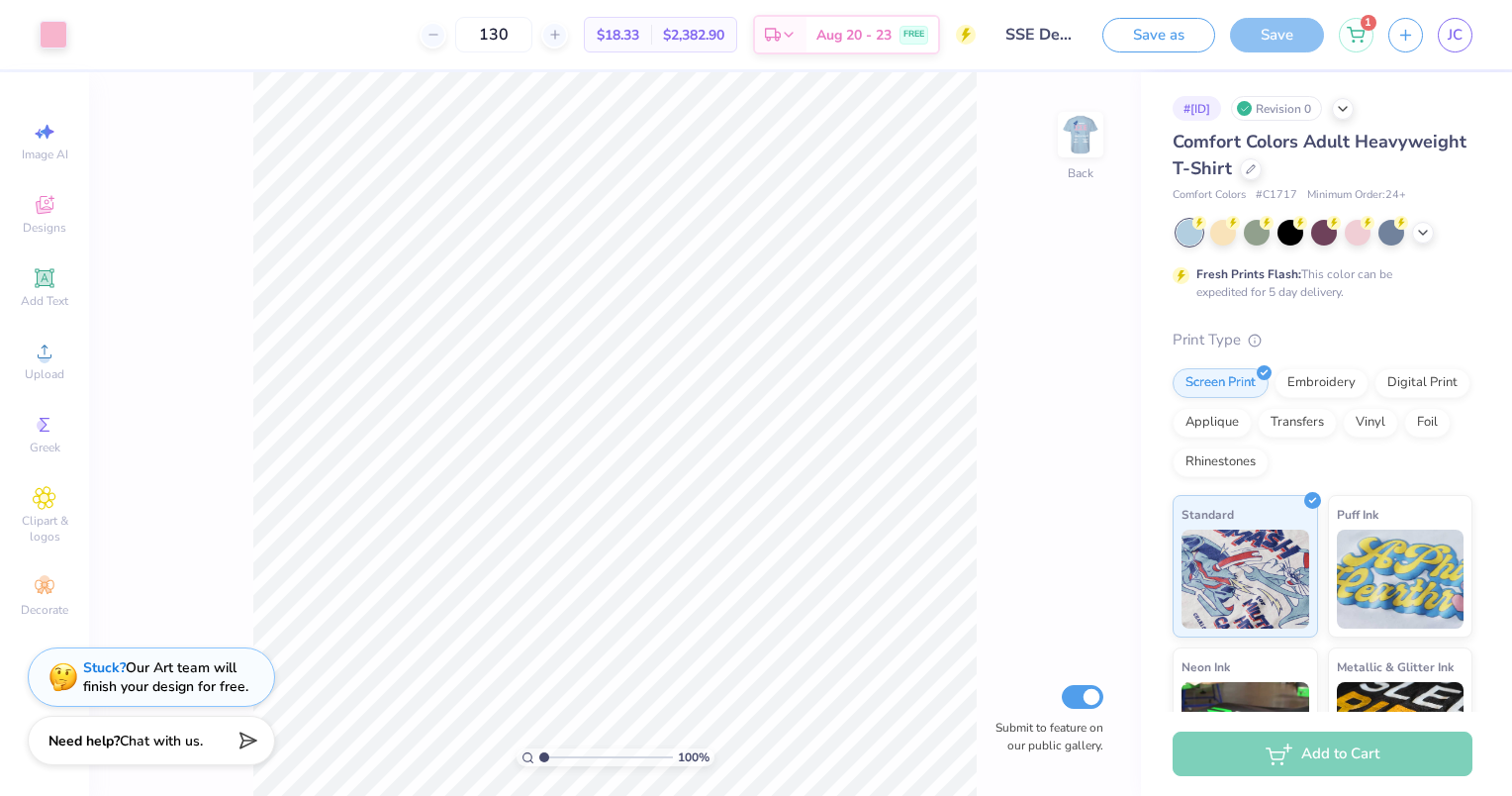click on "Chat with us." at bounding box center (161, 741) 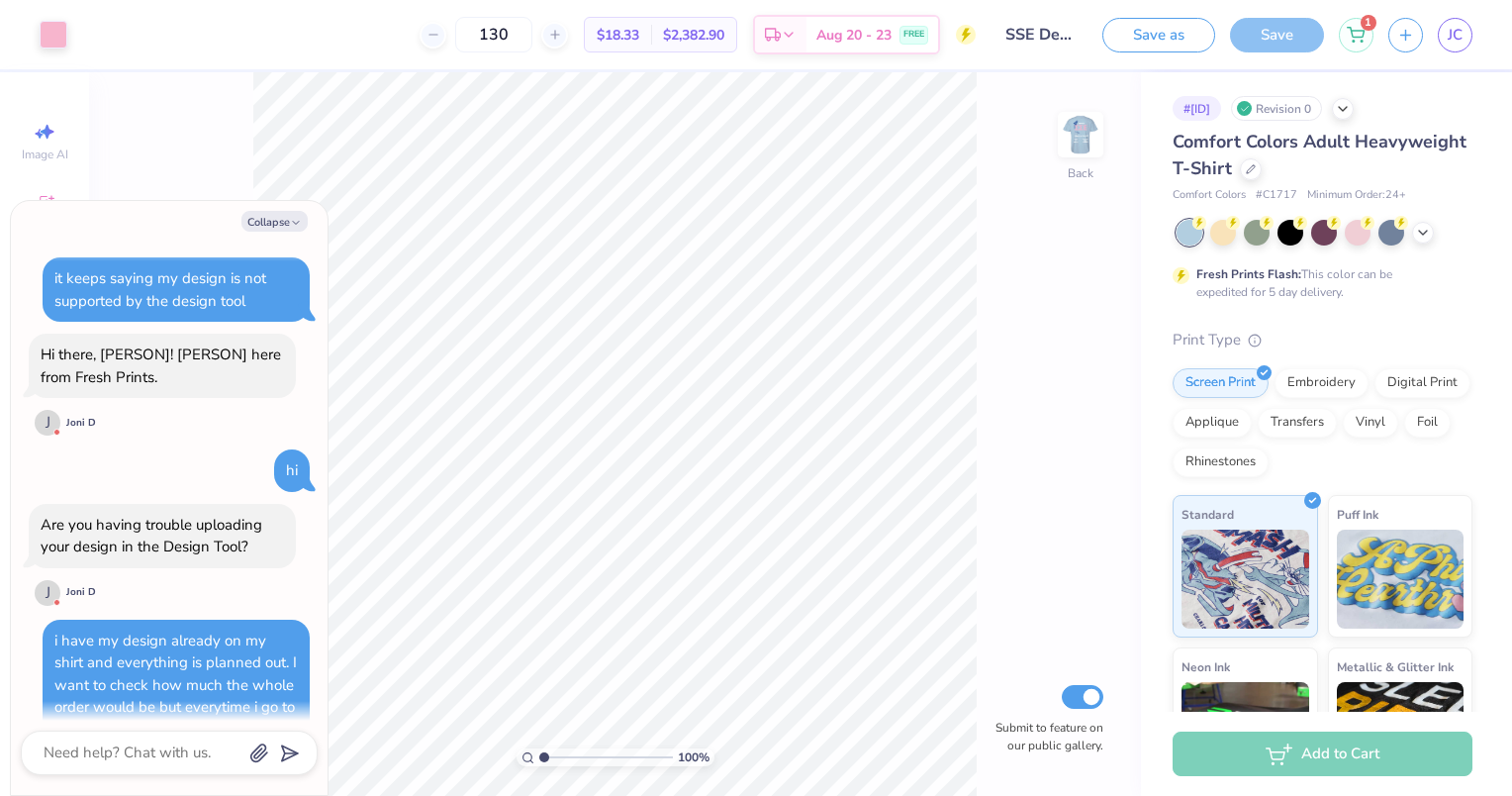scroll, scrollTop: 2165, scrollLeft: 0, axis: vertical 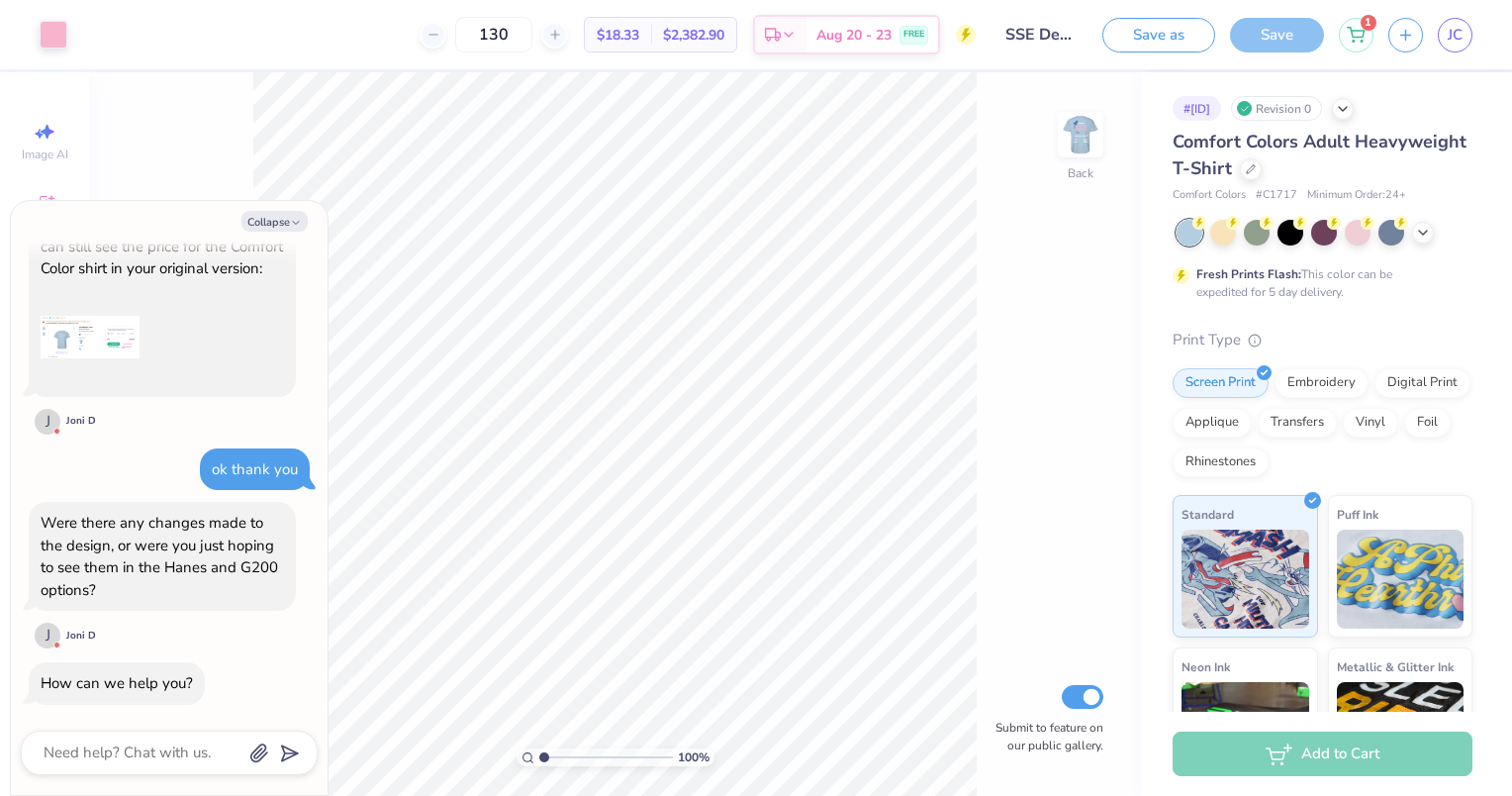 click on "Were there any changes made to the design, or were you just hoping to see them in the Hanes and G200 options?" at bounding box center (159, 556) 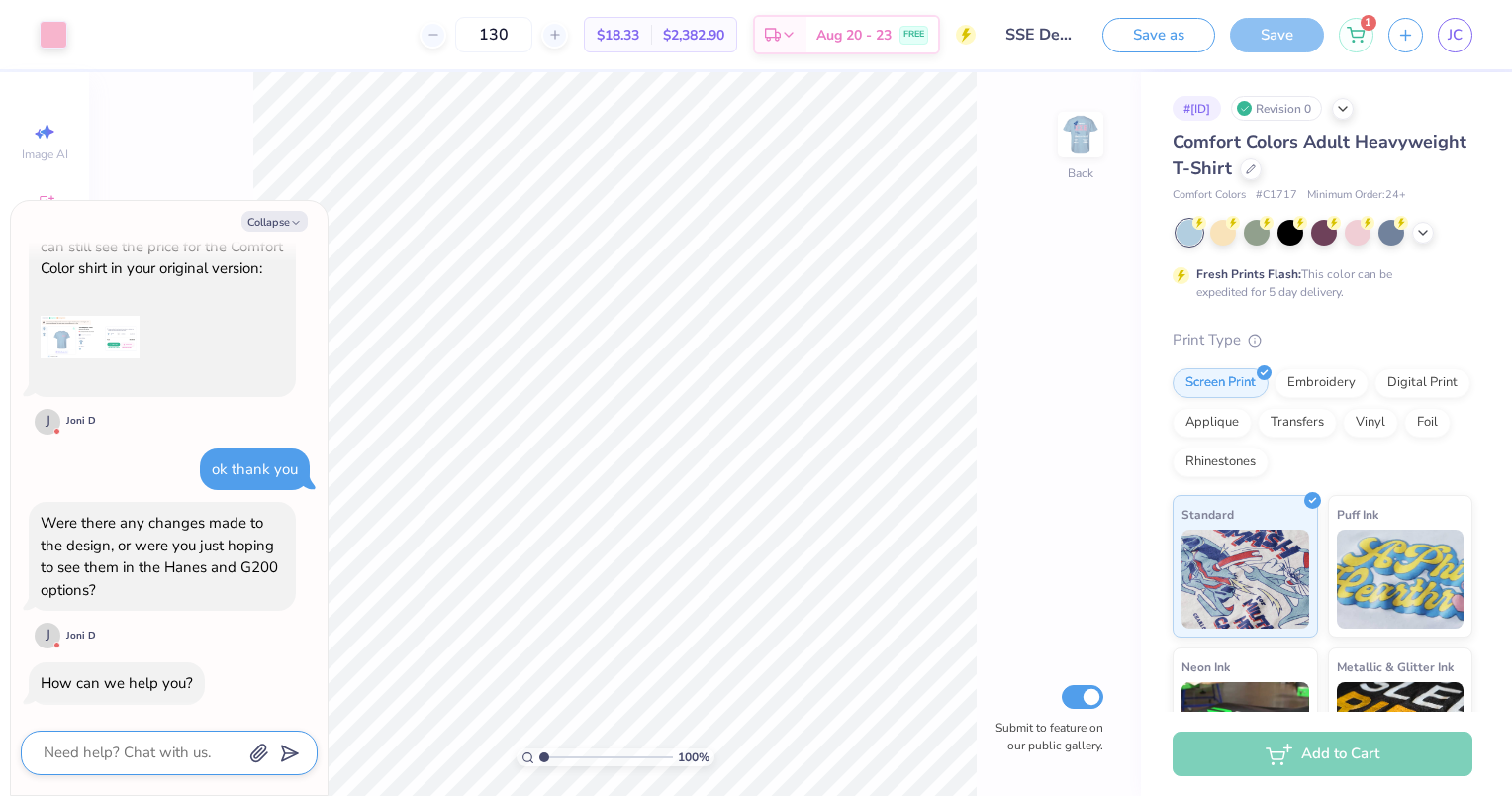 click at bounding box center (142, 752) 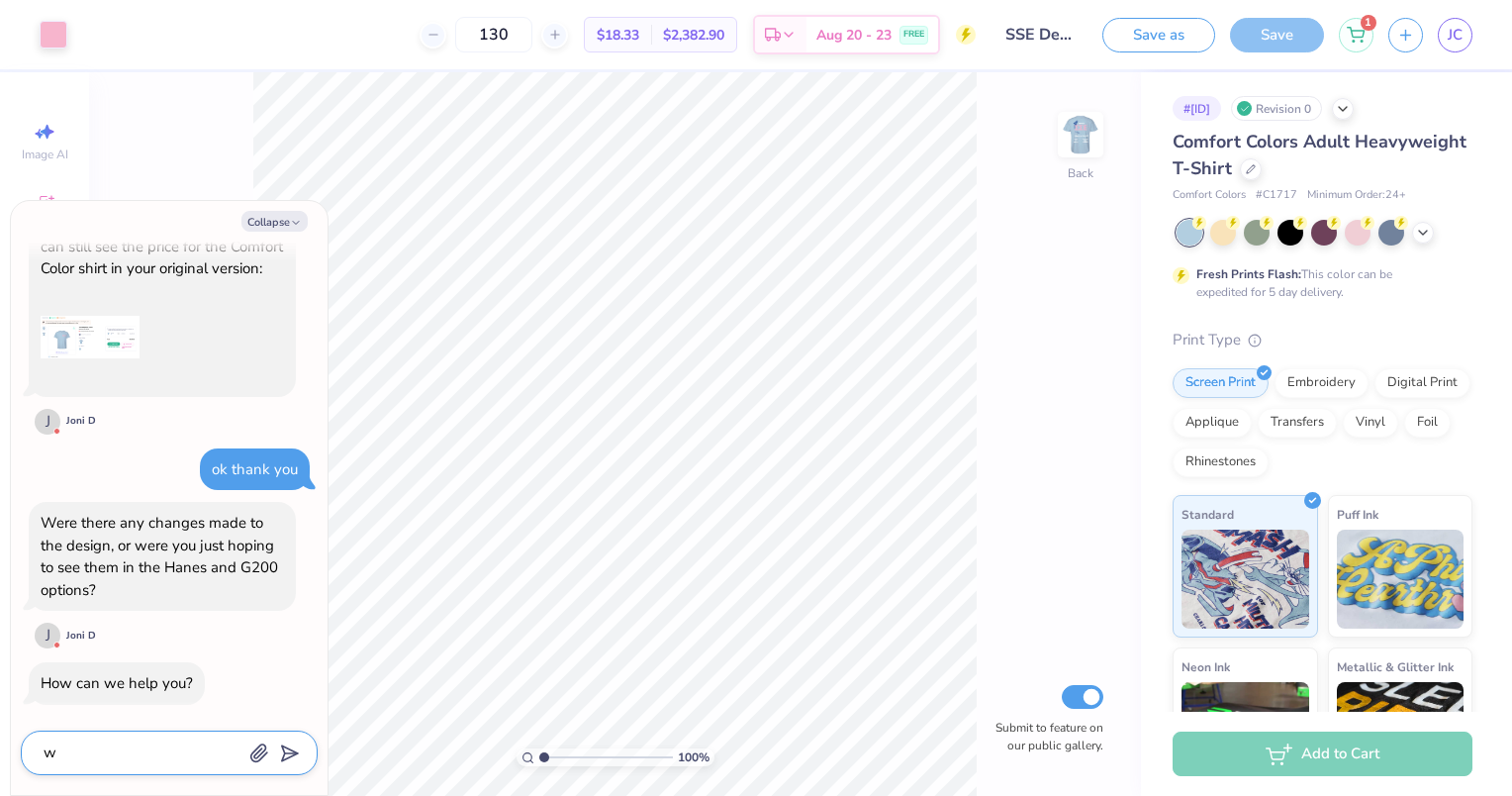 type on "wa" 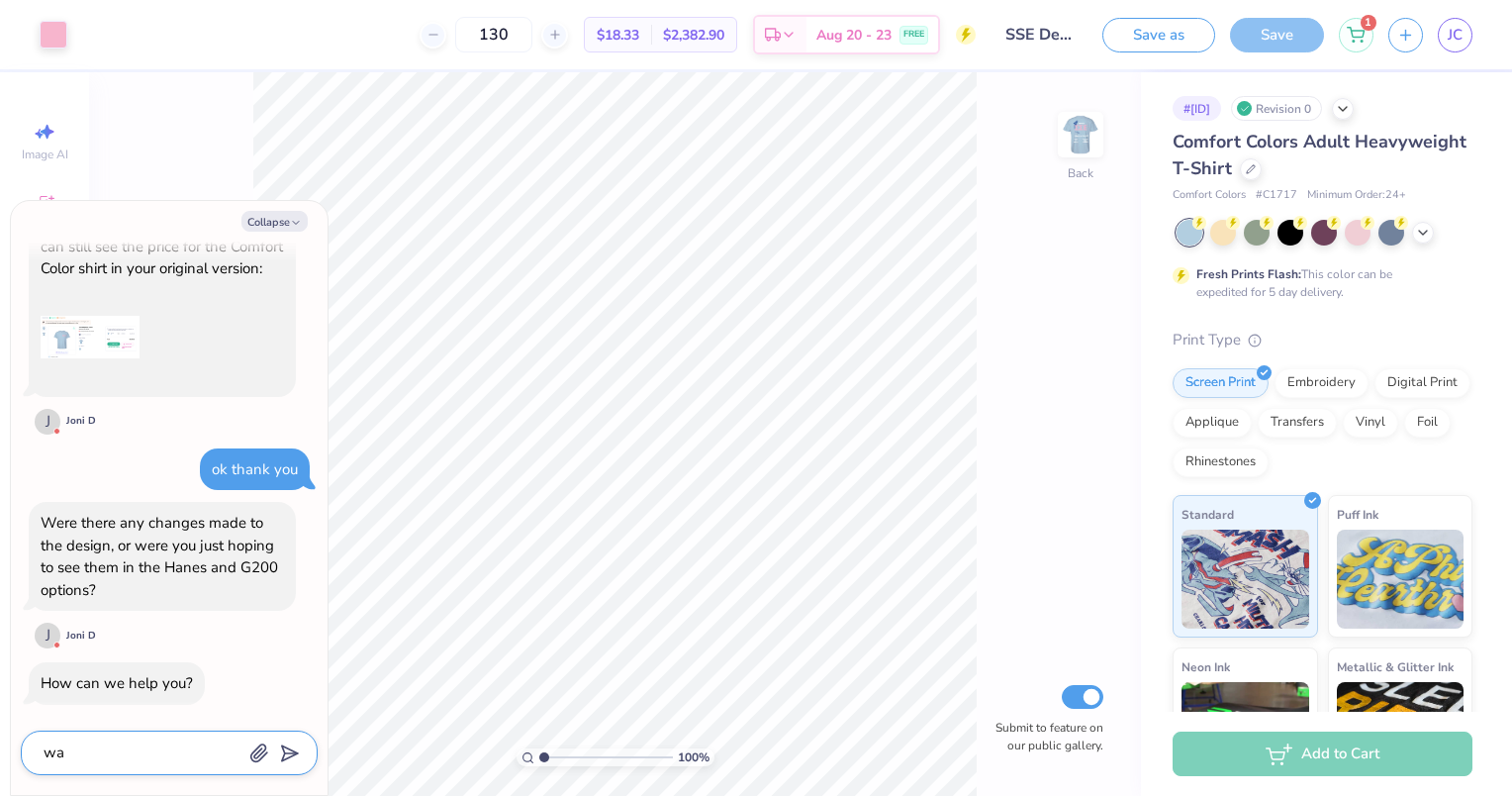 type on "was" 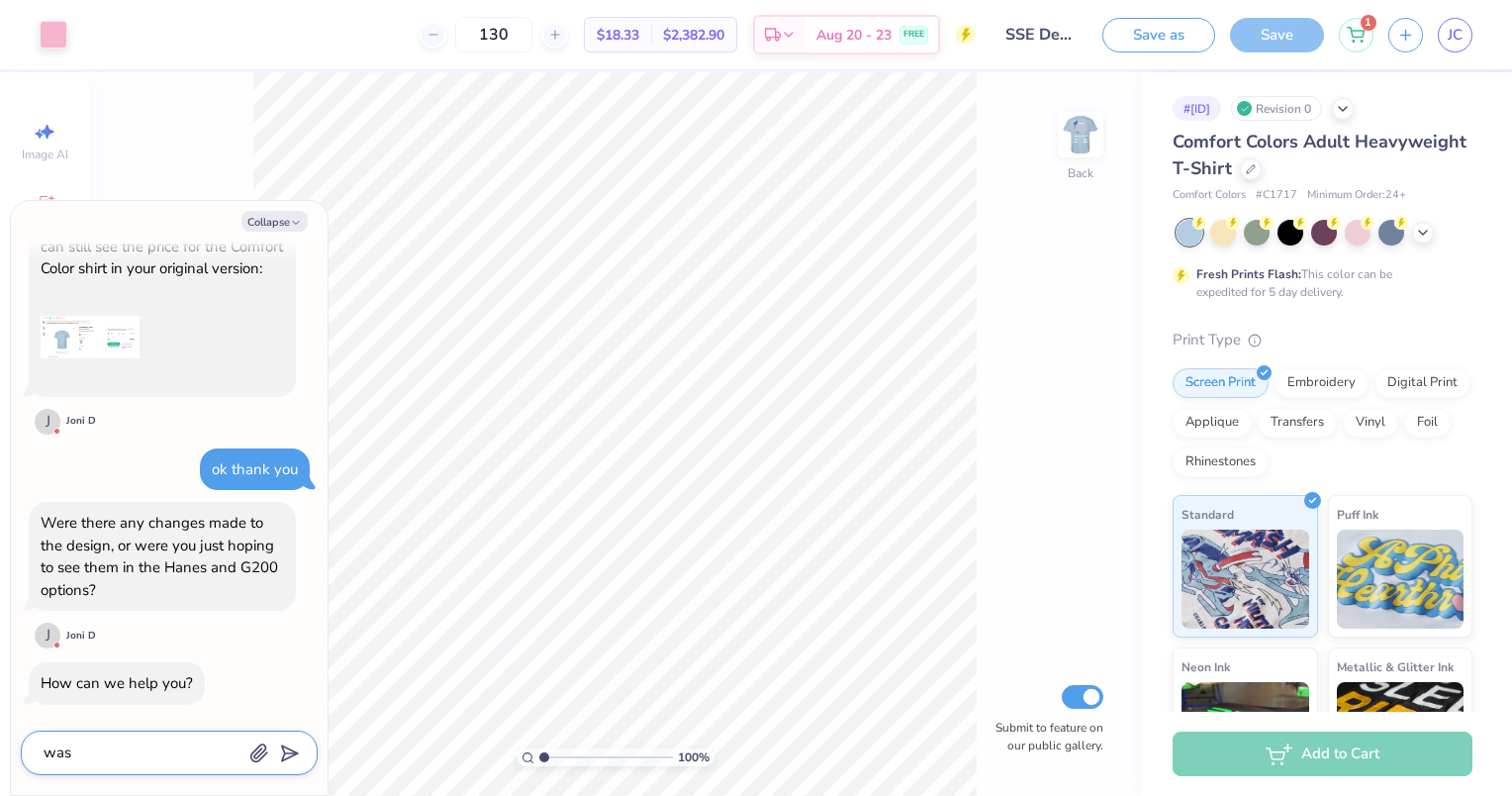 type on "was" 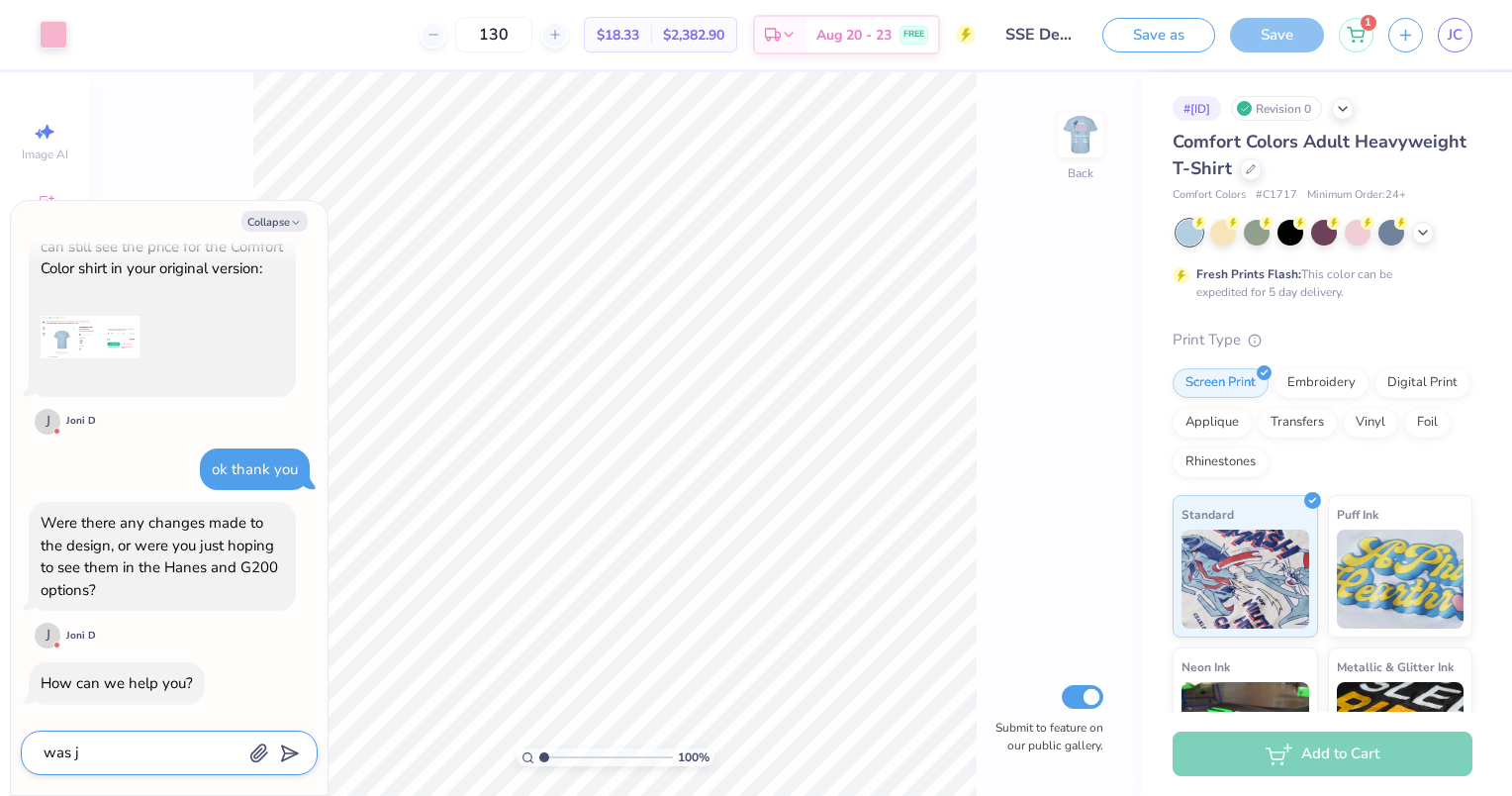 type on "was ju" 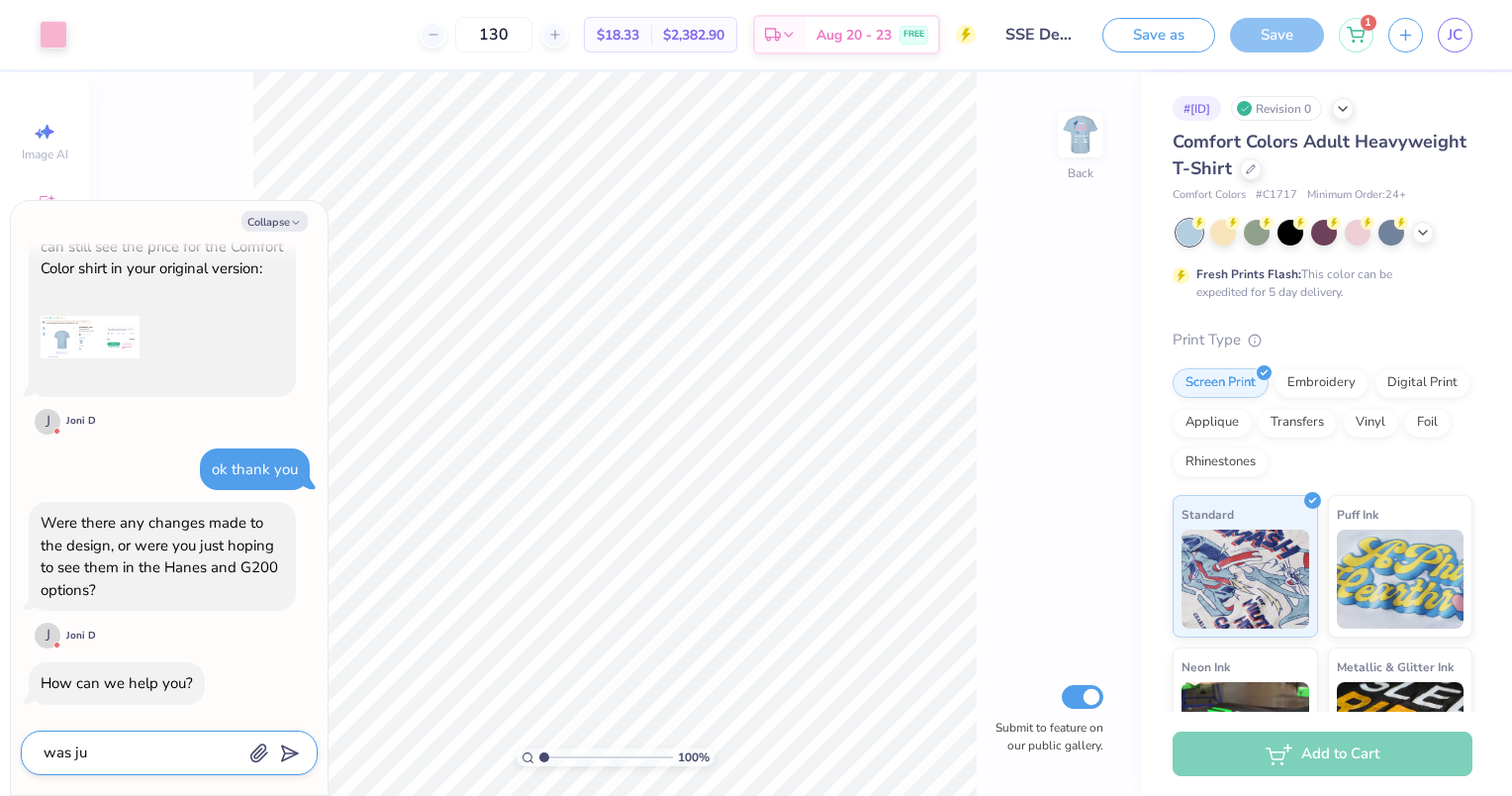 type on "was jus" 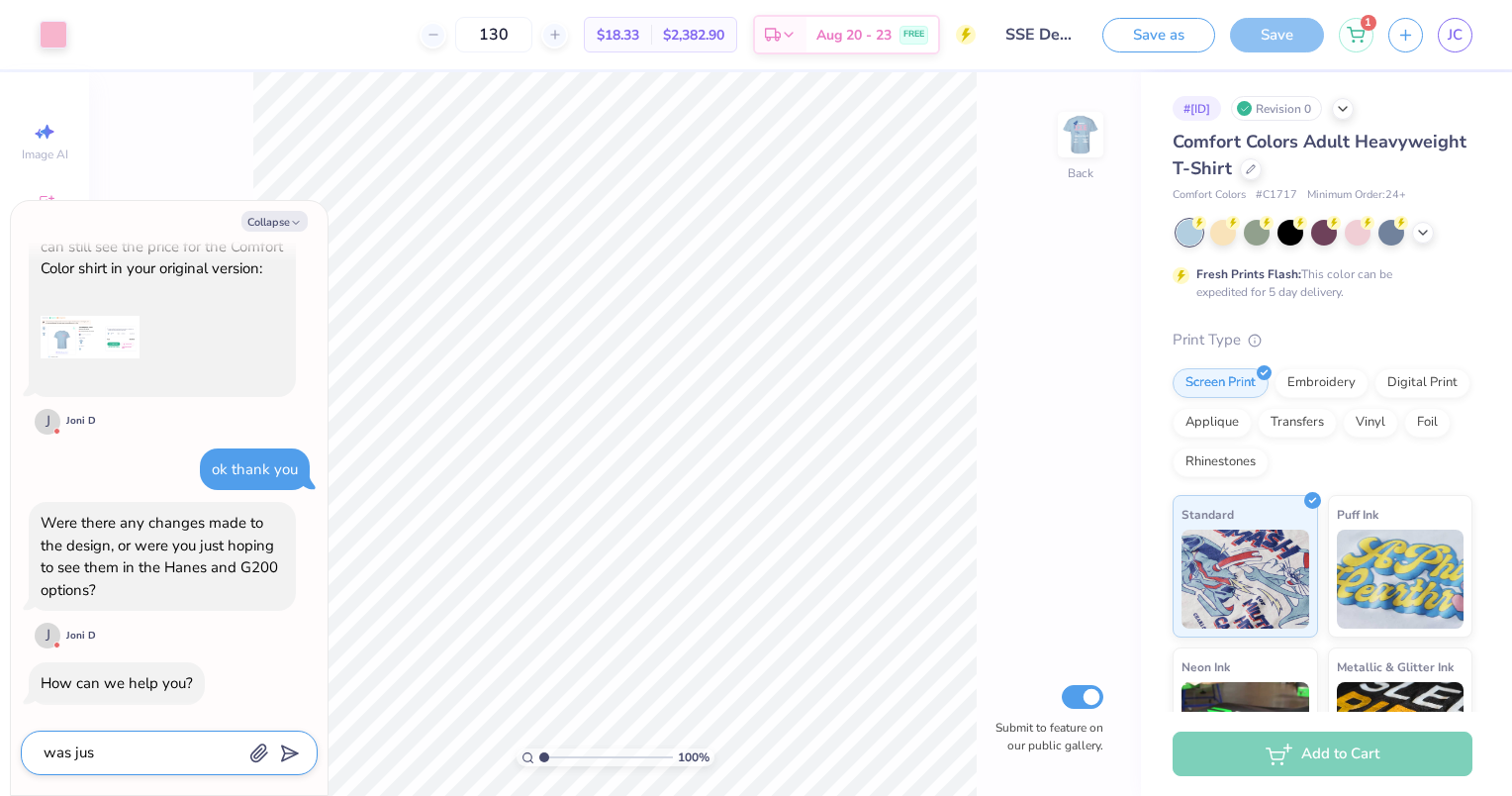 type on "was just" 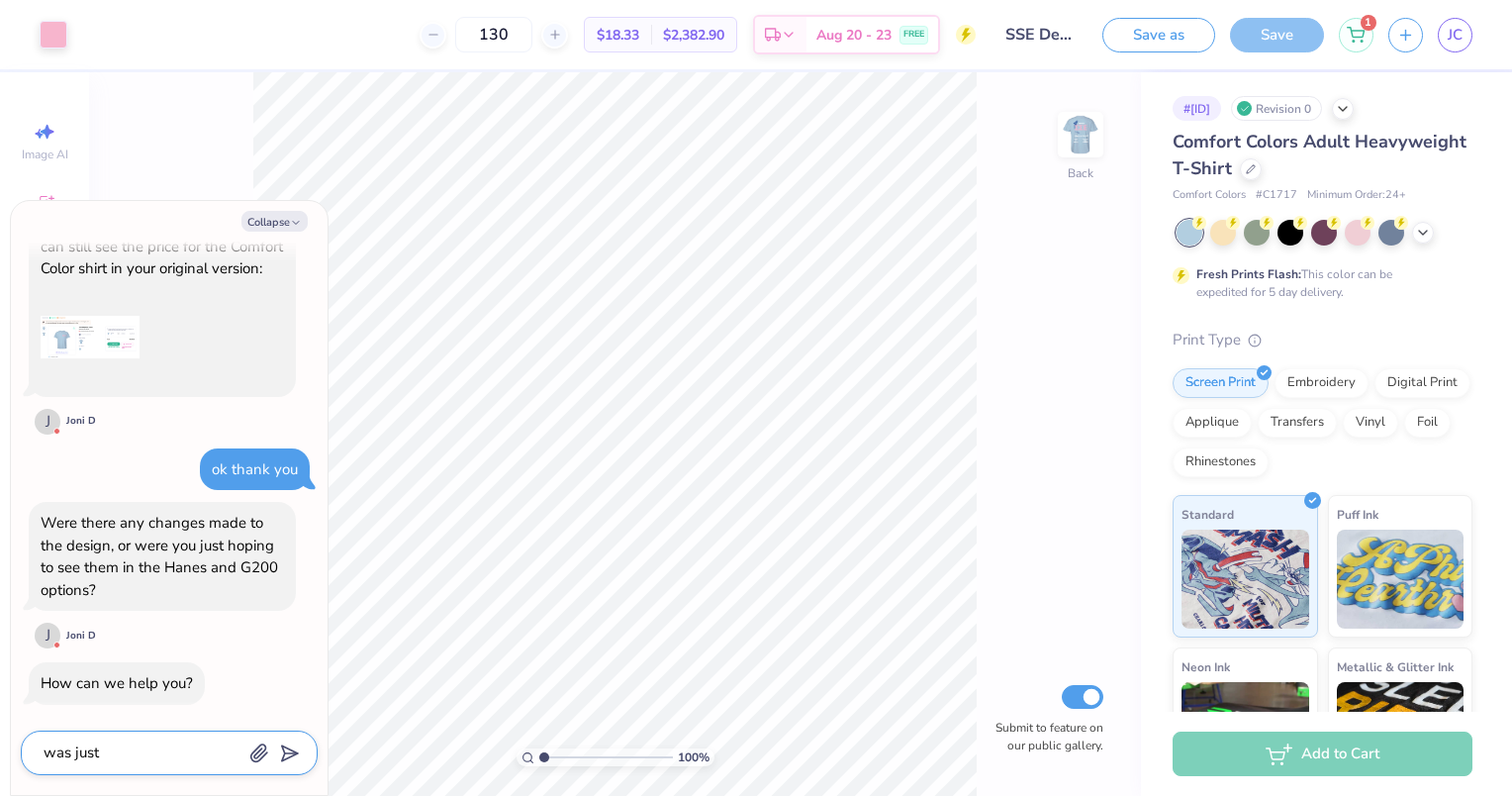 type on "was just" 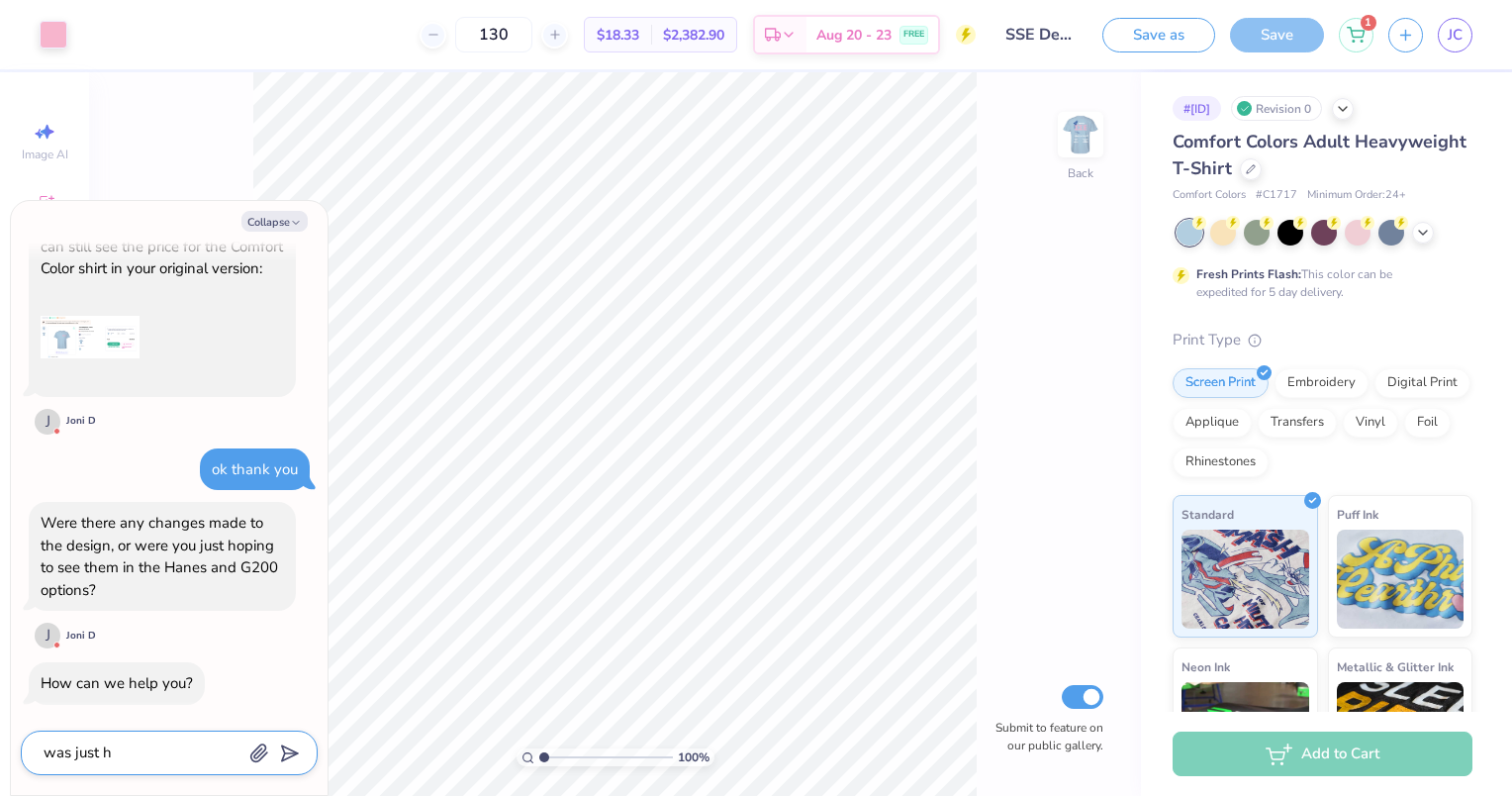 type on "was just ho" 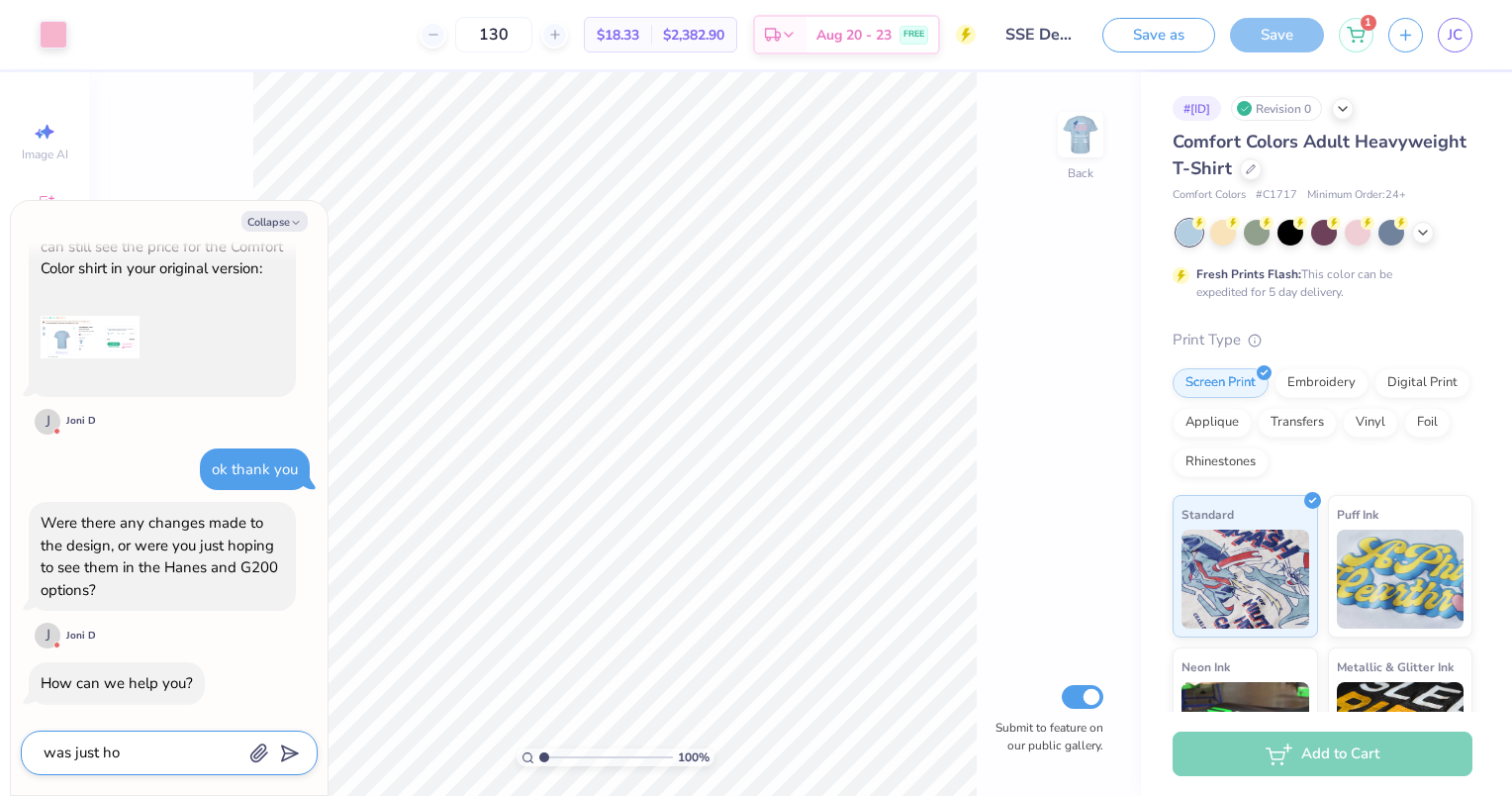 type on "was just hop" 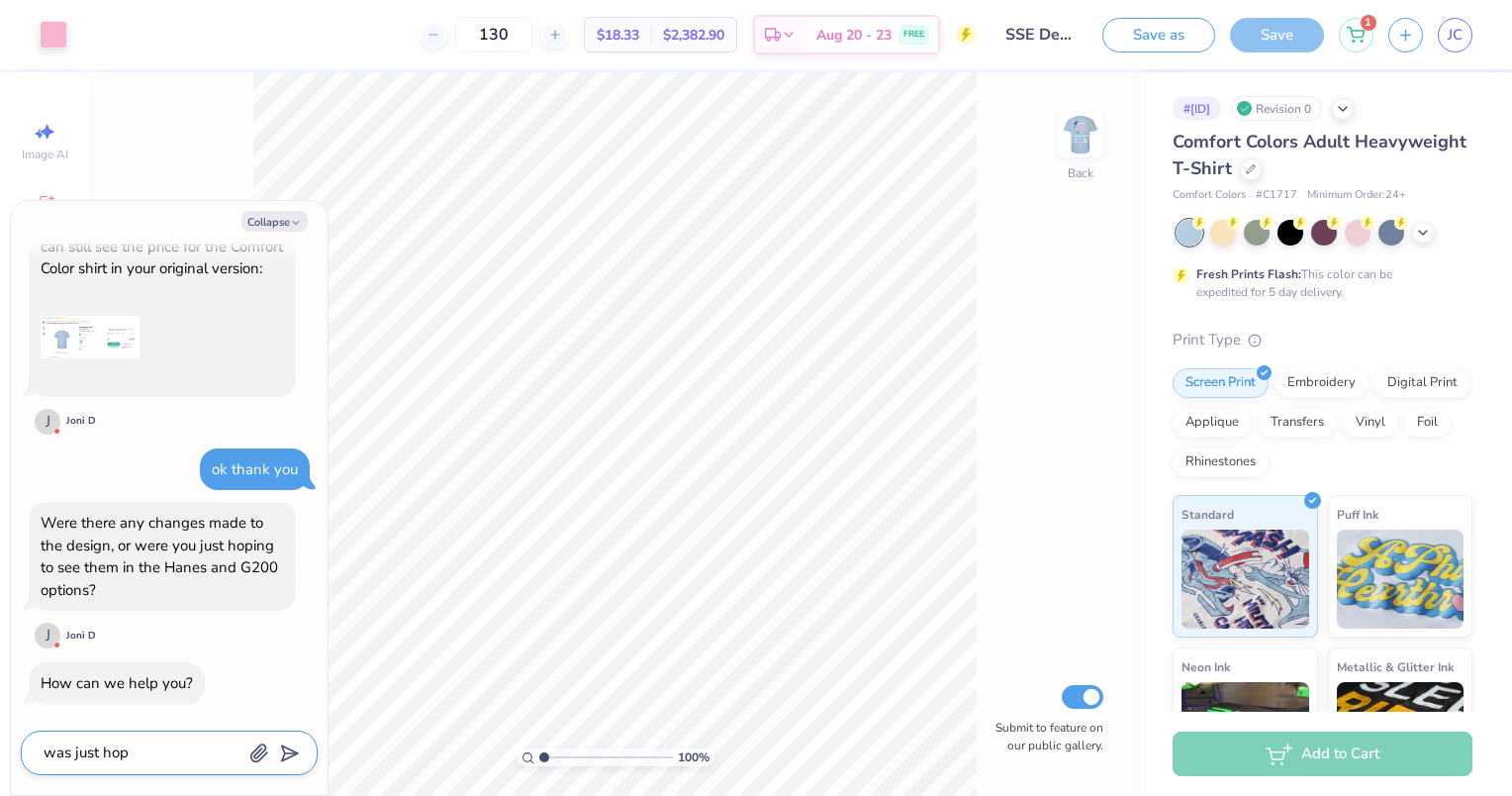 type on "was just hopi" 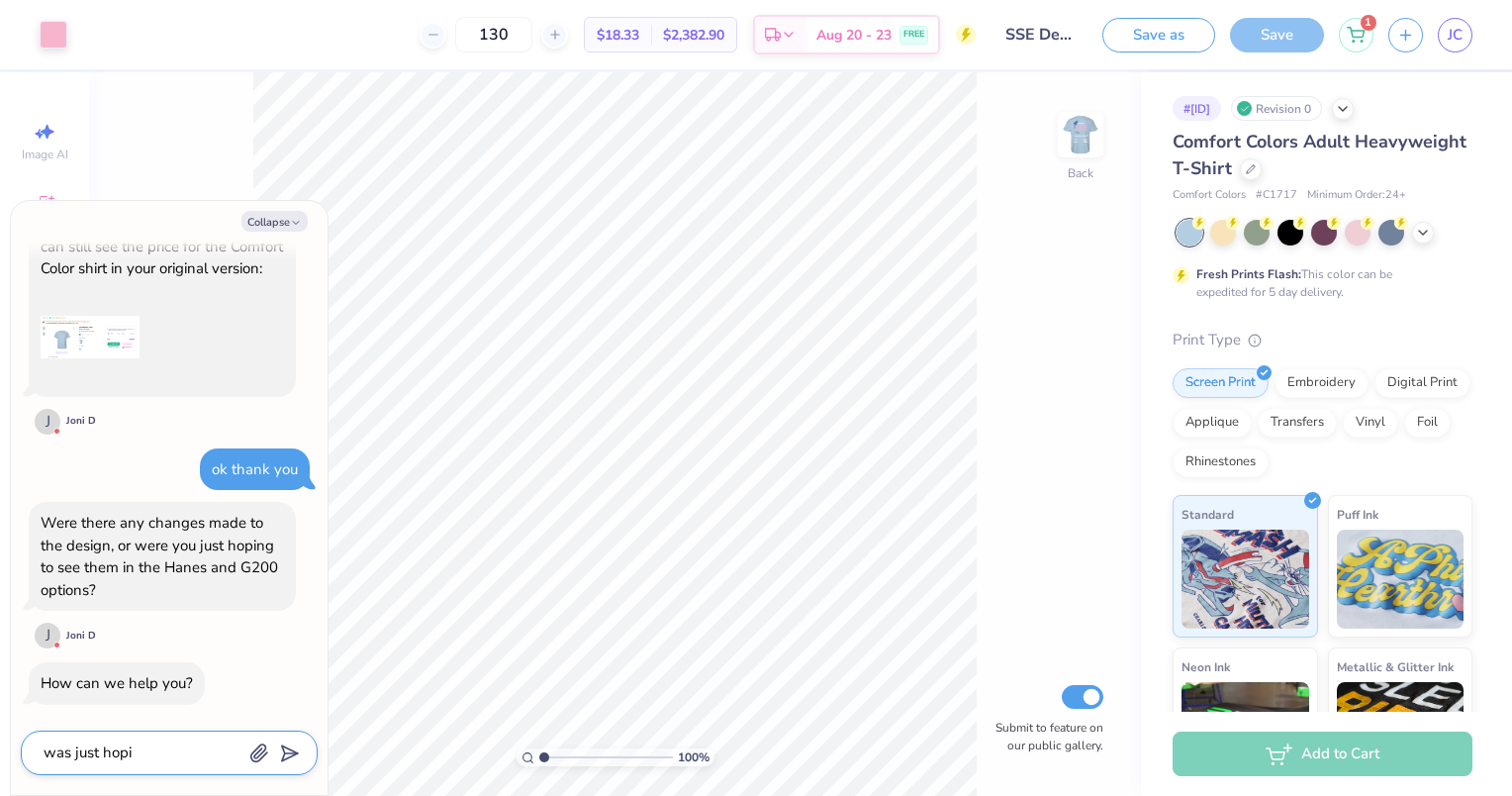 type on "was just hopin" 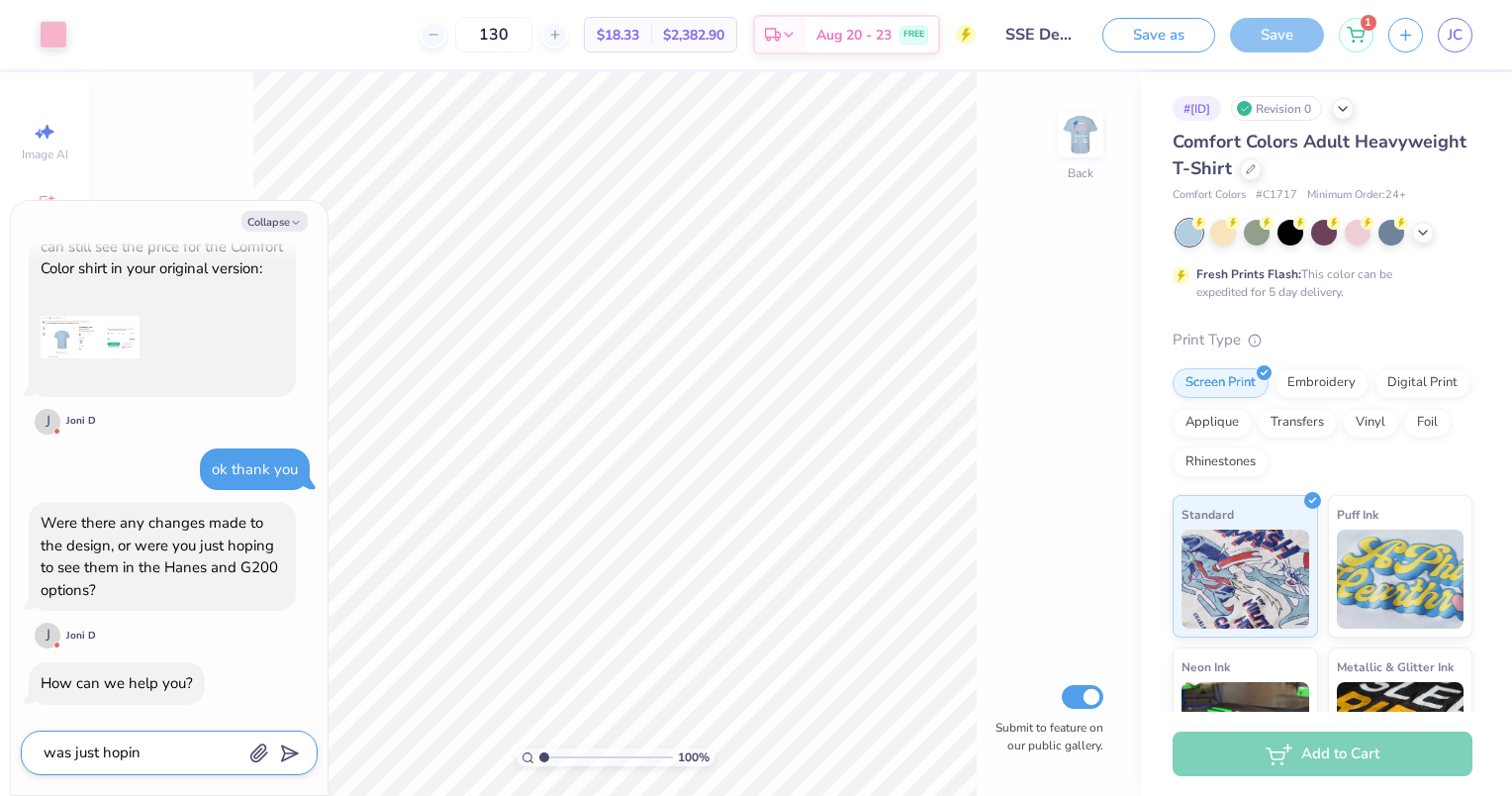type on "was just hoping" 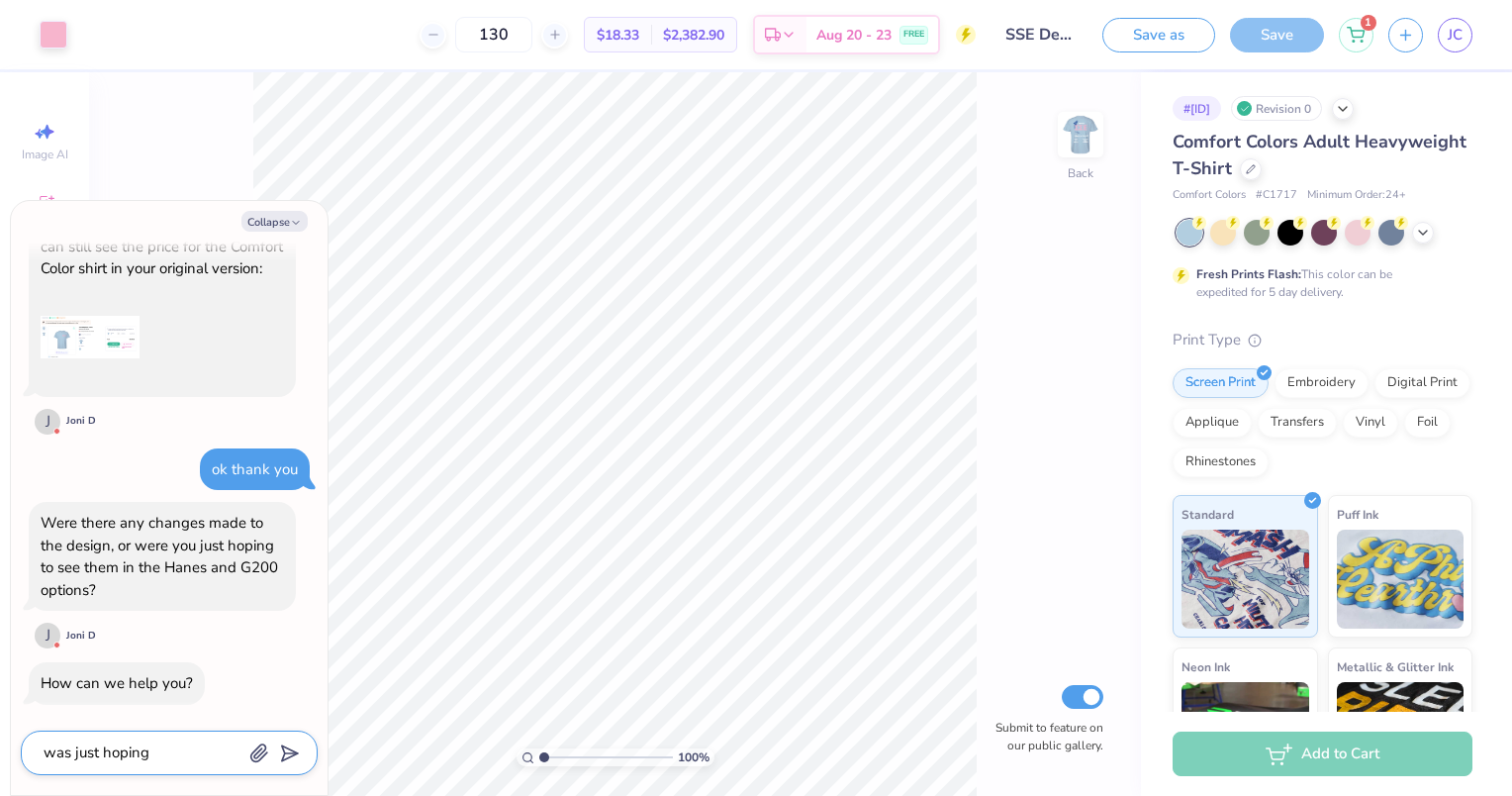 type on "was just hoping" 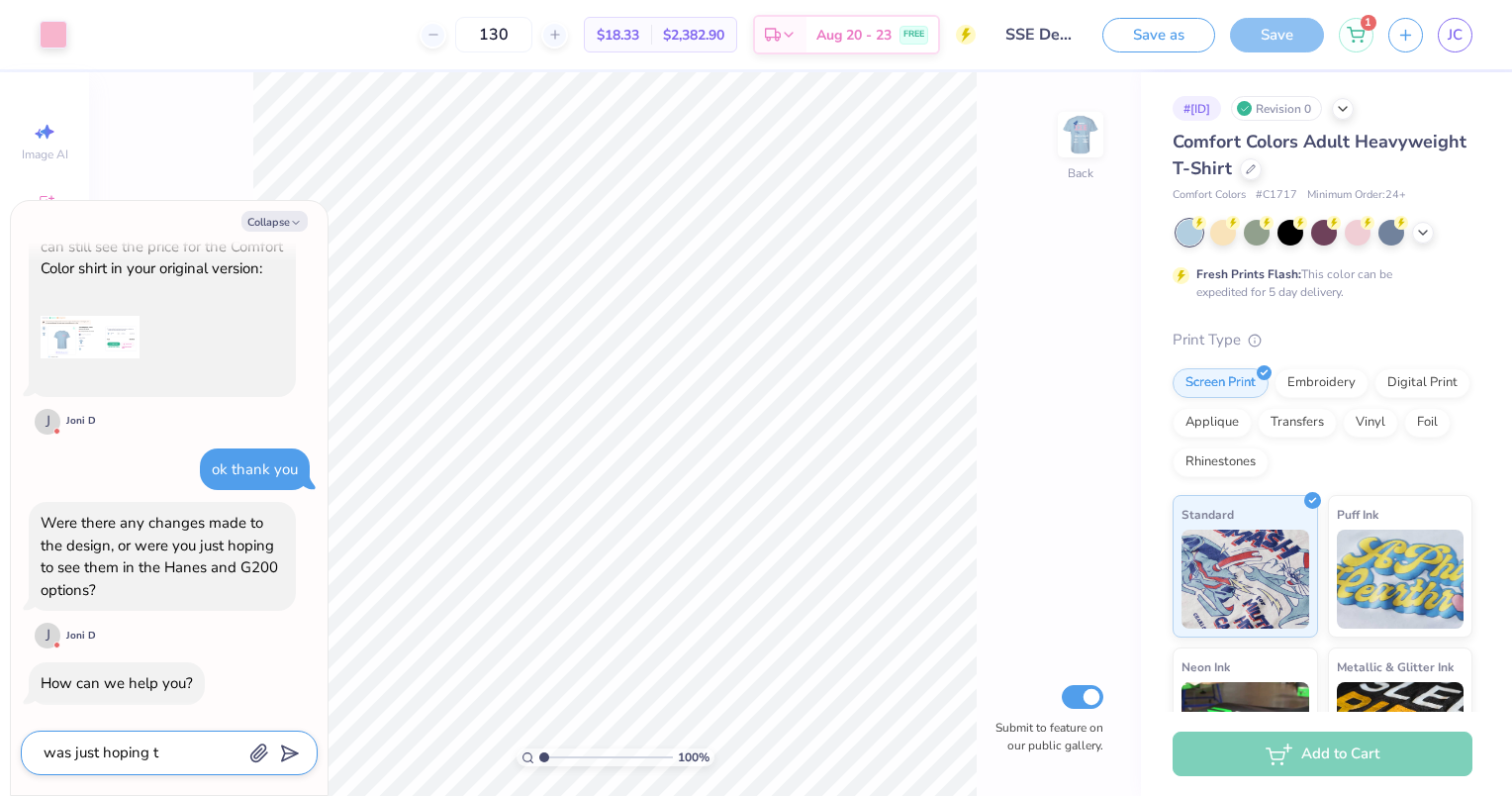 type on "was just hoping to" 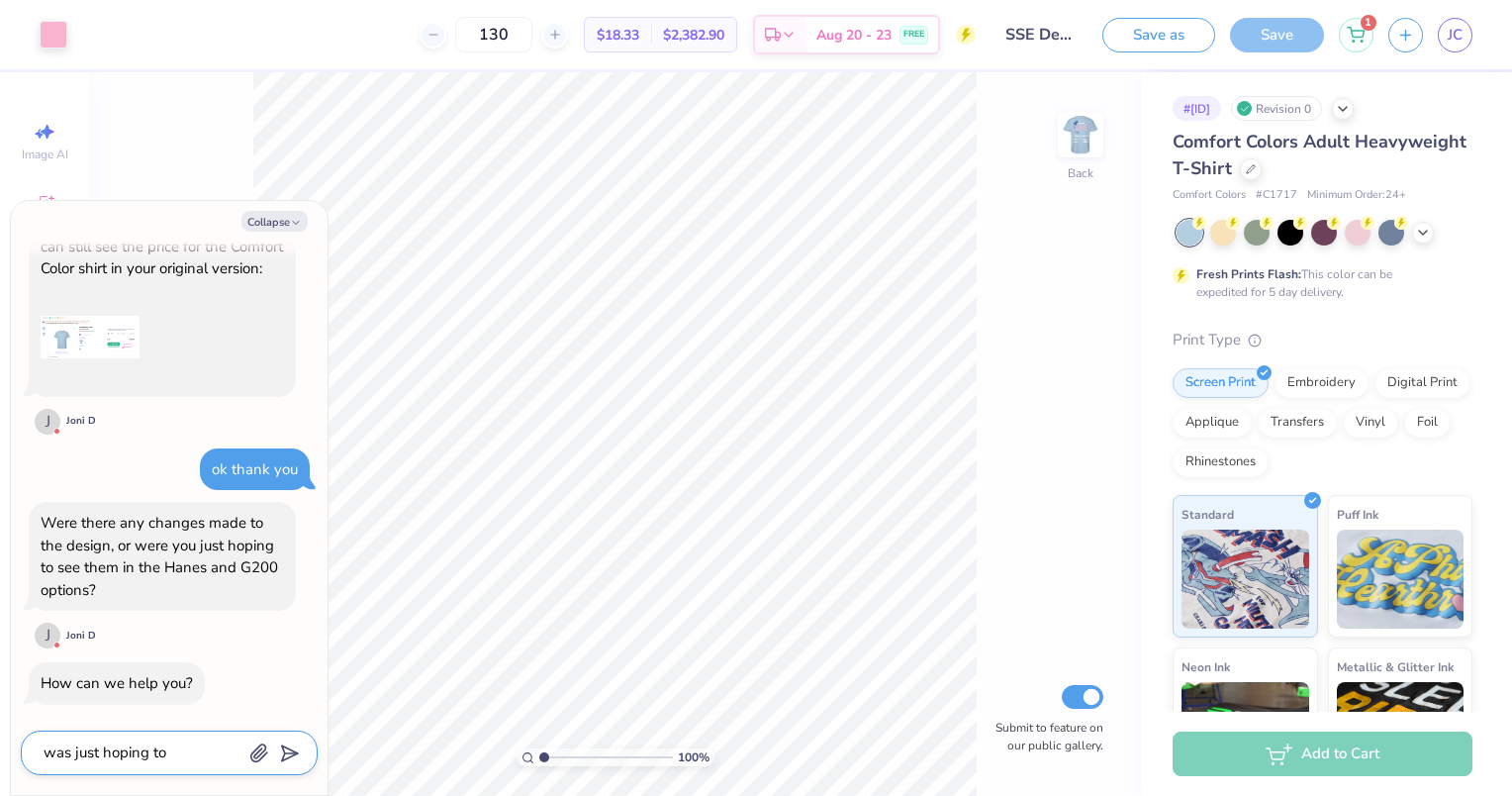type on "was just hoping to" 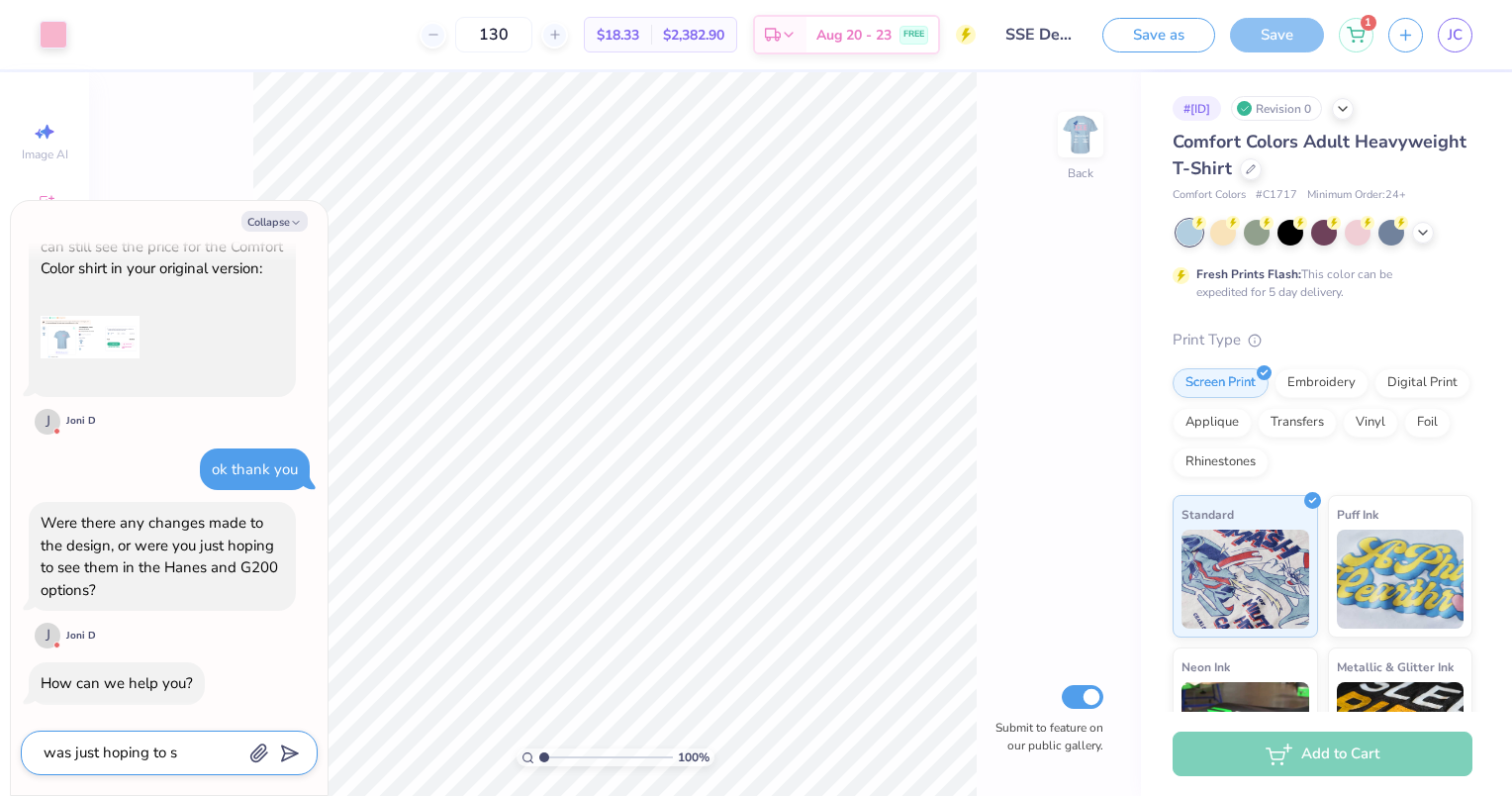 type on "x" 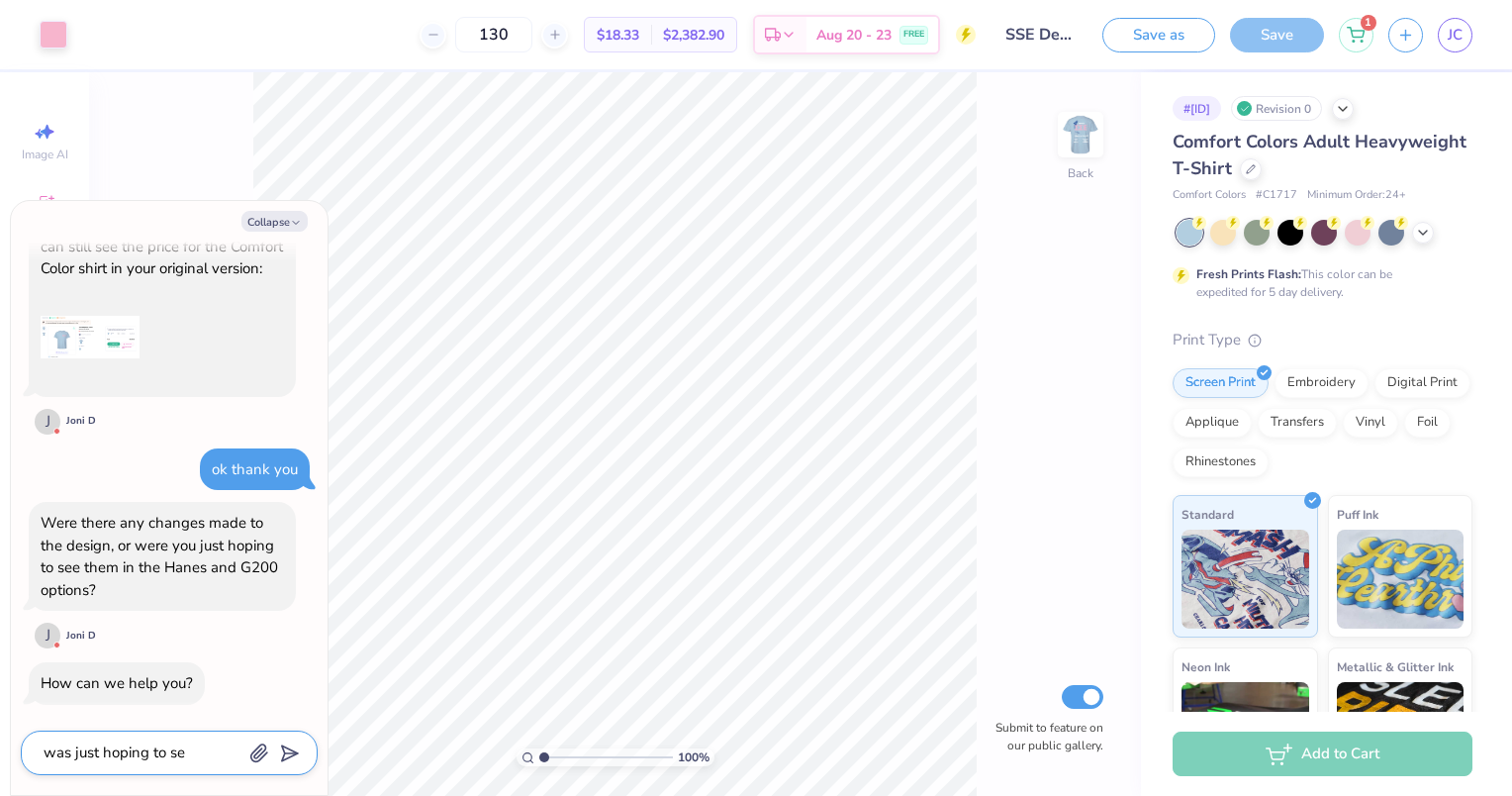 type on "was just hoping to see" 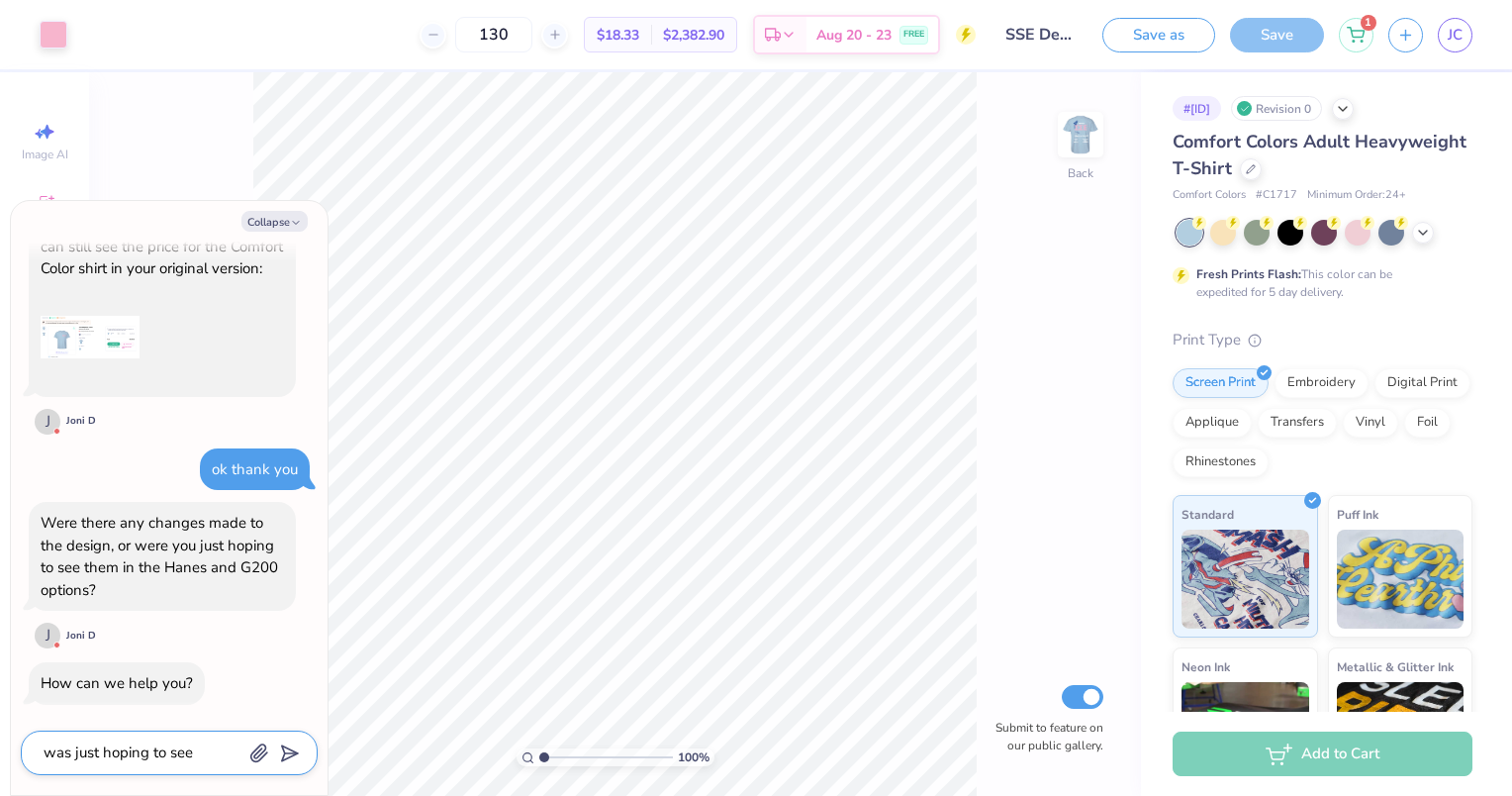 type on "was just hoping to see" 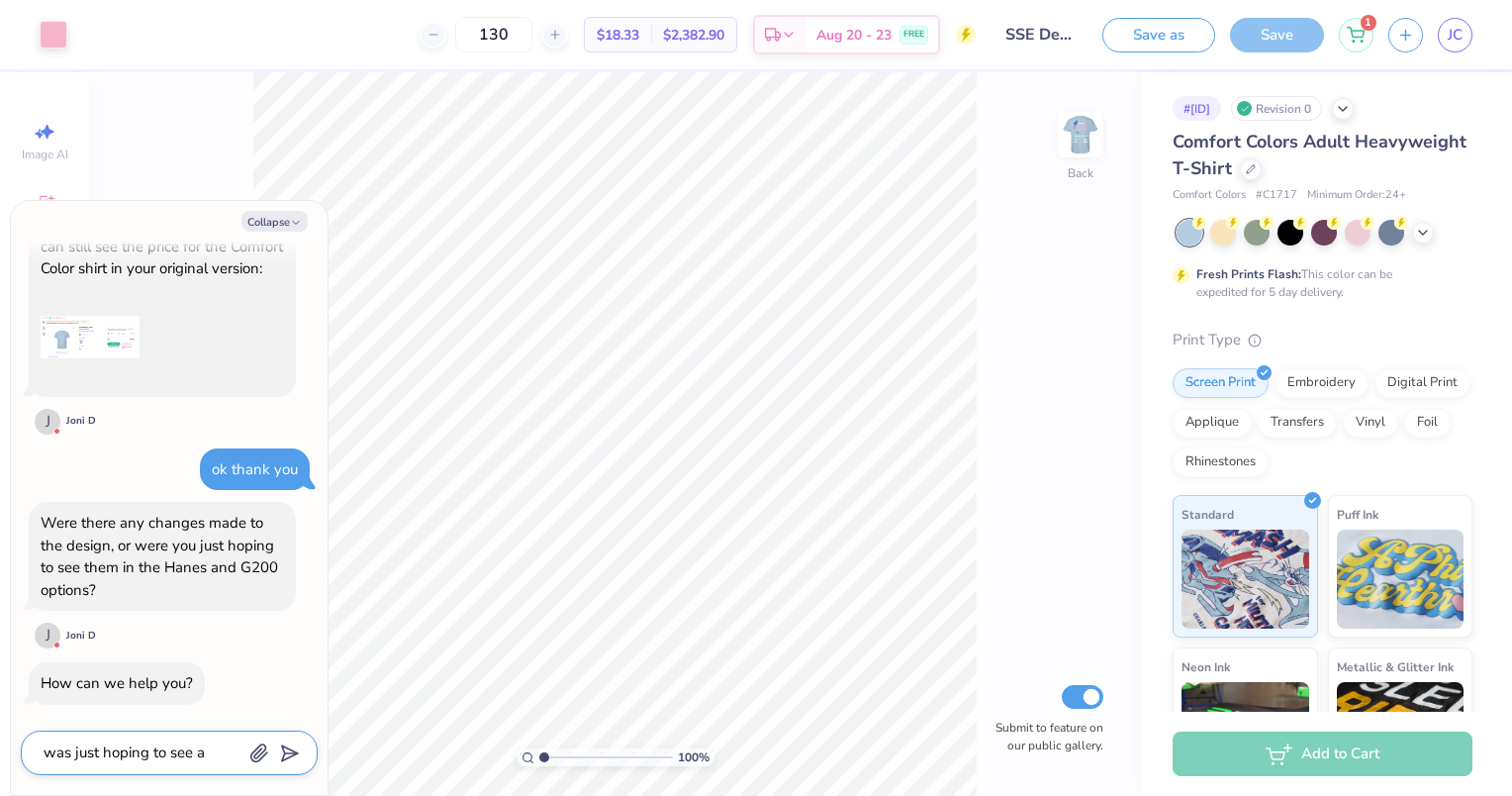 type on "was just hoping to see al" 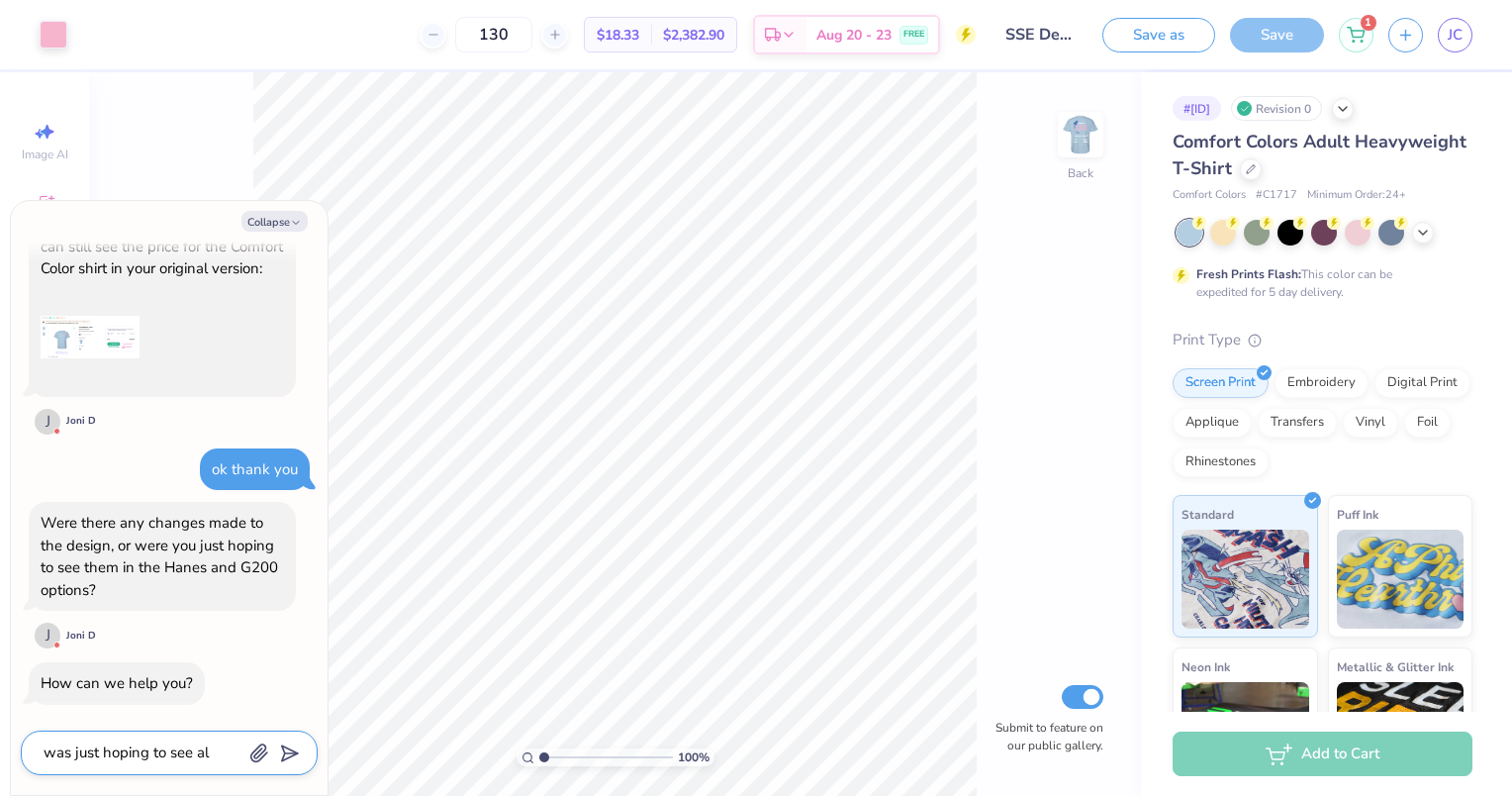 type on "was just hoping to see all" 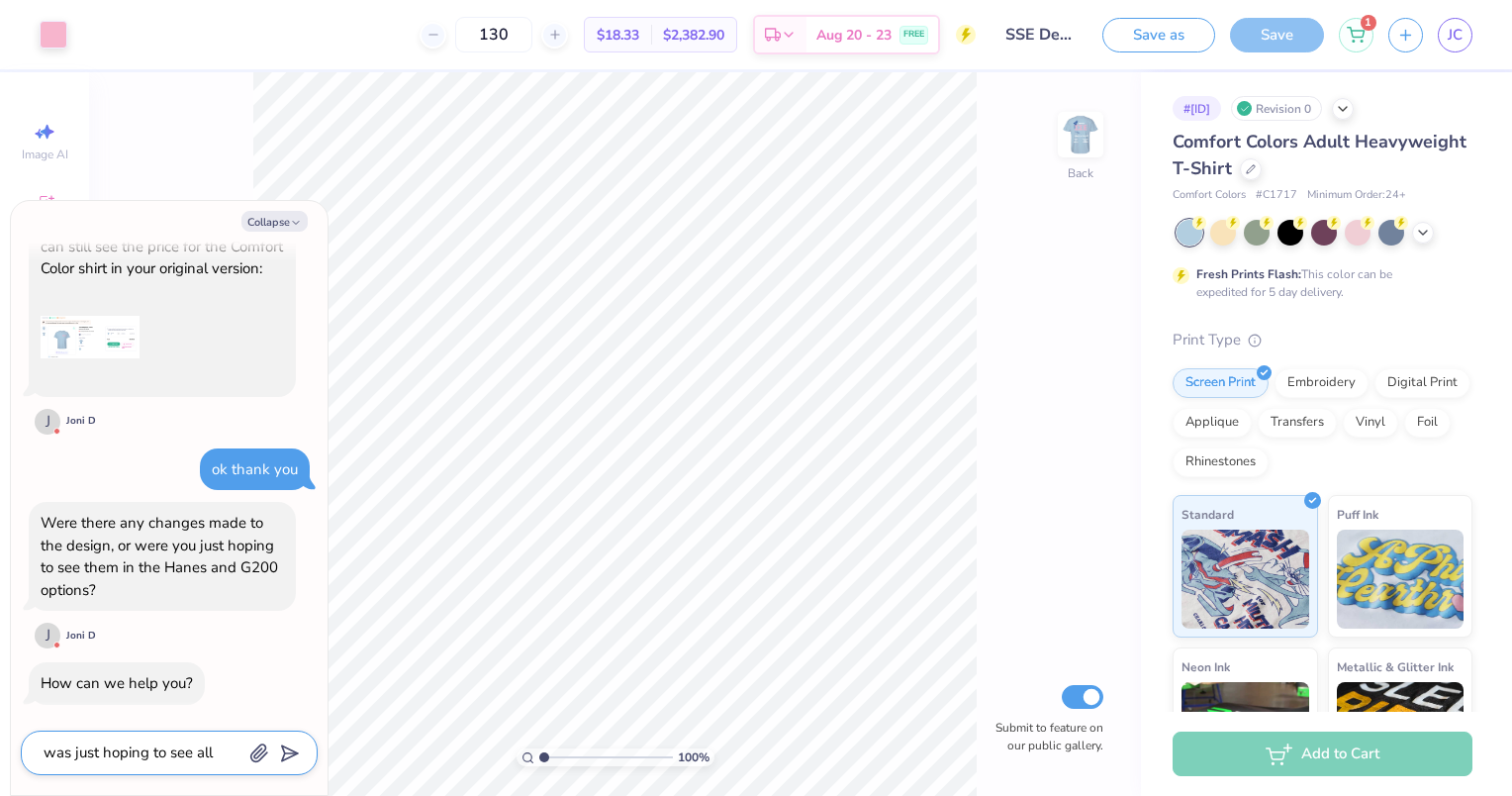 type on "was just hoping to see all" 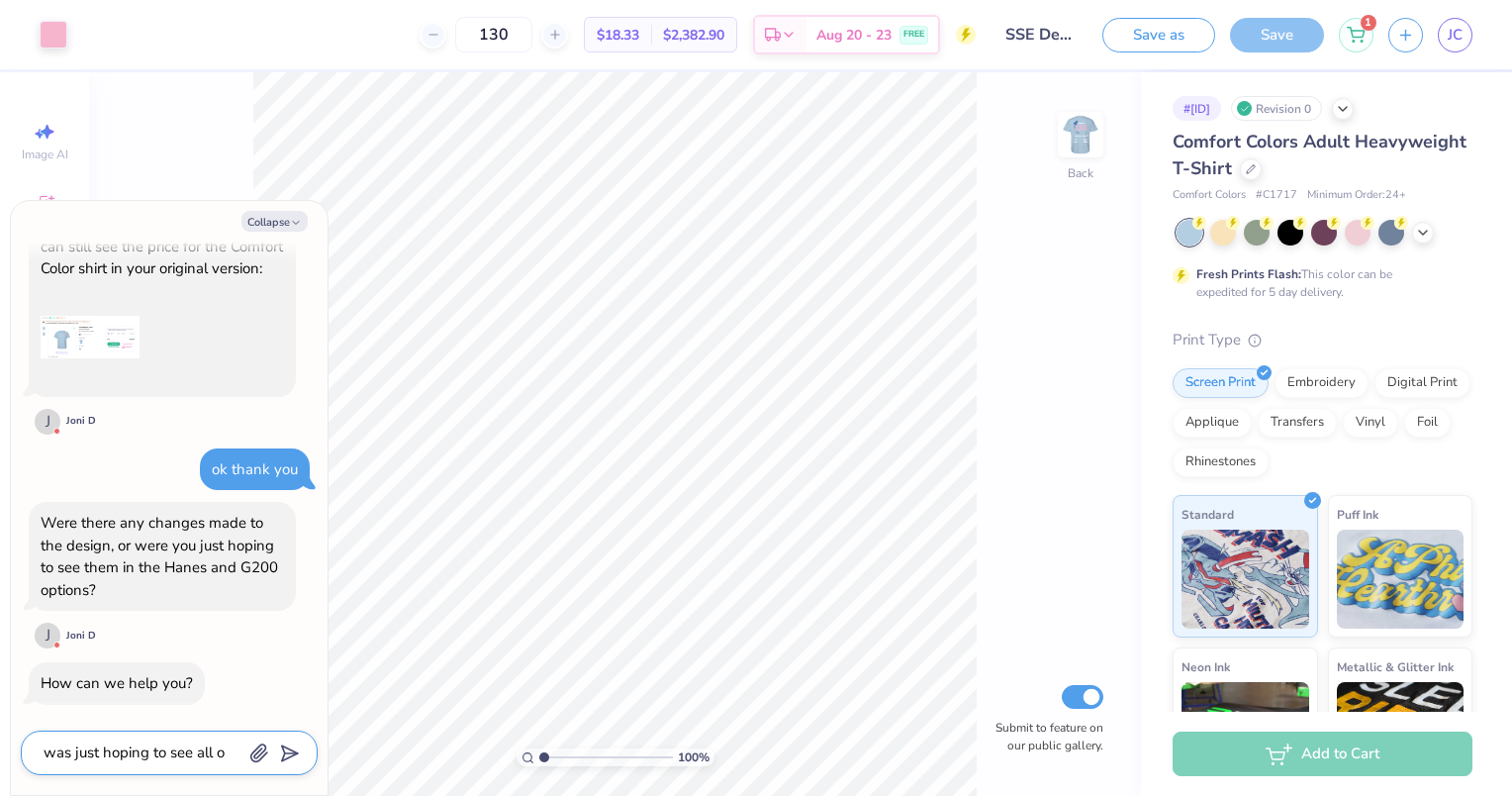 type on "was just hoping to see all of" 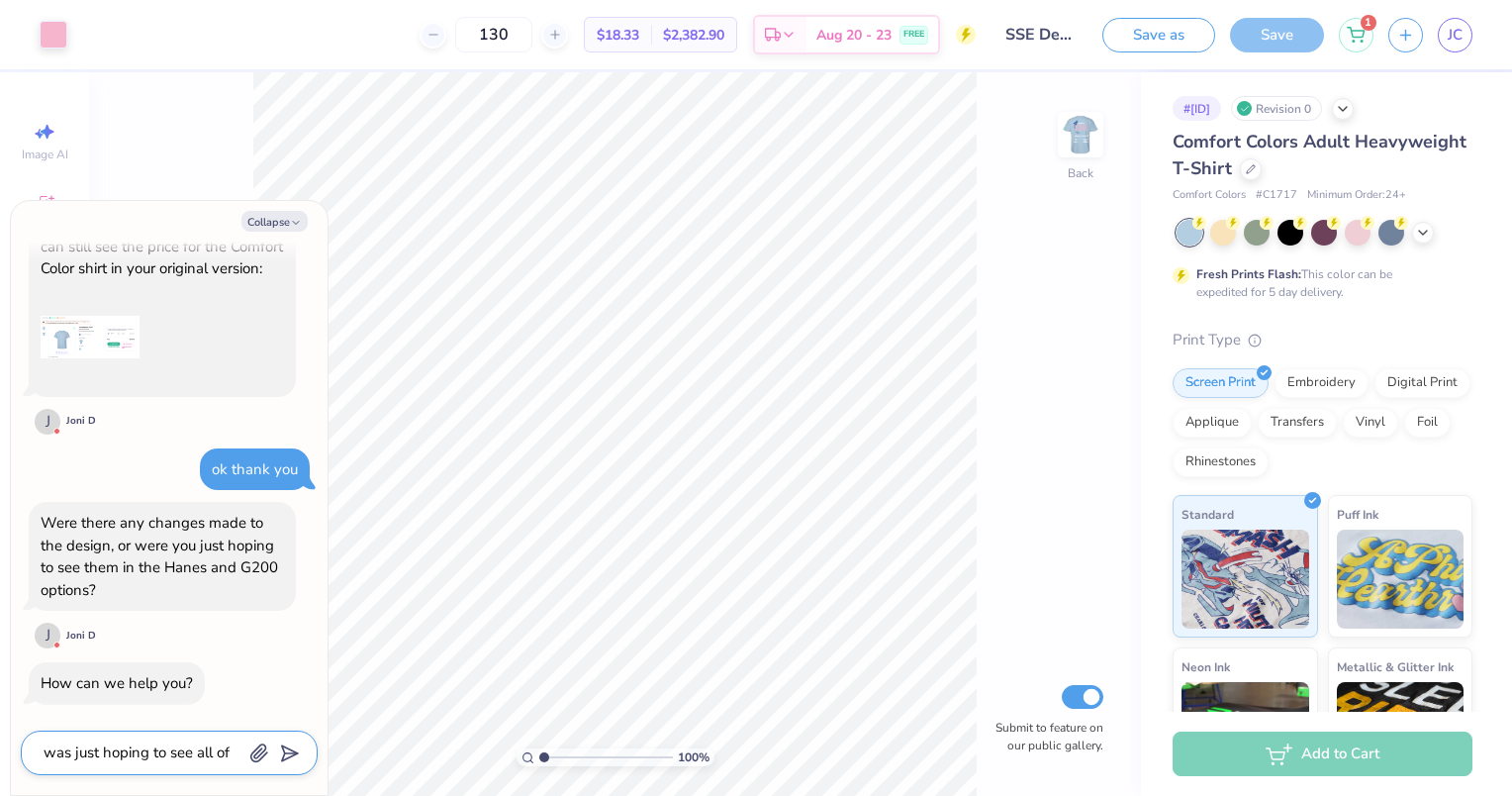 type on "was just hoping to see all of" 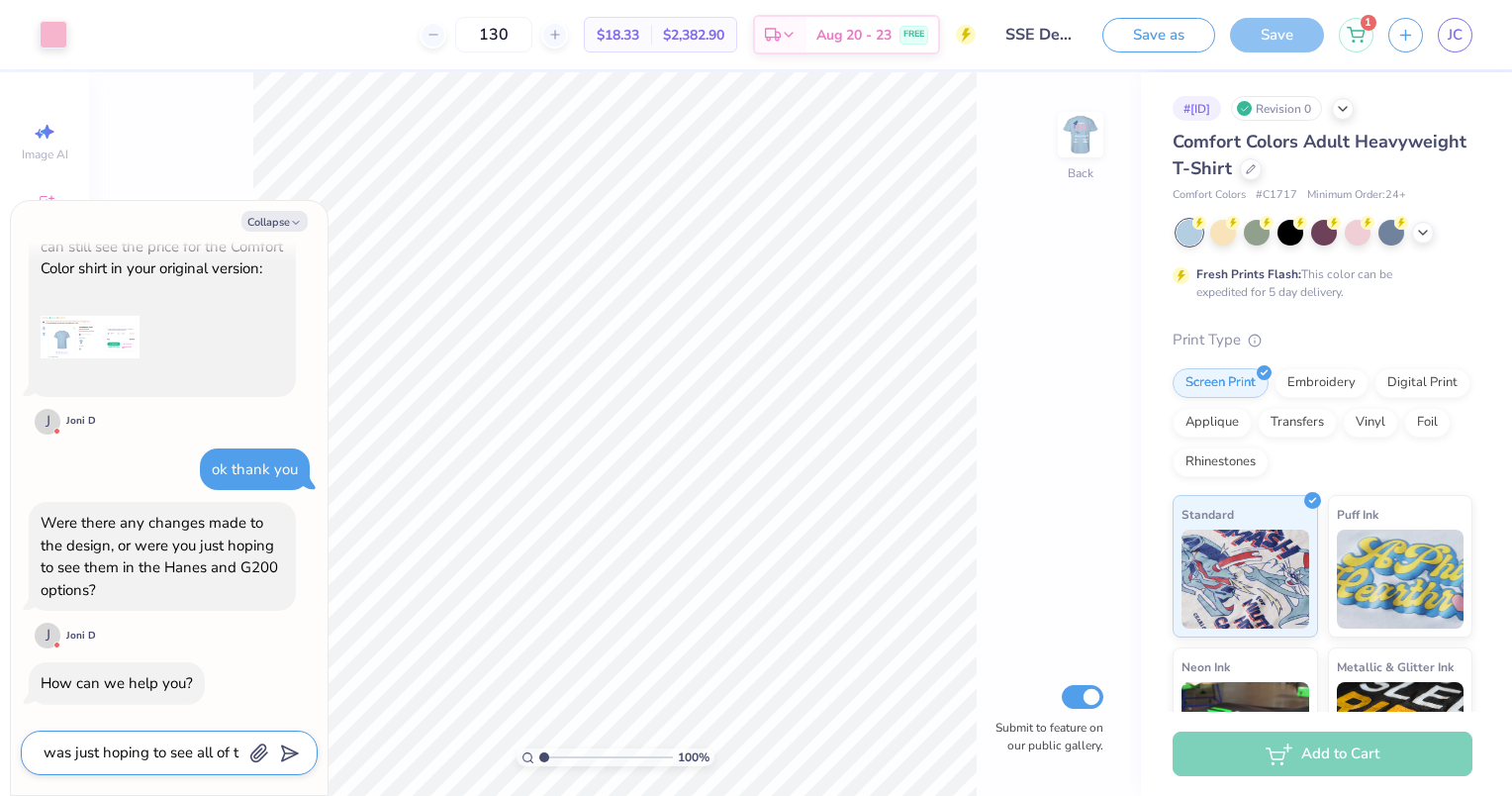 type on "was just hoping to see all of th" 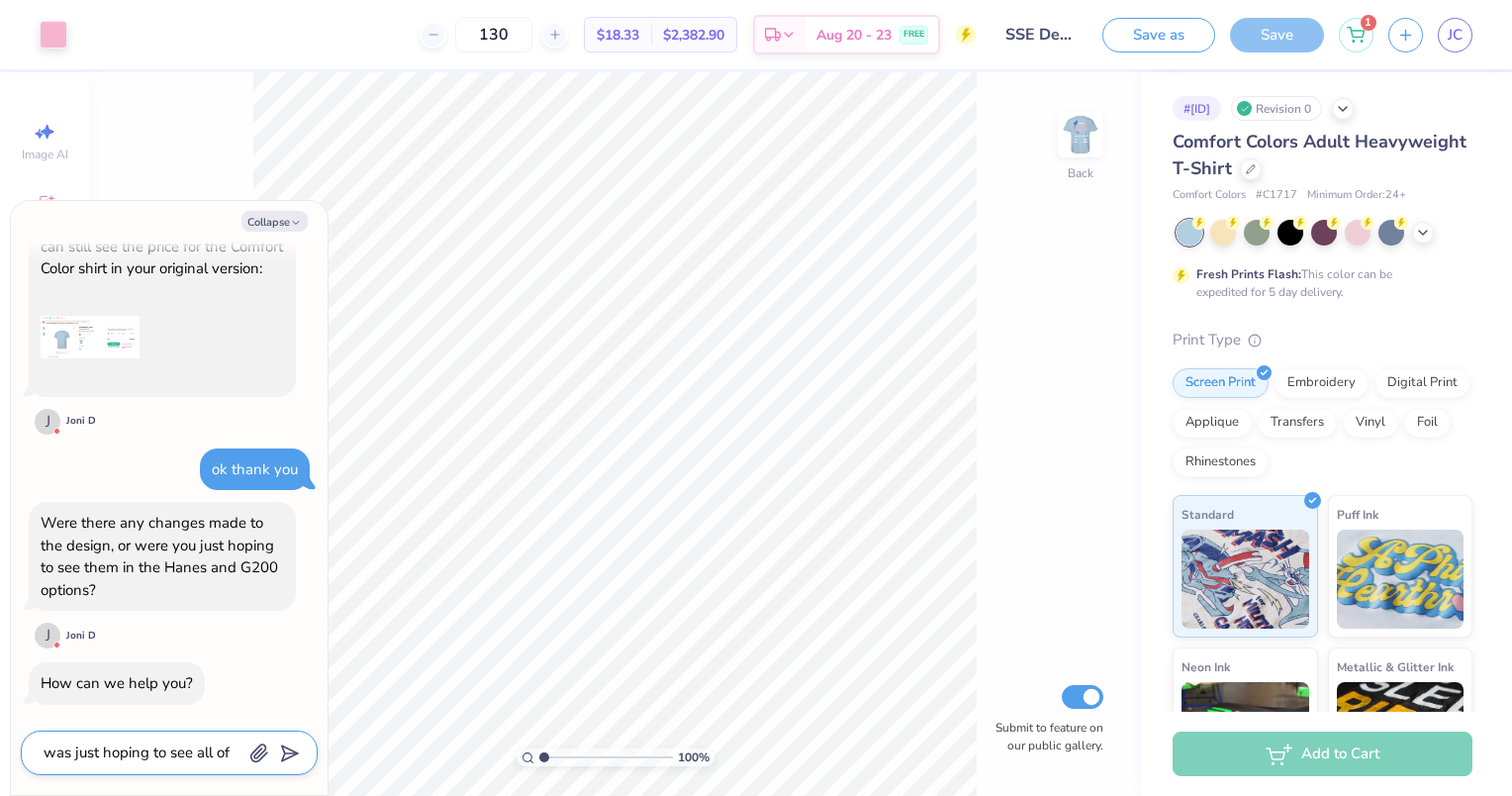 type on "was just hoping to see all of the" 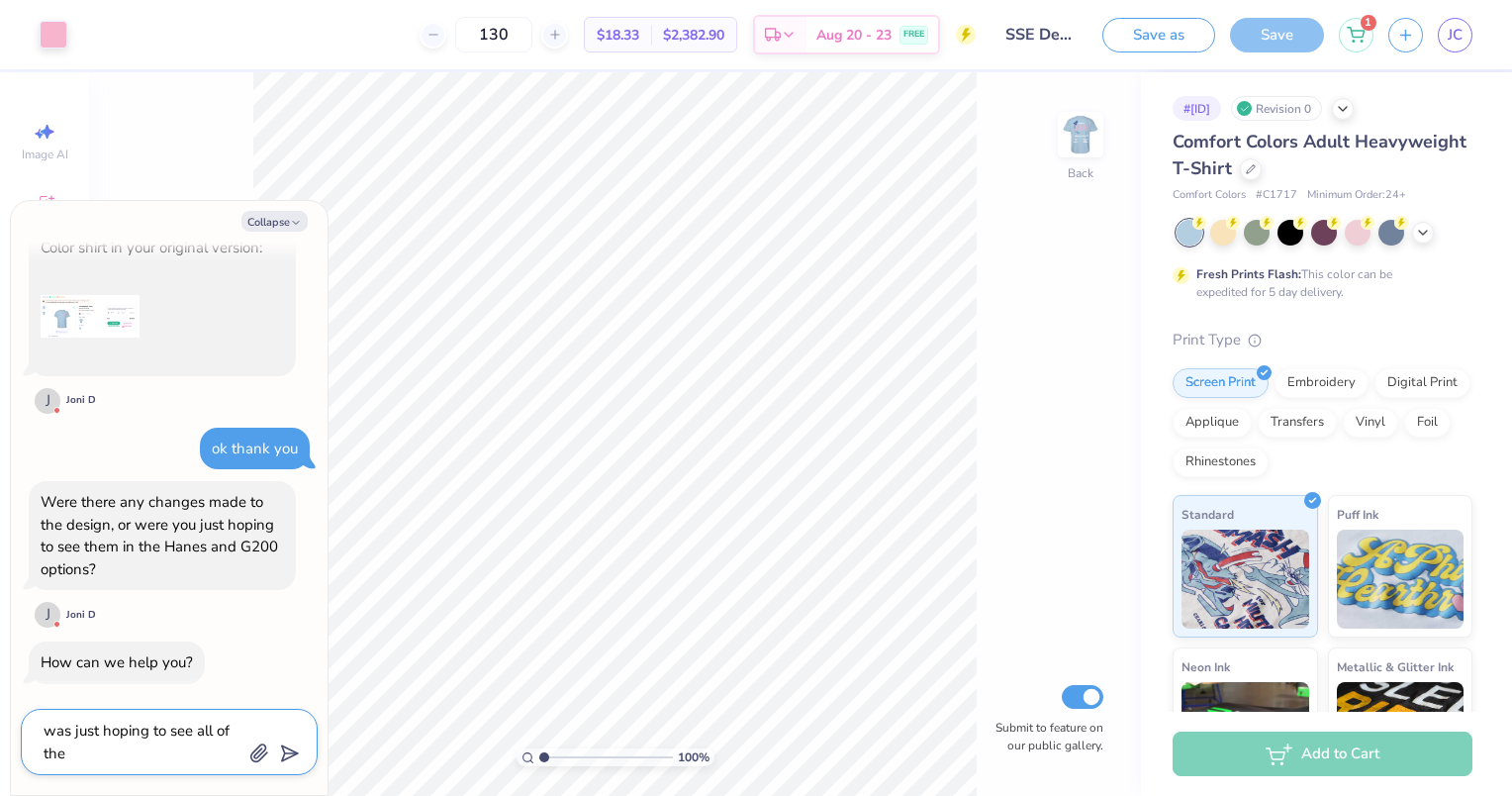 type on "was just hoping to see all of the" 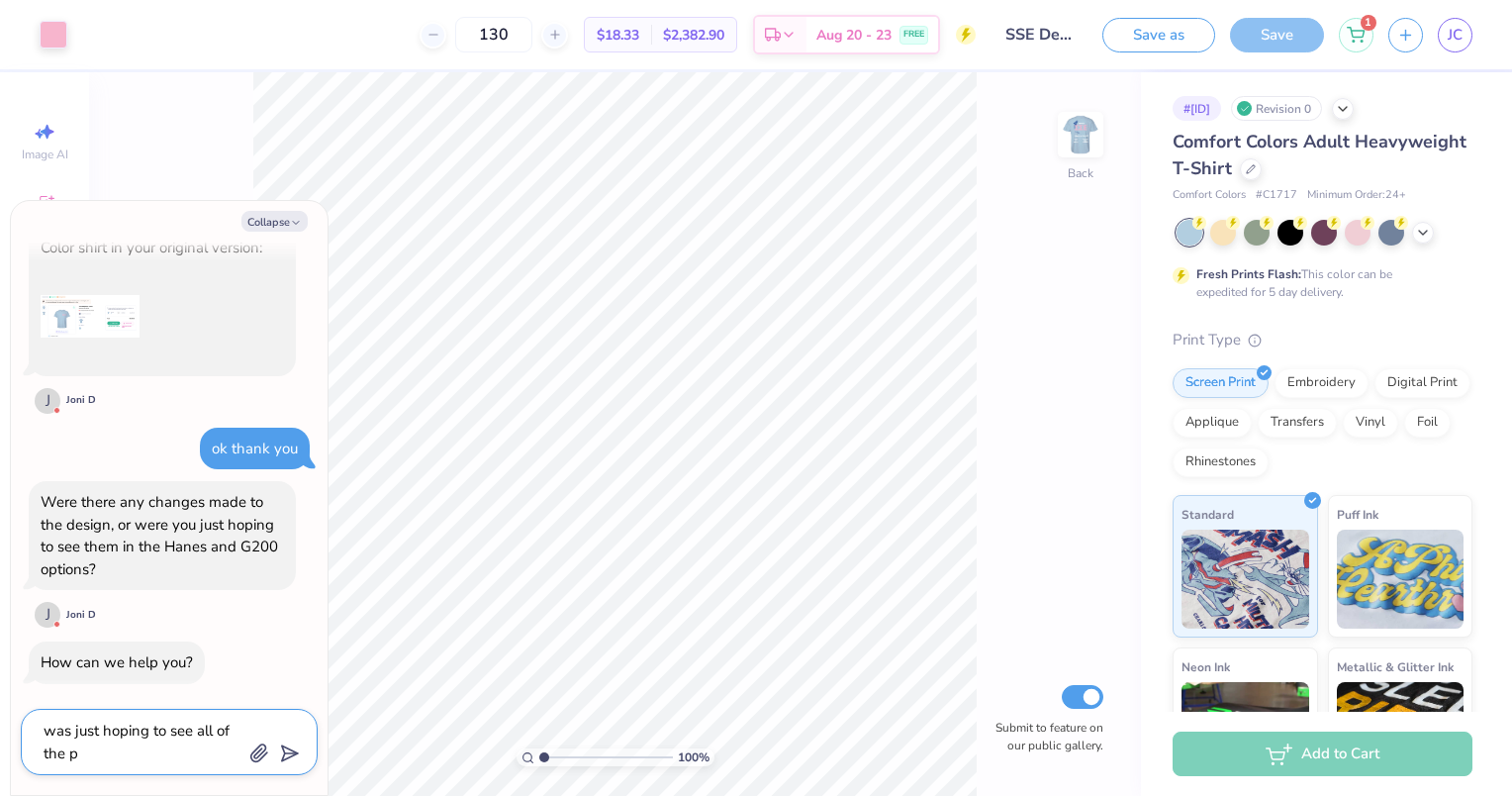 type on "was just hoping to see all of the pr" 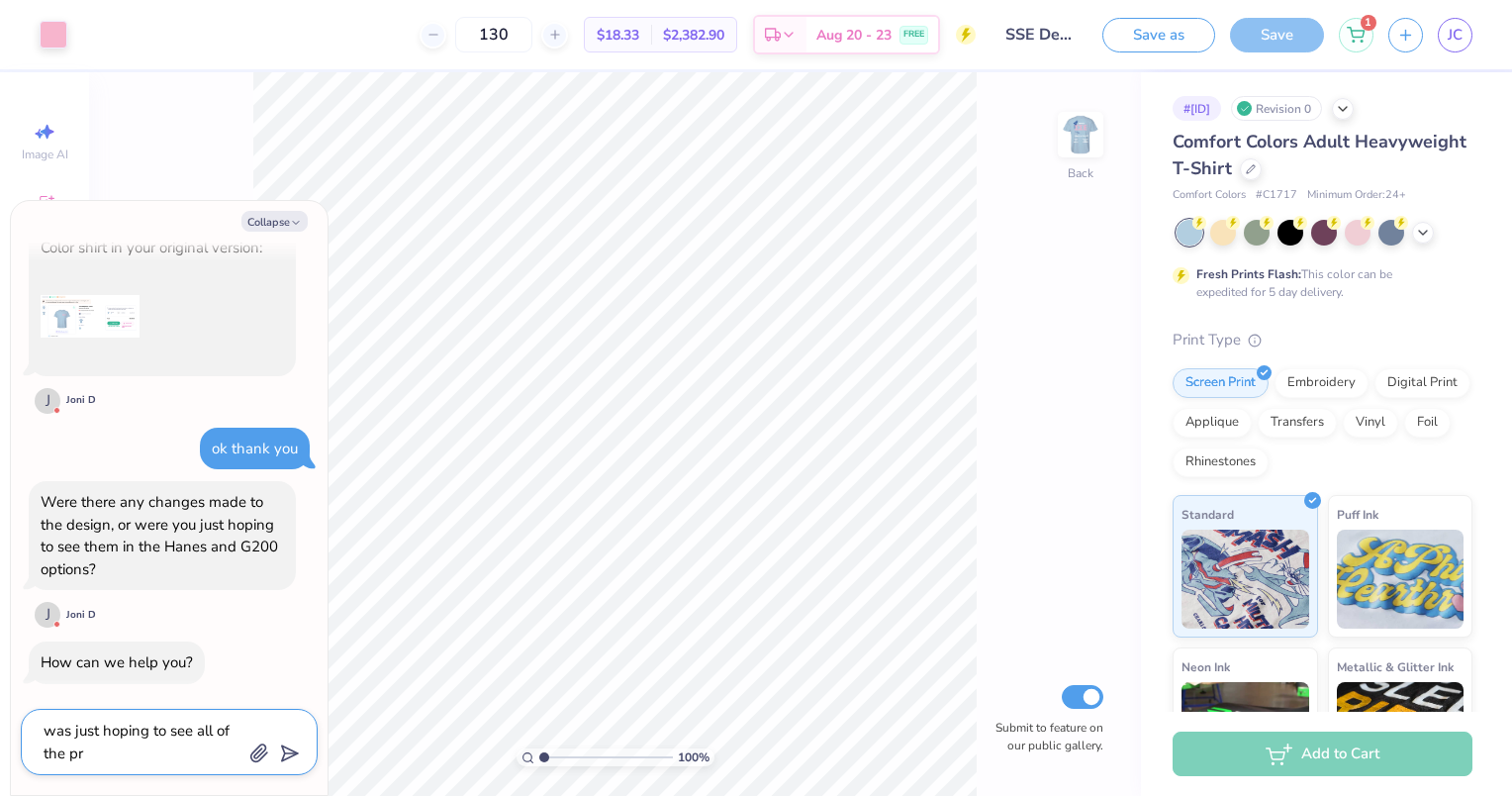 type on "was just hoping to see all of the pri" 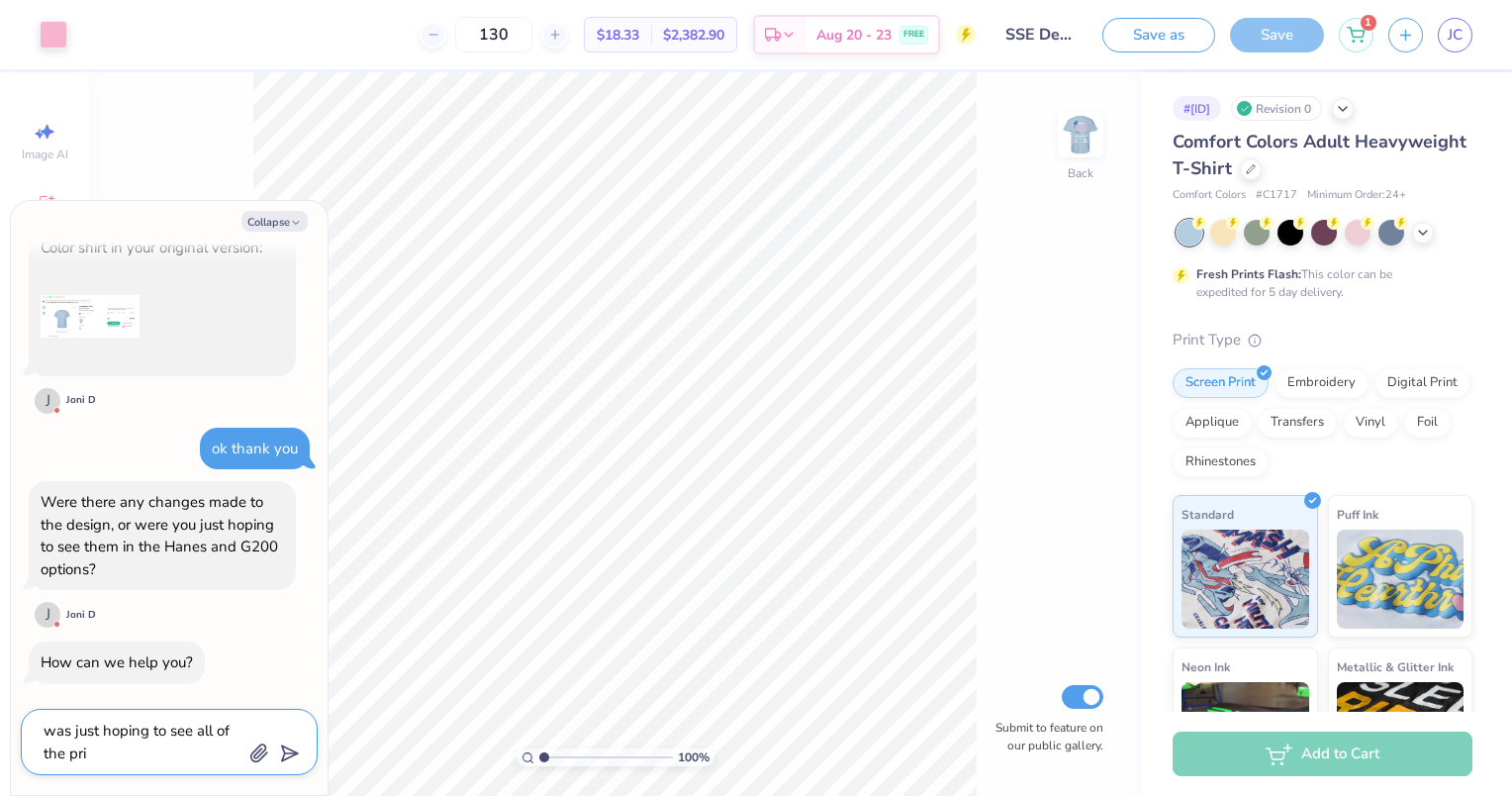 type on "was just hoping to see all of the pric" 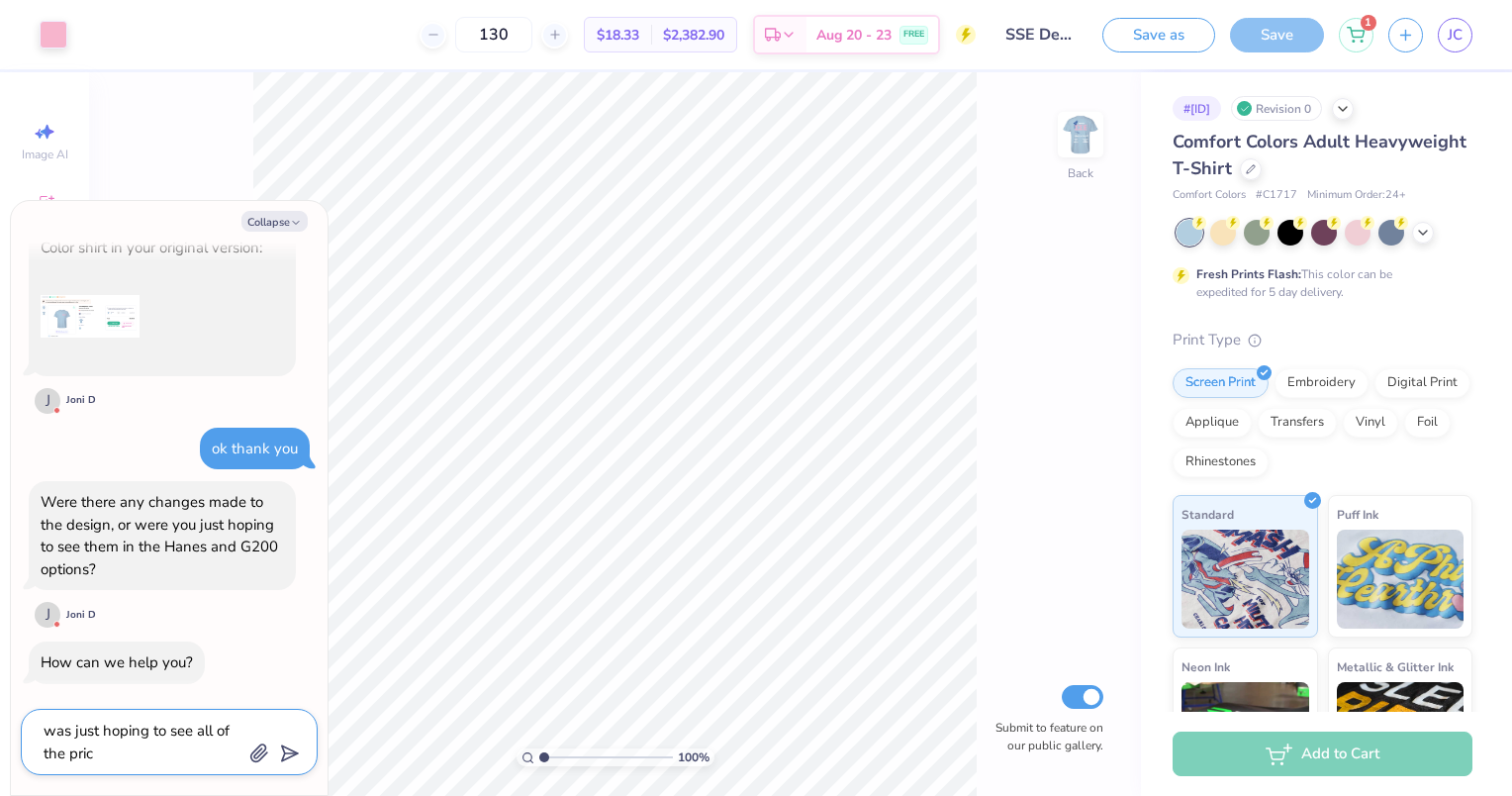 type on "was just hoping to see all of the price" 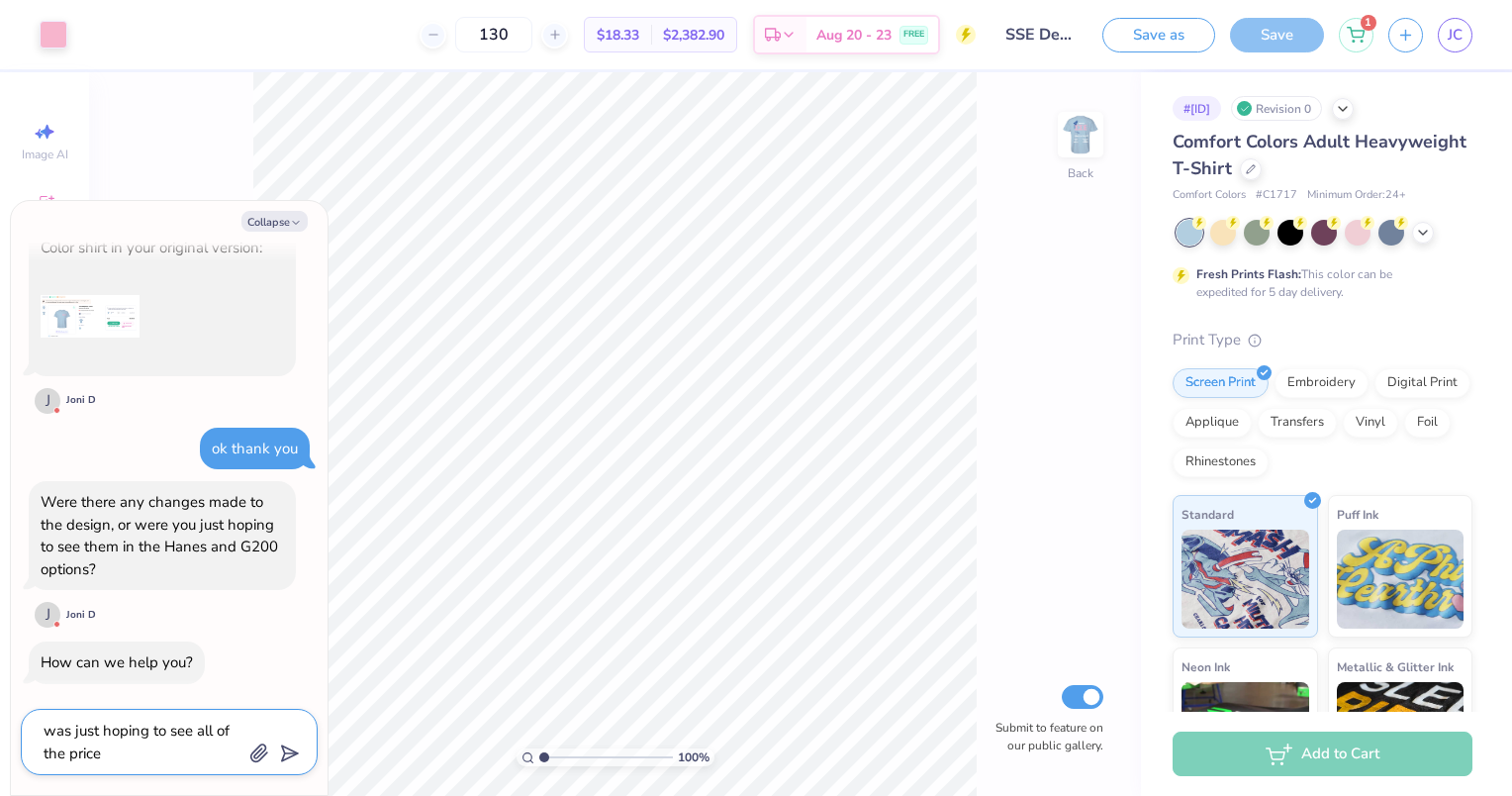 type on "was just hoping to see all of the price" 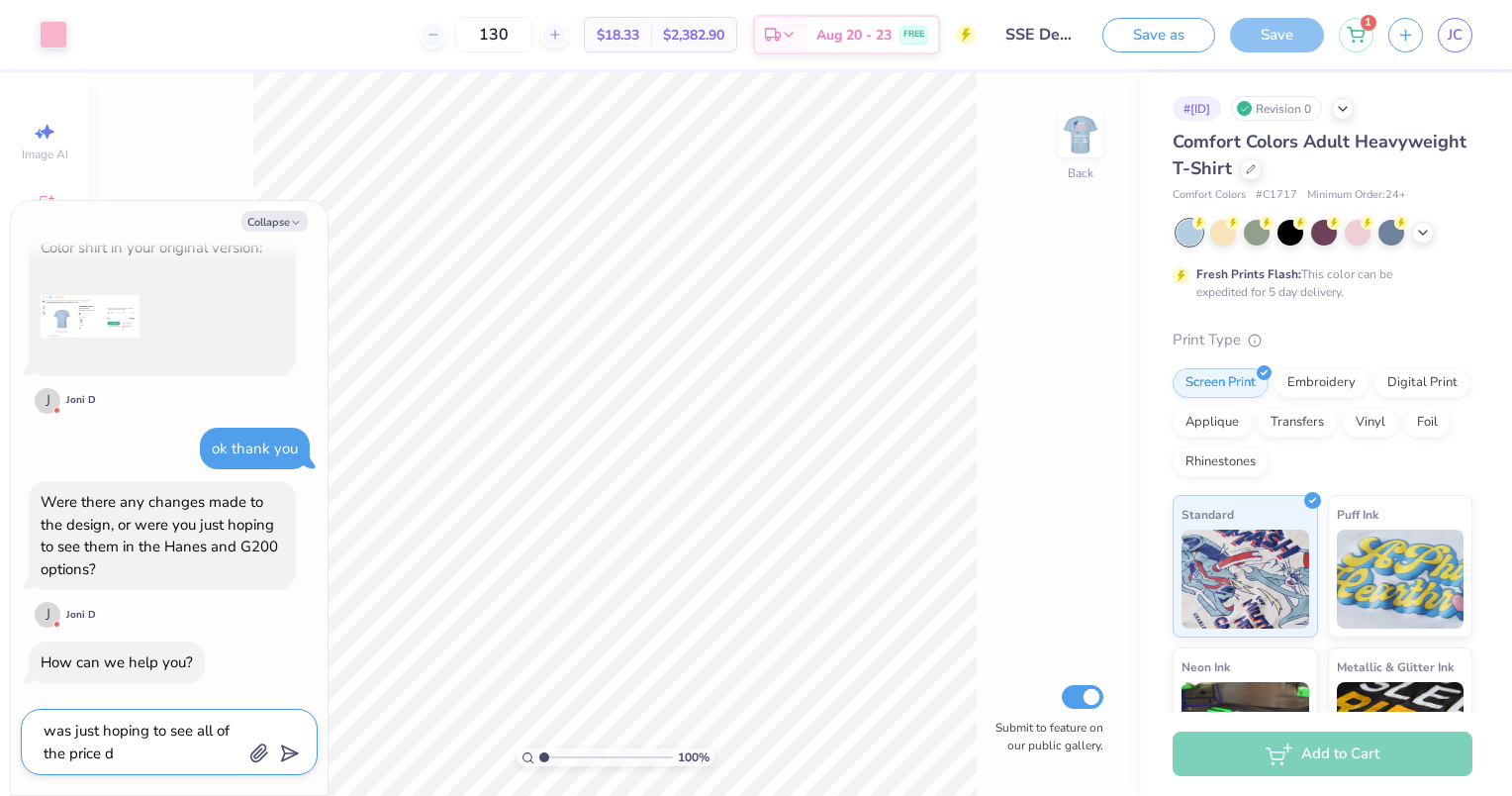 type on "was just hoping to see all of the price di" 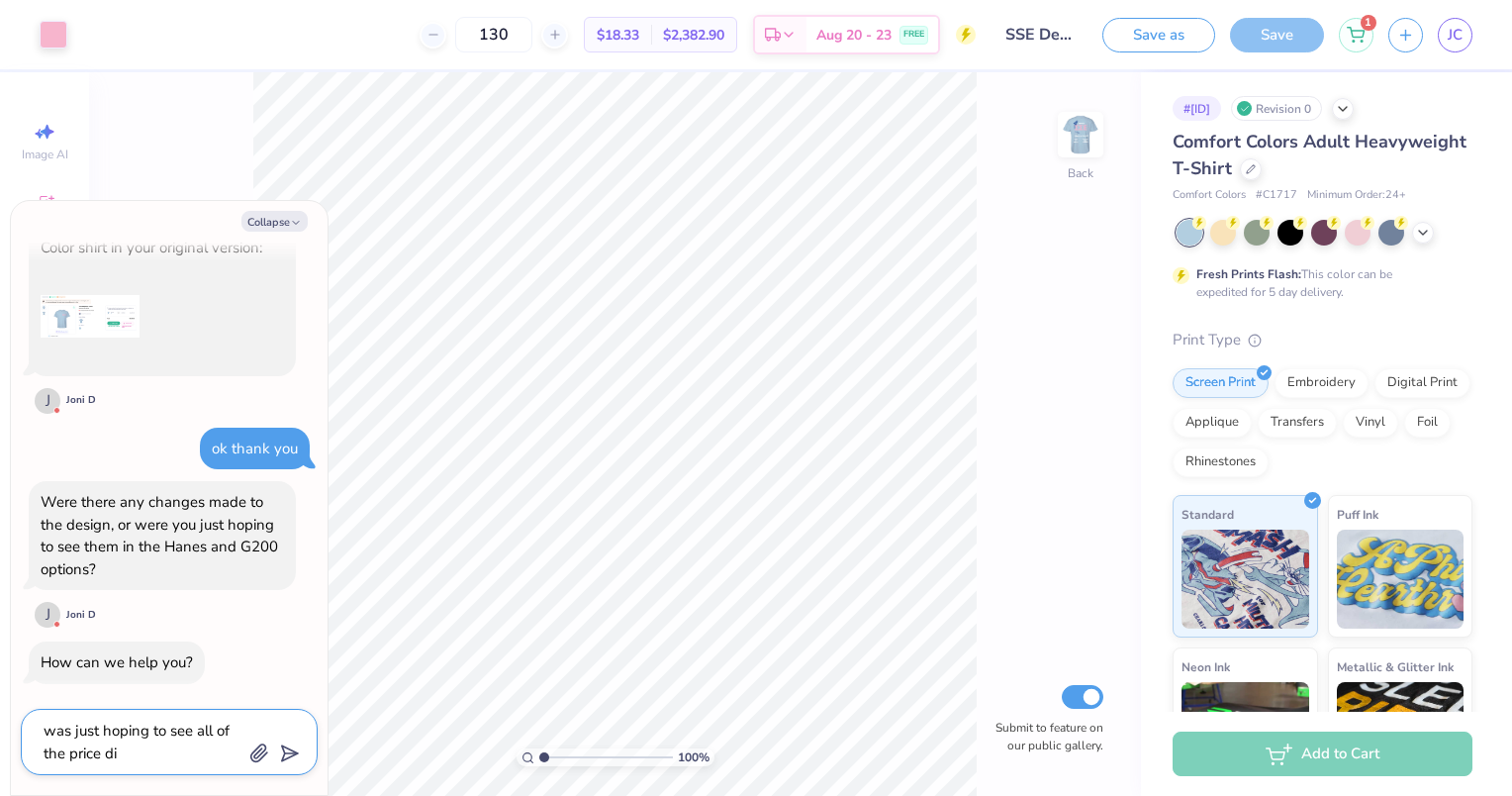 type on "was just hoping to see all of the price dif" 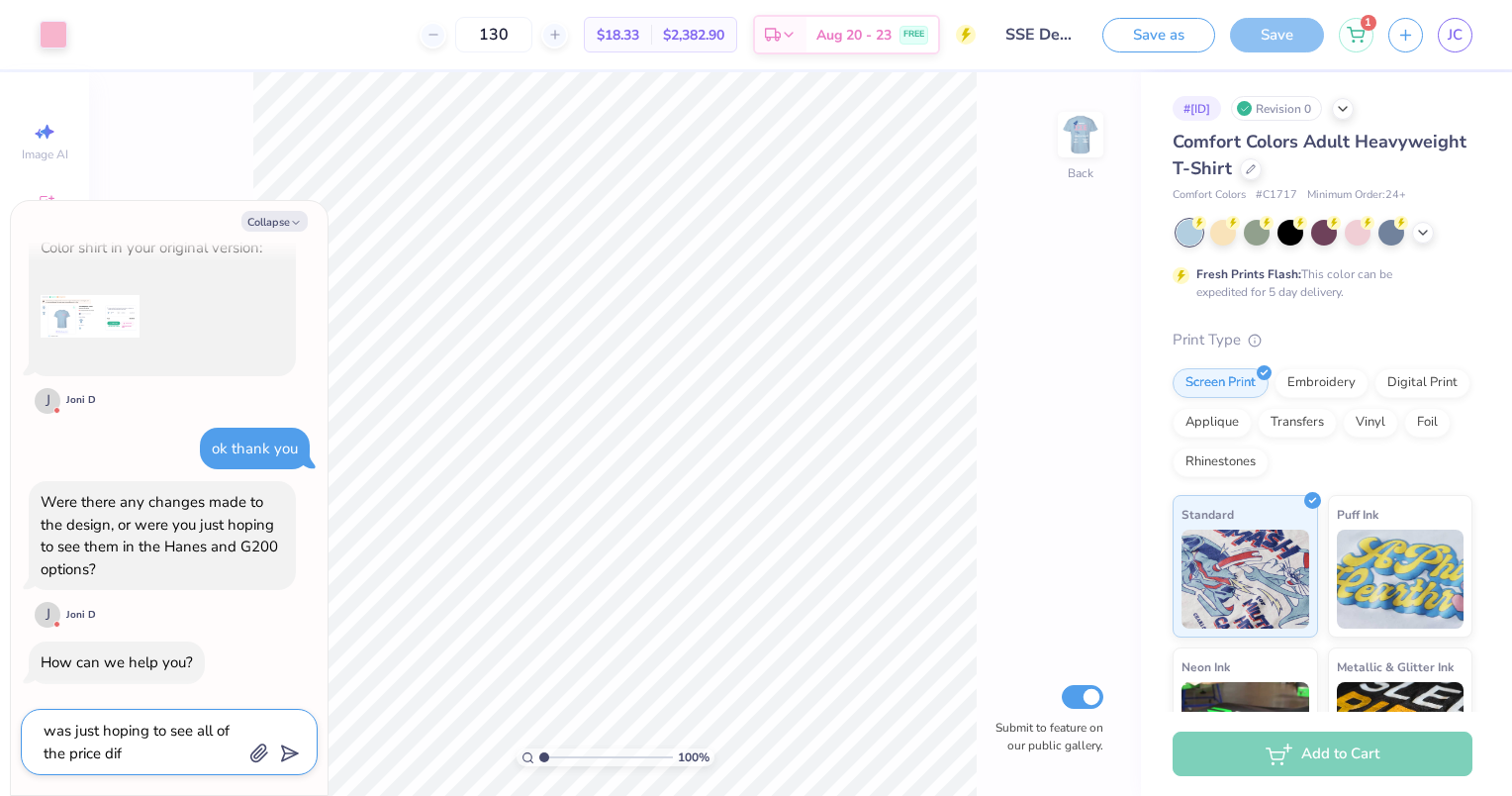 type on "x" 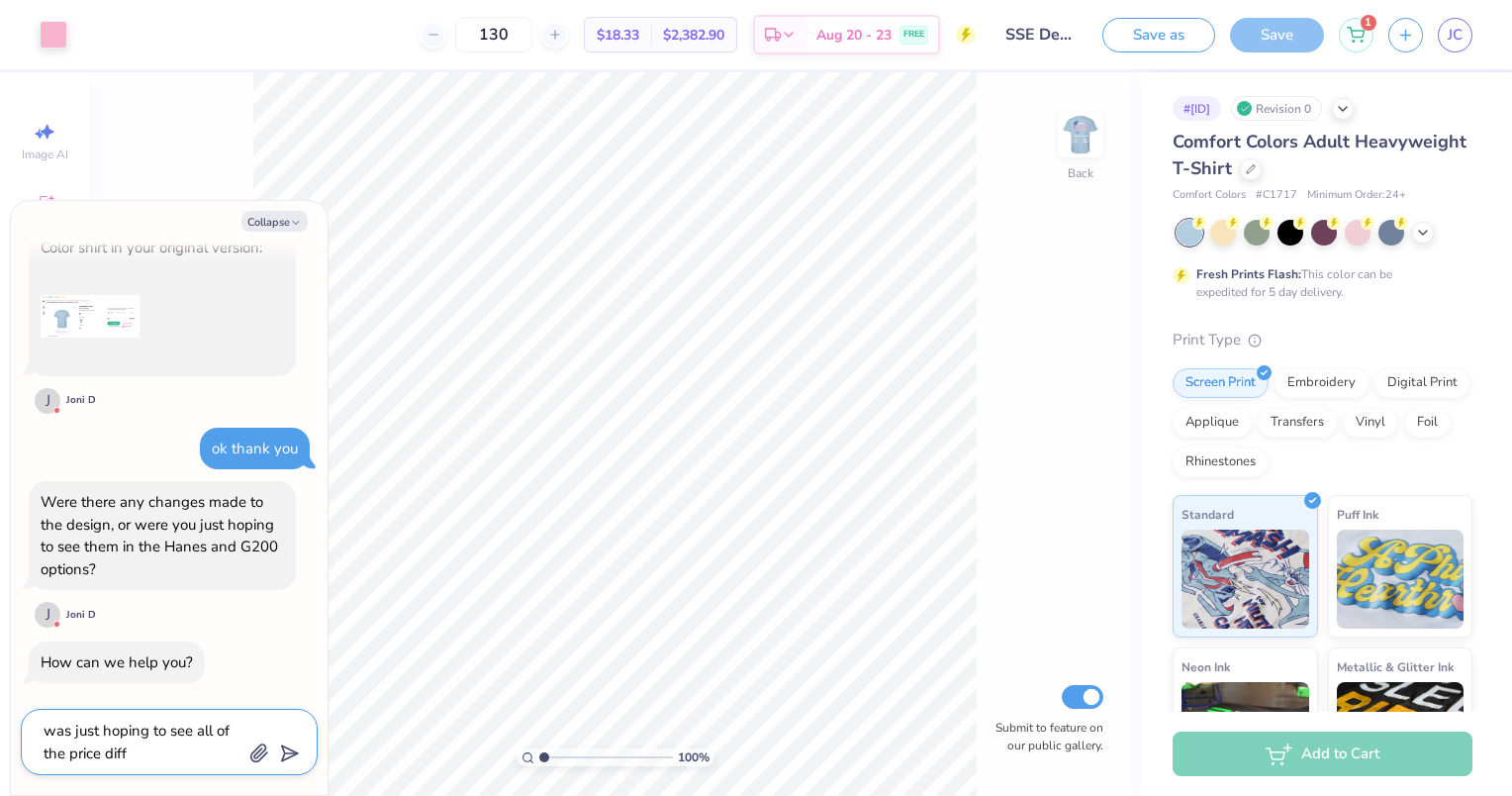 type on "was just hoping to see all of the price diffe" 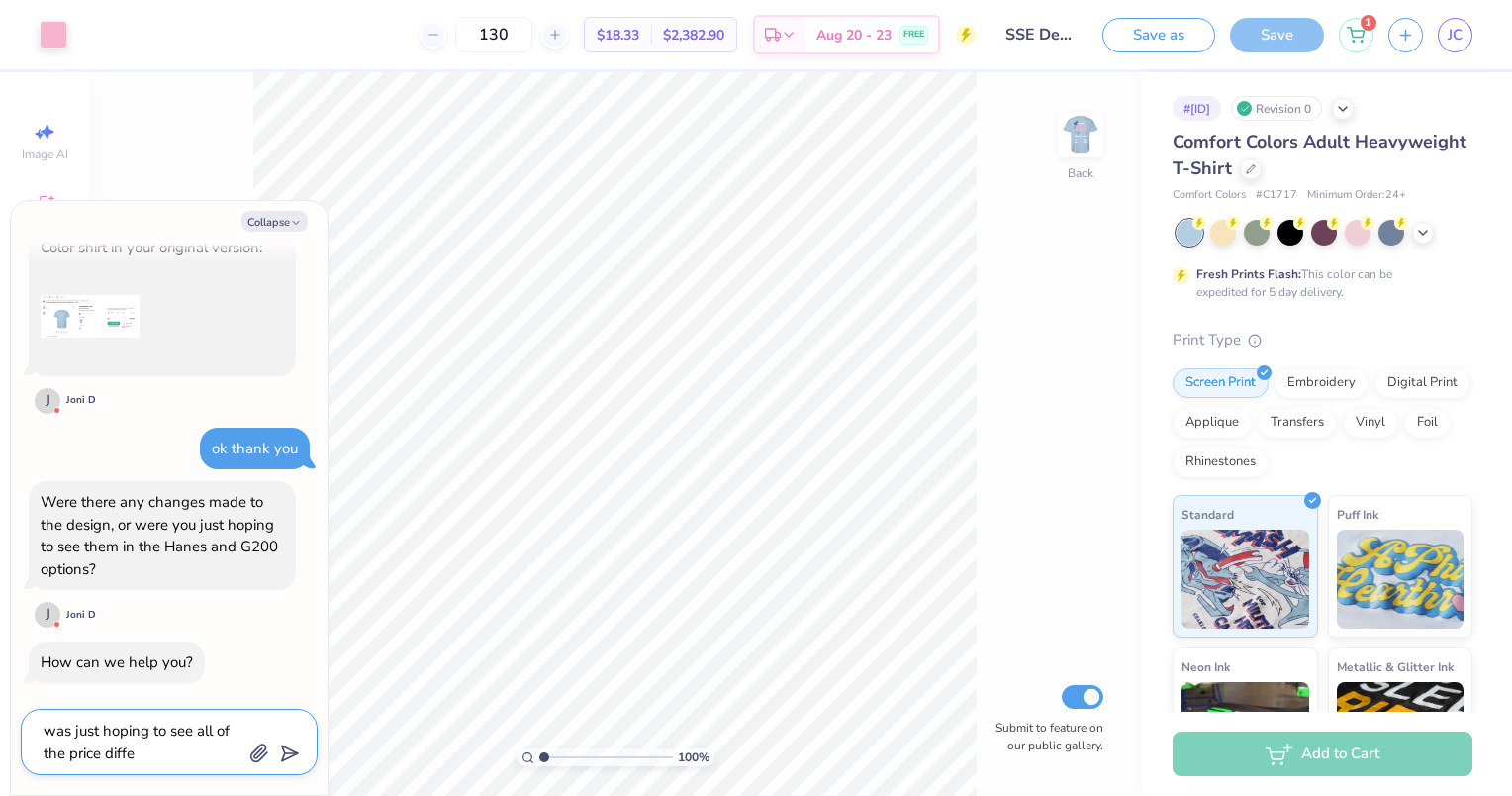 type on "was just hoping to see all of the price differ" 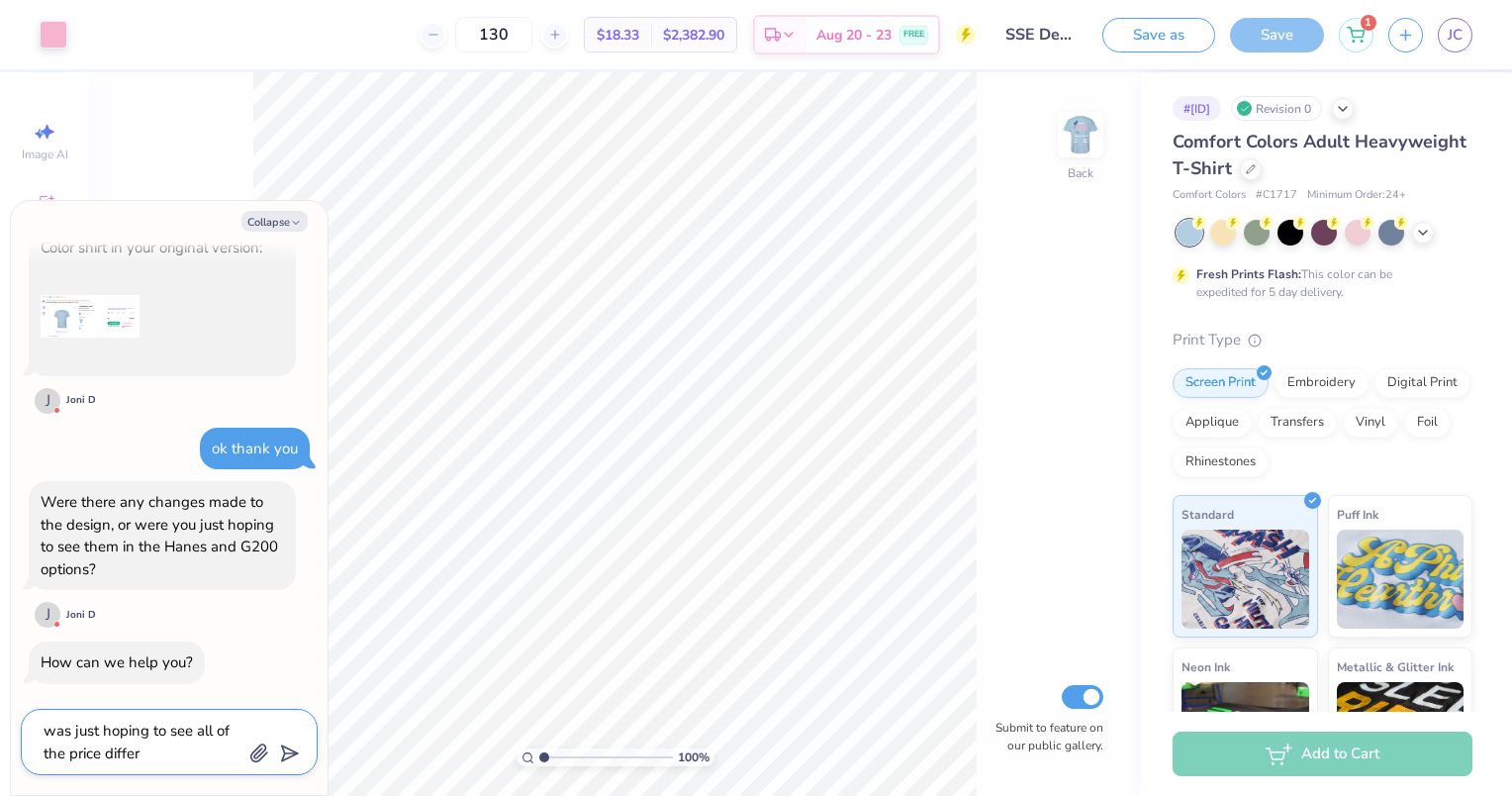 type on "was just hoping to see all of the price differe" 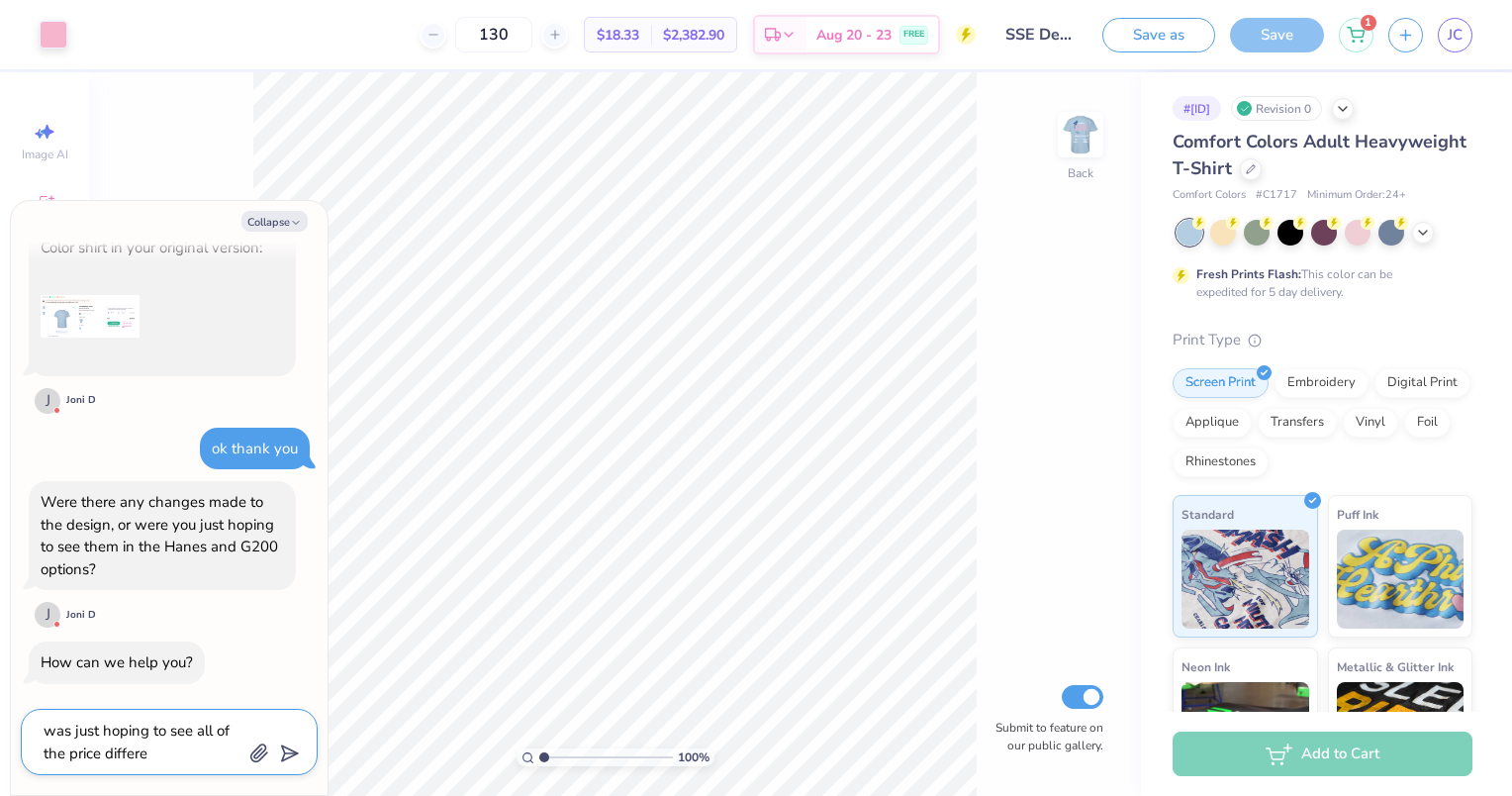 type on "was just hoping to see all of the price differen" 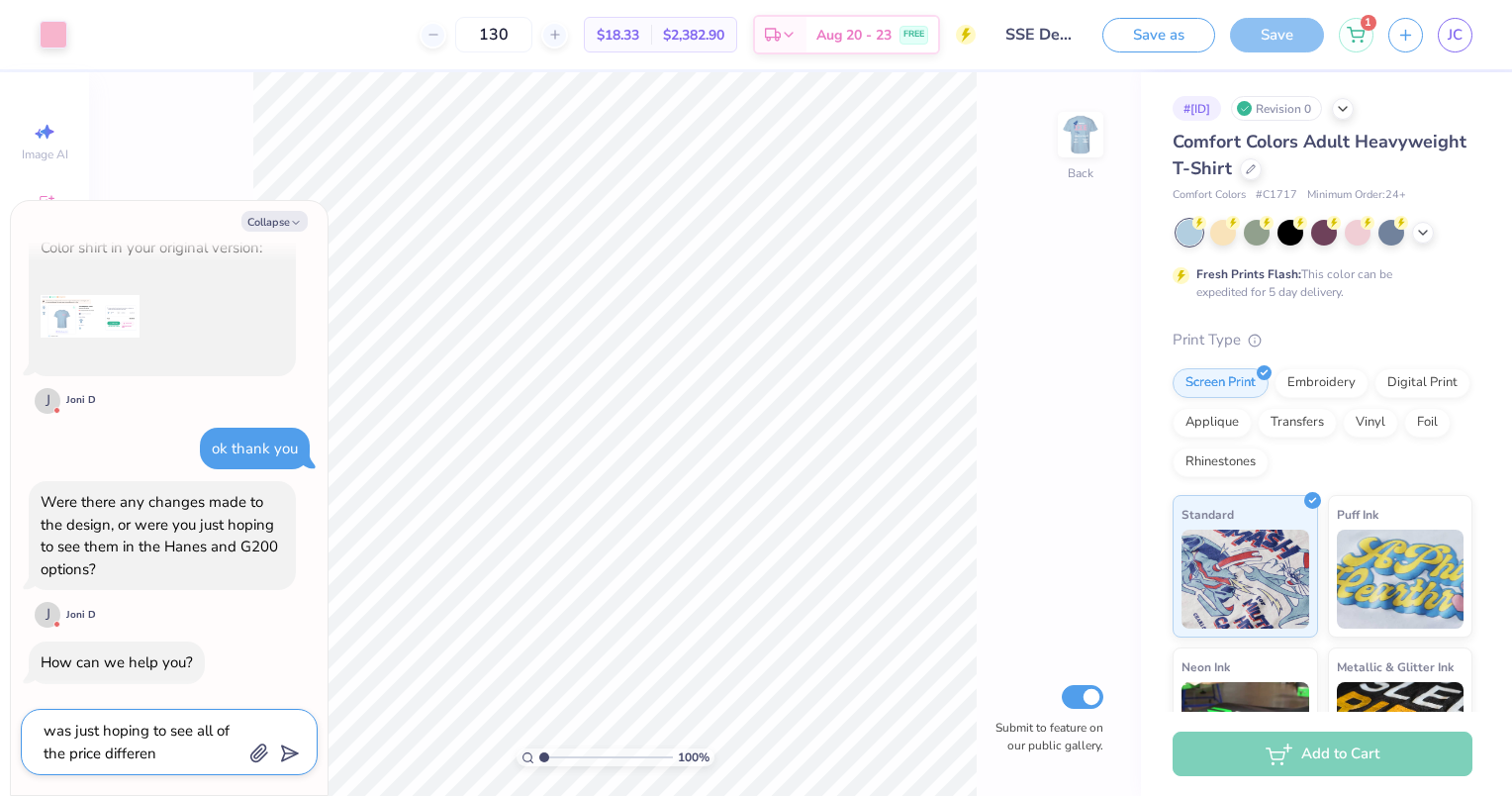 type on "was just hoping to see all of the price differenc" 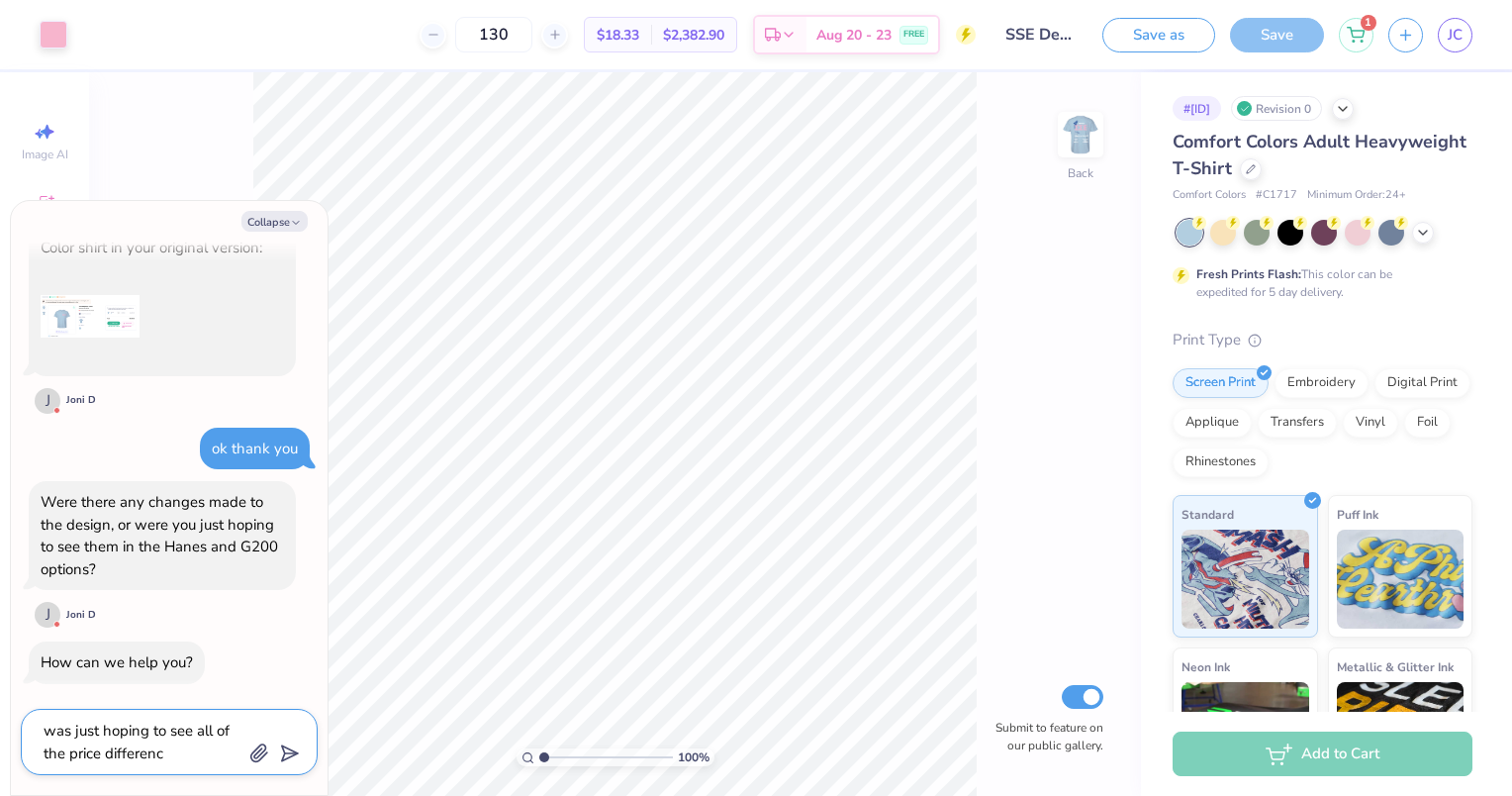 type on "was just hoping to see all of the price difference" 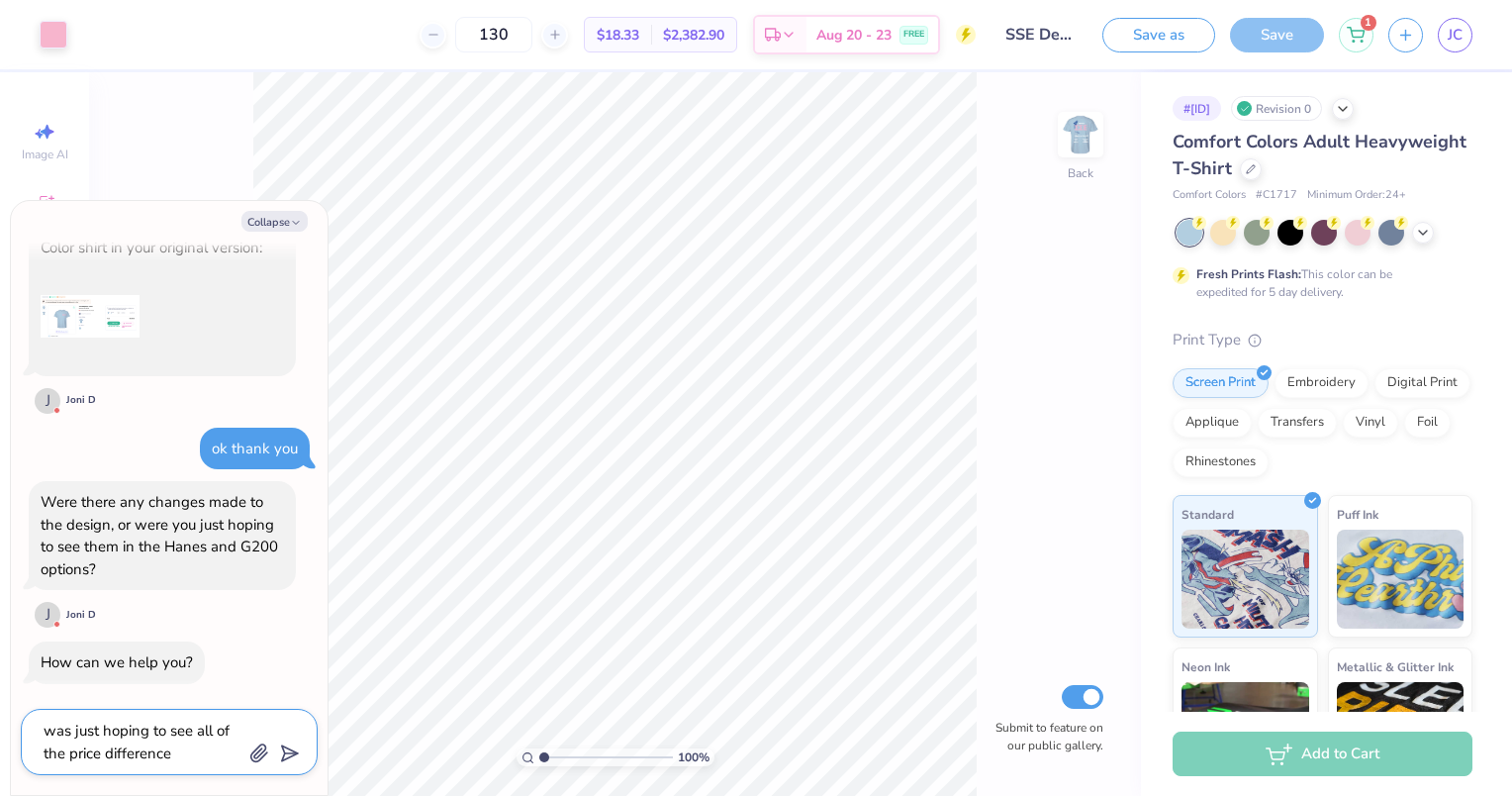 type on "was just hoping to see all of the price differences" 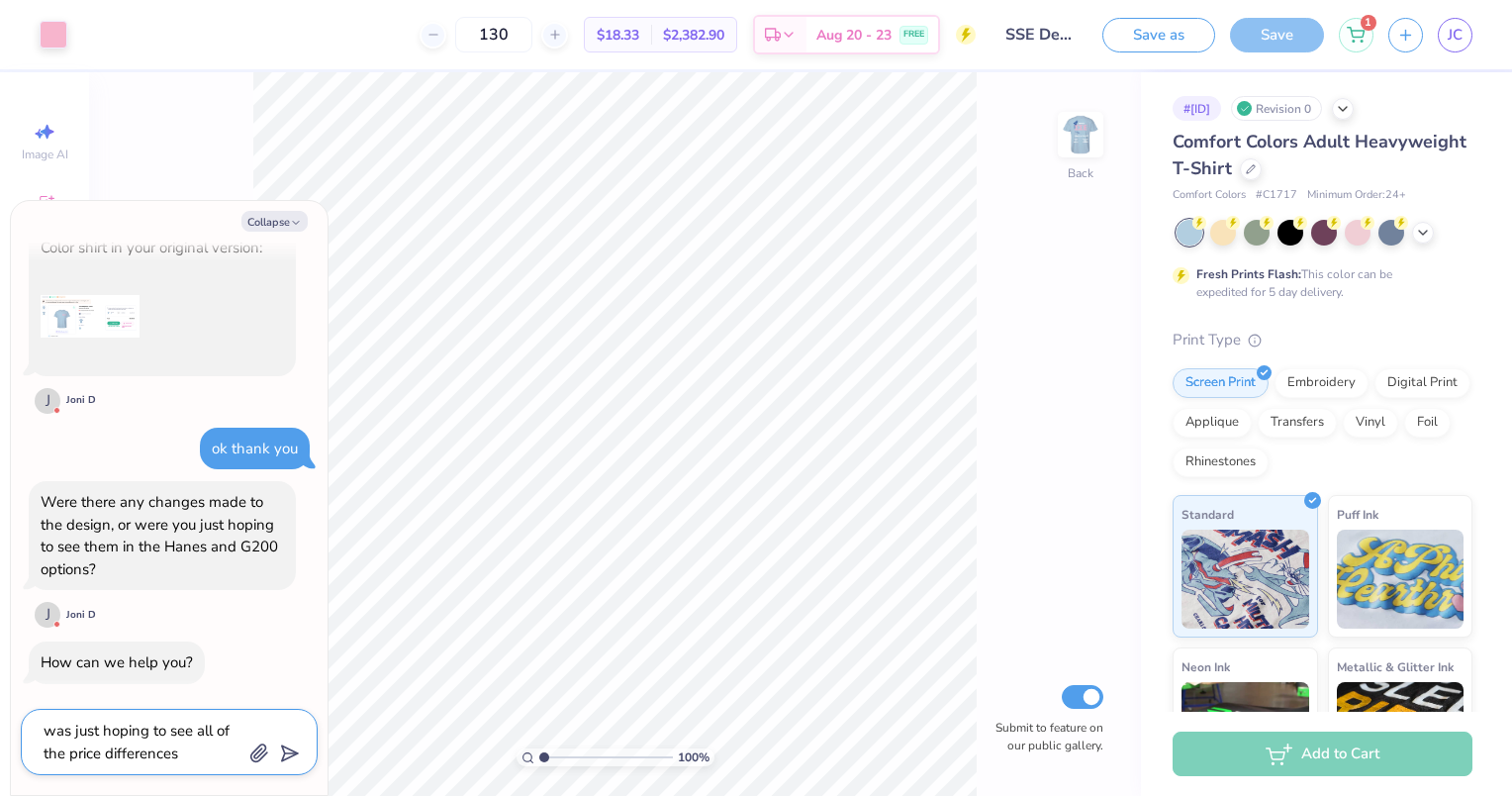 type on "was just hoping to see all of the price differences" 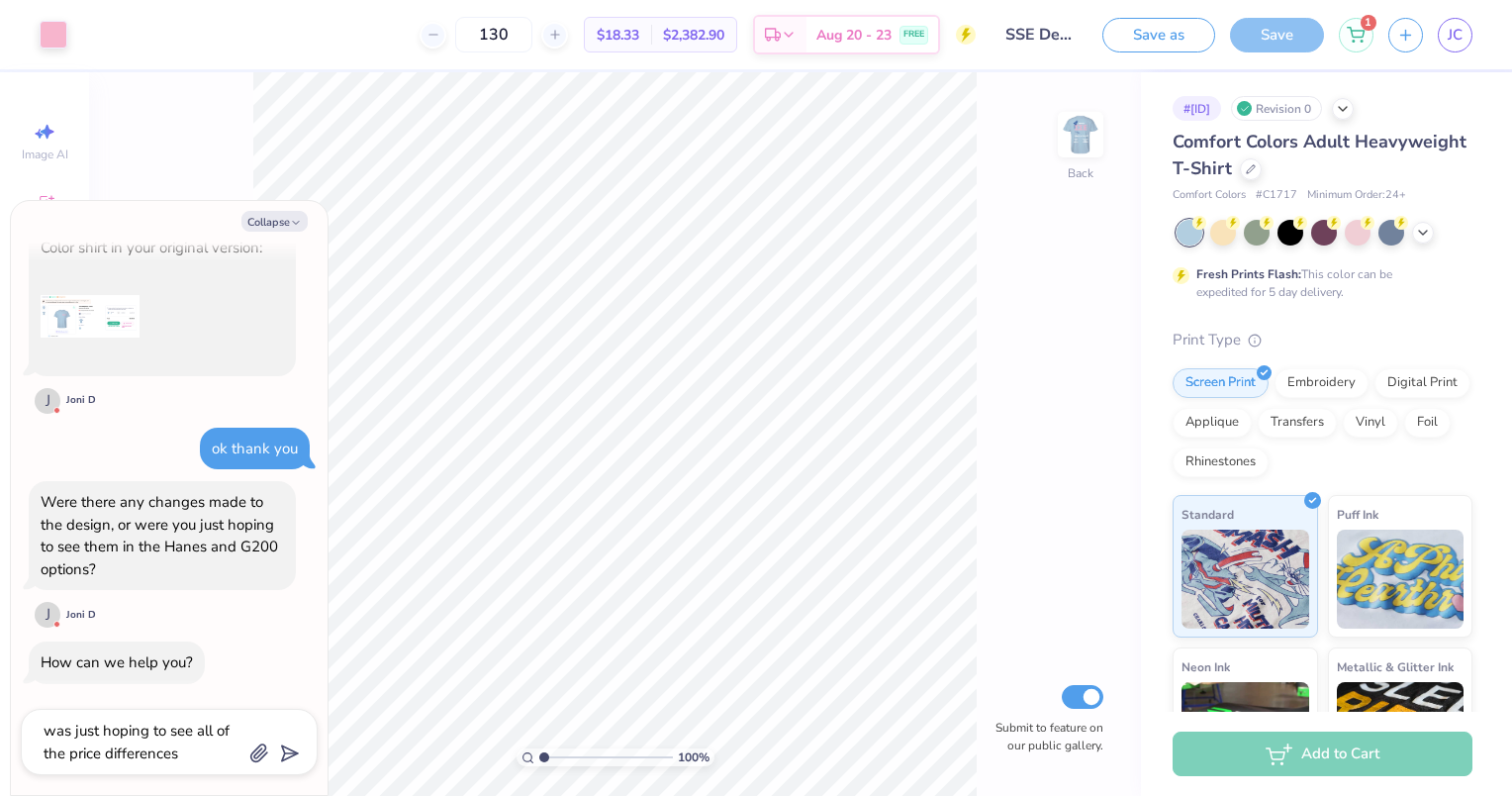 type on "x" 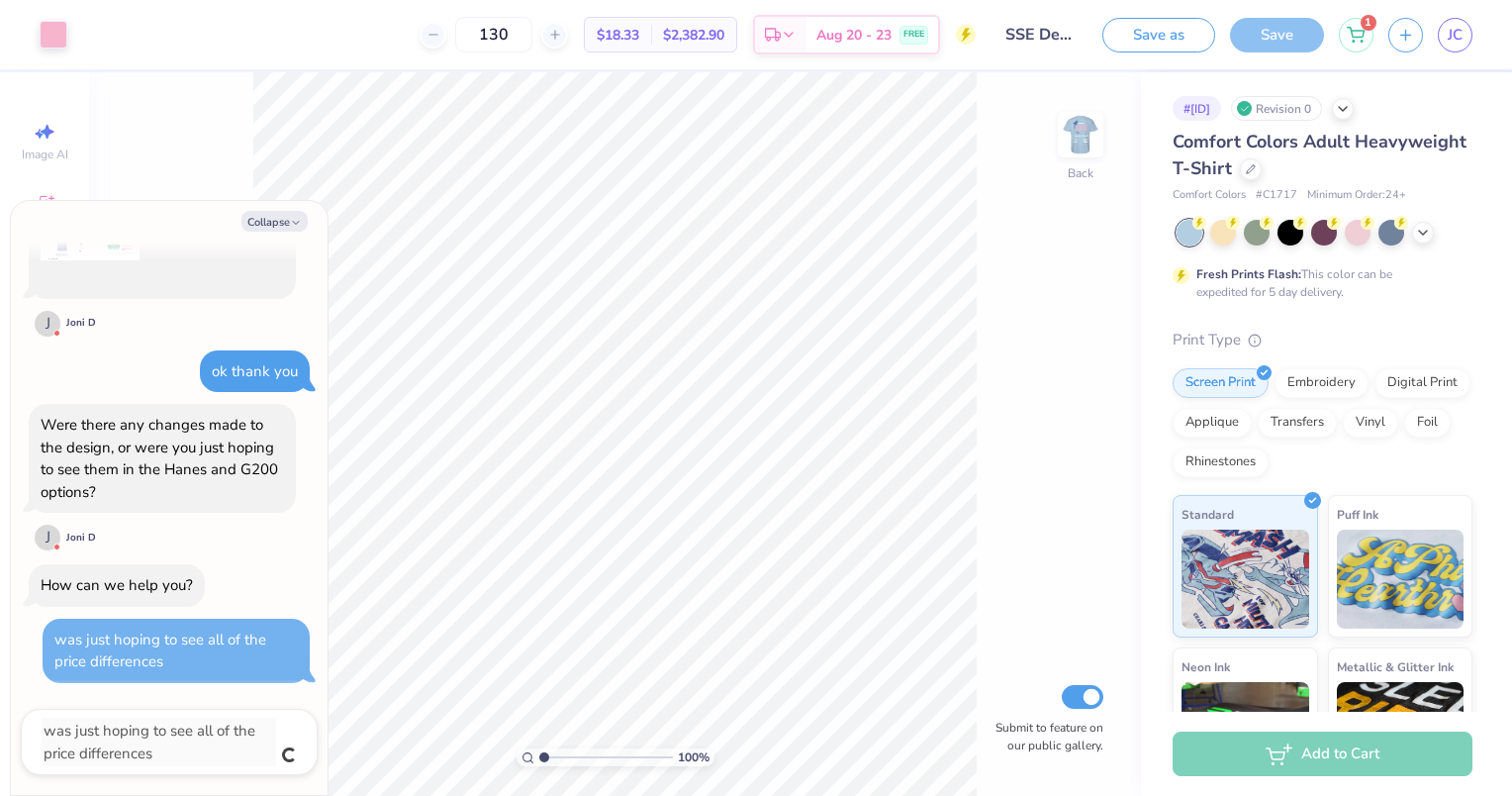 type 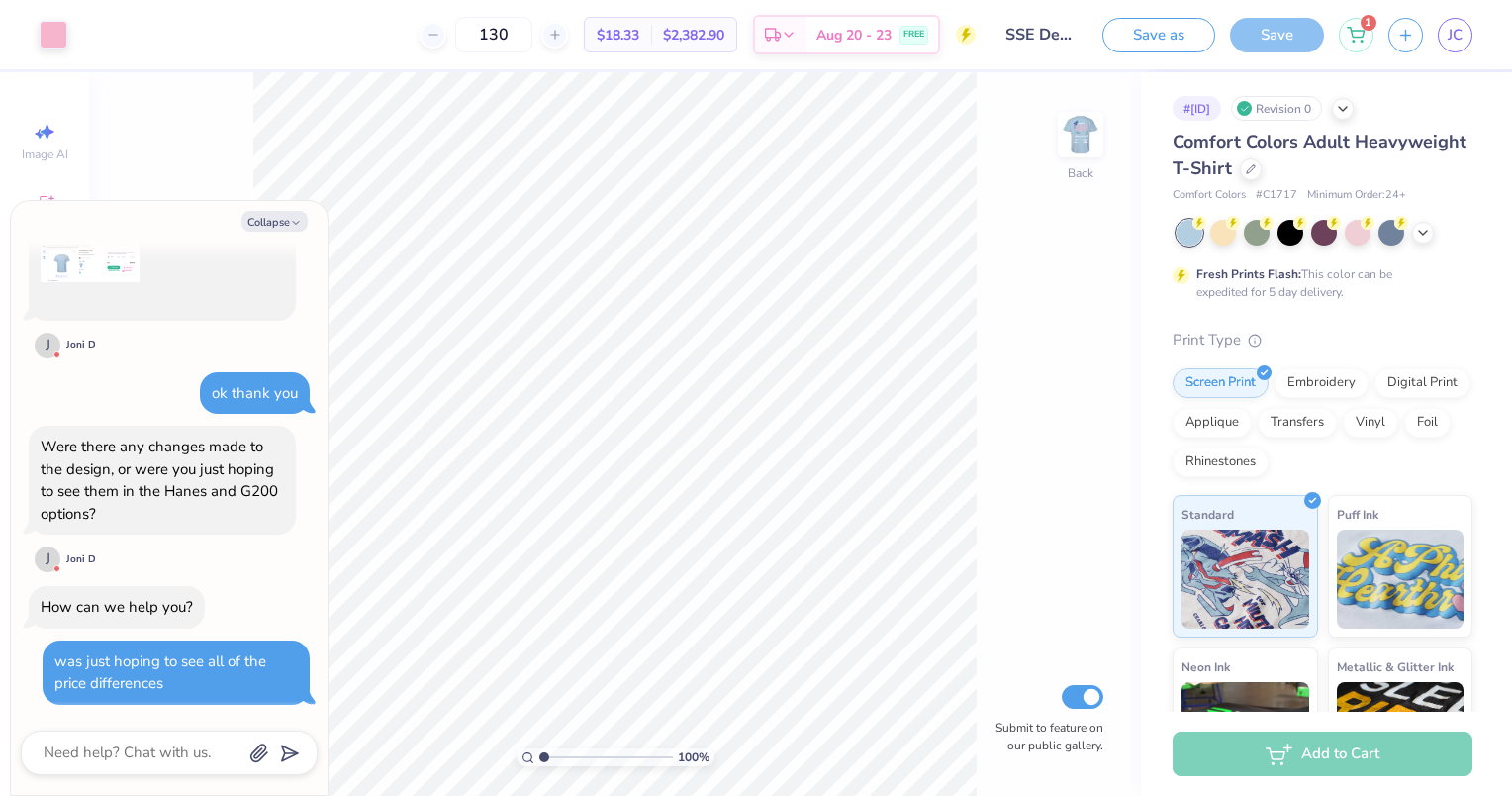 scroll, scrollTop: 2241, scrollLeft: 0, axis: vertical 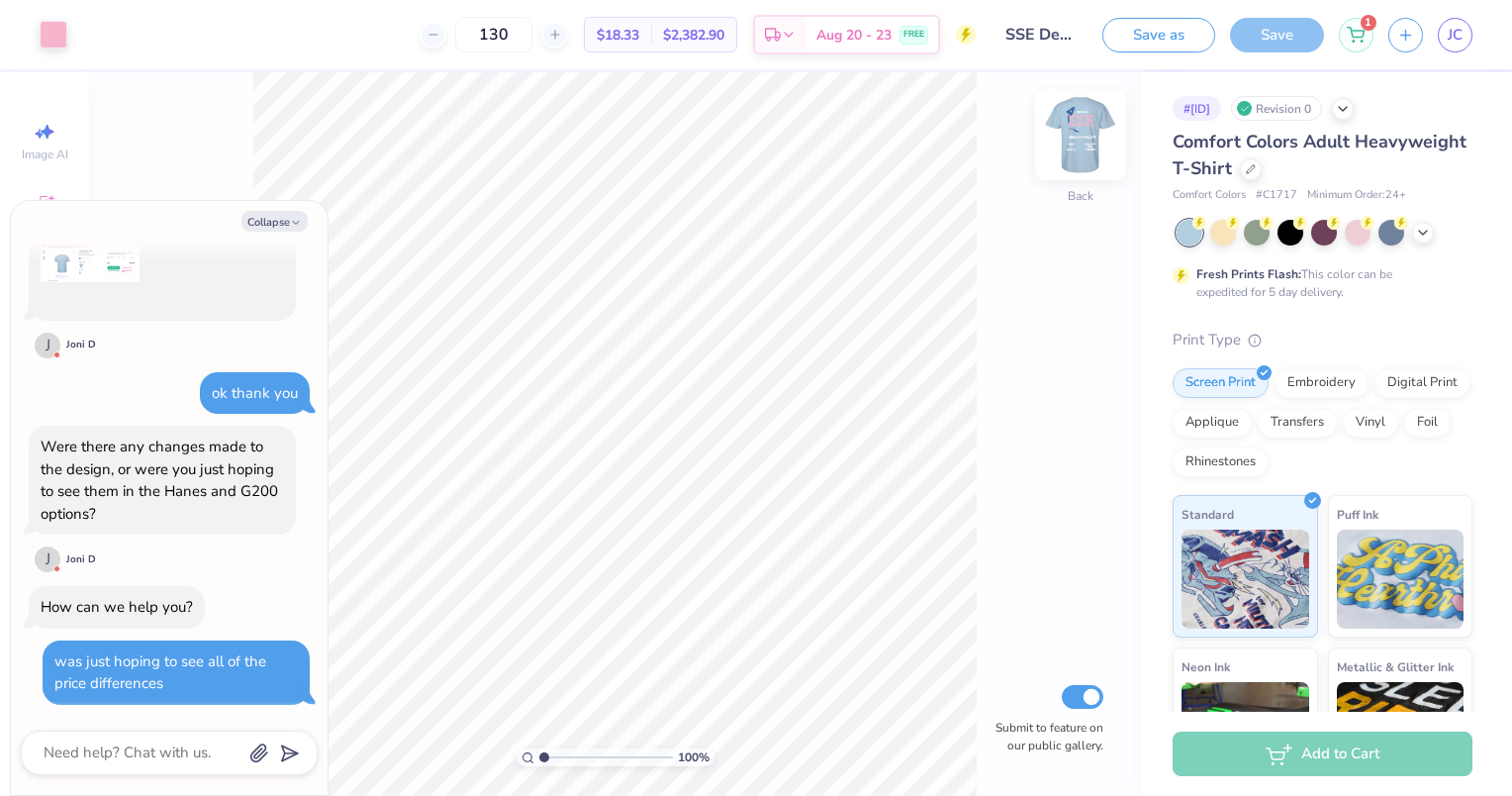 click at bounding box center (1081, 135) 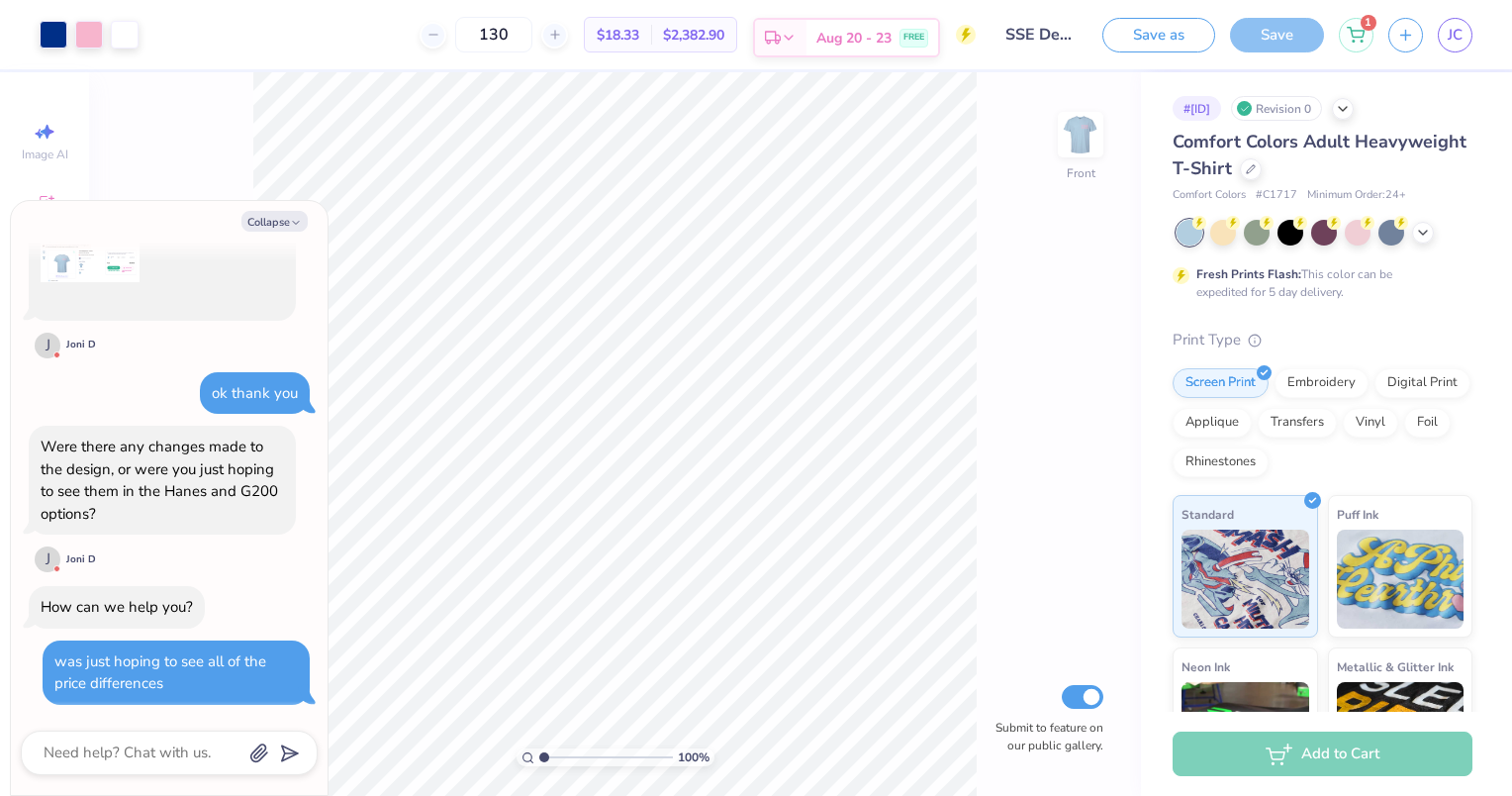 type on "x" 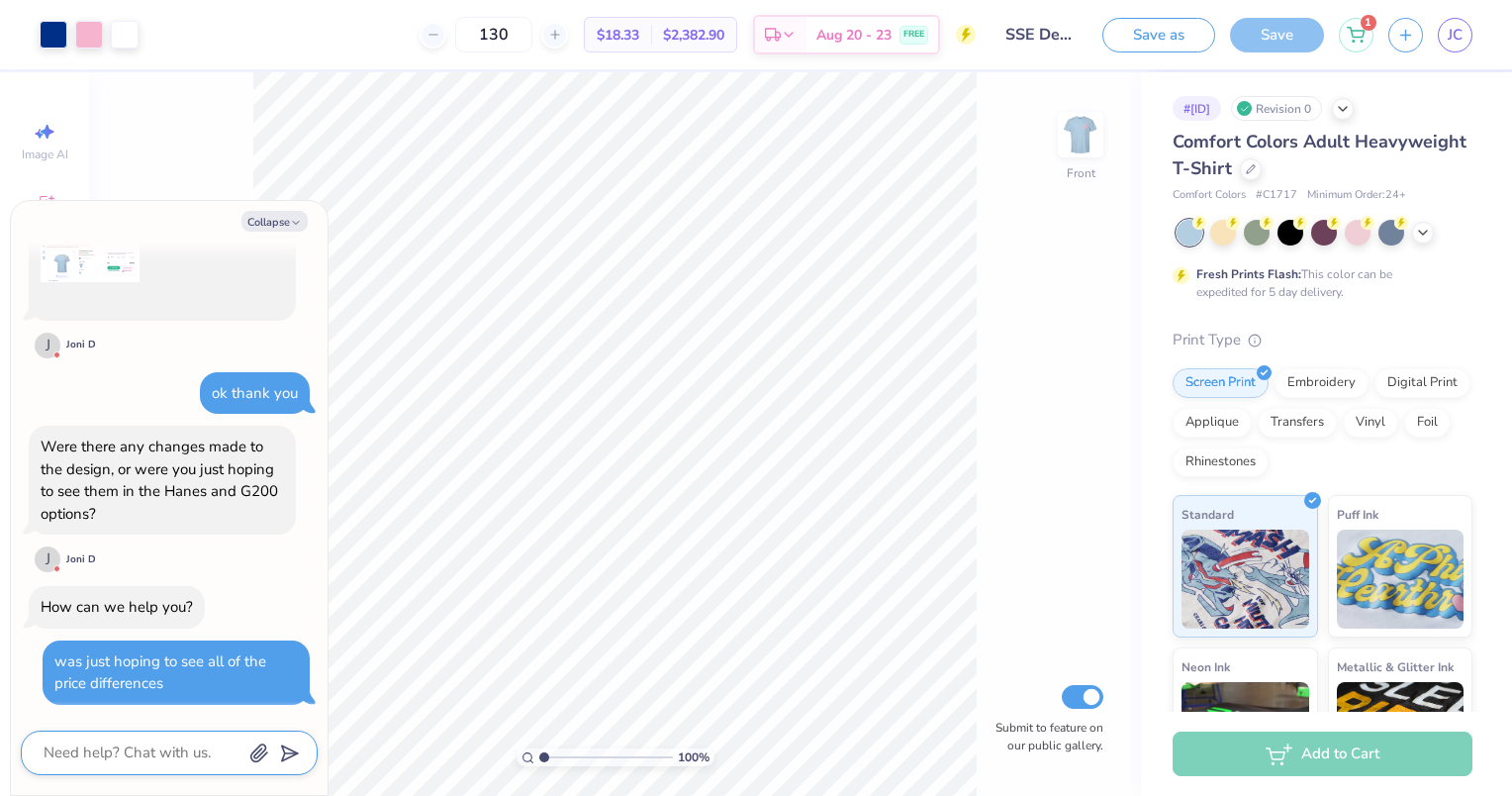 click at bounding box center (142, 752) 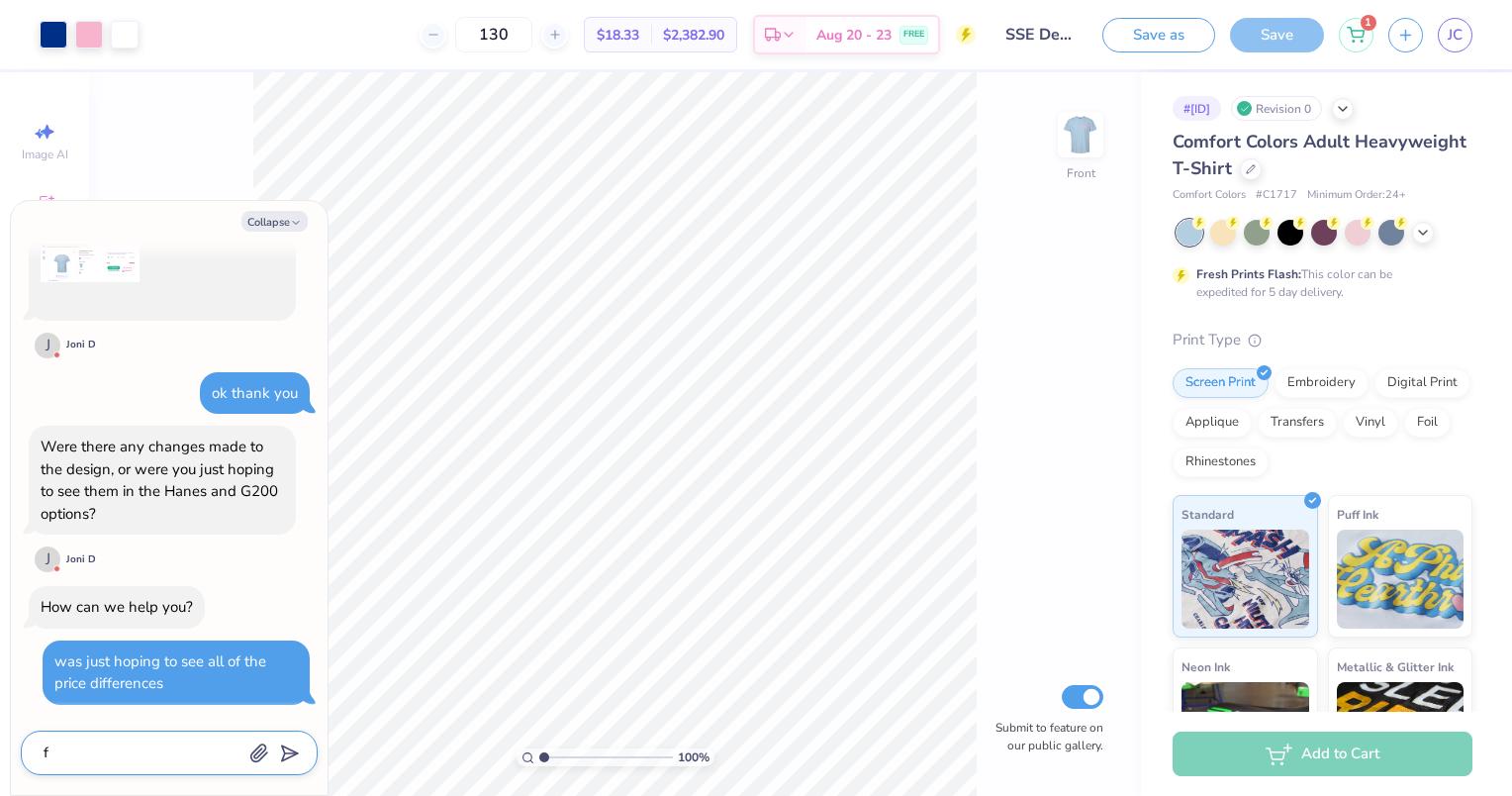 type on "fo" 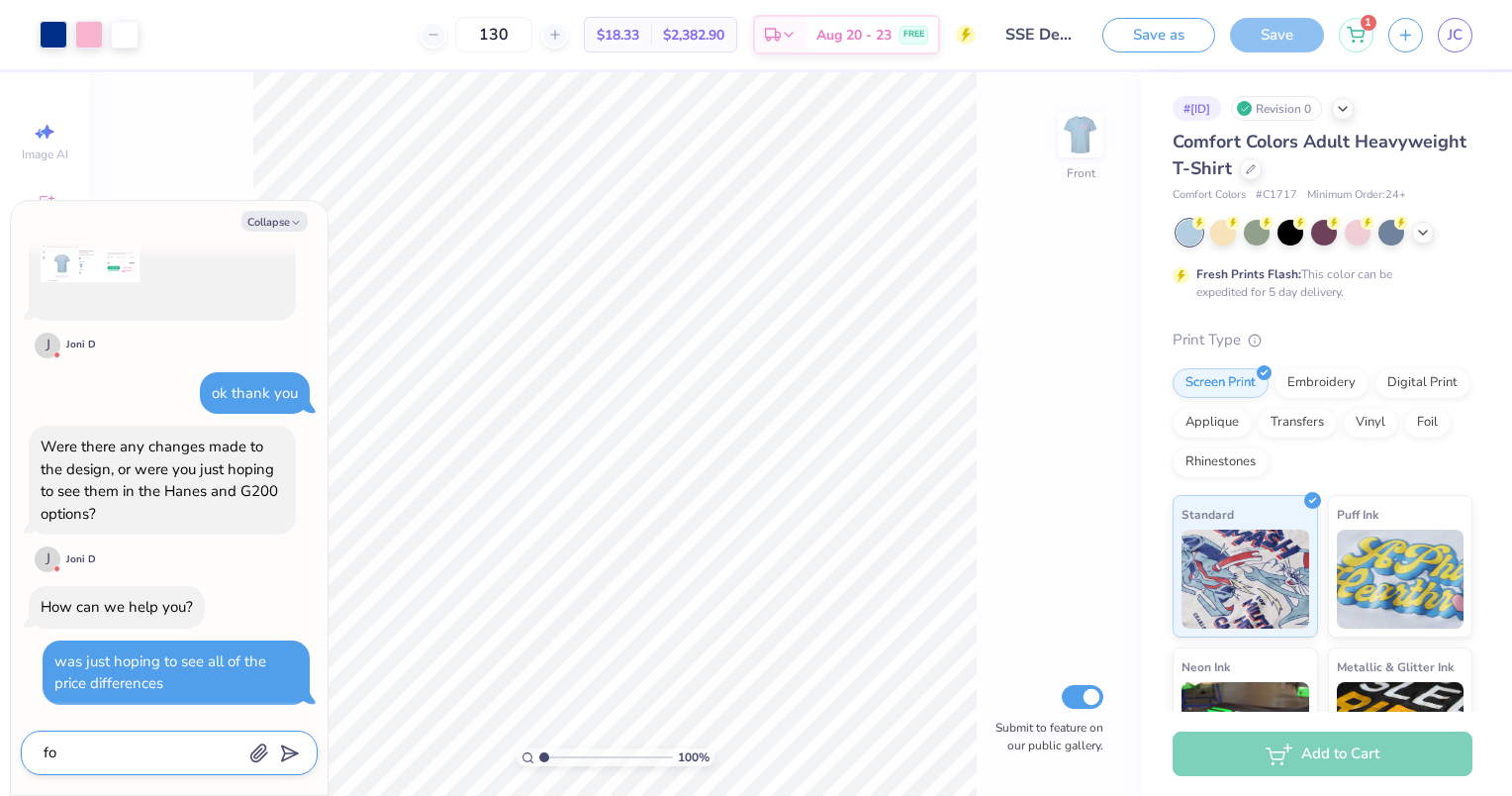 type on "x" 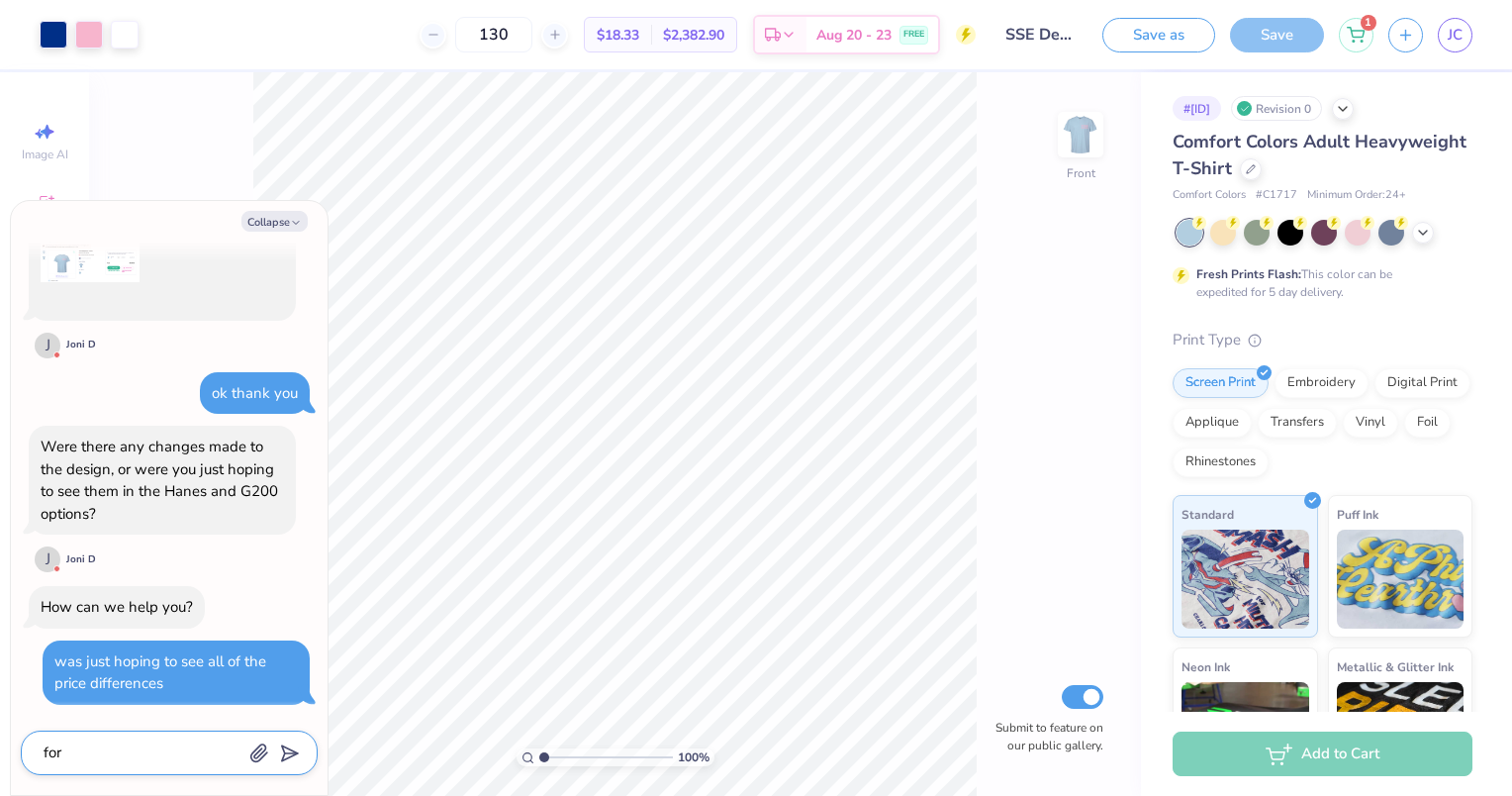 type on "for" 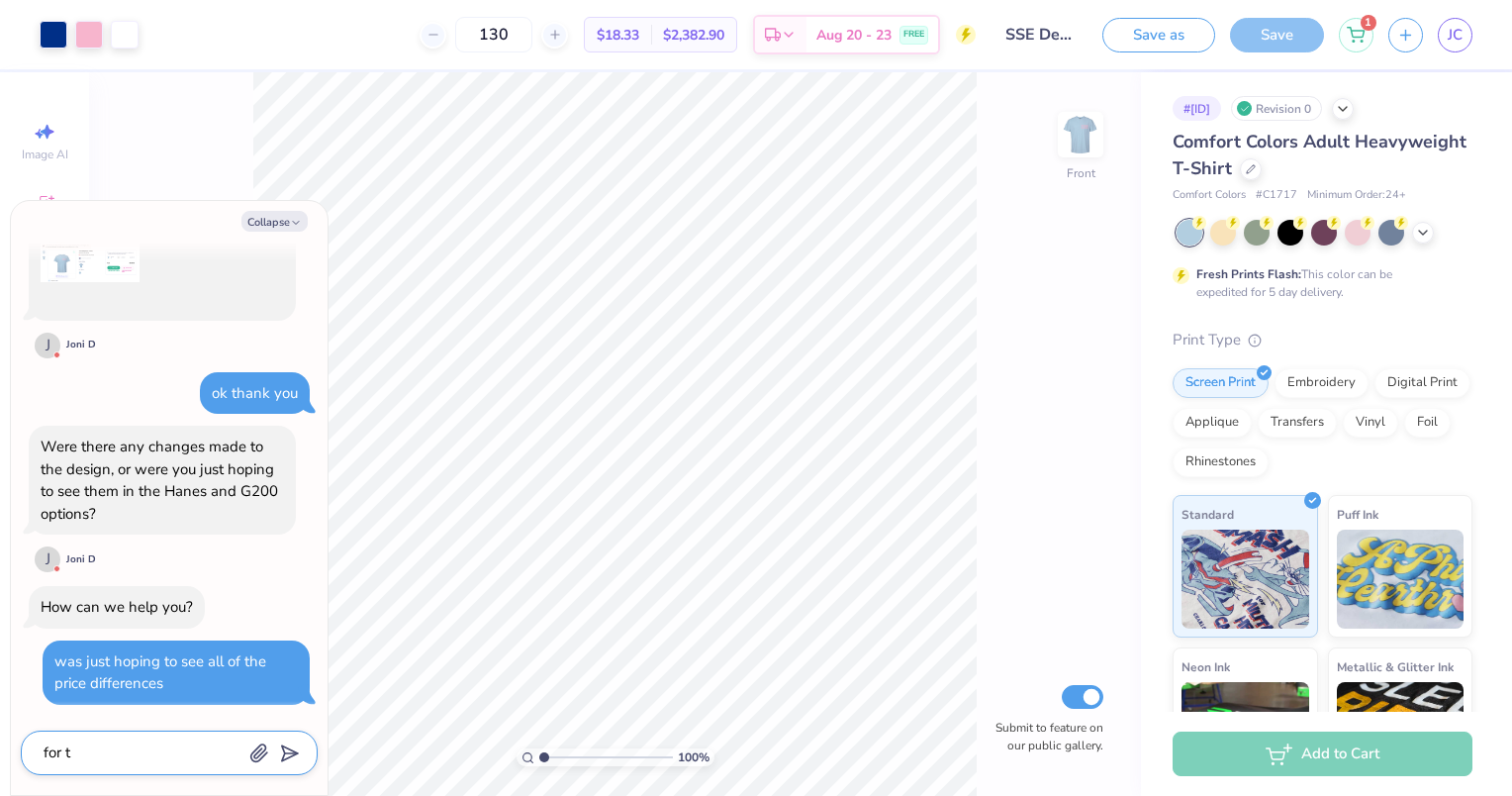 type on "for tr" 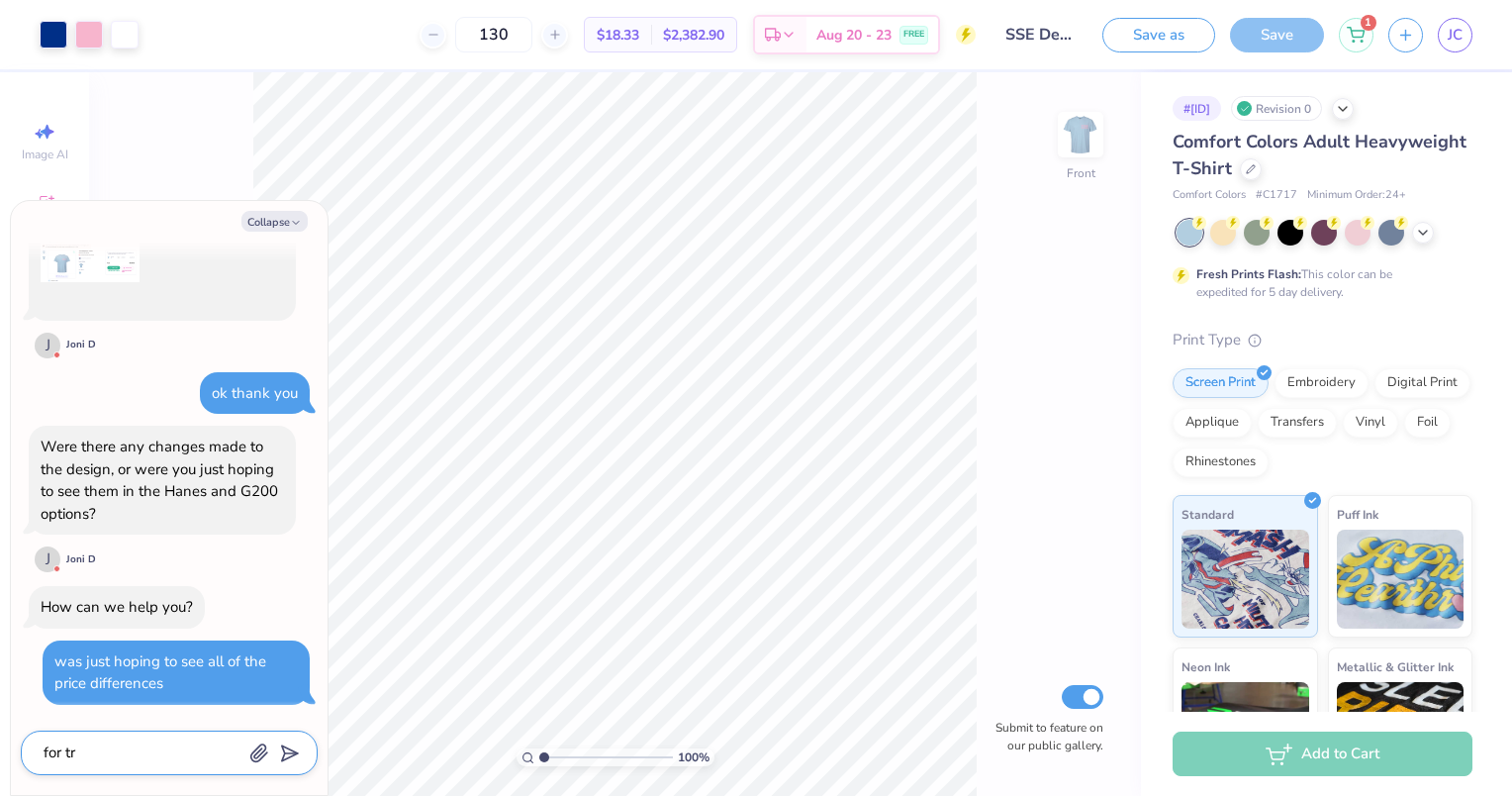 type on "for try" 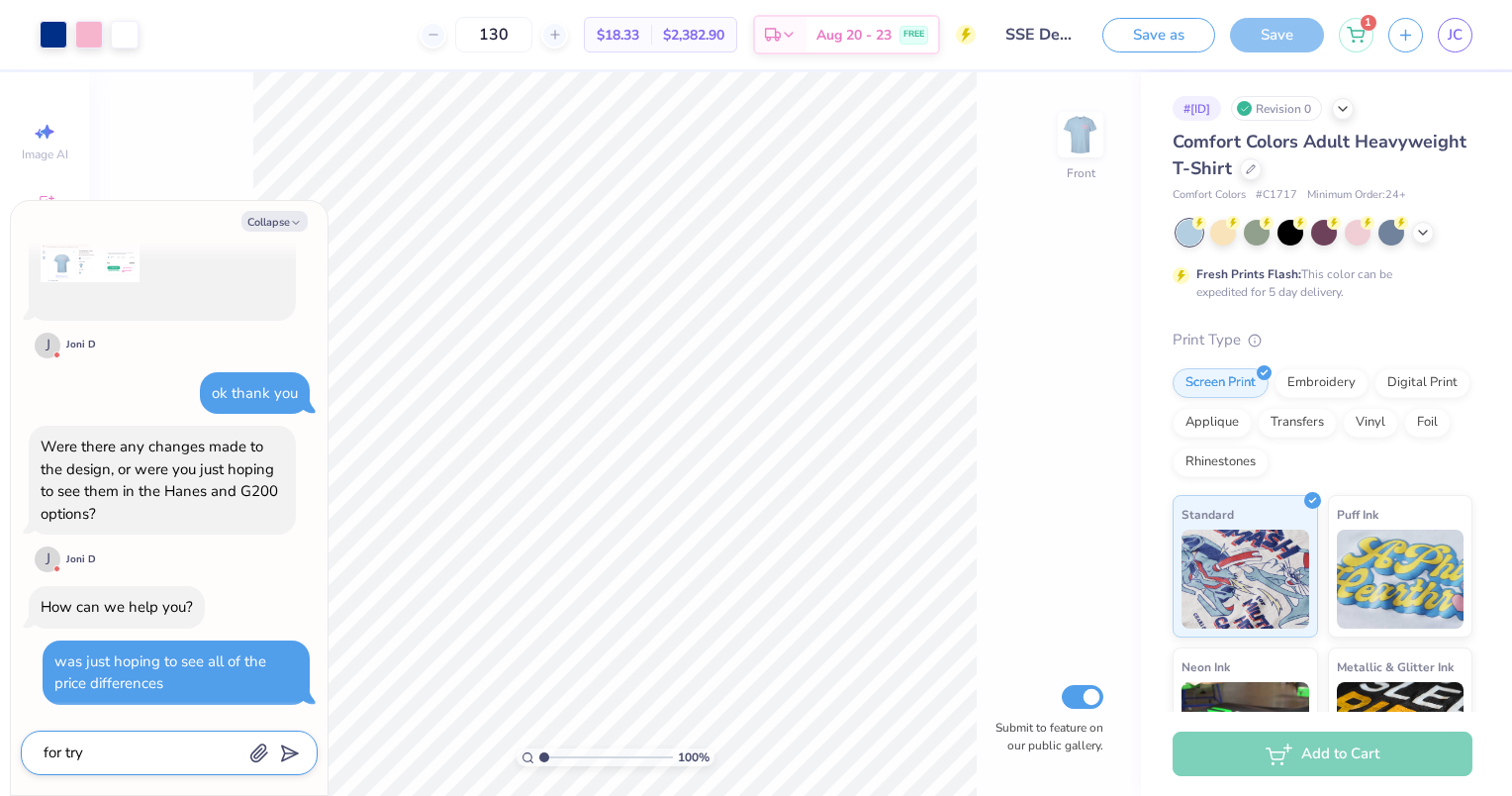 type on "for tryi" 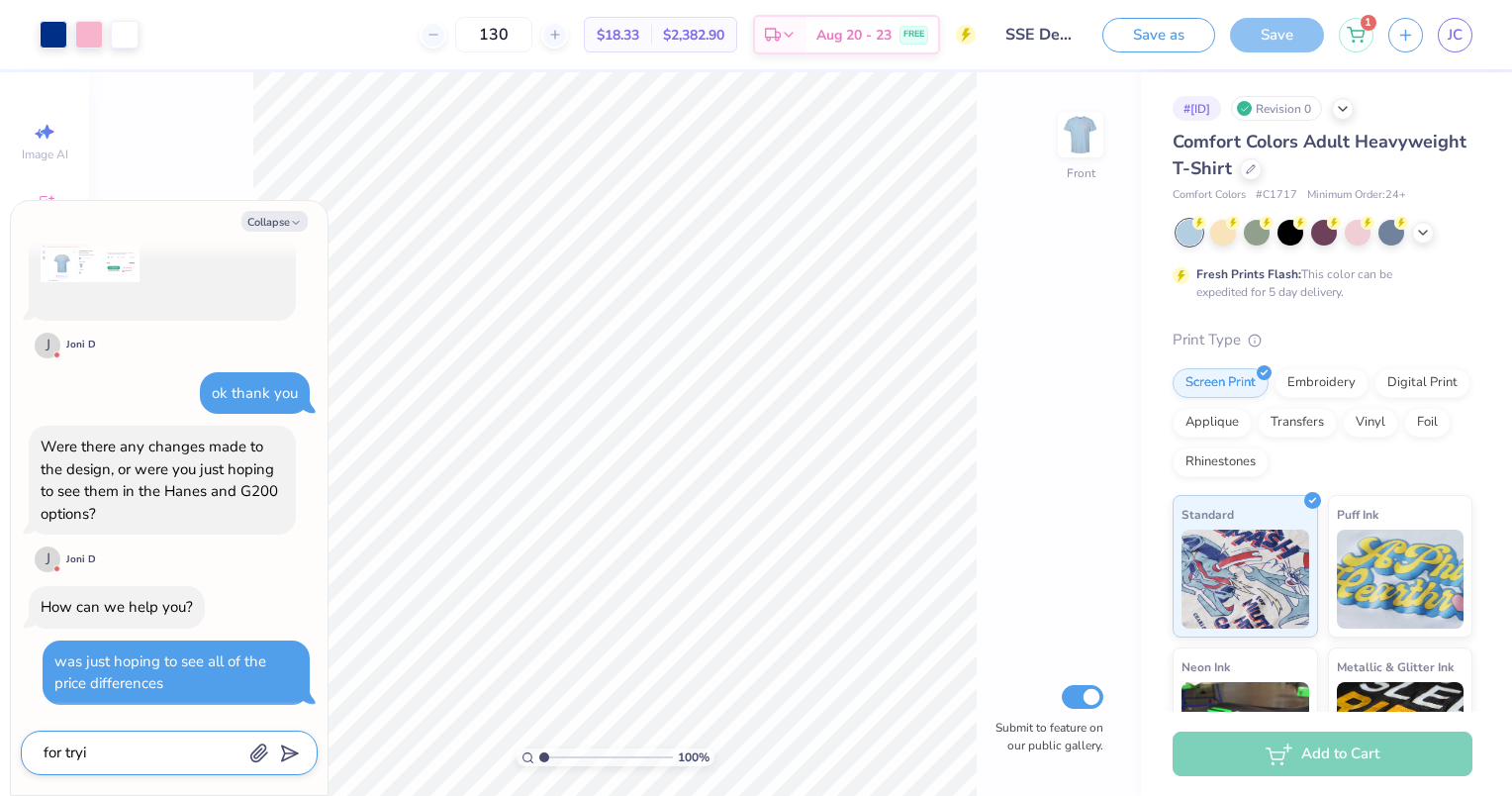 type on "for tryin" 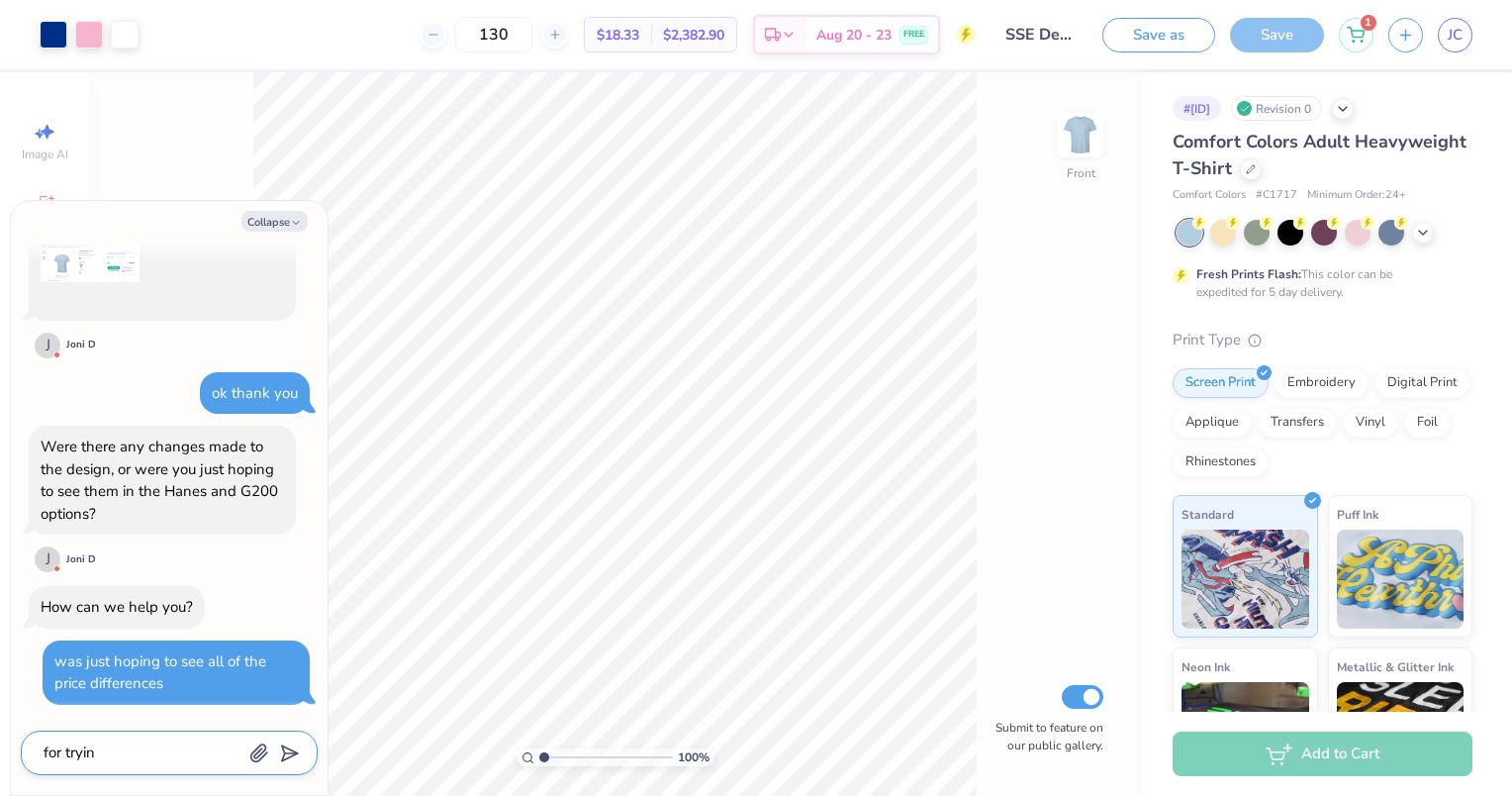 type on "for trying" 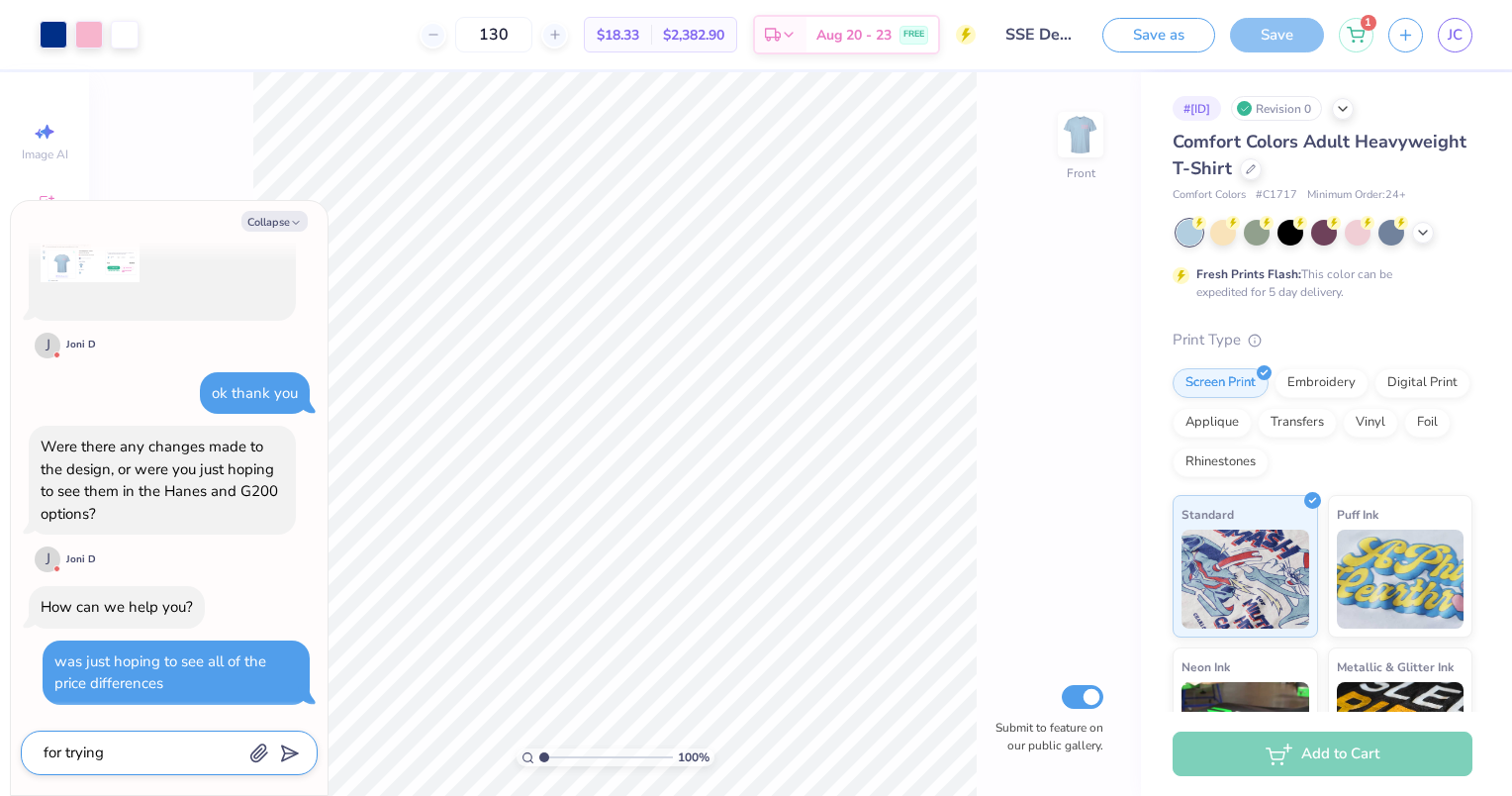 type on "for trying" 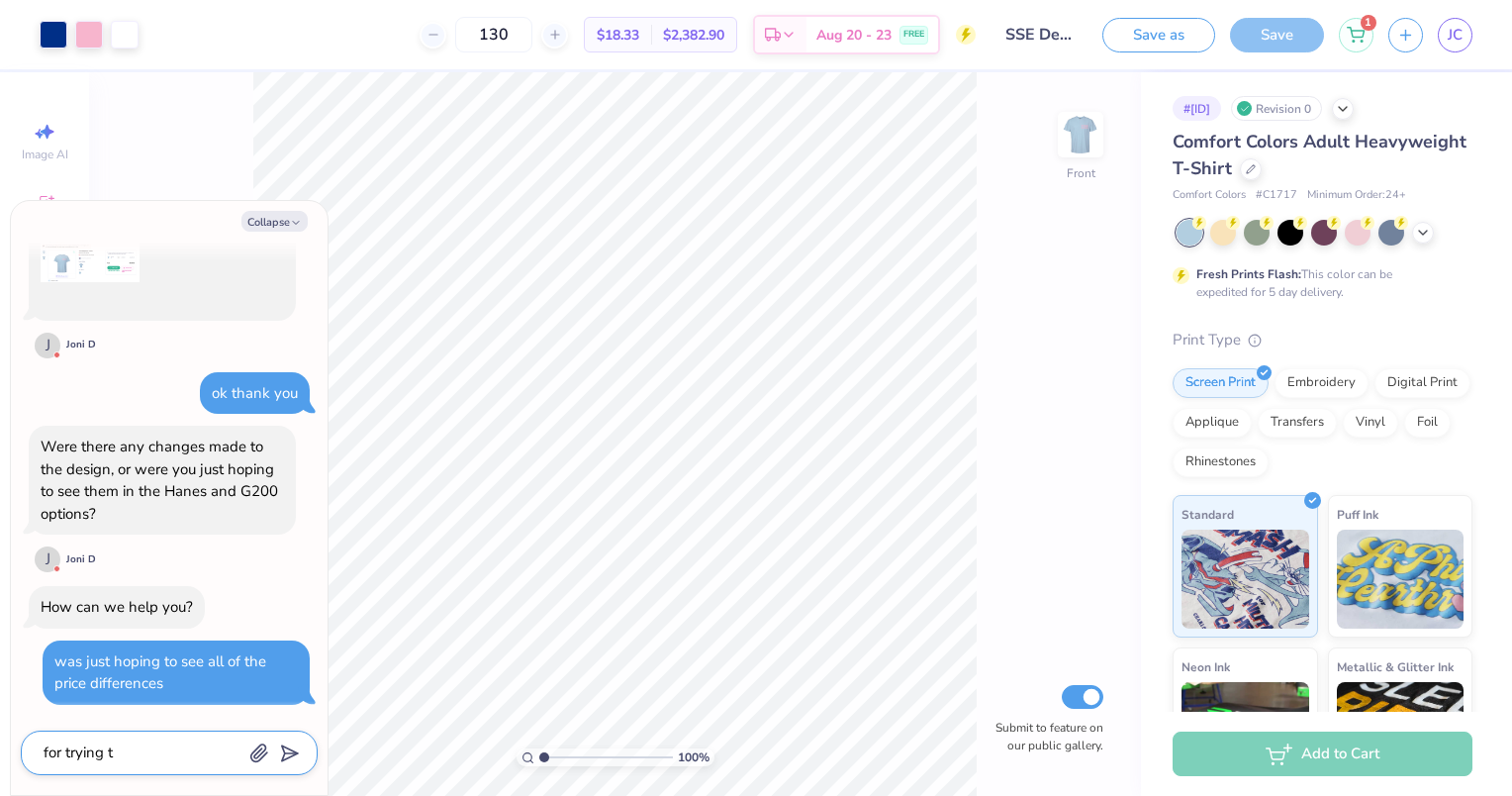 type on "for trying" 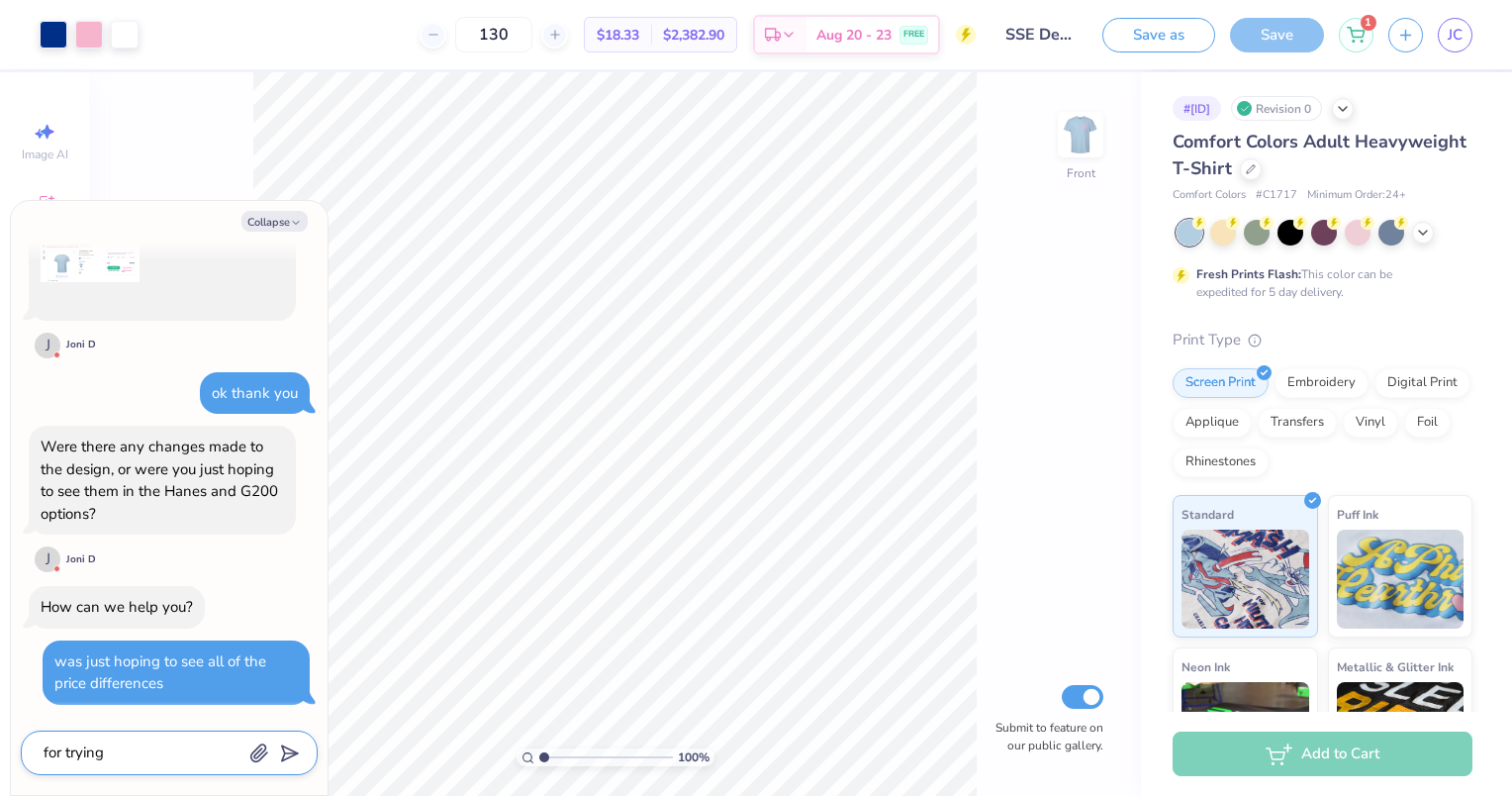 type on "for trying t" 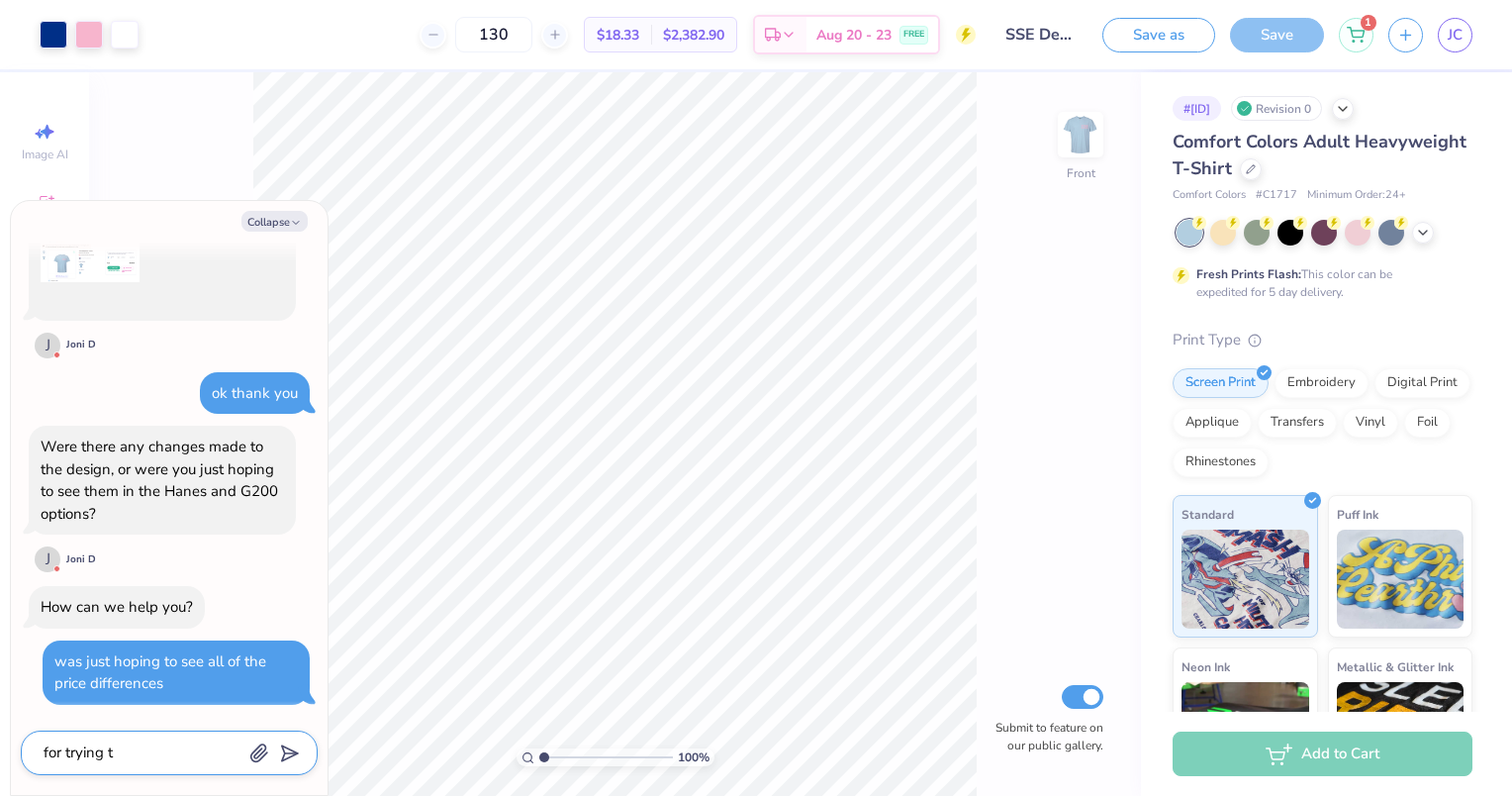 type on "for trying to" 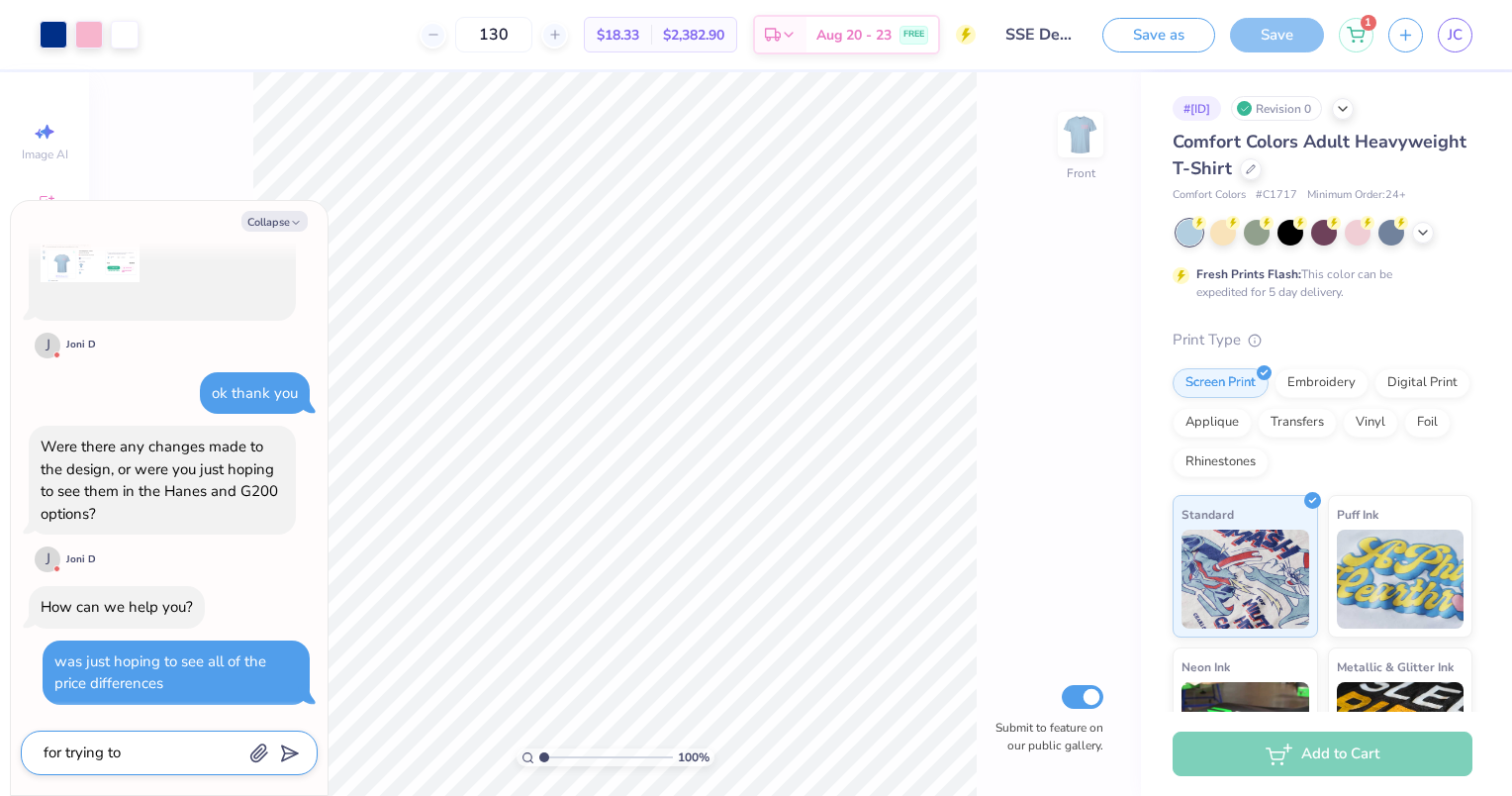 type on "for trying to" 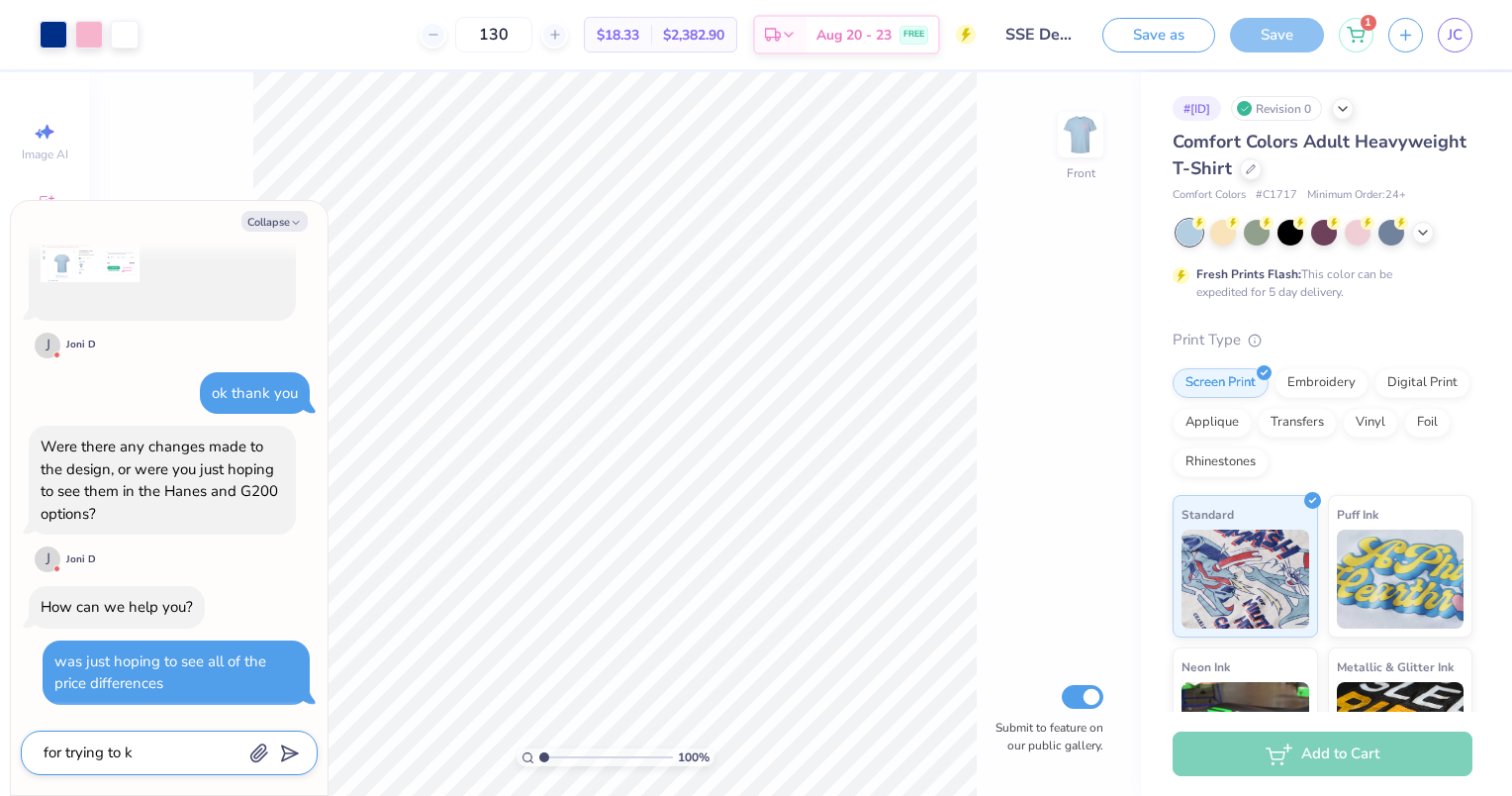 type on "for trying to ke" 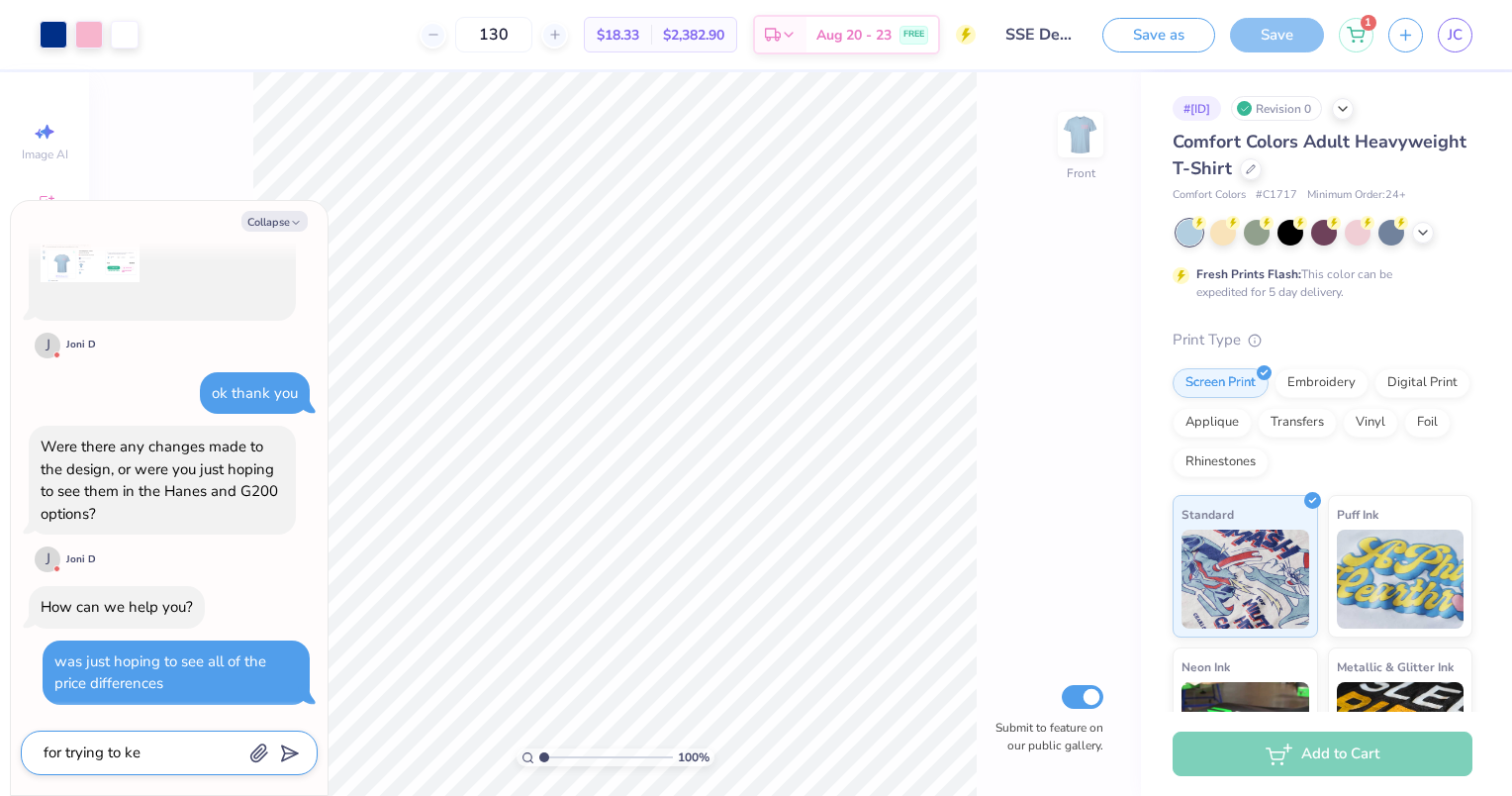 type on "for trying to kee" 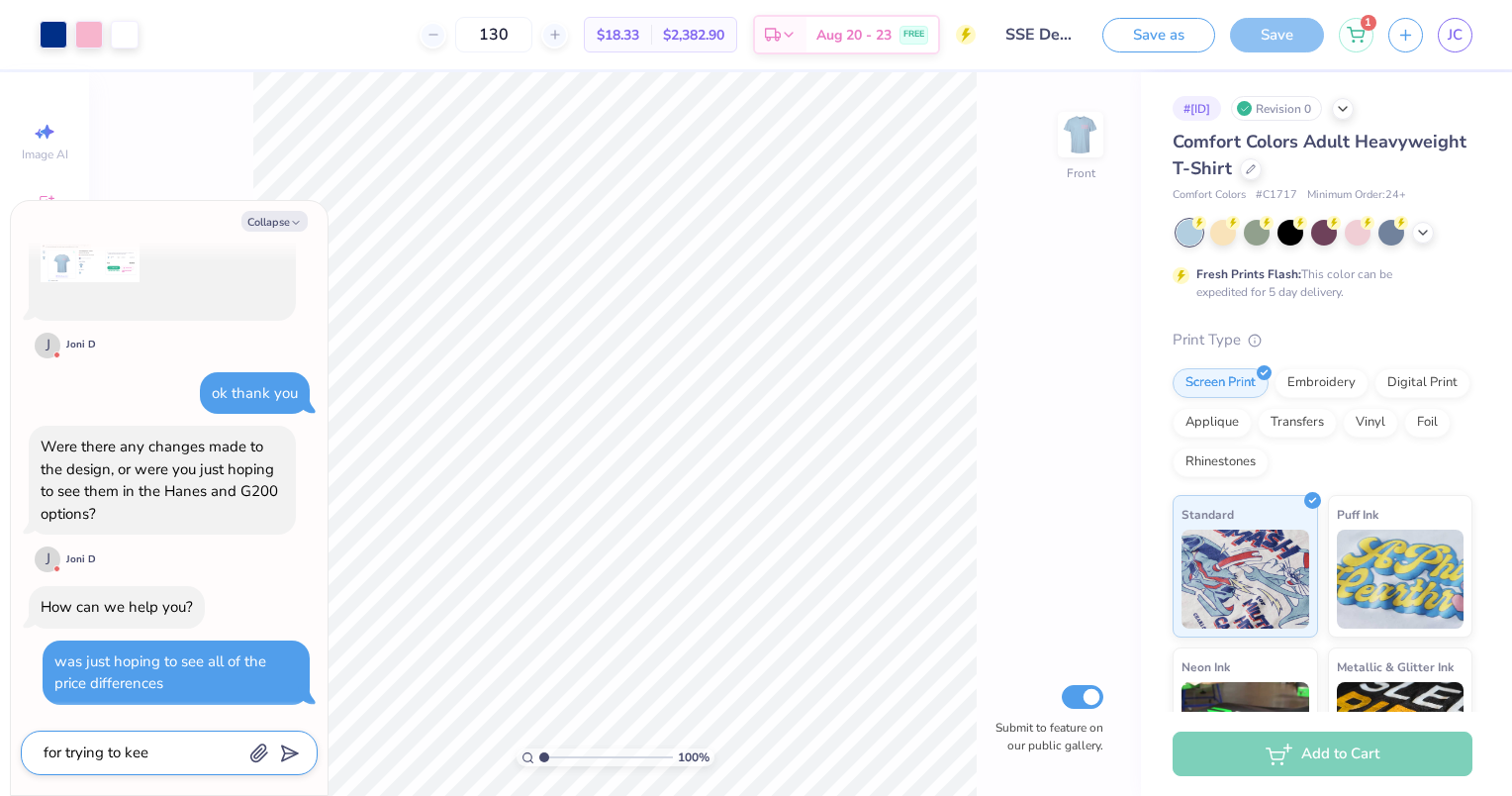 type on "for trying to keep" 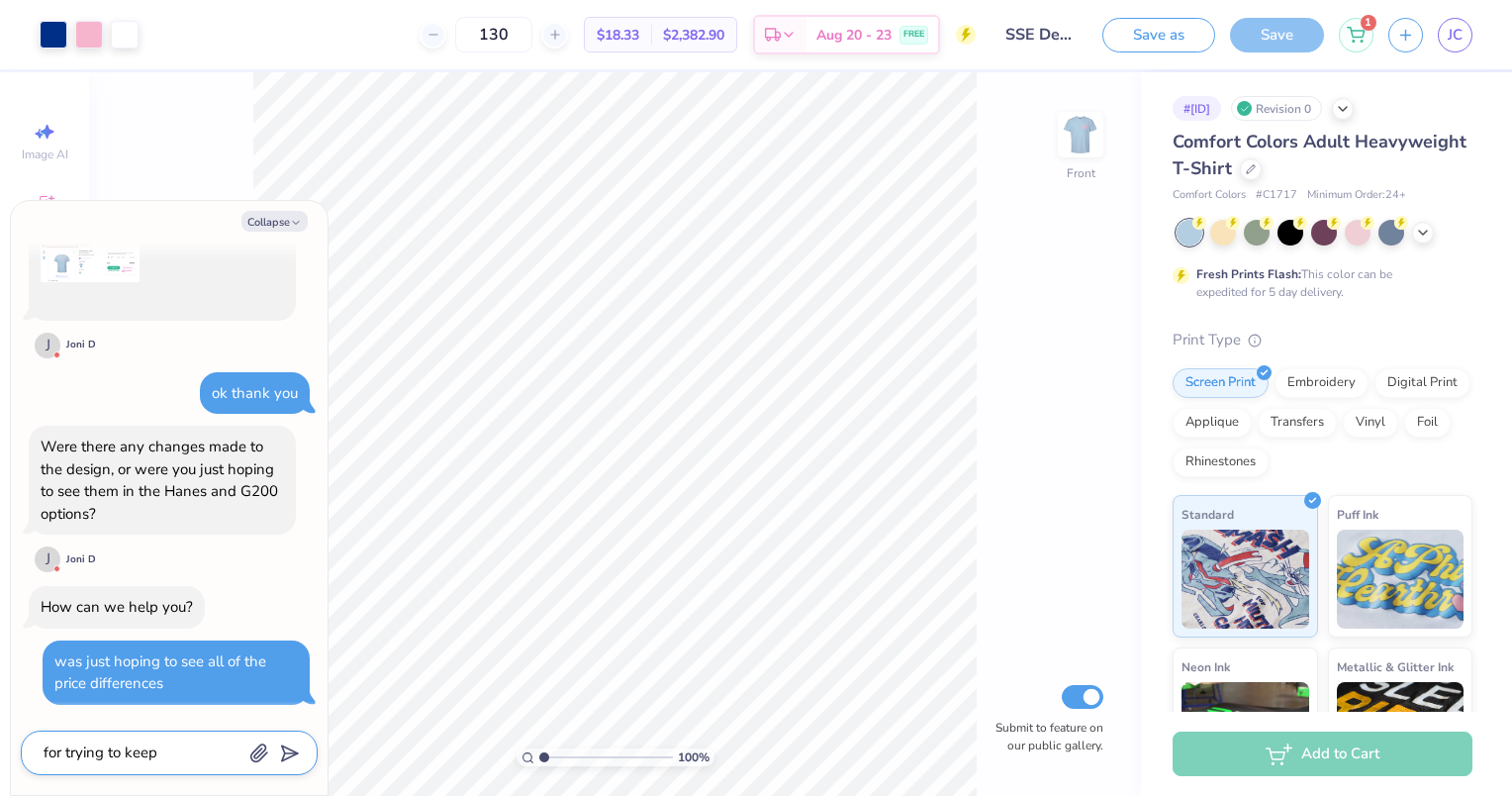 type on "for trying to keep" 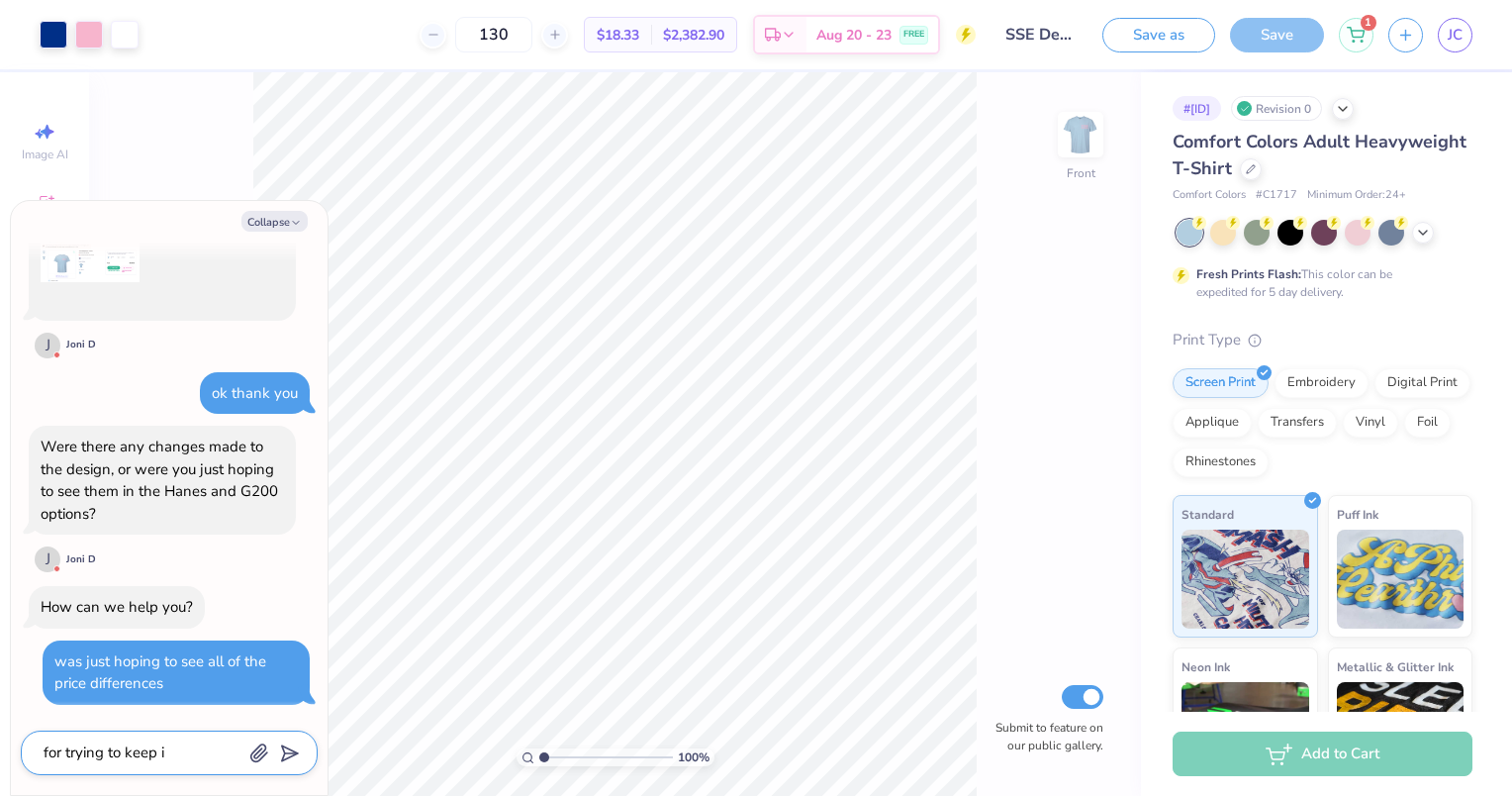 type on "for trying to keep it" 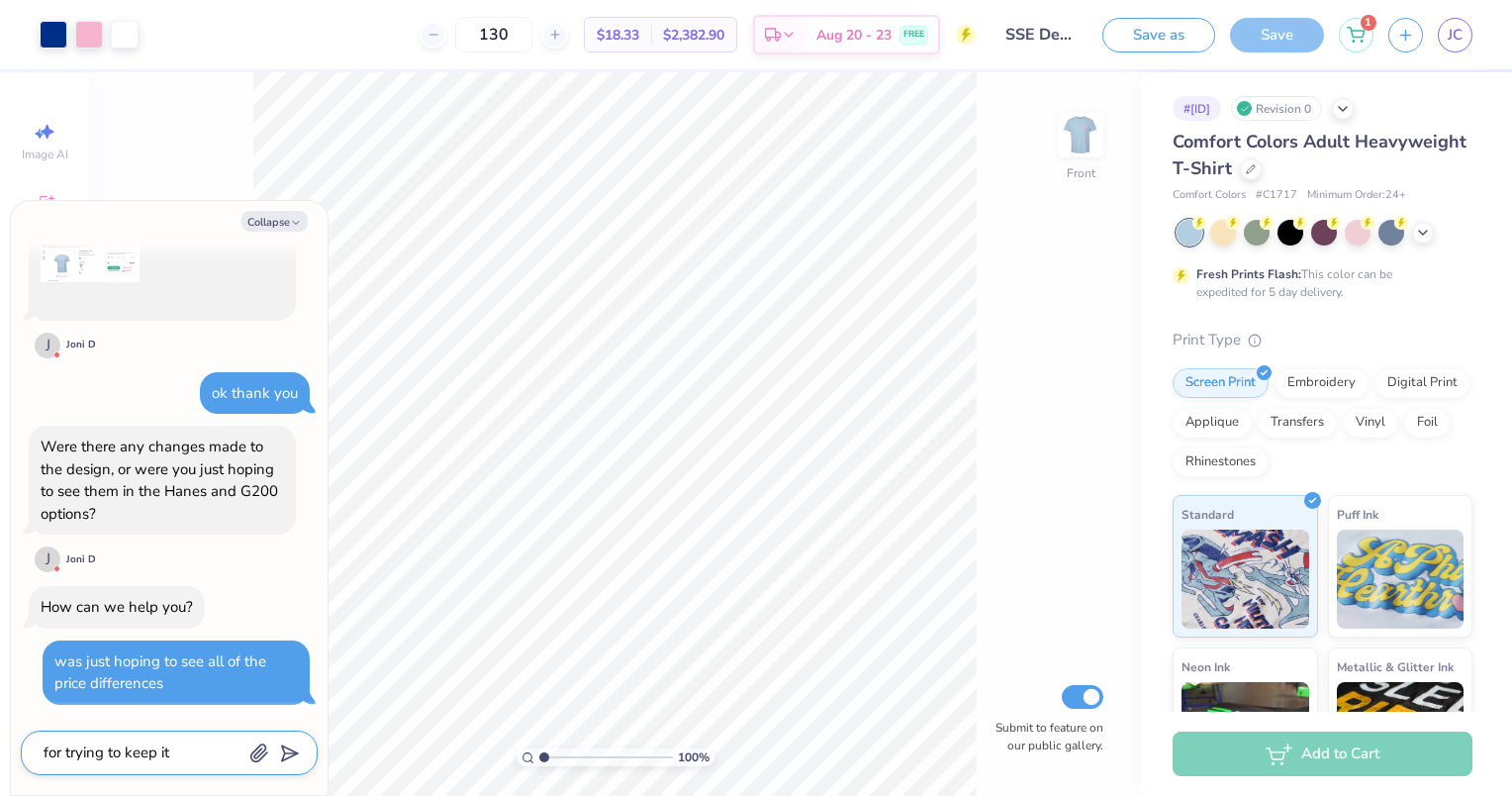 type on "for trying to keep it" 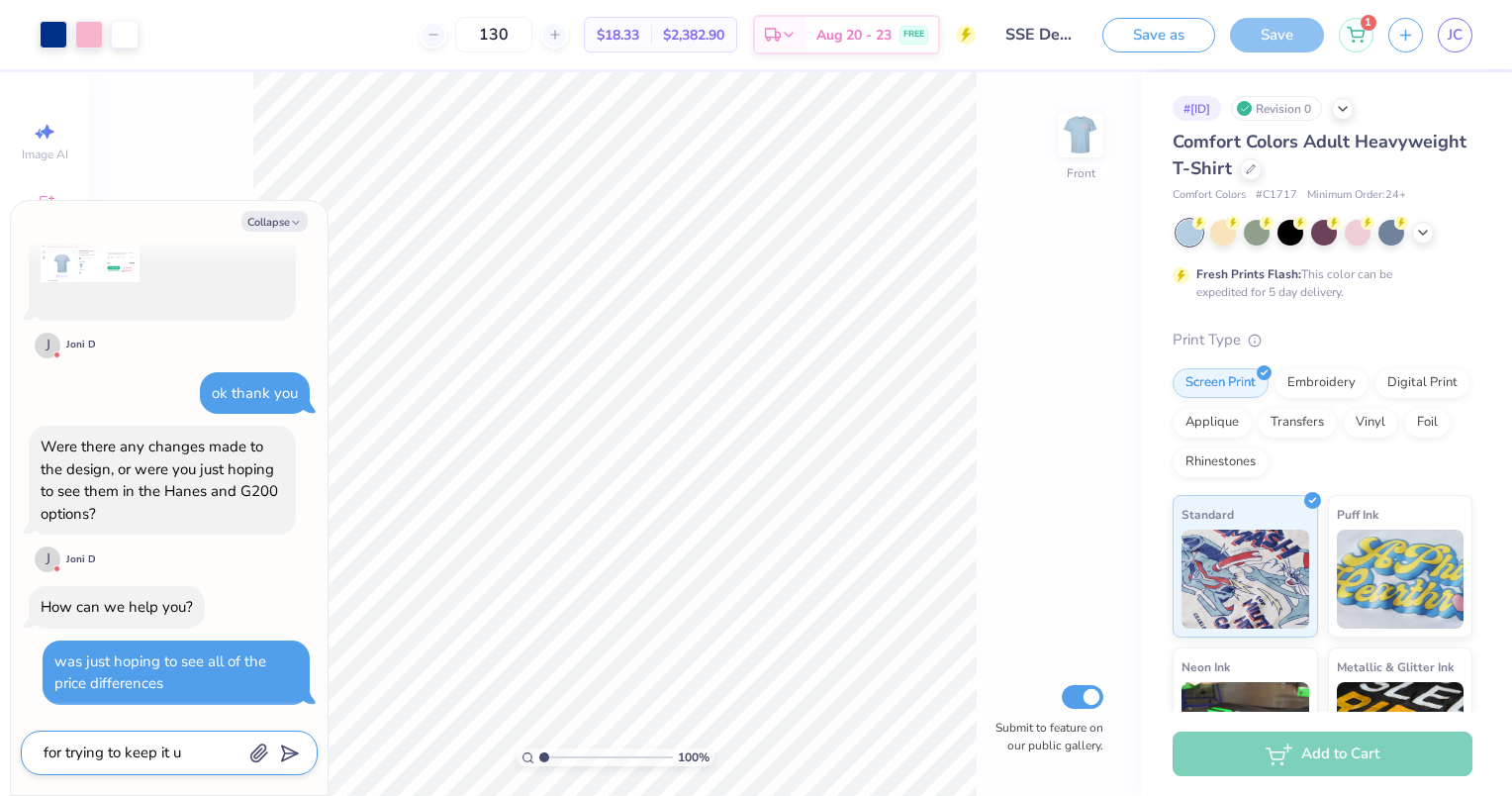 type on "for trying to keep it un" 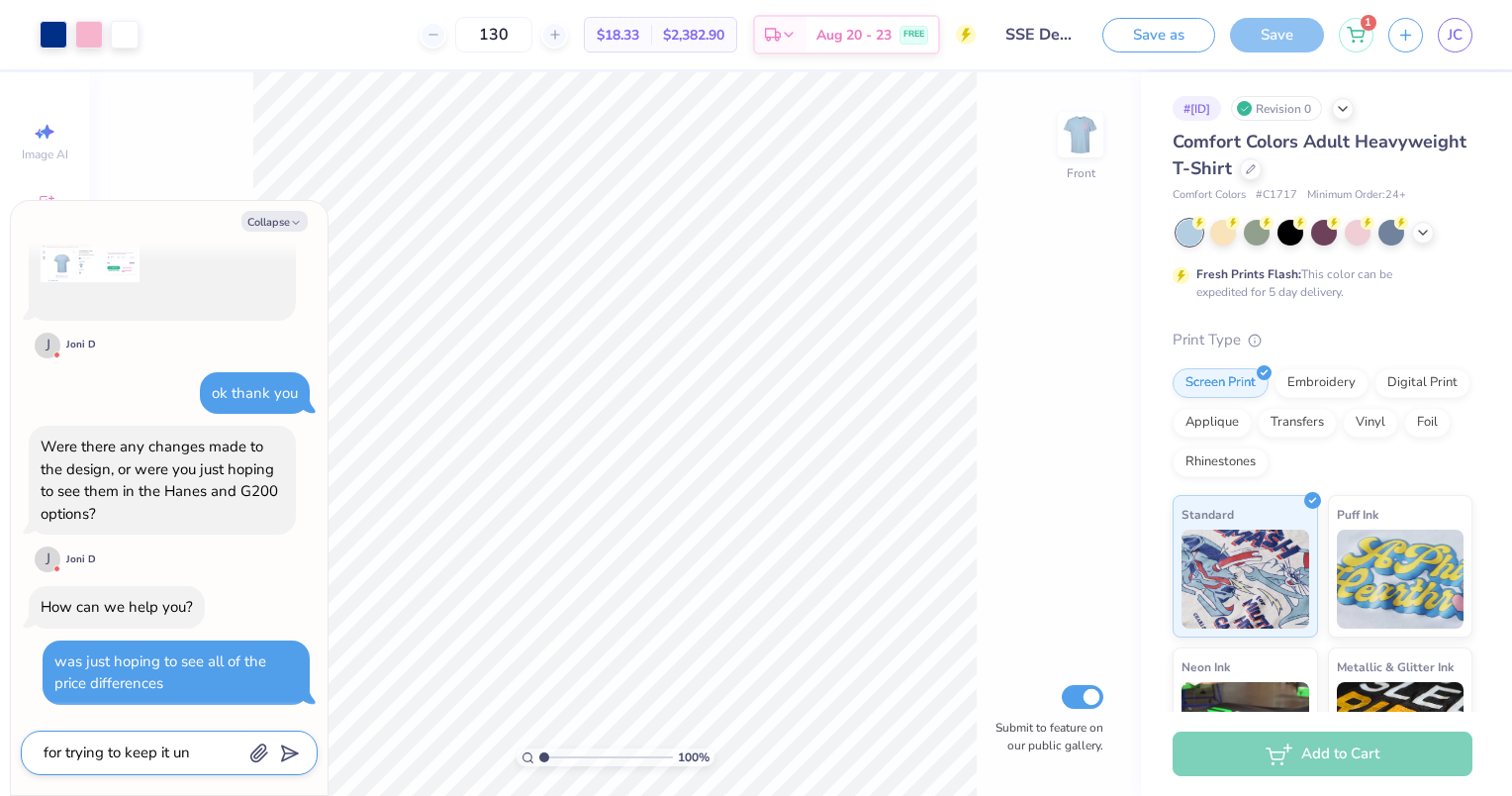 type on "for trying to keep it und" 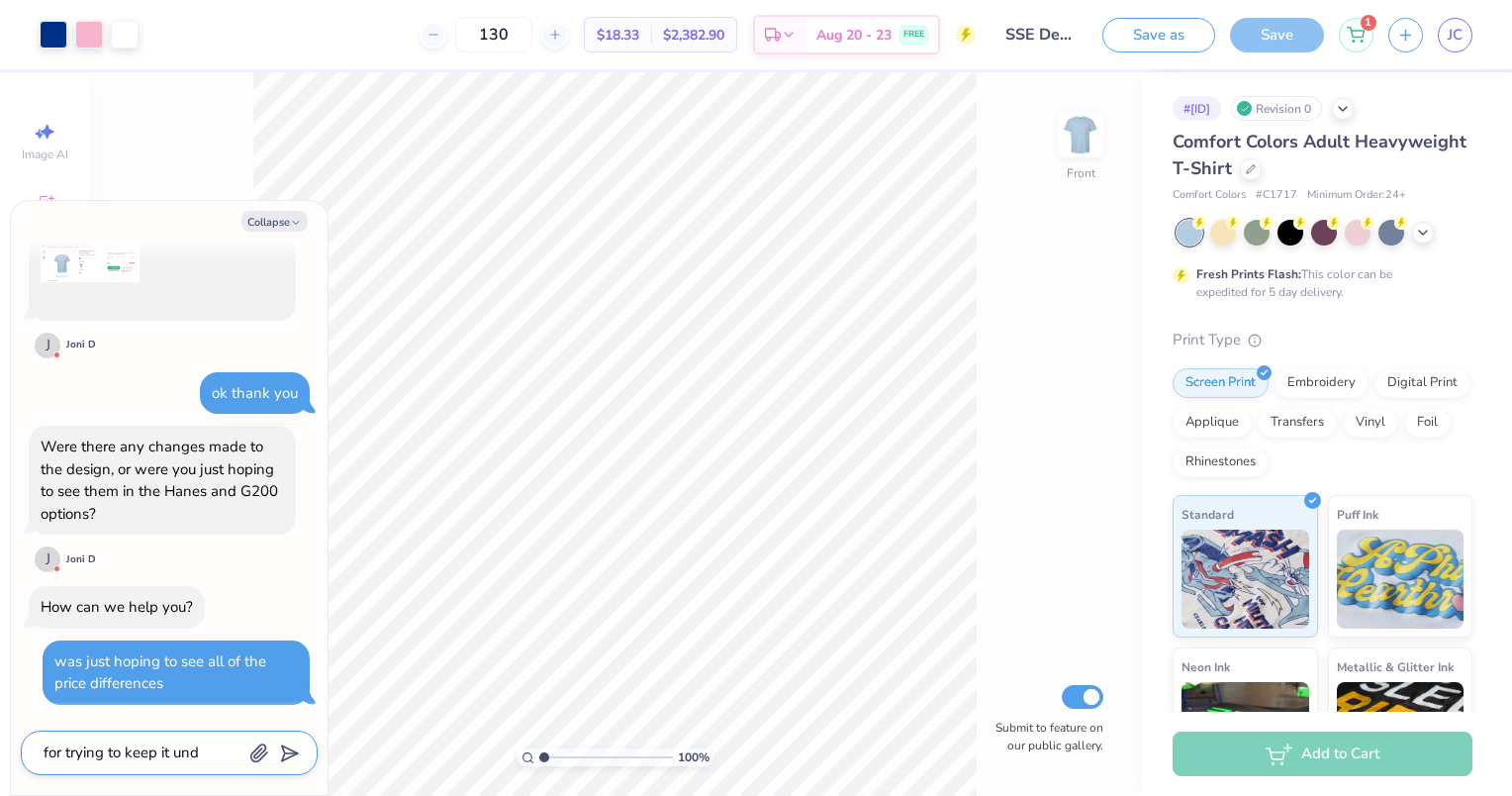 type on "for trying to keep it undr" 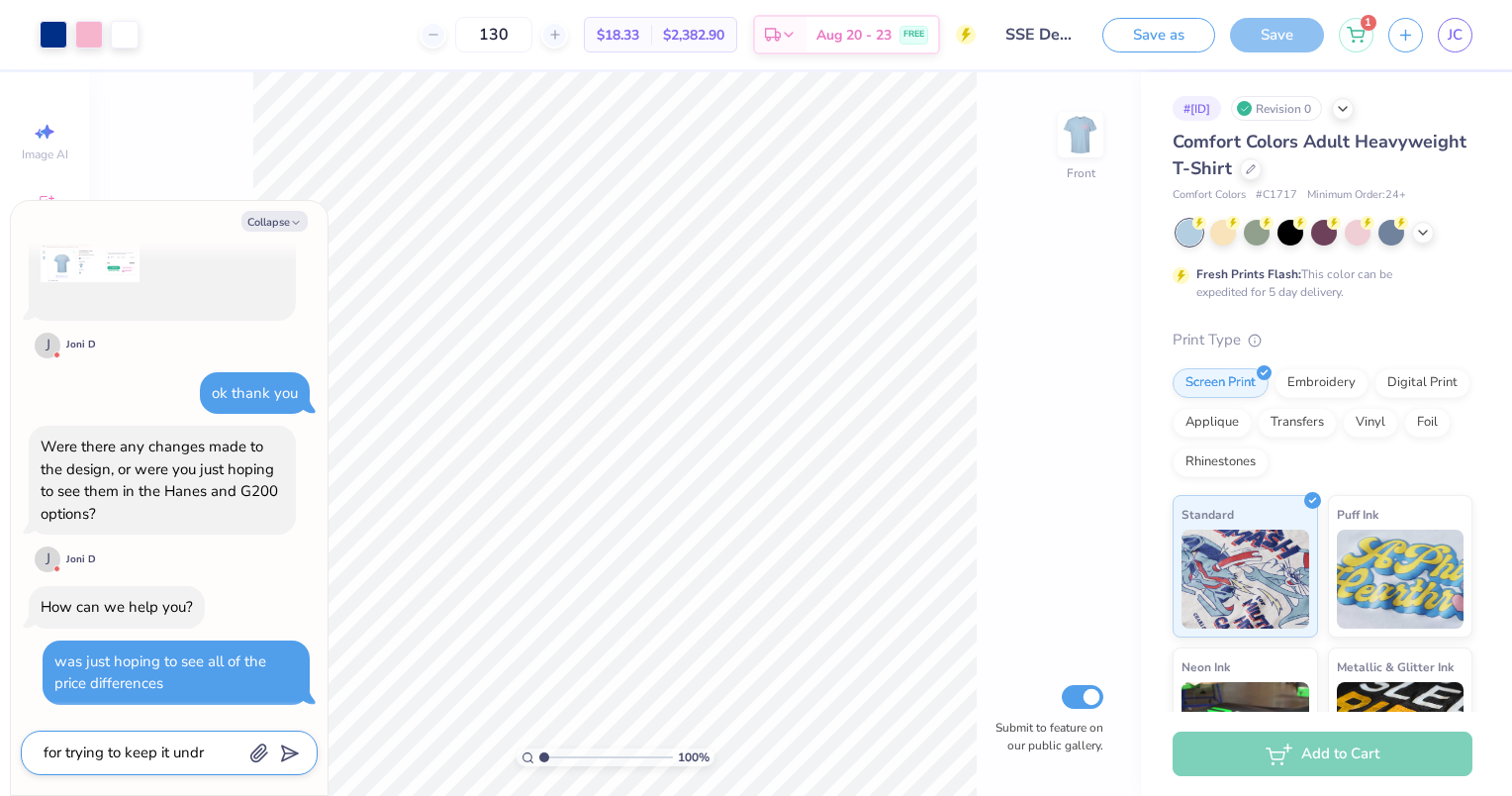 type on "for trying to keep it undr" 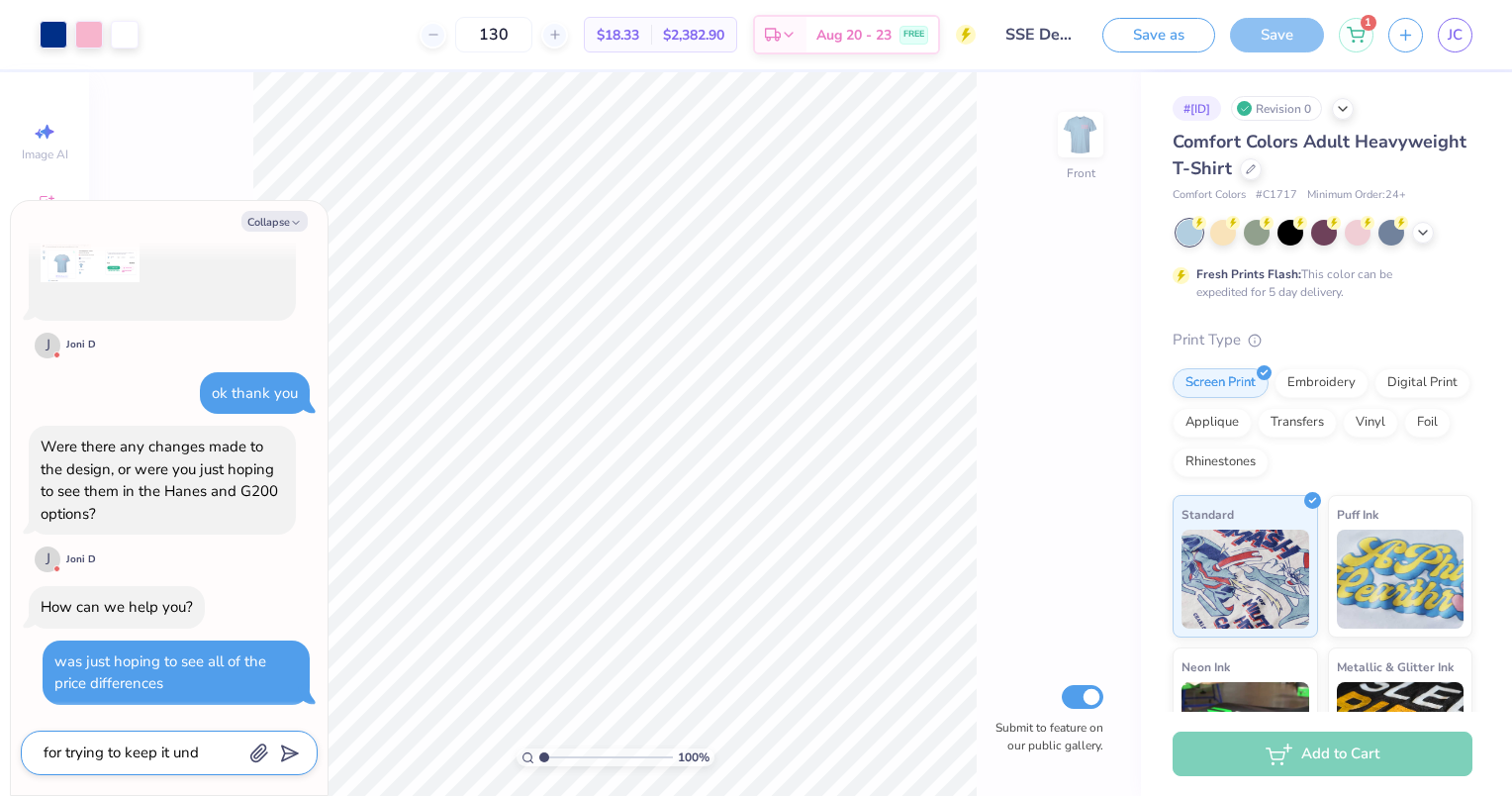type on "for trying to keep it unde" 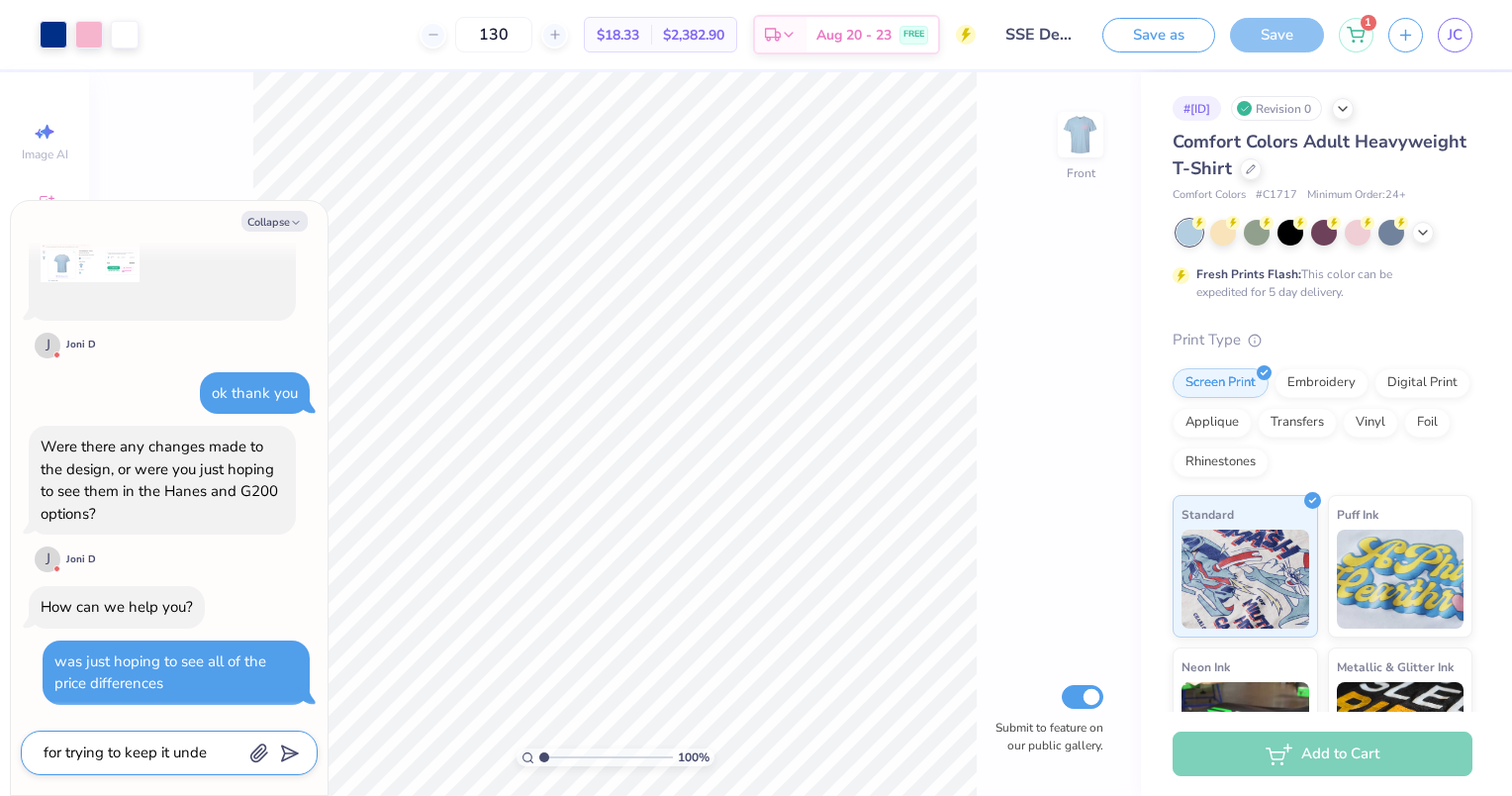 type on "for trying to keep it under" 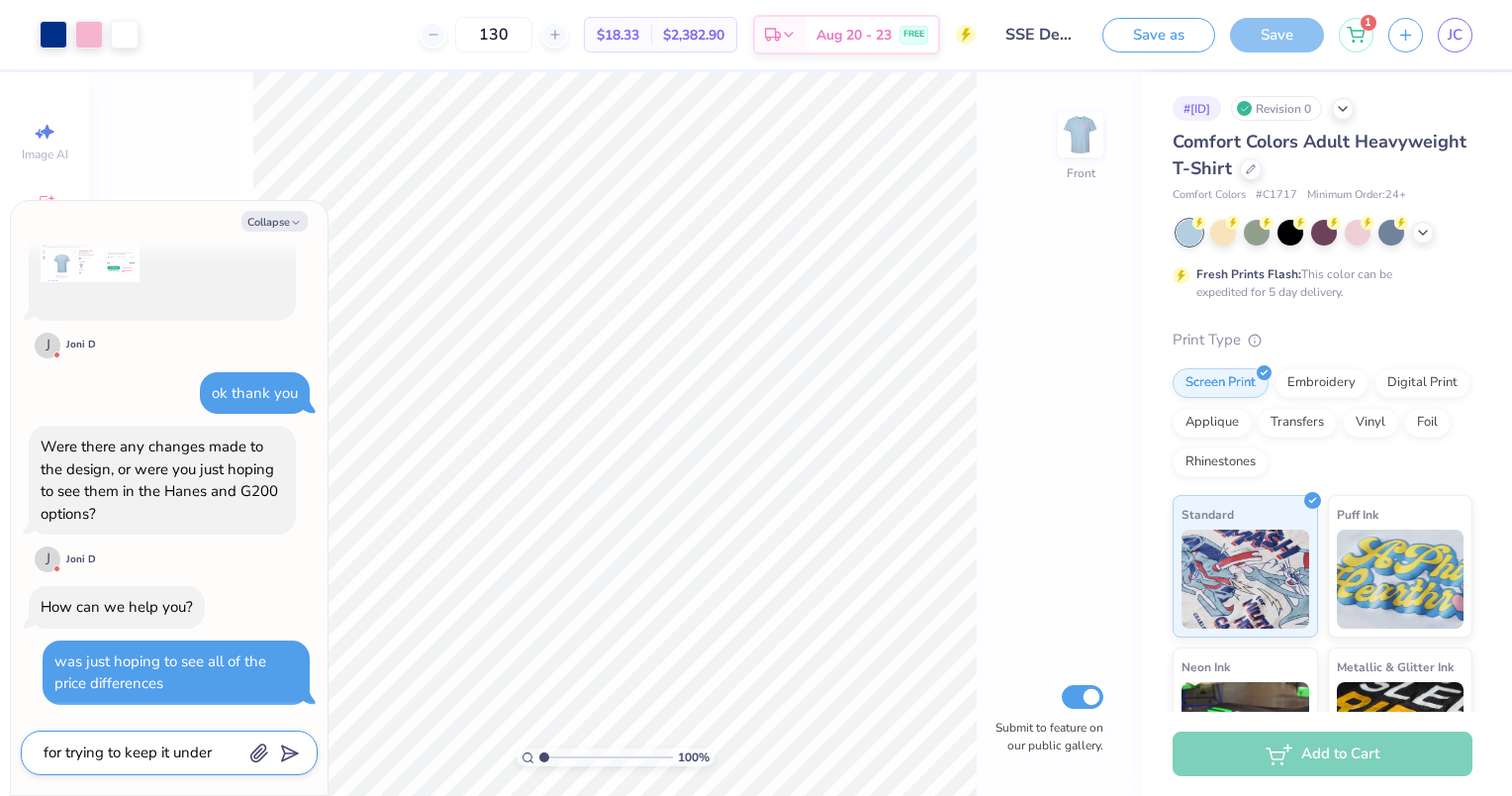 type on "for trying to keep it under" 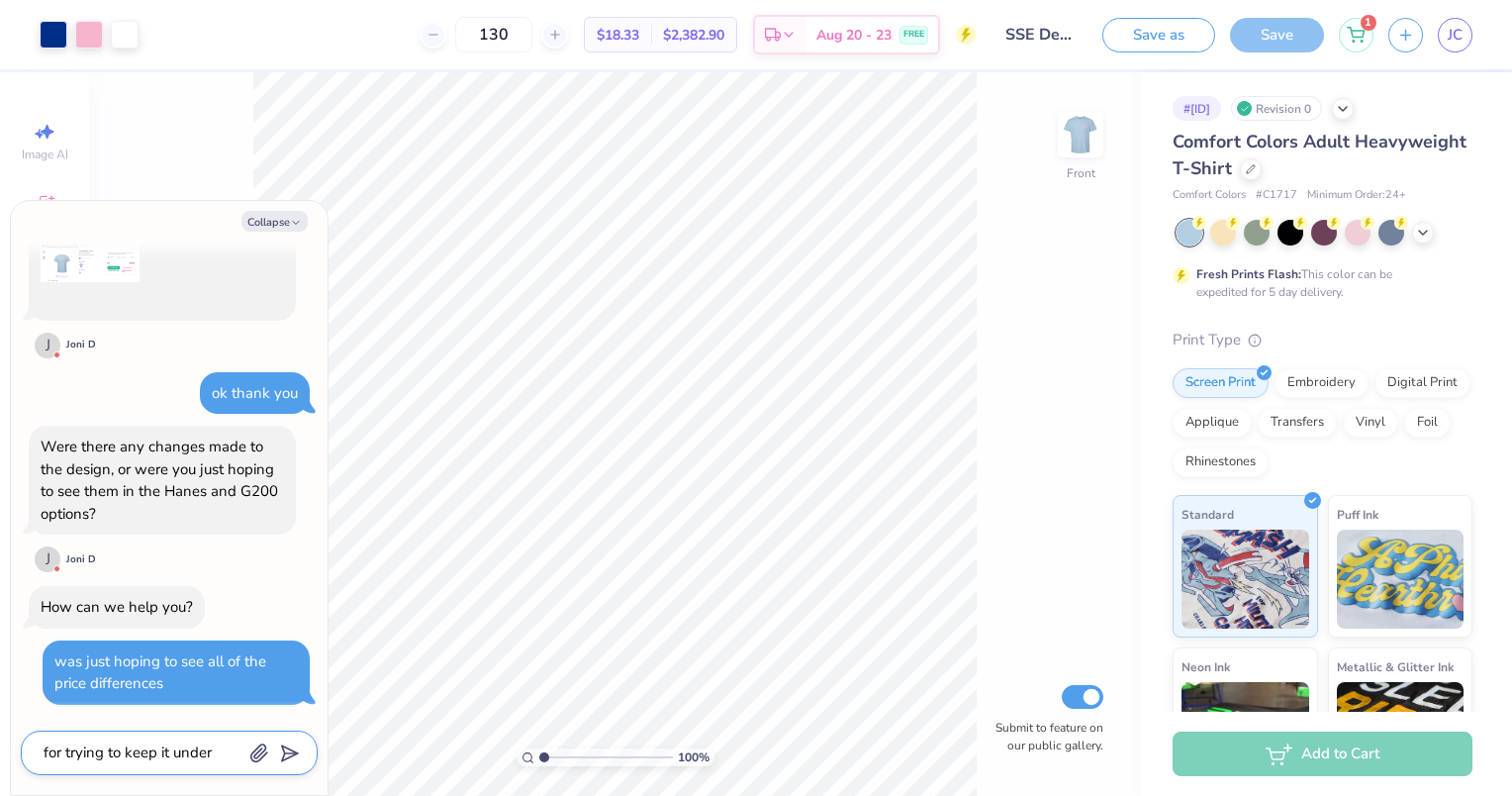 type on "for trying to keep it under $" 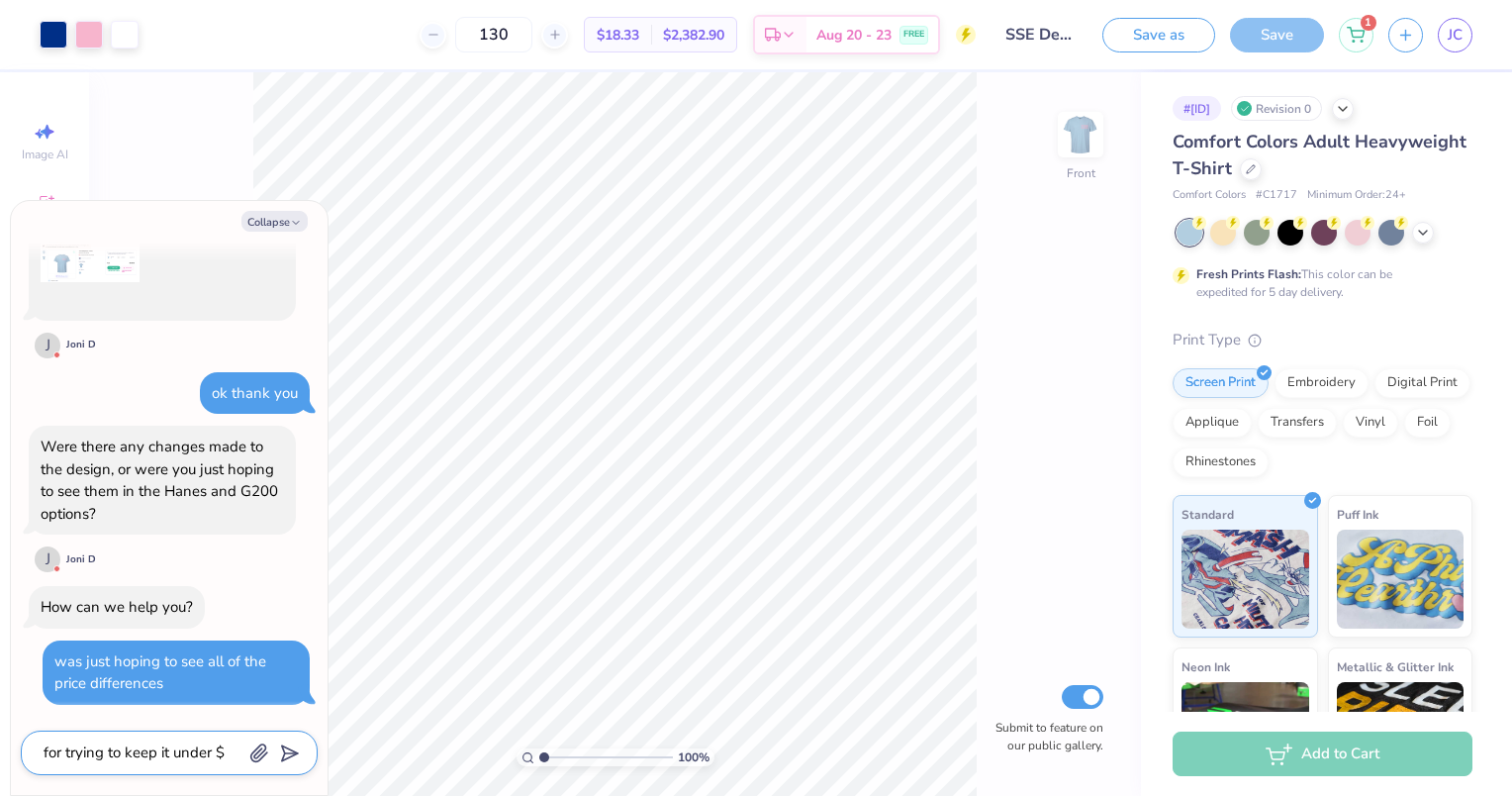 type on "x" 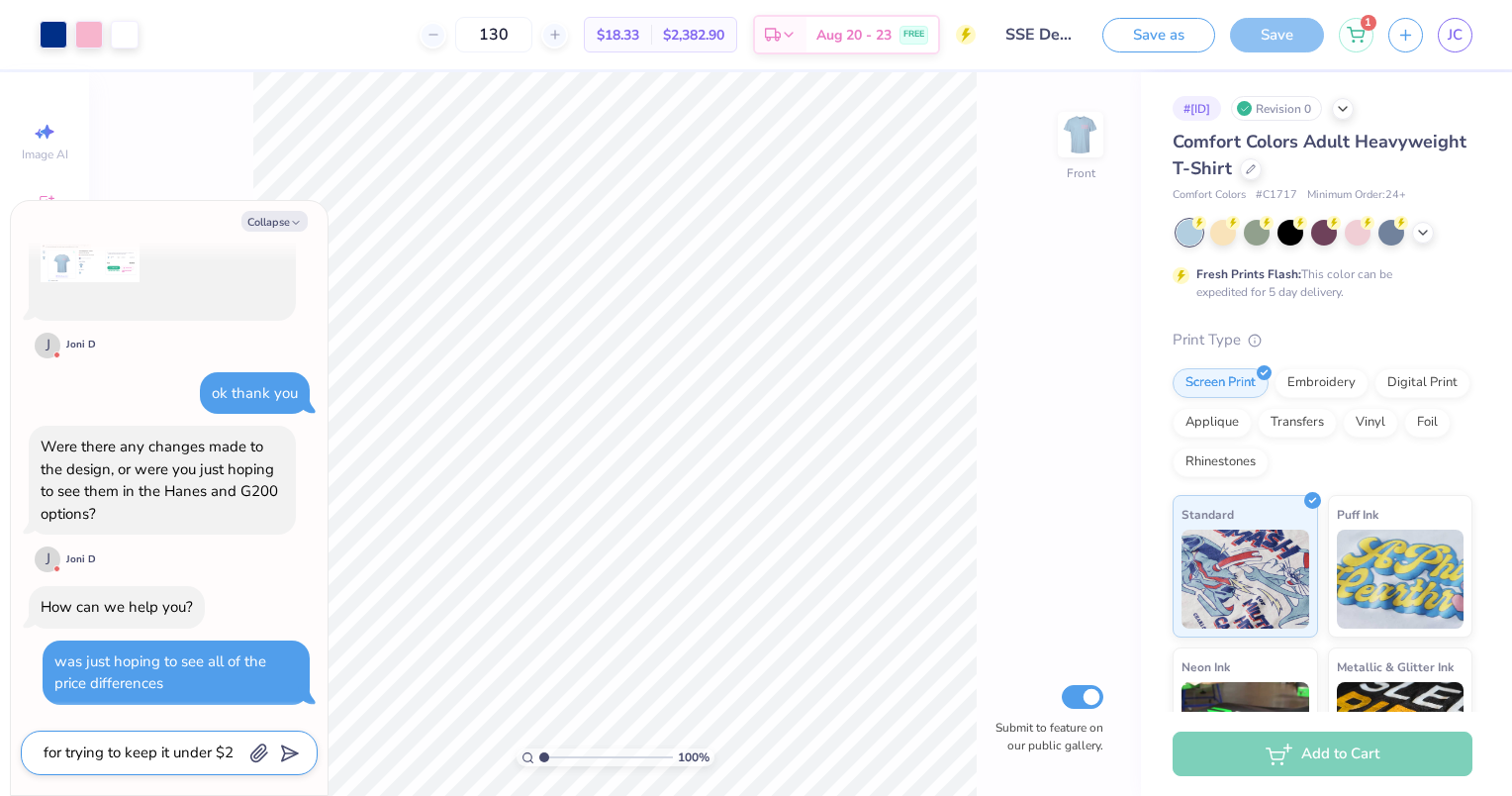 type on "for trying to keep it under $20" 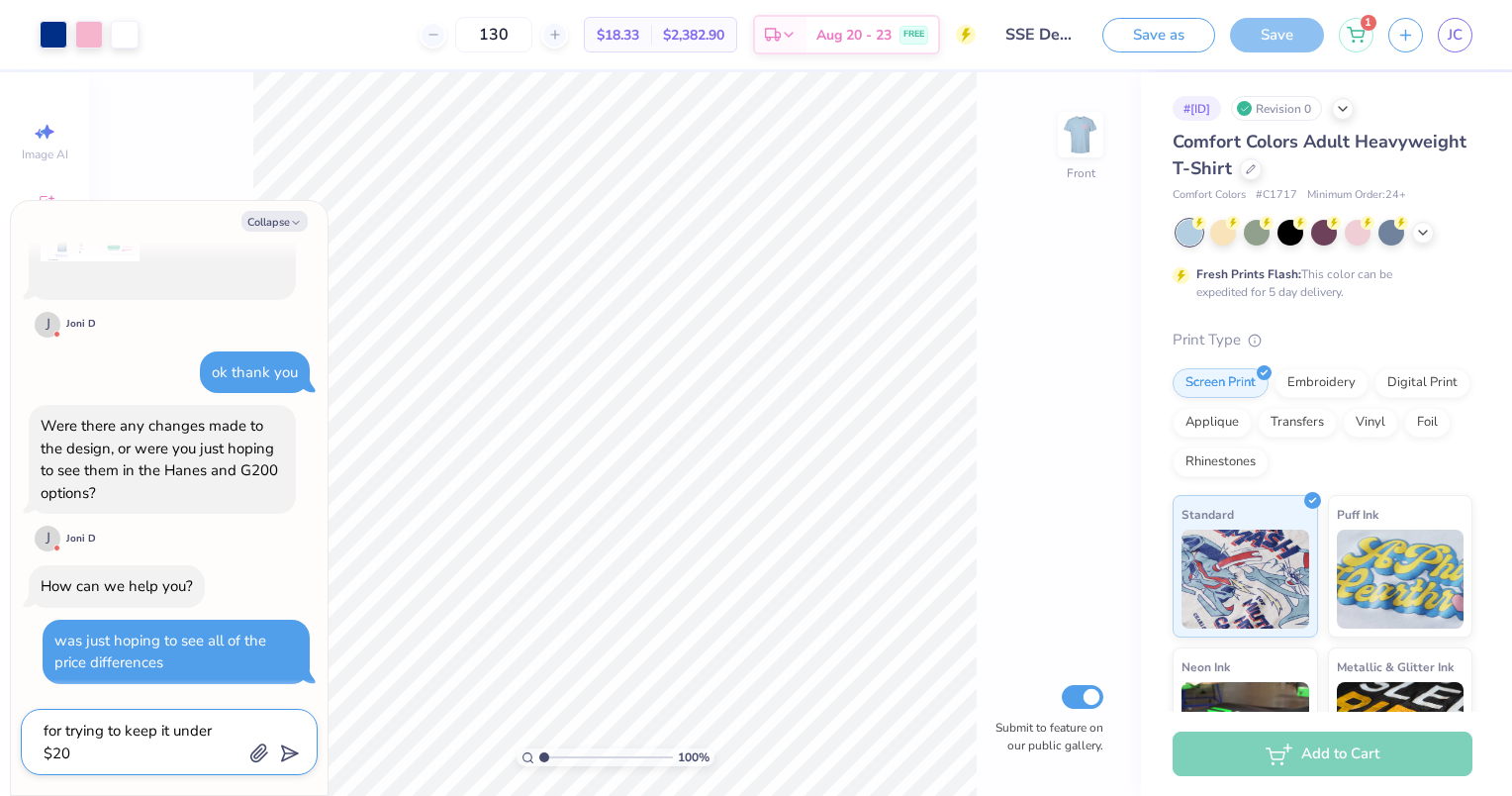scroll, scrollTop: 2263, scrollLeft: 0, axis: vertical 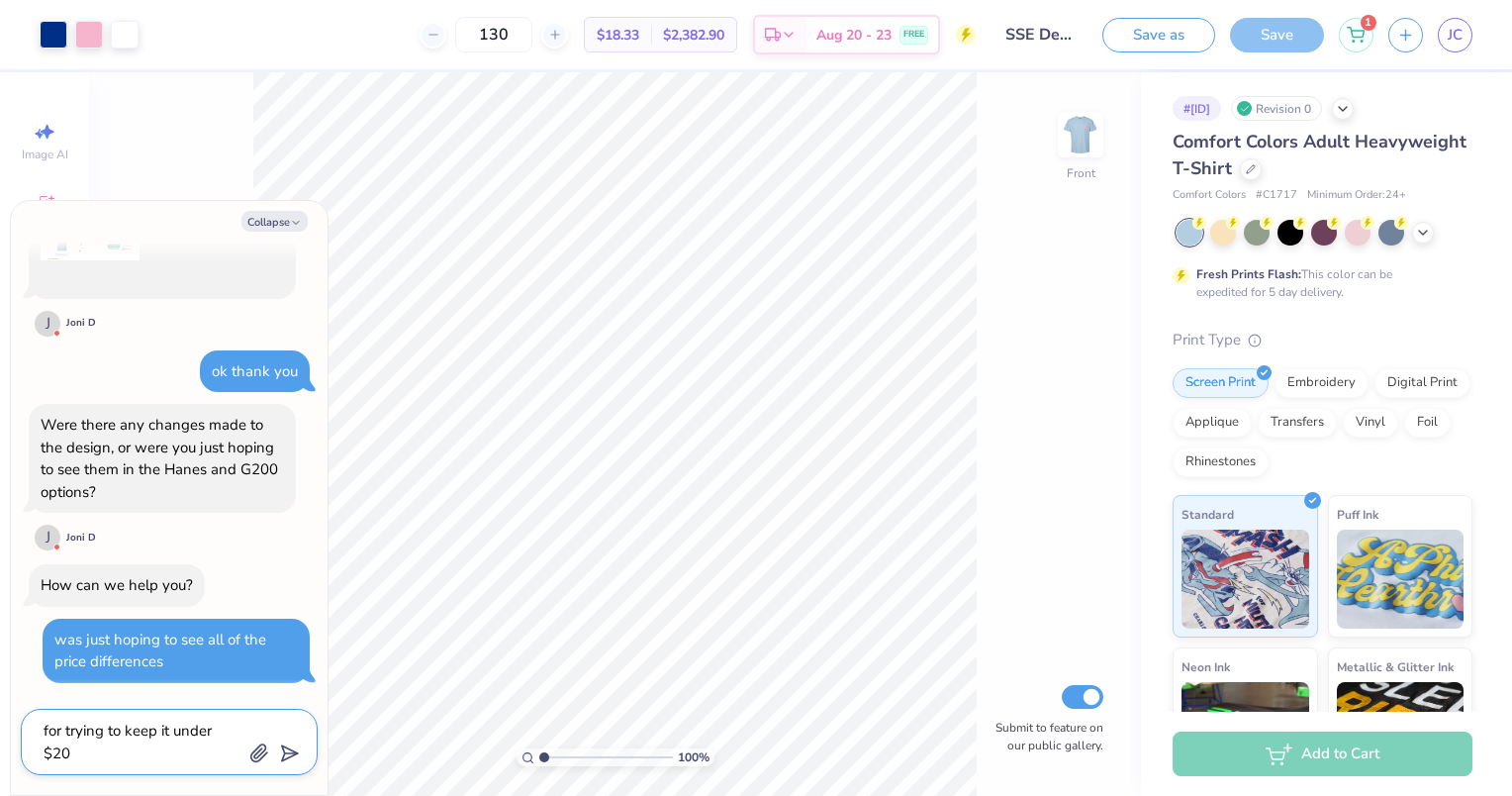 type on "for trying to keep it under $200" 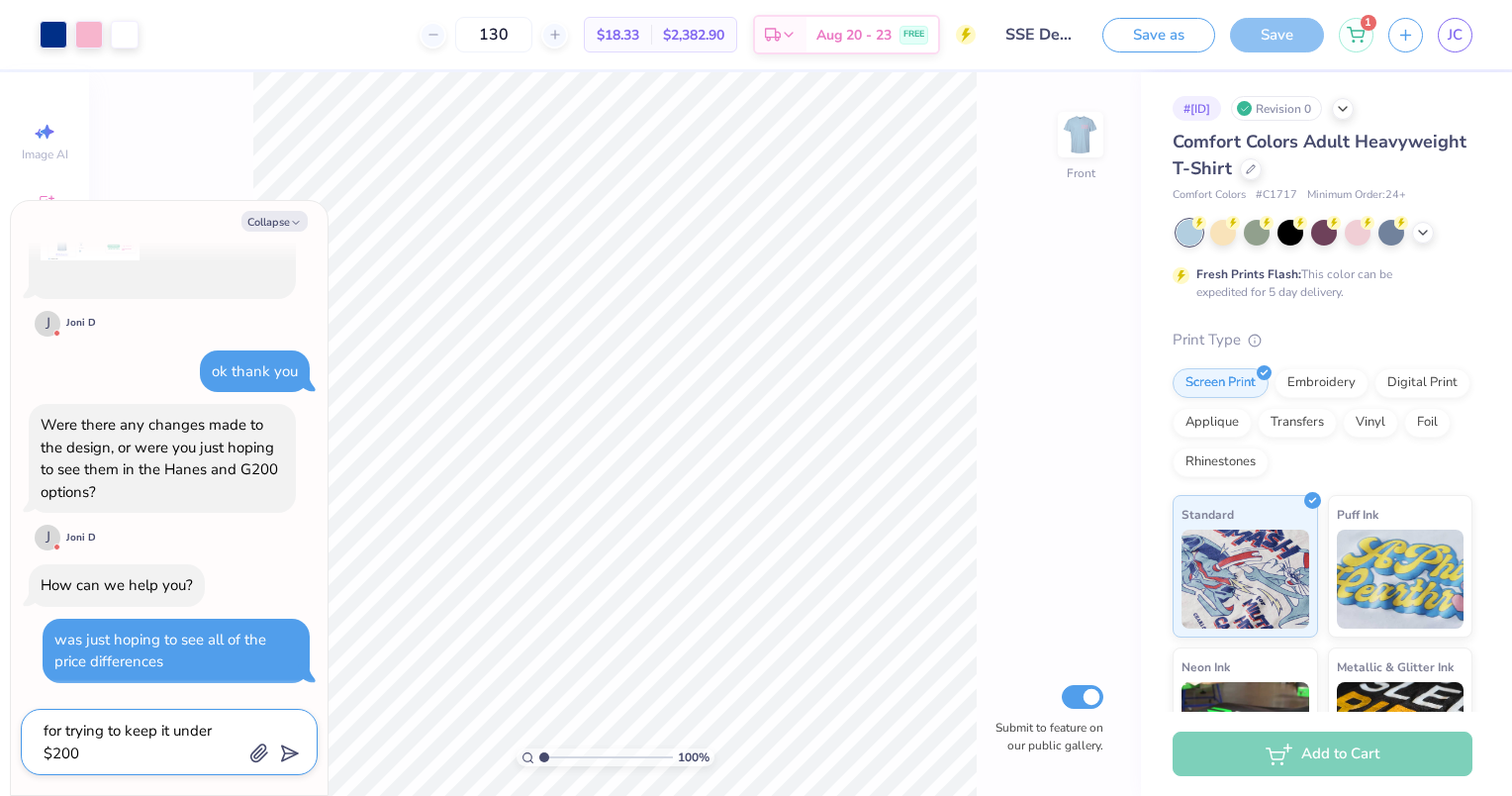 type on "for trying to keep it under $2000" 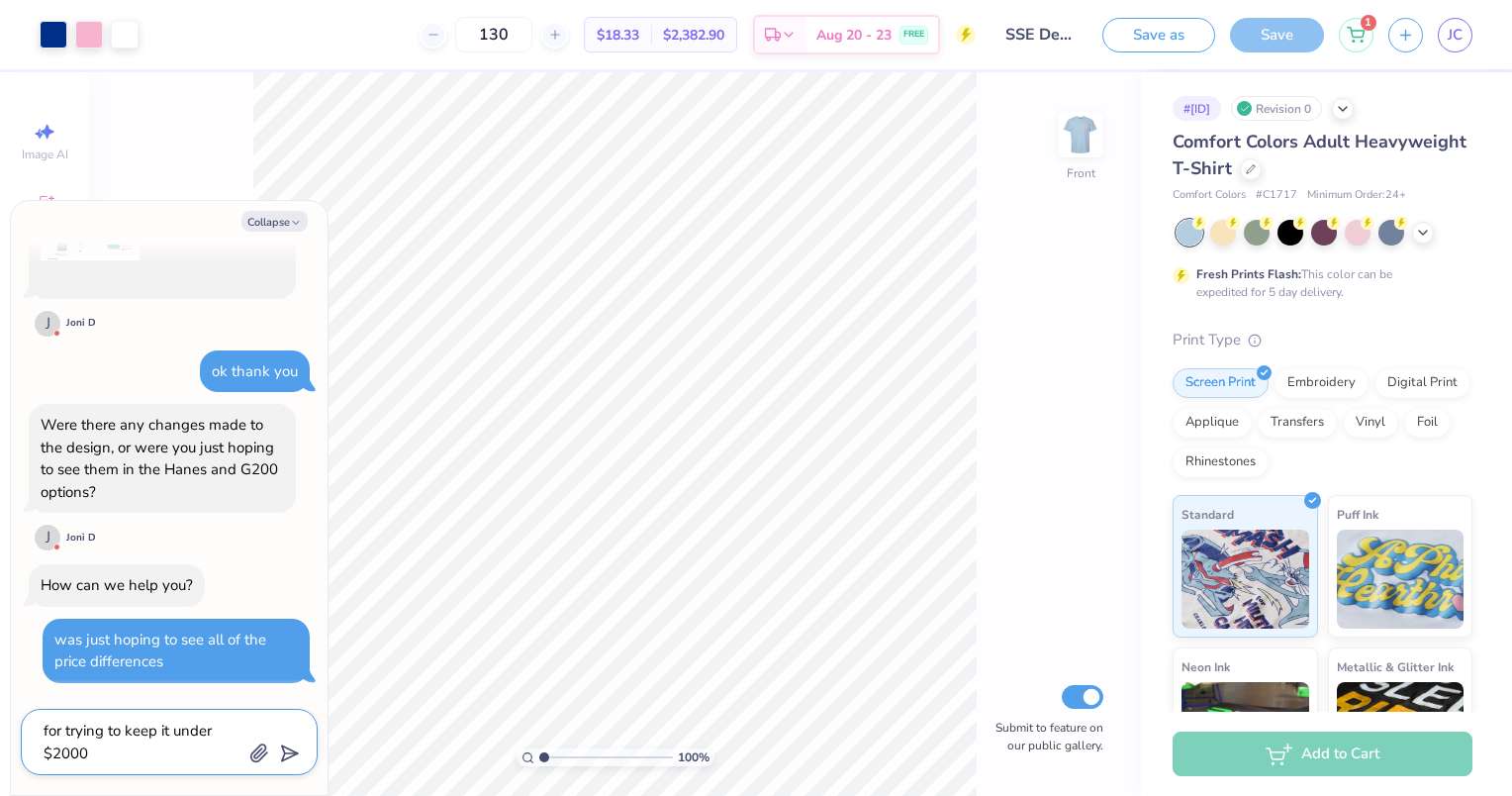 type on "for trying to keep it under $2000" 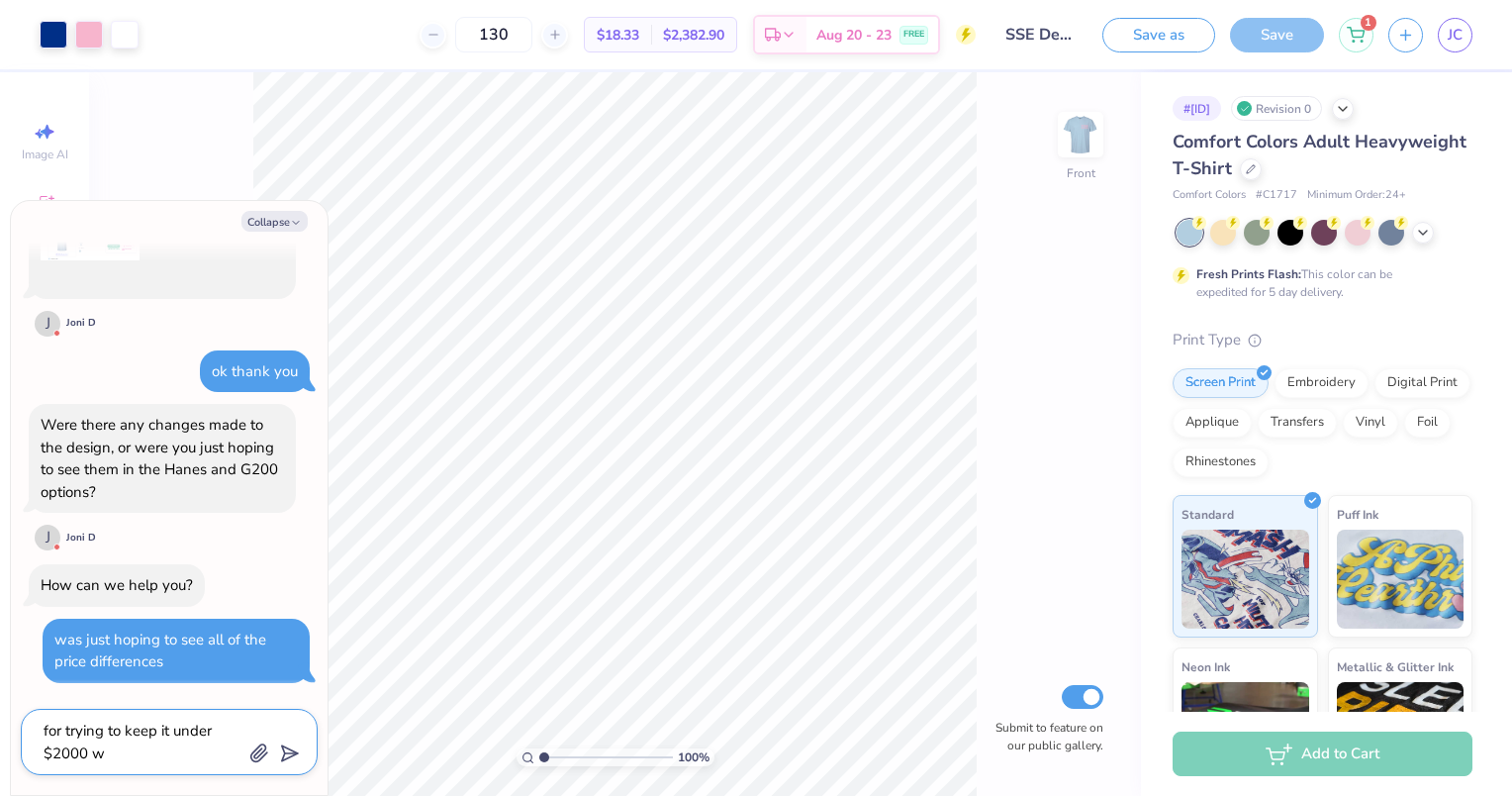 type on "for trying to keep it under $2000 wh" 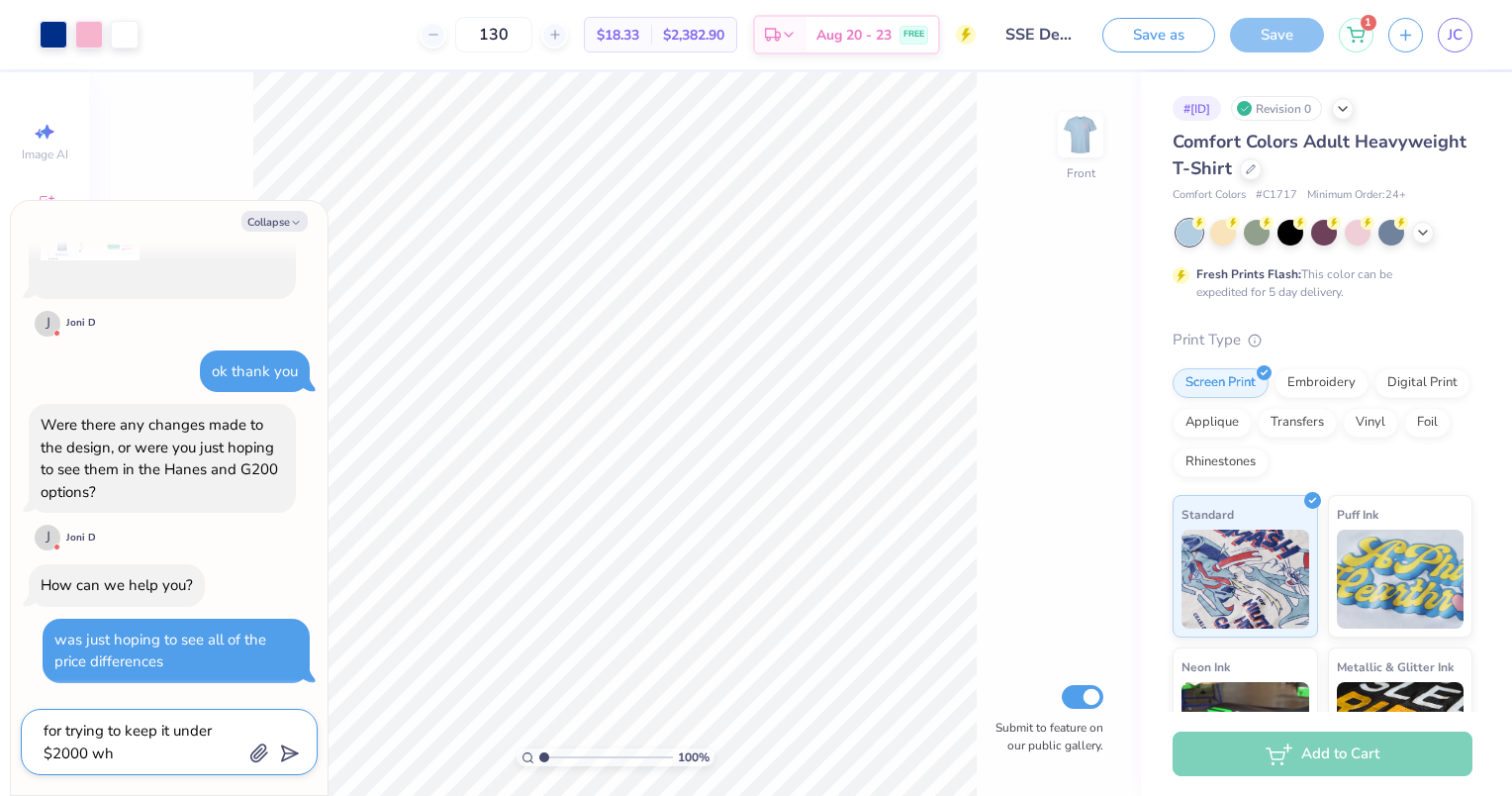 type on "for trying to keep it under $2000 whi" 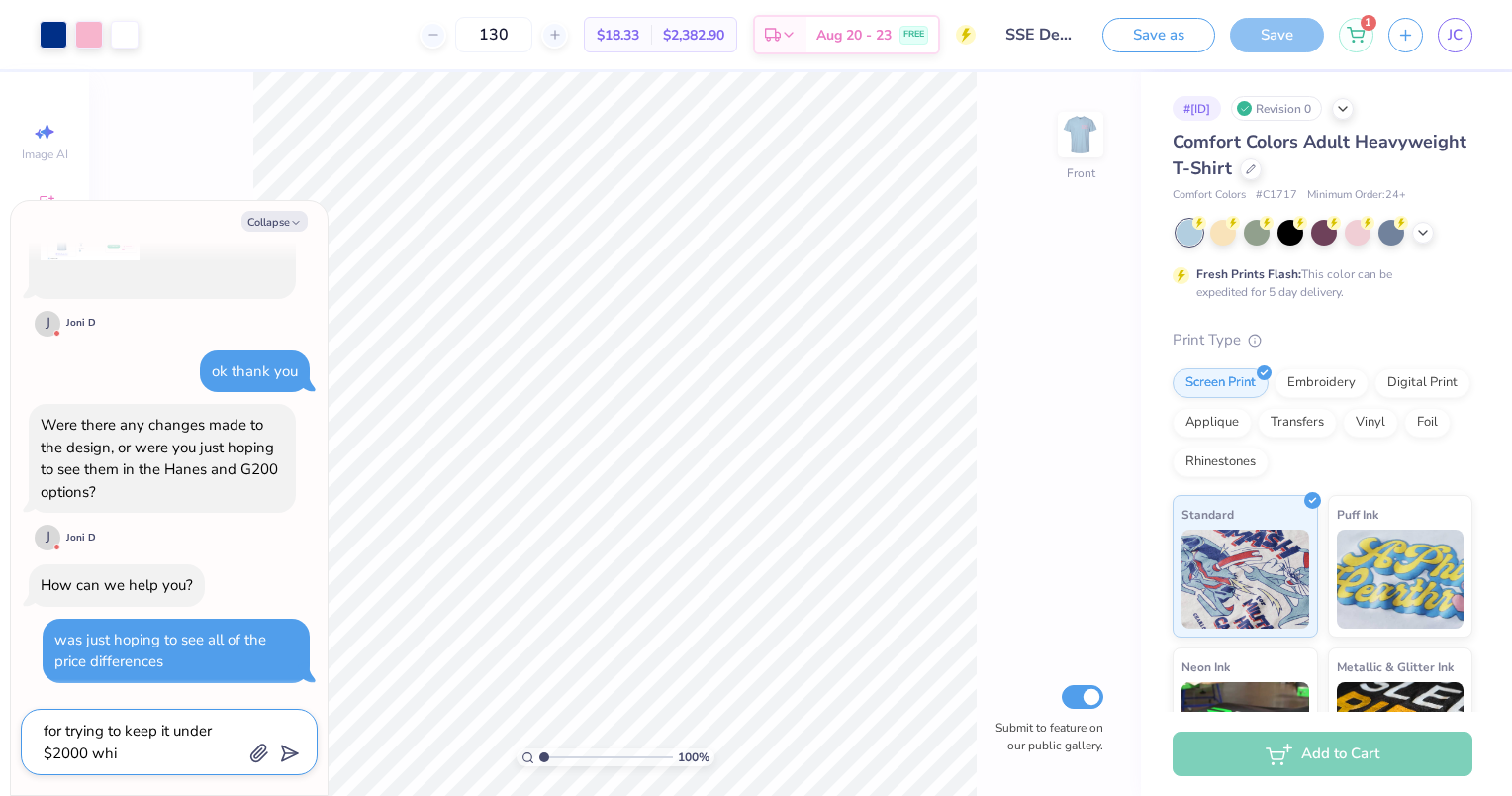 type on "for trying to keep it under $2000 wh" 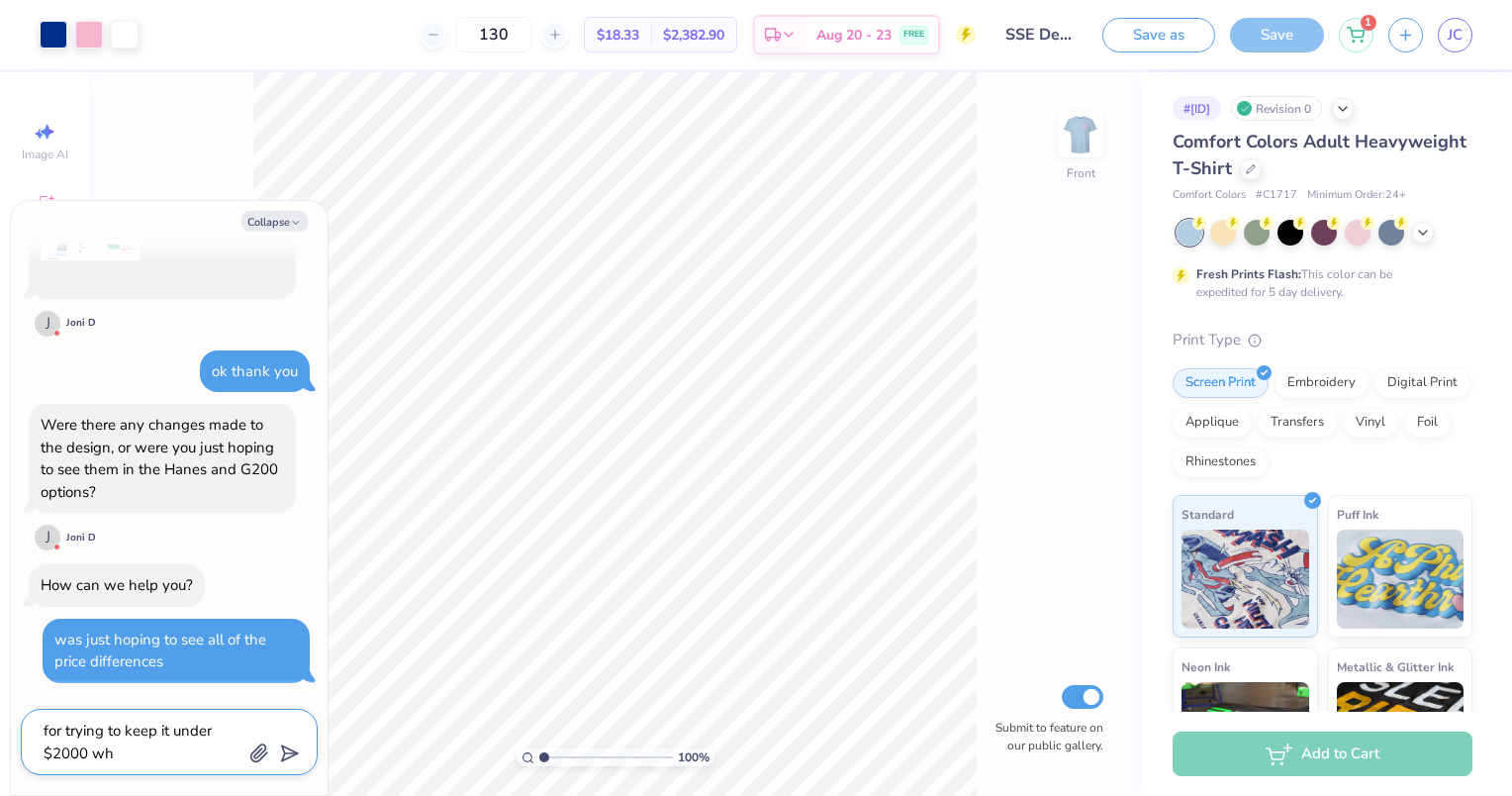 type on "for trying to keep it under $2000 w" 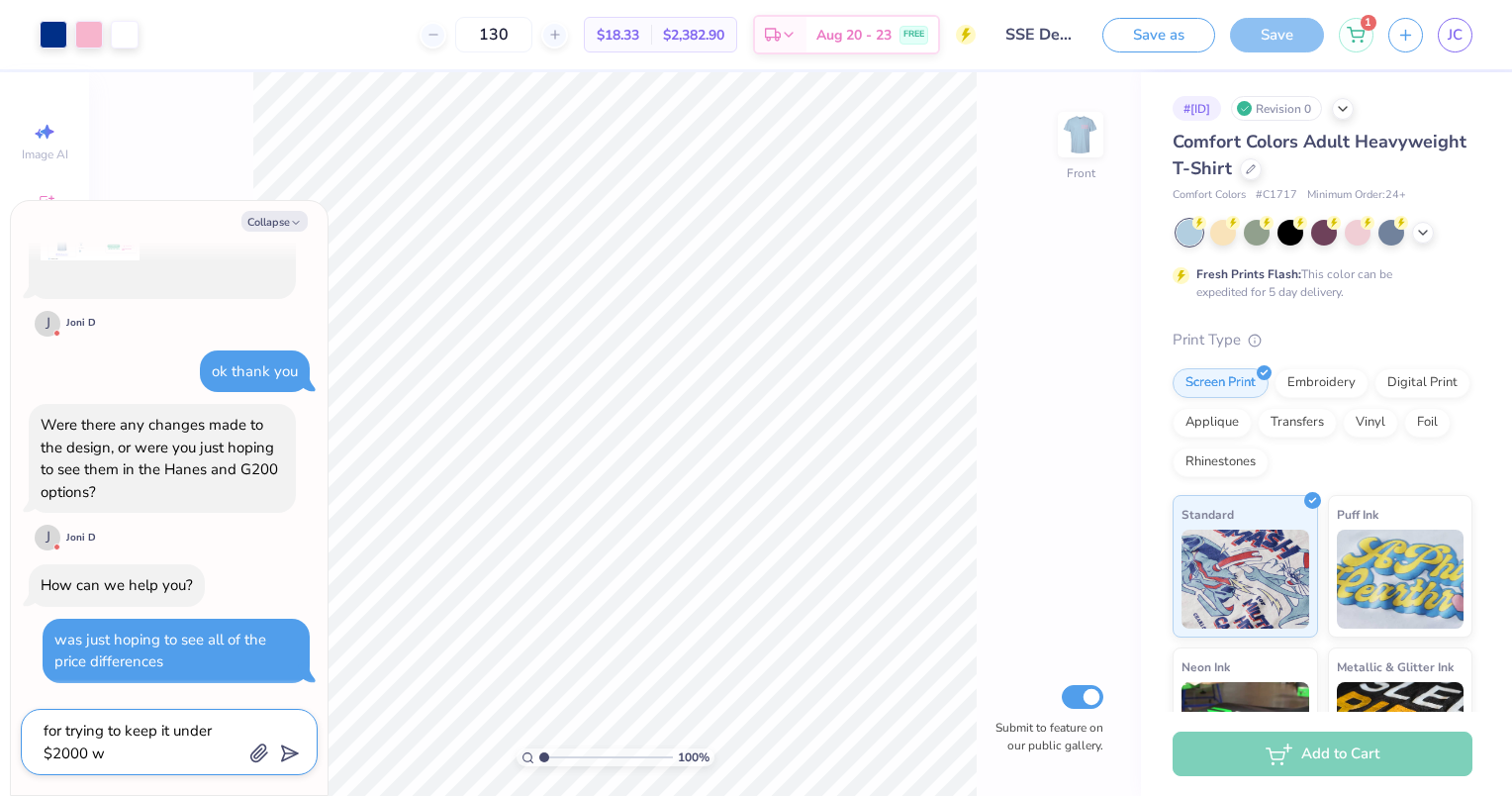 type on "for trying to keep it under $2000" 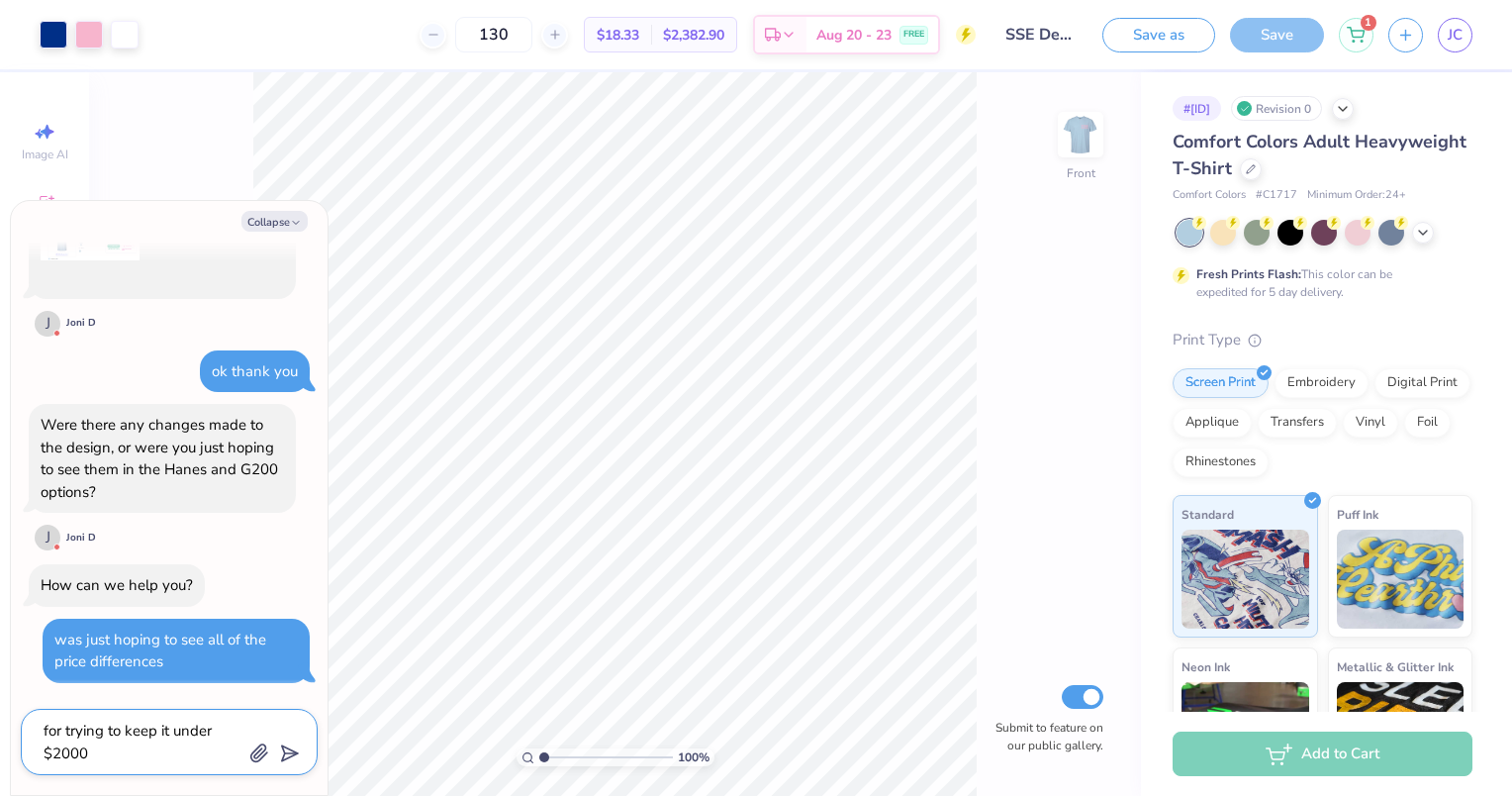 type 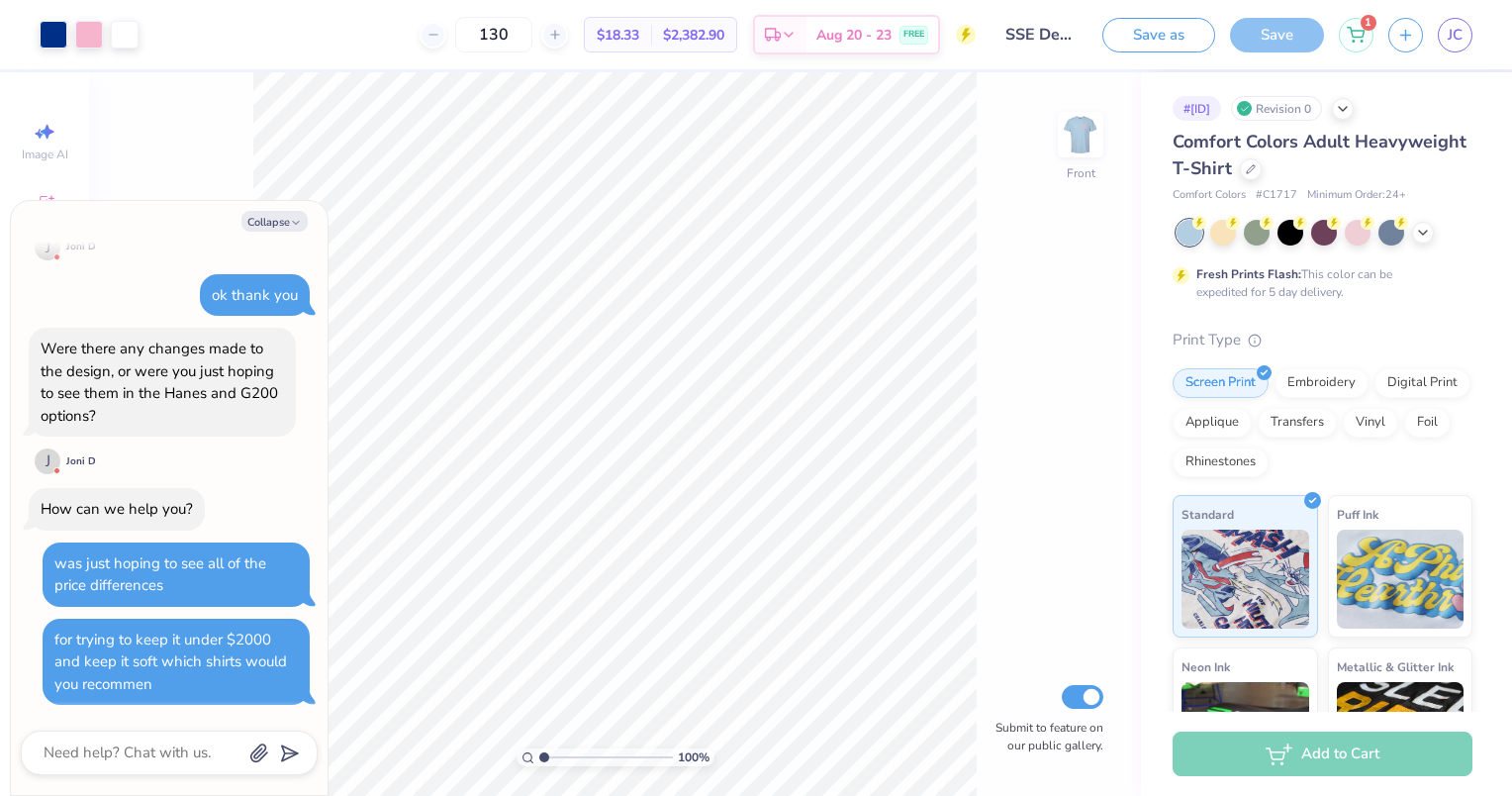 scroll, scrollTop: 2340, scrollLeft: 0, axis: vertical 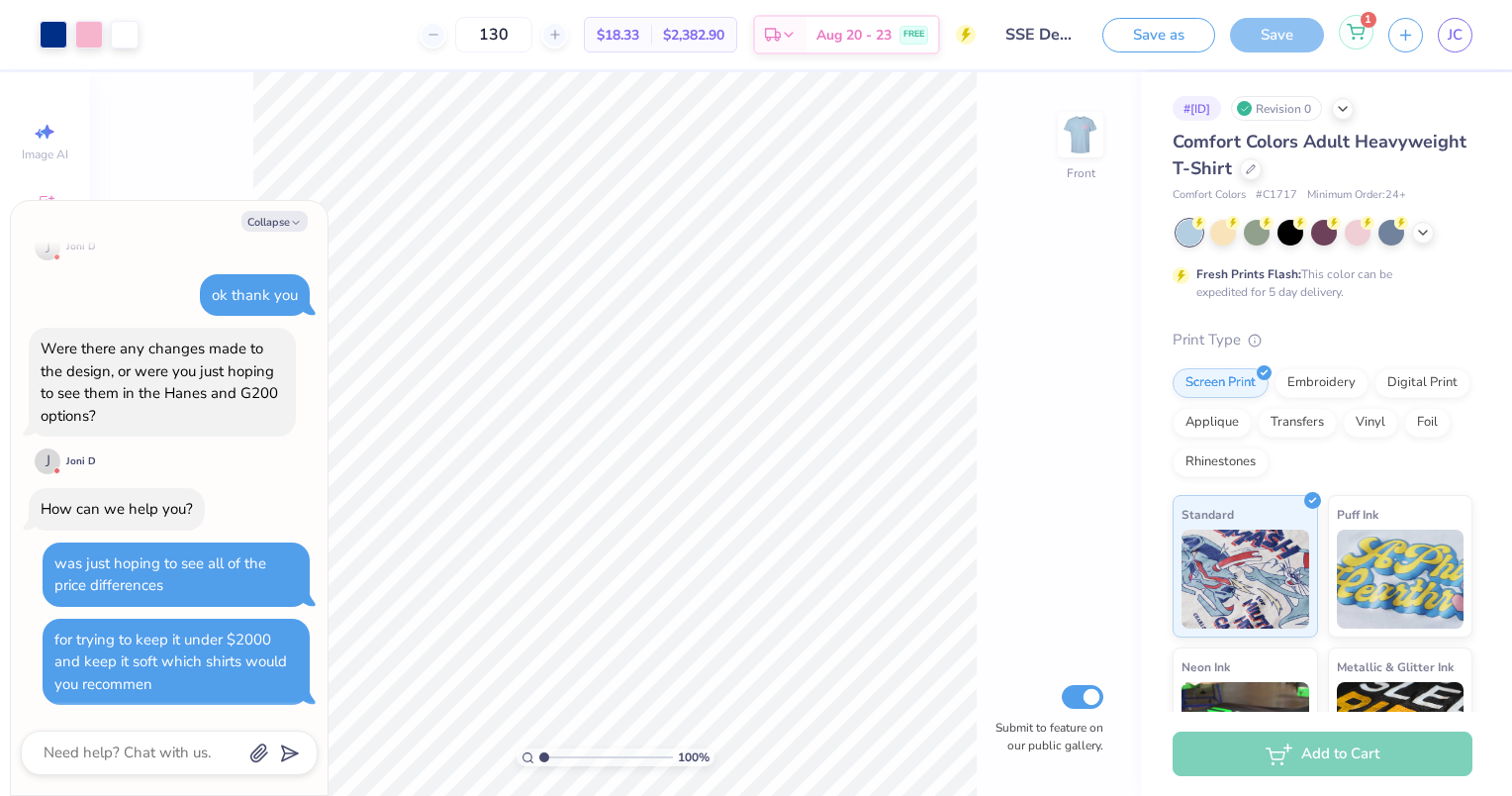 click on "1" at bounding box center [1356, 32] 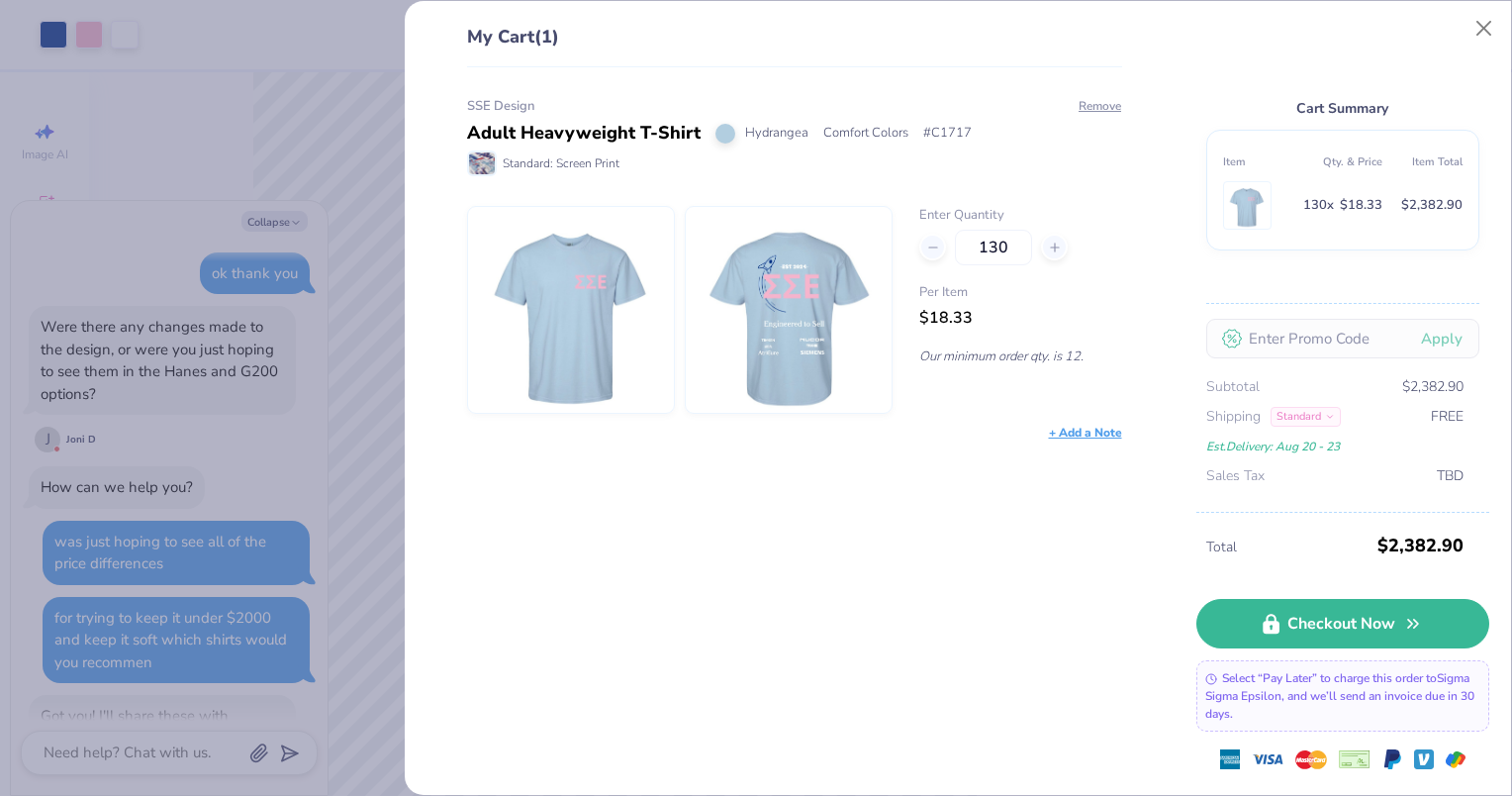 scroll, scrollTop: 2523, scrollLeft: 0, axis: vertical 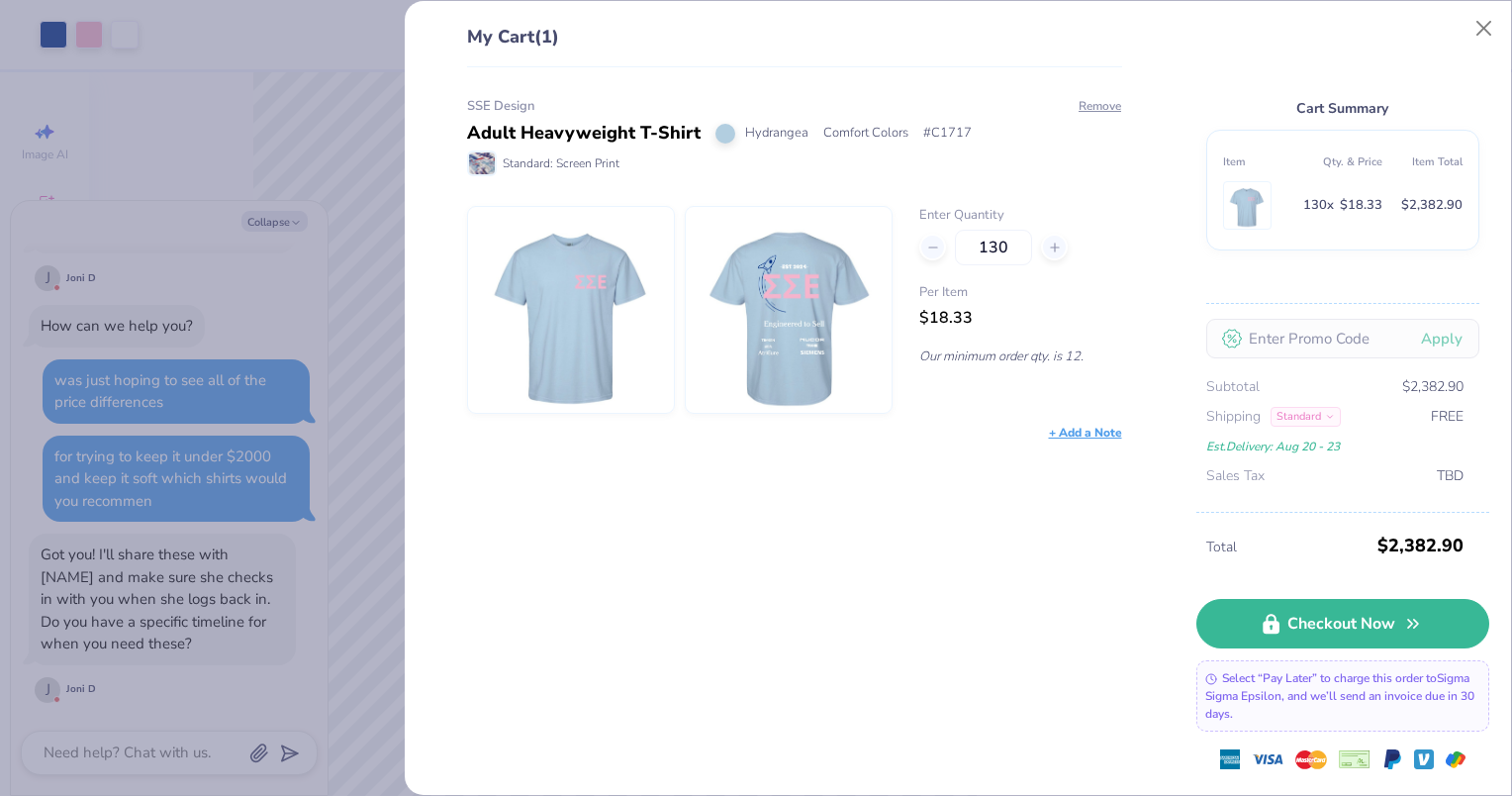 click on "My Cart  (1) SSE Design Adult Heavyweight T-Shirt Hydrangea Comfort Colors # C1717 Standard: Screen Print Remove Enter Quantity 130 Per Item $[PRICE] Our minimum order qty. is 12. + Add a Note Cart Summary Item Qty. & Price Item Total 130  x $[PRICE] $[PRICE] Apply Subtotal $[PRICE] Shipping Standard FREE Est.   Delivery:   Aug 20 - 23 Sales Tax TBD Total $[PRICE] Checkout Now Select “Pay Later” to charge this order to  Sigma Sigma Epsilon , and we’ll send an invoice due in 30 days." at bounding box center (756, 398) 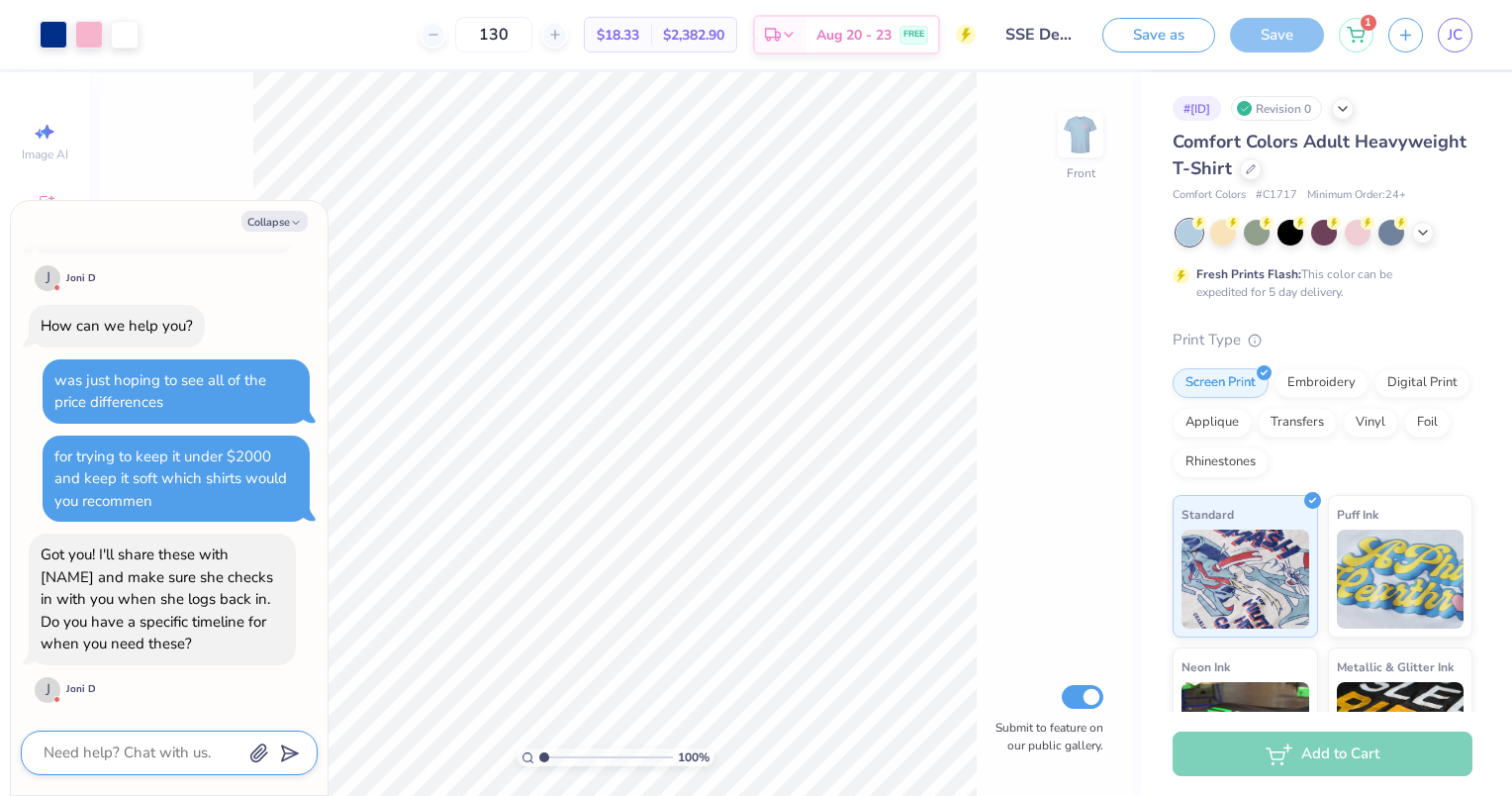 click at bounding box center (142, 752) 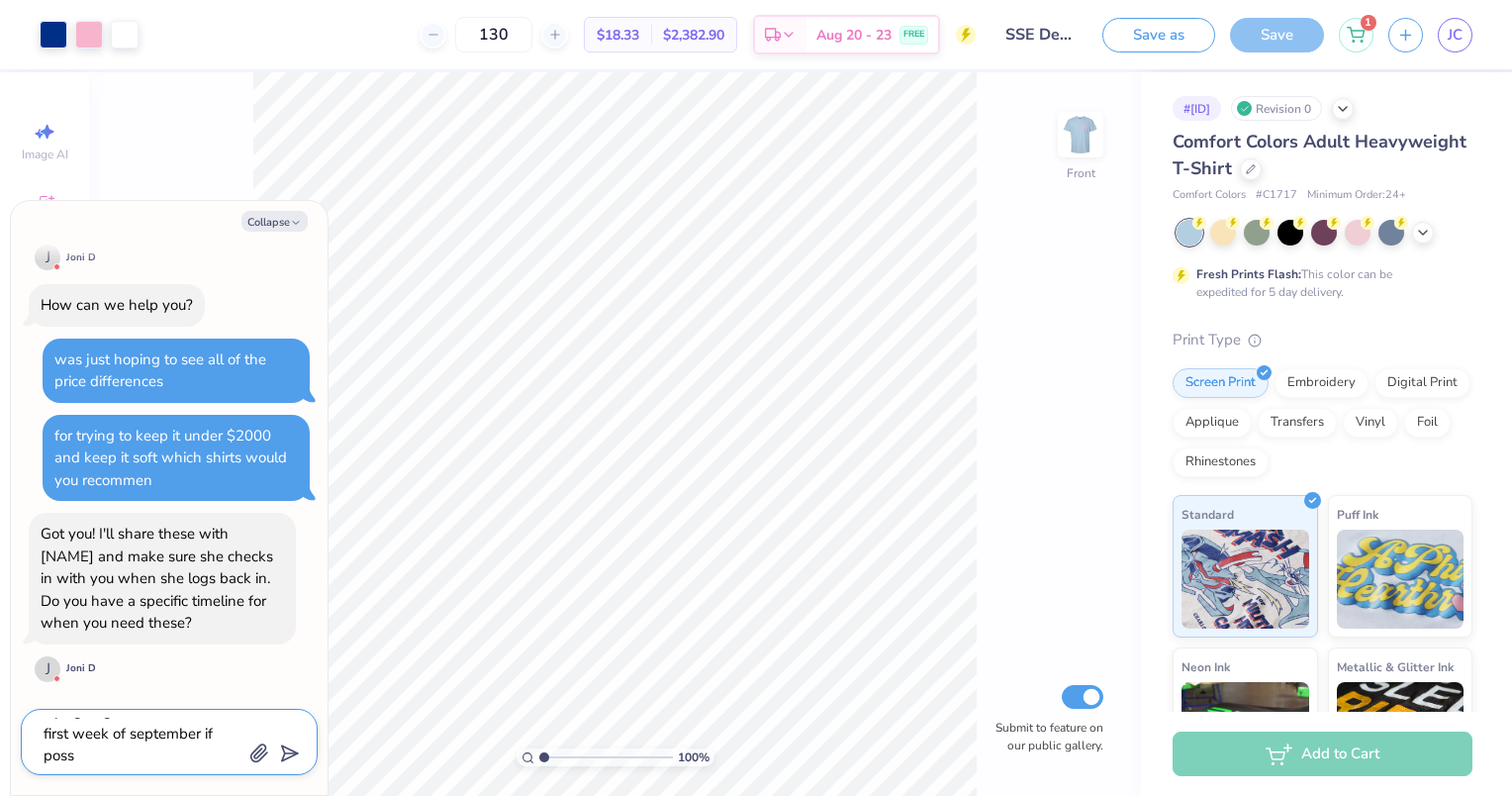 scroll, scrollTop: 0, scrollLeft: 0, axis: both 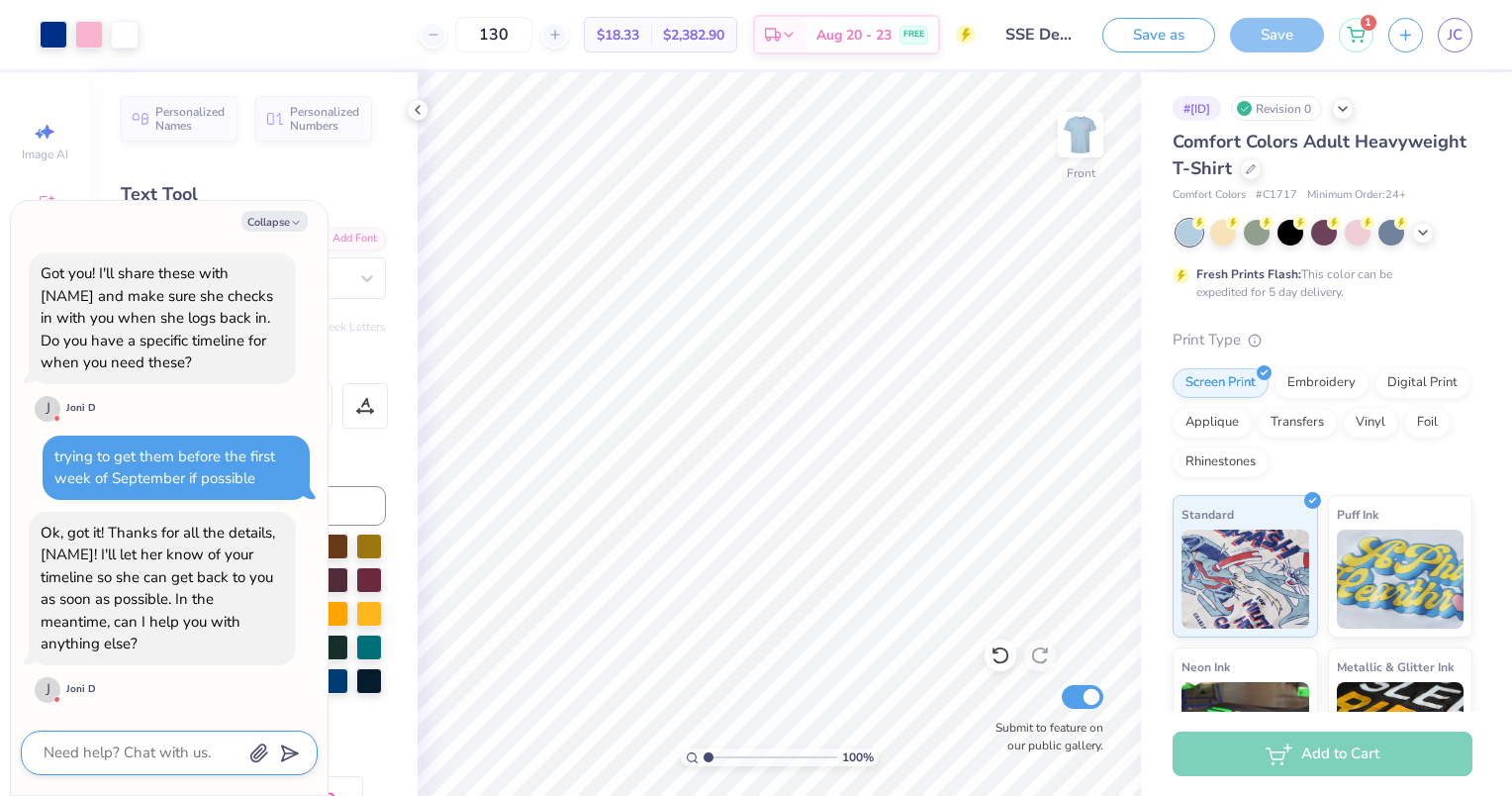 click at bounding box center (142, 752) 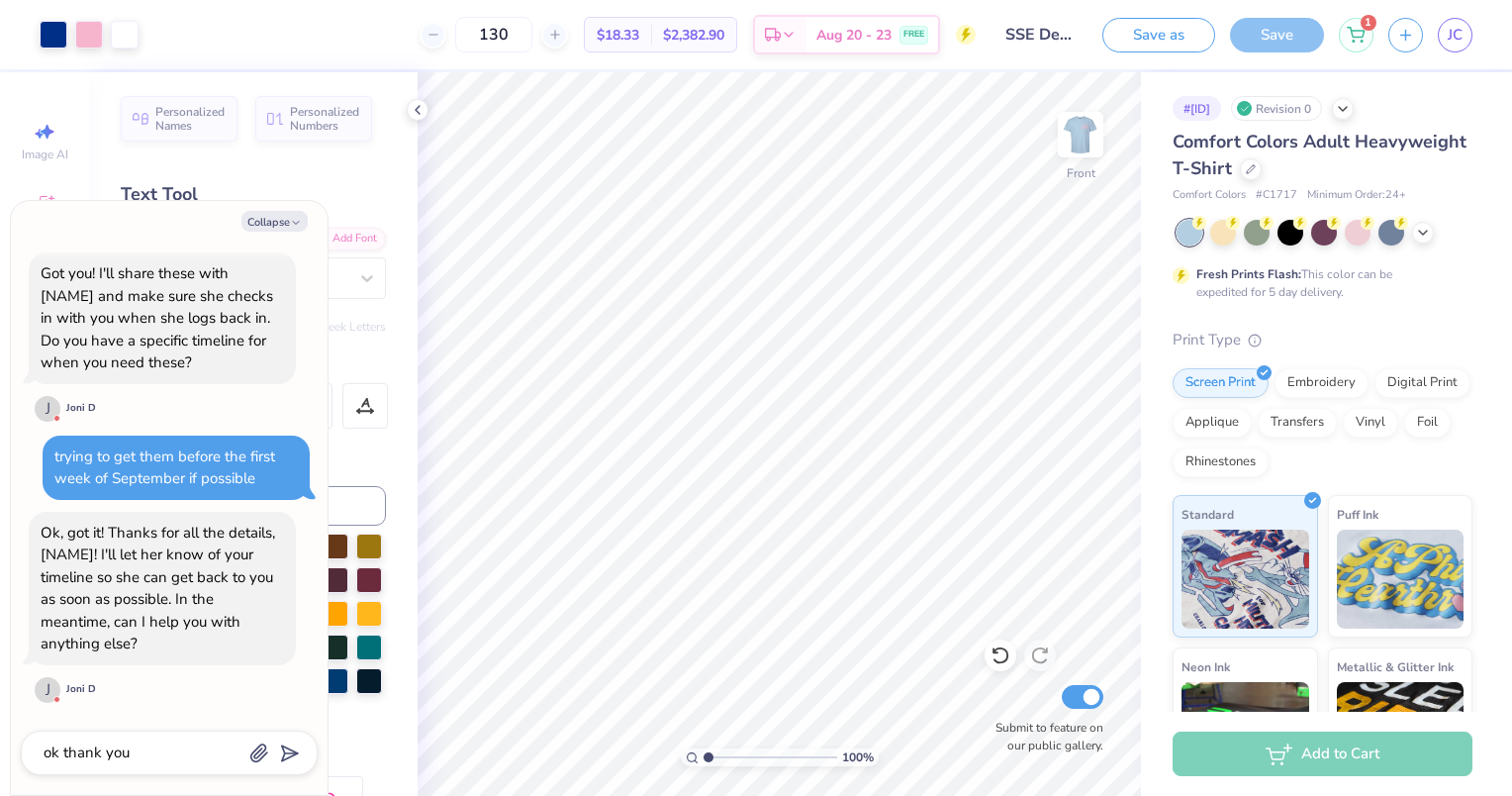 scroll, scrollTop: 2857, scrollLeft: 0, axis: vertical 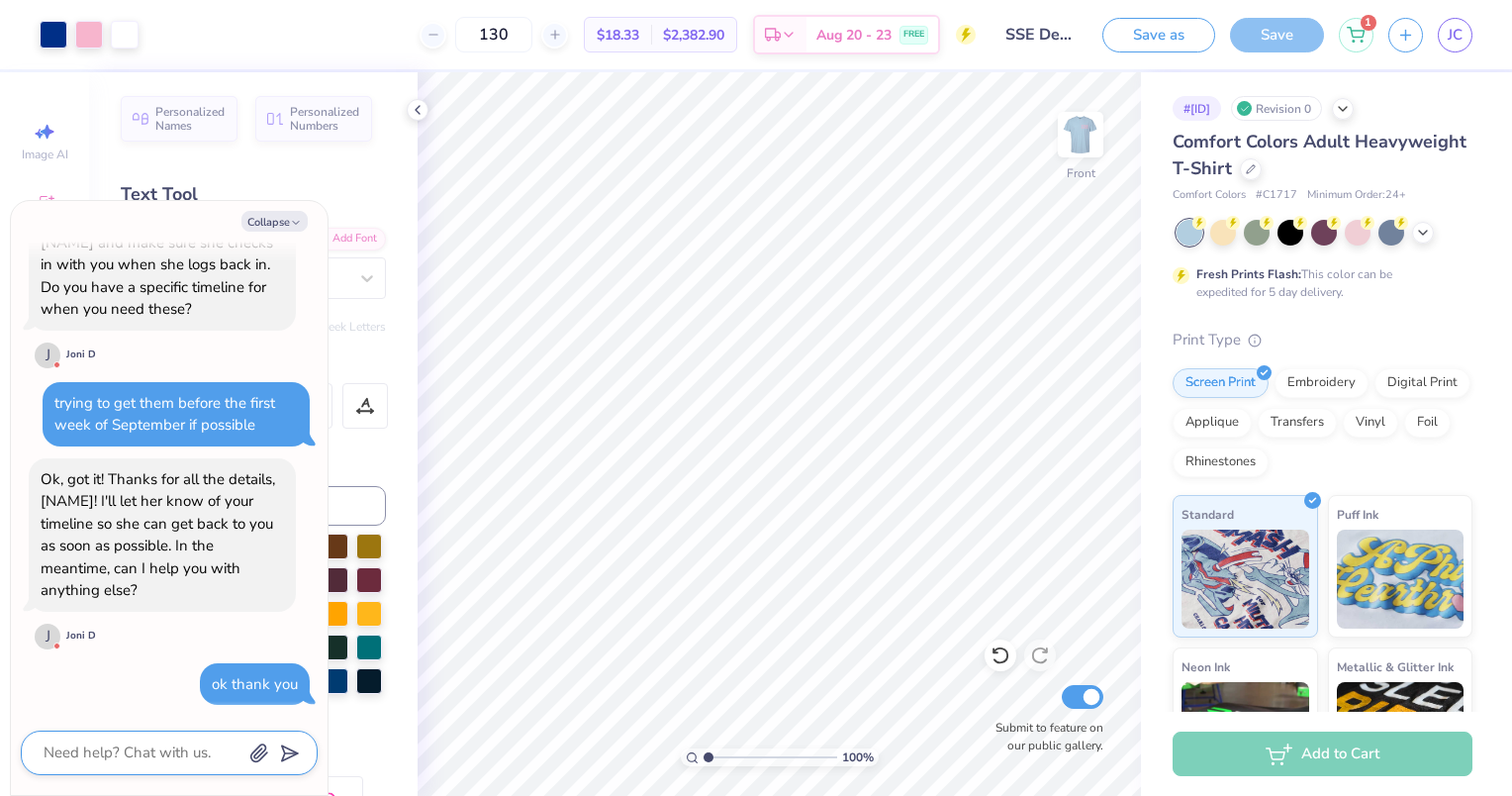 click at bounding box center (142, 752) 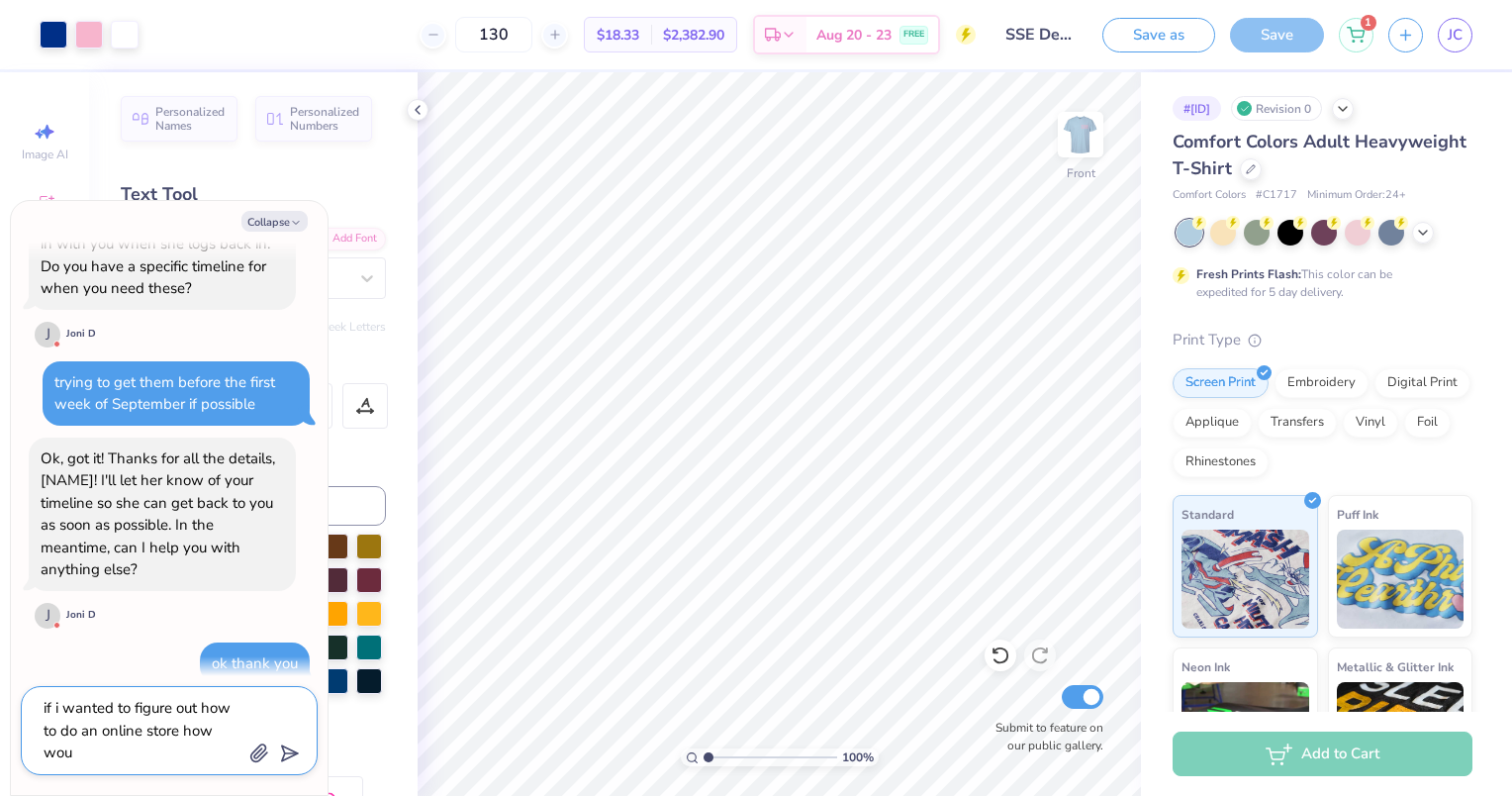 scroll, scrollTop: 0, scrollLeft: 0, axis: both 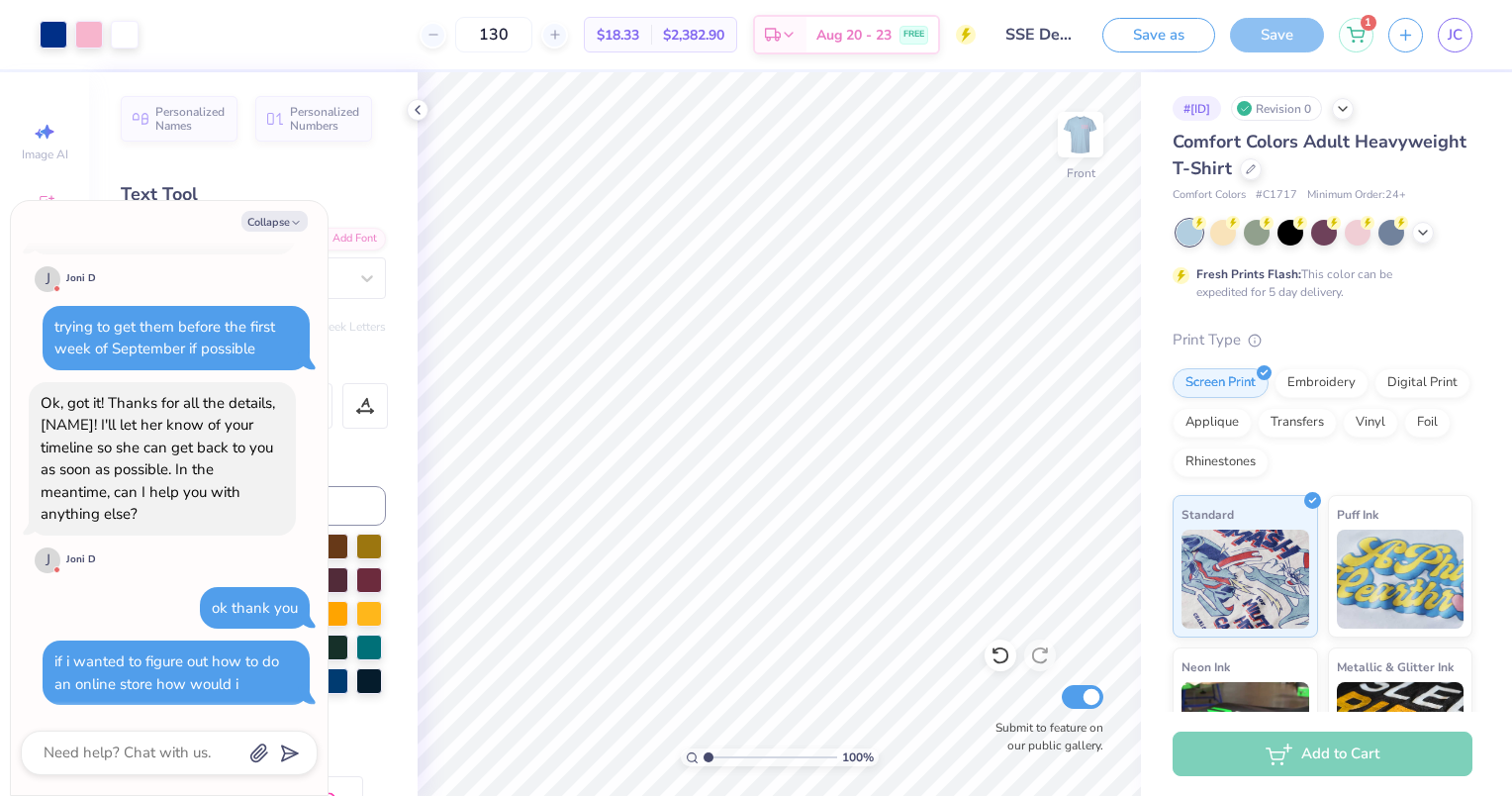 click at bounding box center [169, 752] 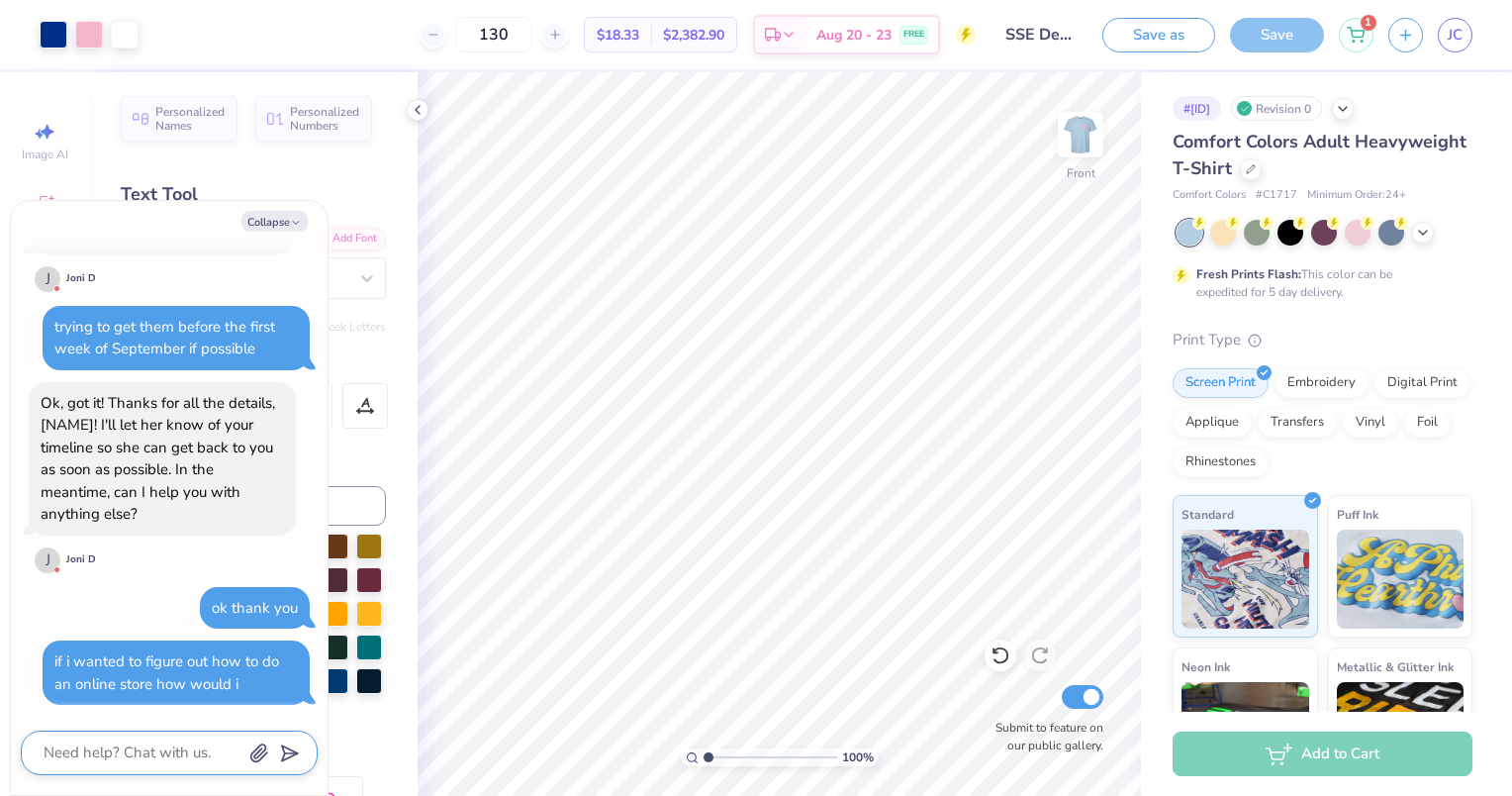 click at bounding box center (142, 752) 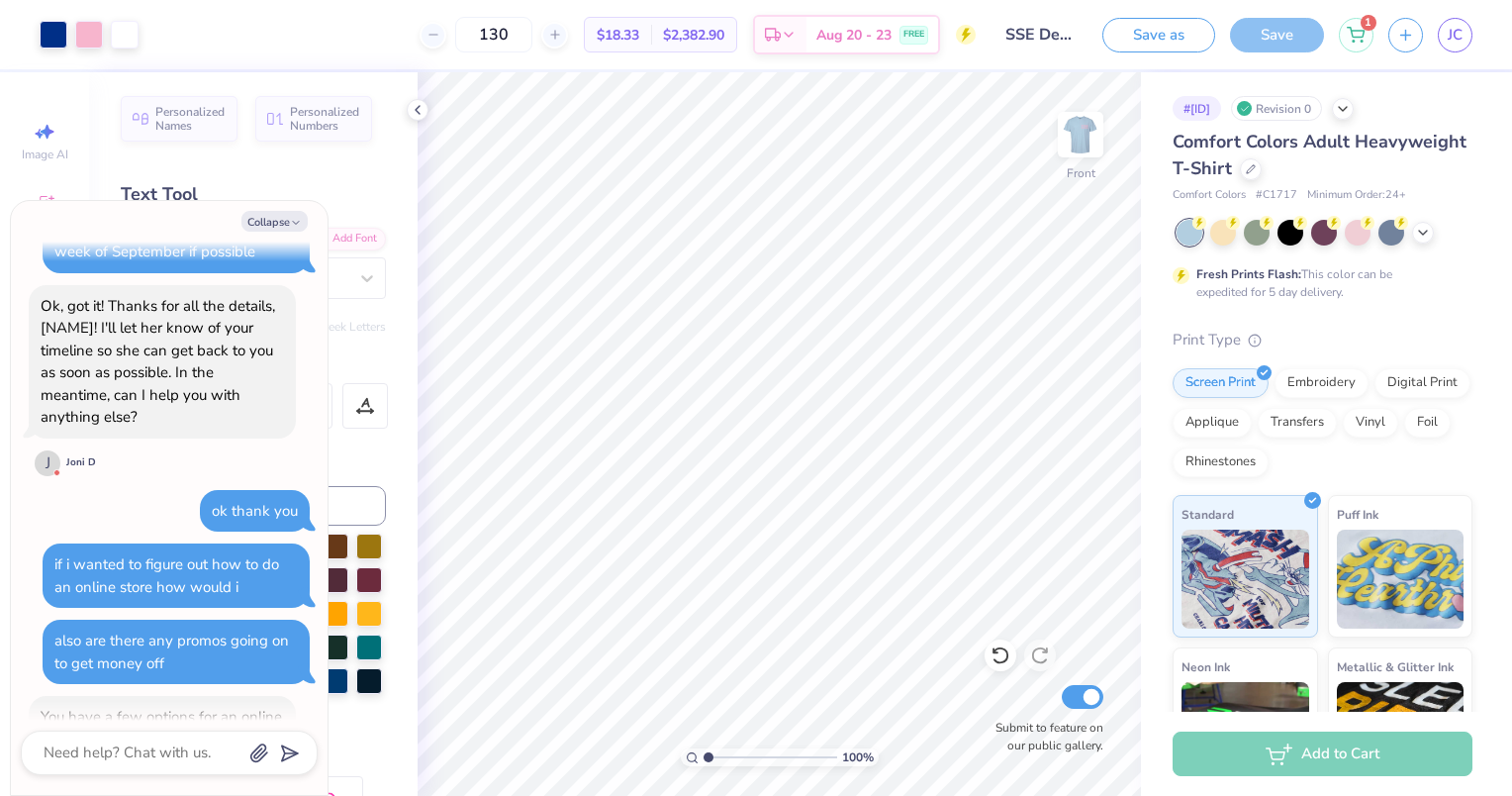 scroll, scrollTop: 3376, scrollLeft: 0, axis: vertical 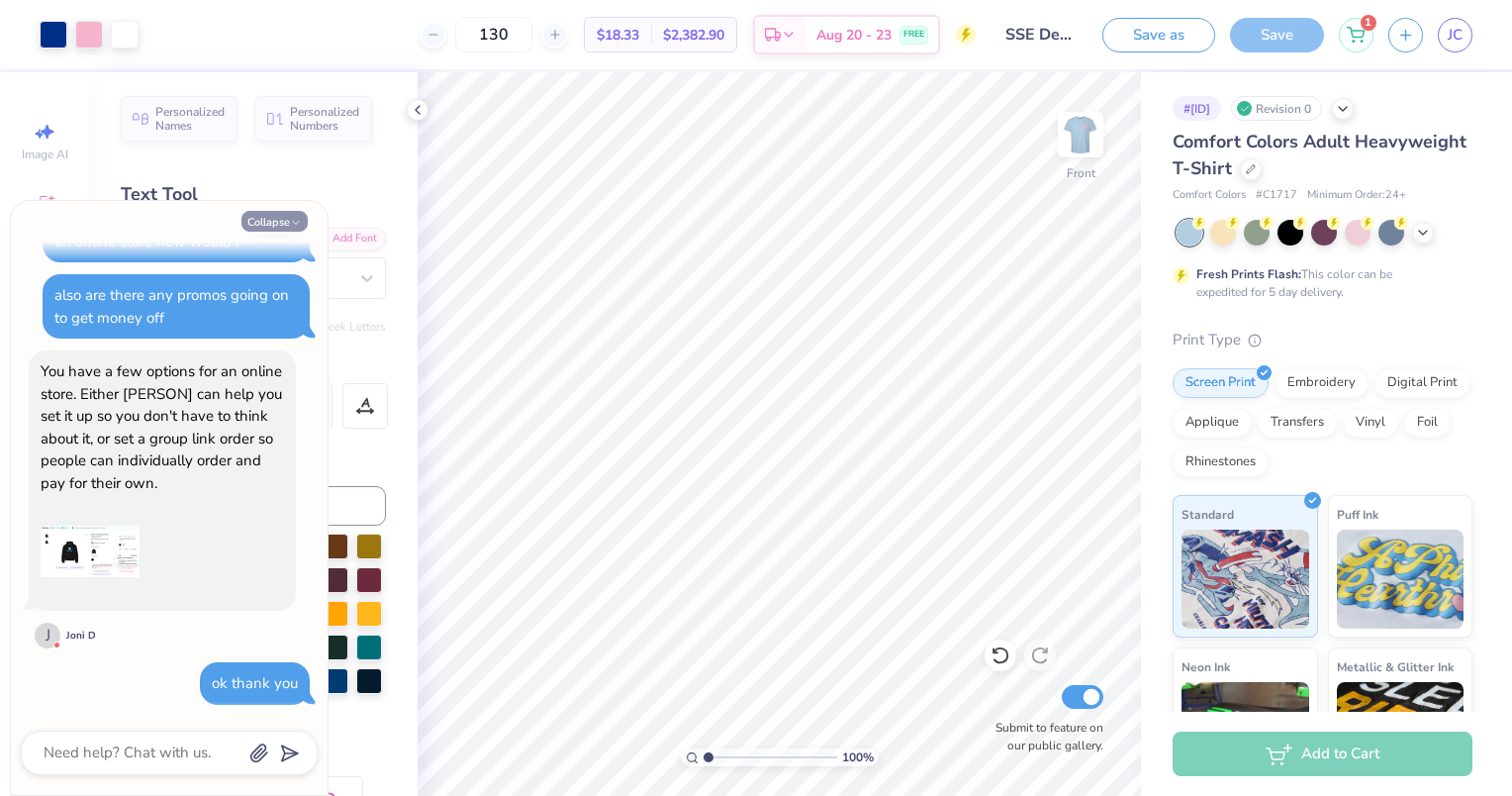 click on "Collapse" at bounding box center (274, 221) 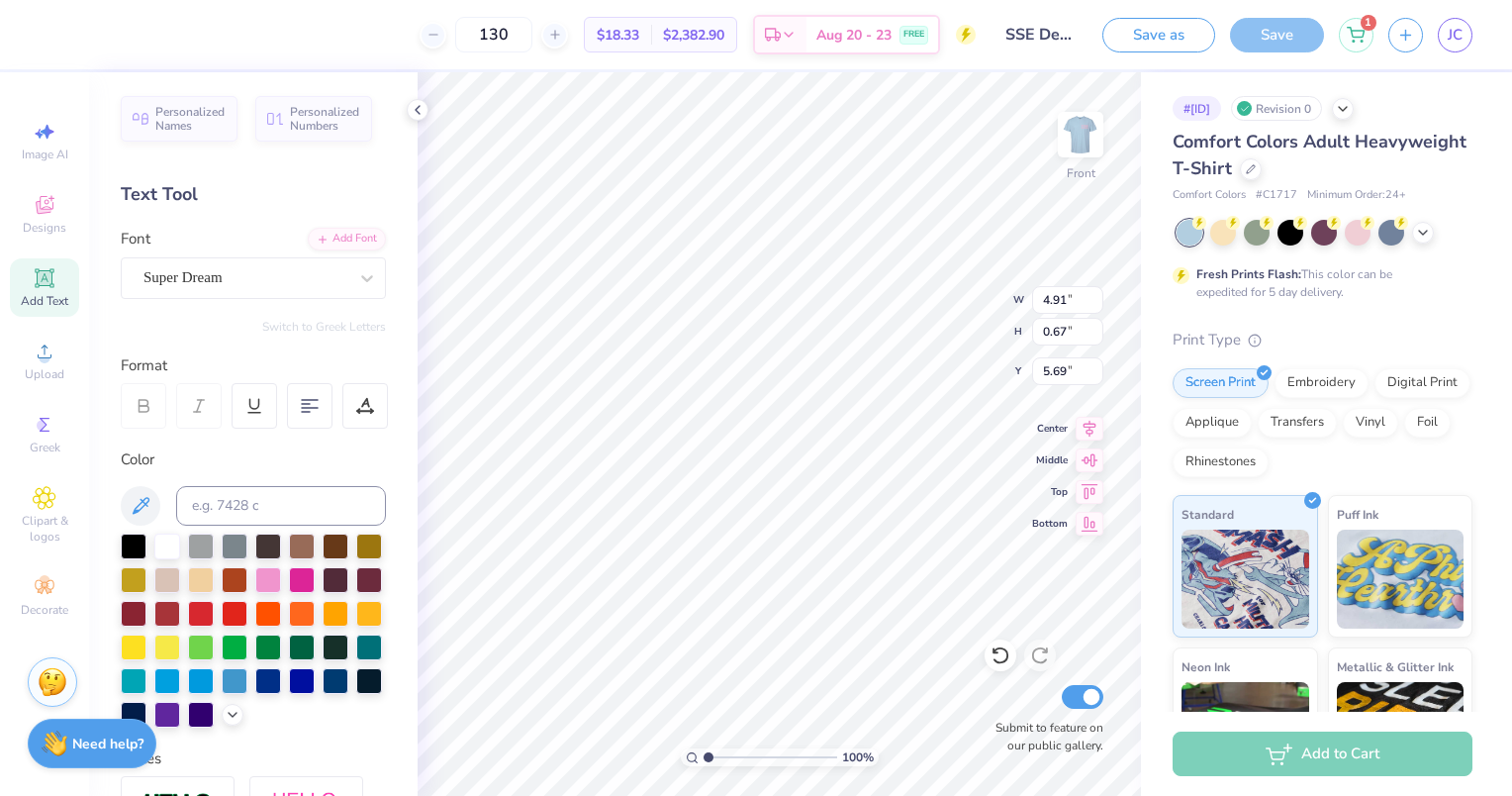 scroll, scrollTop: 16, scrollLeft: 3, axis: both 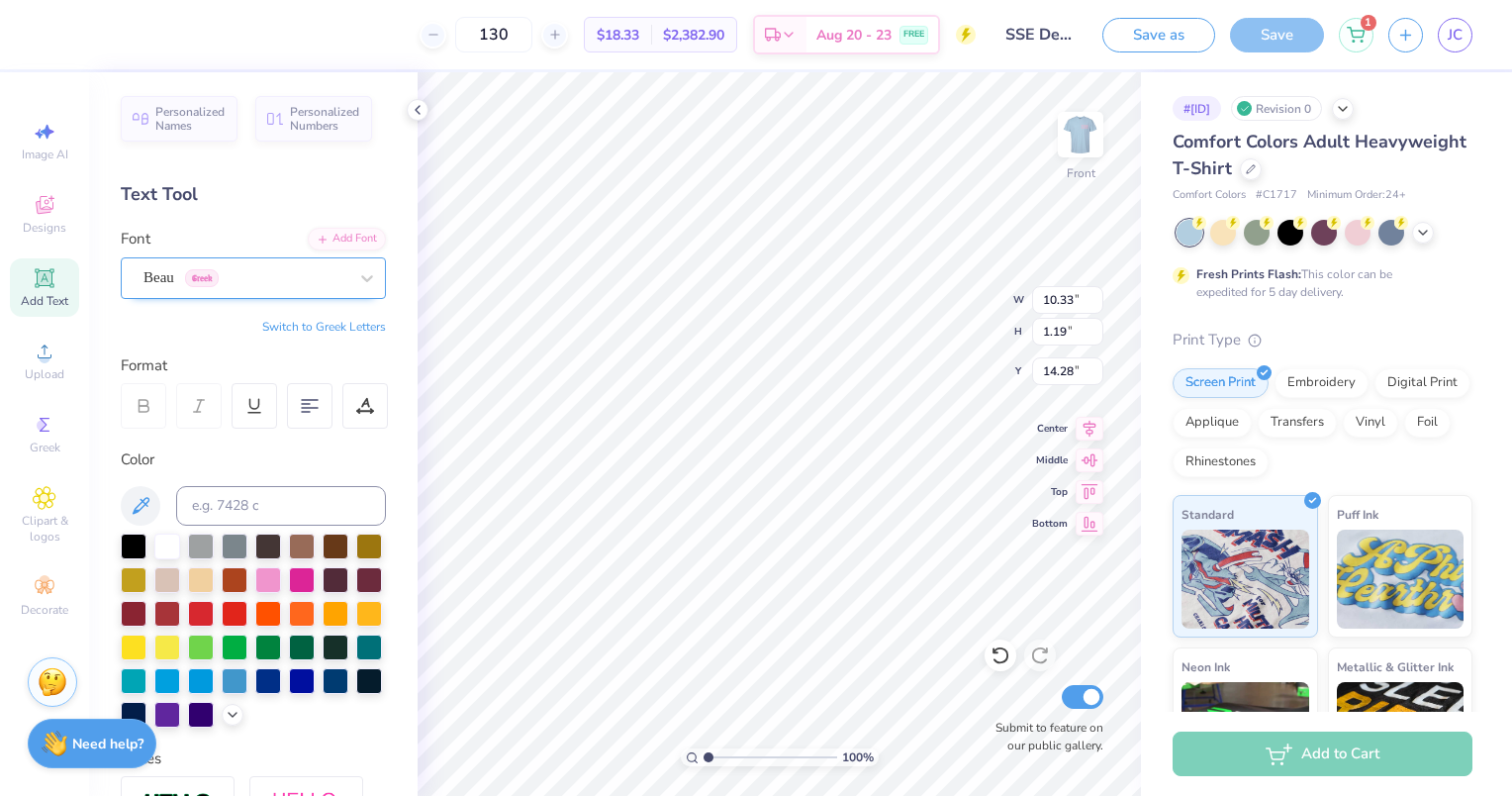 click on "Beau Greek" at bounding box center [253, 278] 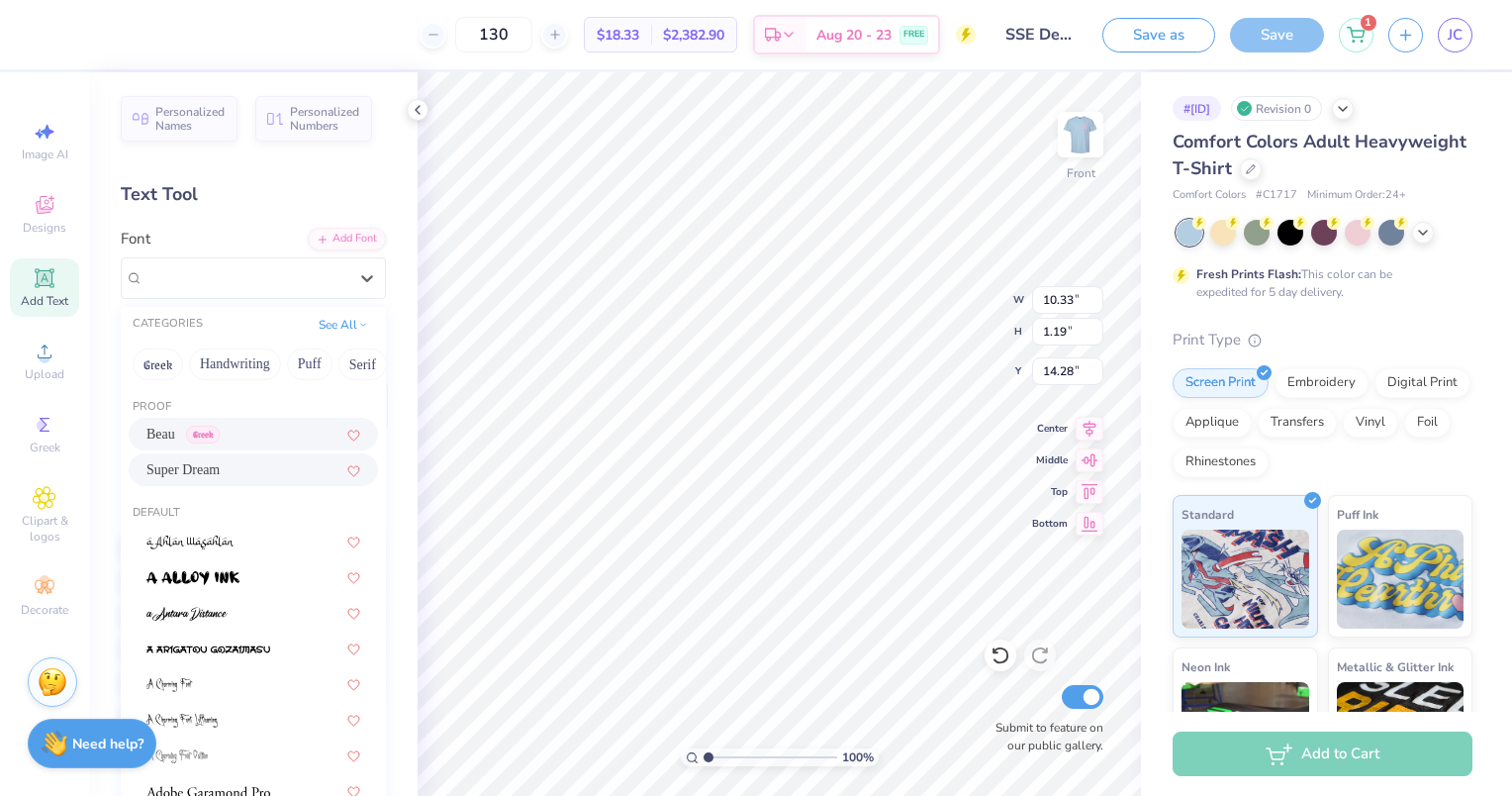 click on "Super Dream" at bounding box center (253, 469) 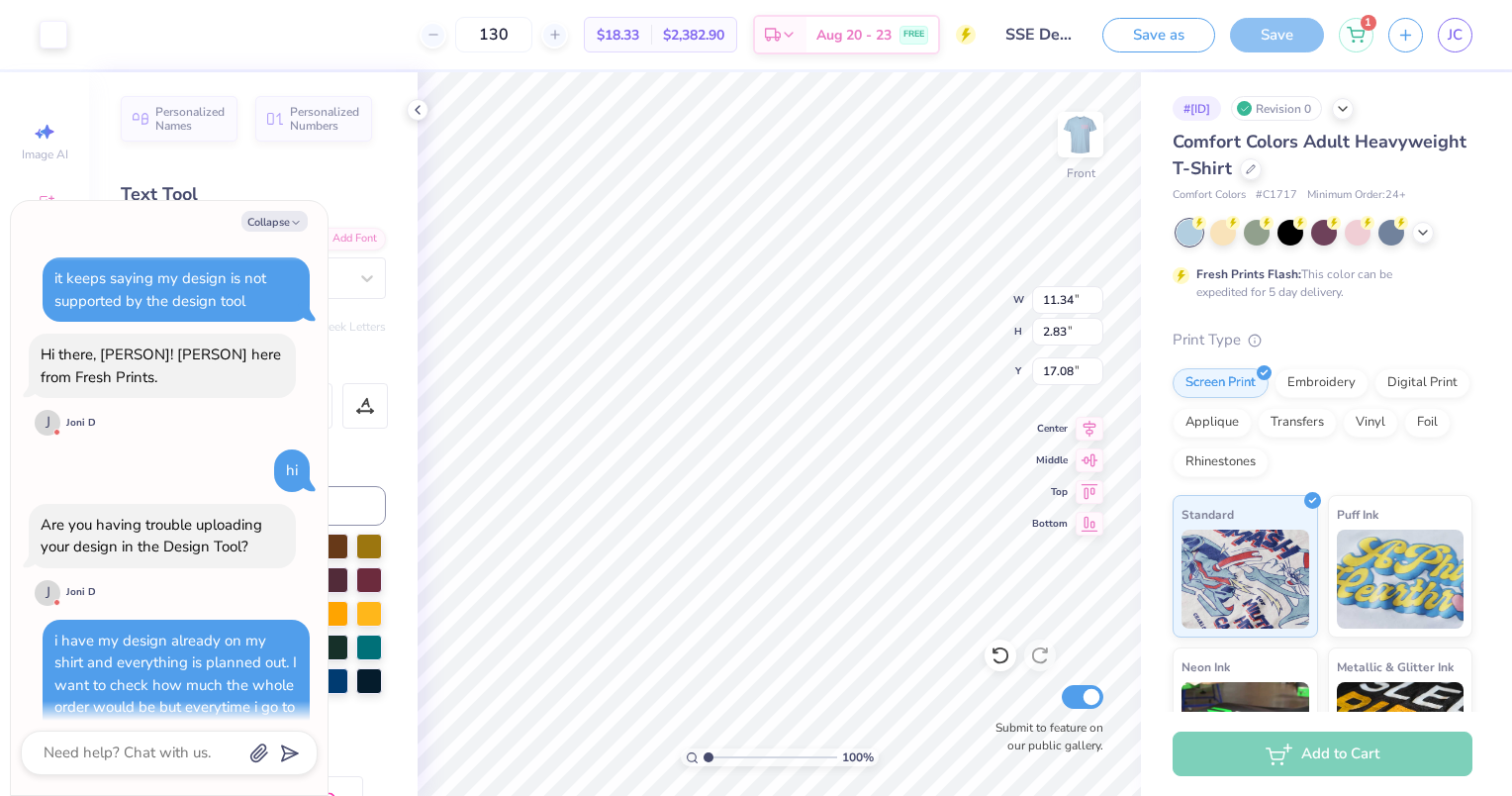 scroll, scrollTop: 3536, scrollLeft: 0, axis: vertical 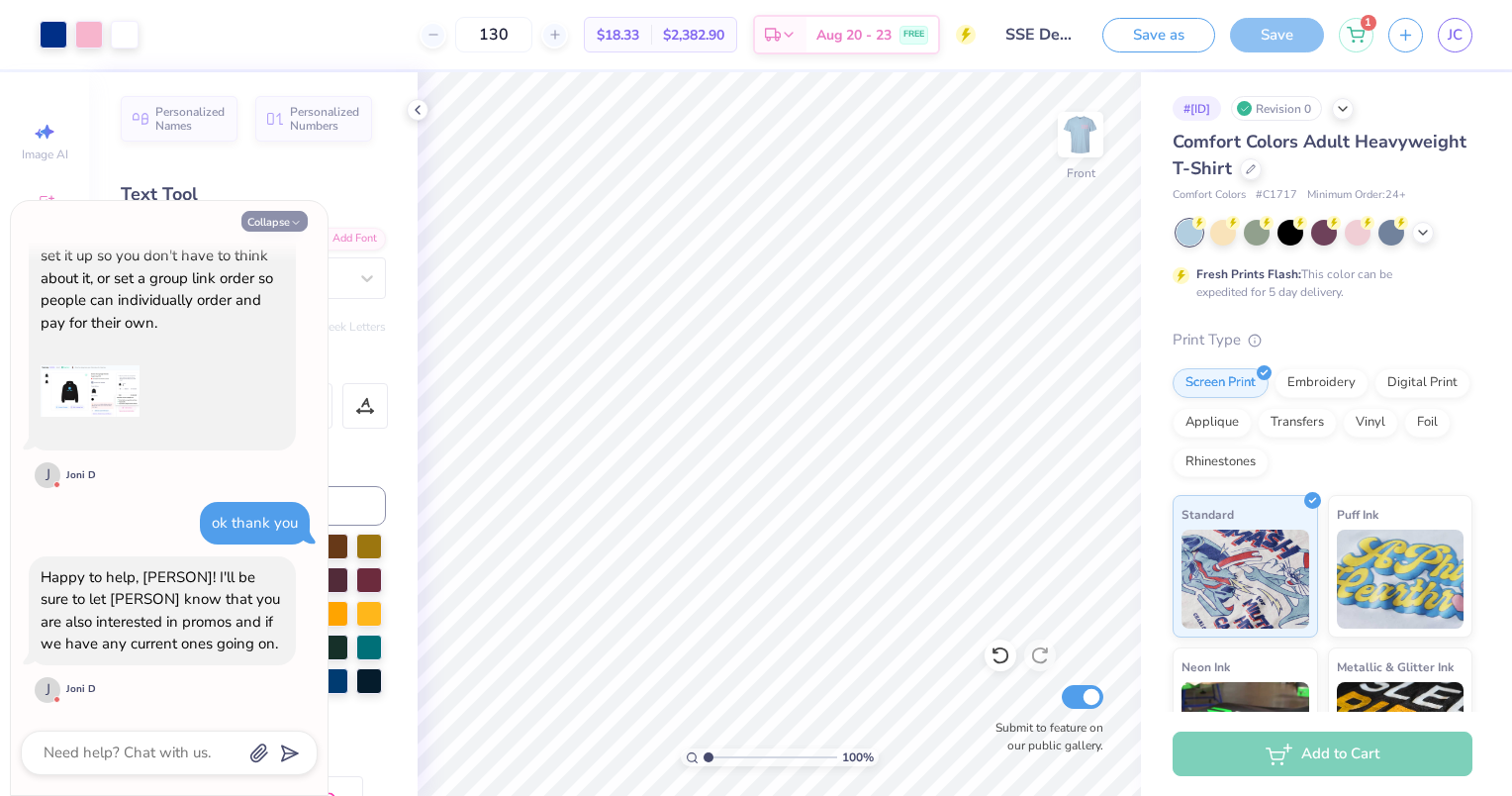 click 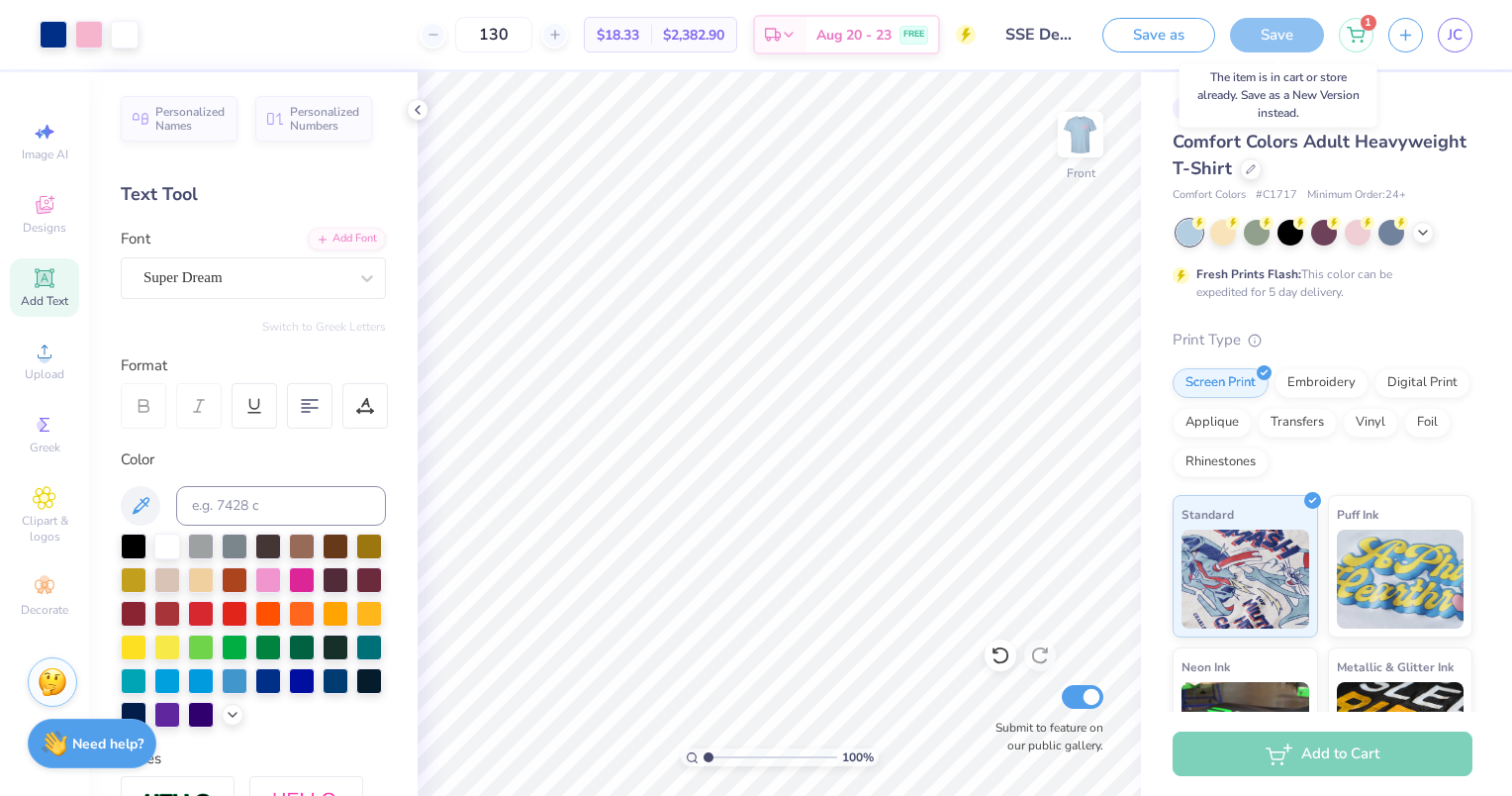 click on "Save" at bounding box center [1276, 35] 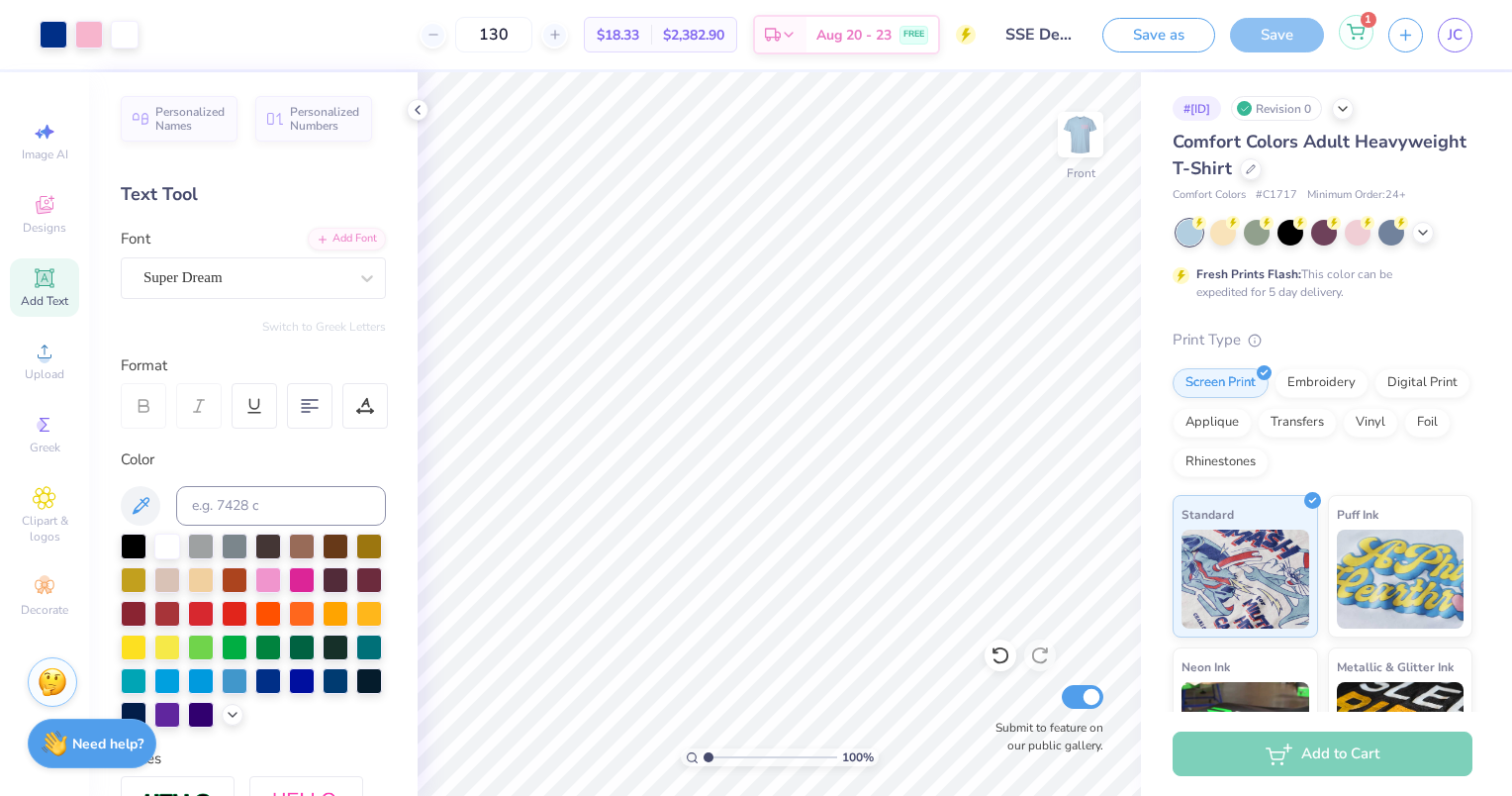 click 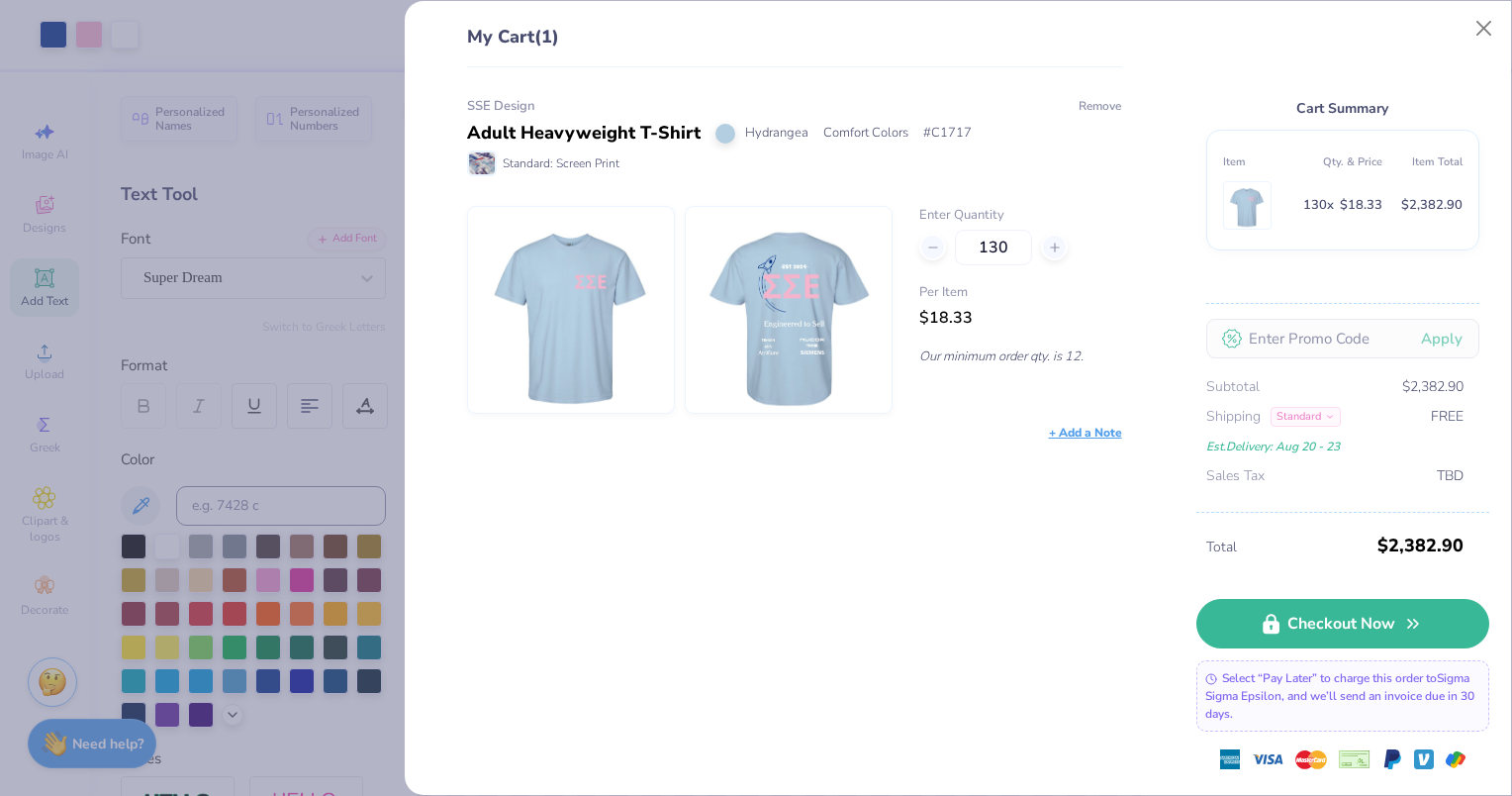 click on "Remove" at bounding box center (1099, 106) 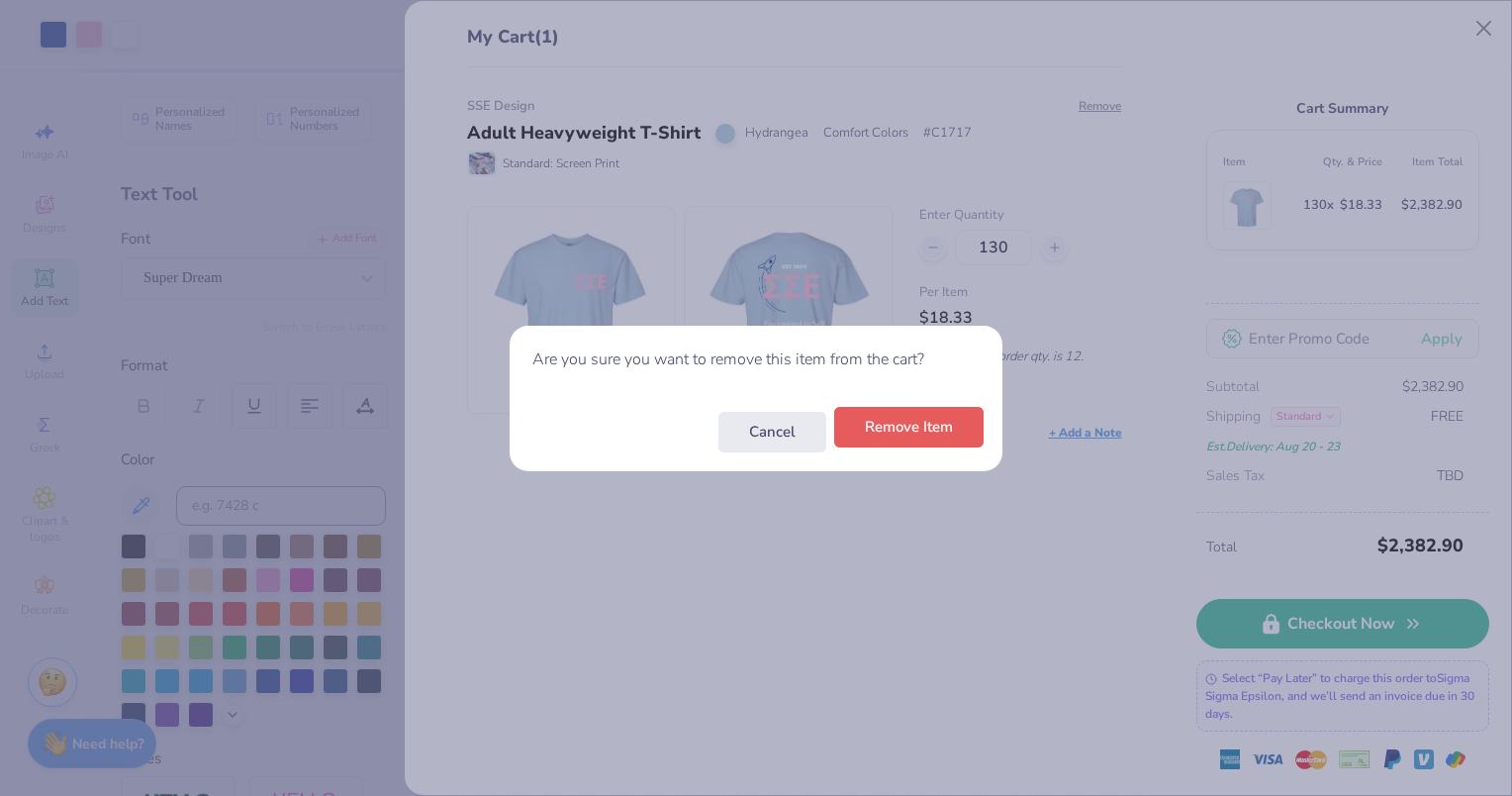 click on "Remove Item" at bounding box center (908, 427) 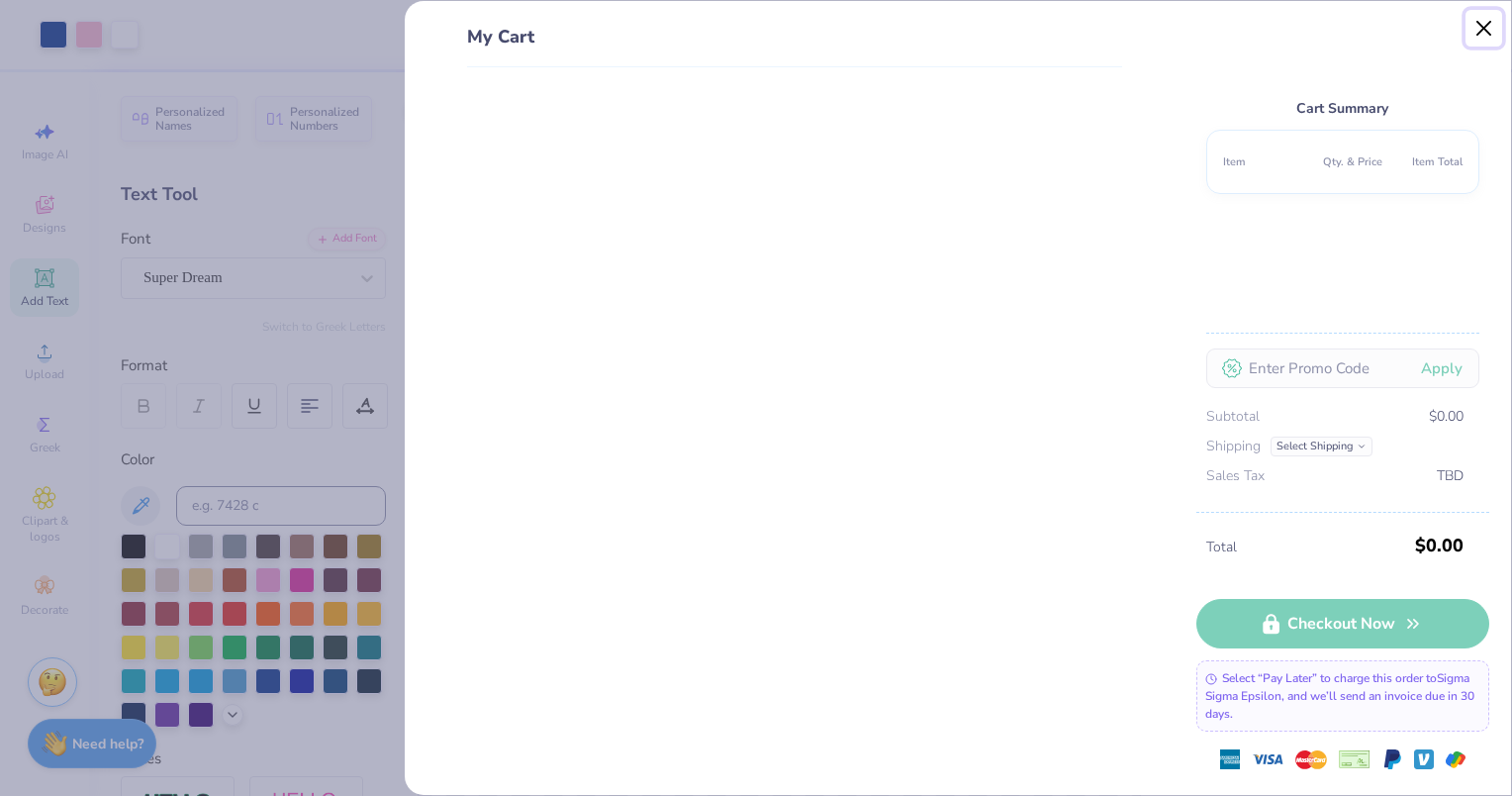 click at bounding box center (1484, 29) 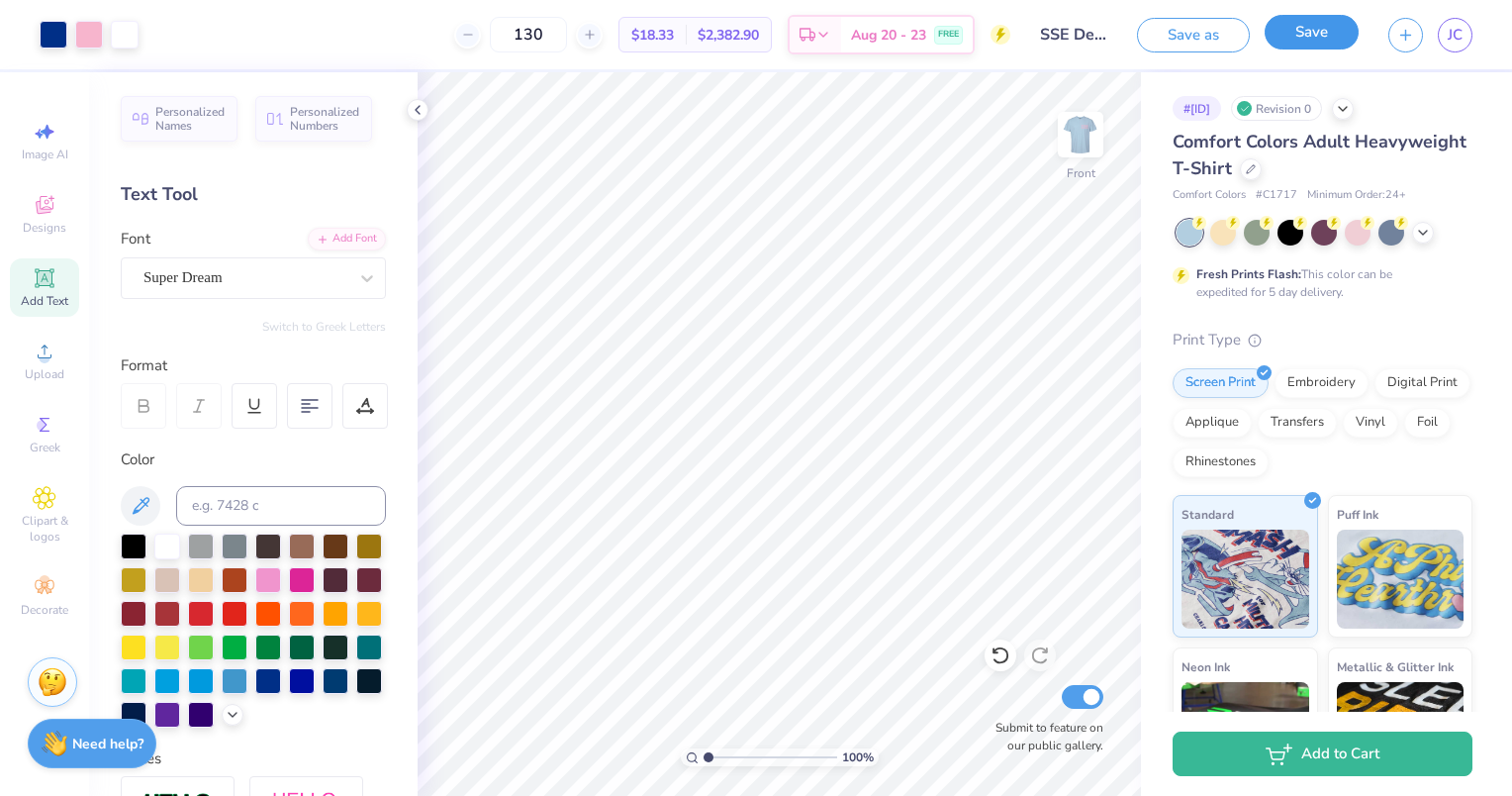 click on "Save" at bounding box center (1311, 32) 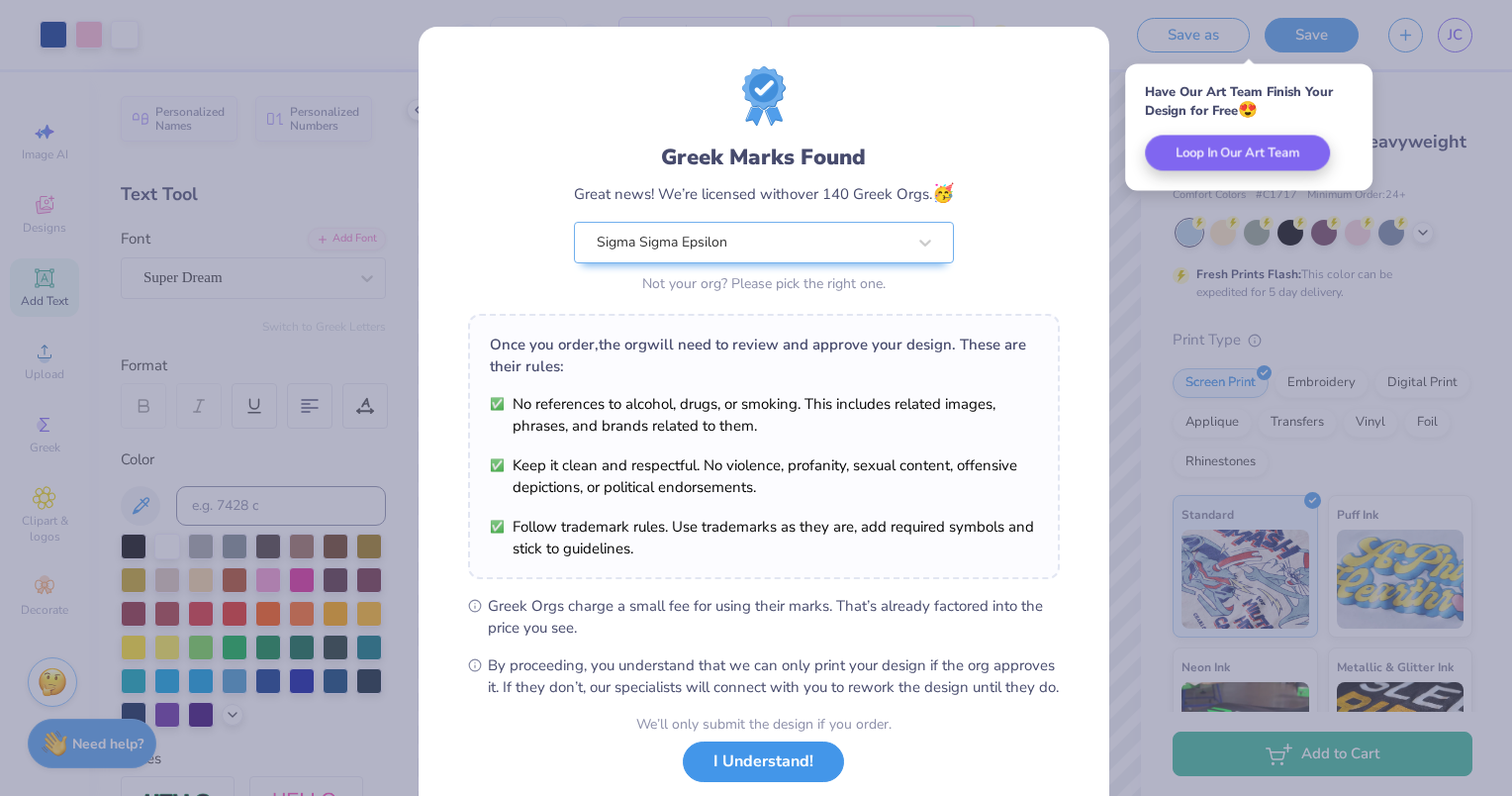 click on "I Understand!" at bounding box center (763, 761) 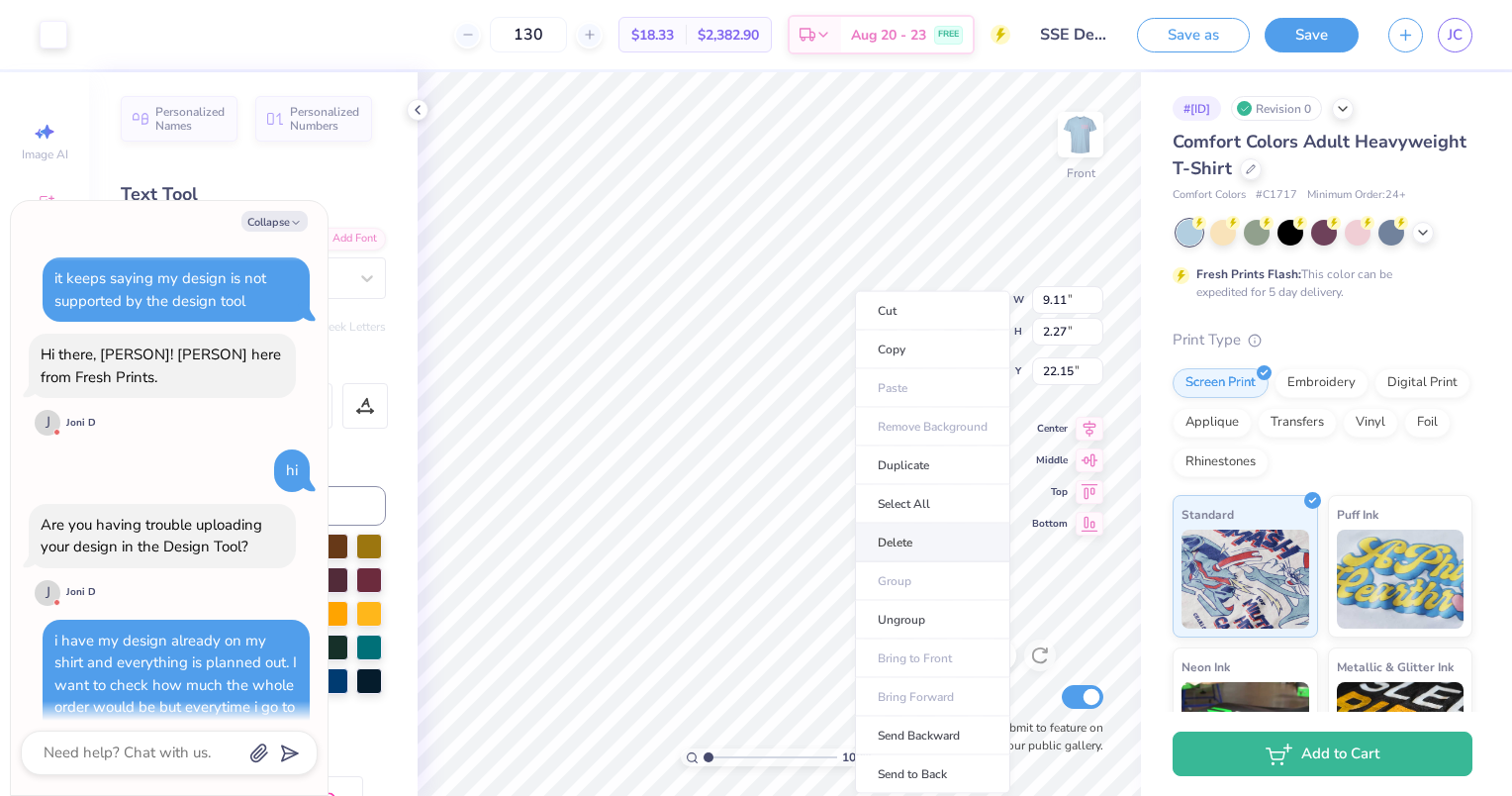scroll, scrollTop: 3652, scrollLeft: 0, axis: vertical 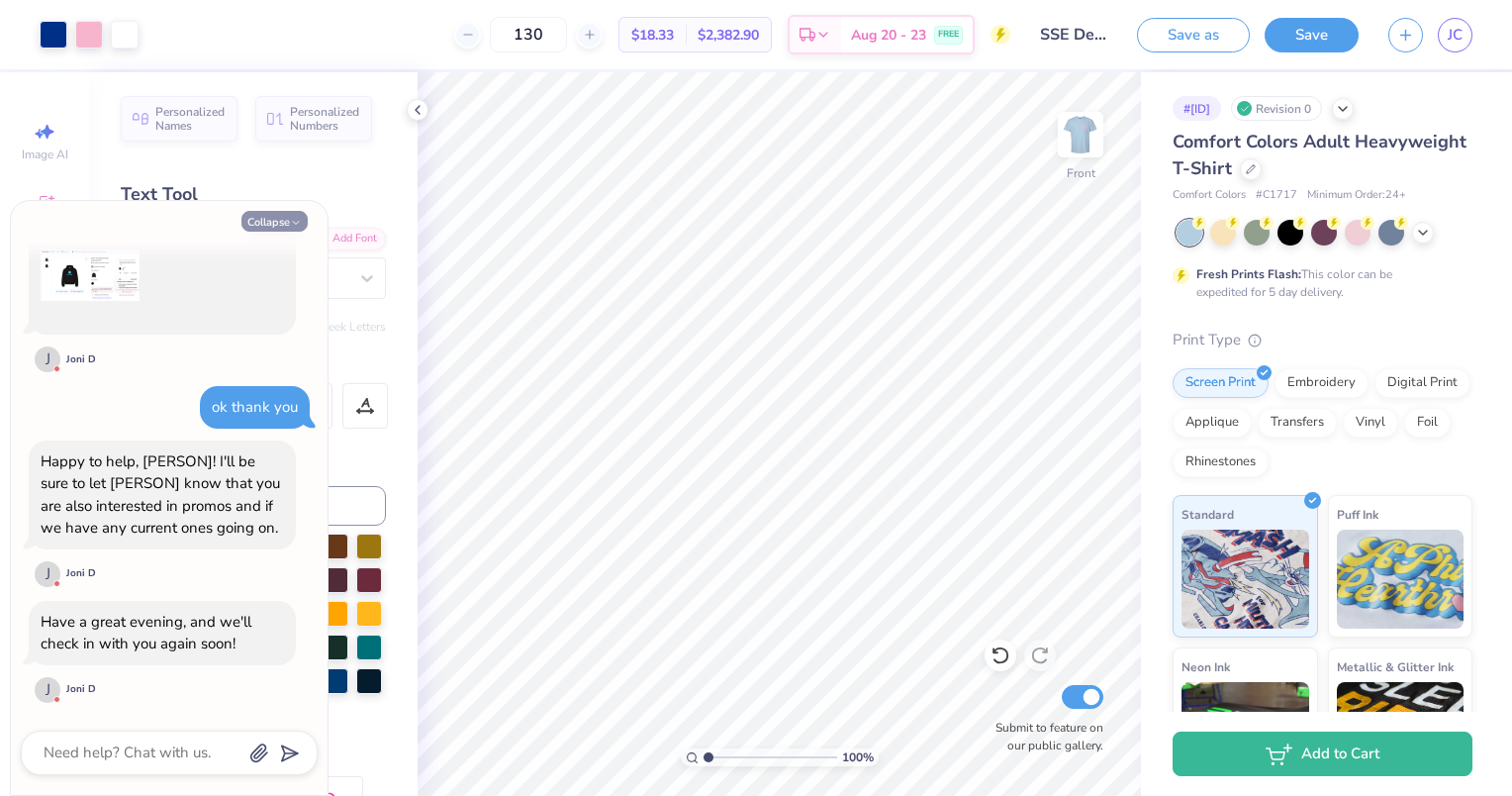 click on "Collapse" at bounding box center (274, 221) 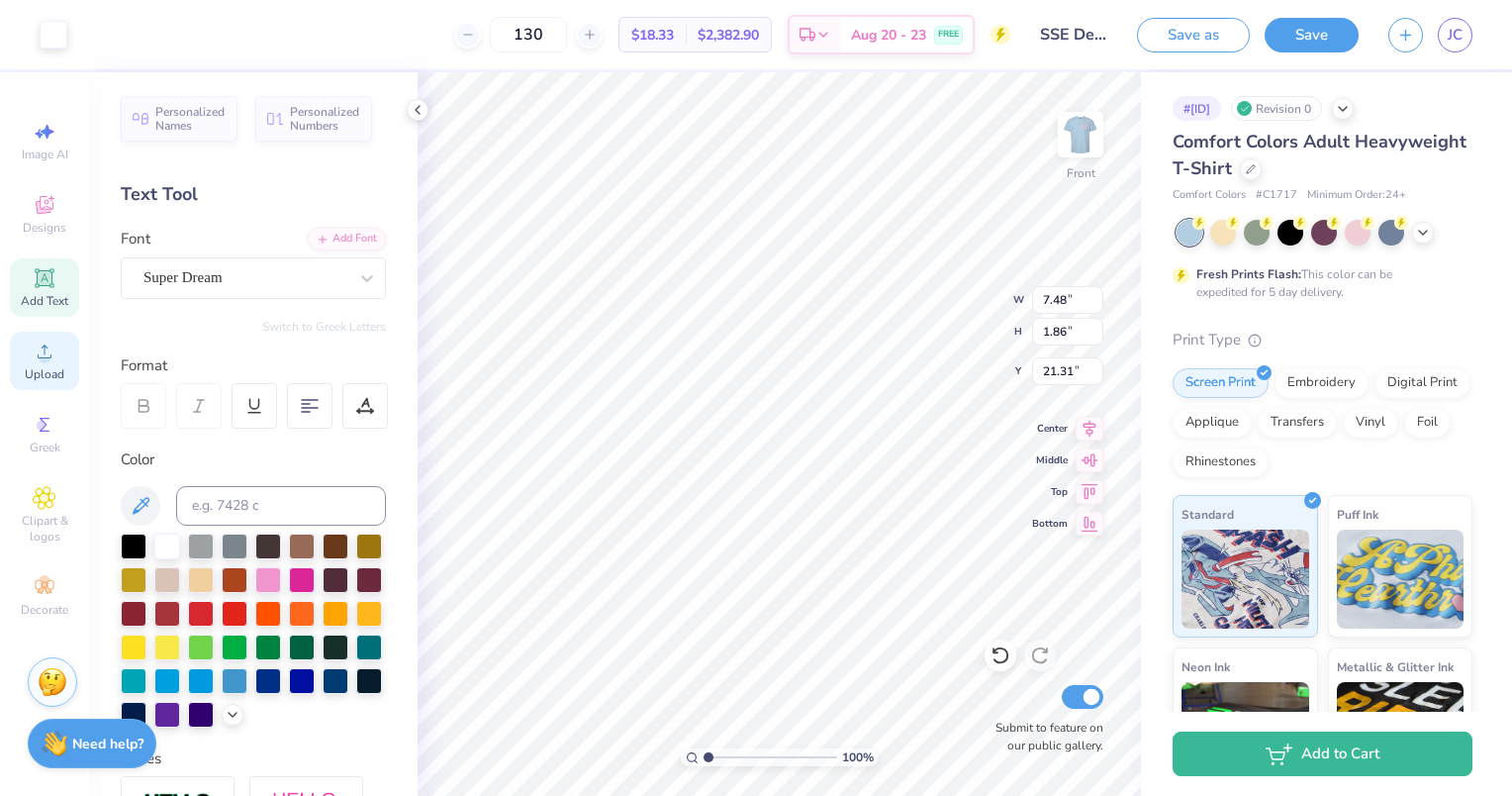 click on "Upload" at bounding box center [45, 374] 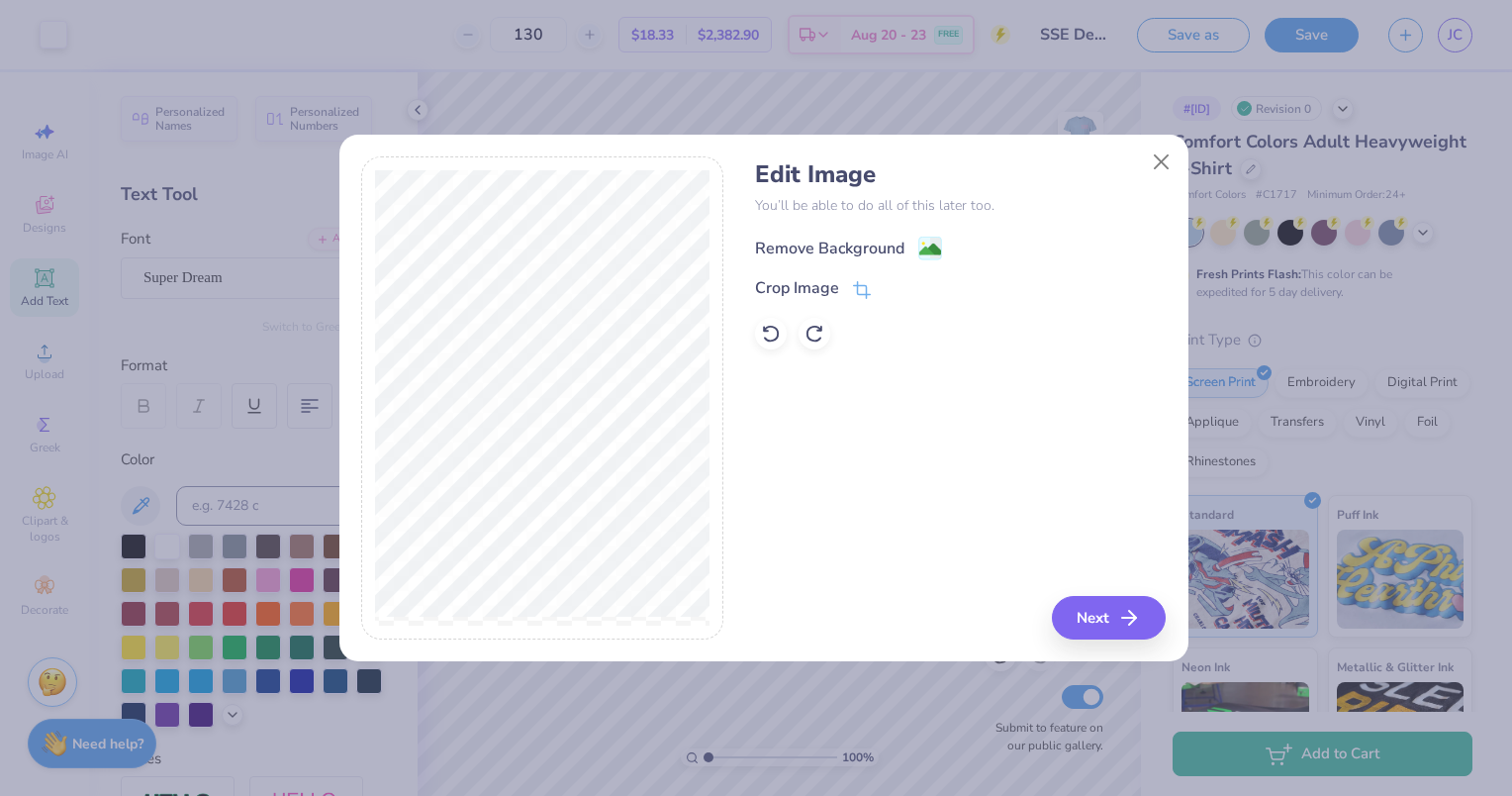 click on "Remove Background" at bounding box center [829, 249] 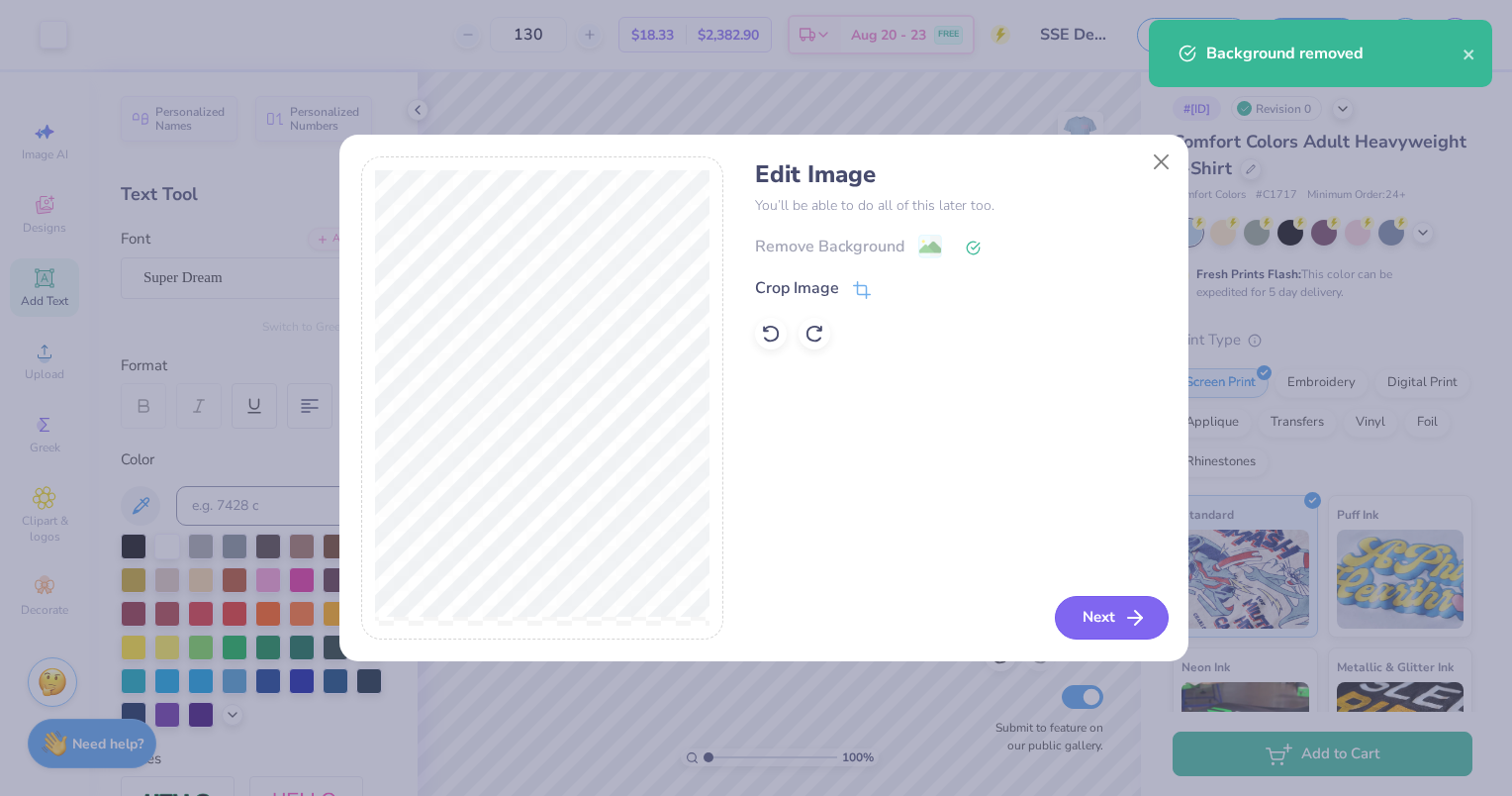 click 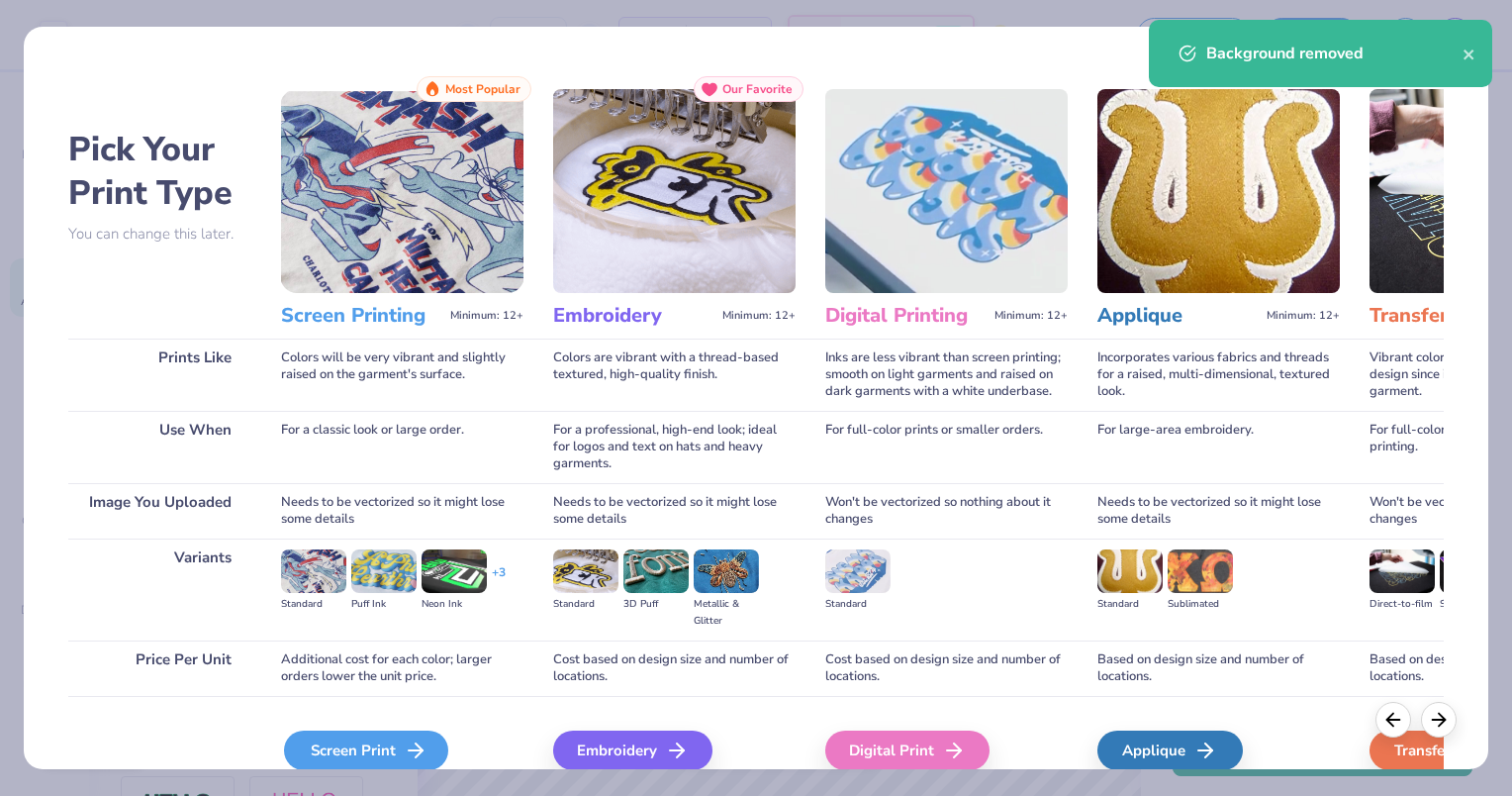 click on "Screen Print" at bounding box center [366, 750] 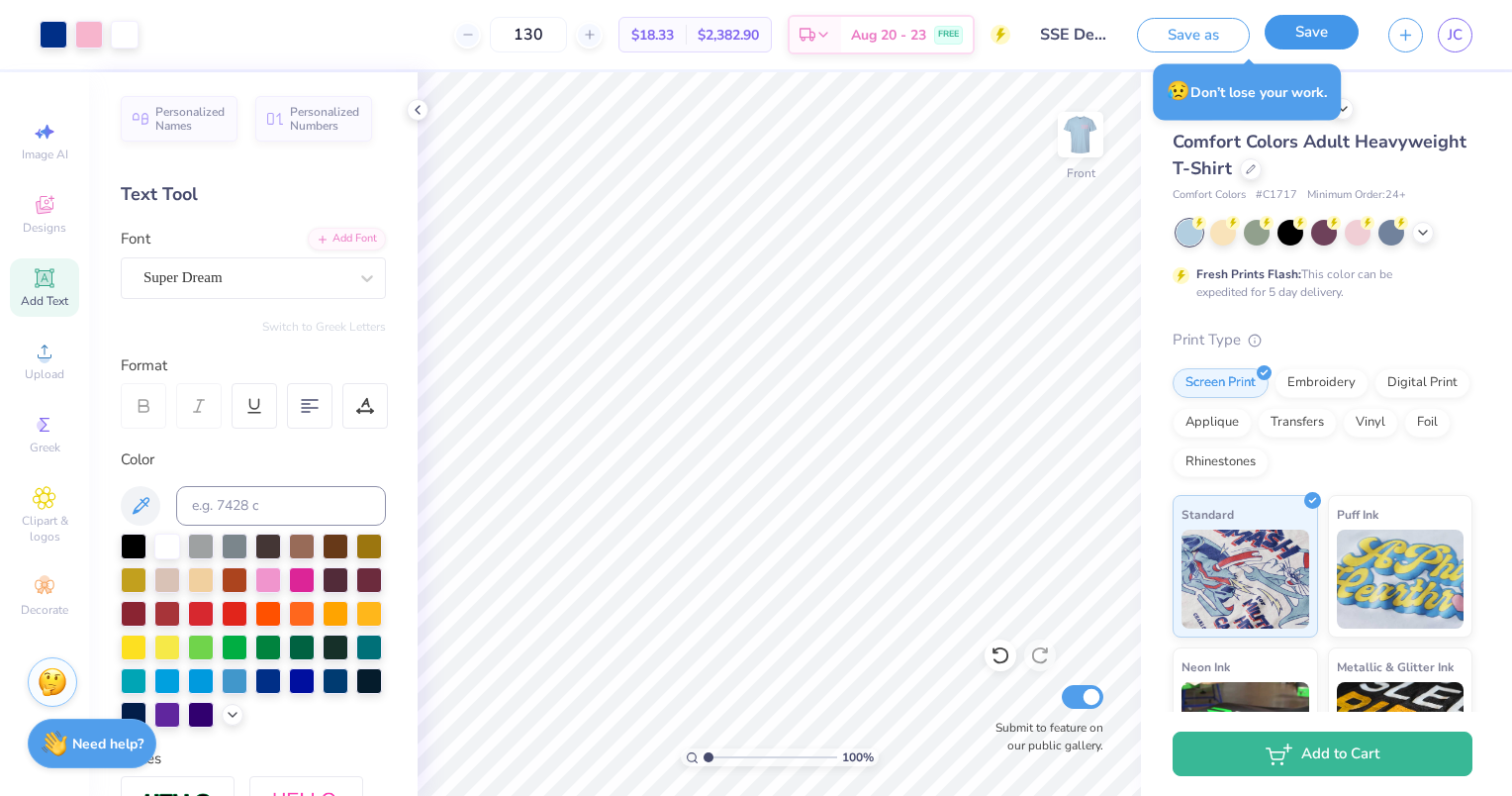 click on "Save" at bounding box center [1311, 32] 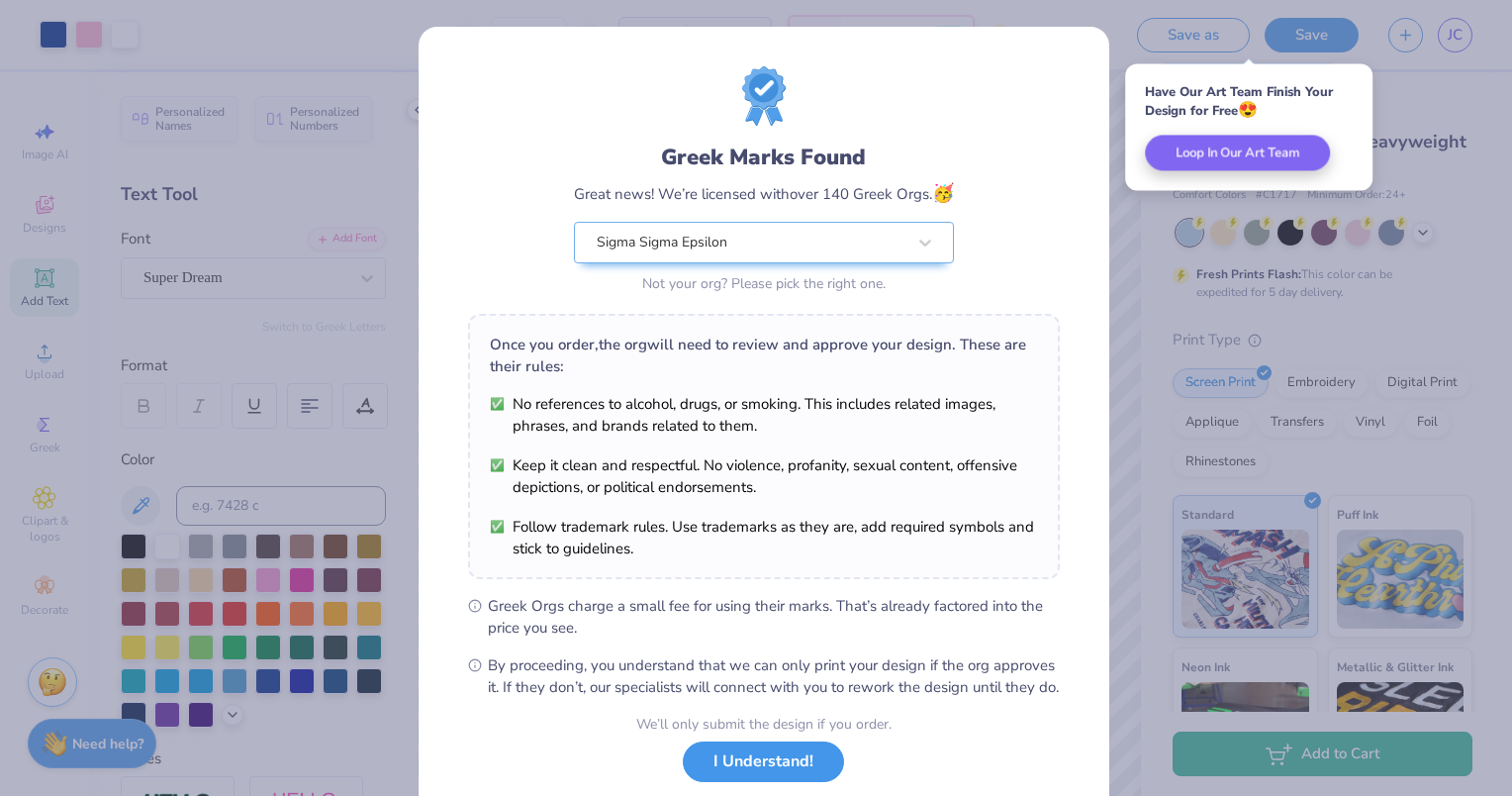 click on "I Understand!" at bounding box center [763, 761] 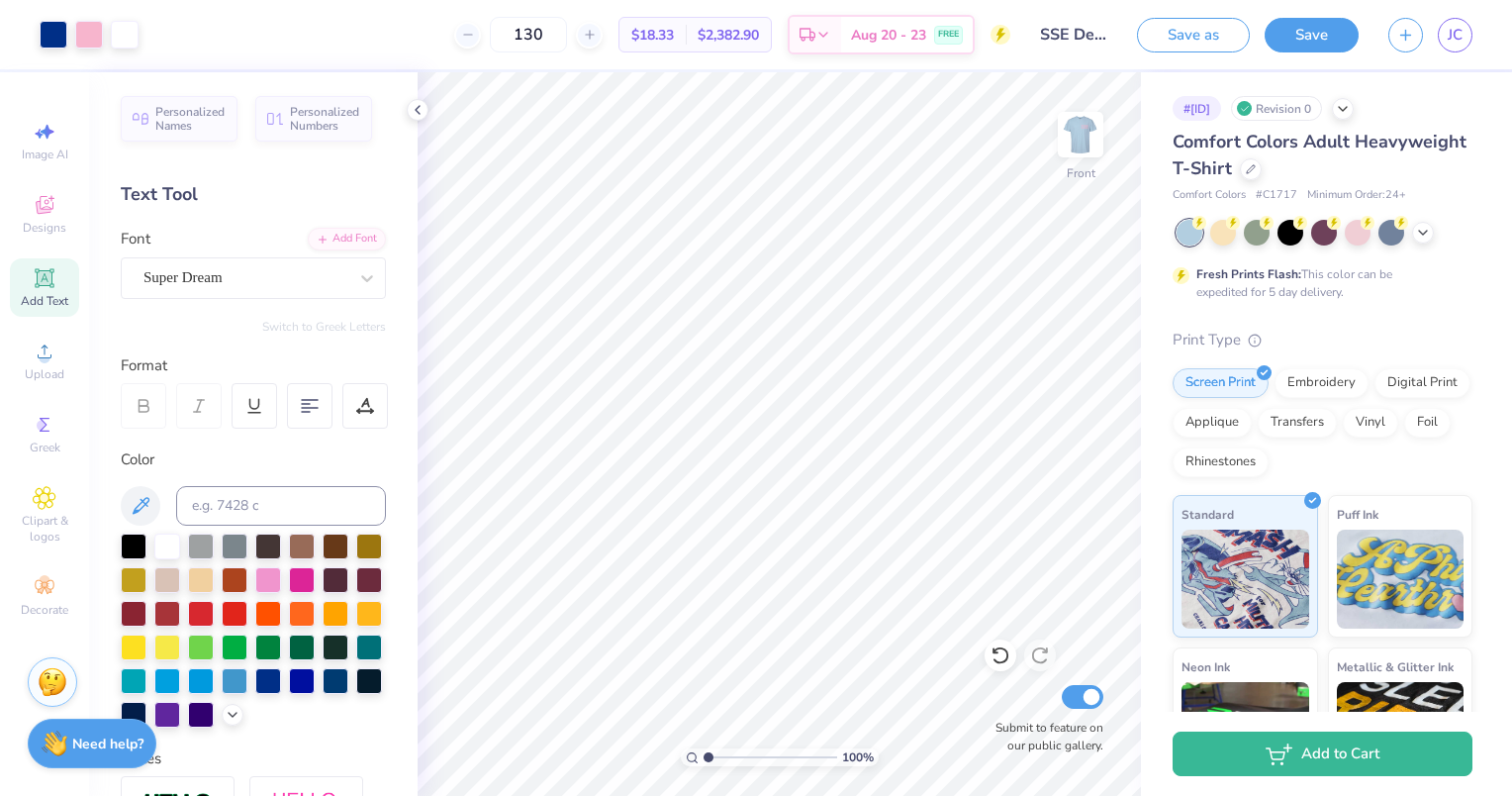 click on "Image AI Designs Add Text Upload Greek Clipart & logos Decorate" at bounding box center [45, 368] 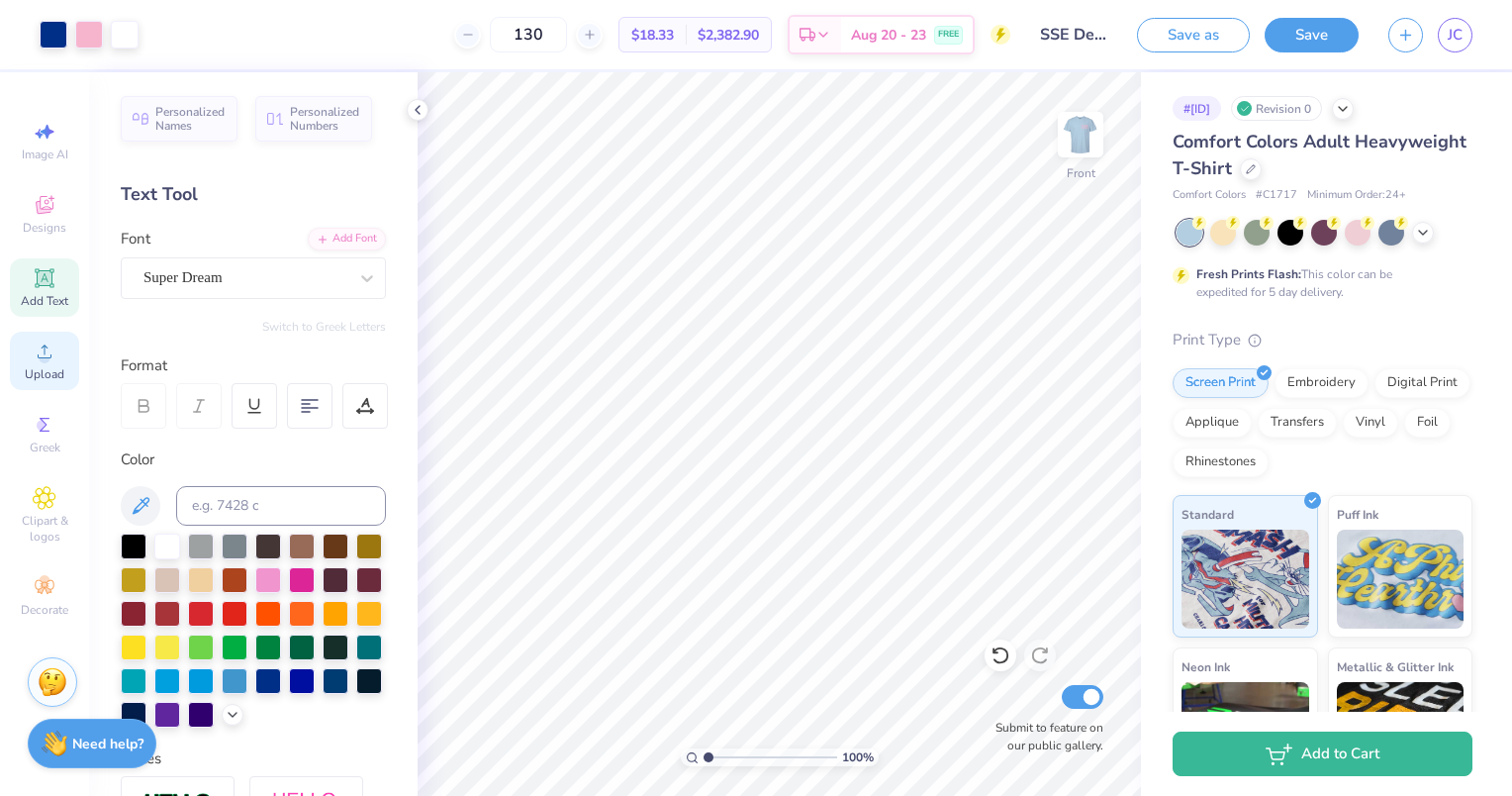 click on "Upload" at bounding box center [45, 360] 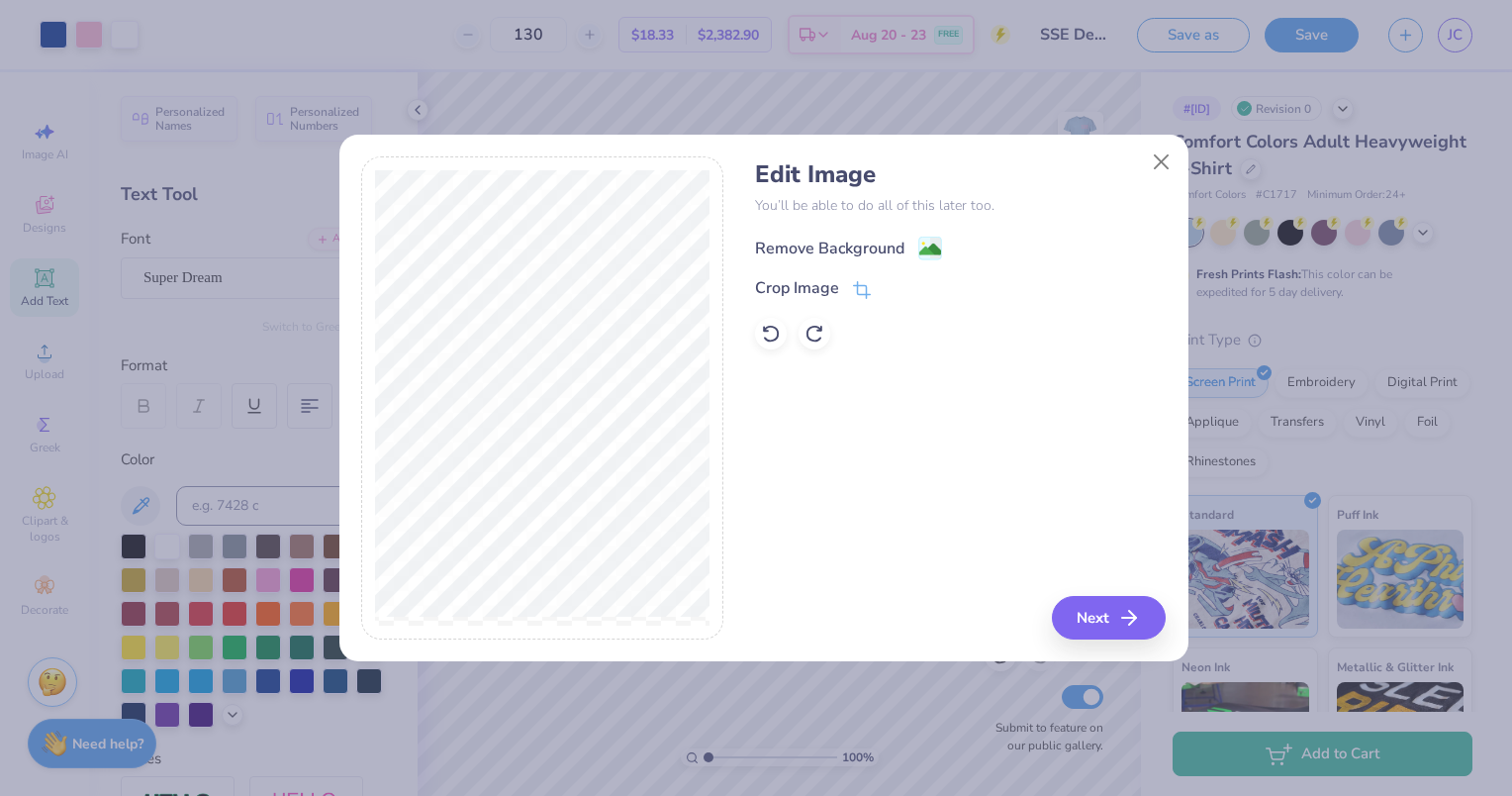click on "Remove Background" at bounding box center (829, 249) 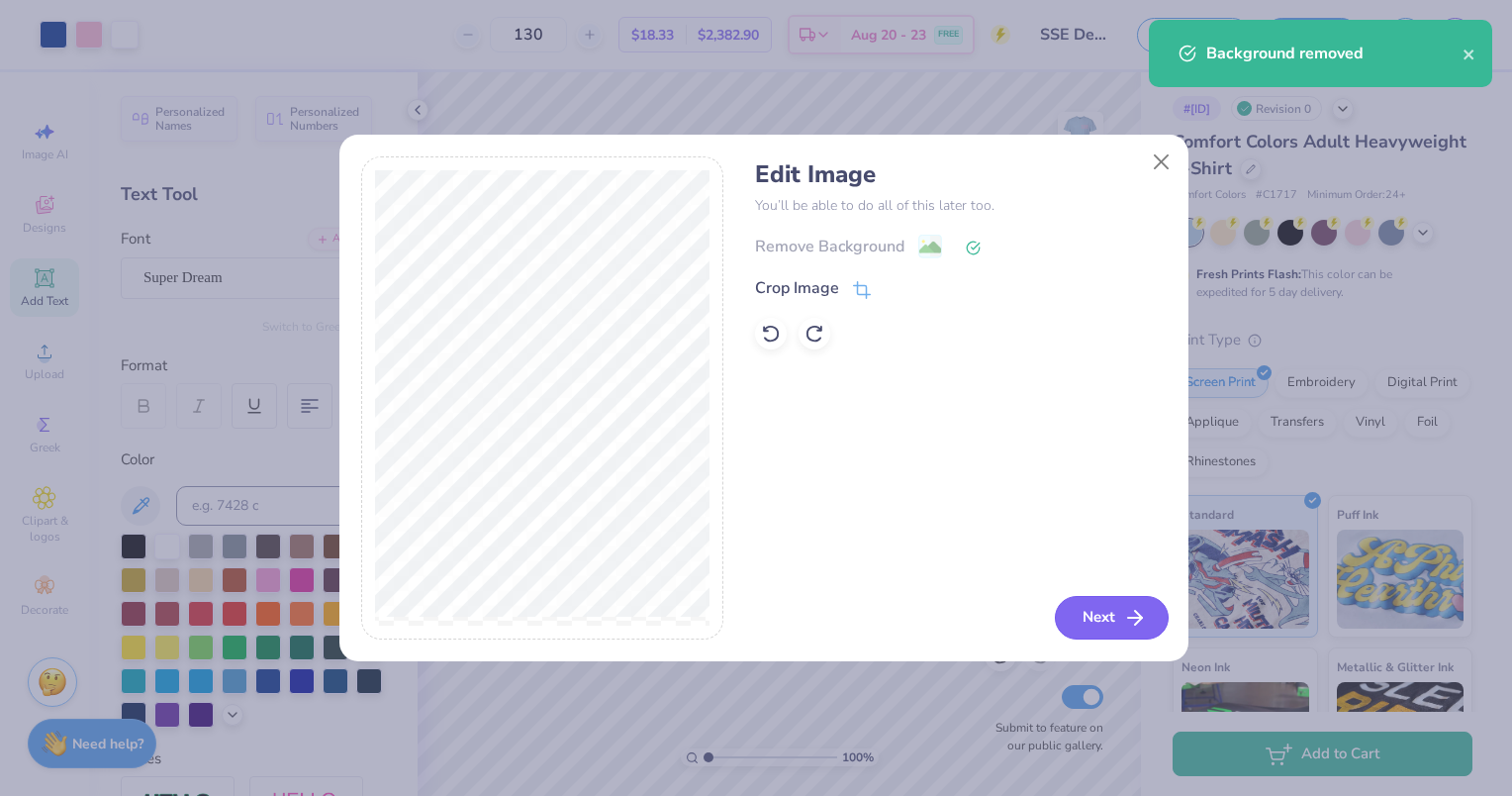 click on "Next" at bounding box center (1111, 618) 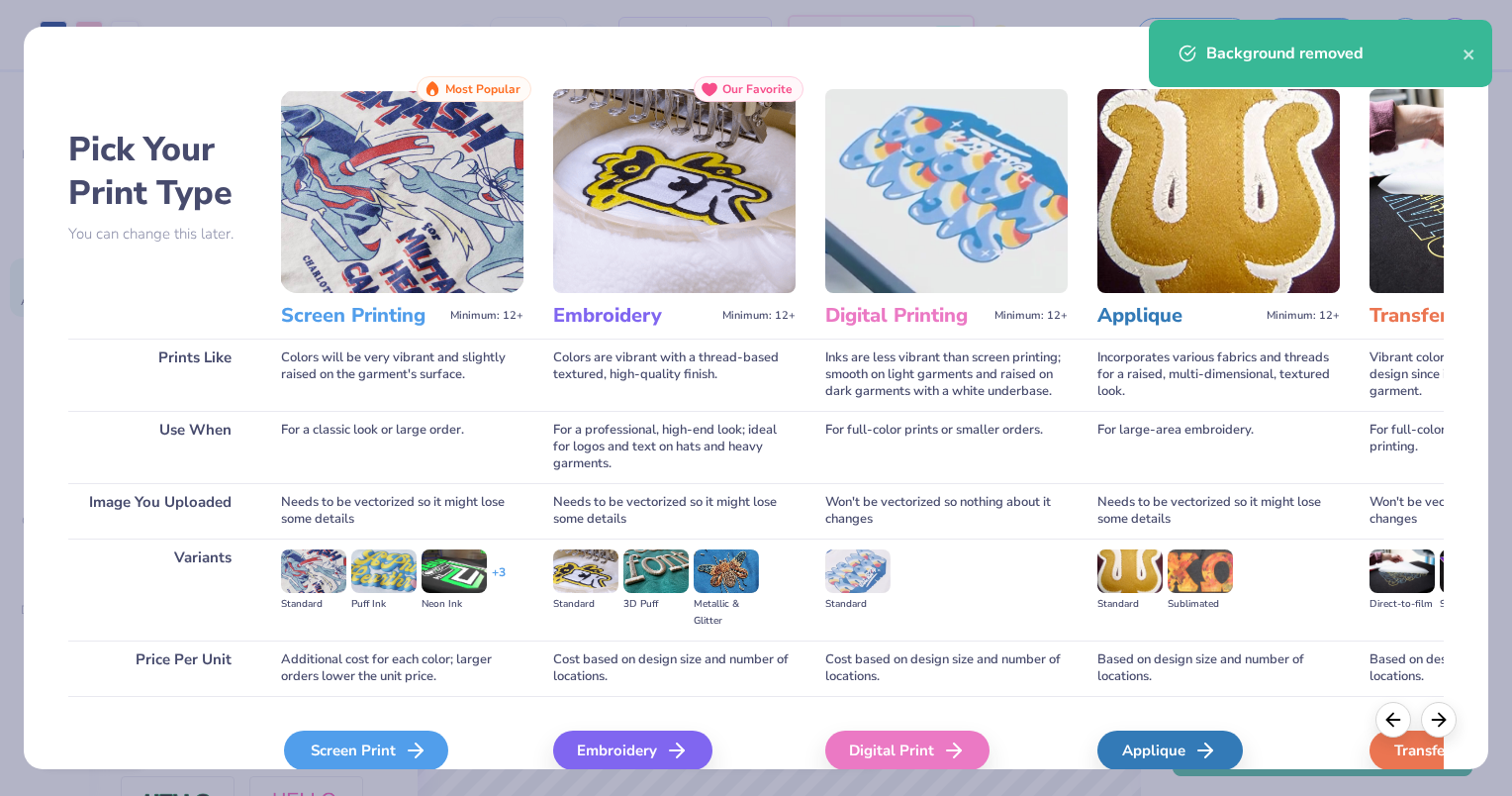 click on "Screen Print" at bounding box center [366, 750] 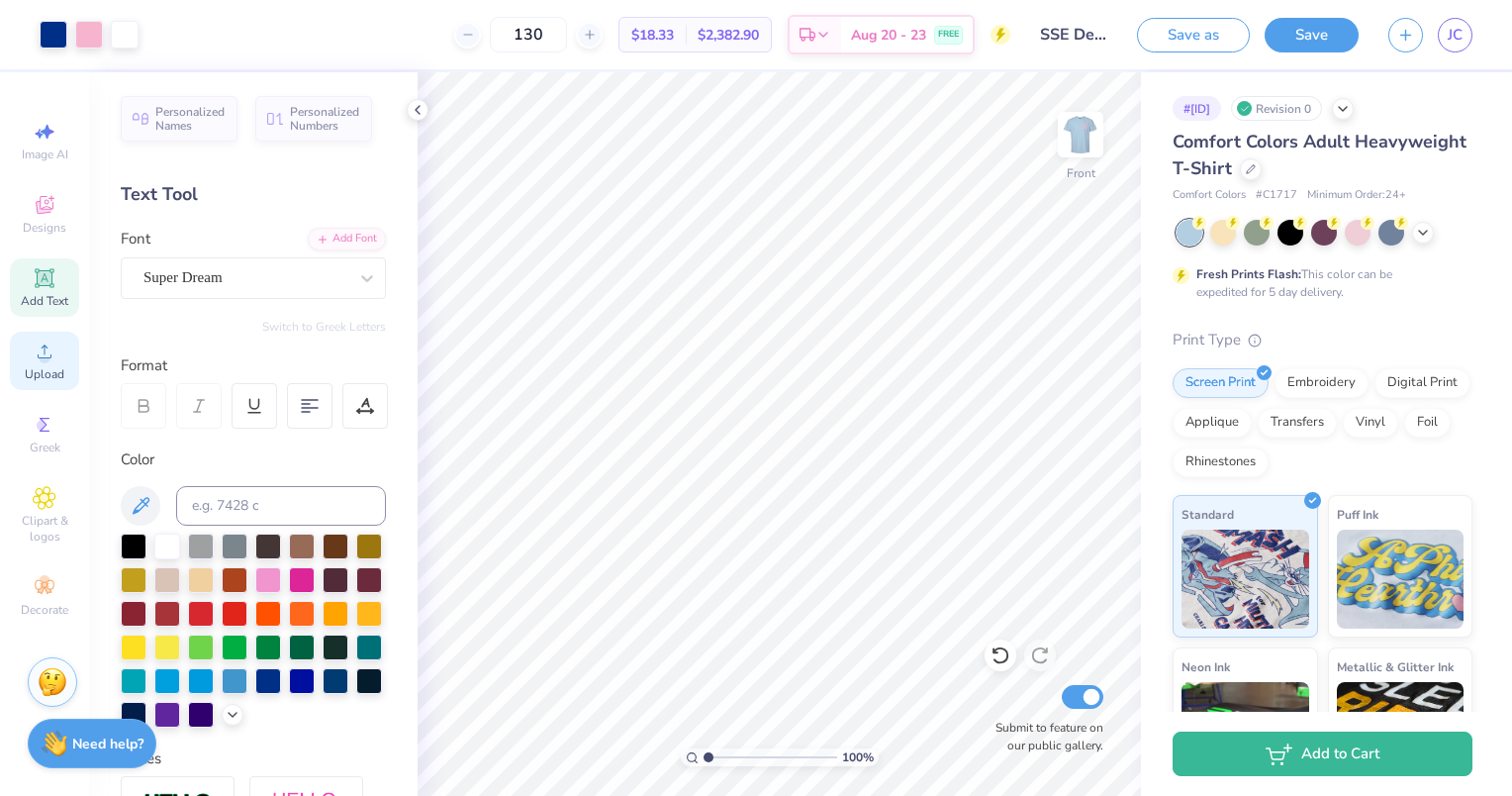 click on "Upload" at bounding box center [45, 360] 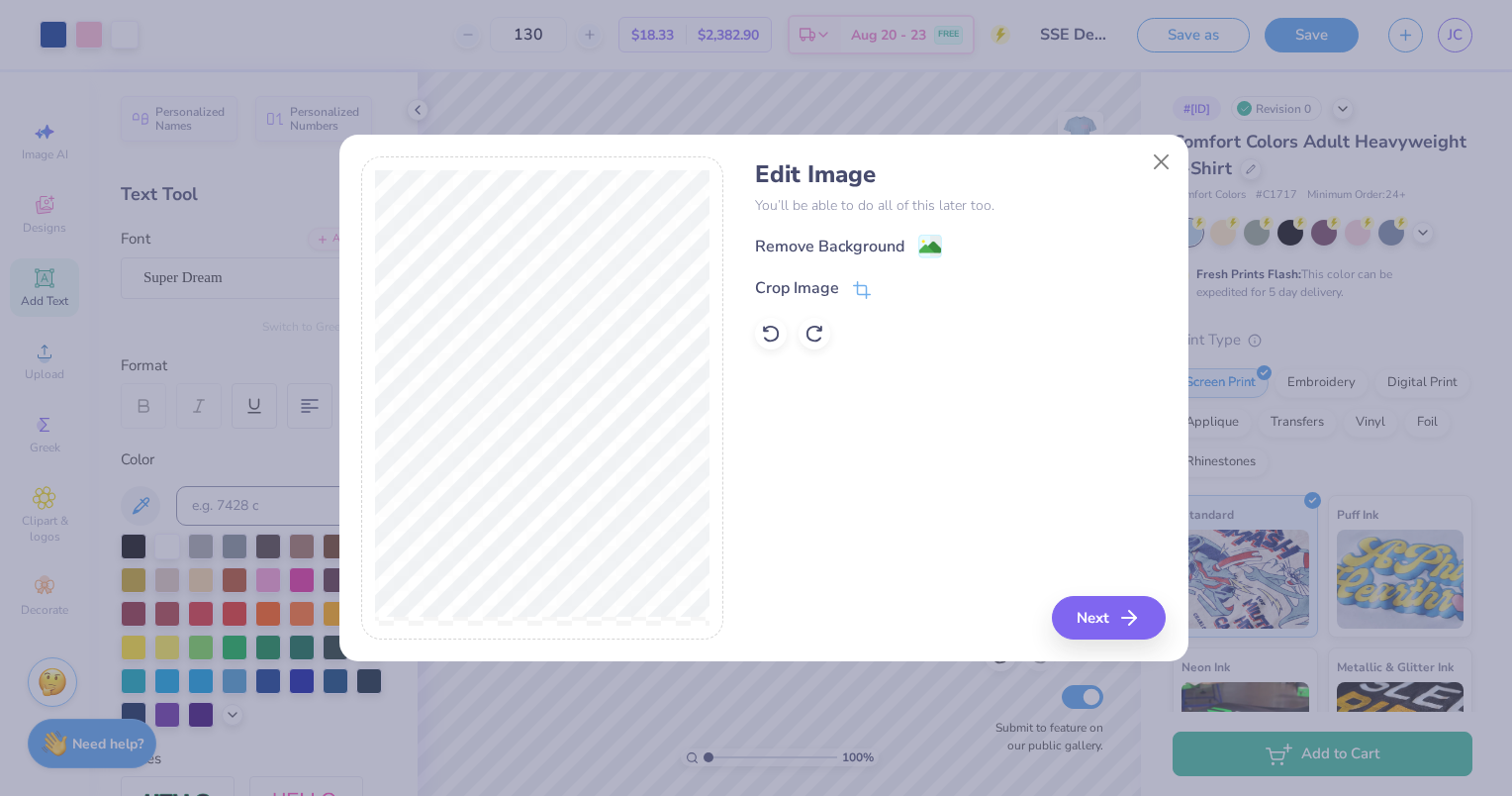 click on "Remove Background" at bounding box center [960, 246] 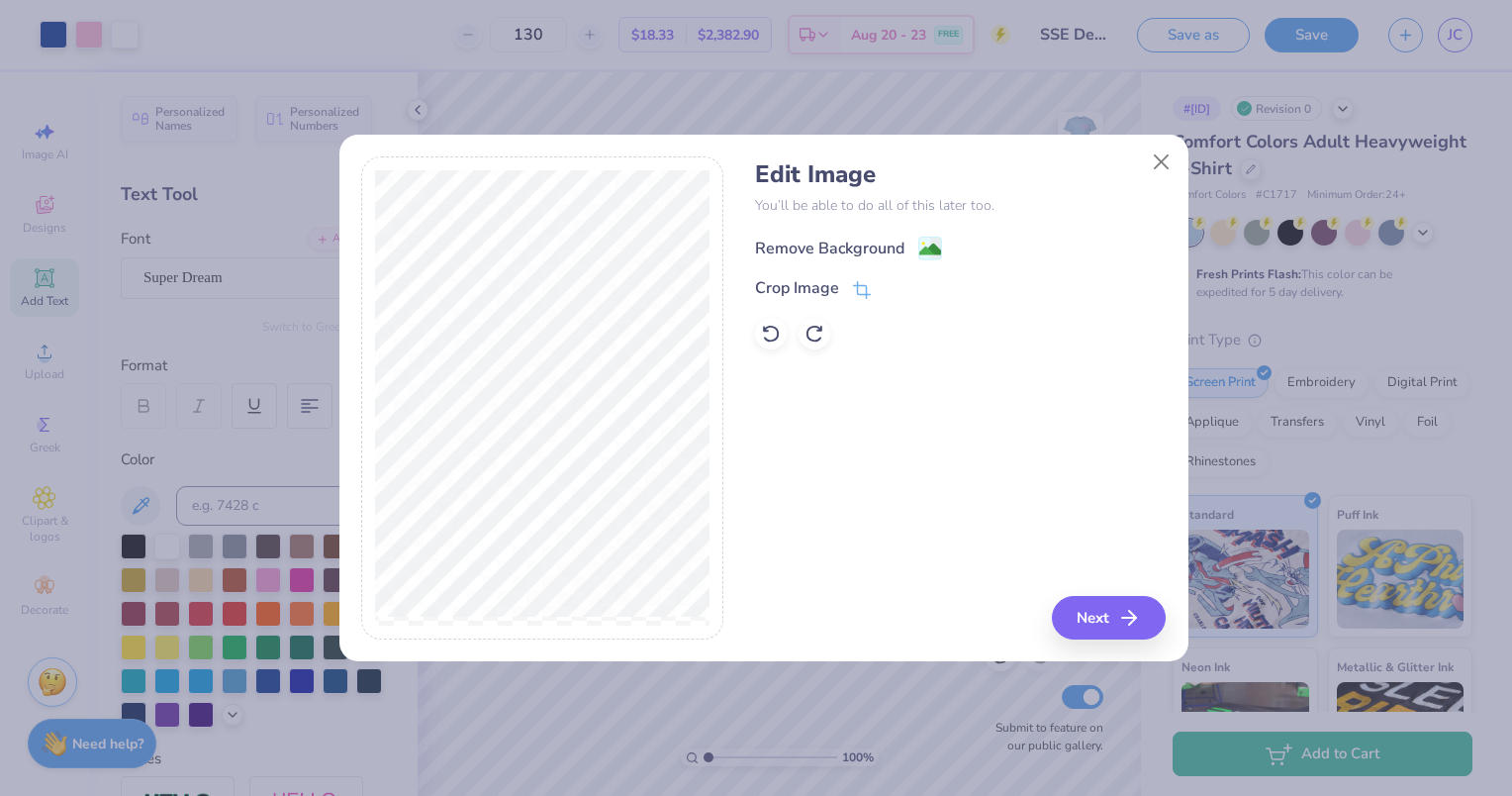 click on "Remove Background" at bounding box center [829, 249] 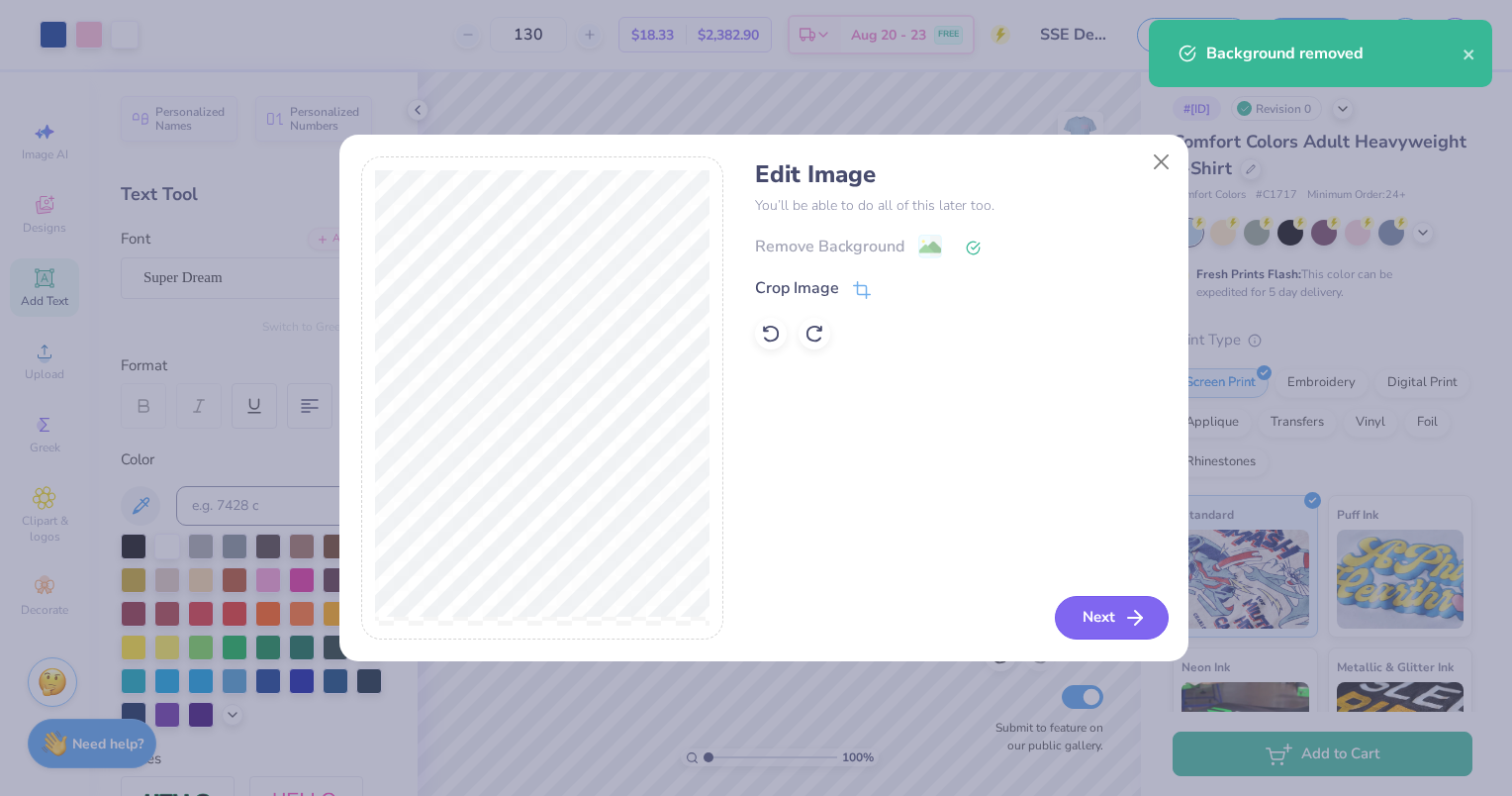 click on "Next" at bounding box center [1111, 618] 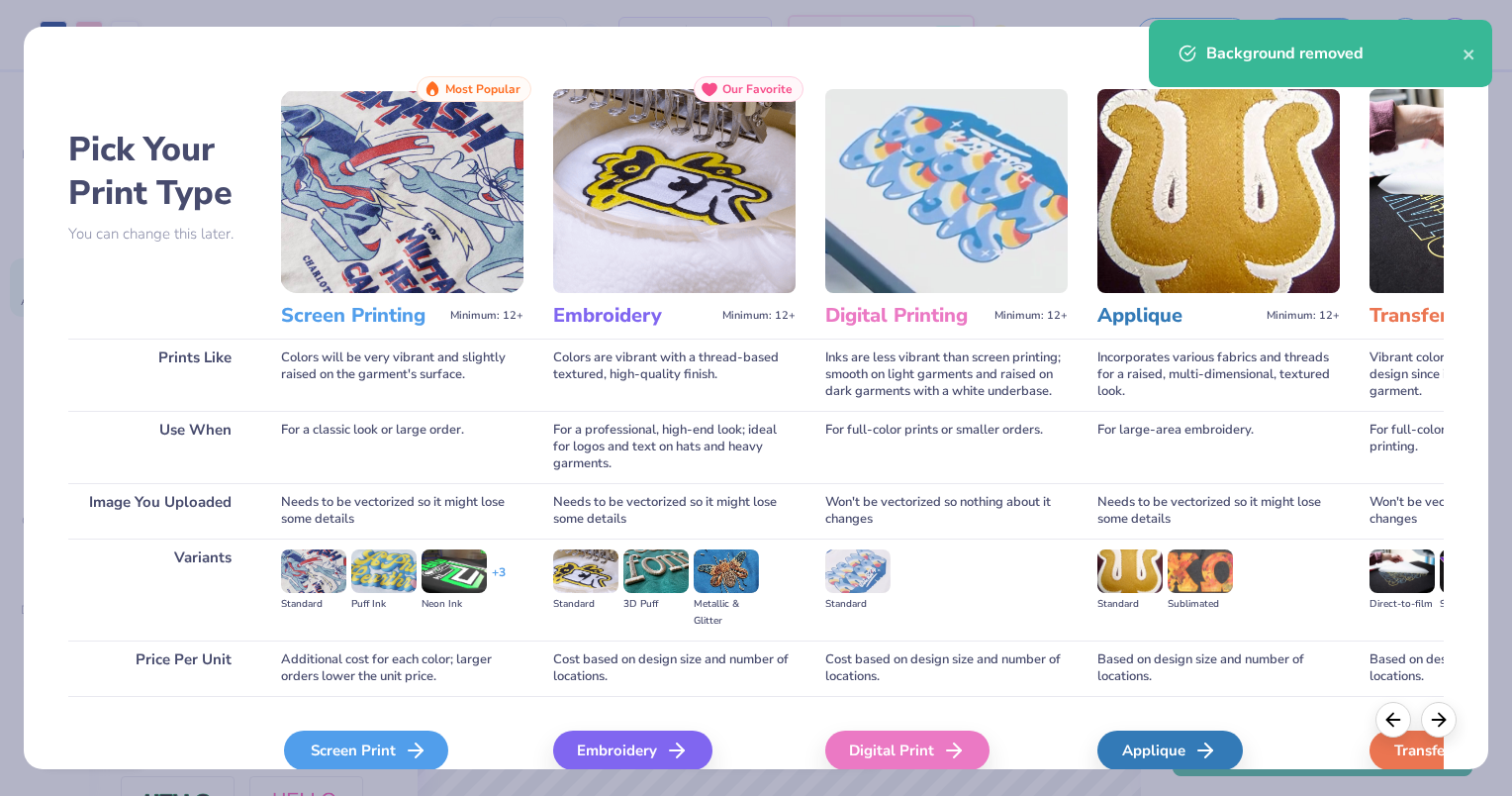 click on "Screen Print" at bounding box center (366, 750) 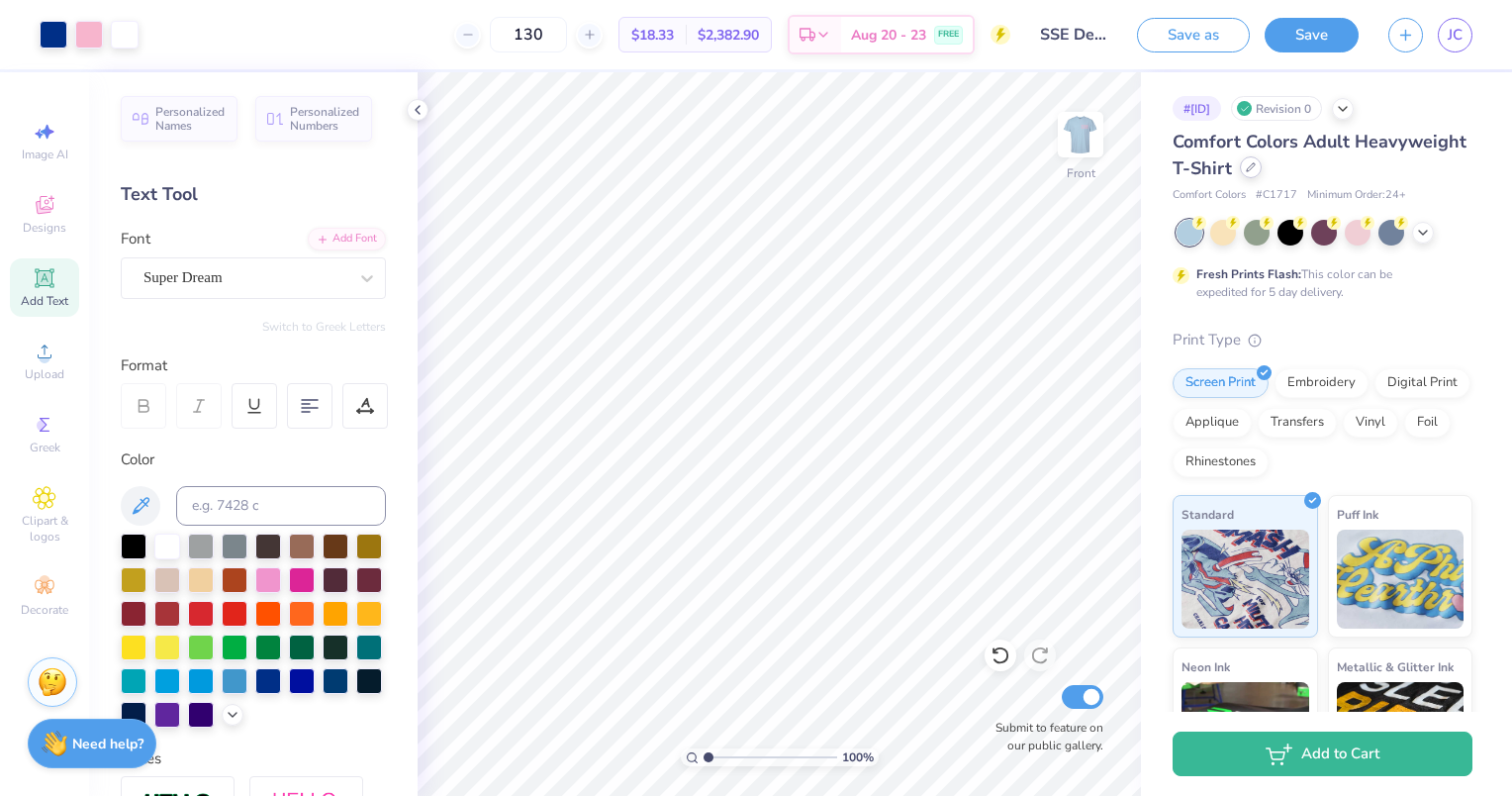 click 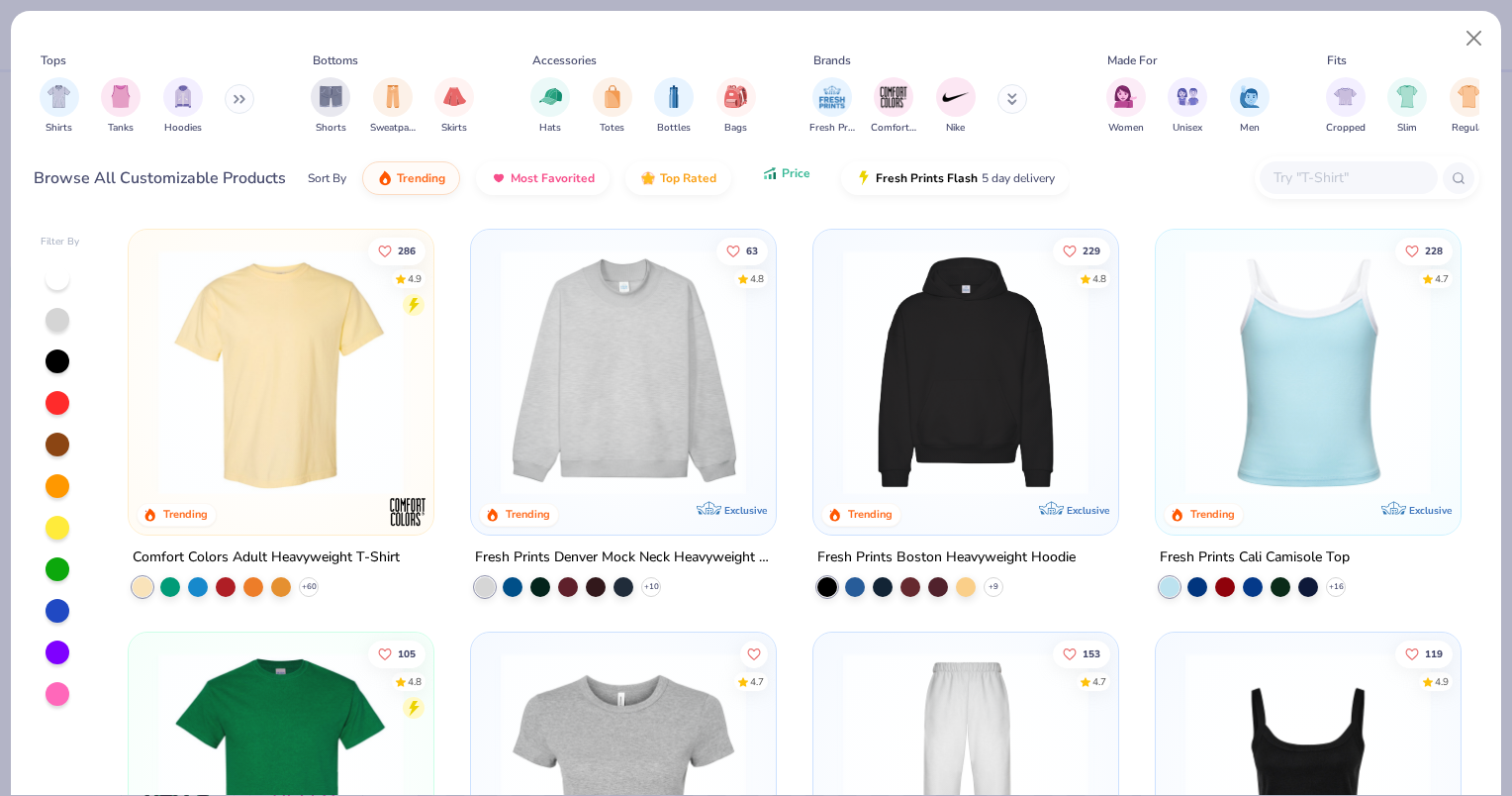 click 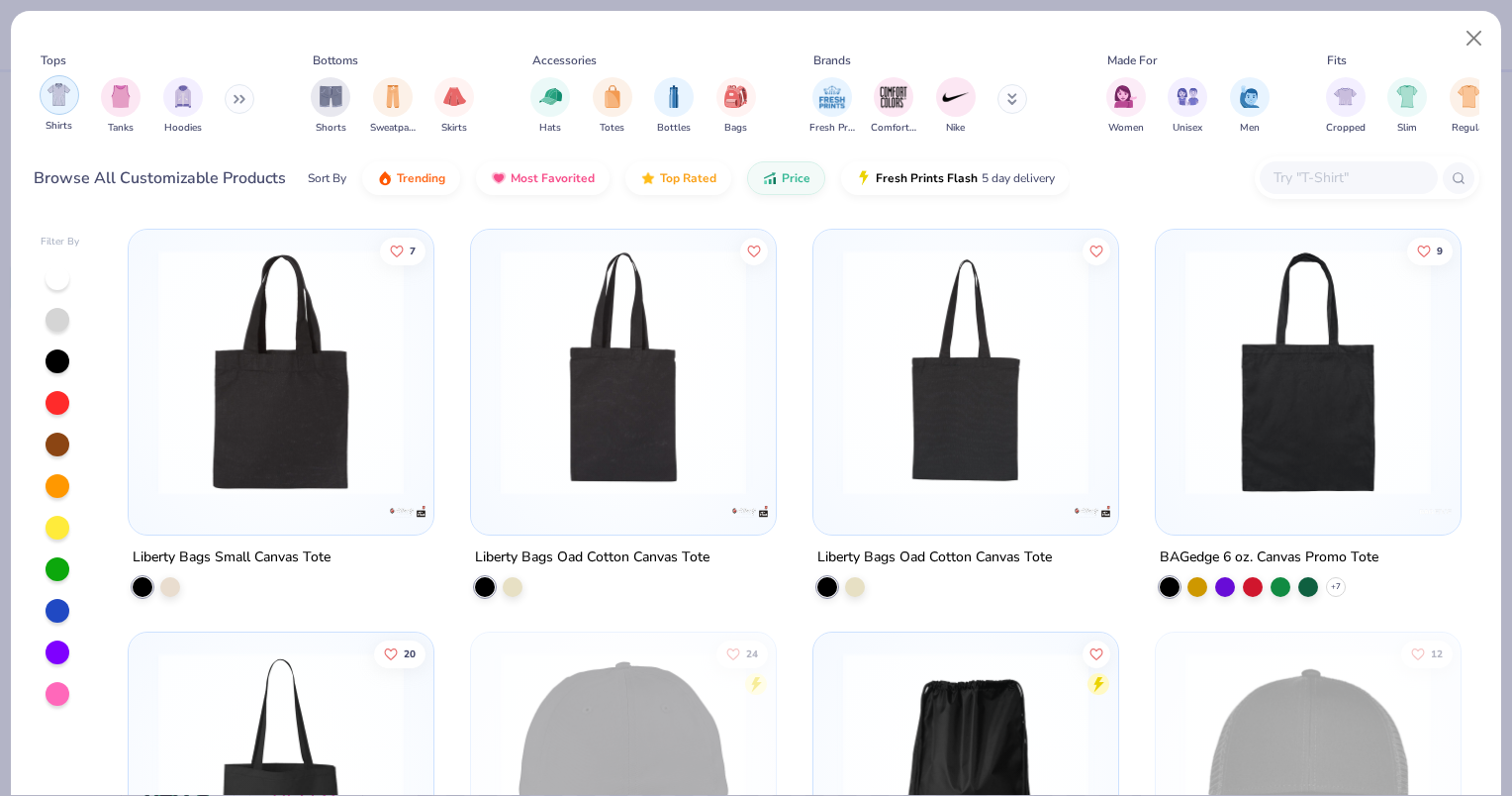 click at bounding box center [58, 94] 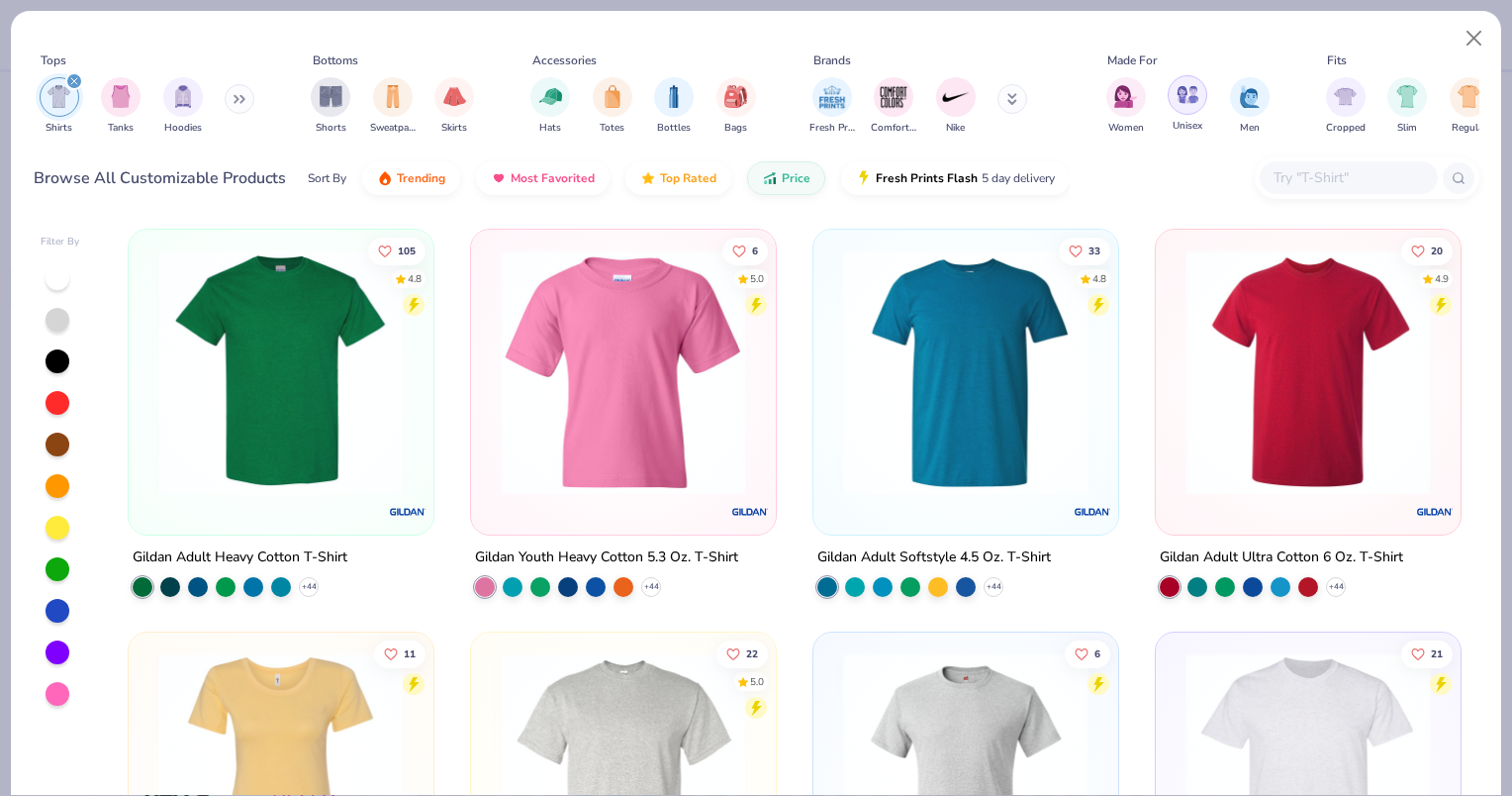 click at bounding box center (1187, 95) 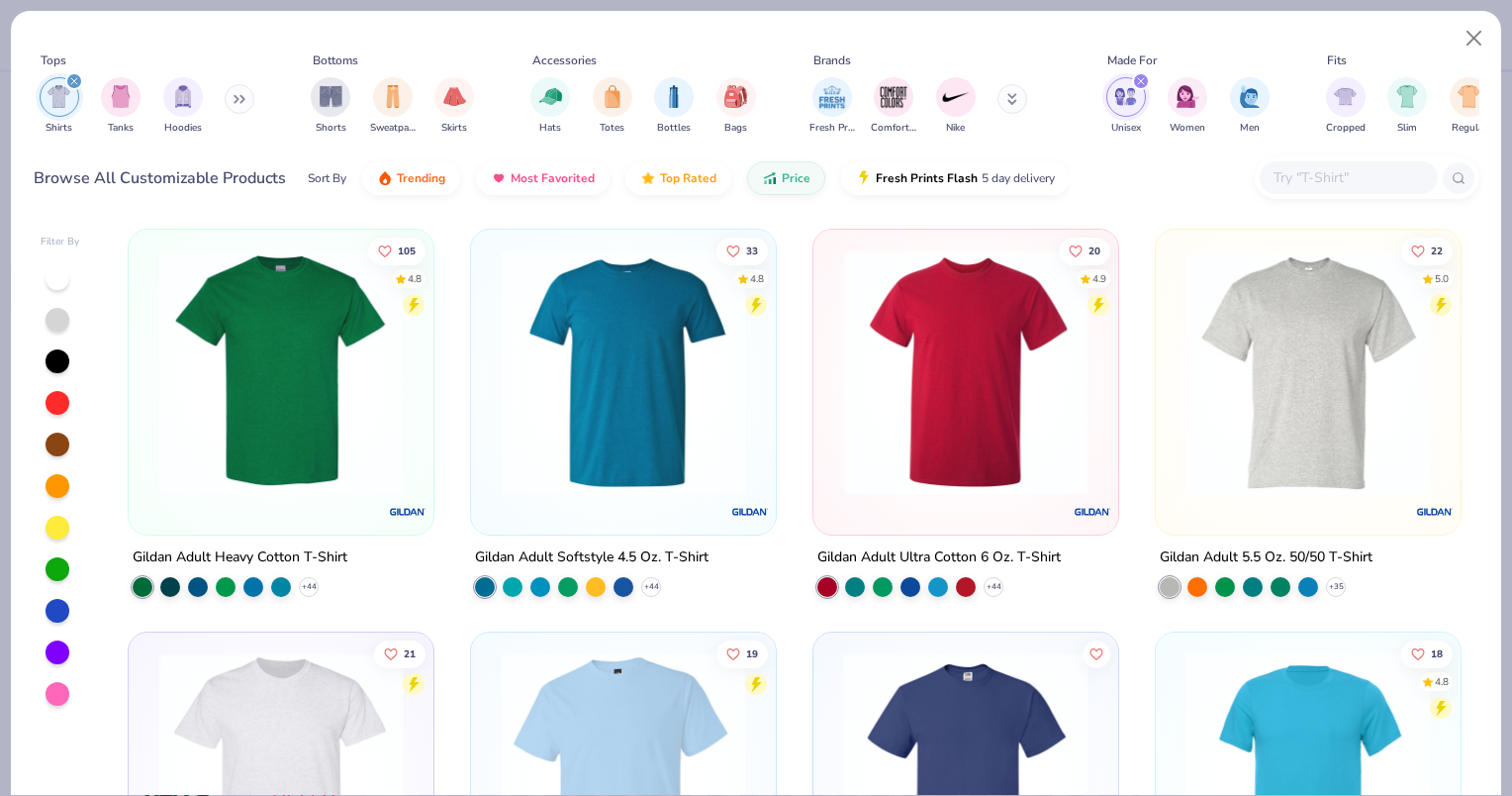 click at bounding box center [966, 372] 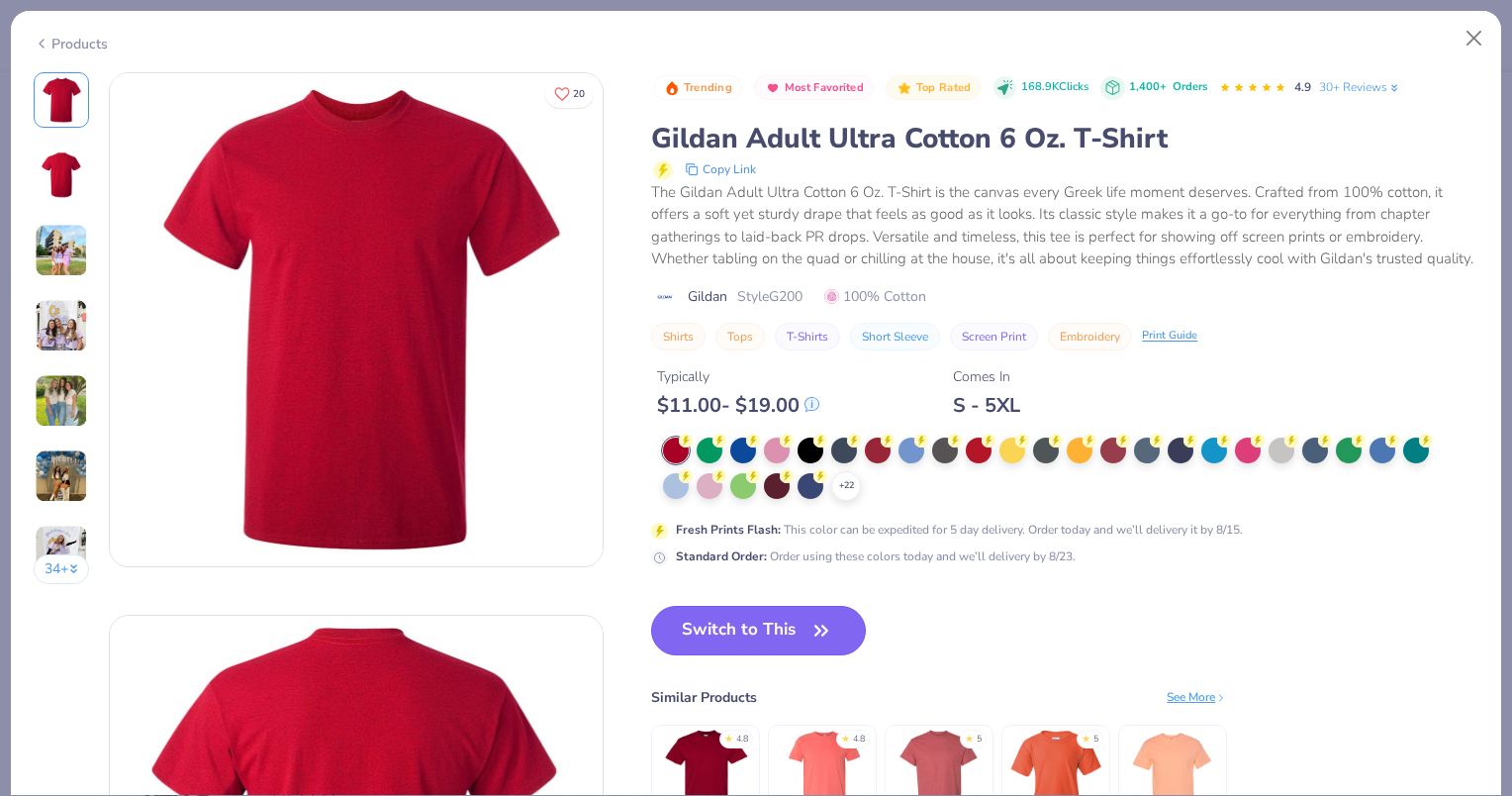 click on "Switch to This" at bounding box center [758, 631] 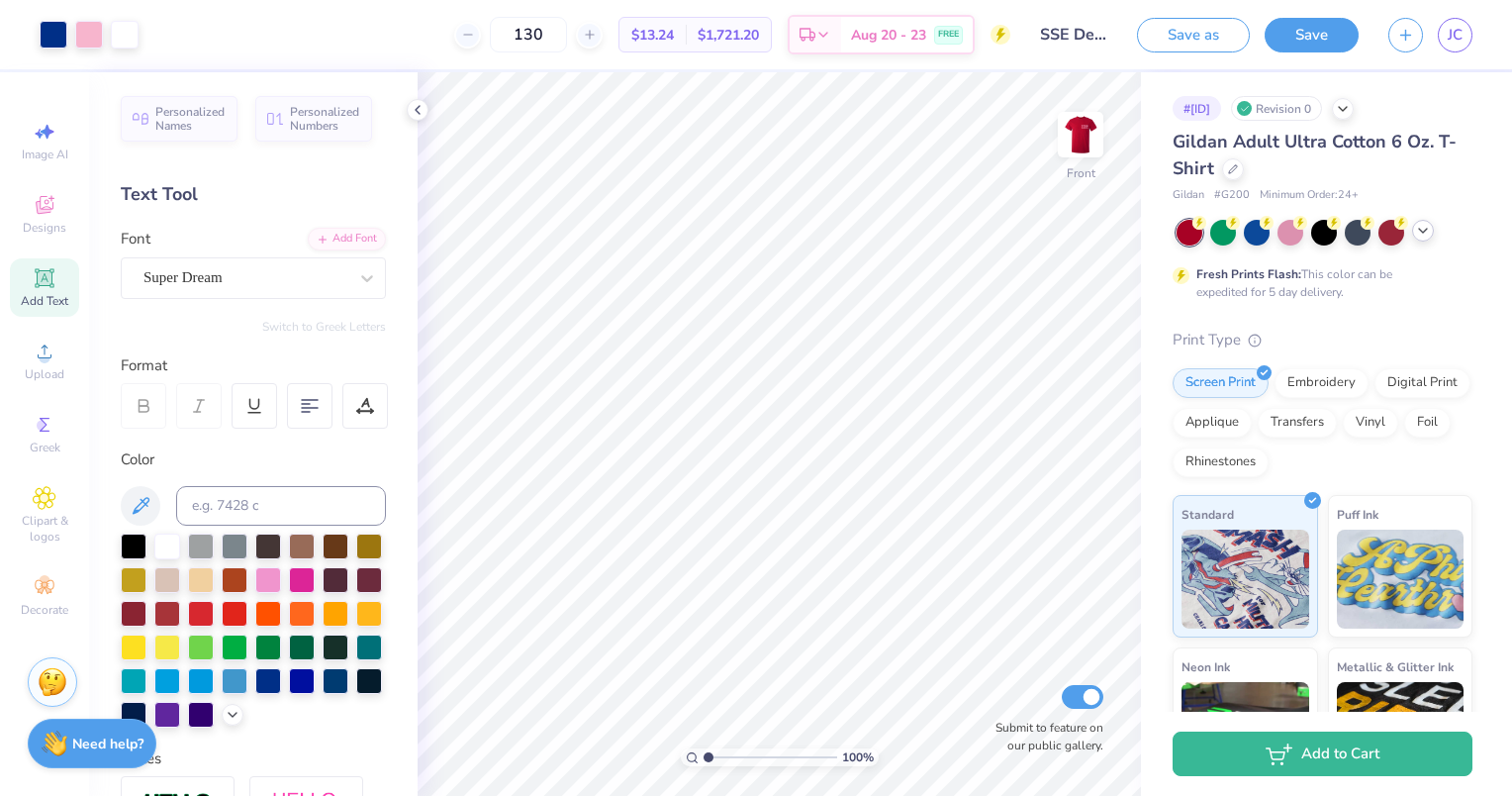 click at bounding box center [1423, 231] 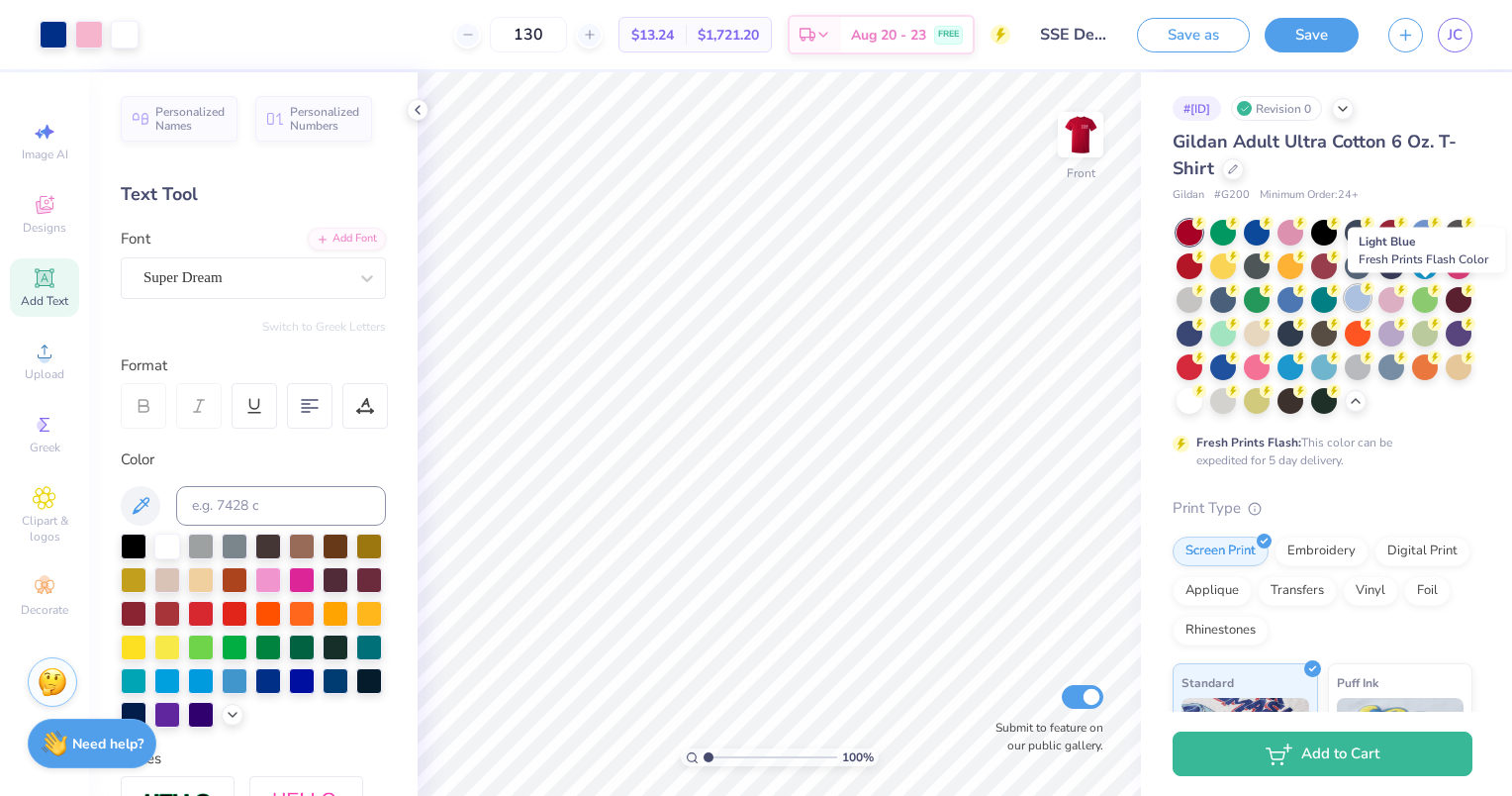 click at bounding box center (1358, 298) 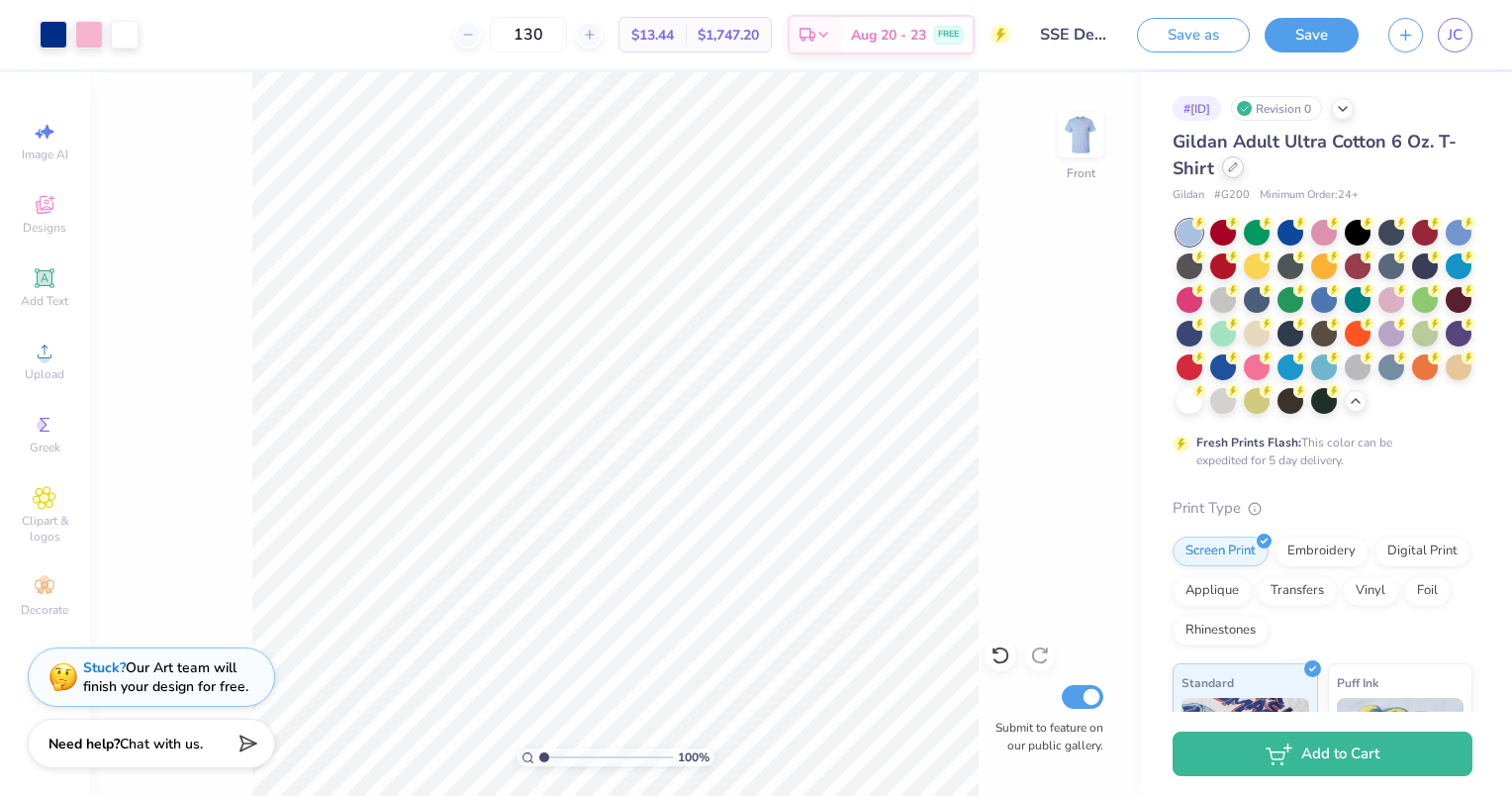 click 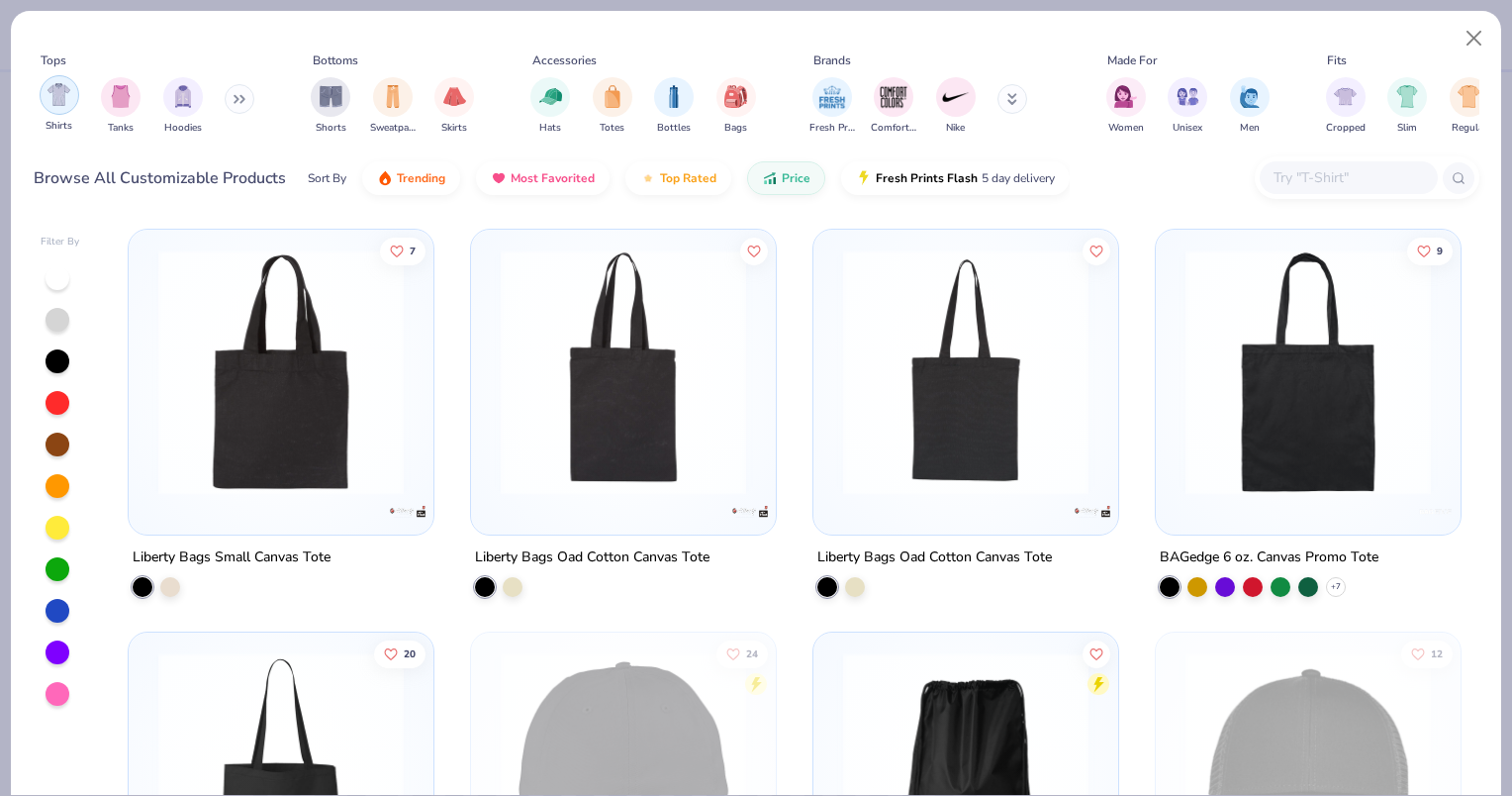 click at bounding box center [58, 94] 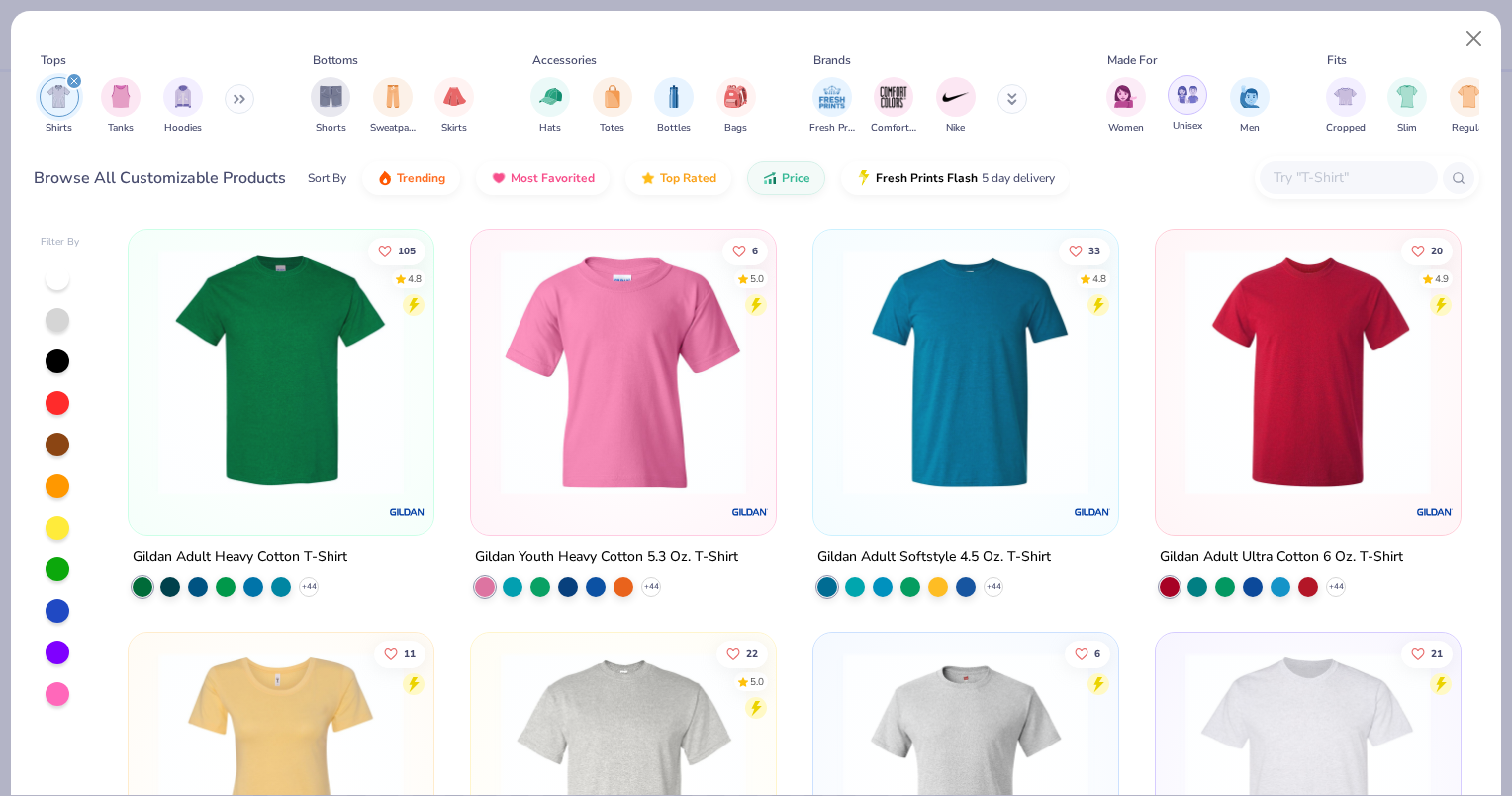 click at bounding box center (1187, 95) 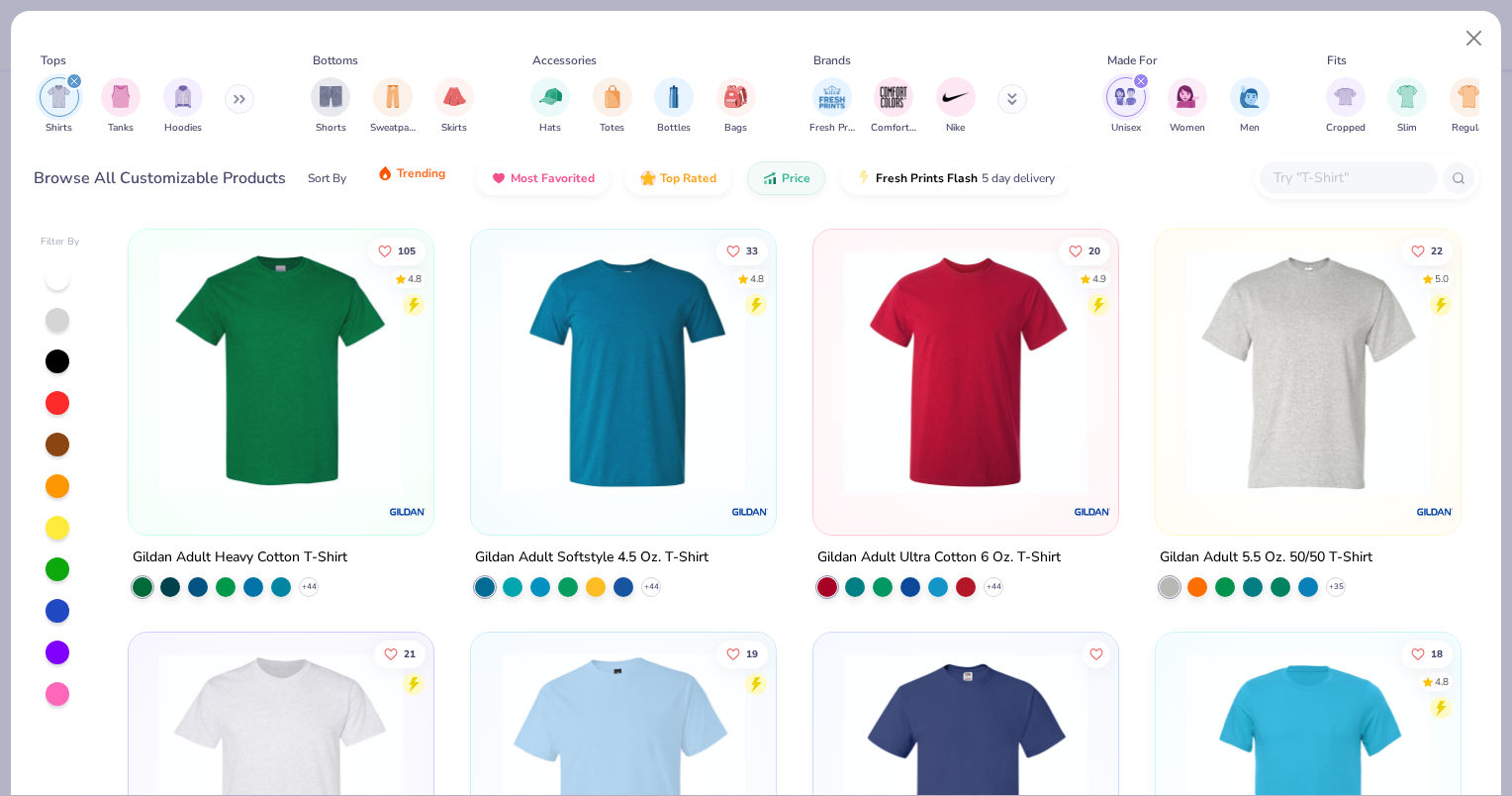 click on "Trending" at bounding box center [411, 173] 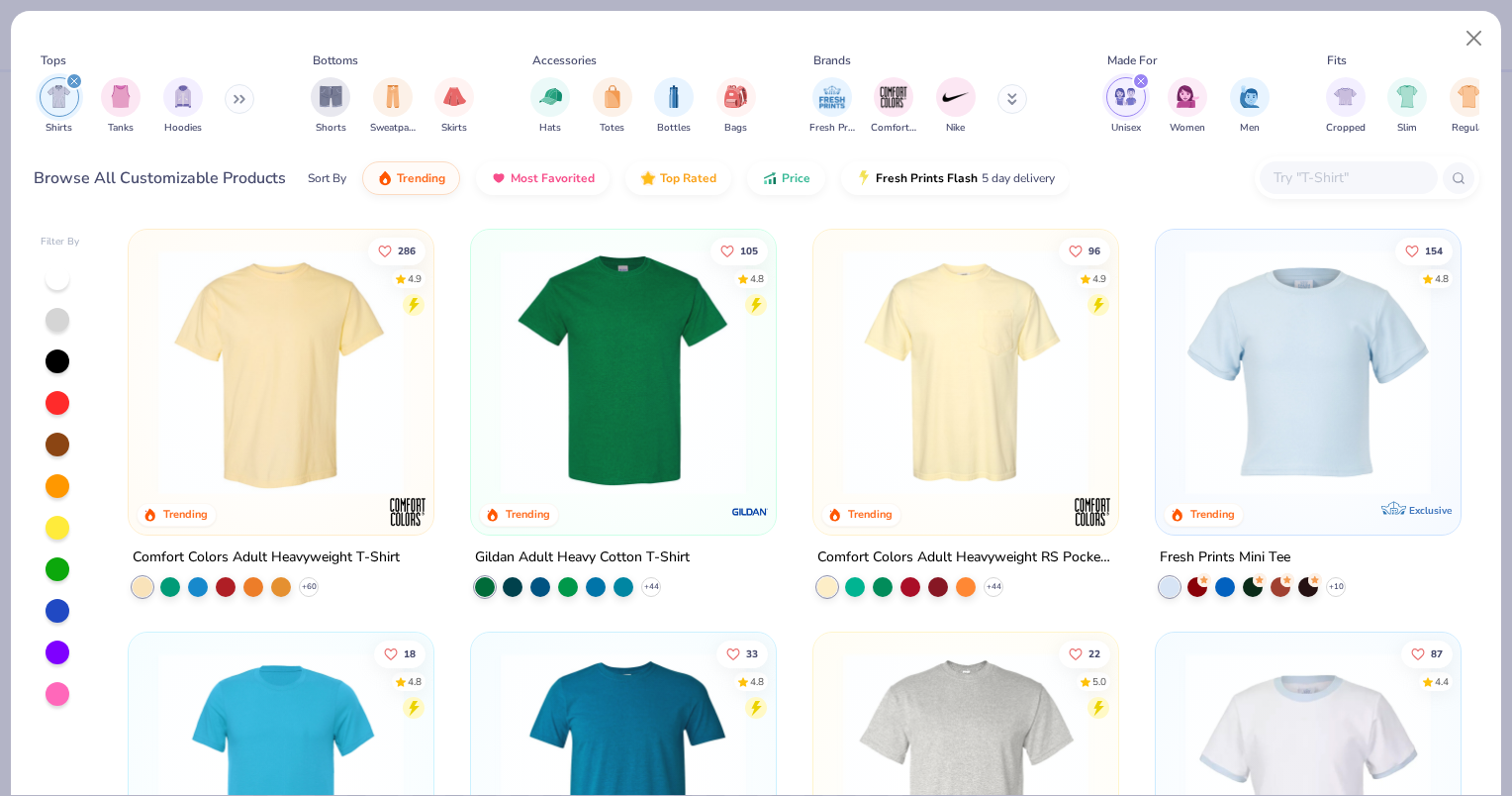 click at bounding box center [281, 372] 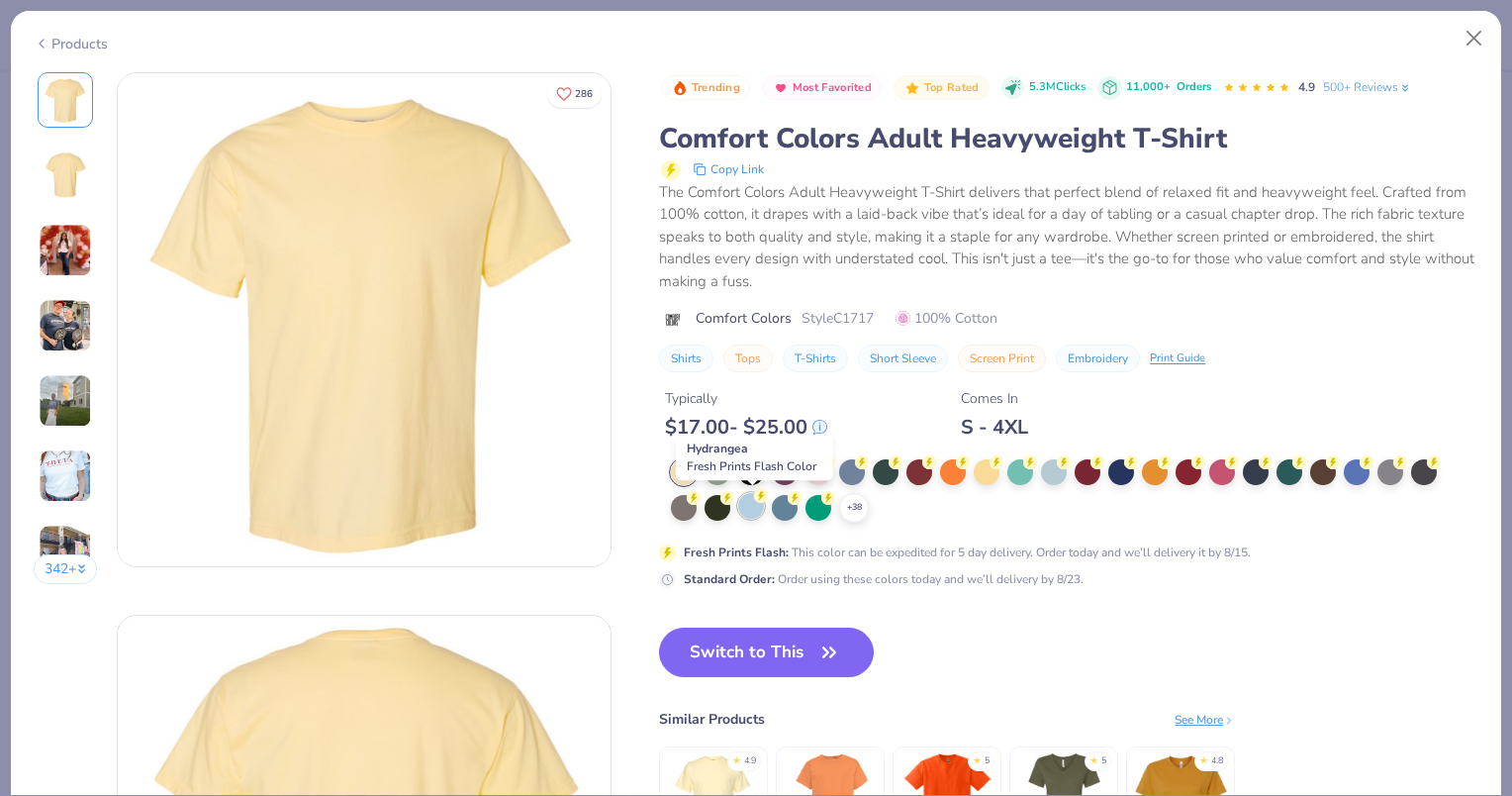 click at bounding box center [751, 506] 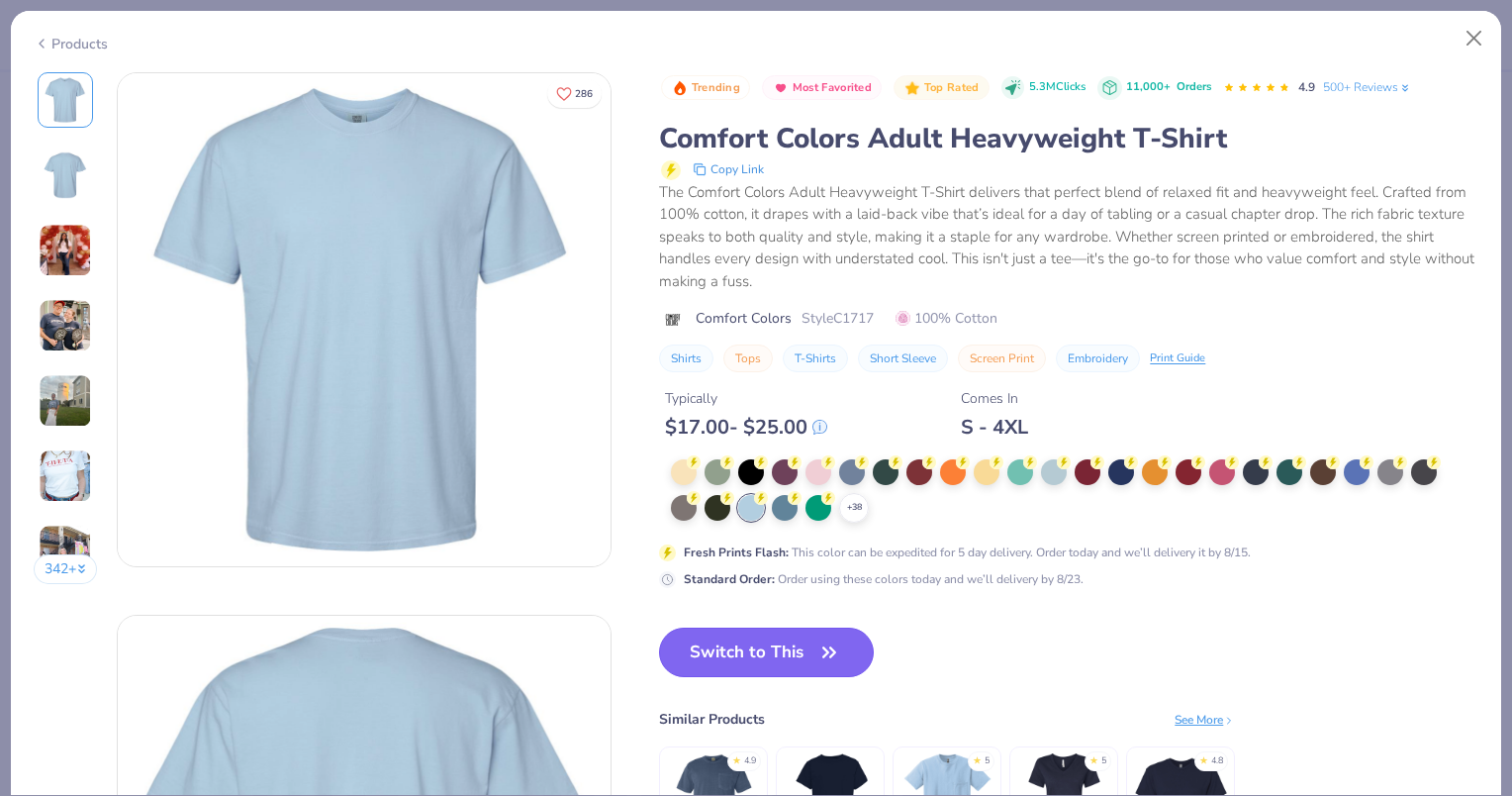 click on "Switch to This" at bounding box center (766, 652) 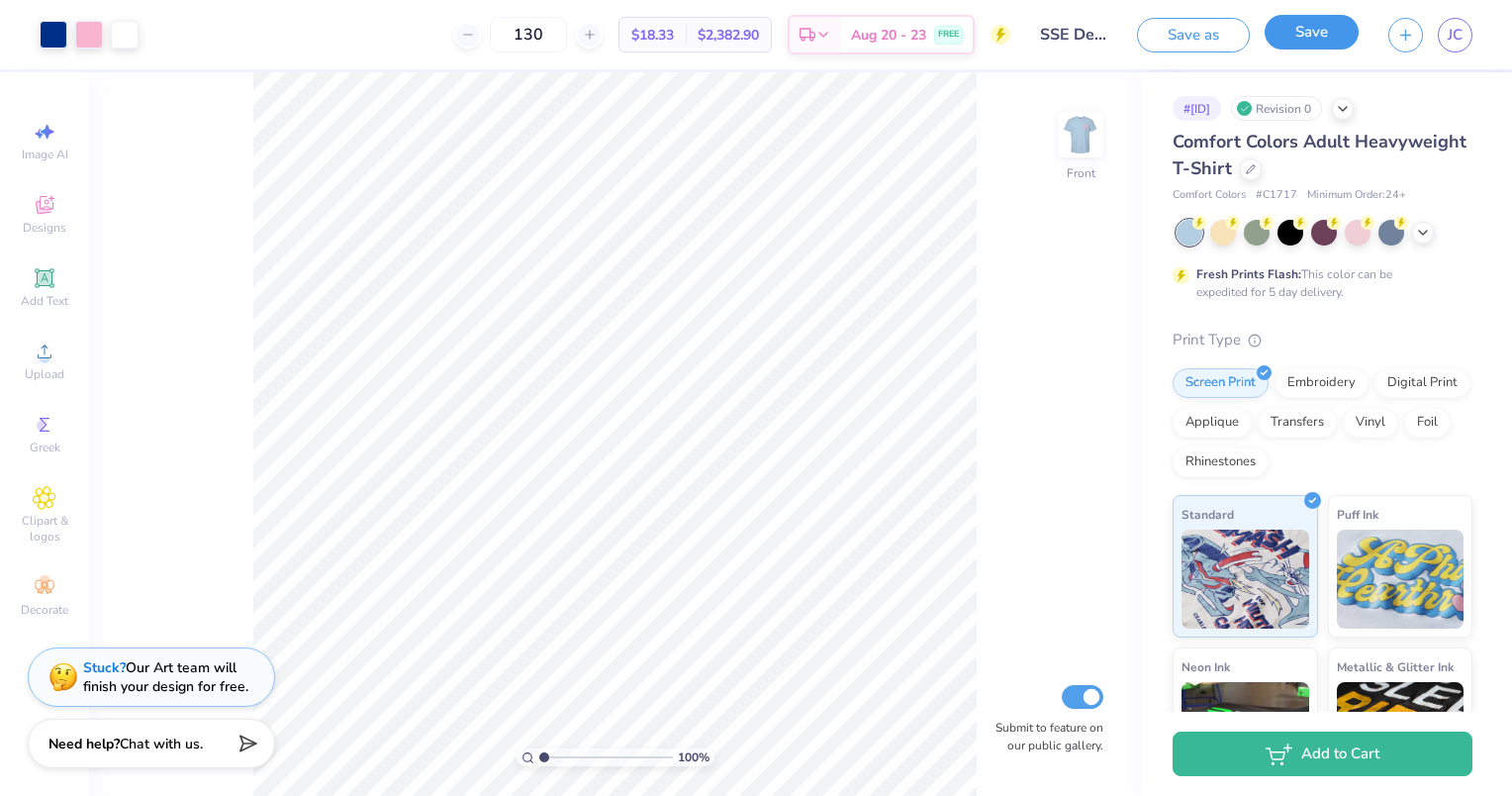 click on "Save" at bounding box center (1311, 32) 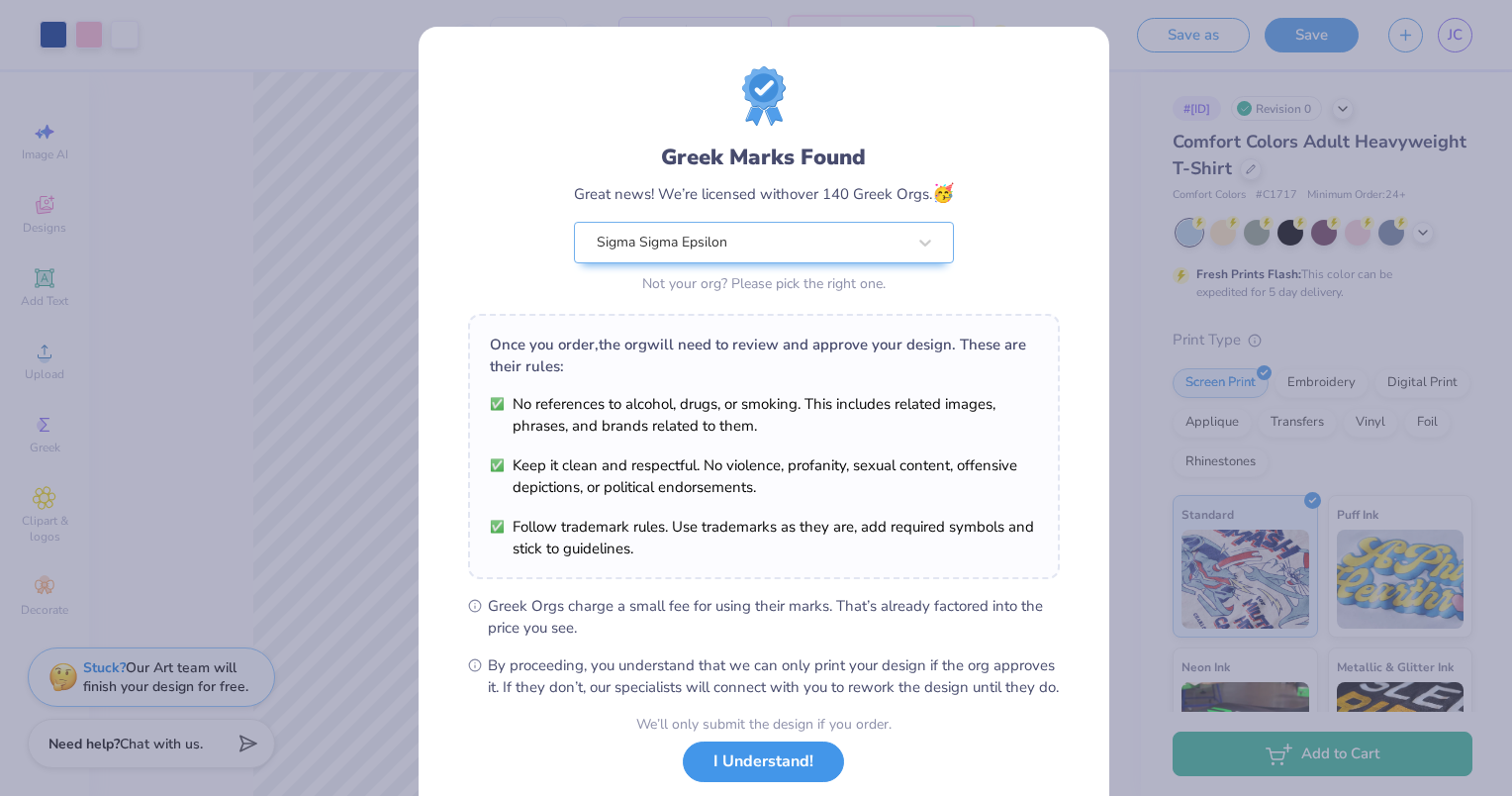 click on "I Understand!" at bounding box center [763, 761] 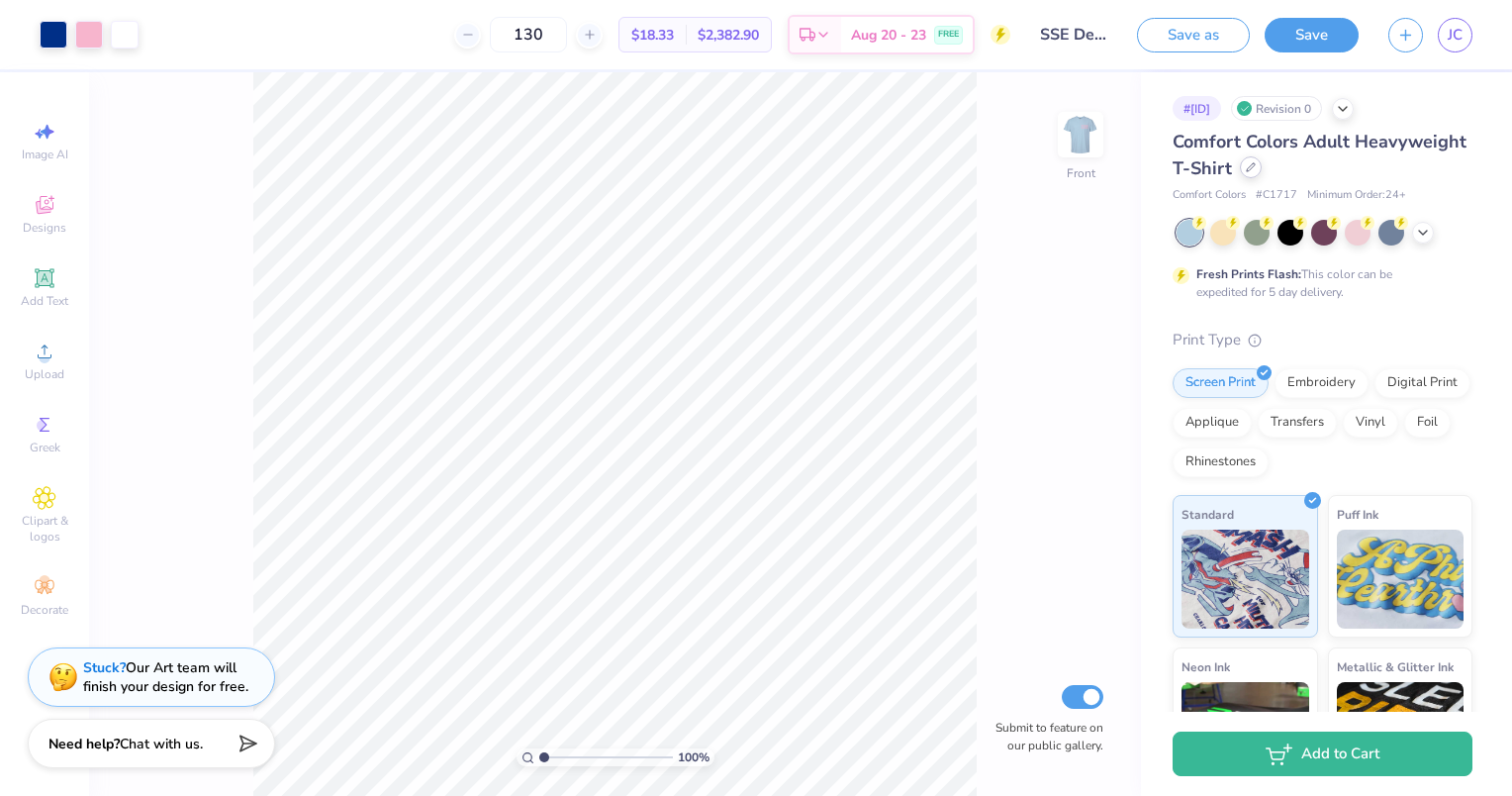 click 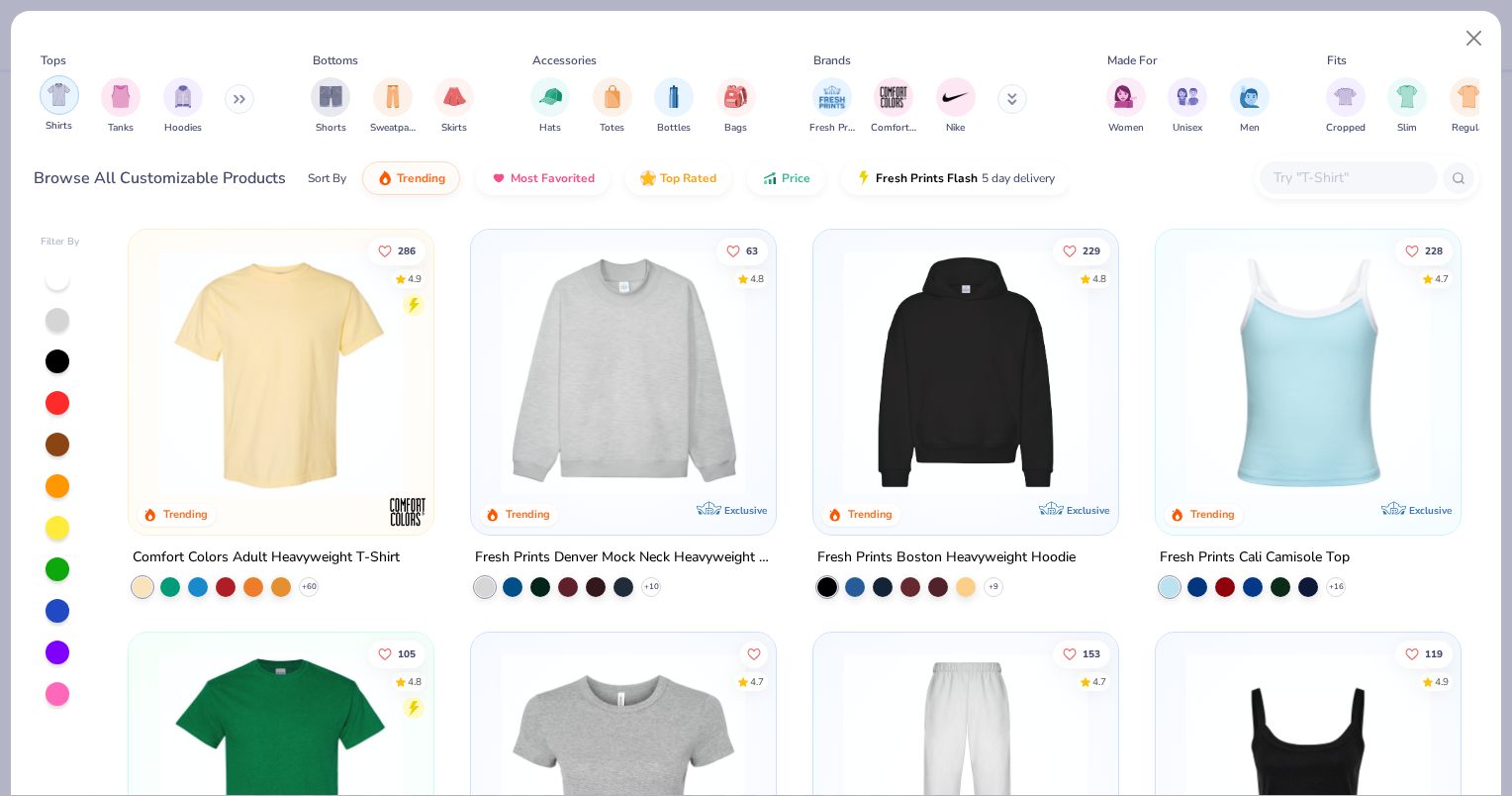 click at bounding box center (58, 94) 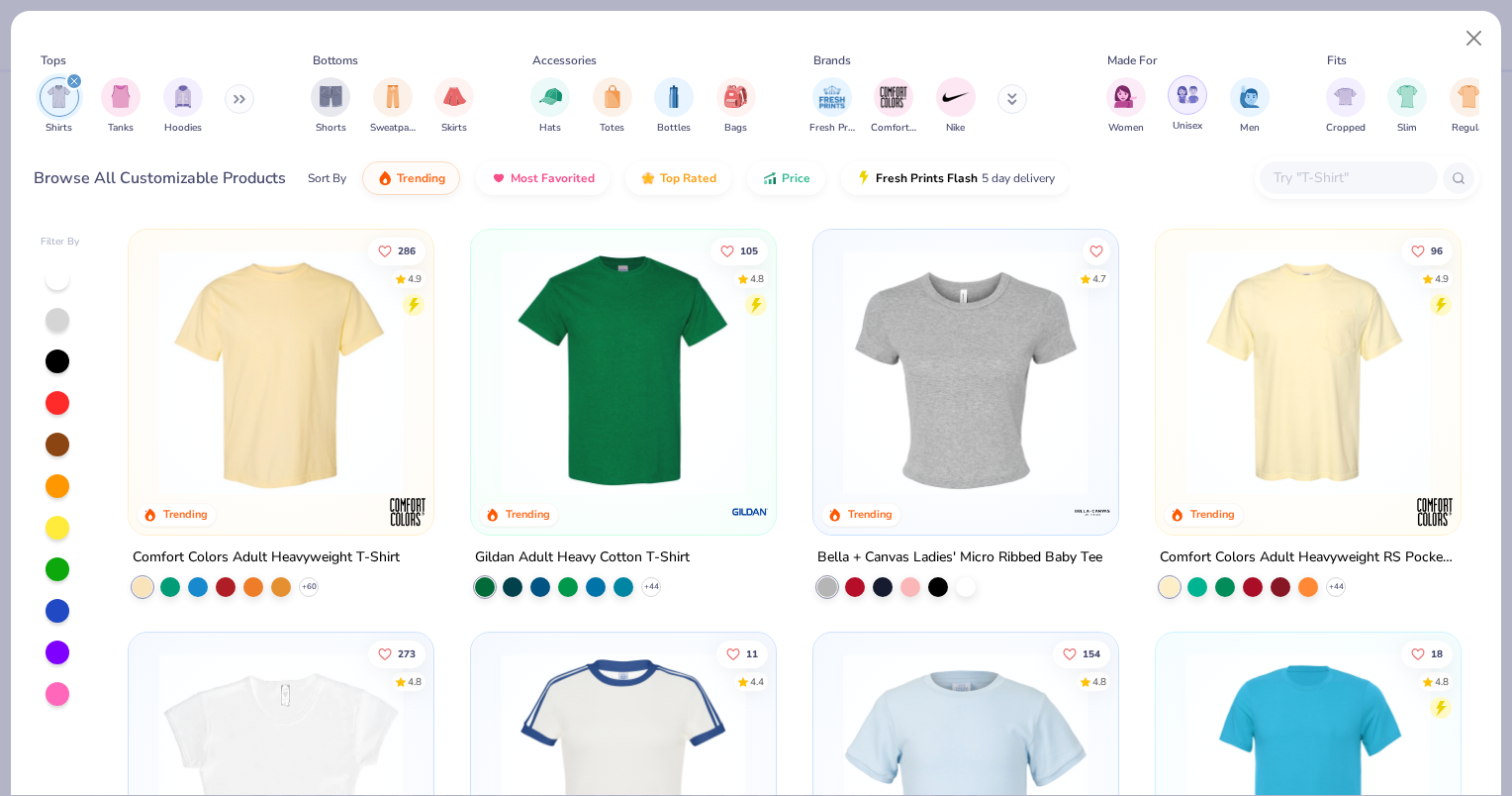 click at bounding box center (1187, 94) 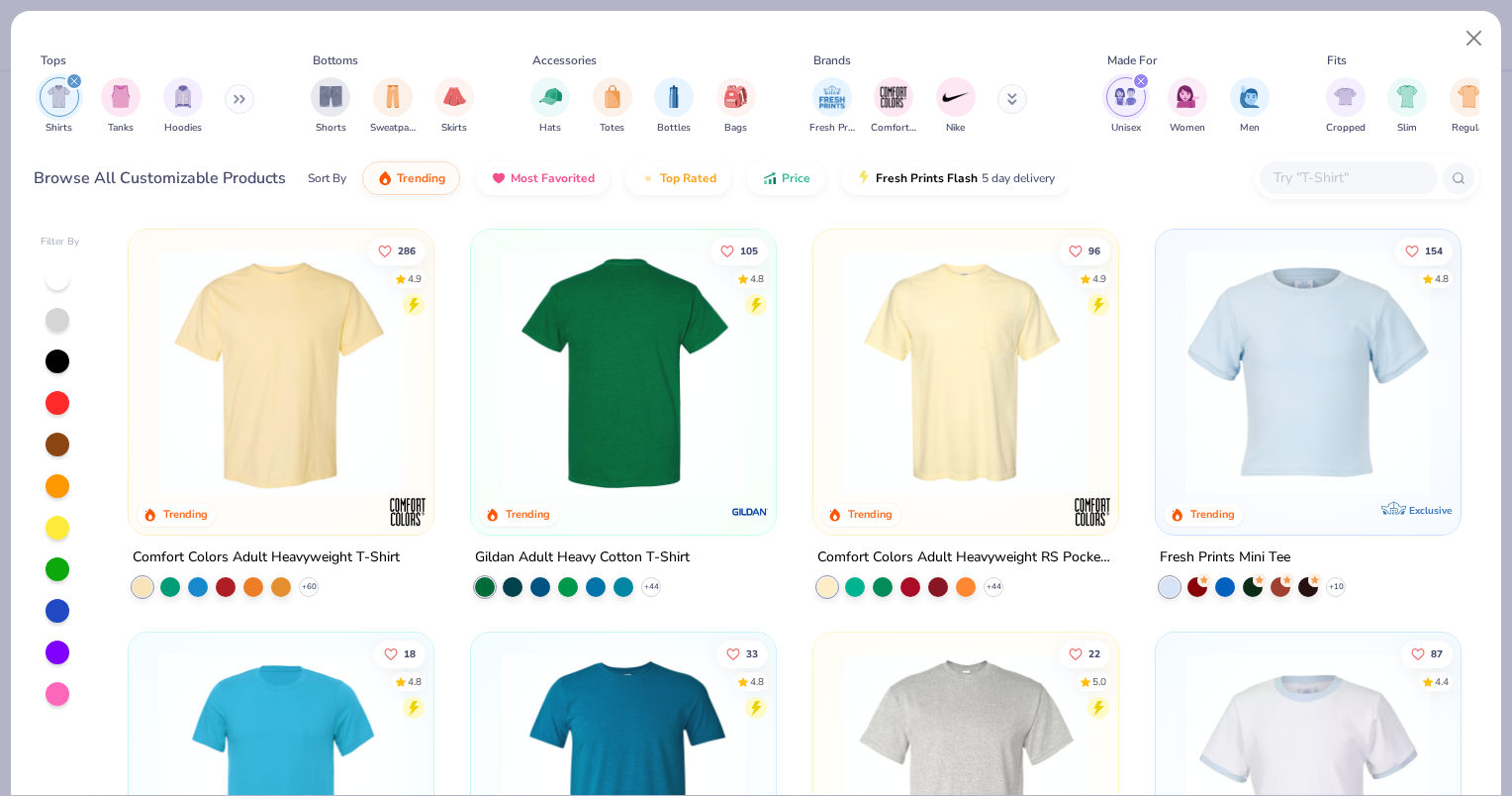 click at bounding box center (358, 372) 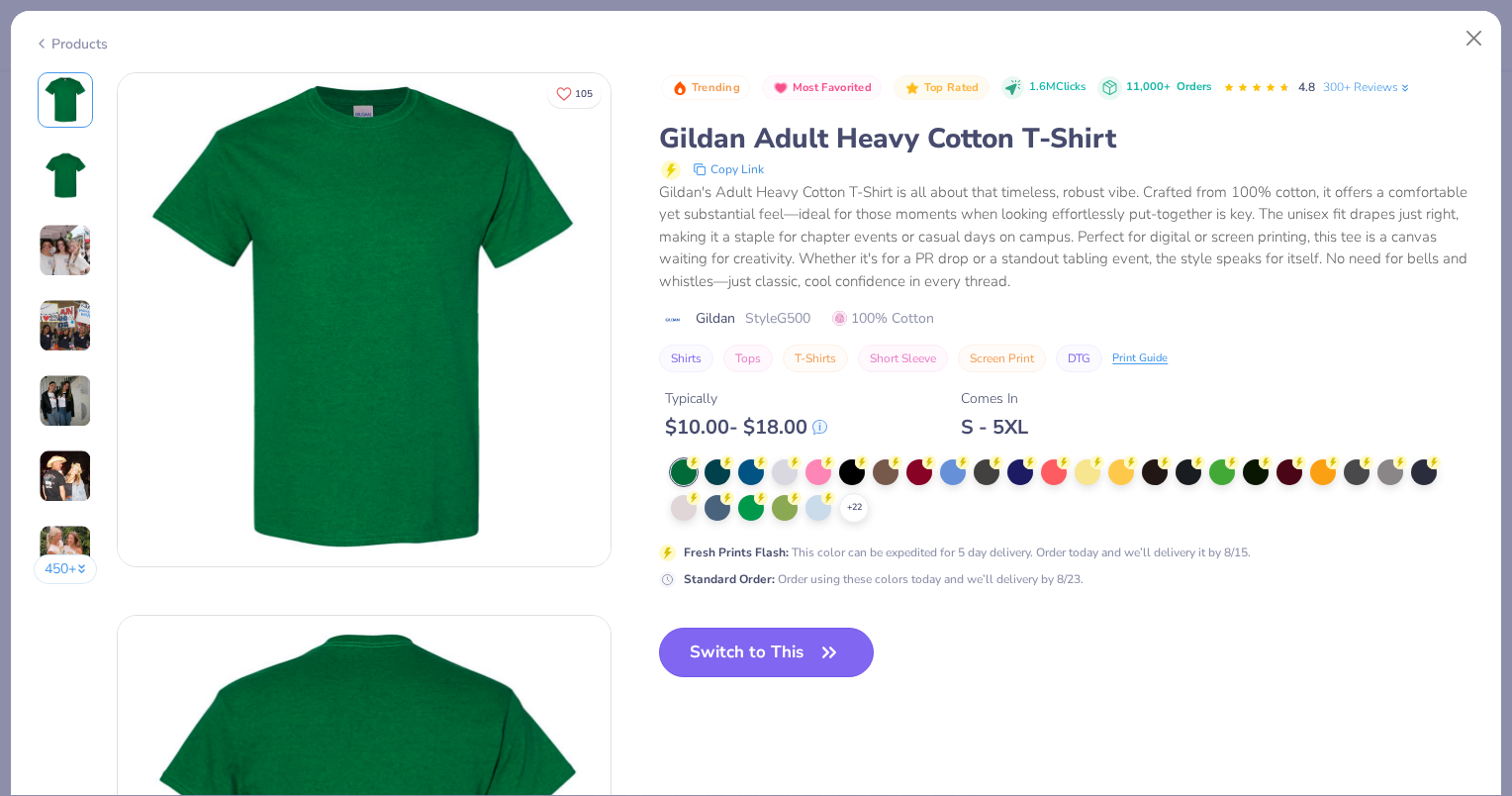 click on "Switch to This" at bounding box center (766, 652) 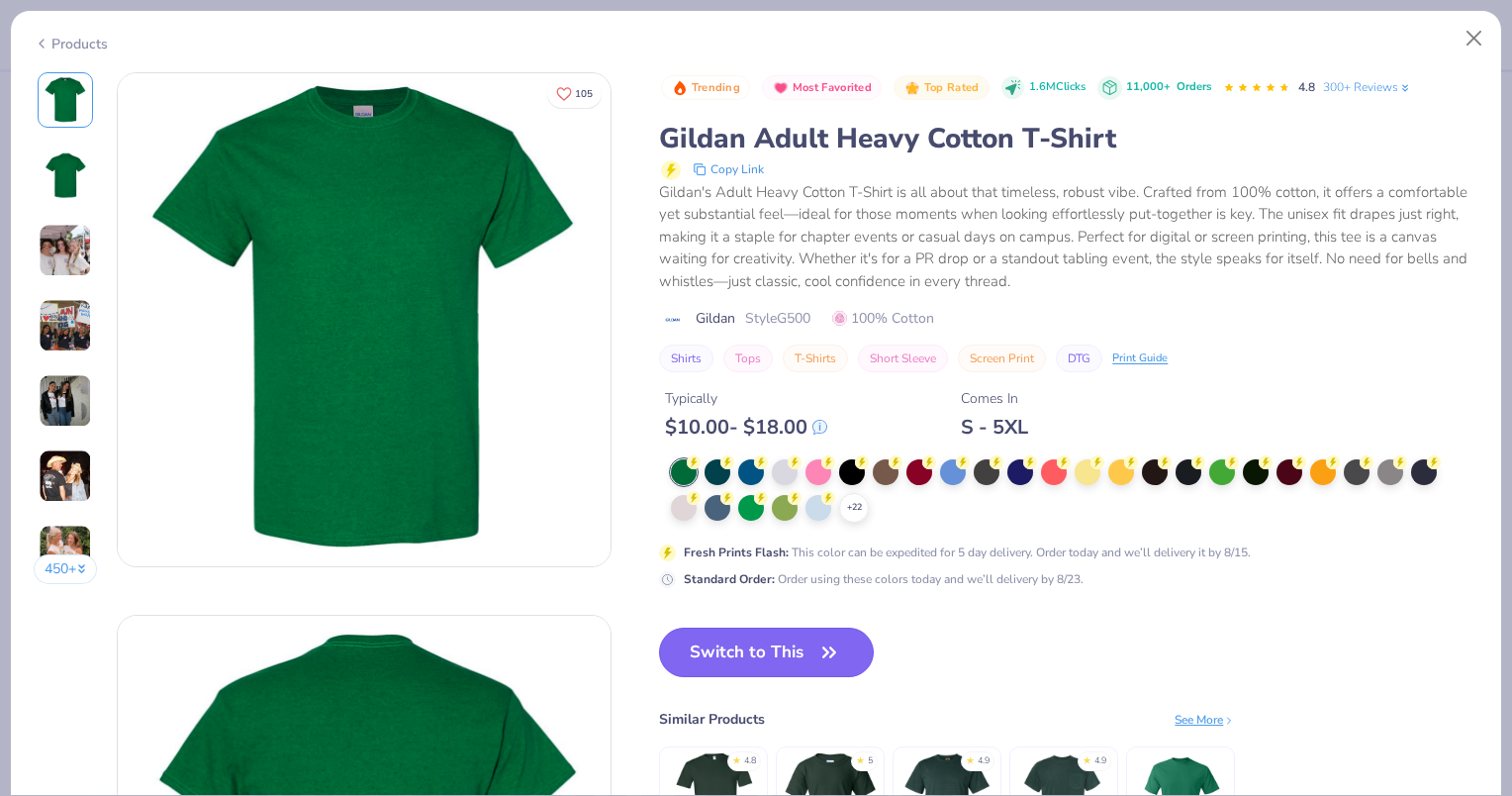 click on "Switch to This" at bounding box center (766, 652) 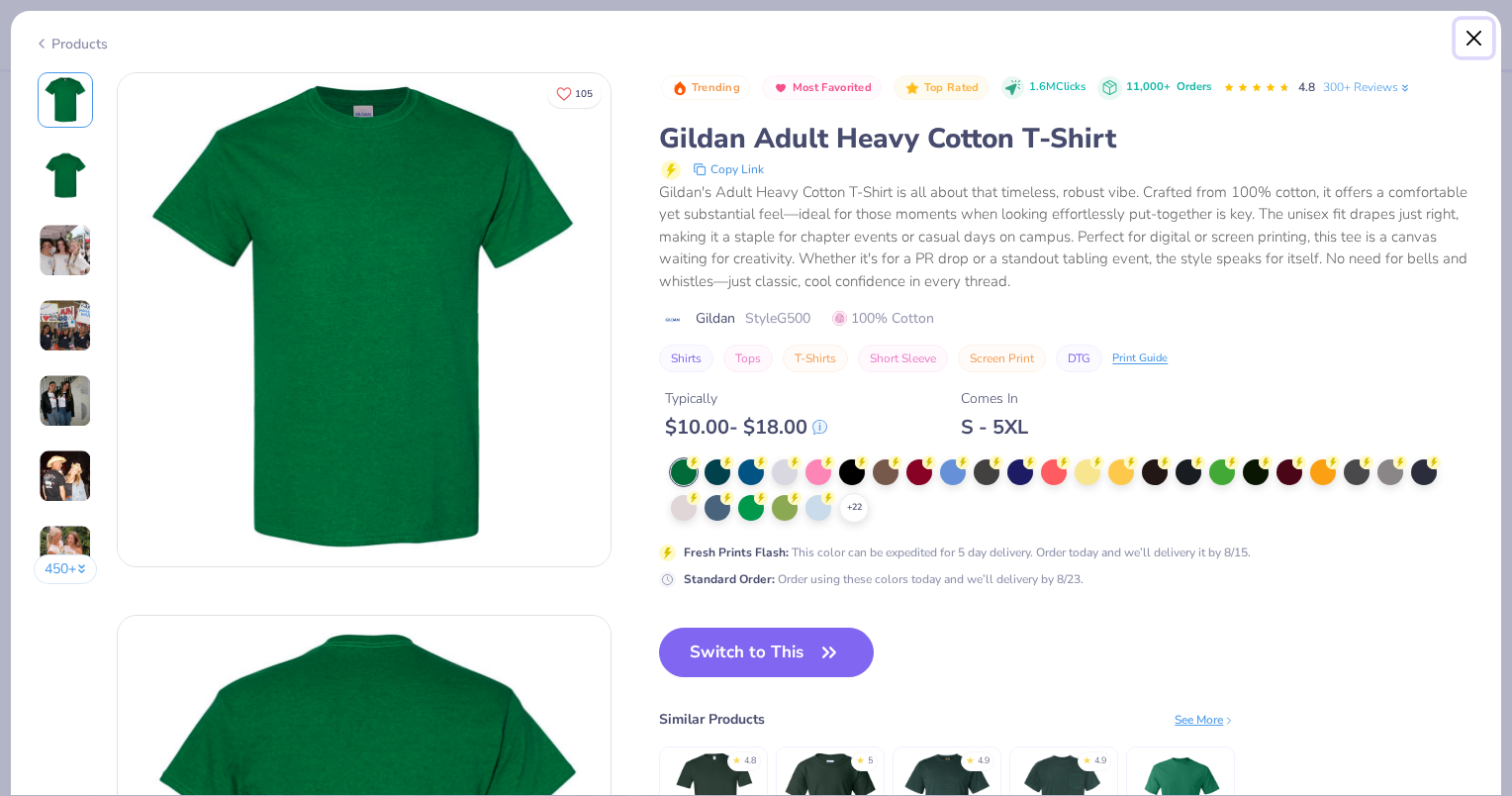 click at bounding box center (1474, 39) 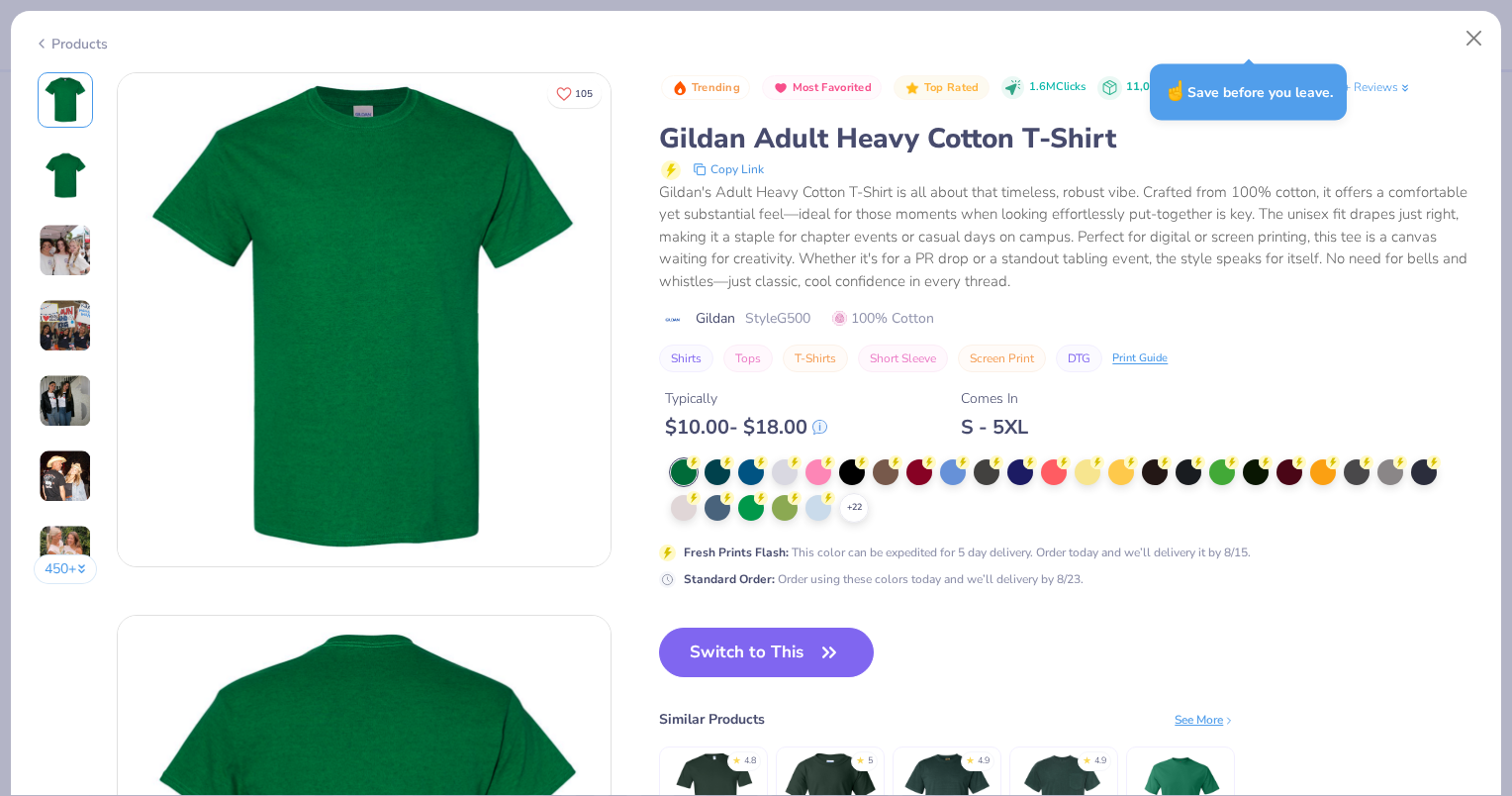 click on "Products" at bounding box center (756, 37) 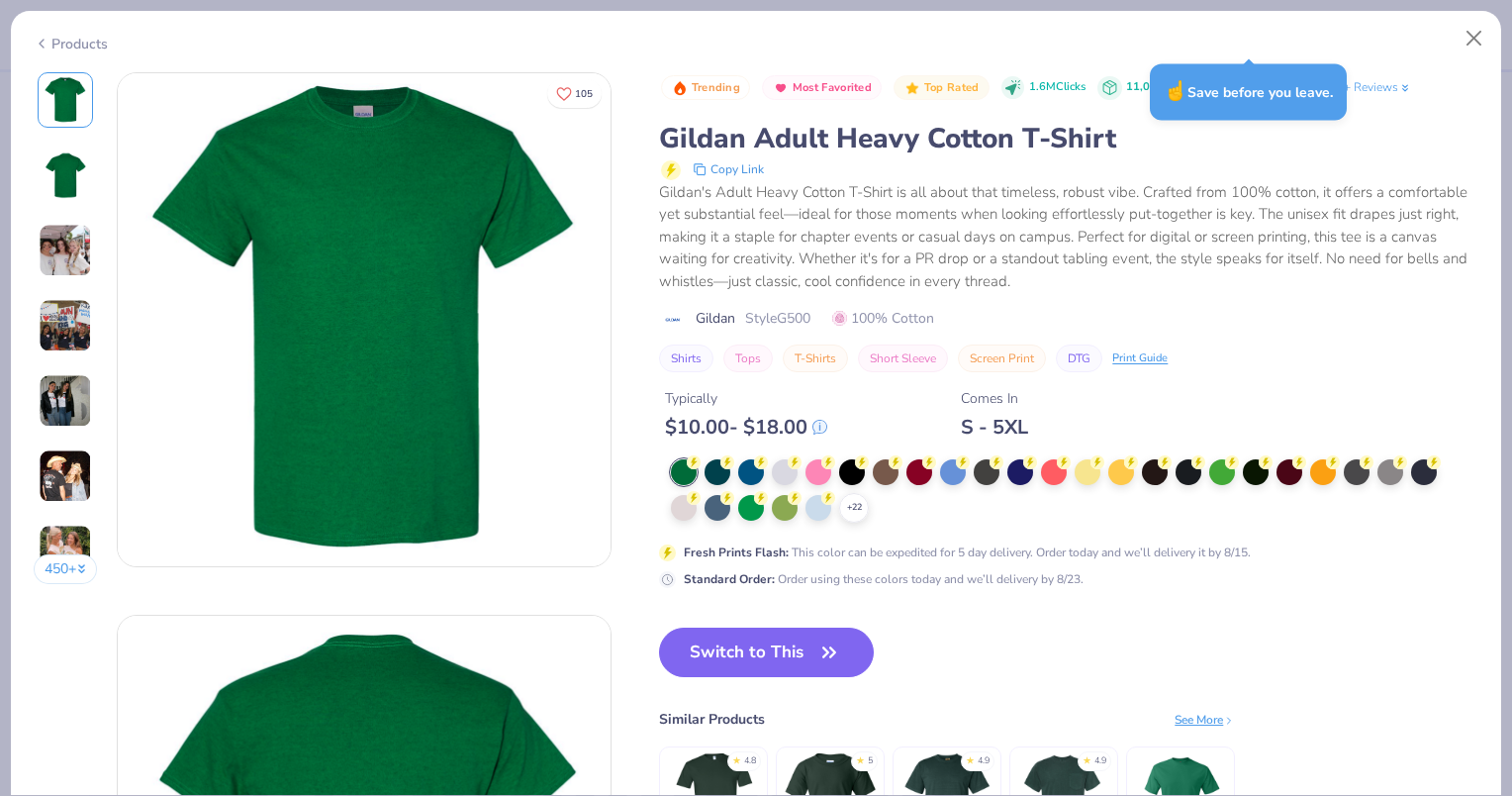 click on "Products" at bounding box center [756, 37] 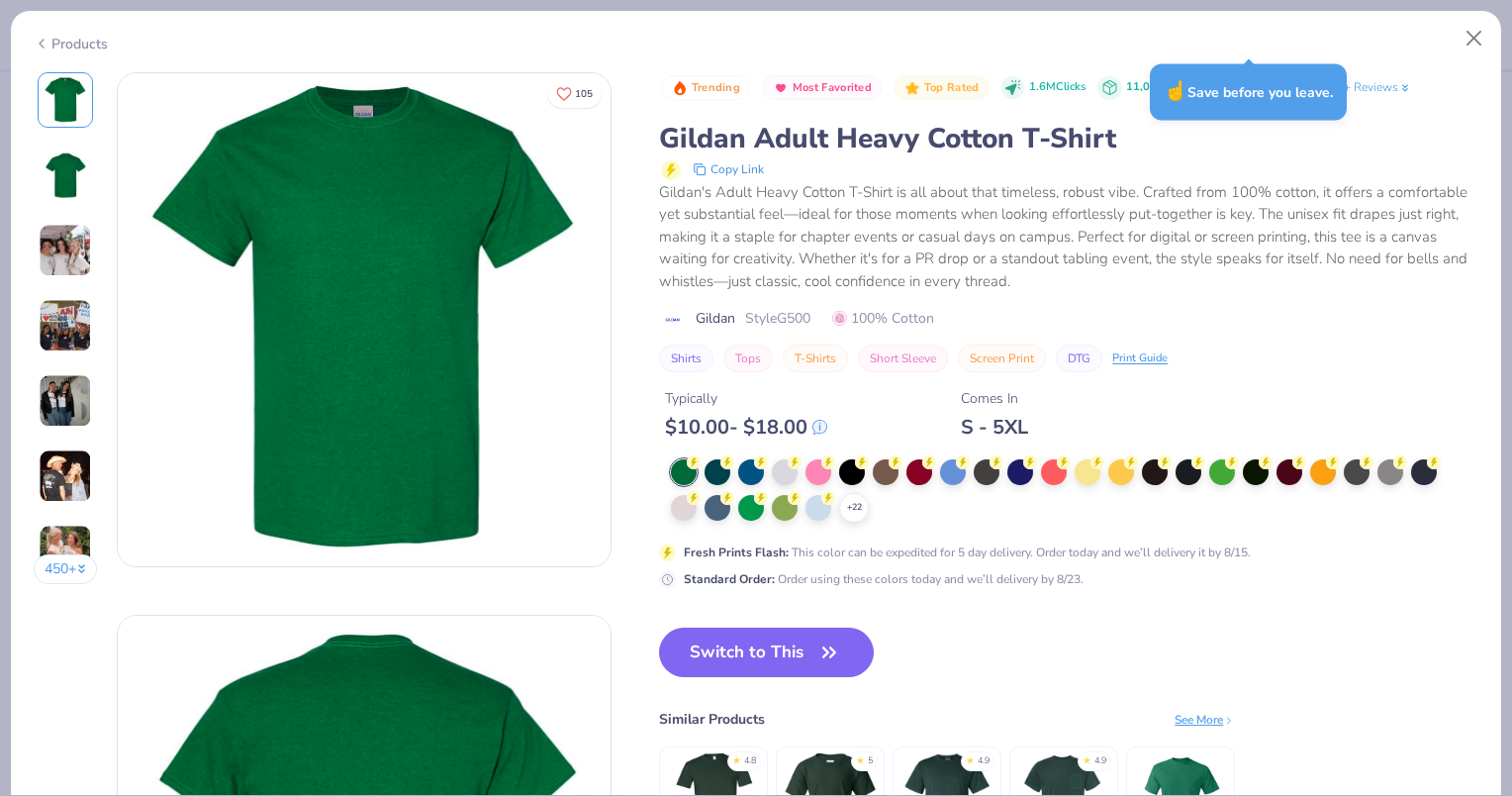 click on "Products" at bounding box center [756, 37] 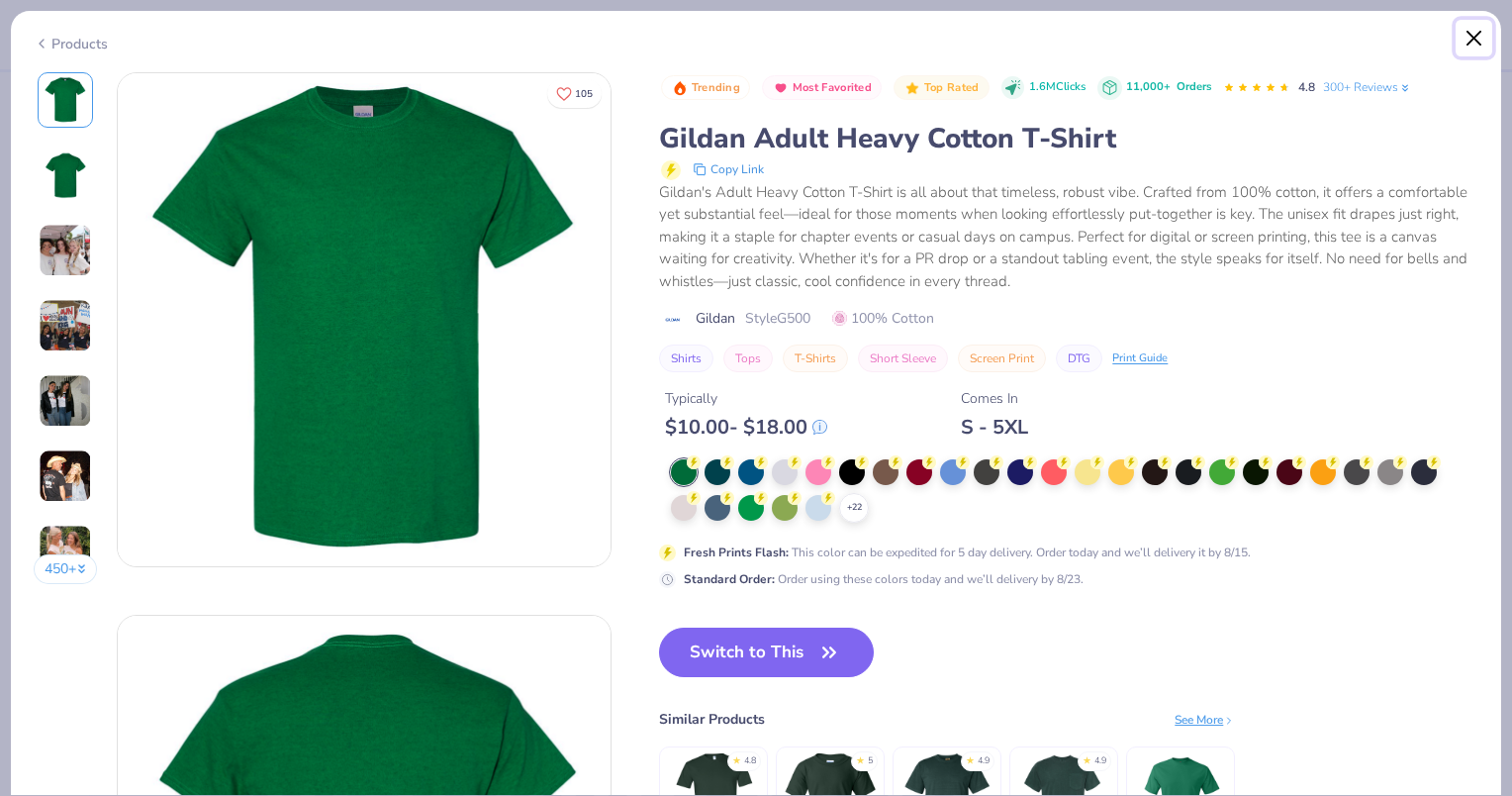 click at bounding box center [1474, 39] 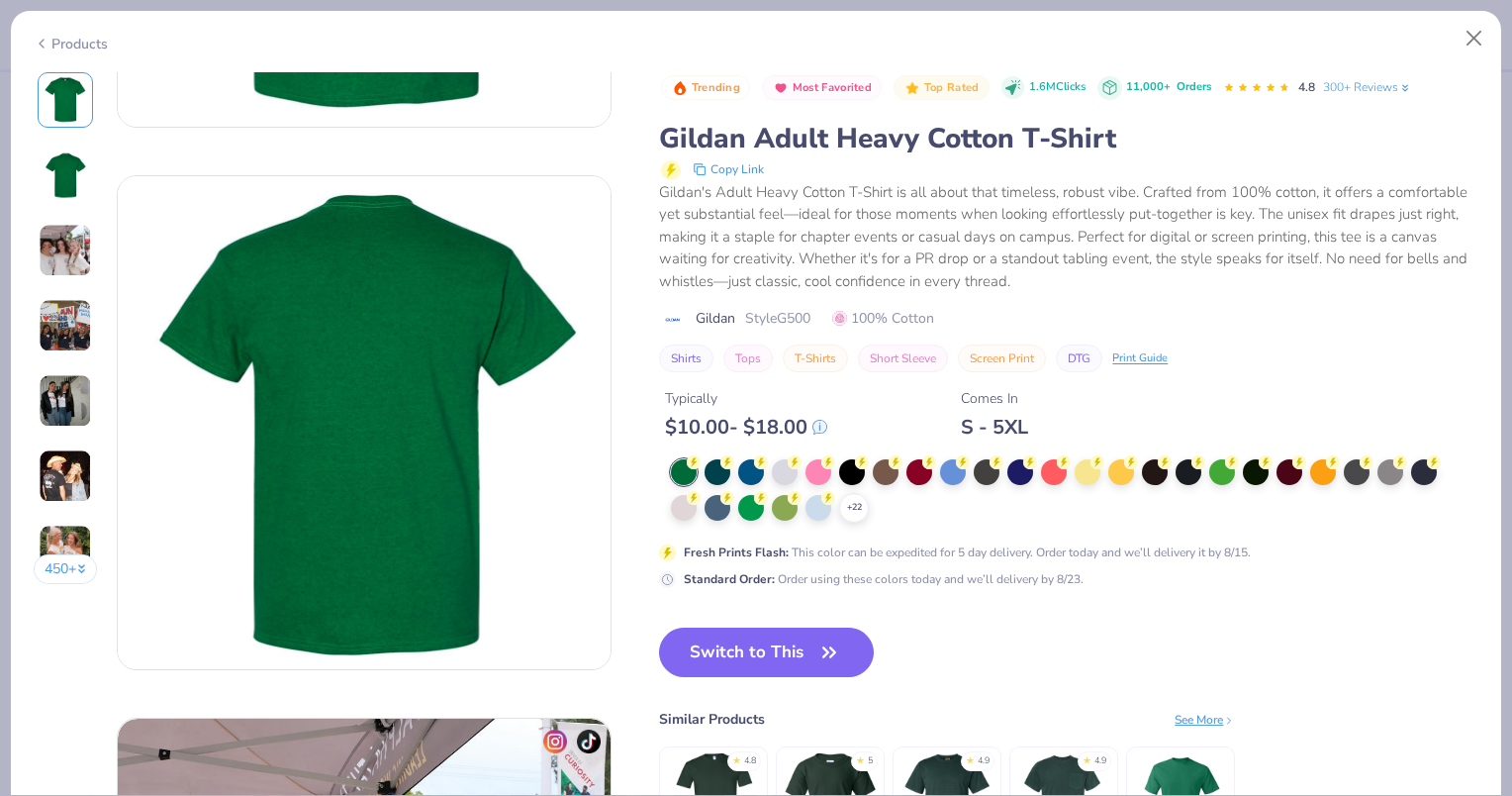 scroll, scrollTop: 0, scrollLeft: 0, axis: both 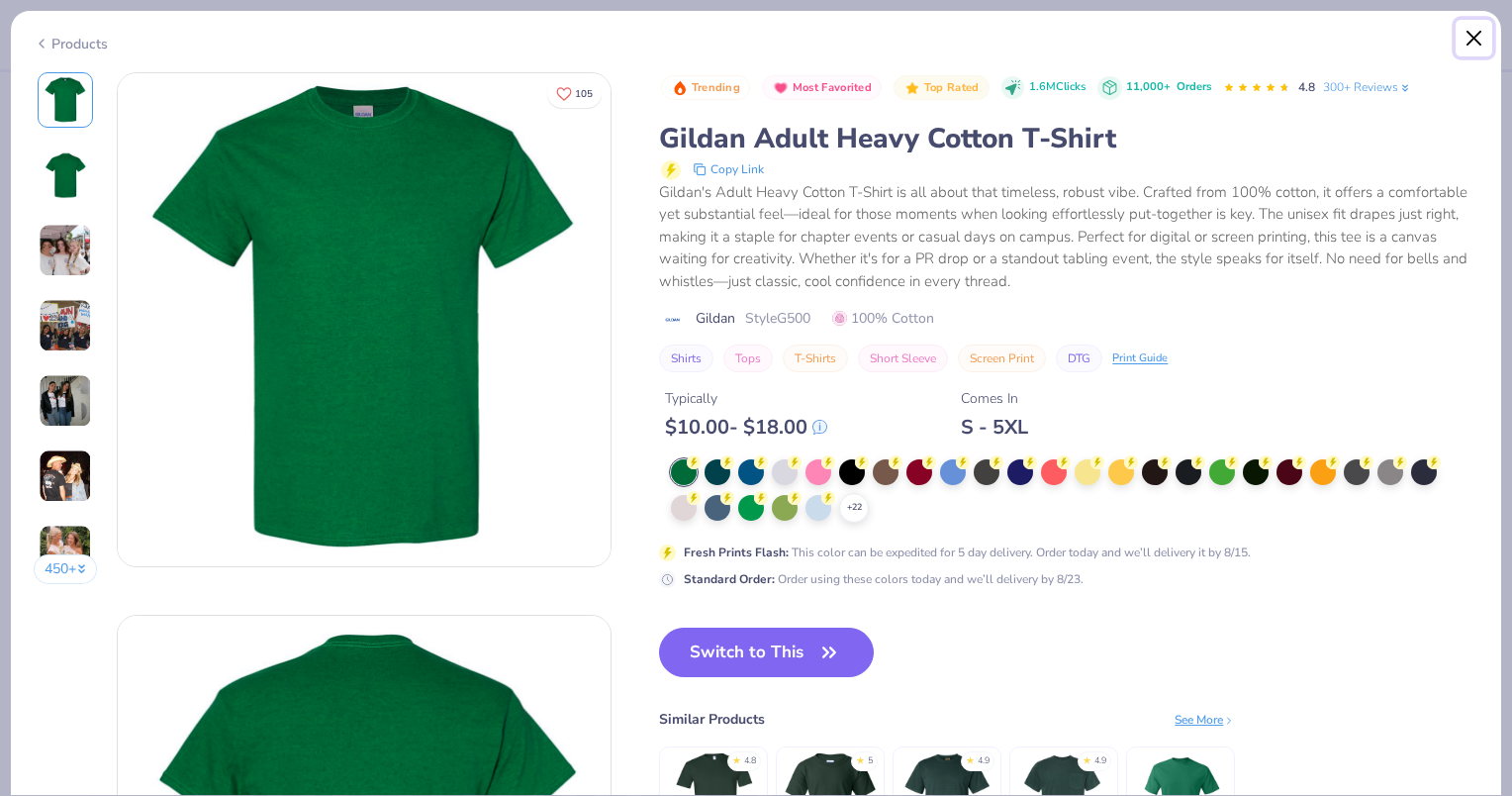 click at bounding box center (1474, 39) 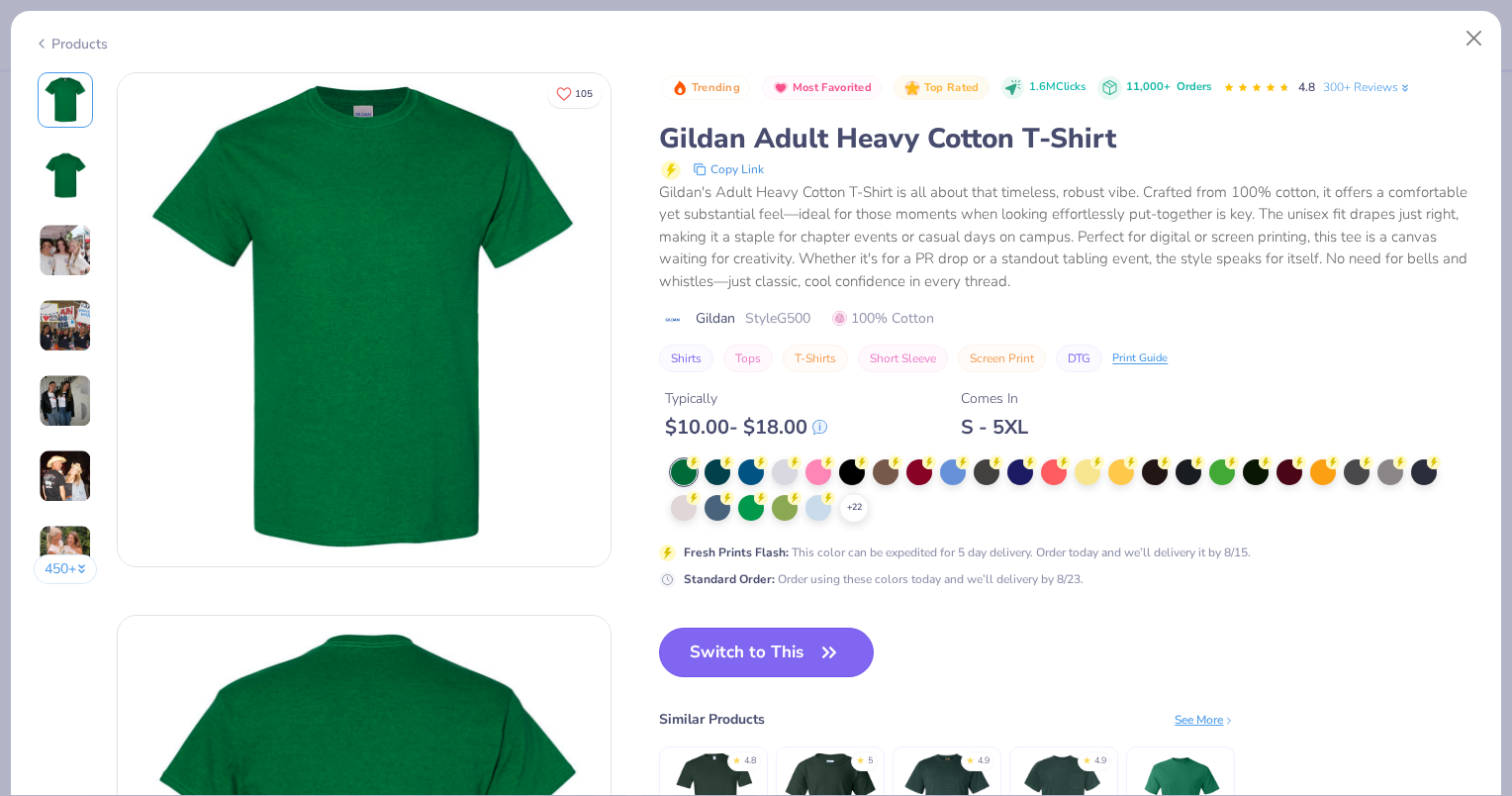 click on "Switch to This" at bounding box center (766, 652) 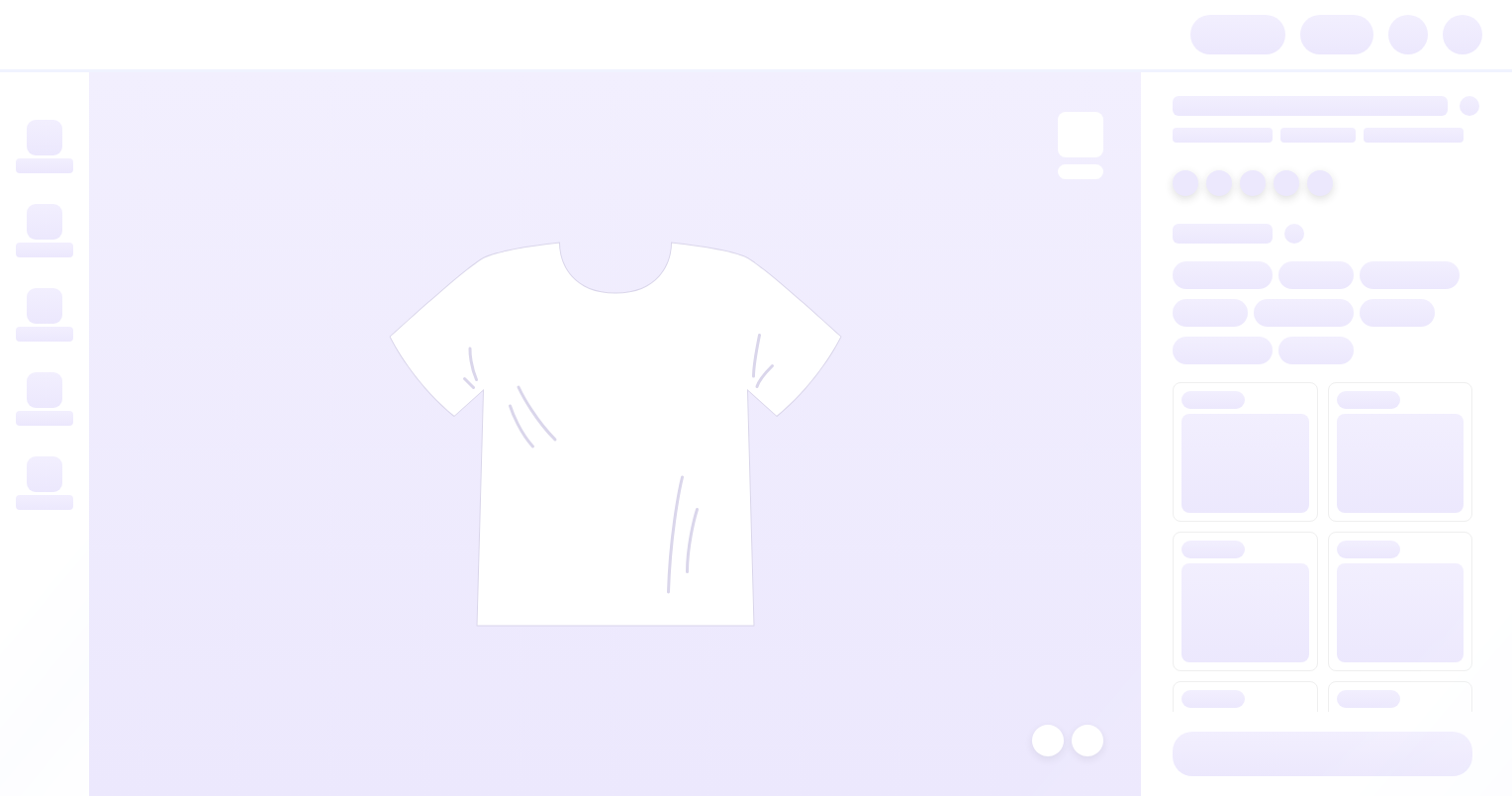 scroll, scrollTop: 0, scrollLeft: 0, axis: both 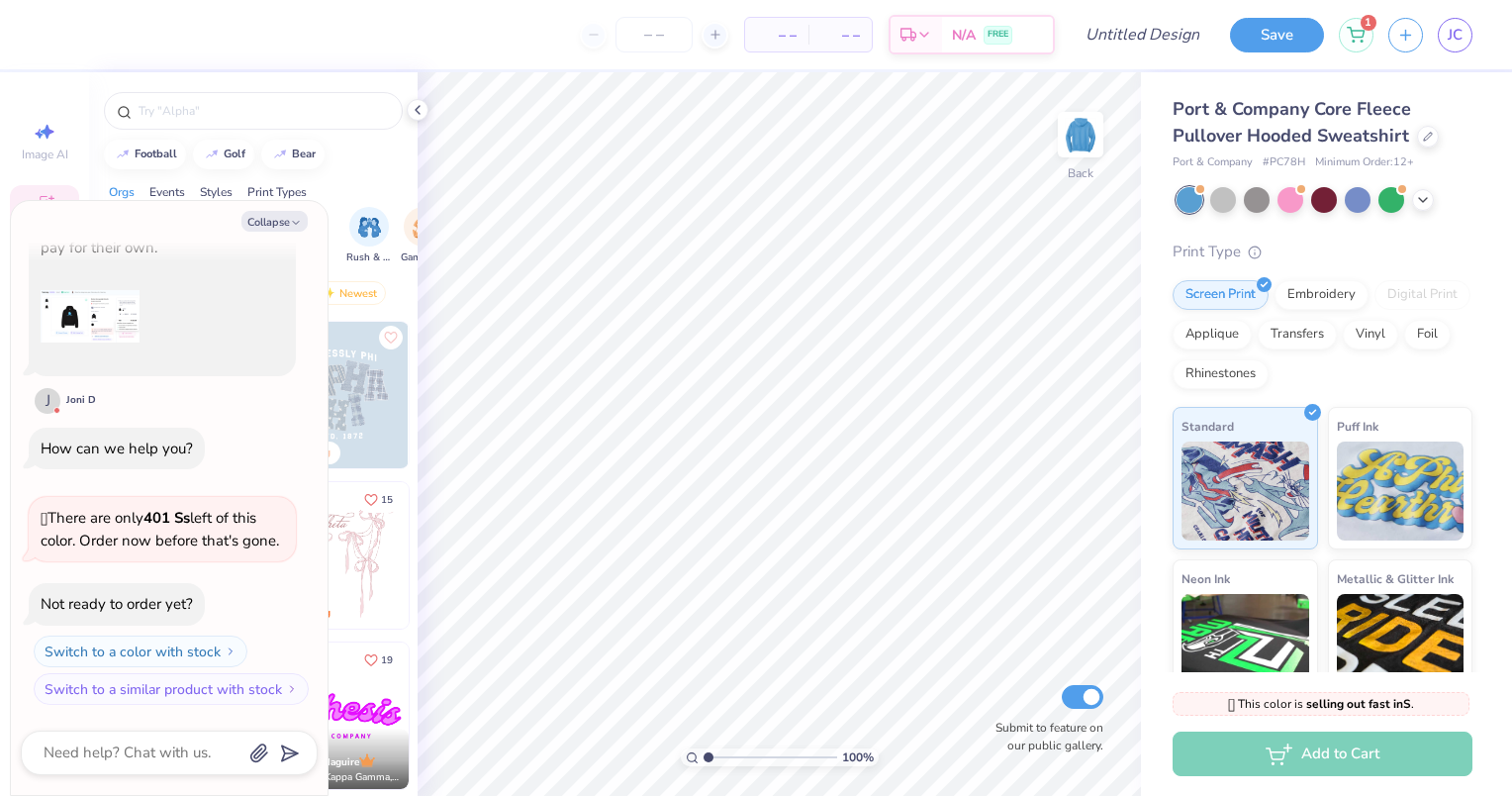 click on "it keeps saying my design is not supported by the design tool Hi there, [PERSON]! [PERSON] here from Fresh Prints. J [PERSON] D hi Are you having trouble uploading your design in the Design Tool? J [PERSON] D i have my design already on my shirt and everything is planned out. I want to check how much the whole order would be but everytime i go to cart it says "Sorry! this item is not supported in the design tool." I see. Could you share a screenshot here so I can check out what might be causing the issue? J [PERSON] D those are my designs it is for an organization Got these, thanks for sharing, [PERSON]! You're right, the Hanes Unisex 5.0 shirt is not available to see in the Design Tool, but no worries! I'll give a heads up to [PERSON], your account manager, so she can check it out for you. J [PERSON] D J [PERSON] D i had also tried the comfort colors one and it said the same thing J [PERSON] D For both Comfort Color and Hanes, is that correct? J [PERSON] D yes and #G200 J [PERSON] D ok thank you  J [PERSON] D J [PERSON] D J [PERSON] D ok thank you J [PERSON] D 🫣" at bounding box center (169, -1287) 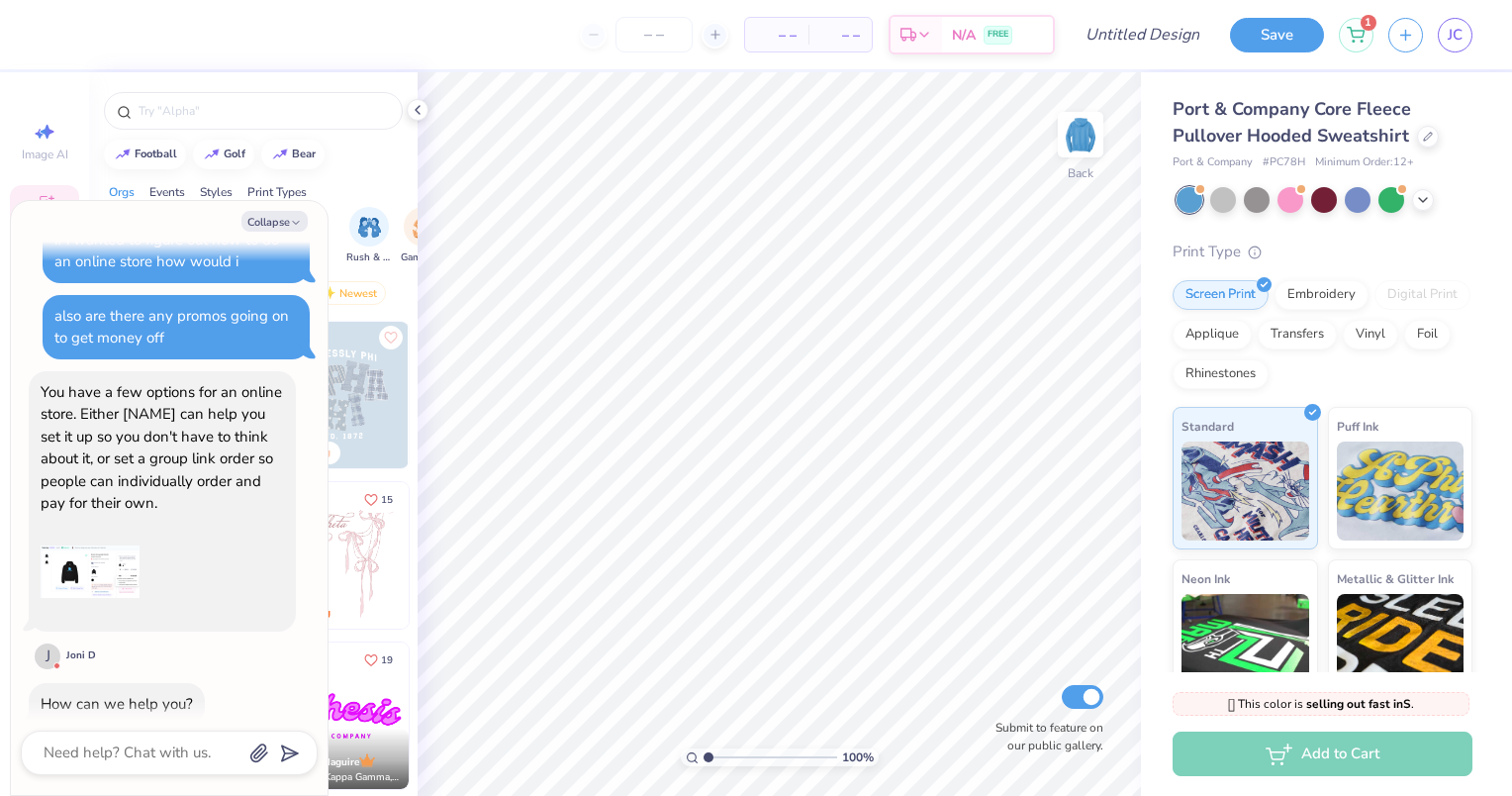 scroll, scrollTop: 3320, scrollLeft: 0, axis: vertical 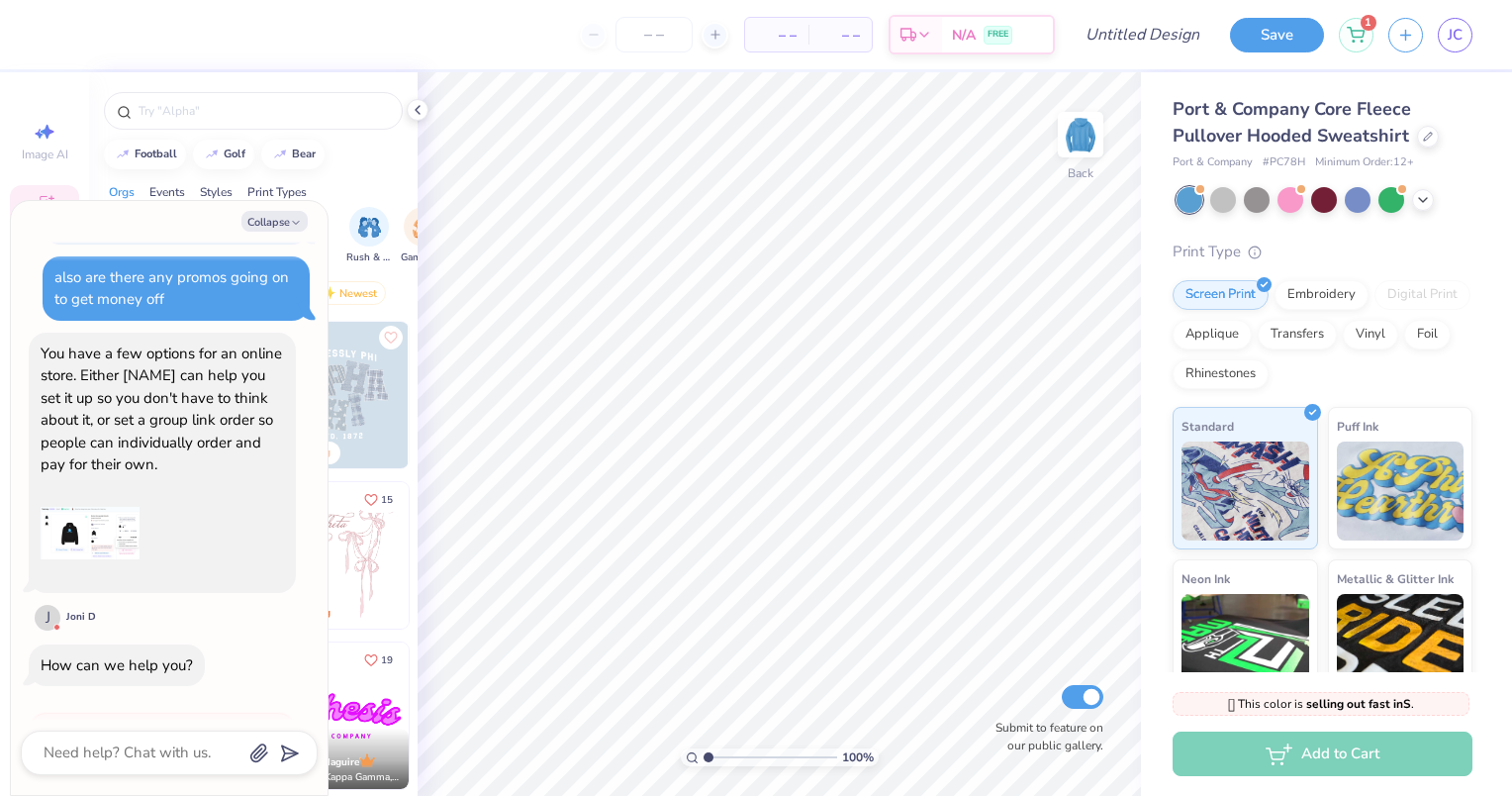 type on "x" 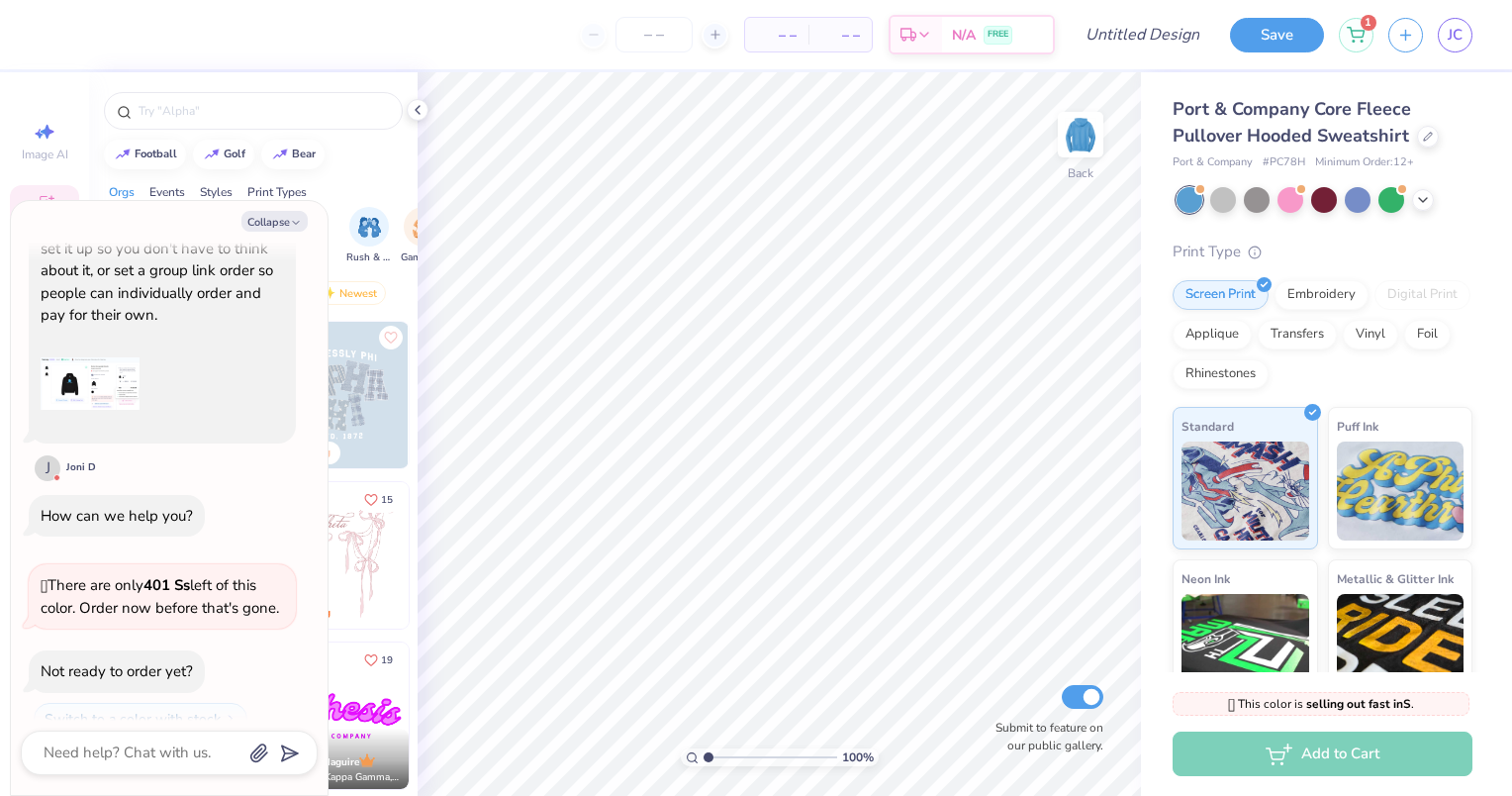 scroll, scrollTop: 3557, scrollLeft: 0, axis: vertical 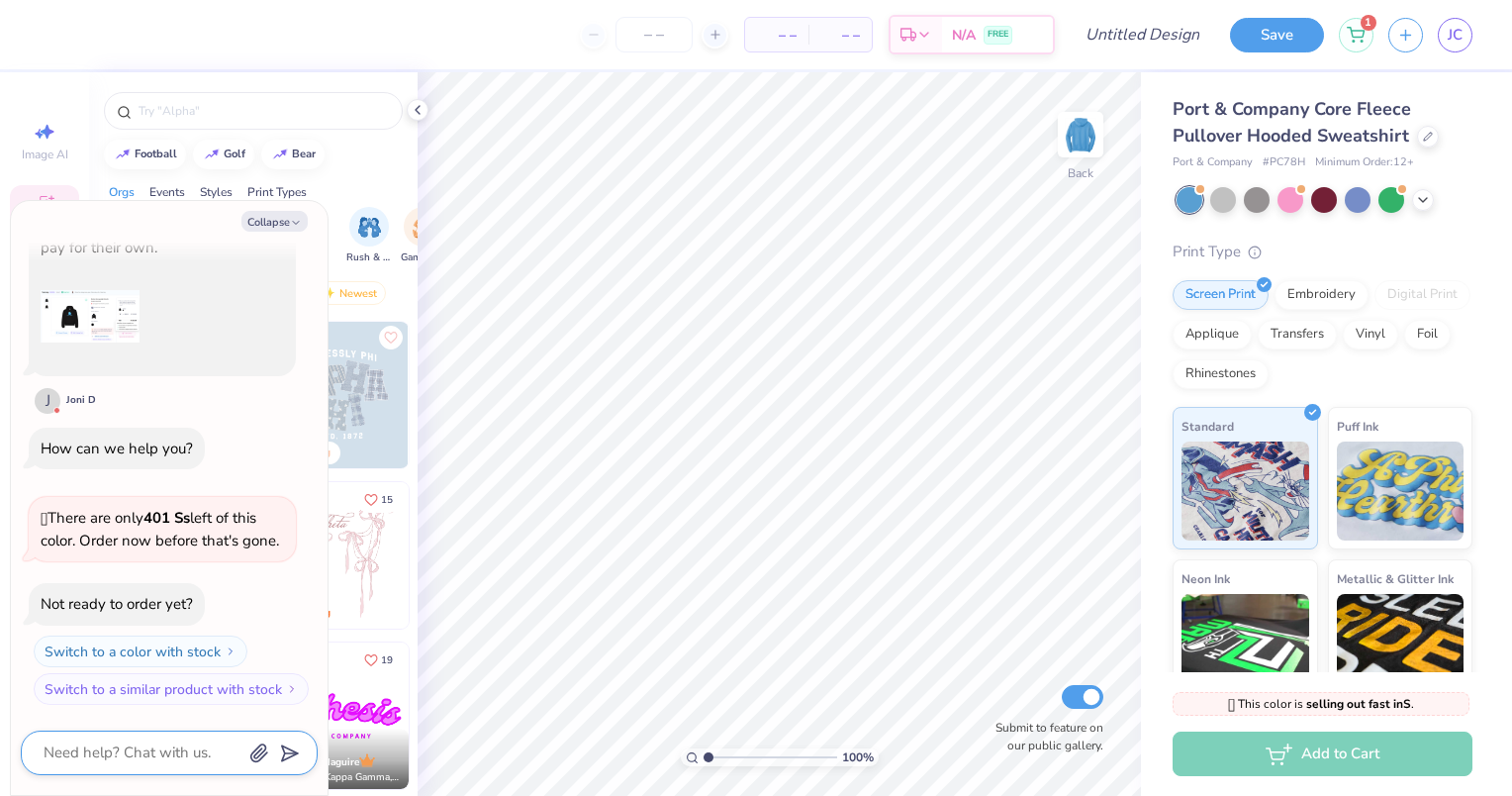click at bounding box center [142, 752] 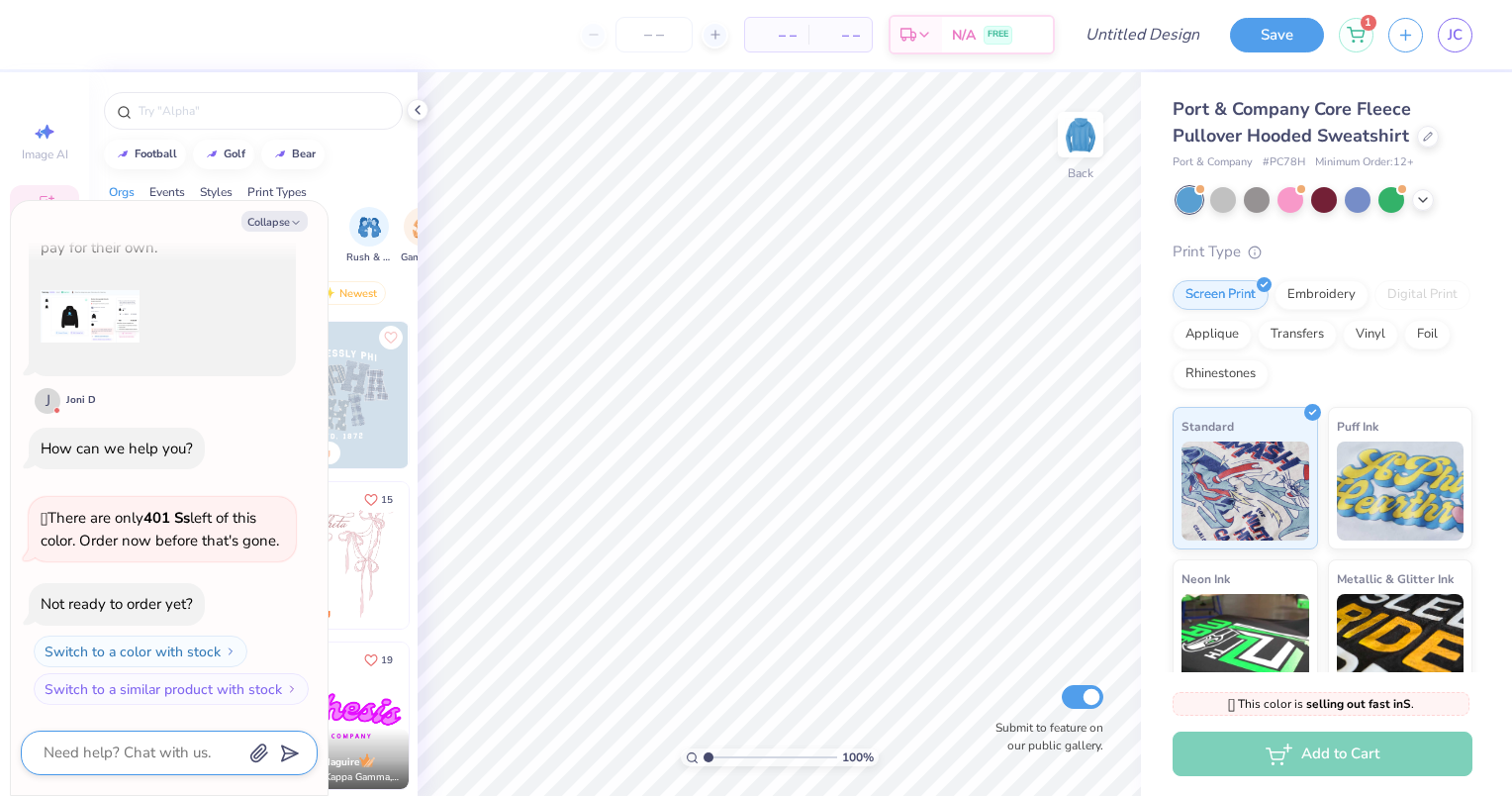 type on "o" 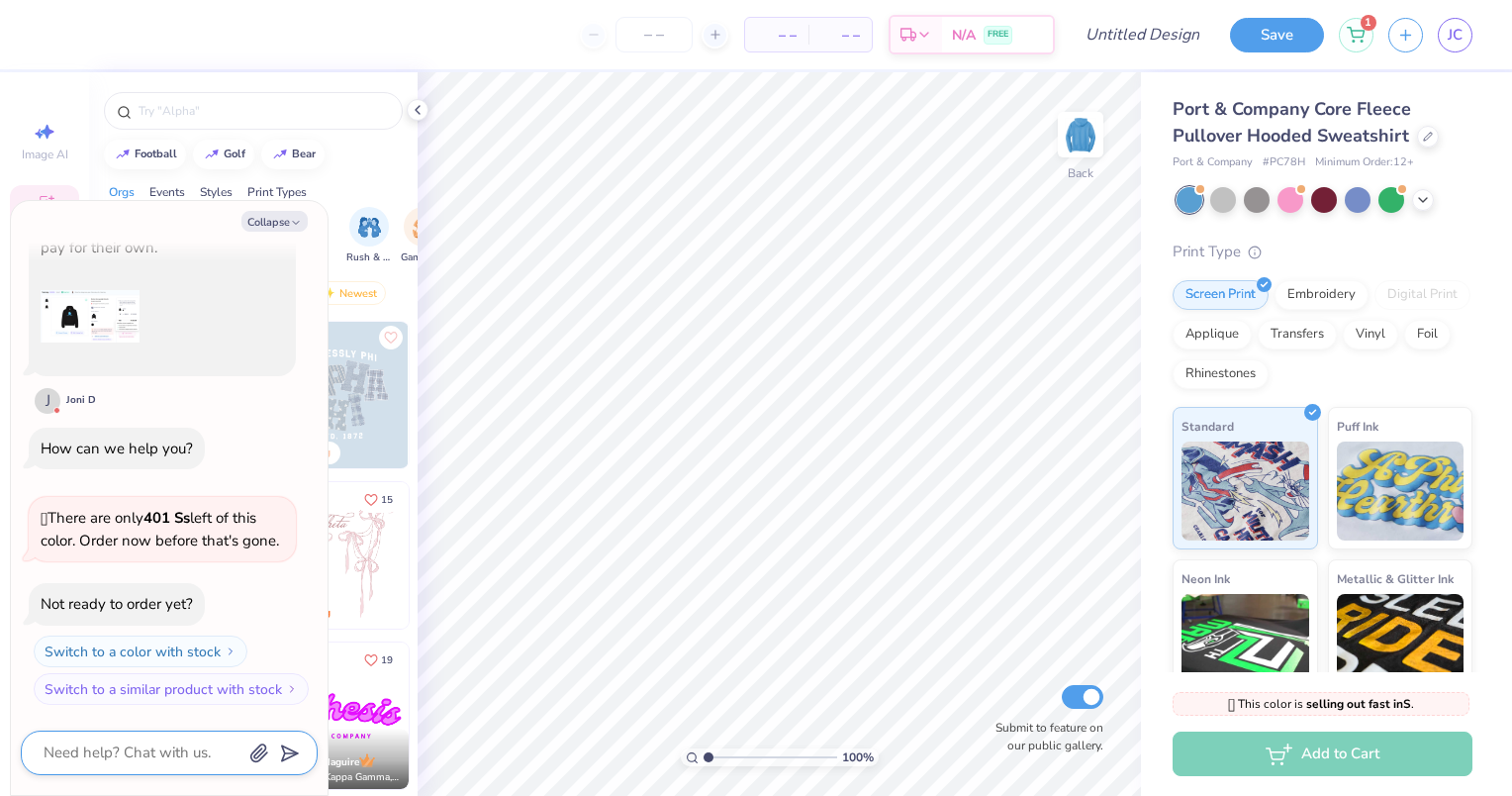 type on "x" 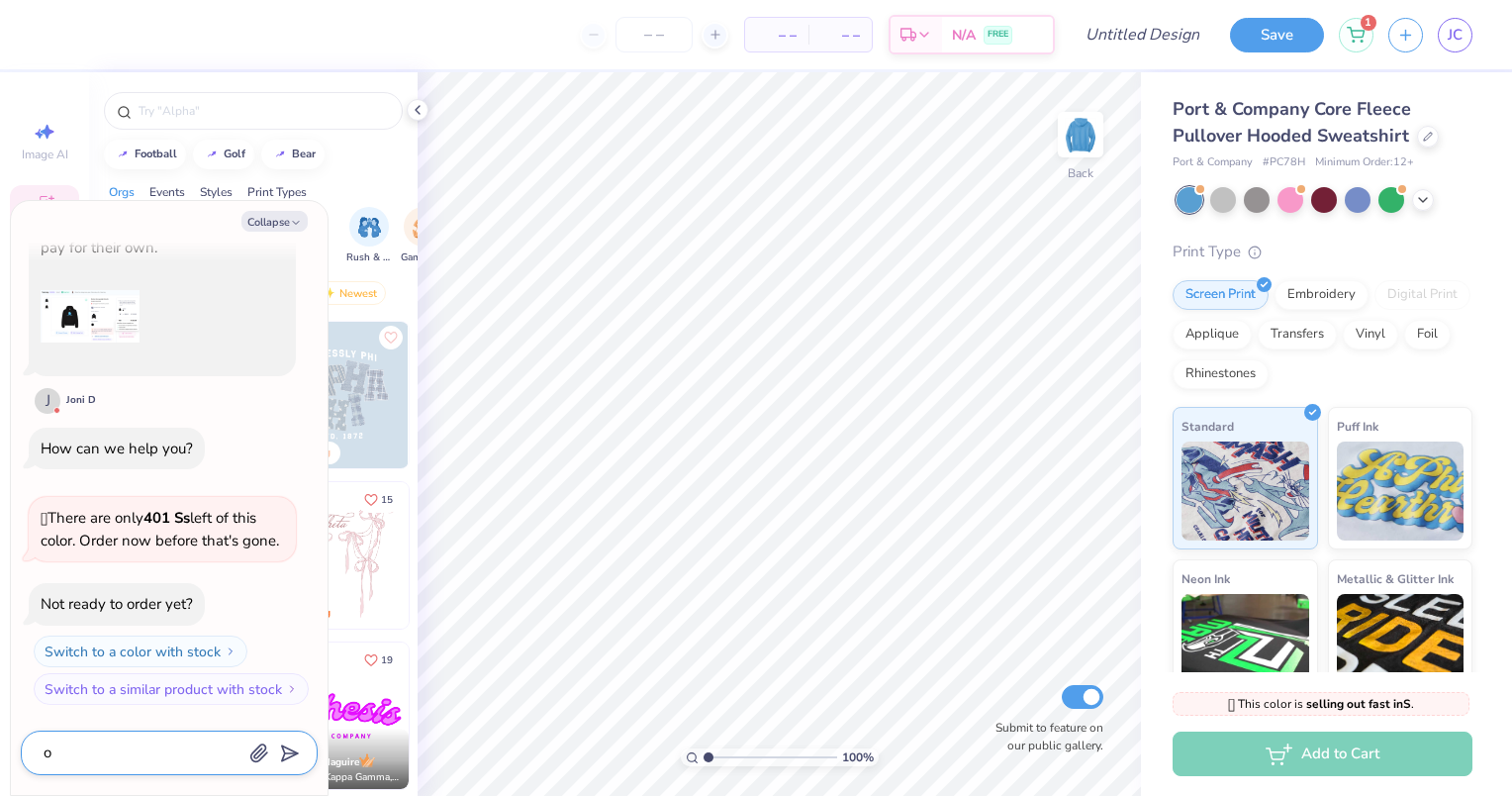 type on "ok" 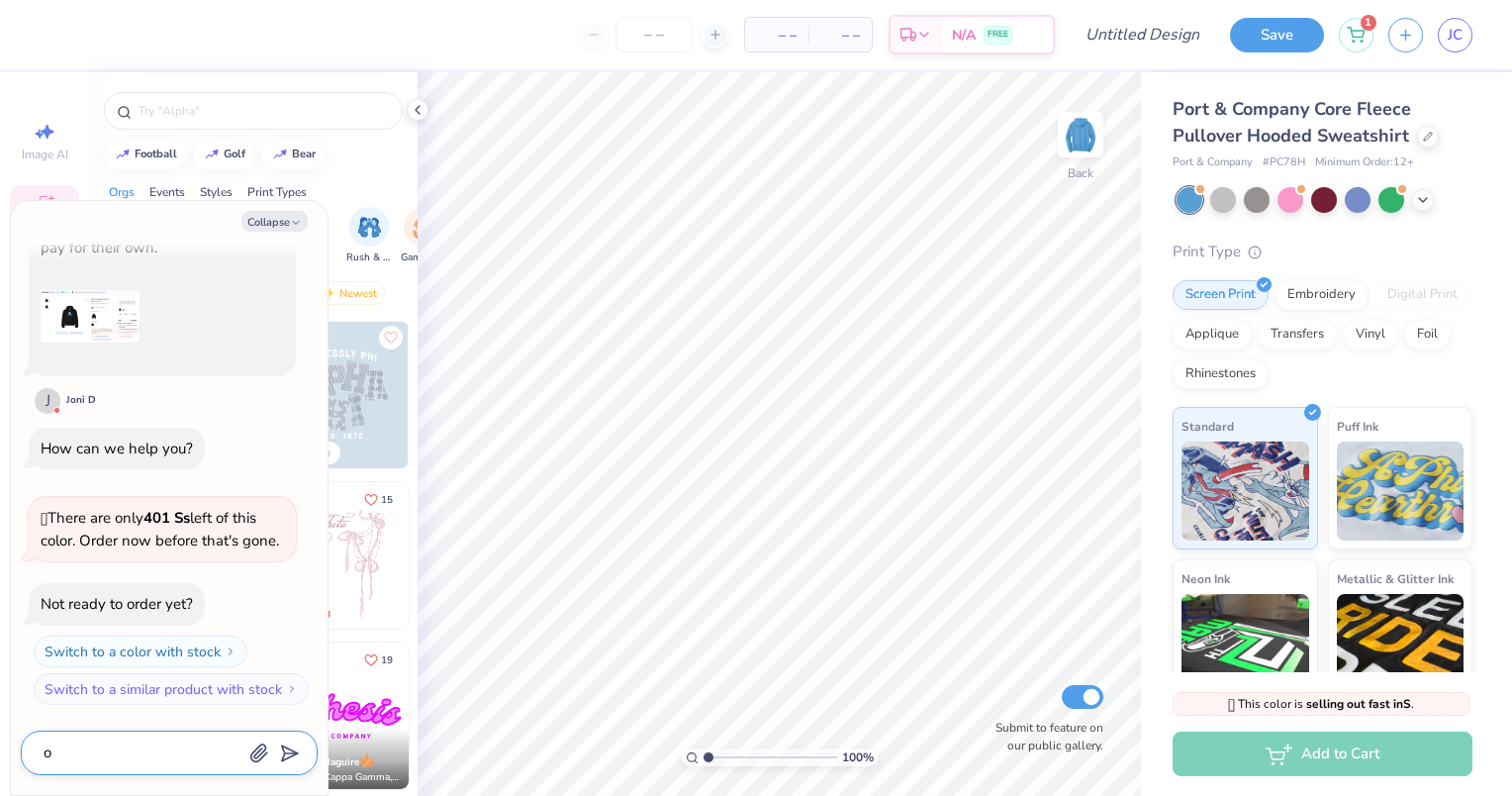 type on "x" 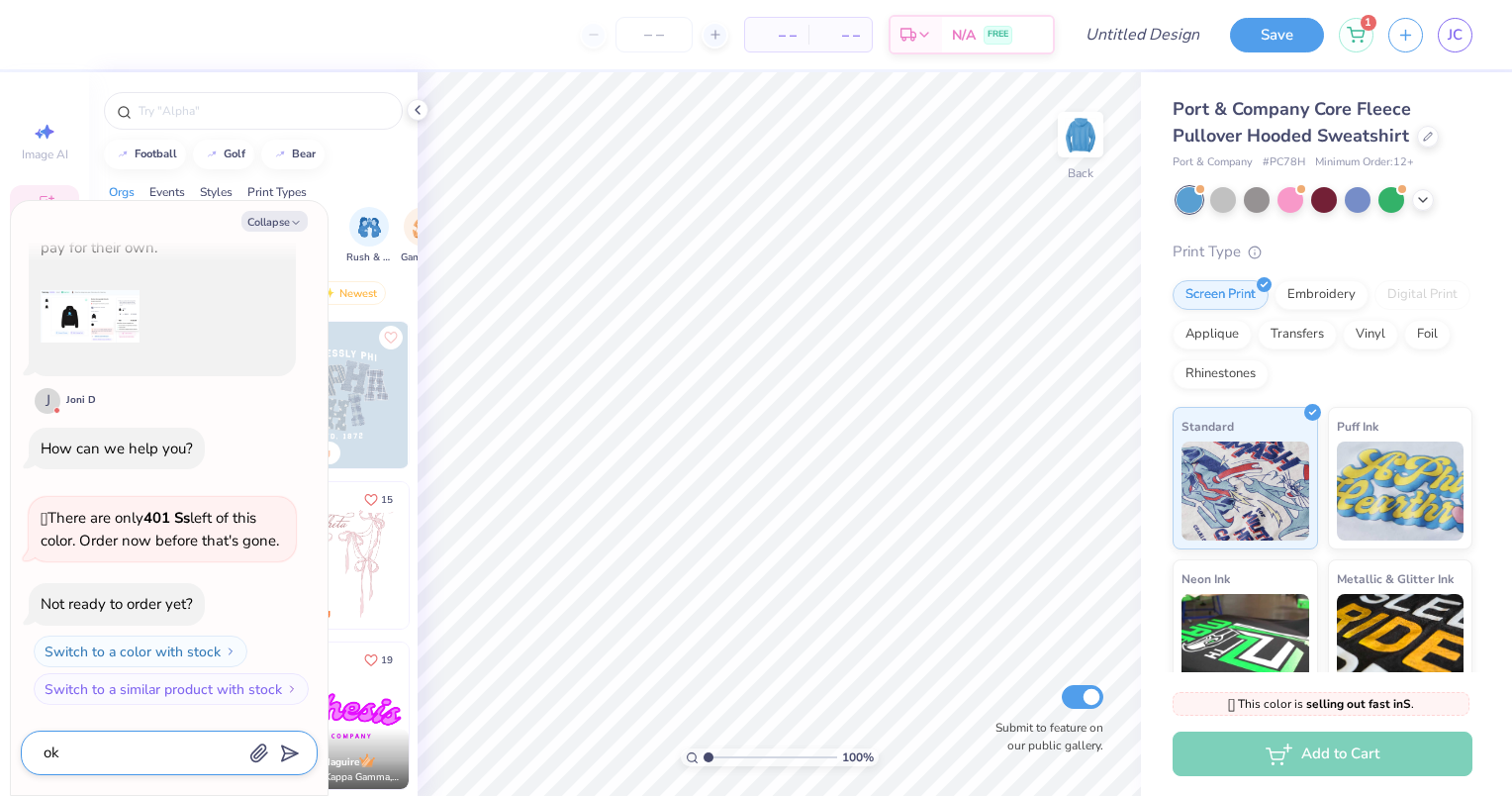 type on "ok" 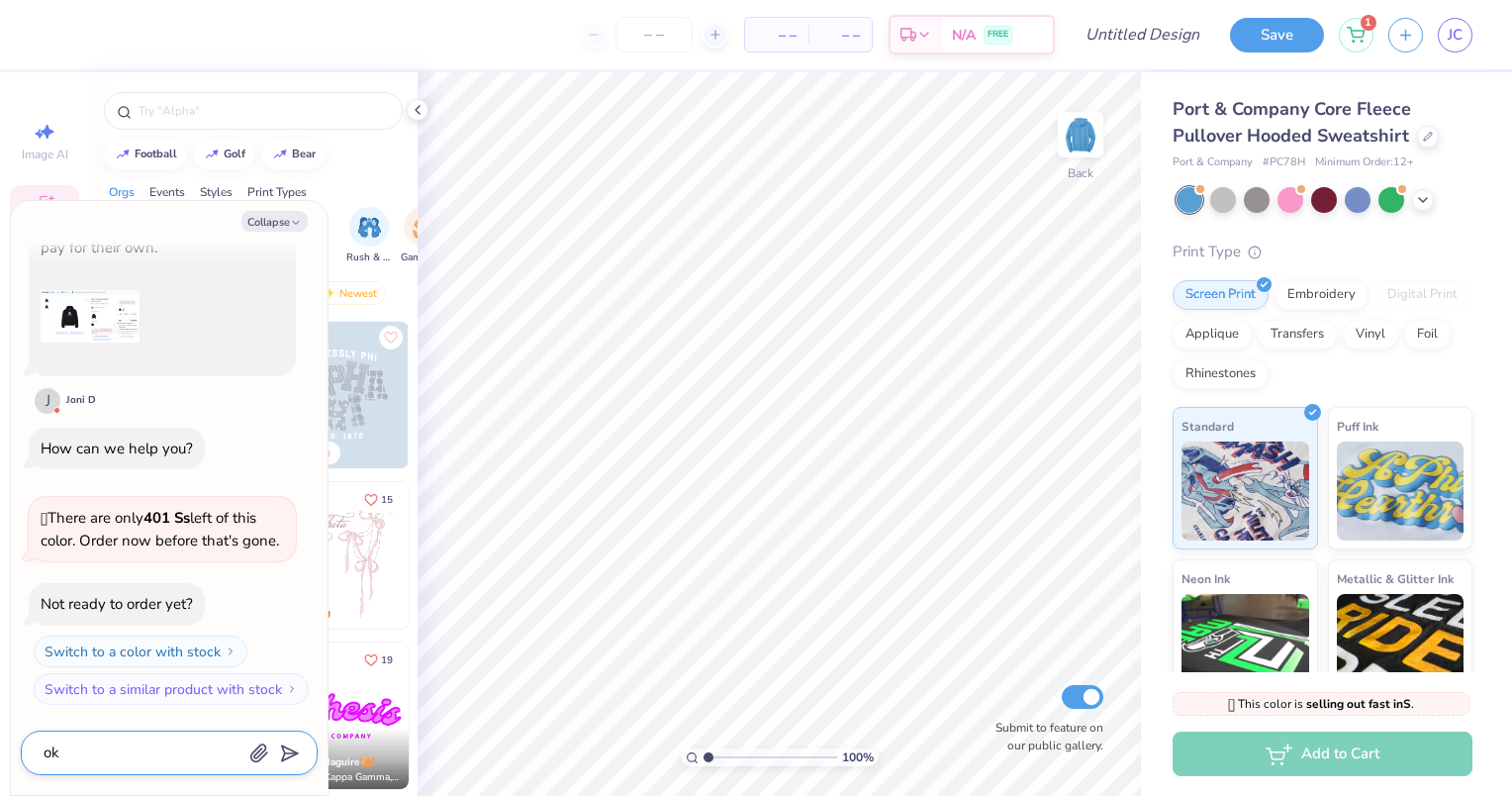 type on "x" 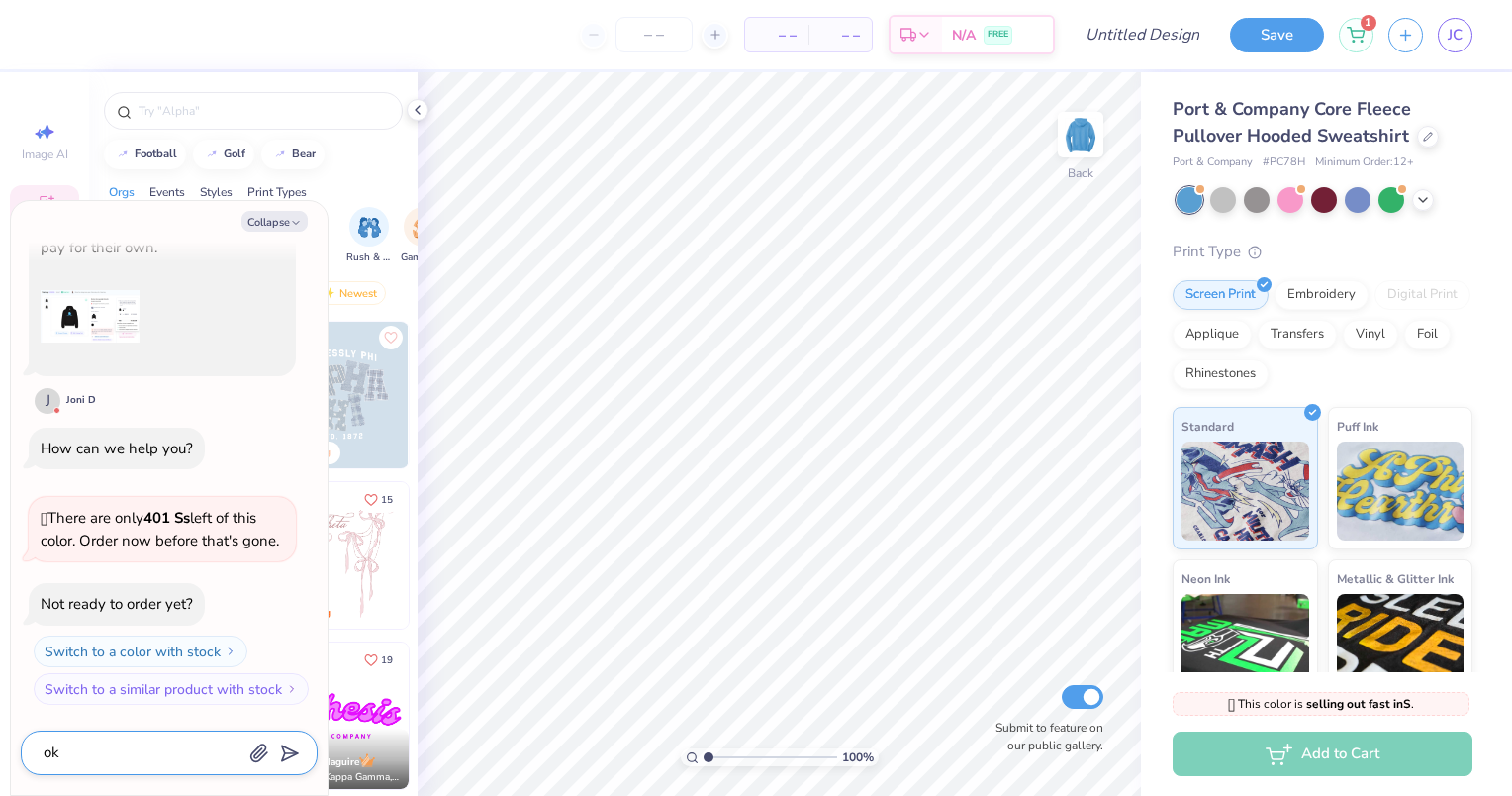 type on "ok t" 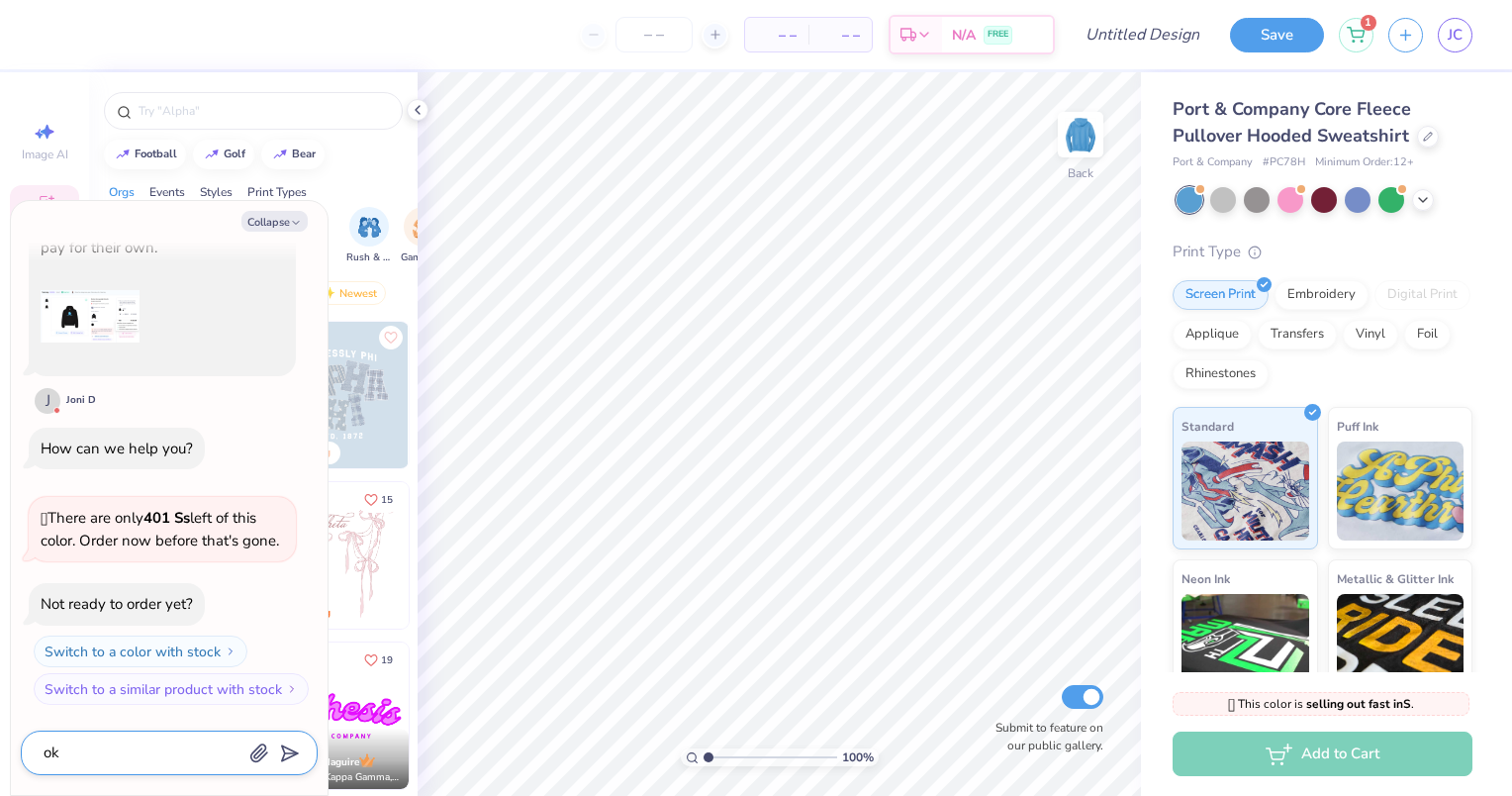 type on "x" 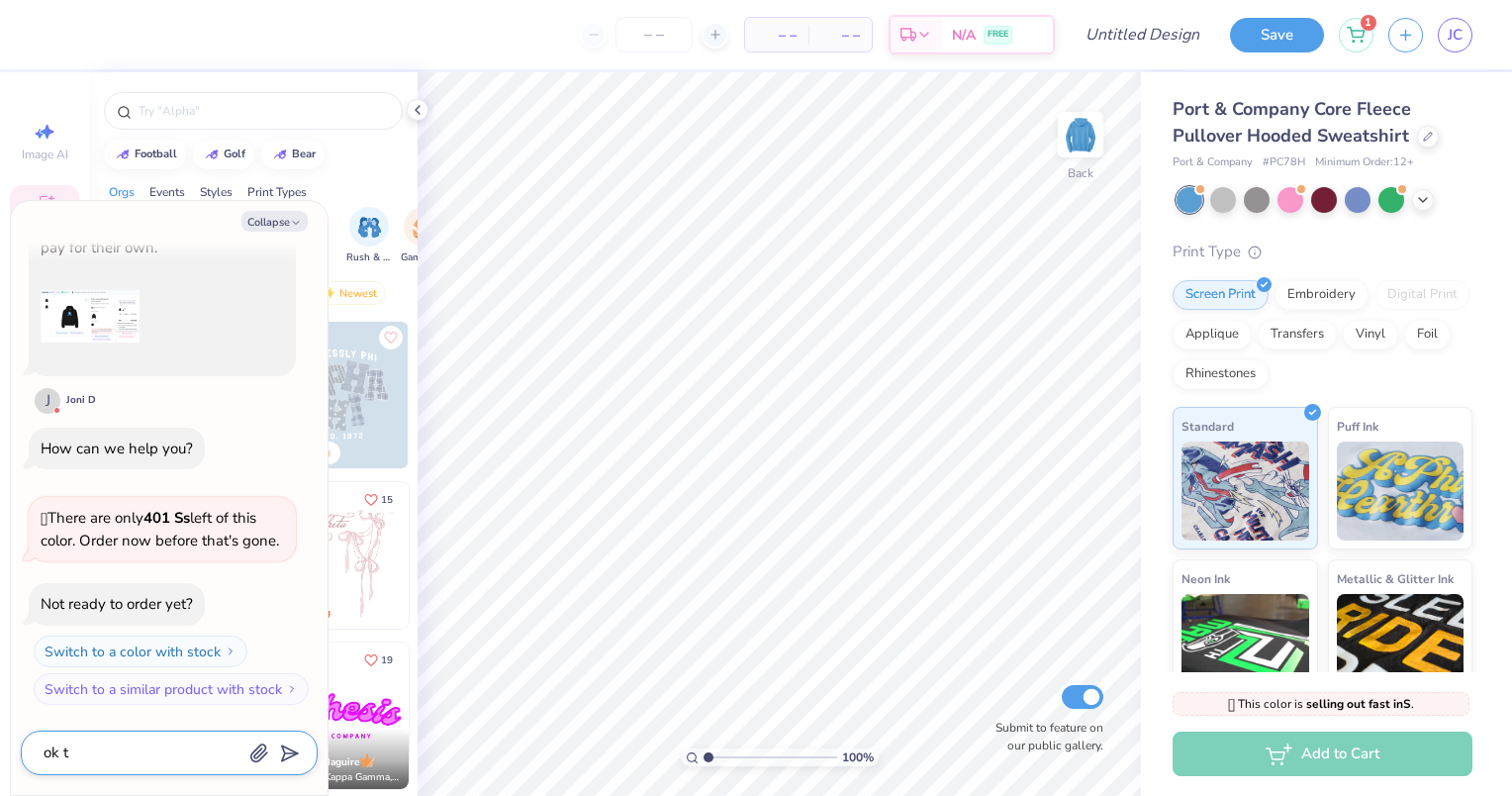 type on "ok th" 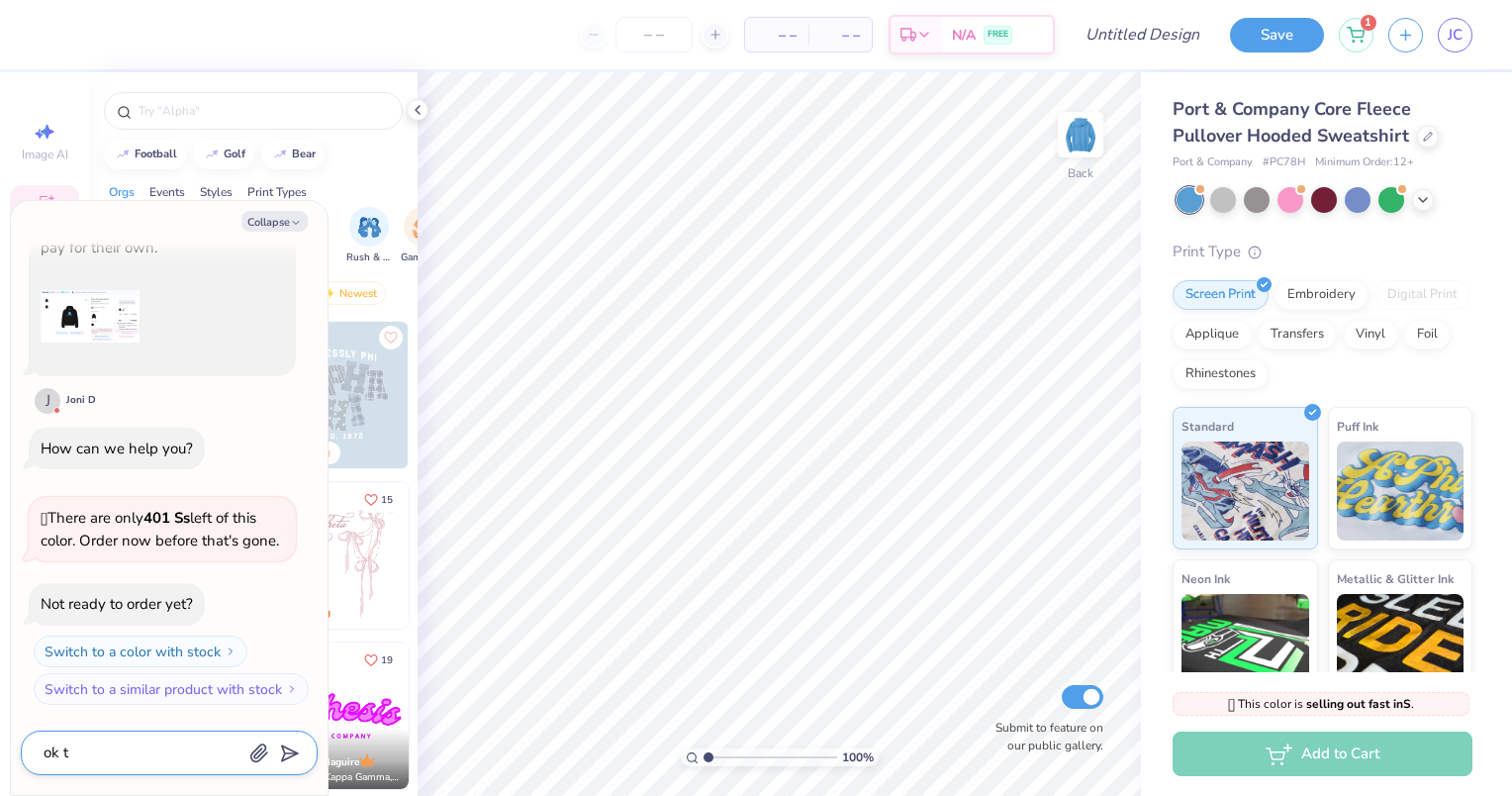 type on "x" 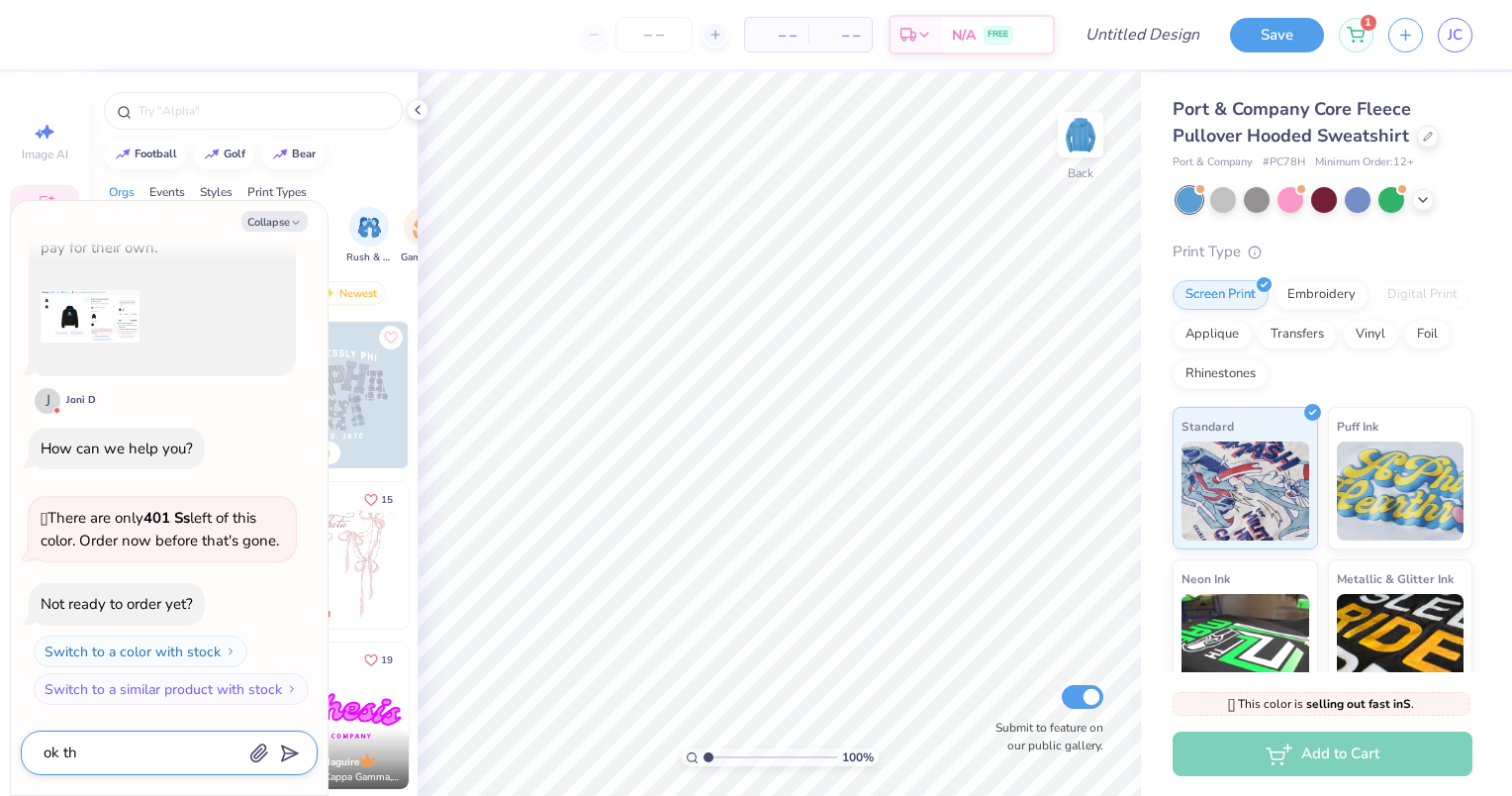 type on "ok tha" 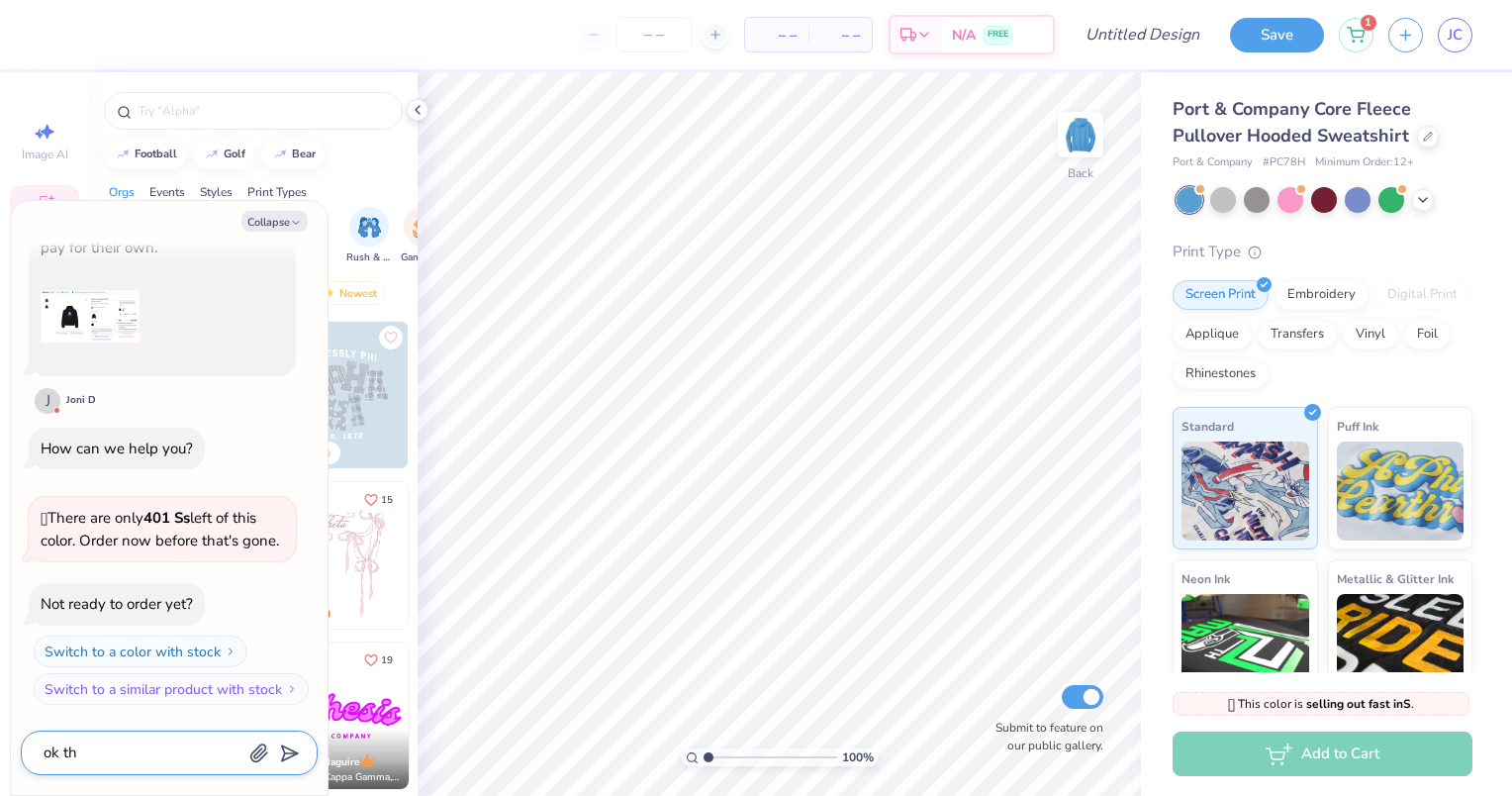 type on "x" 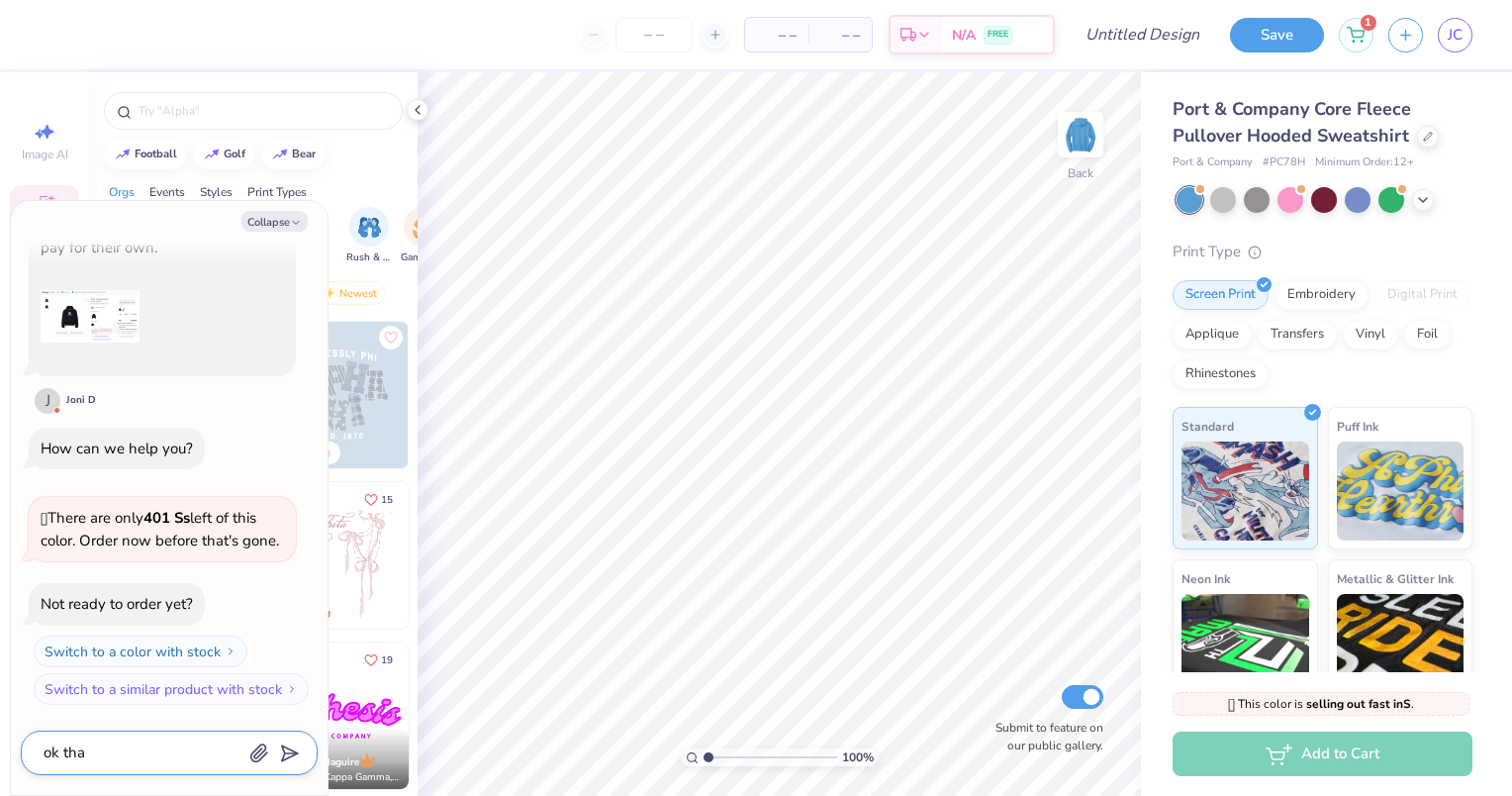type on "ok than" 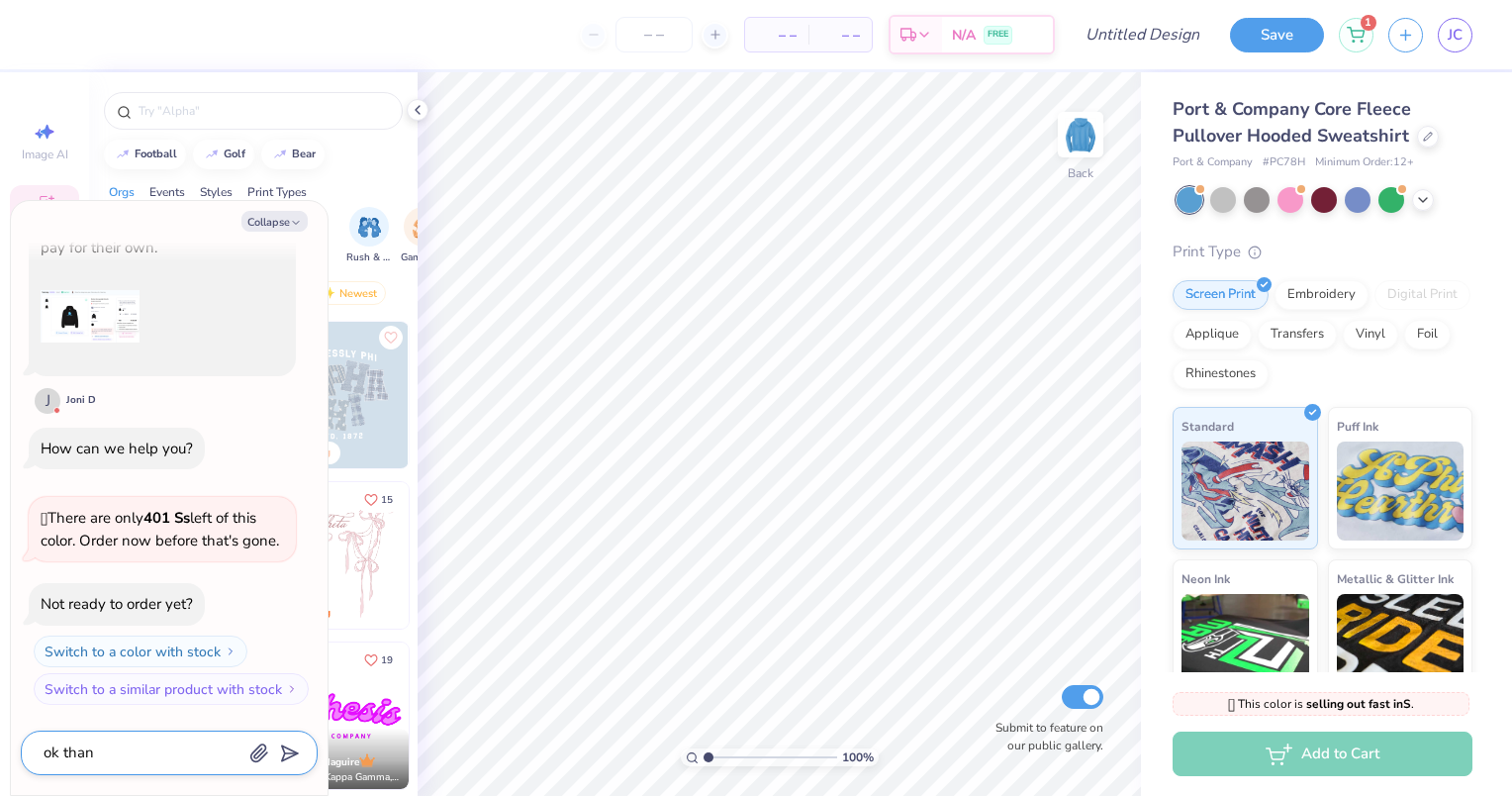 type on "x" 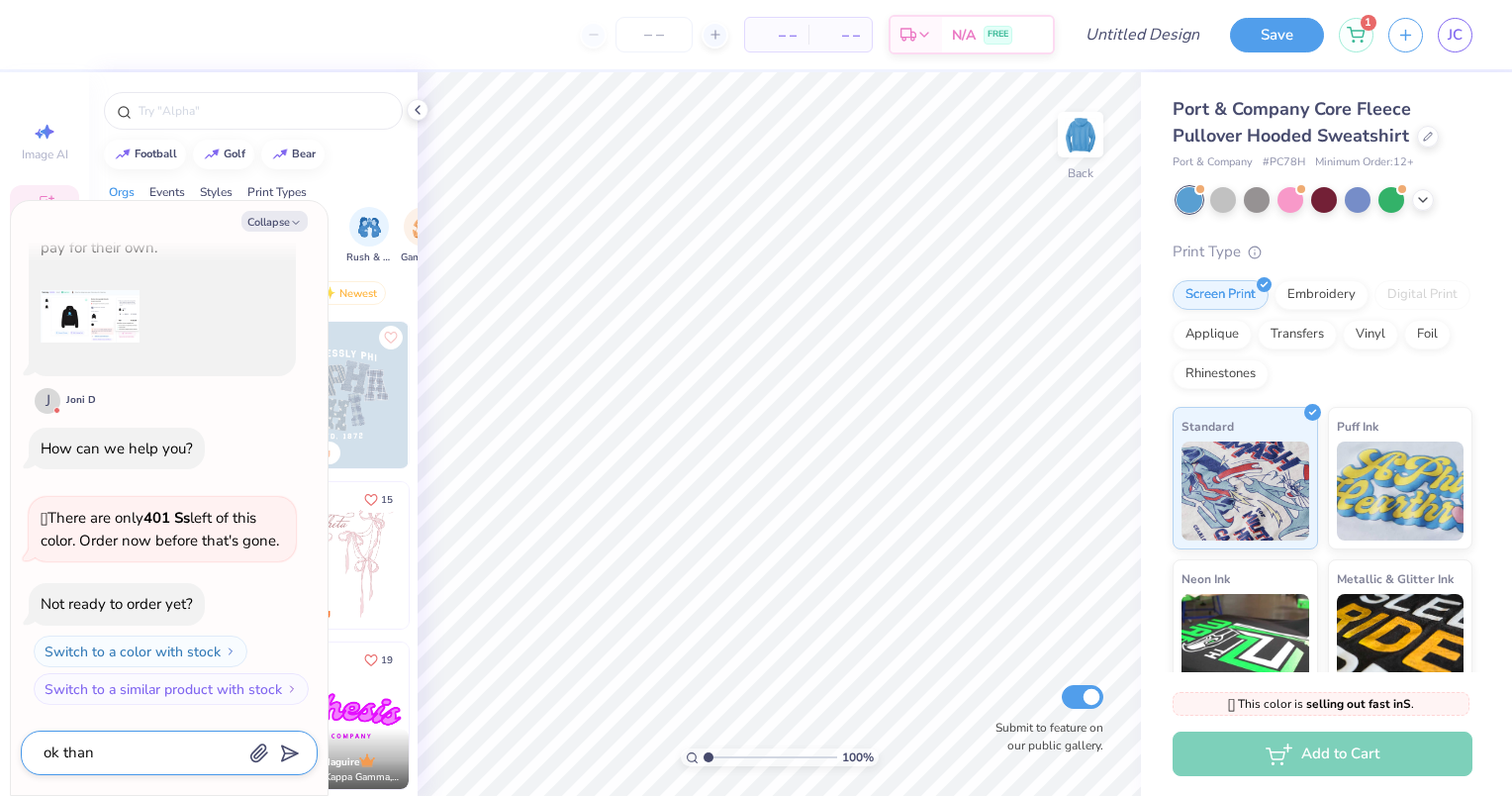 type on "ok thank" 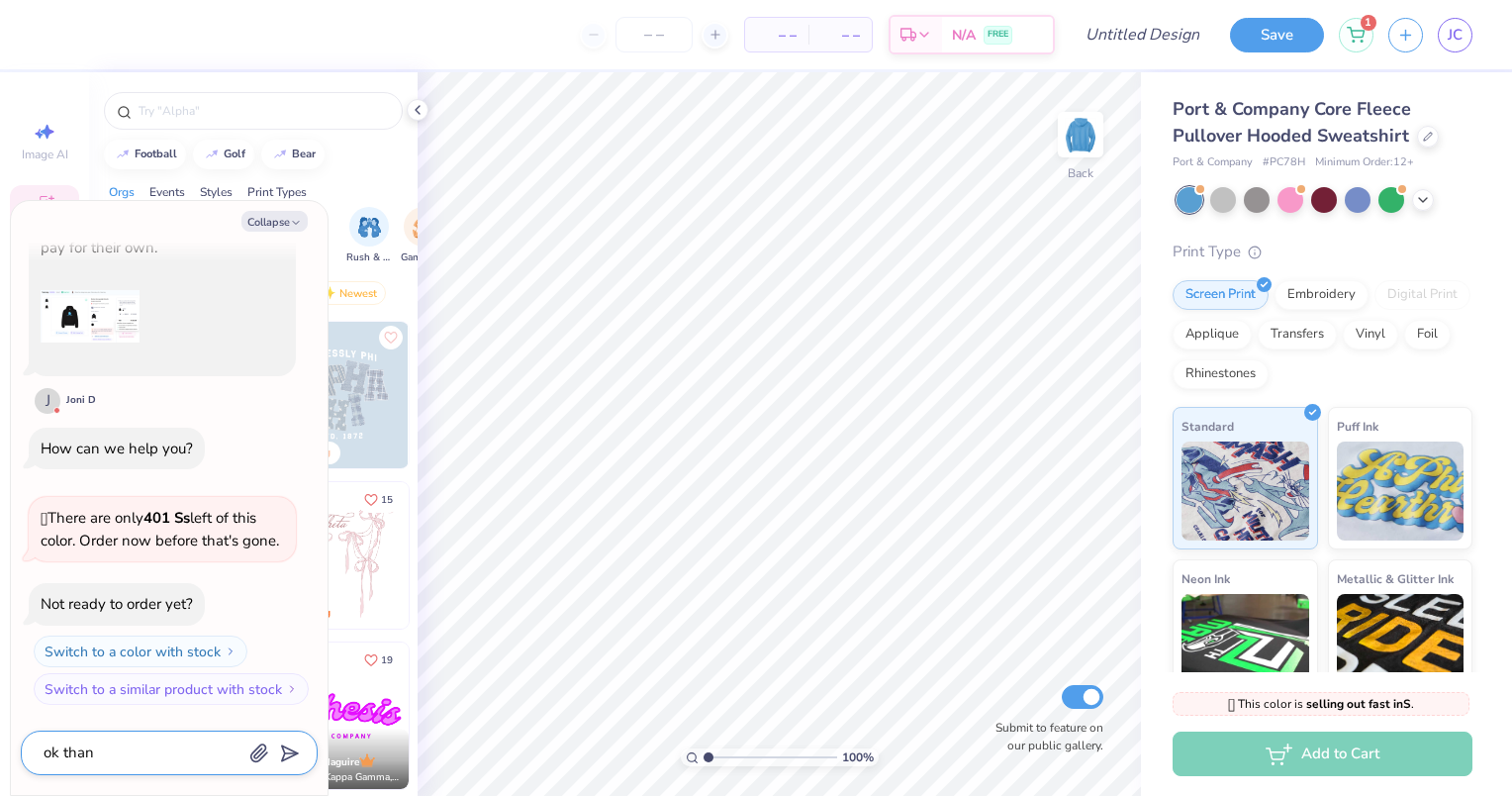 type on "x" 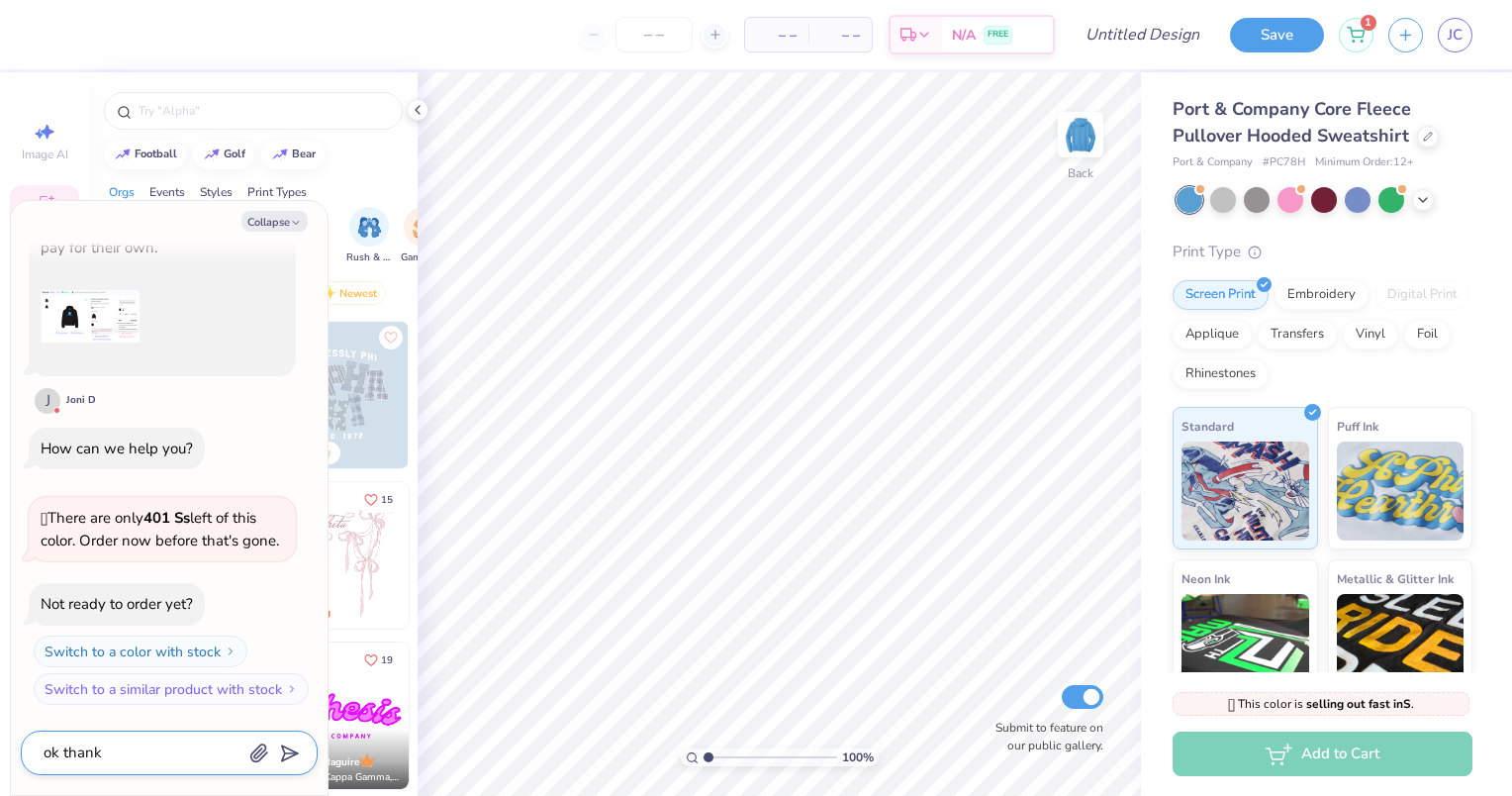 type on "ok thank" 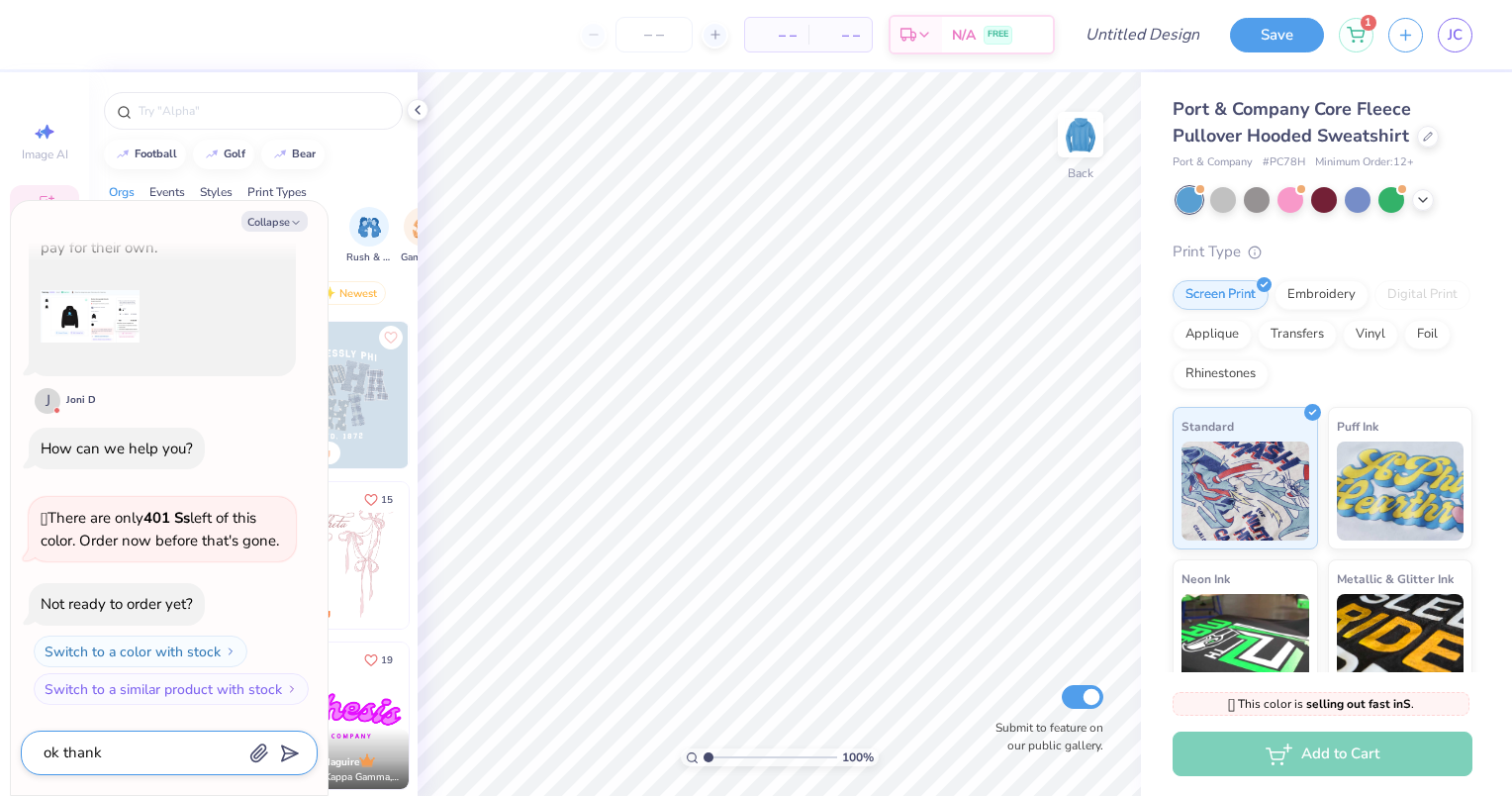 type on "x" 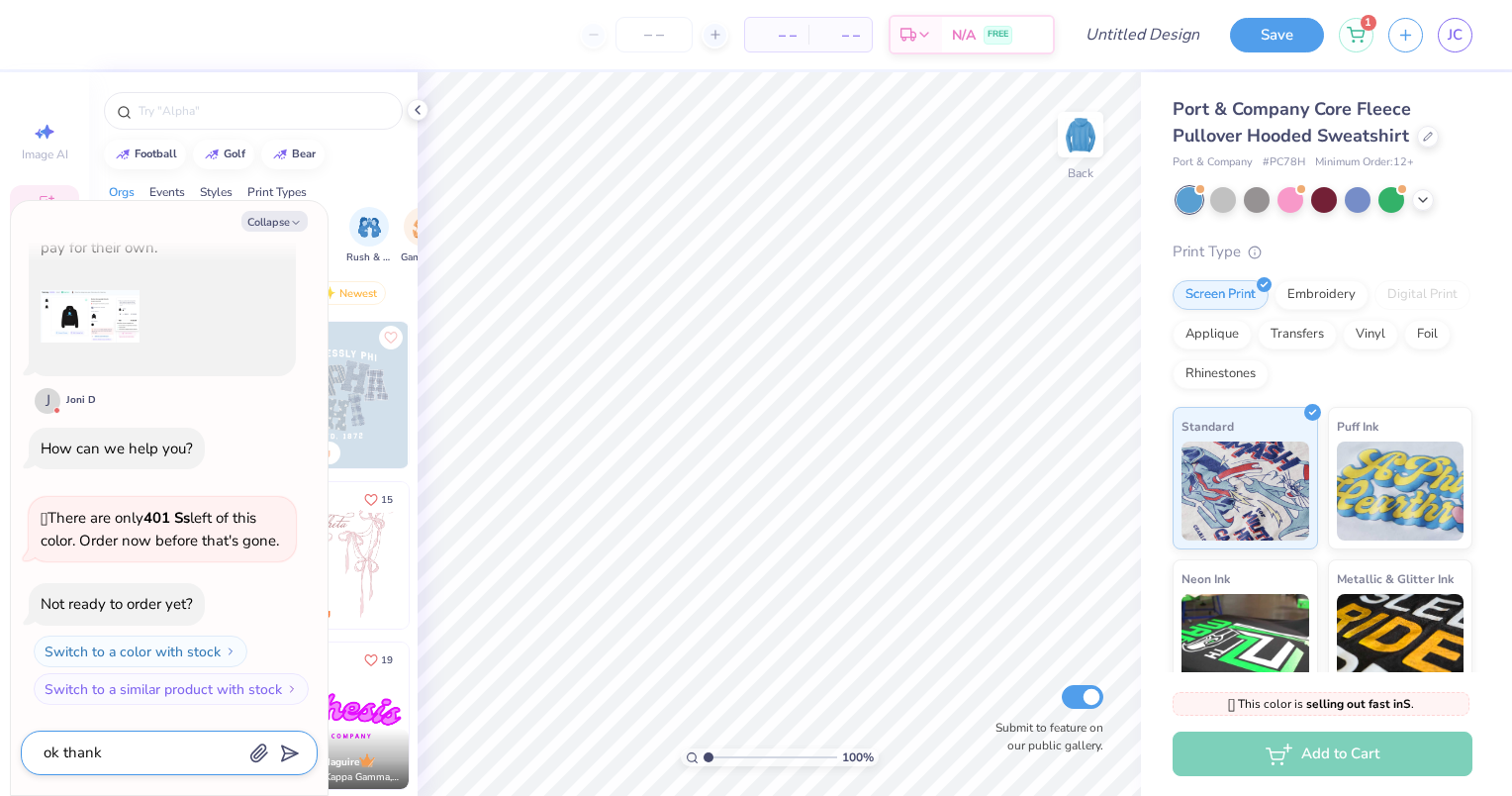 type on "ok thank y" 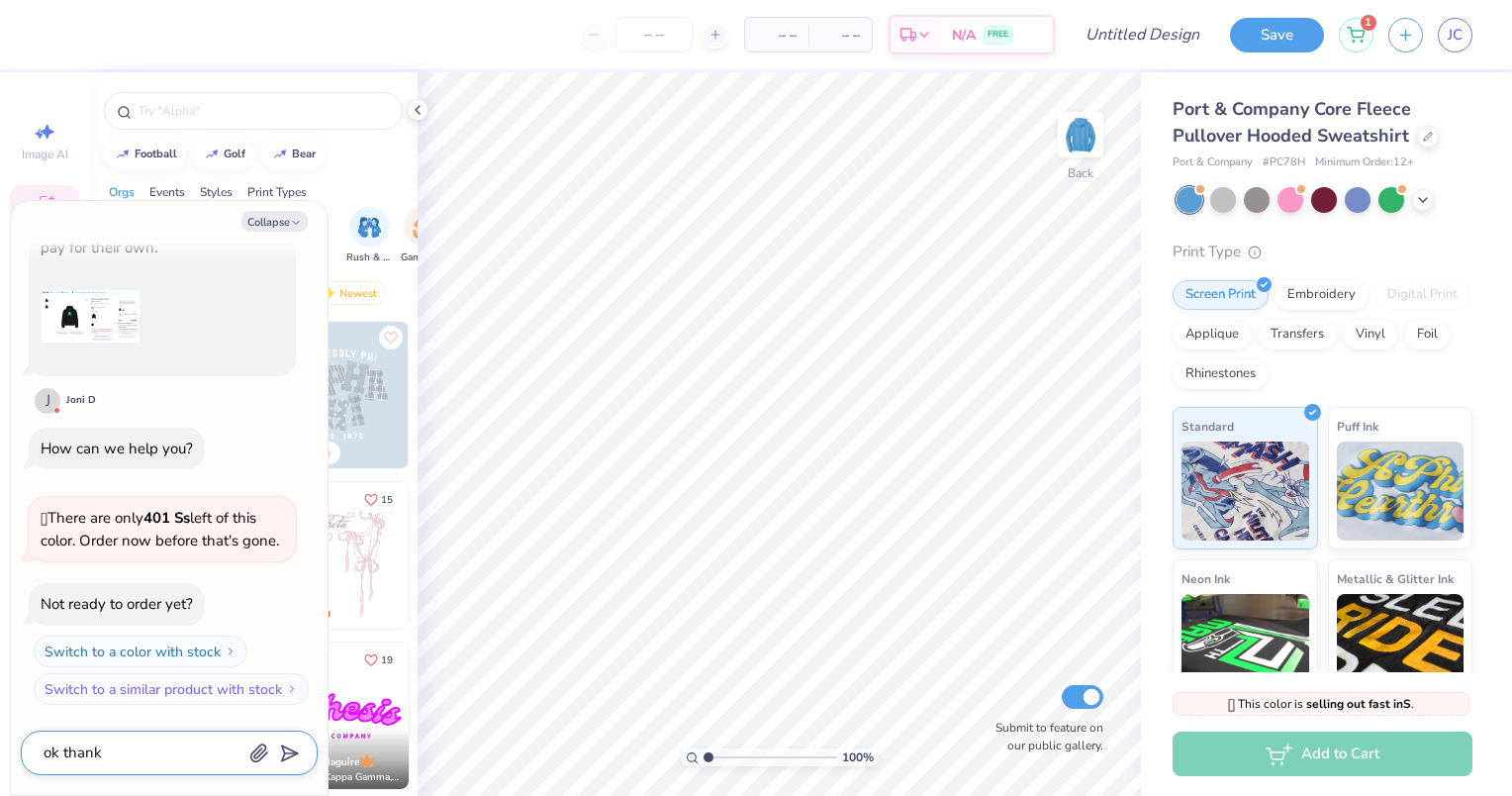 type on "x" 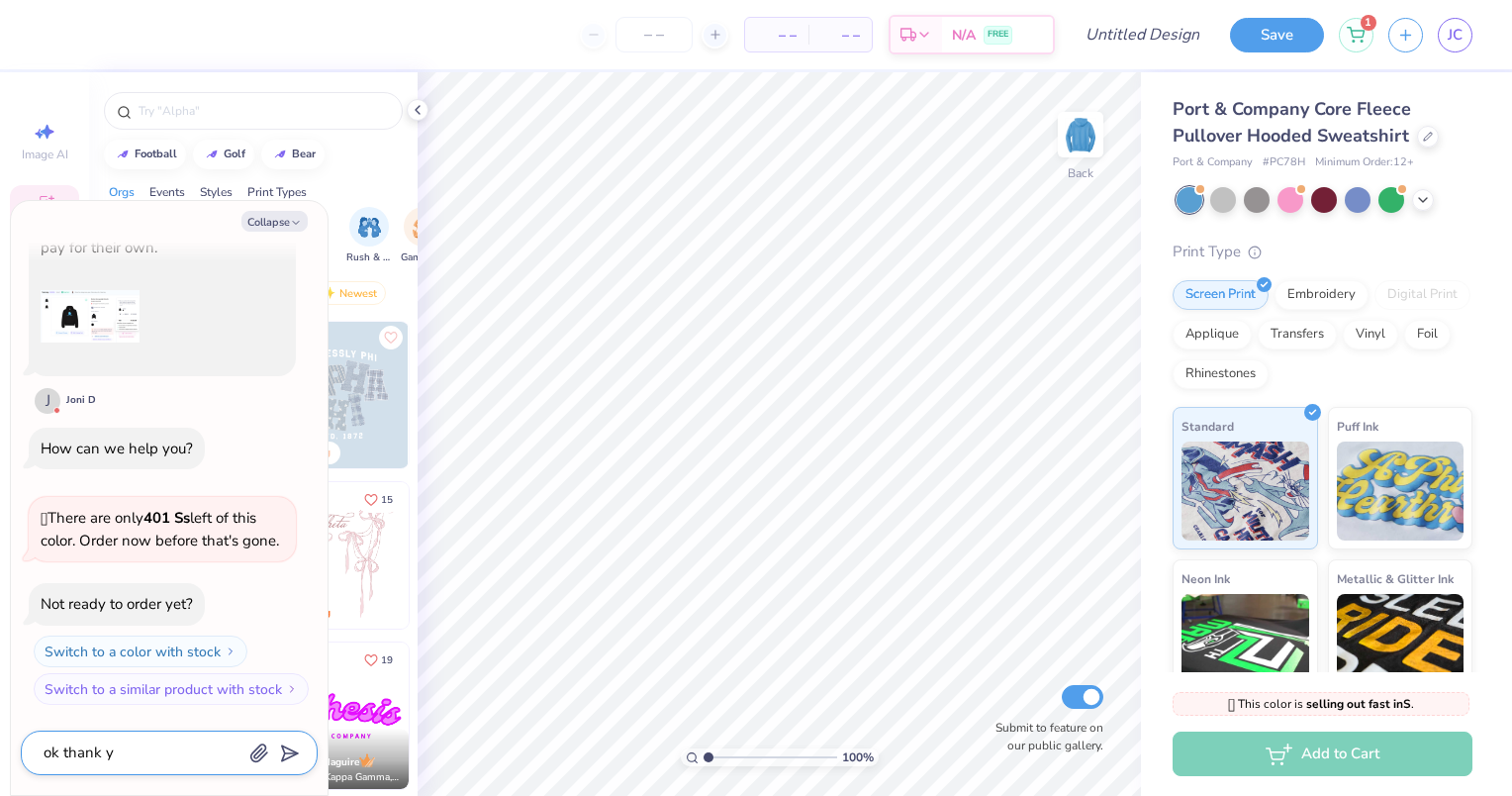 type on "ok thank yo" 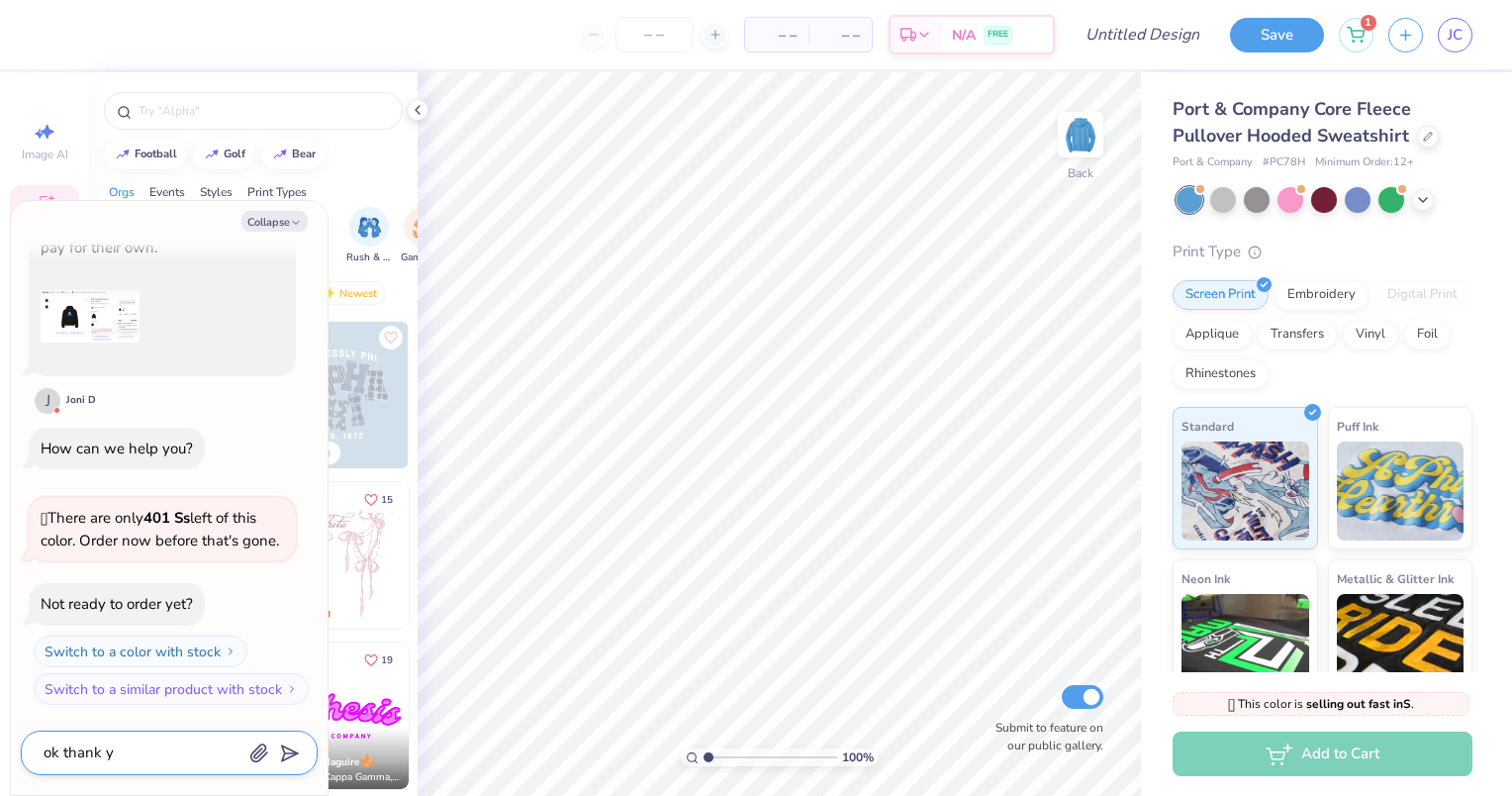 type on "x" 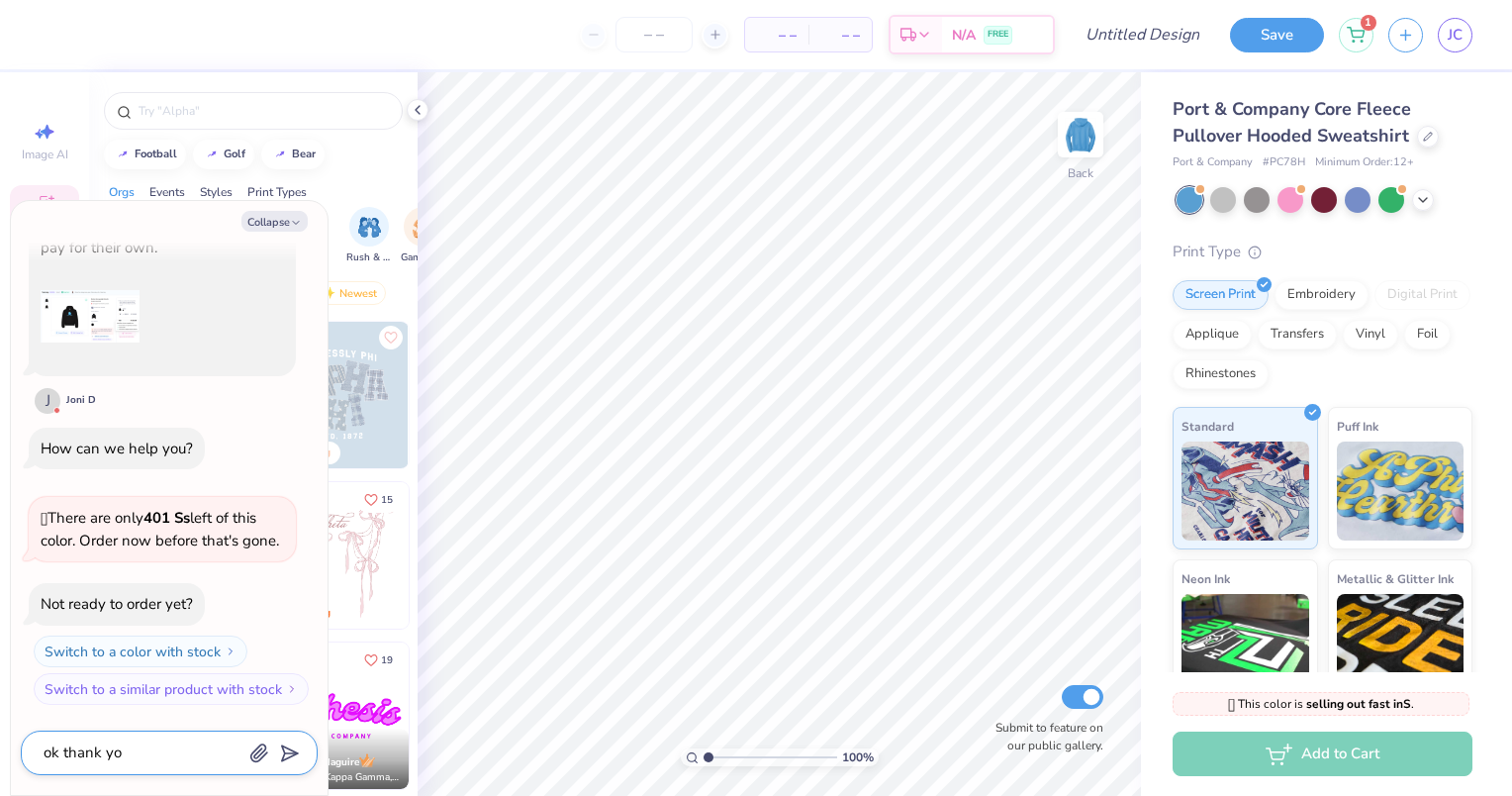 type on "ok thank you" 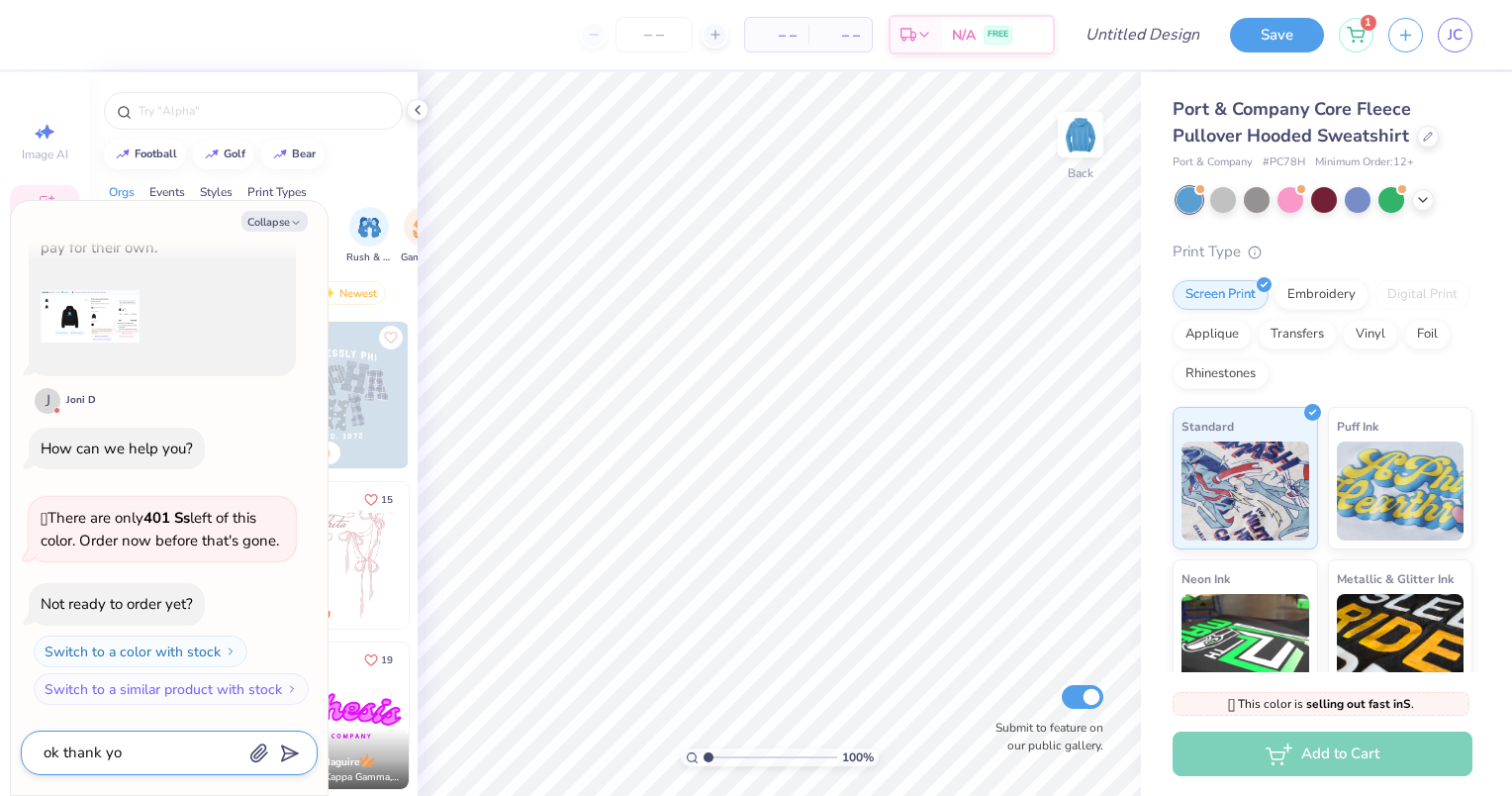 type on "x" 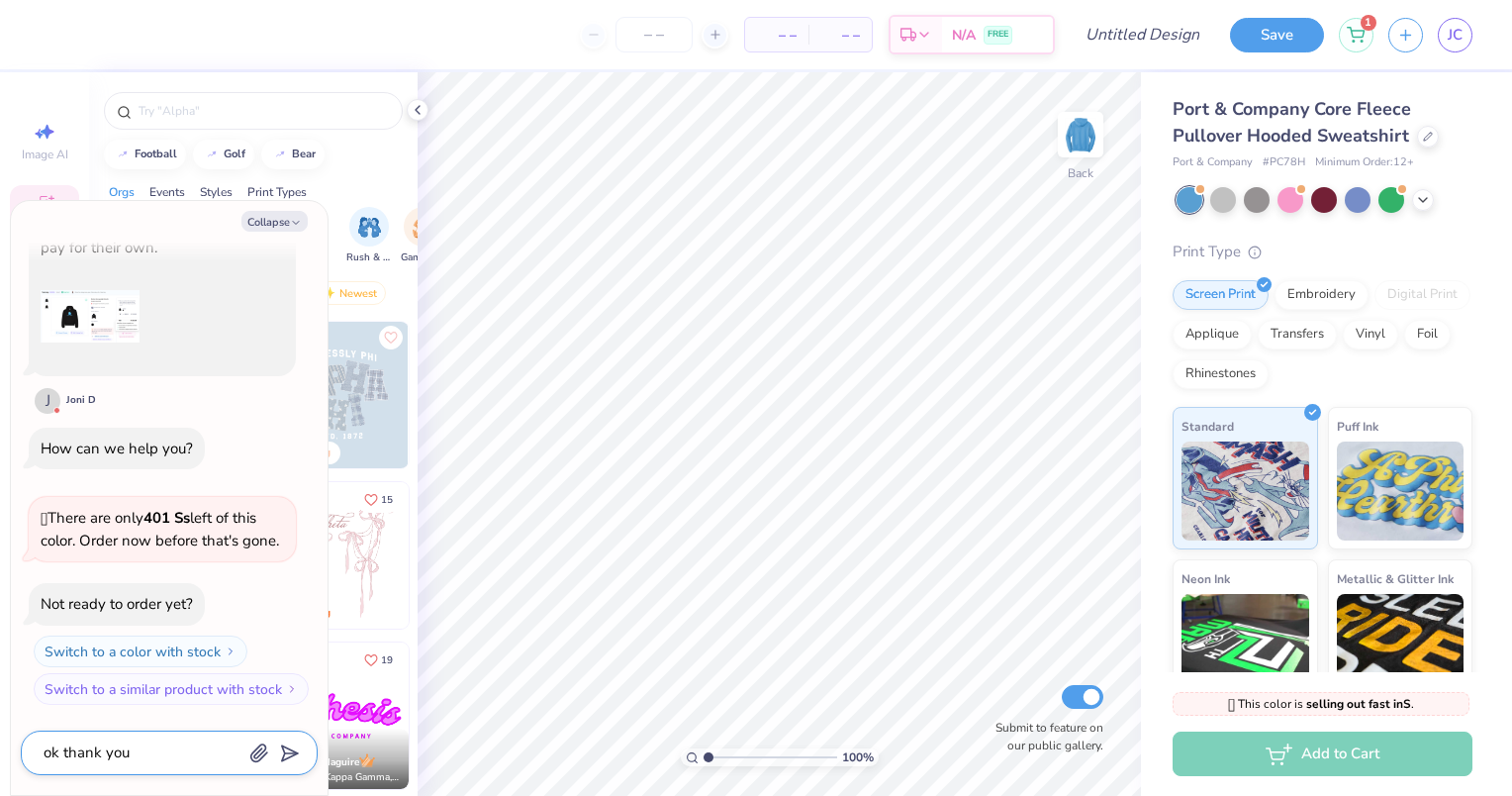 type on "ok thank you" 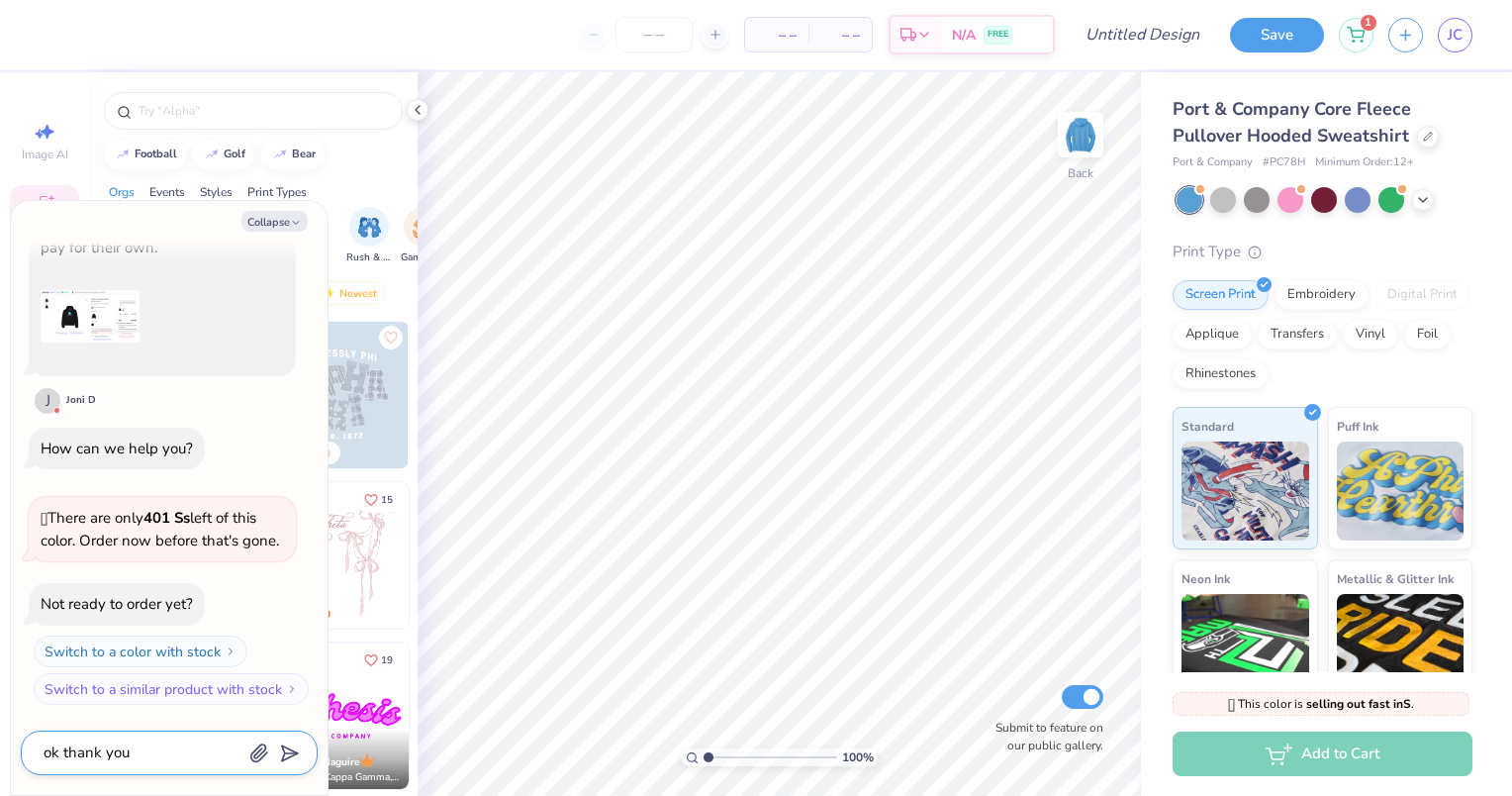 type on "x" 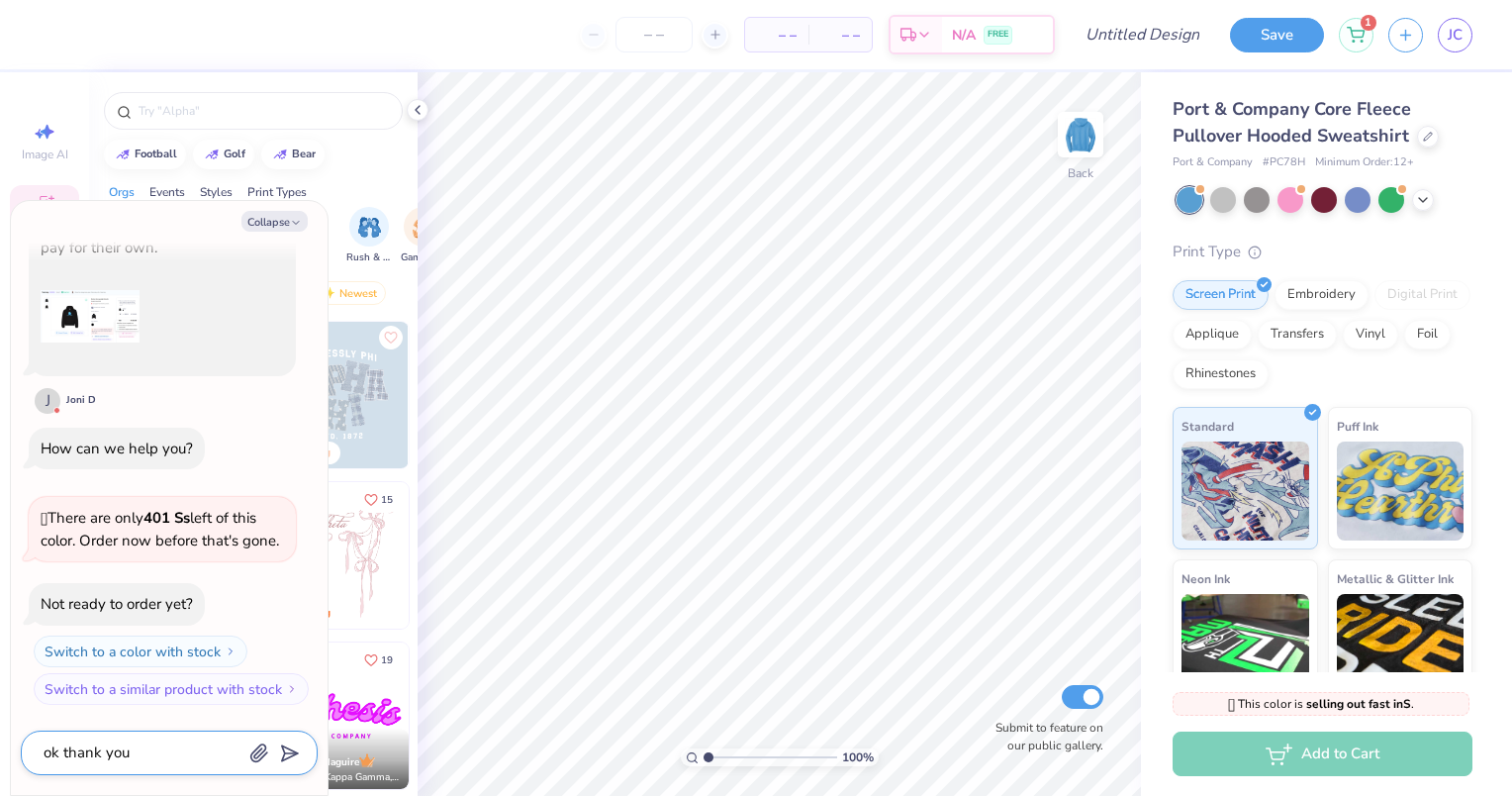 type on "ok thank you" 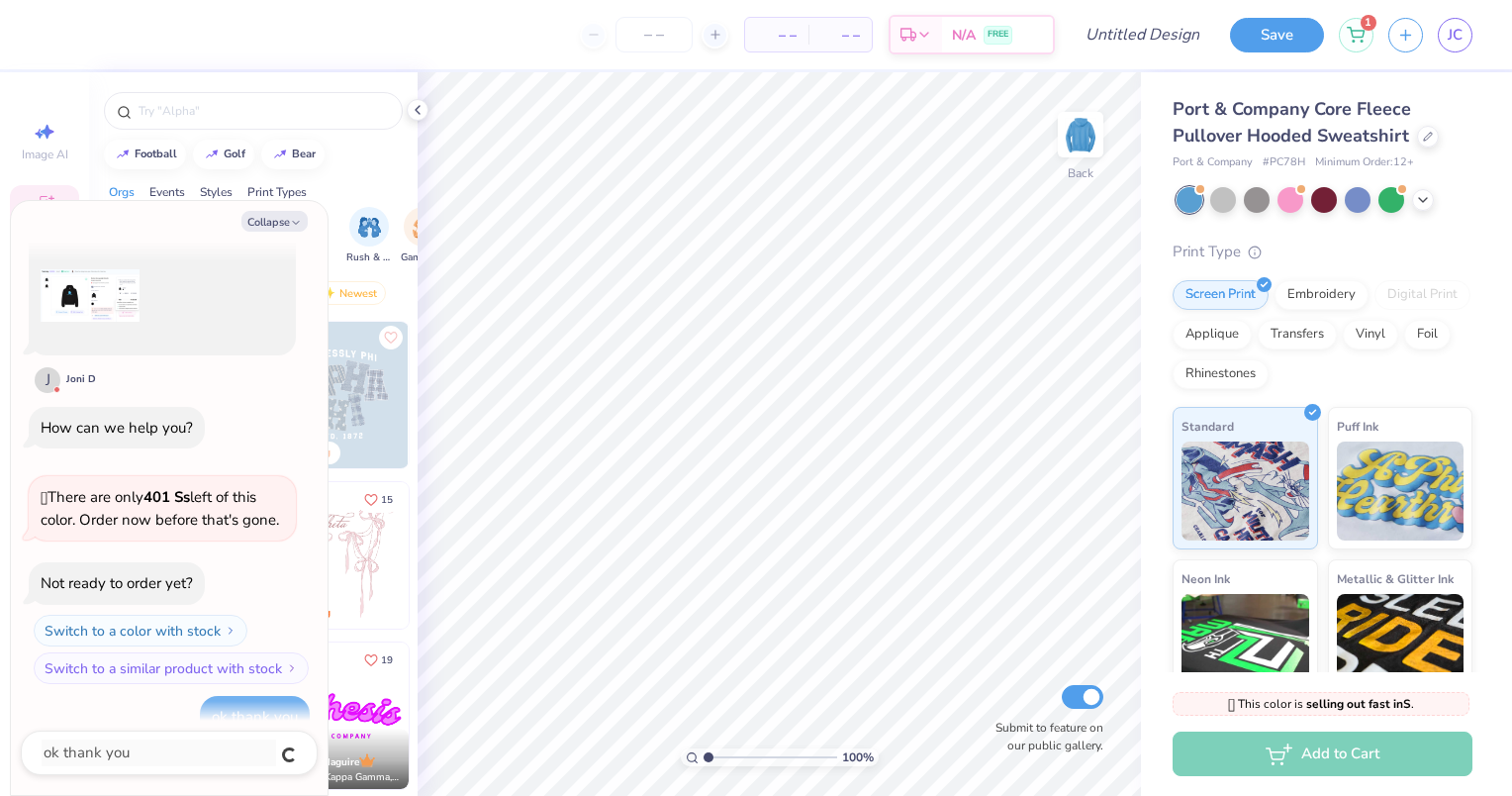 scroll, scrollTop: 3612, scrollLeft: 0, axis: vertical 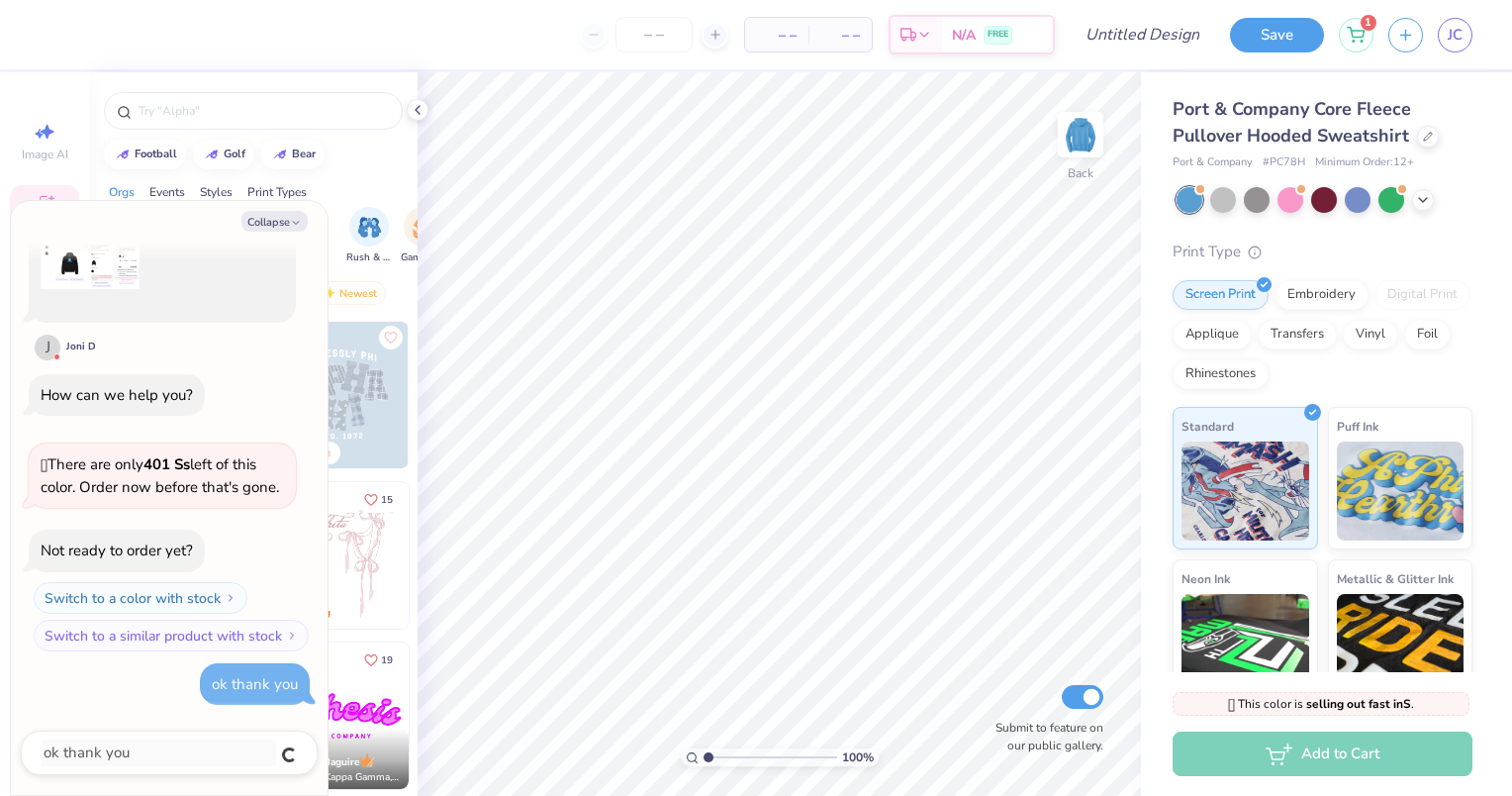 type on "x" 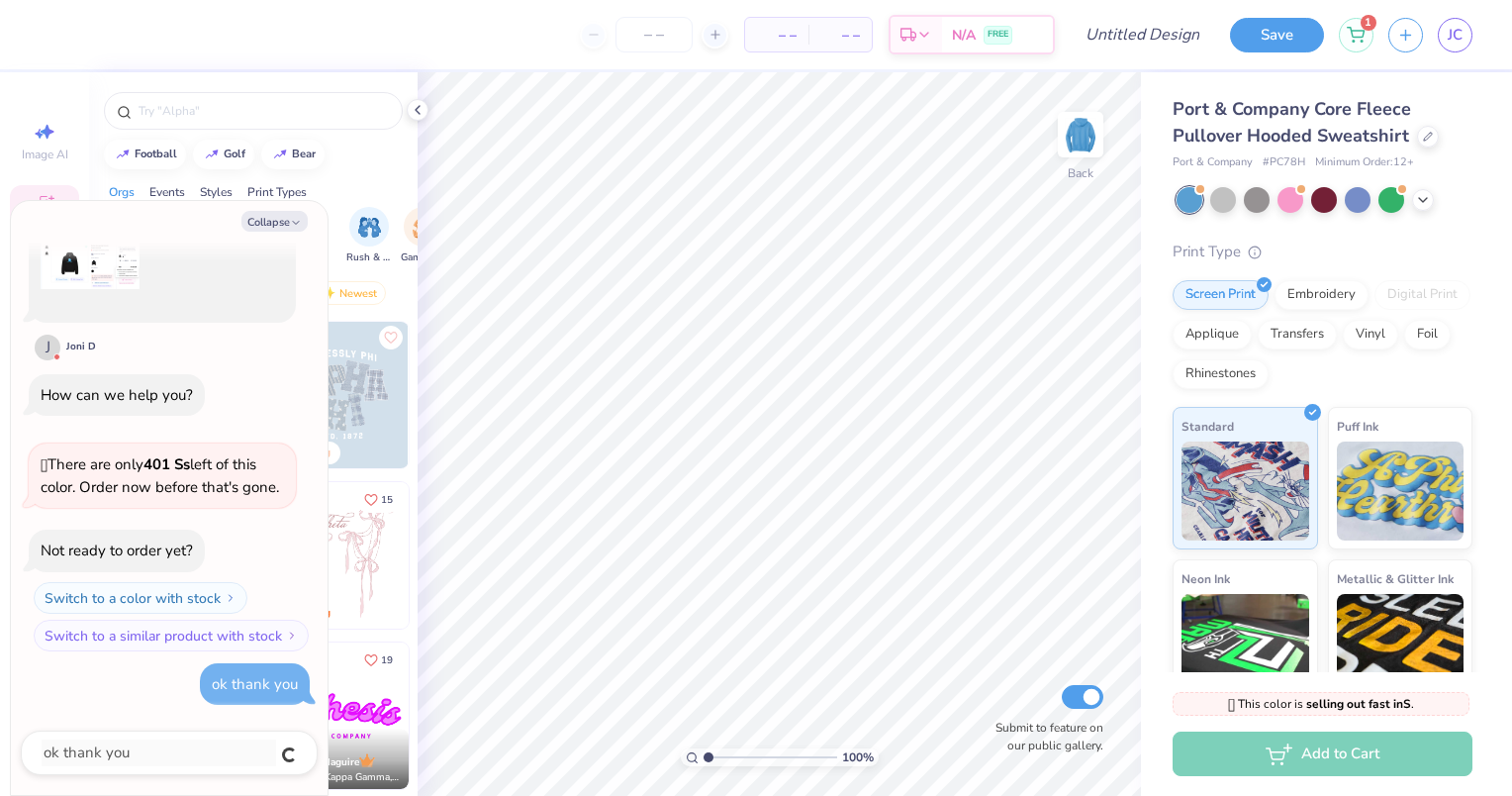 type 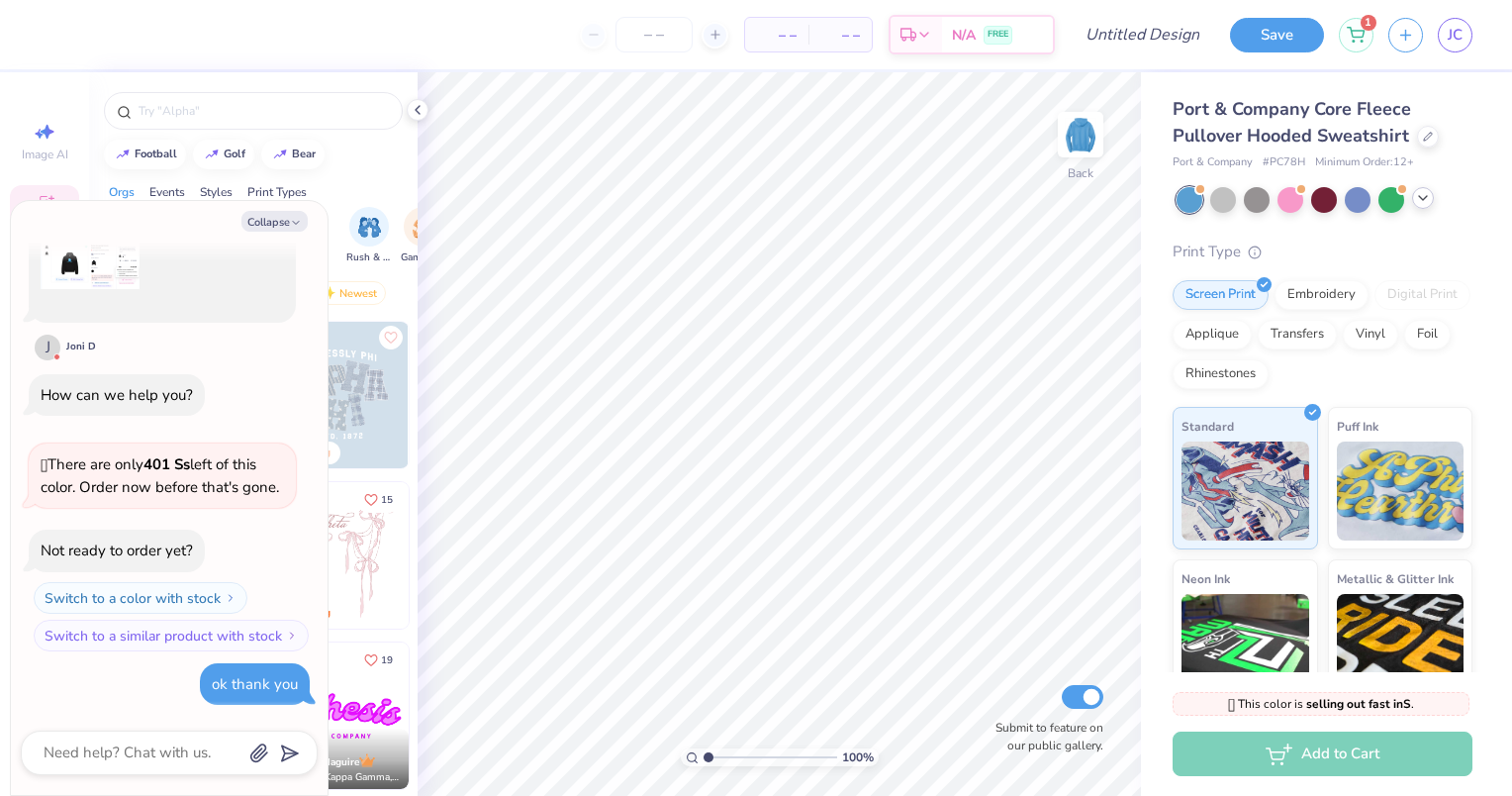 click 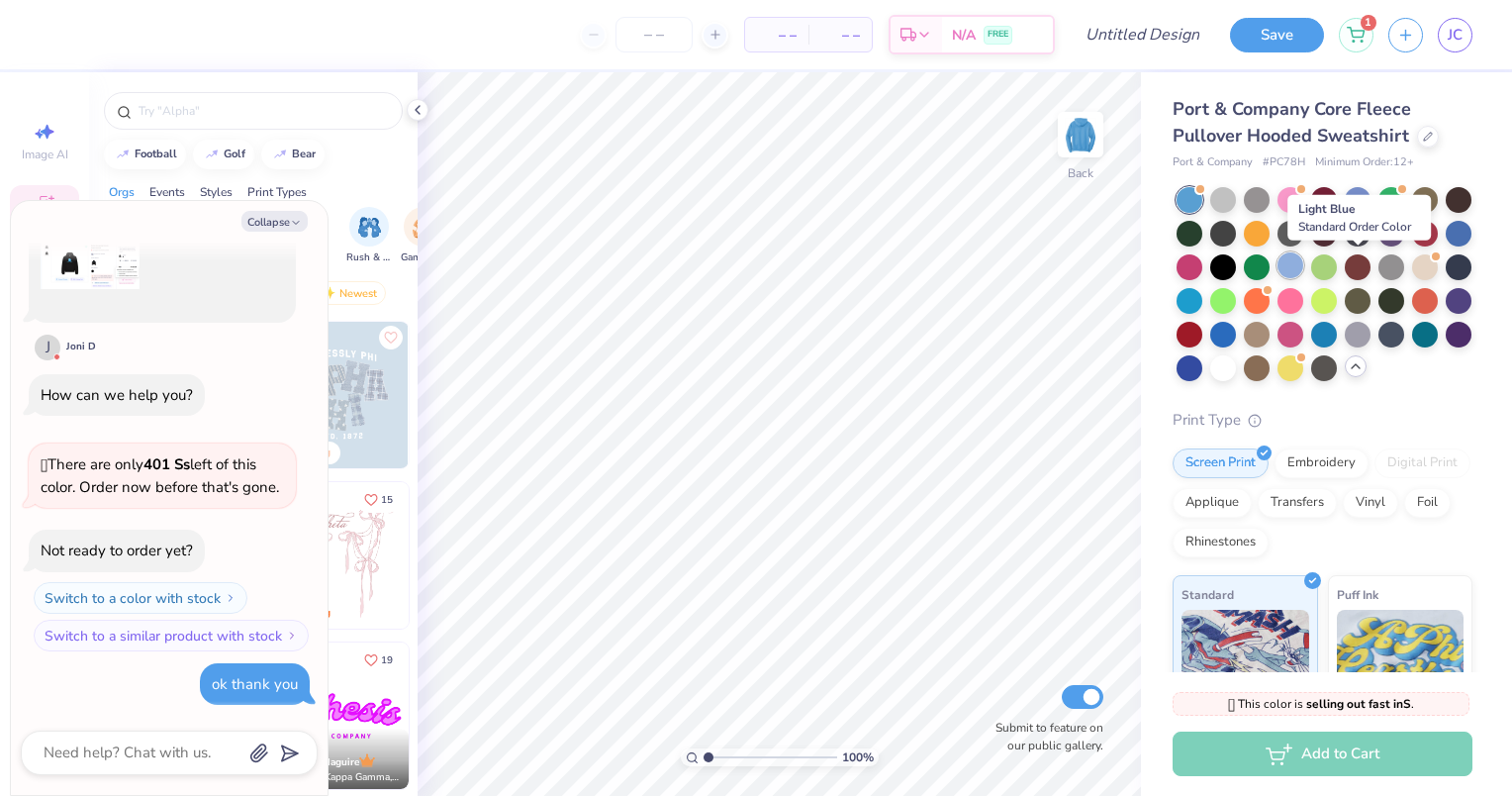 click at bounding box center (1290, 265) 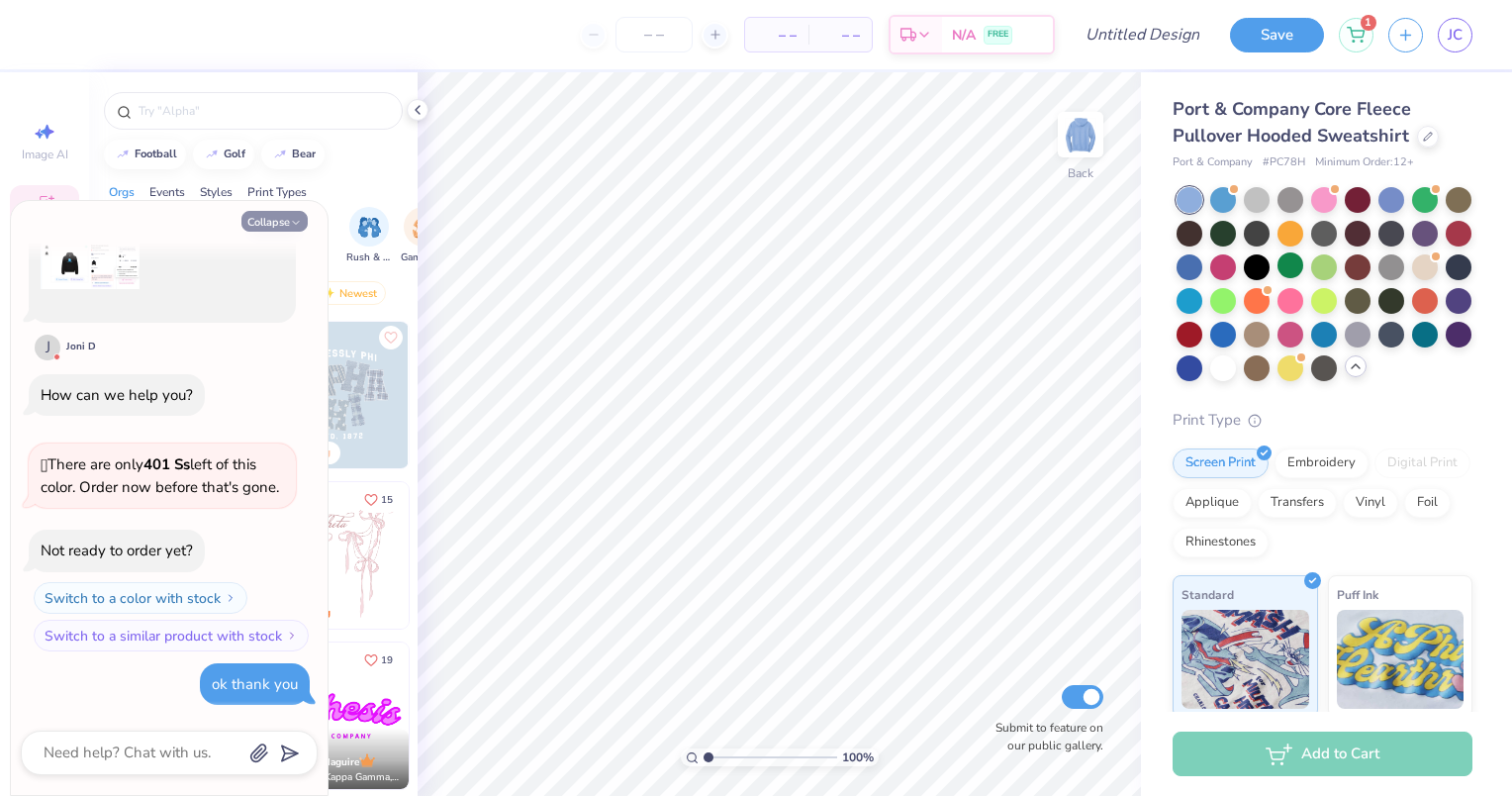 click on "Collapse" at bounding box center [274, 221] 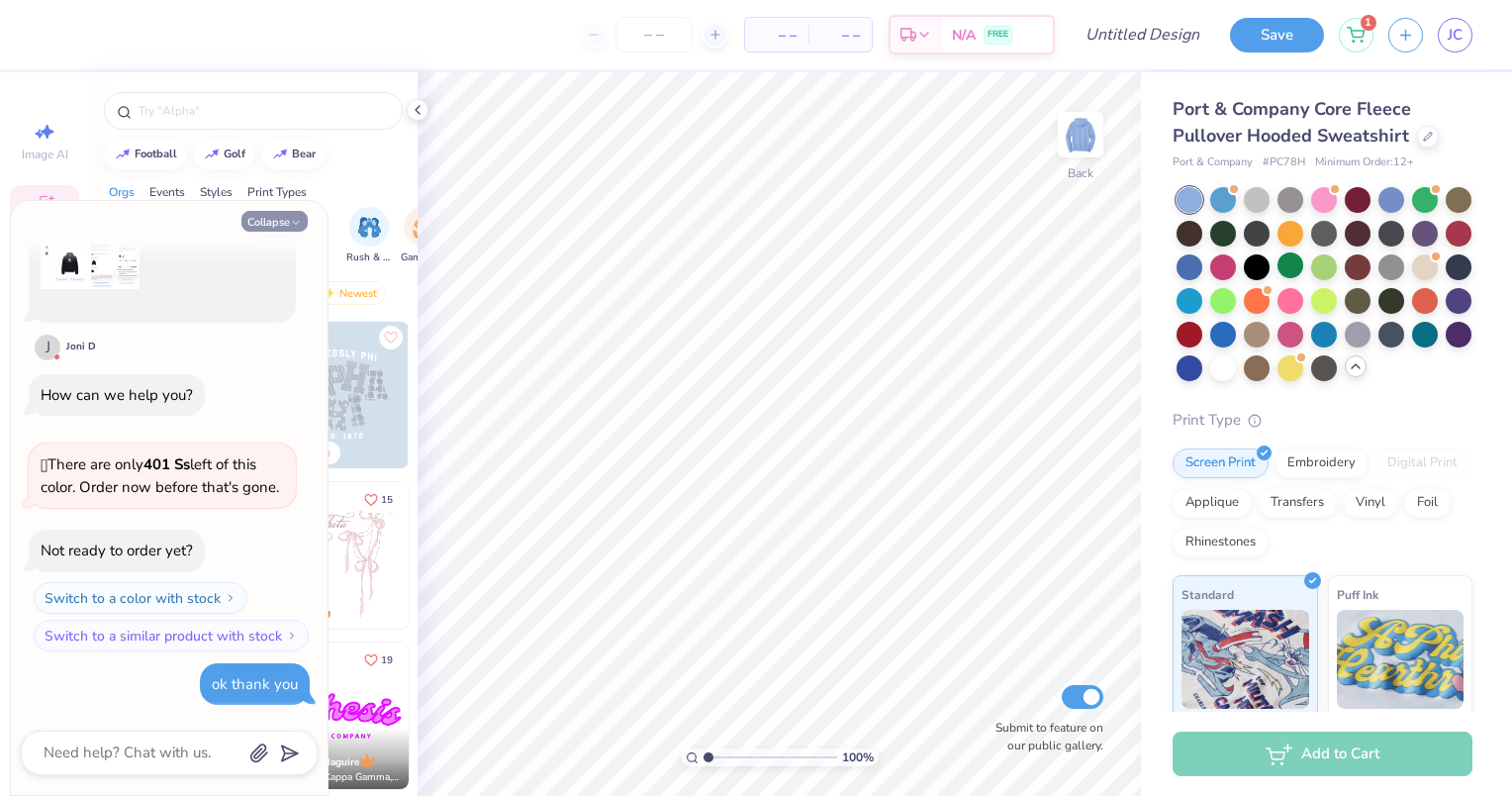 type on "x" 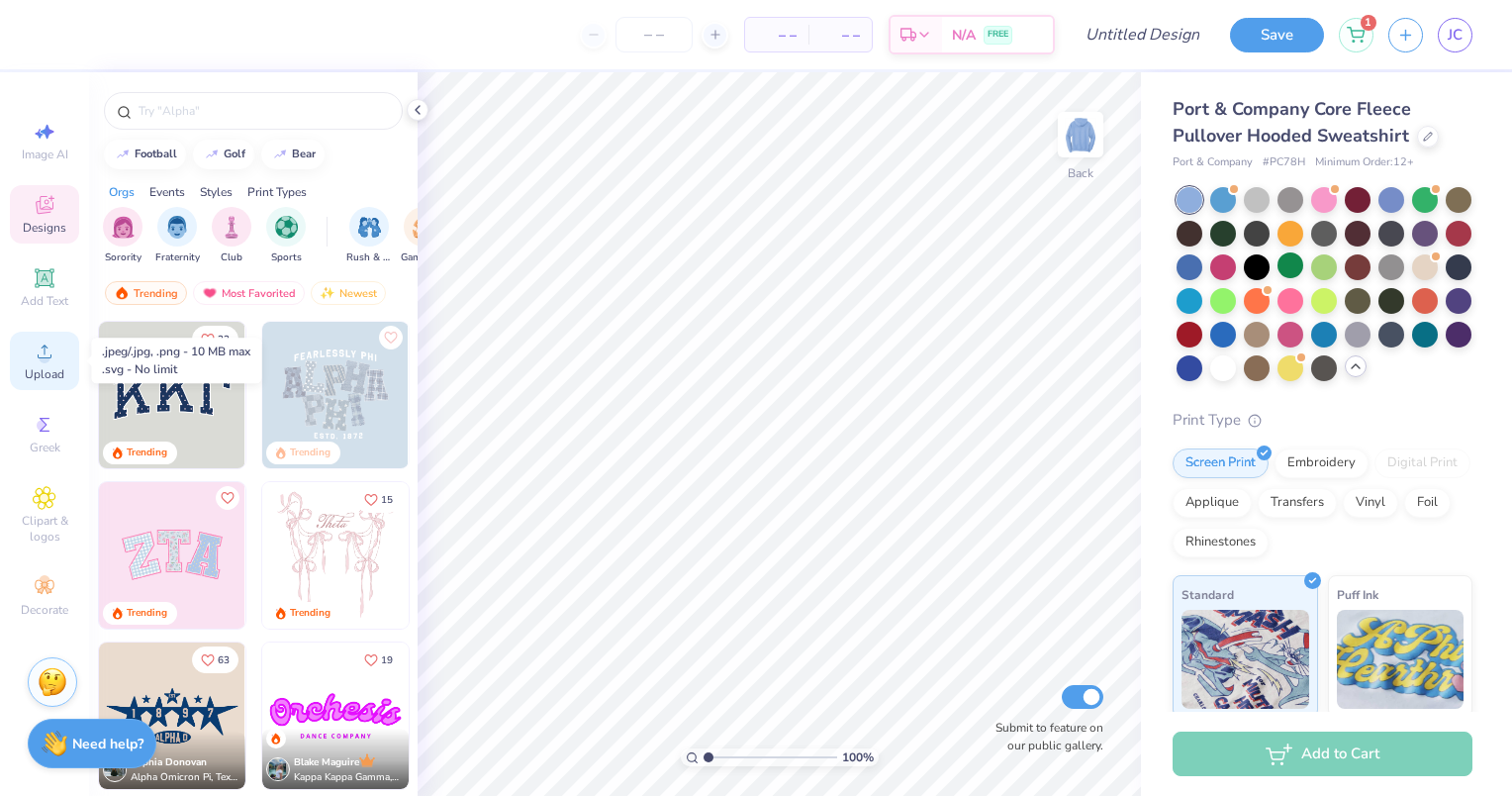 click on "Upload" at bounding box center [45, 360] 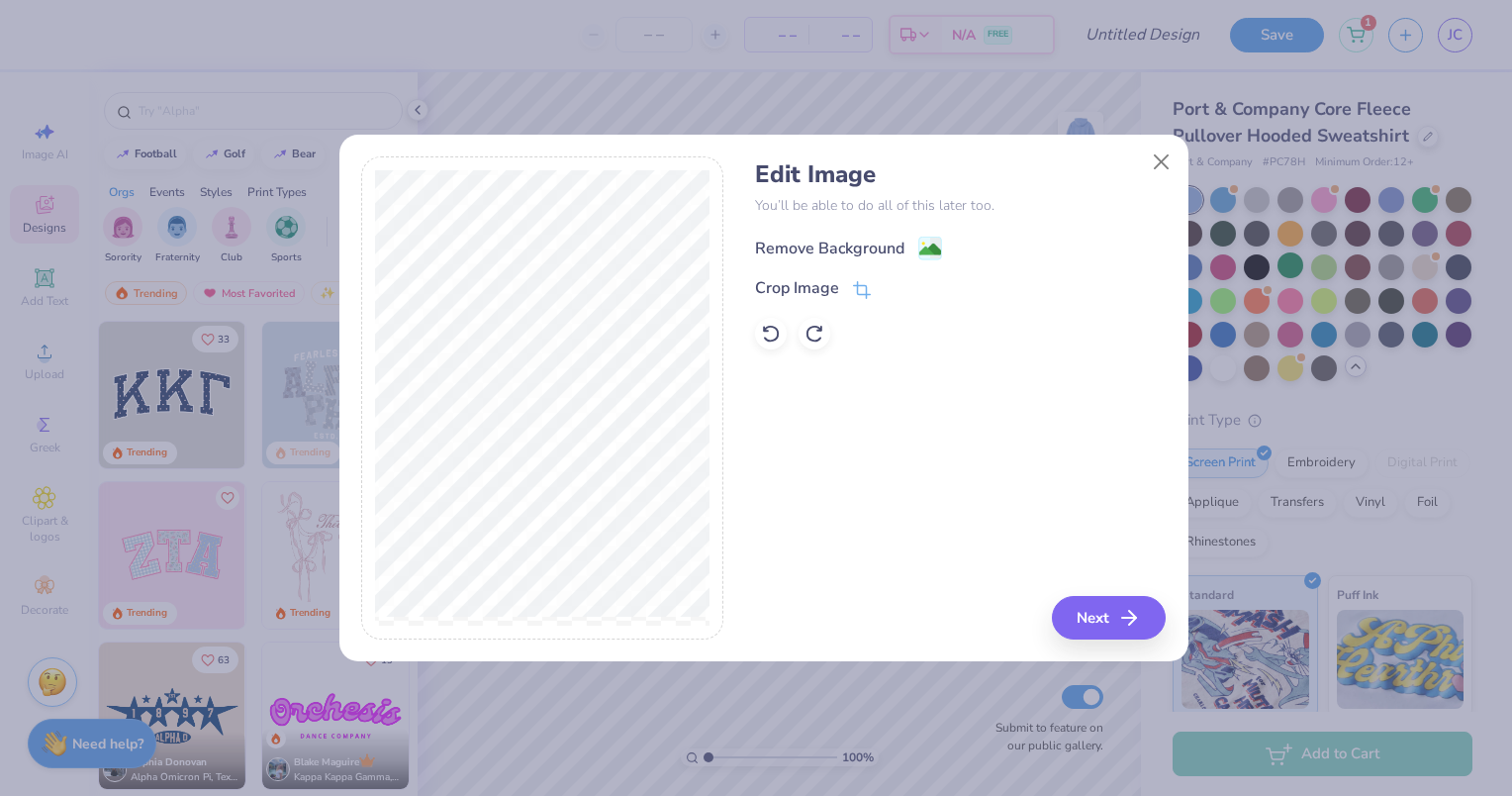 click on "Remove Background" at bounding box center [829, 249] 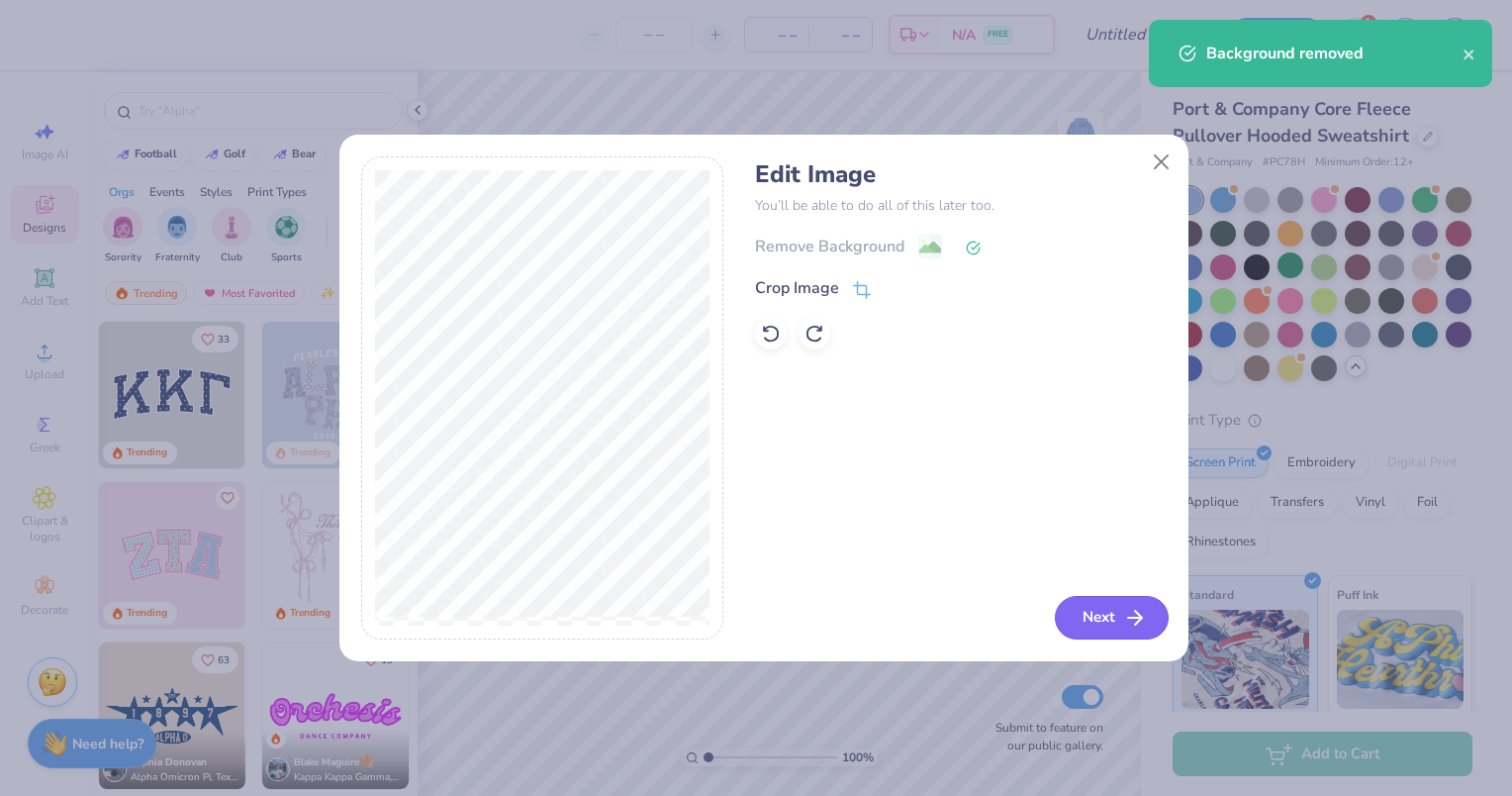 click on "Next" at bounding box center (1111, 618) 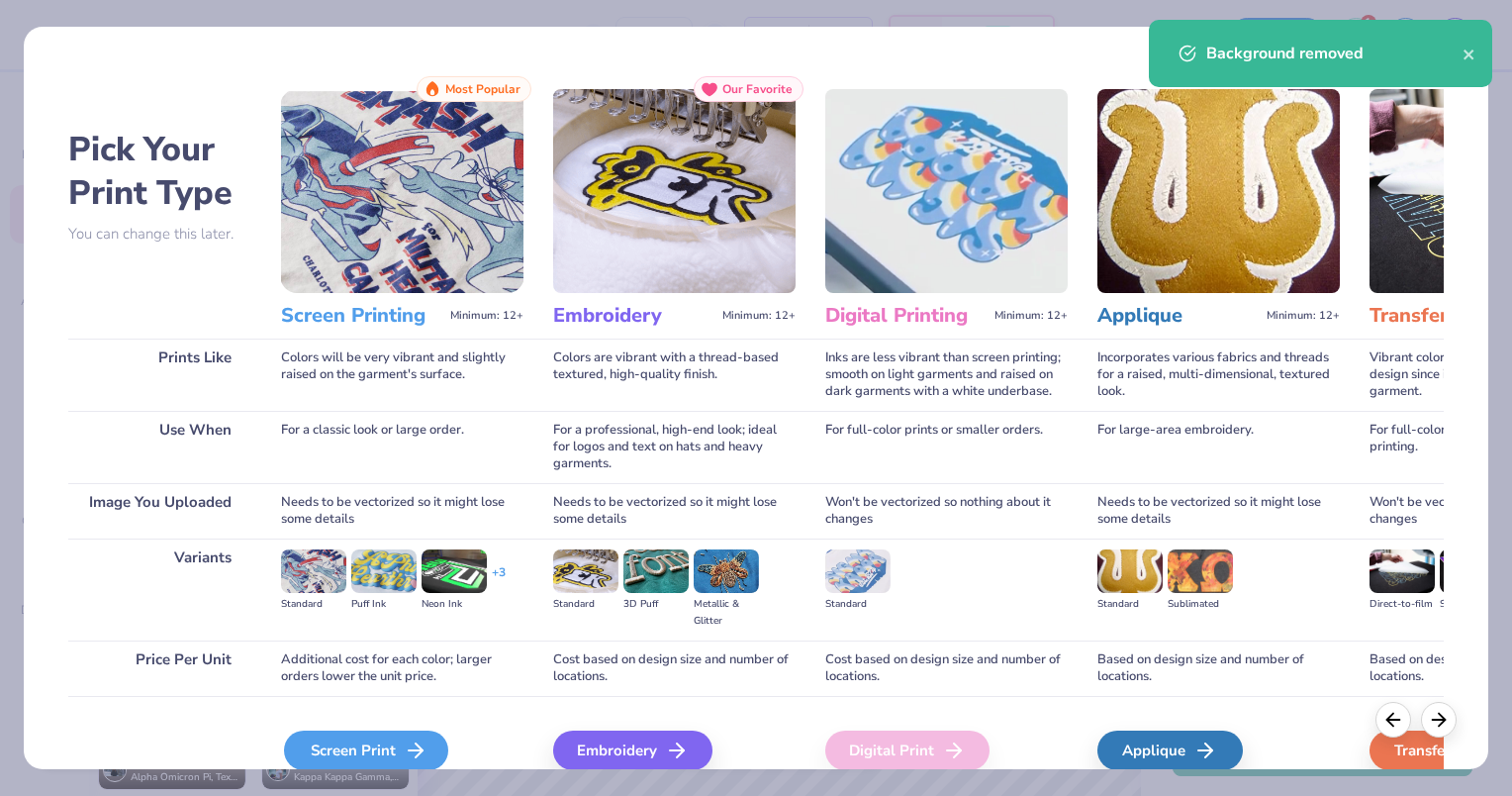 click on "Screen Print" at bounding box center (366, 750) 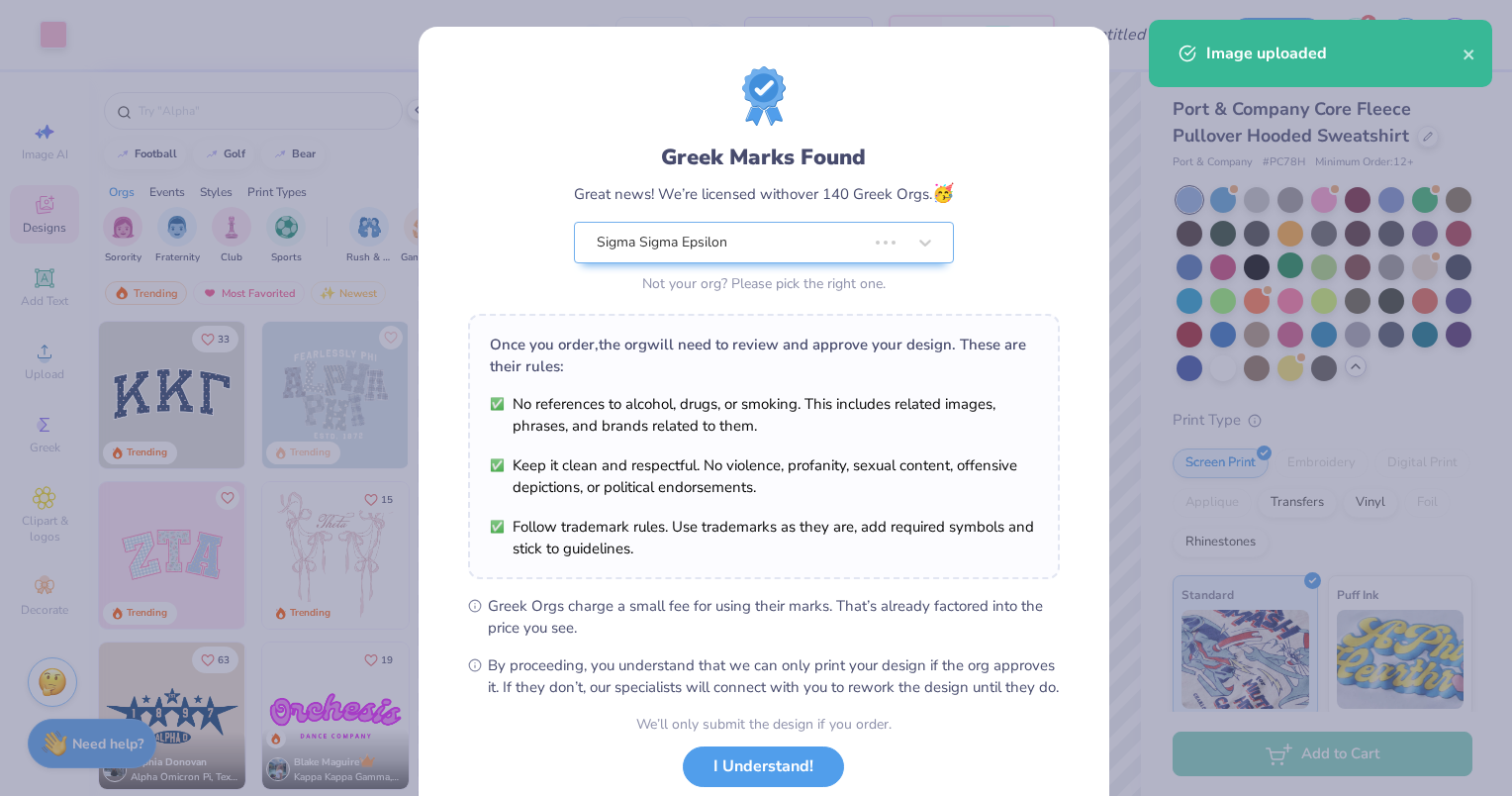 click on "Art colors – – Per Item – – Total Est.  Delivery N/A FREE Design Title Save 1 JC Image AI Designs Add Text Upload Greek Clipart & logos Decorate football golf bear Orgs Events Styles Print Types Sorority Fraternity Club Sports Rush & Bid Game Day Parent's Weekend PR & General Philanthropy Big Little Reveal Retreat Date Parties & Socials Spring Break Greek Week Graduation Formal & Semi Holidays Founder’s Day Classic Minimalist Varsity Y2K Typography Cartoons Handdrawn Grunge 60s & 70s 80s & 90s Embroidery Screen Print Applique Digital Print Patches Vinyl Transfers Trending Most Favorited Newest 33 Trending Trending Trending 15 Trending 63 Sophia Donovan Alpha Omicron Pi, Texas A&M University 19 Blake Maguire Kappa Kappa Gamma, University of Virginia 14 Trending 11 Gavin Wallace Sigma Alpha Epsilon, University of Colorado Boulder 18 Trending 19 Trending 100  % Back W 15.00 15.00 " H 6.49 6.49 " Y 3.25 3.25 " Center Middle Top Bottom Submit to feature on our public gallery. # 12" at bounding box center (756, 398) 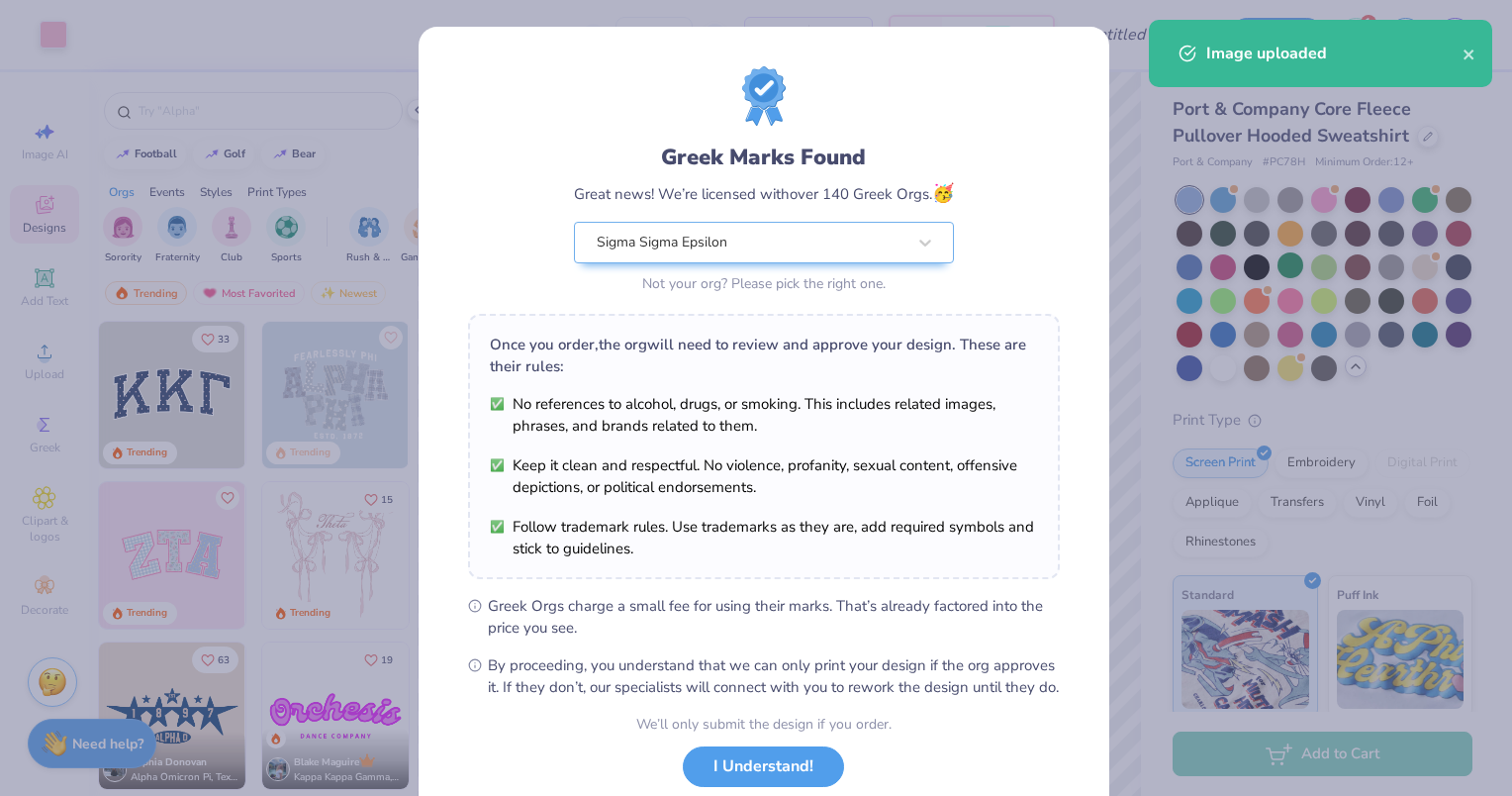 type on "6.79" 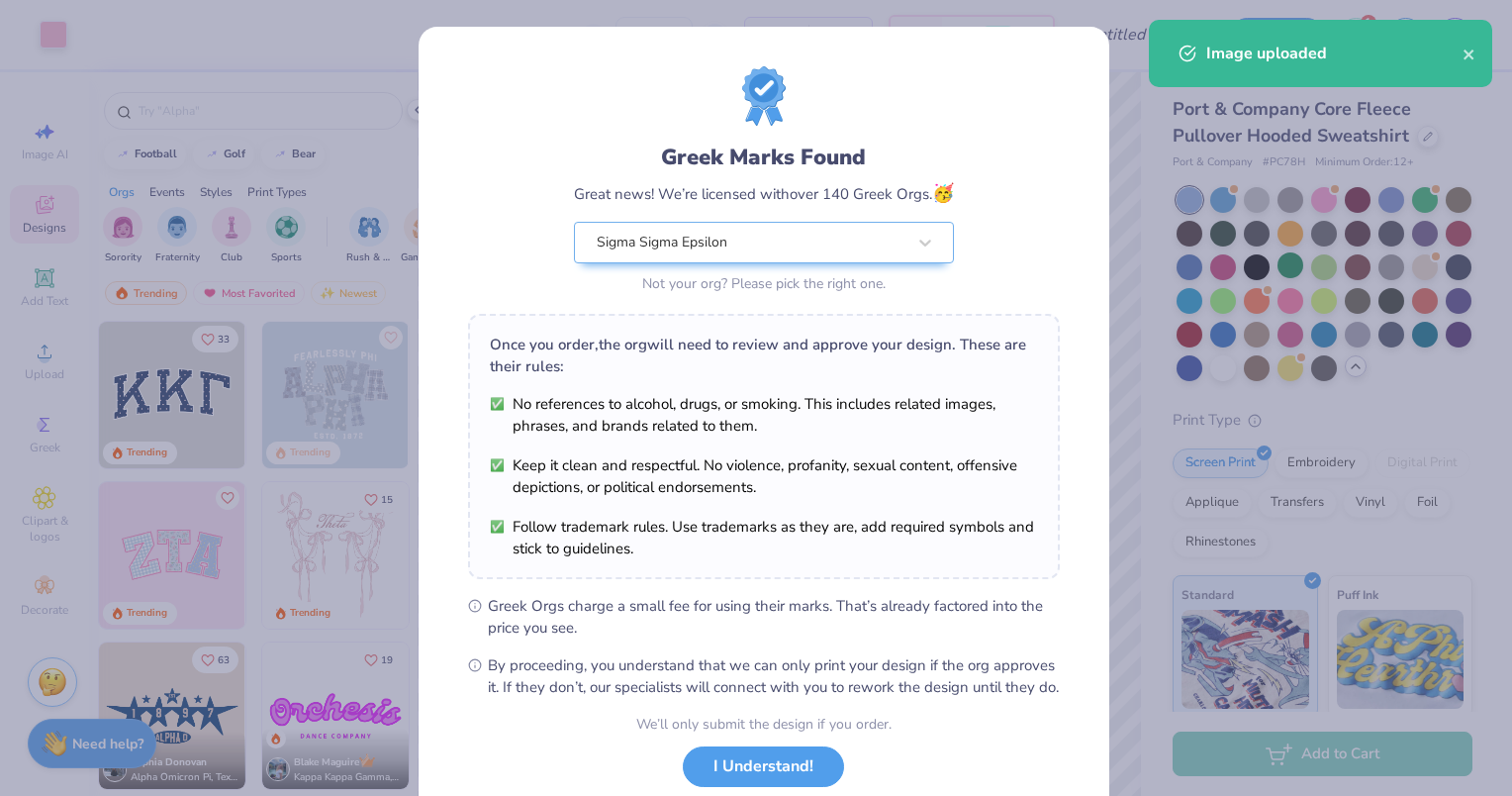 type on "2.94" 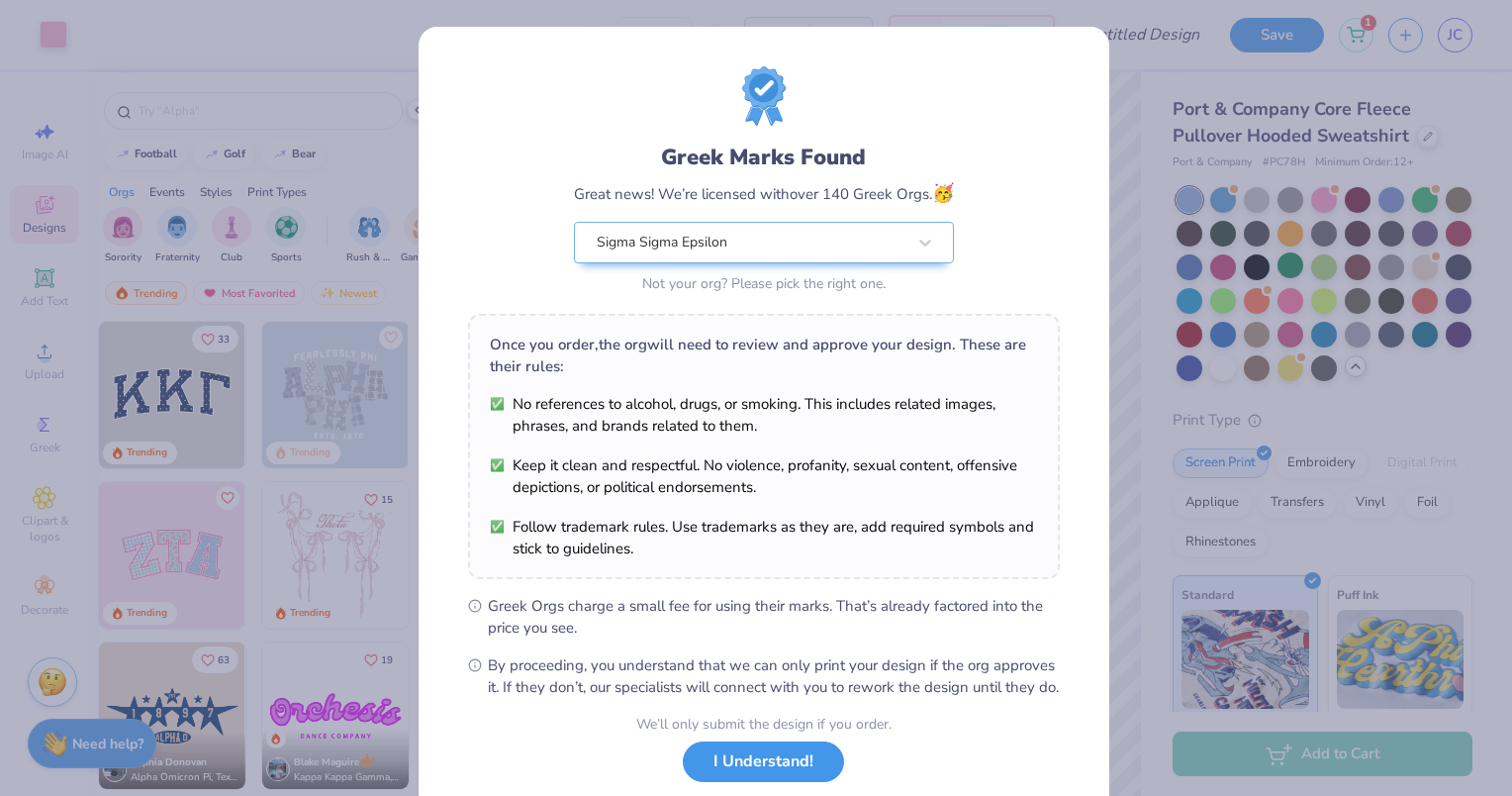 click on "I Understand!" at bounding box center [763, 761] 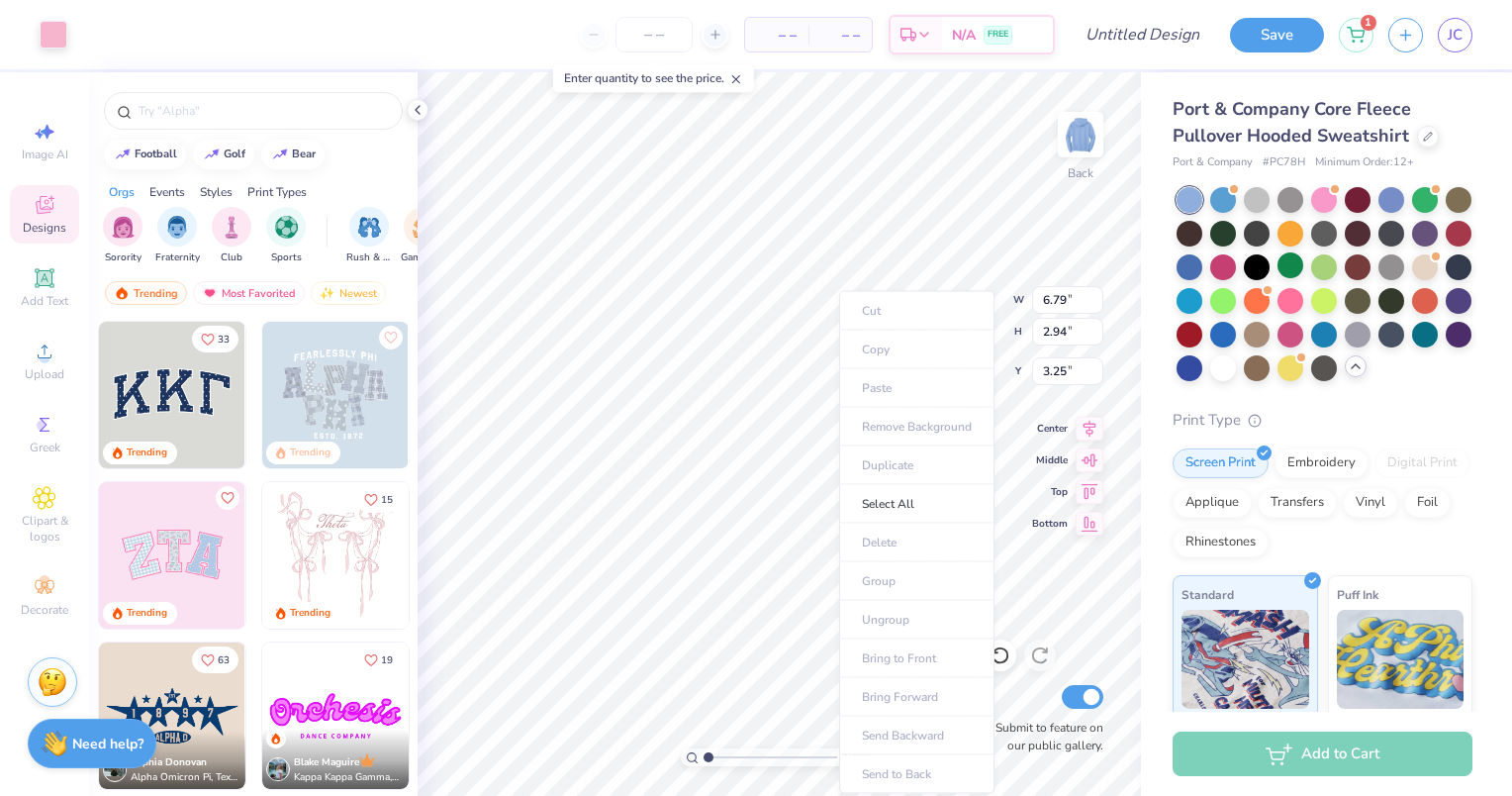 type on "3.00" 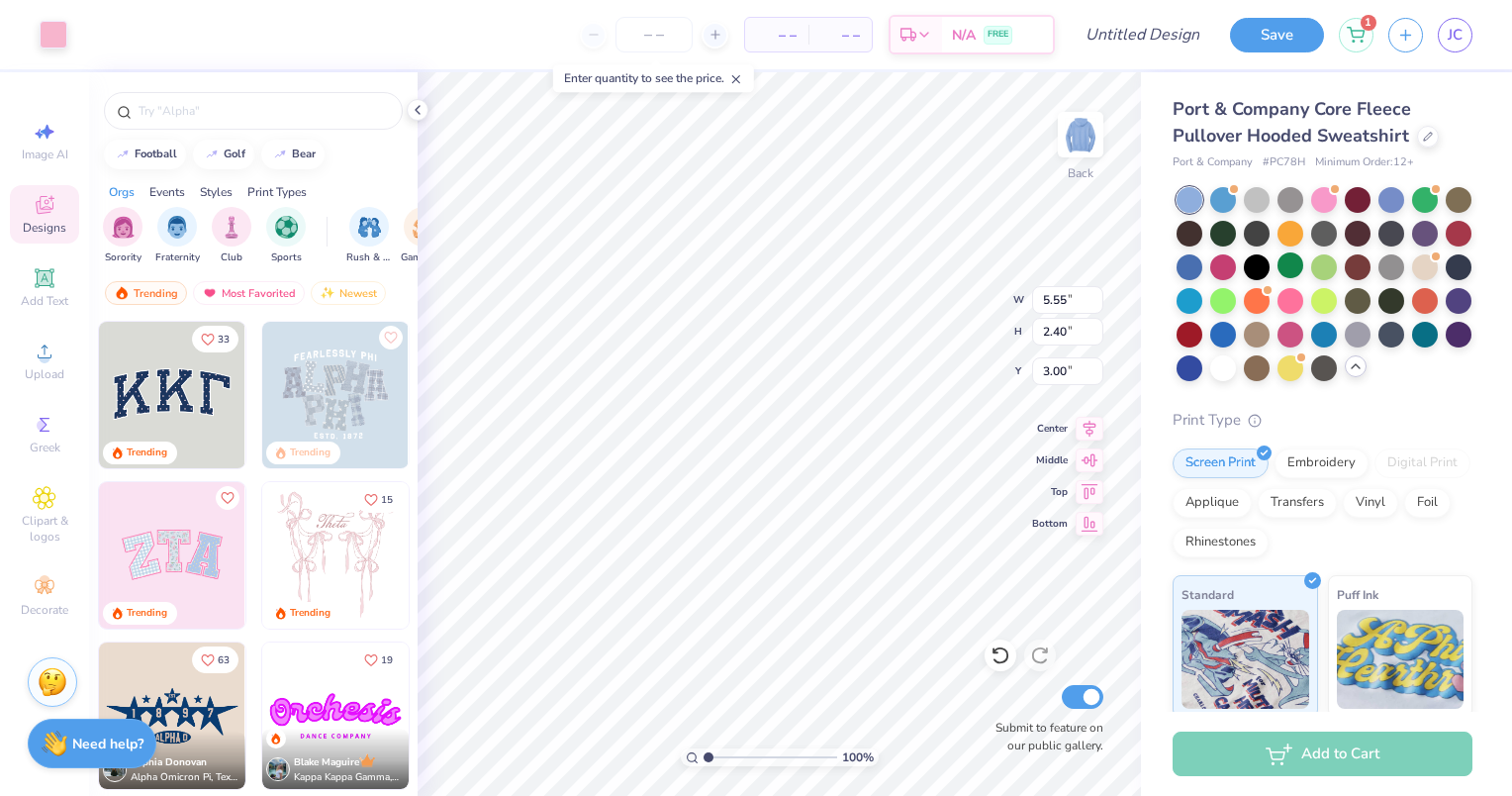 type on "5.55" 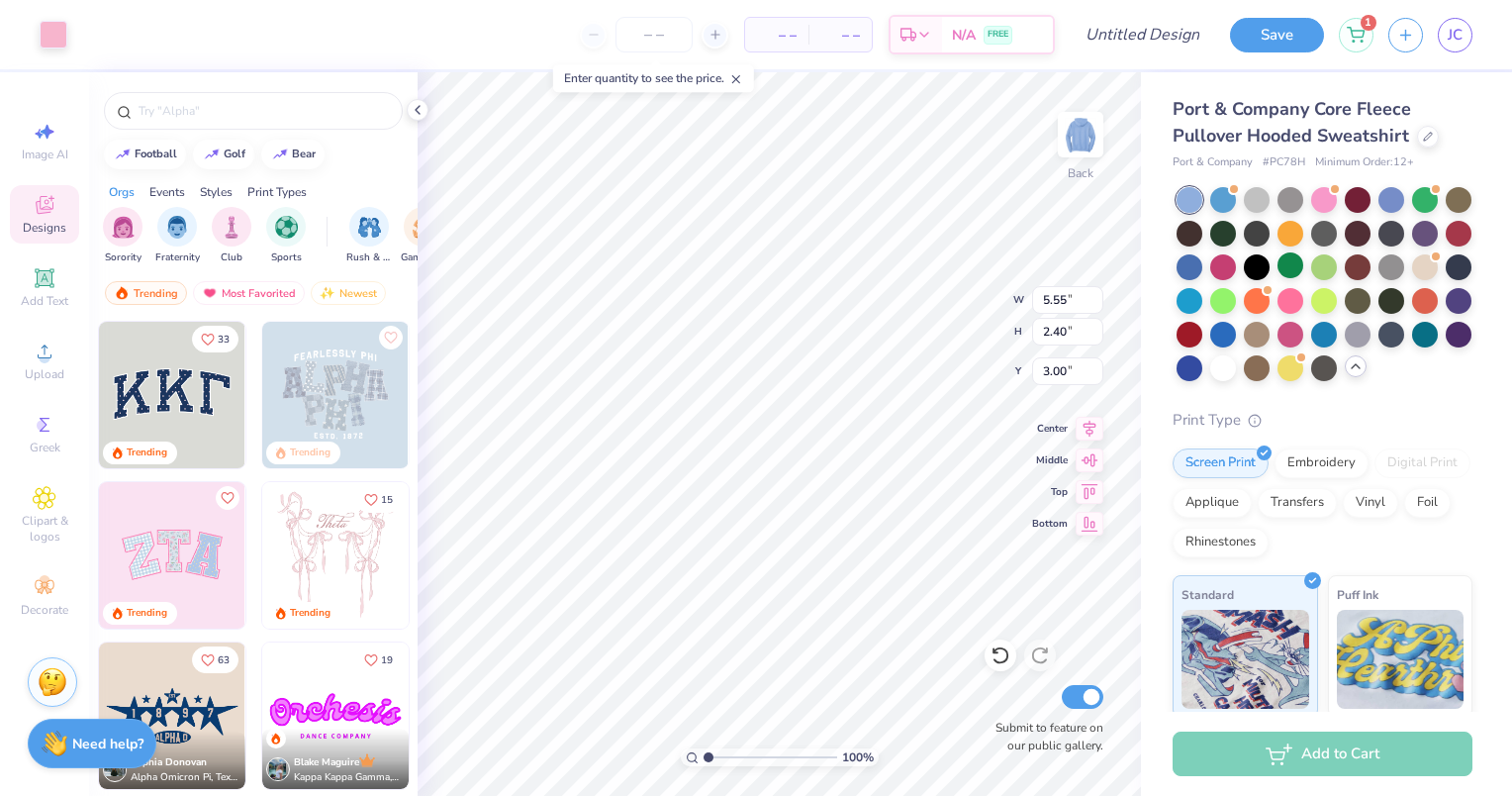 type on "2.40" 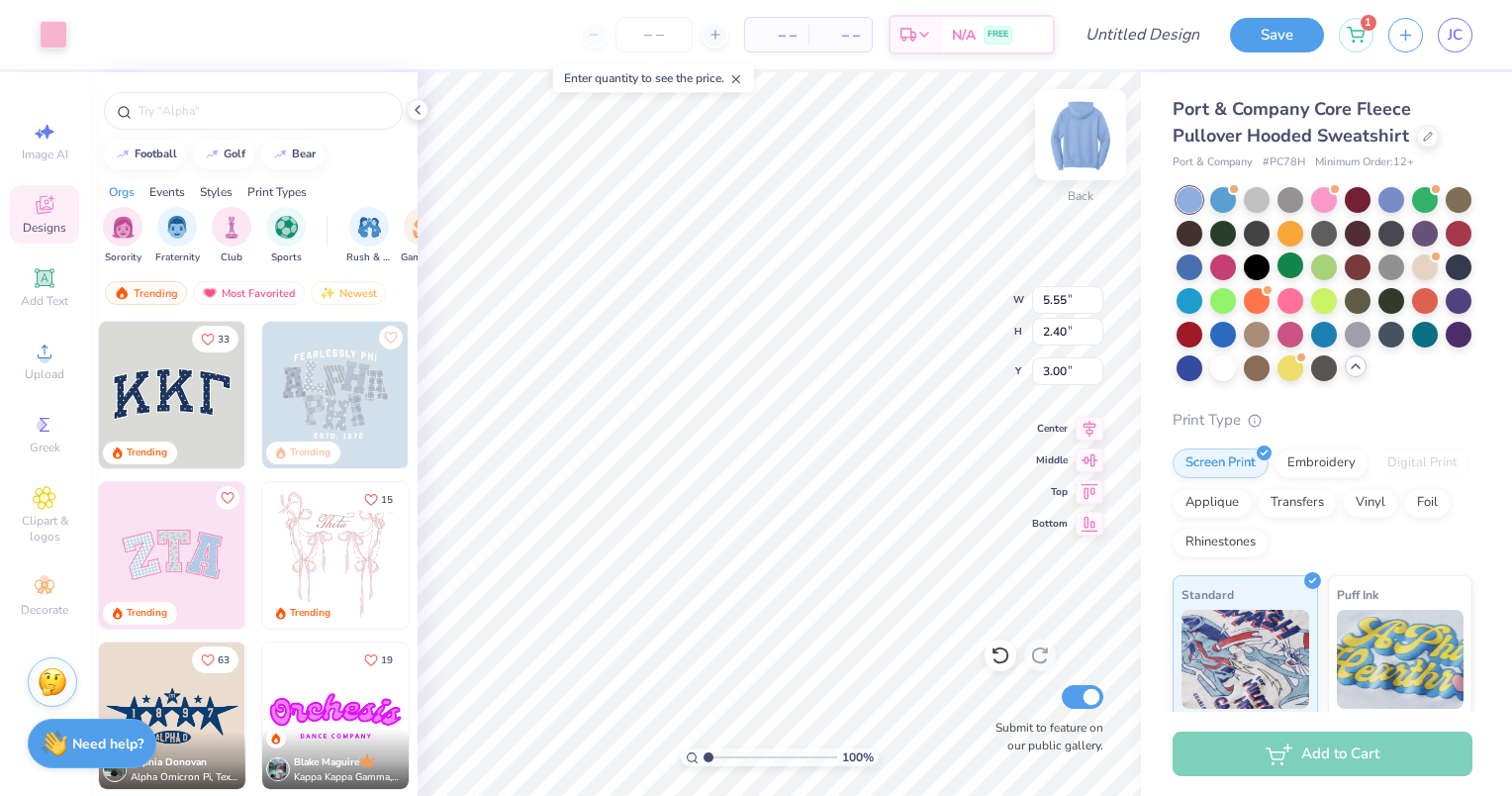 click at bounding box center [1081, 135] 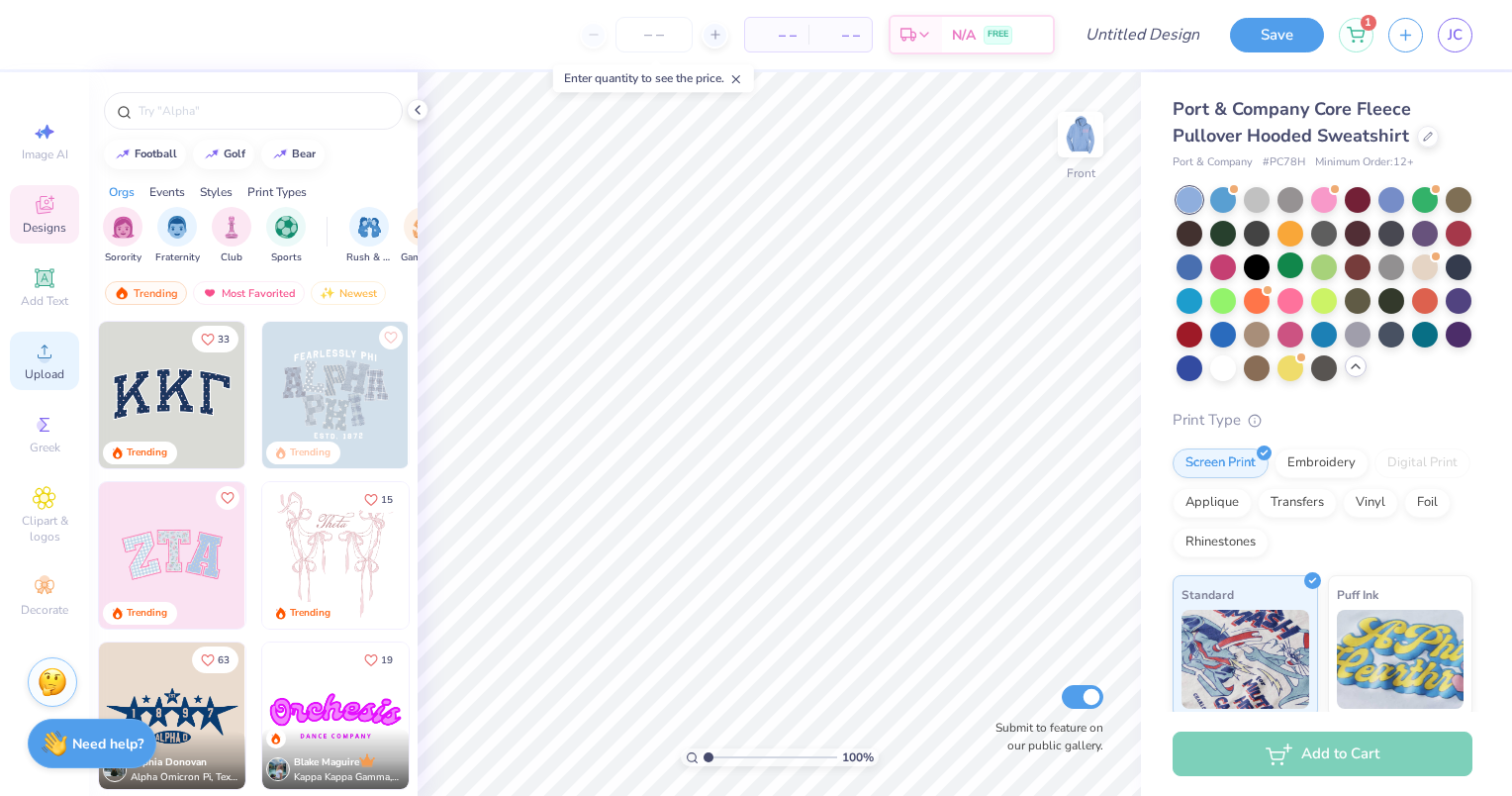 click on "Upload" at bounding box center (45, 360) 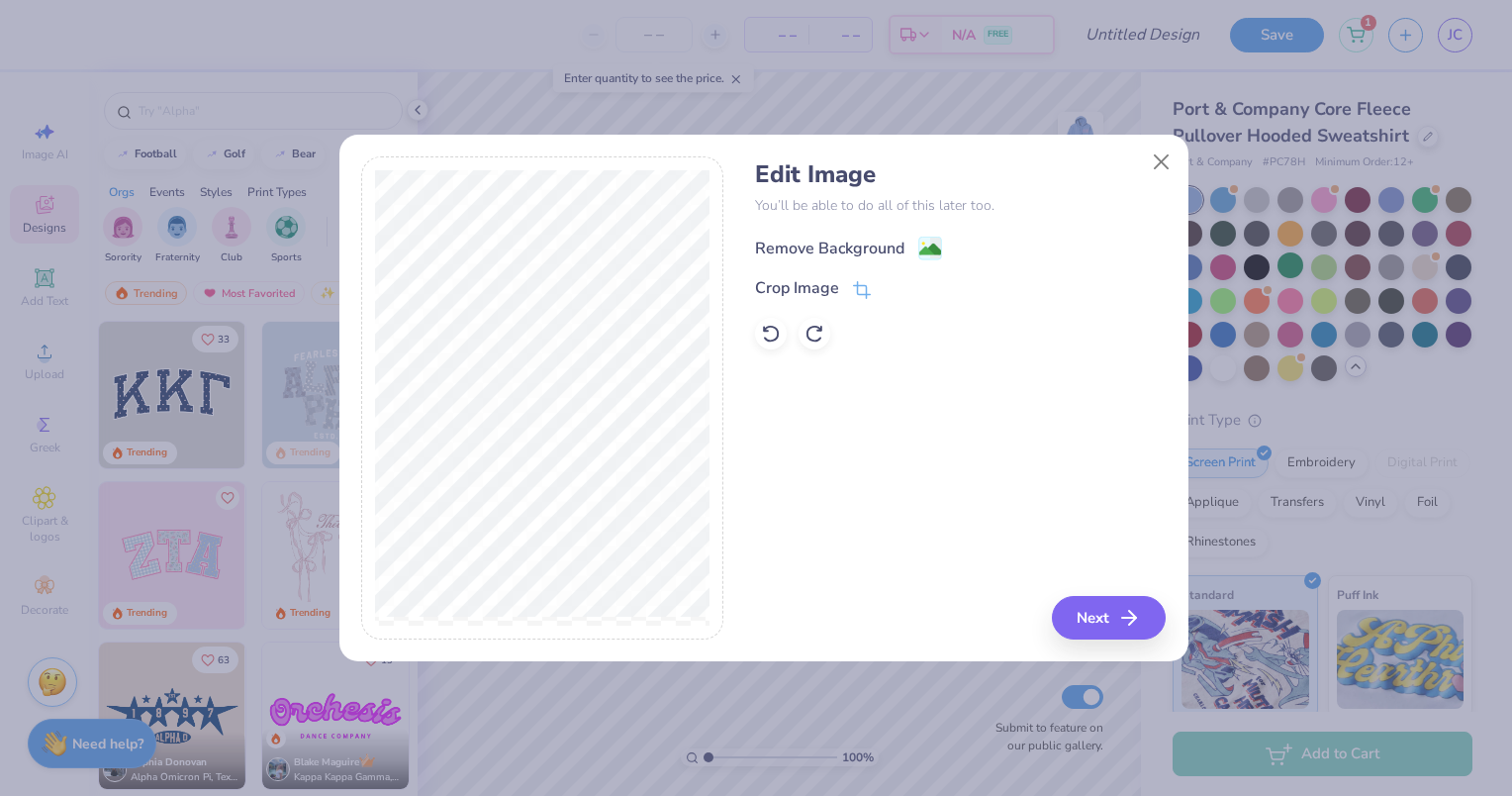 click on "Remove Background" at bounding box center [829, 249] 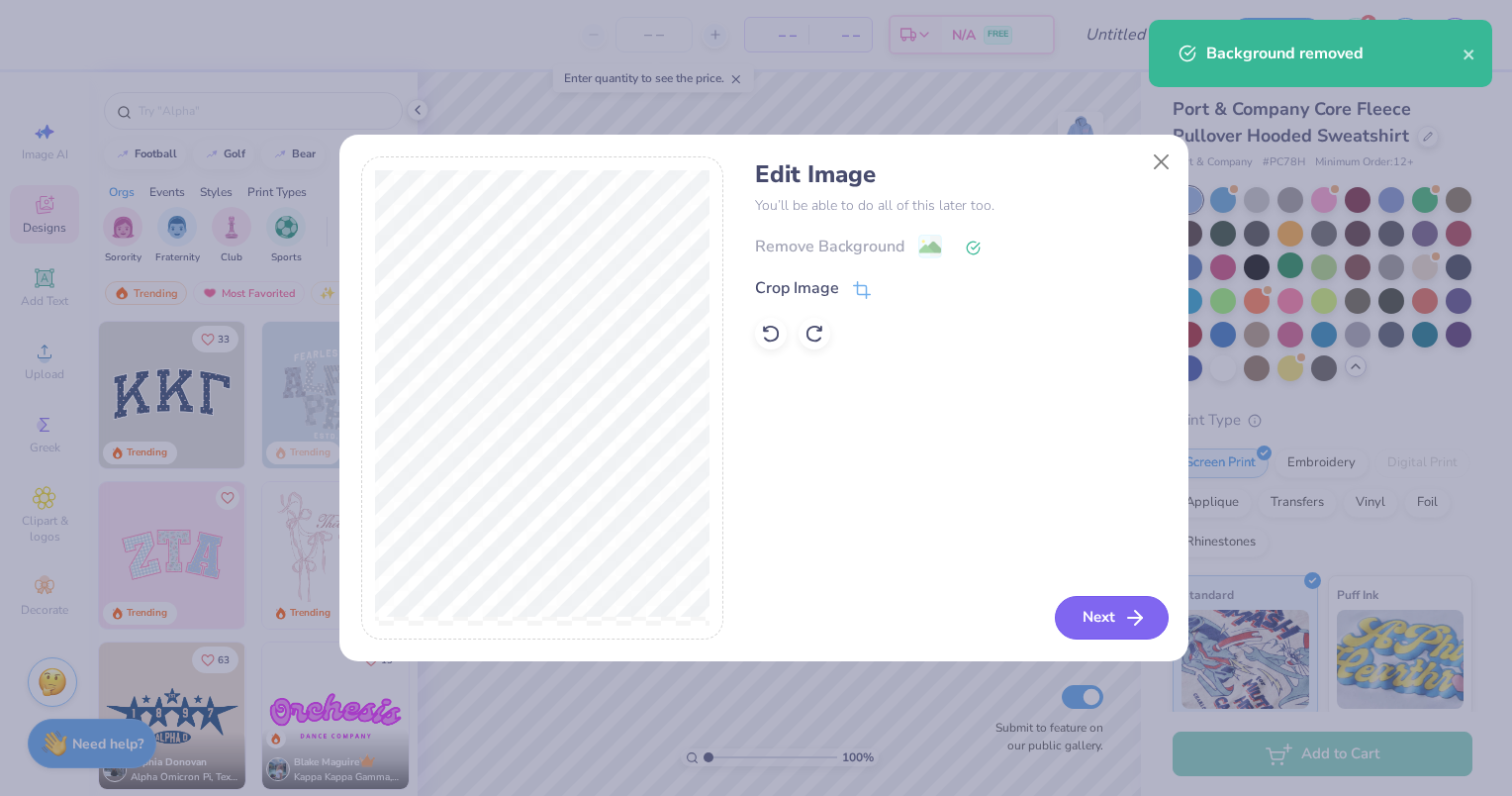 drag, startPoint x: 1100, startPoint y: 614, endPoint x: 1077, endPoint y: 613, distance: 23.021729 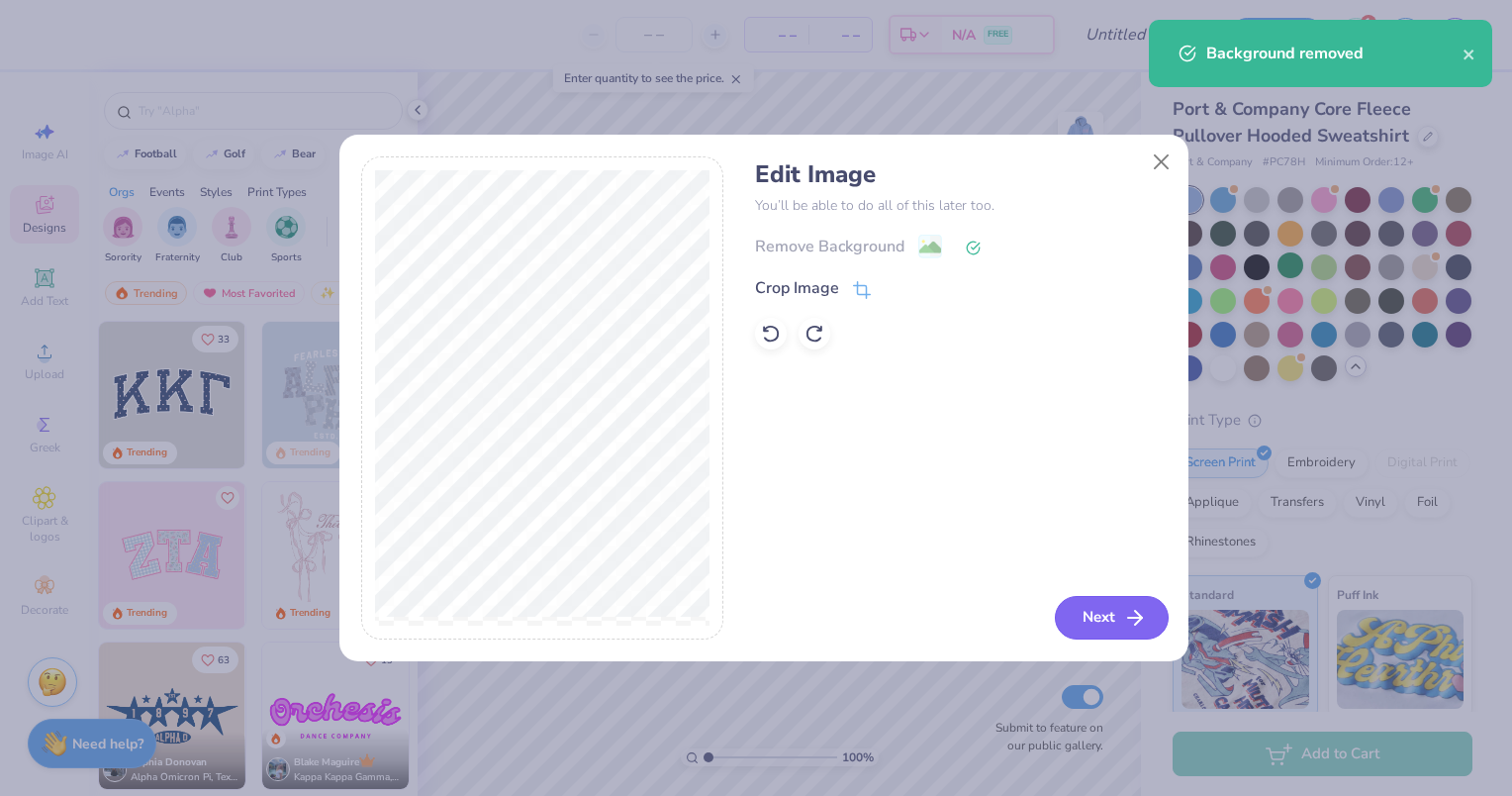 click on "Next" at bounding box center (1111, 618) 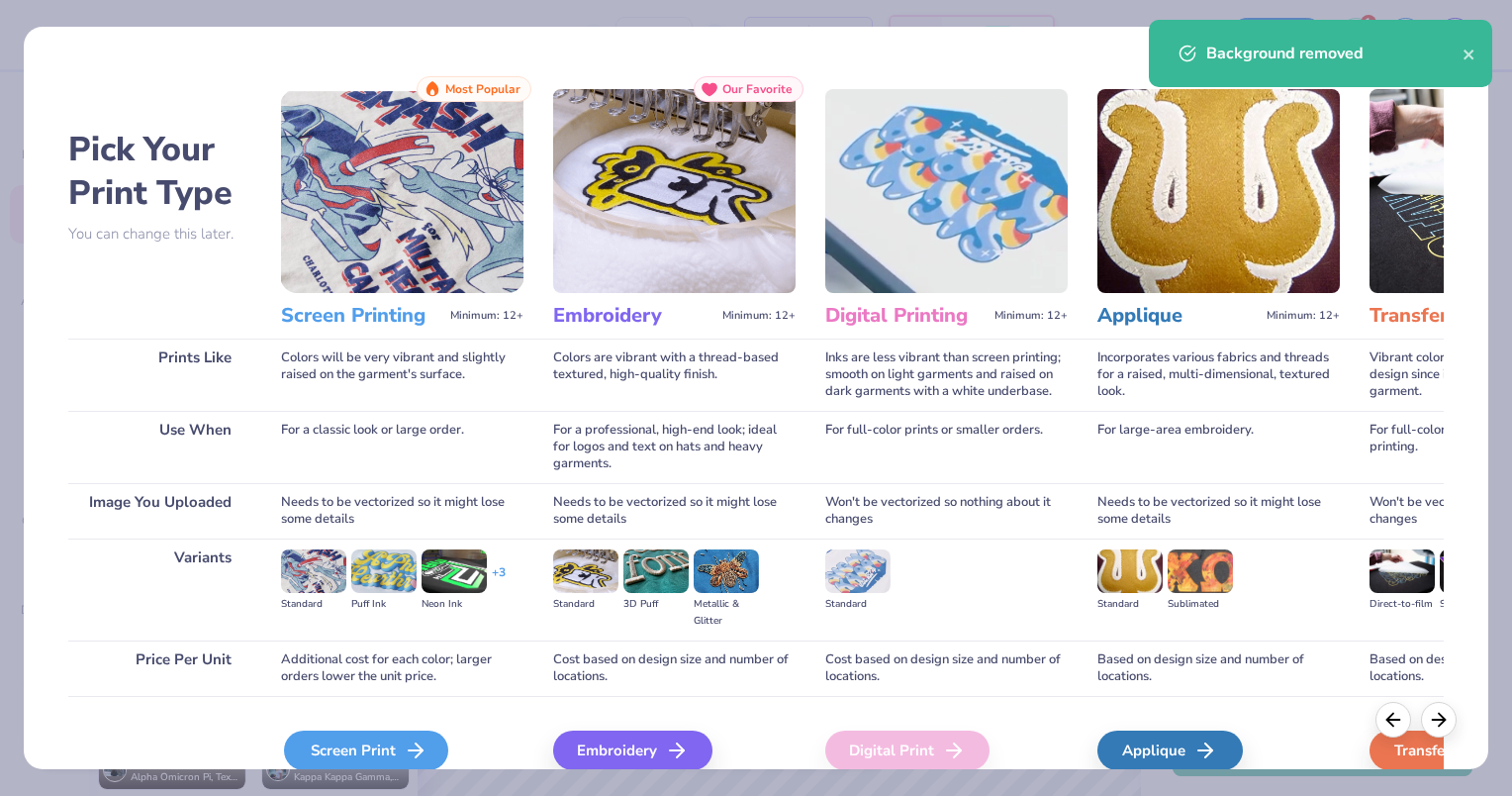 click on "Screen Print" at bounding box center [366, 750] 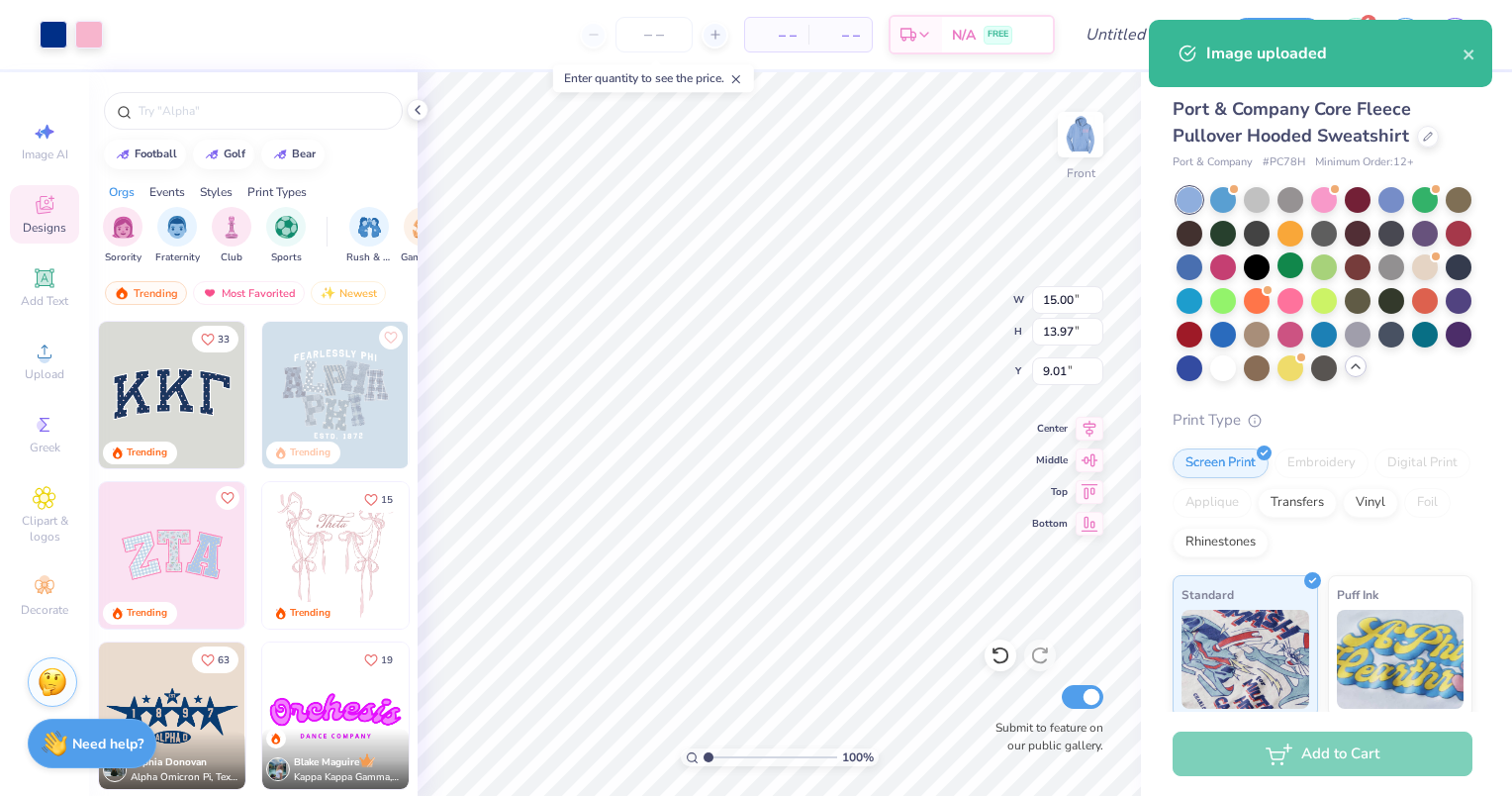 type on "9.38" 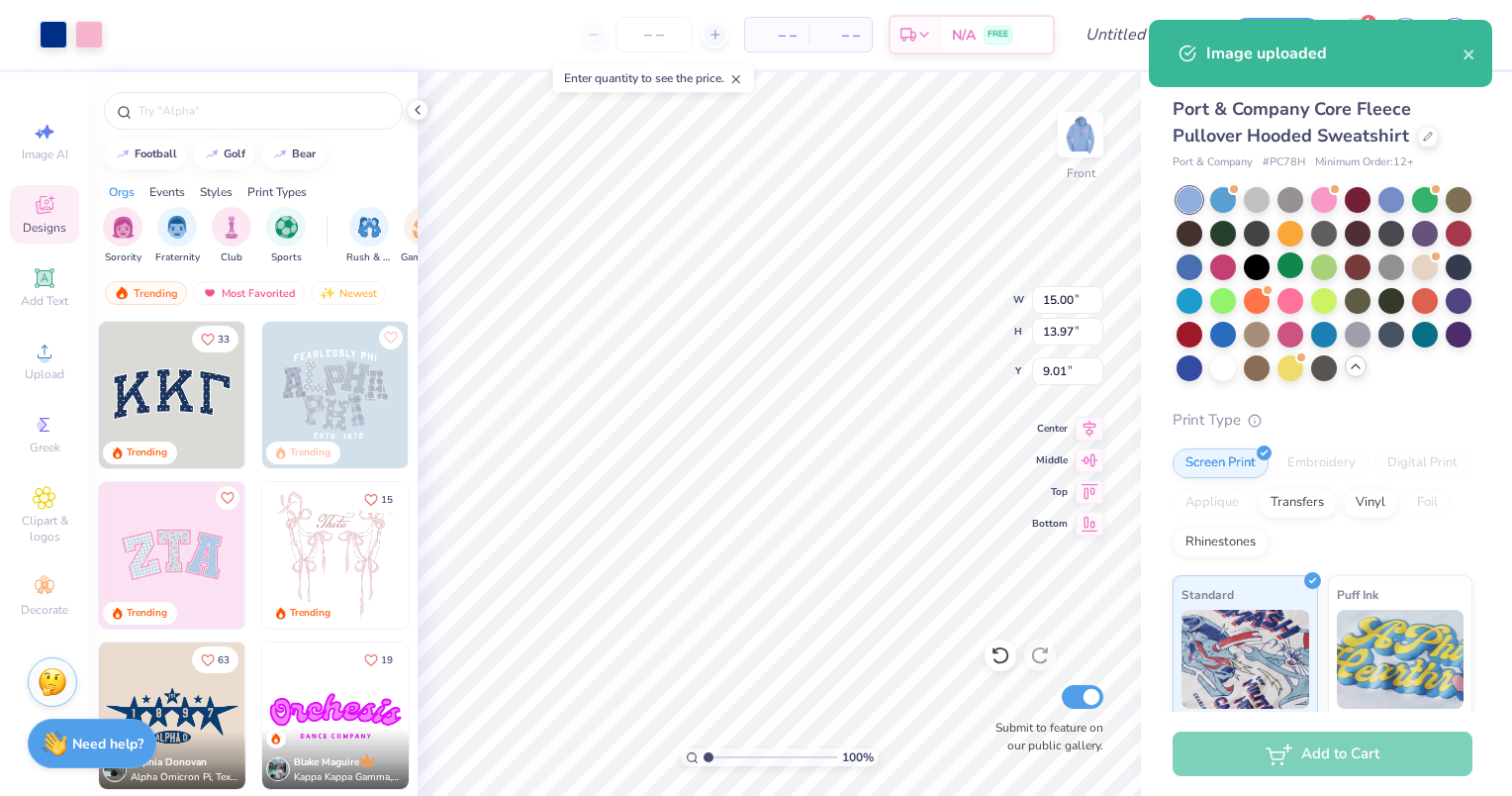 type on "8.74" 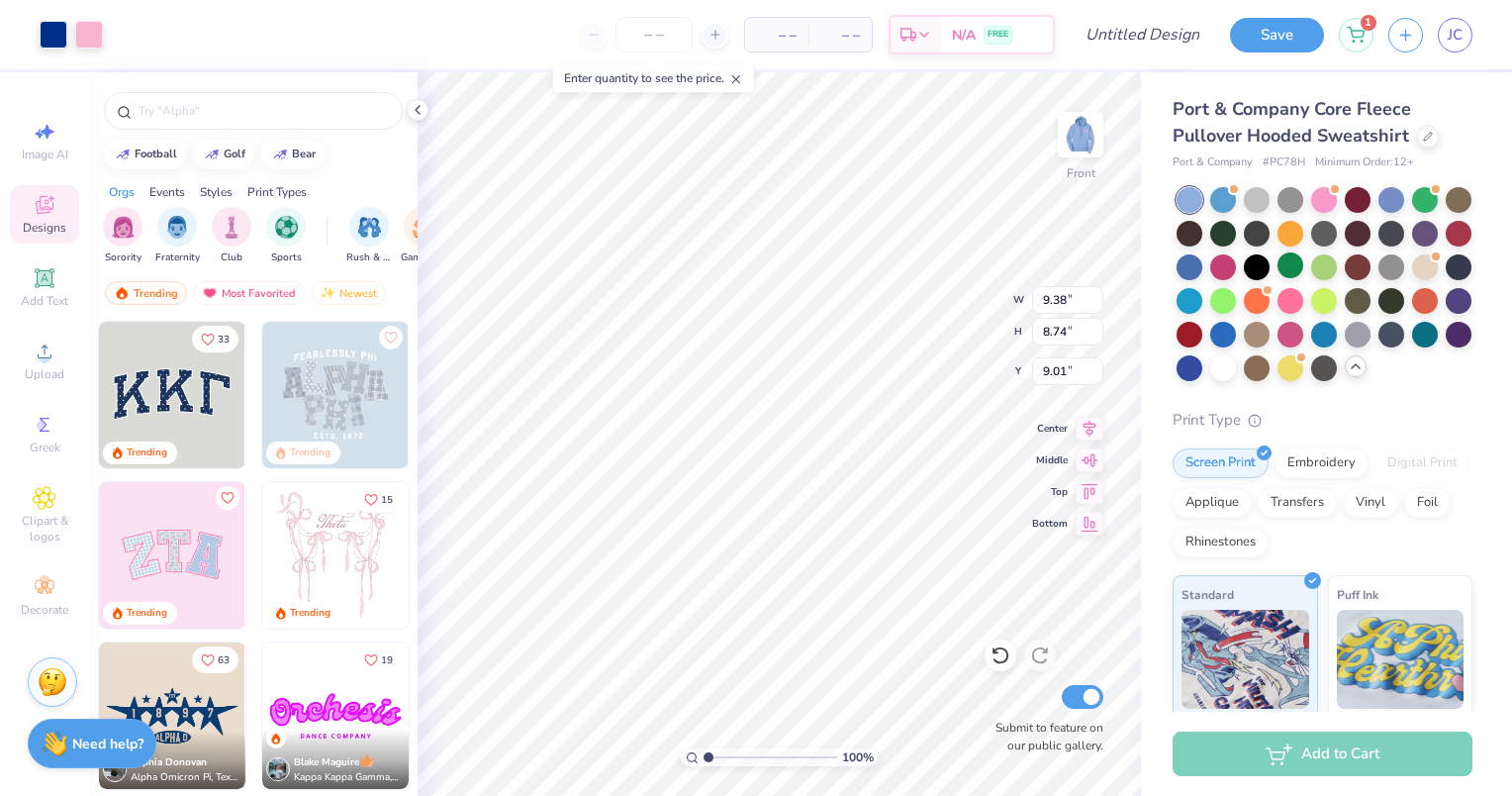 type on "6.49" 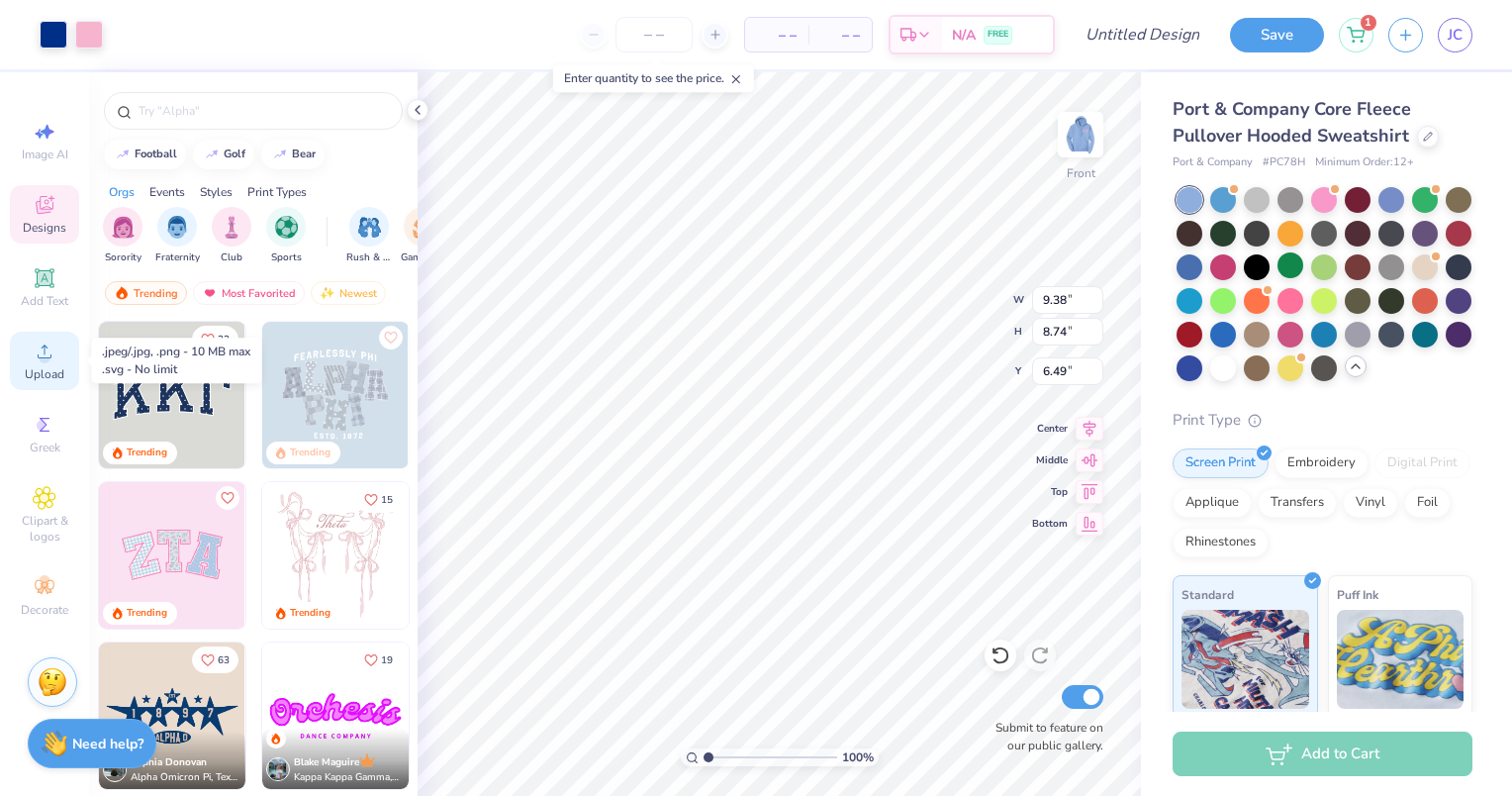 click on "Upload" at bounding box center (45, 374) 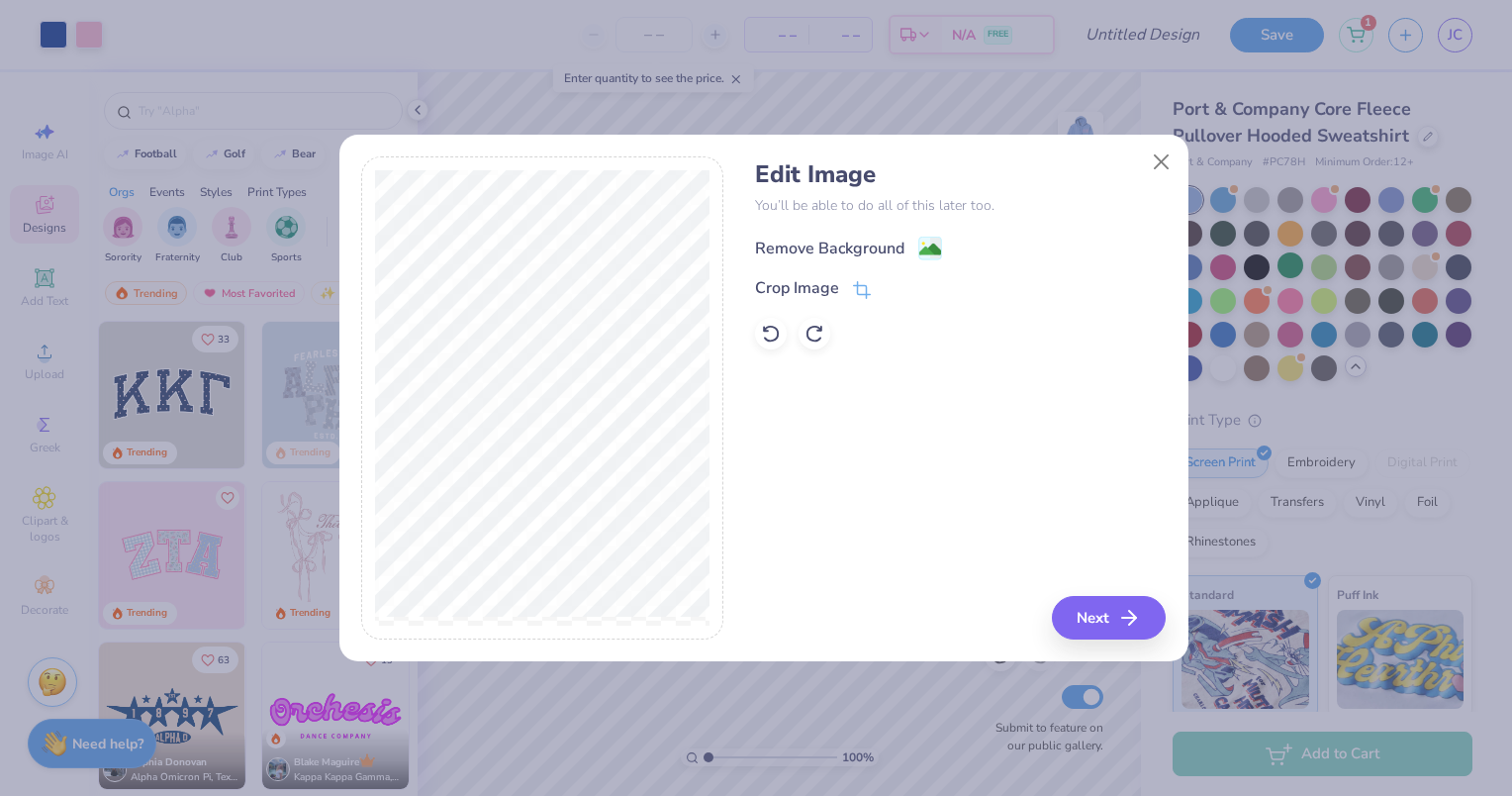 click on "Remove Background" at bounding box center (829, 249) 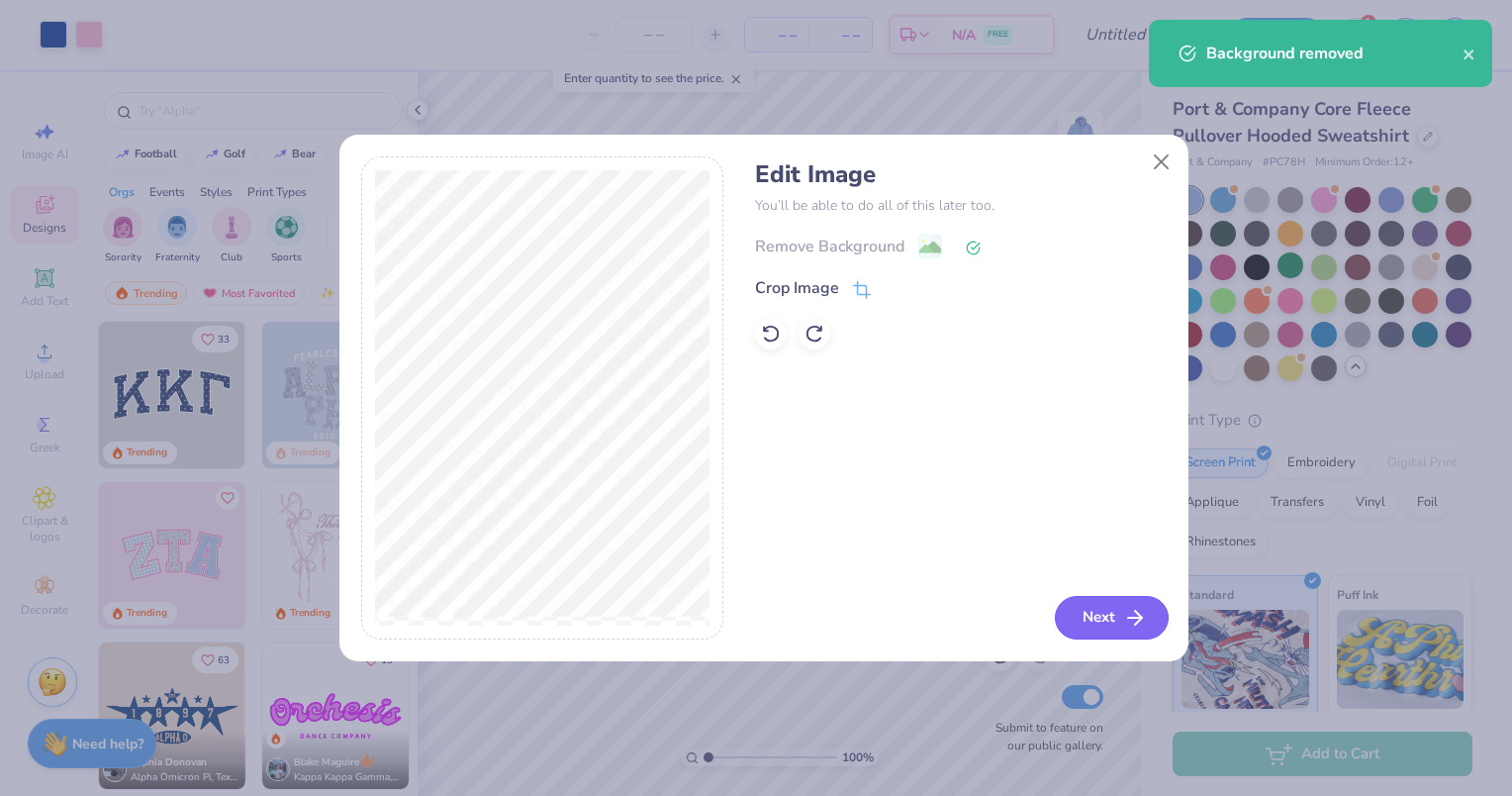 click on "Next" at bounding box center (1111, 618) 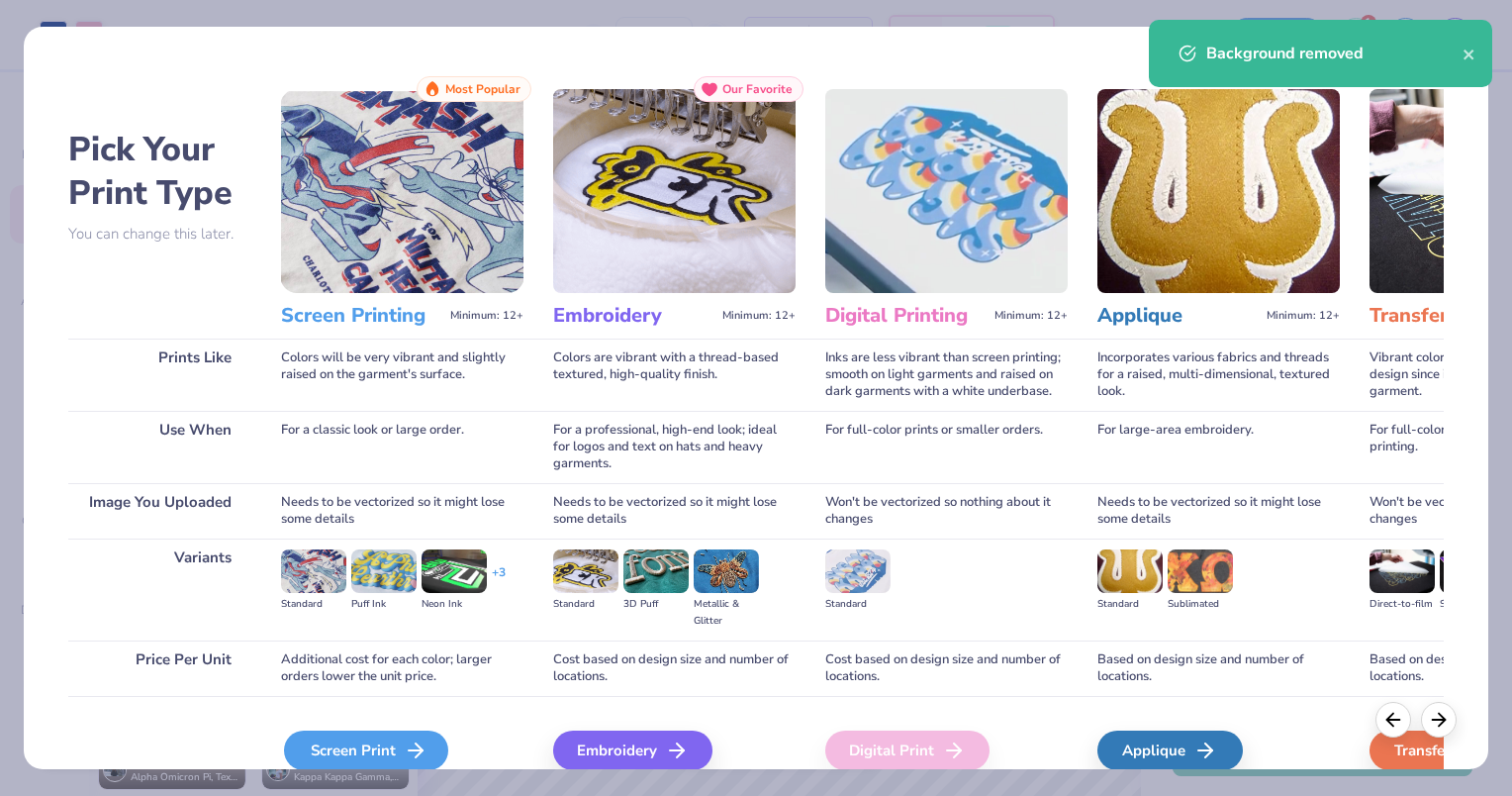 click on "Screen Print" at bounding box center (366, 750) 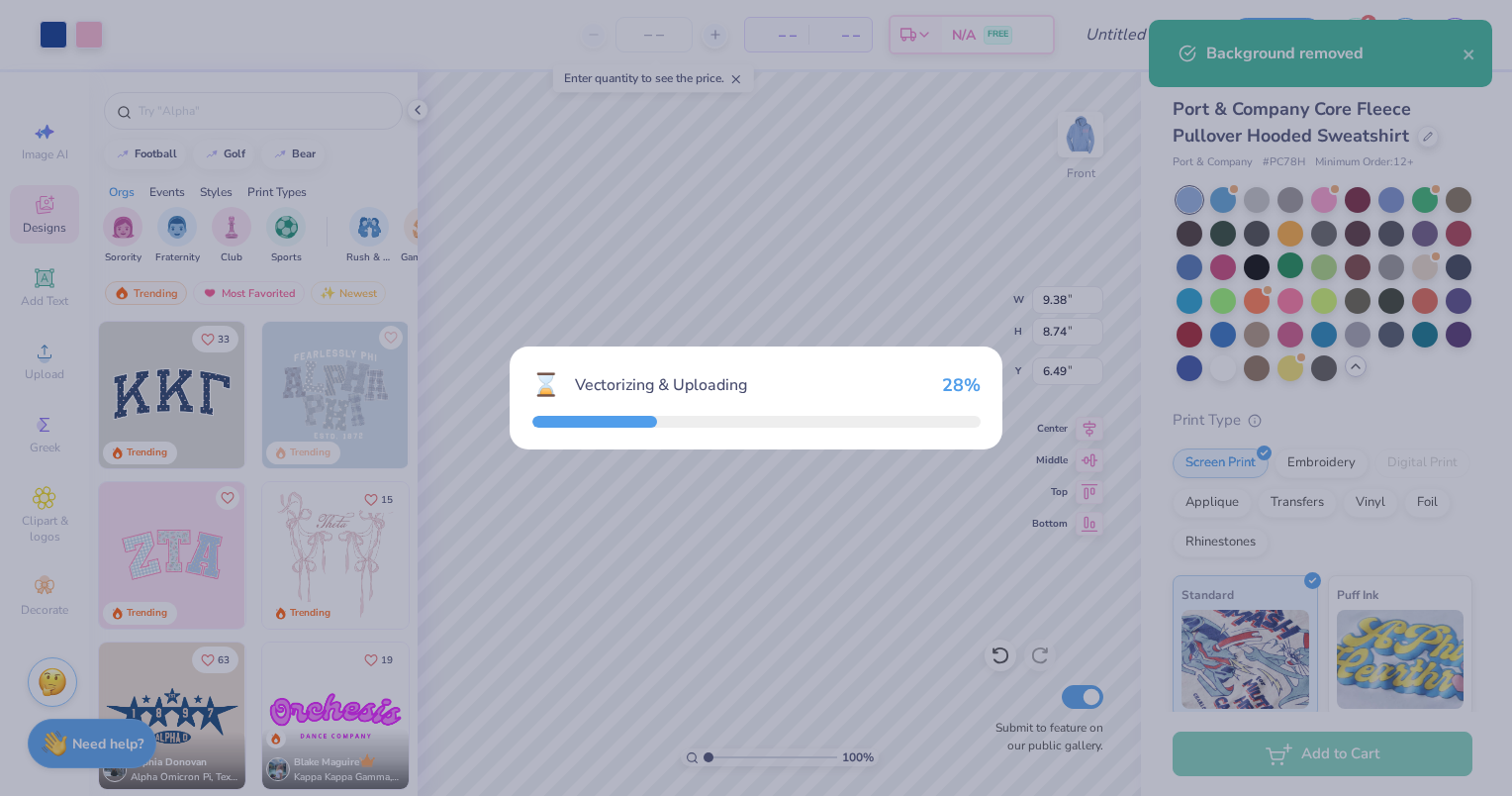 type on "15.00" 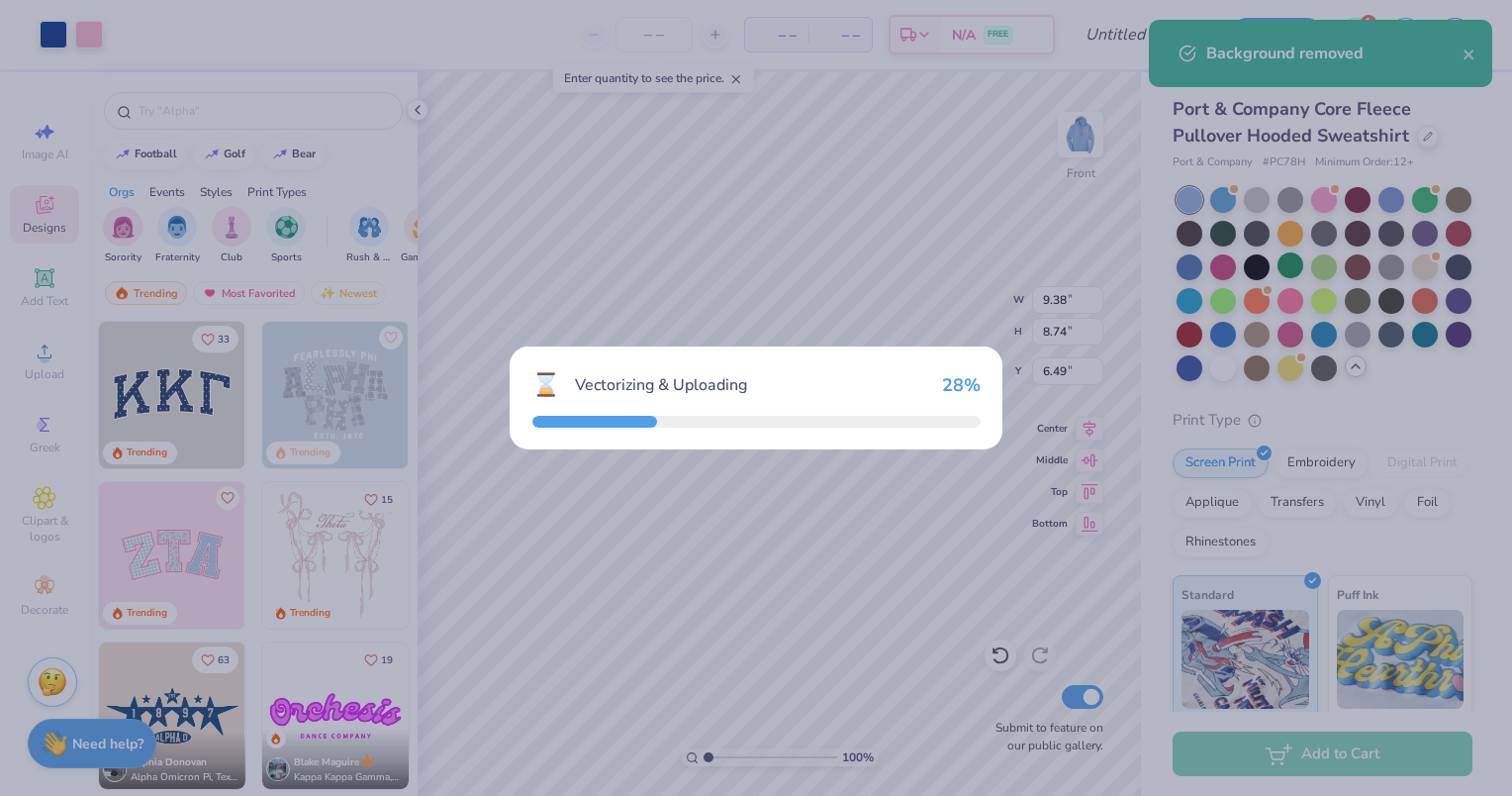 type on "3.74" 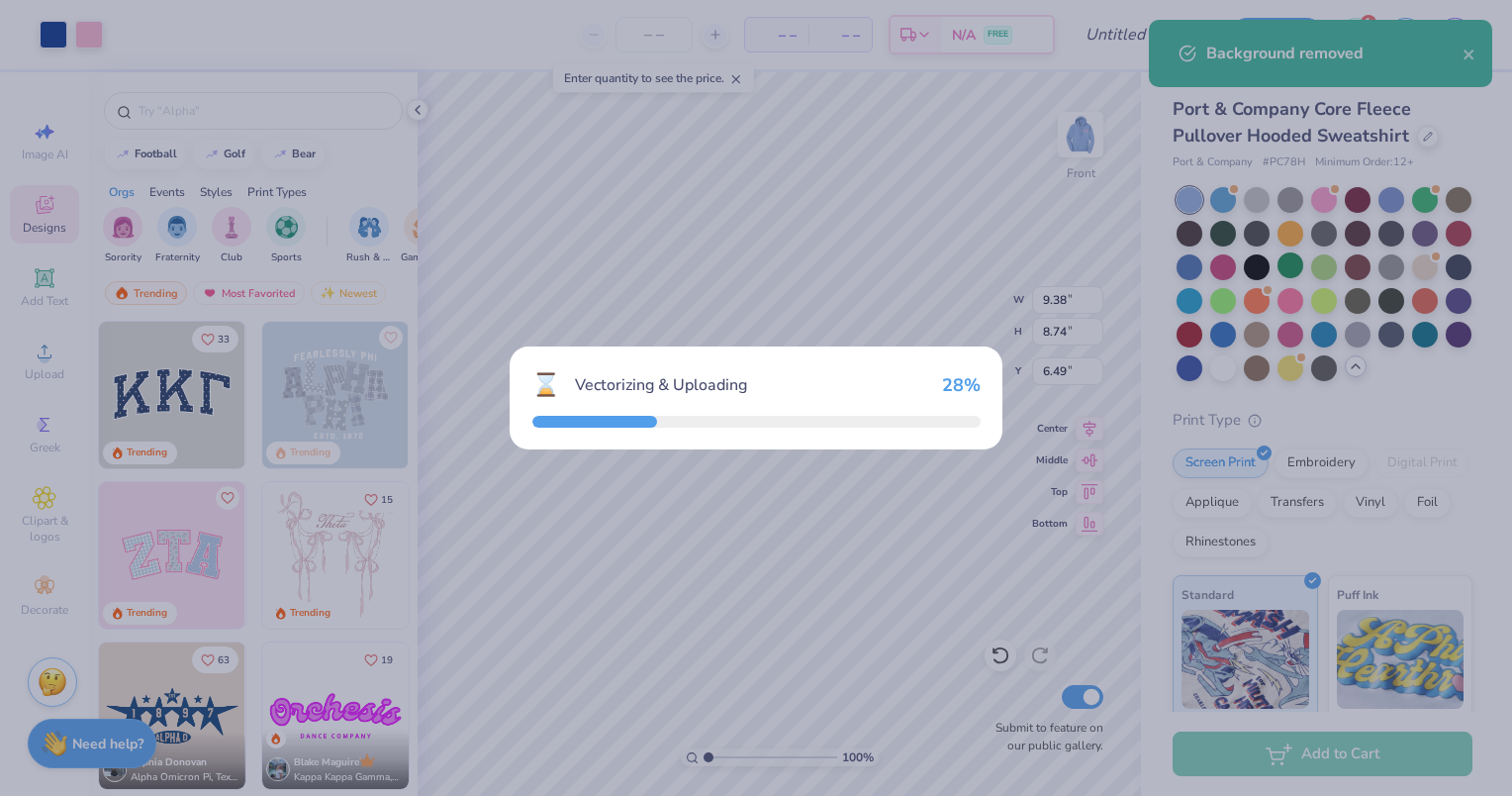 type on "14.13" 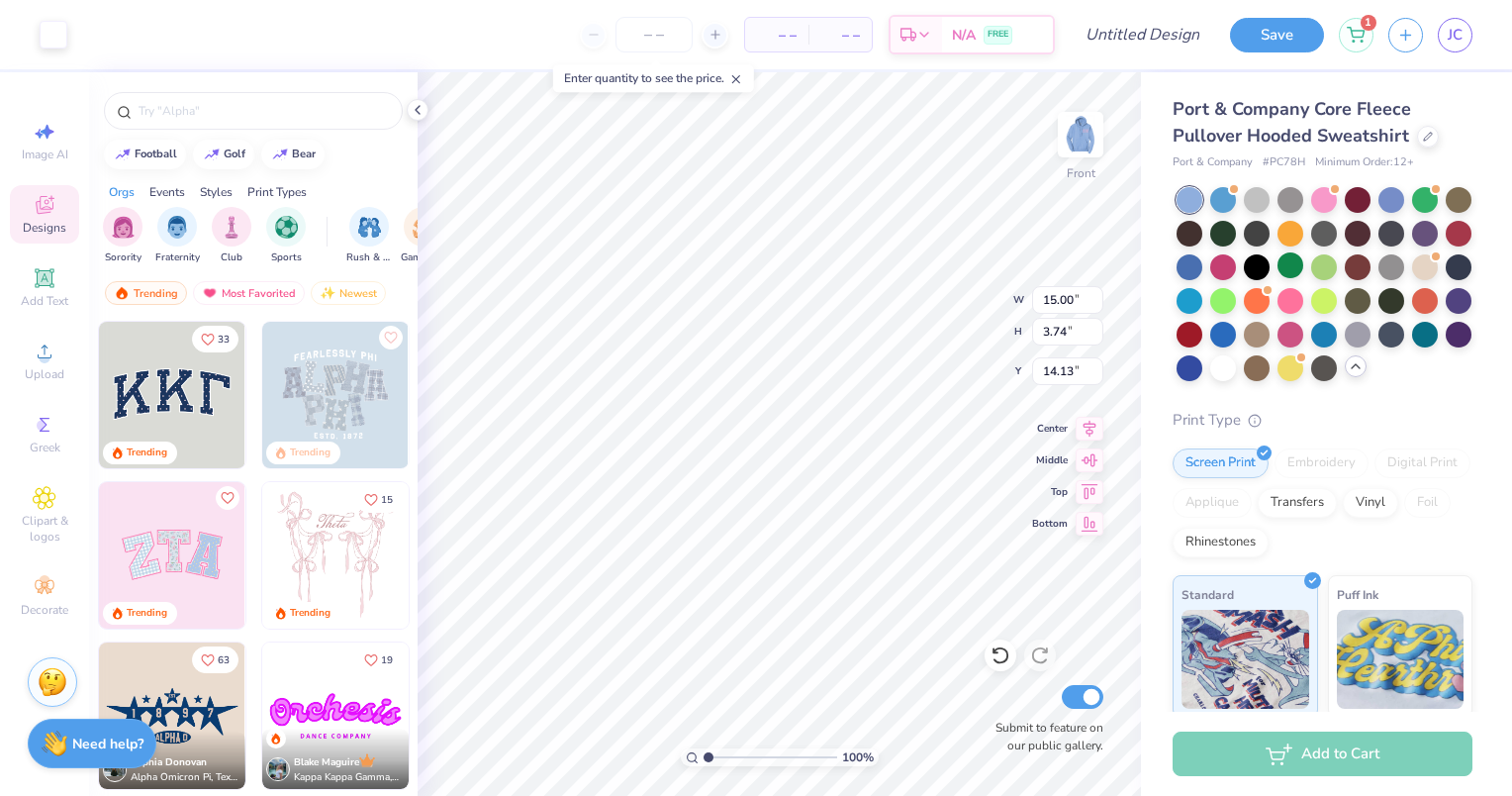 type on "12.62" 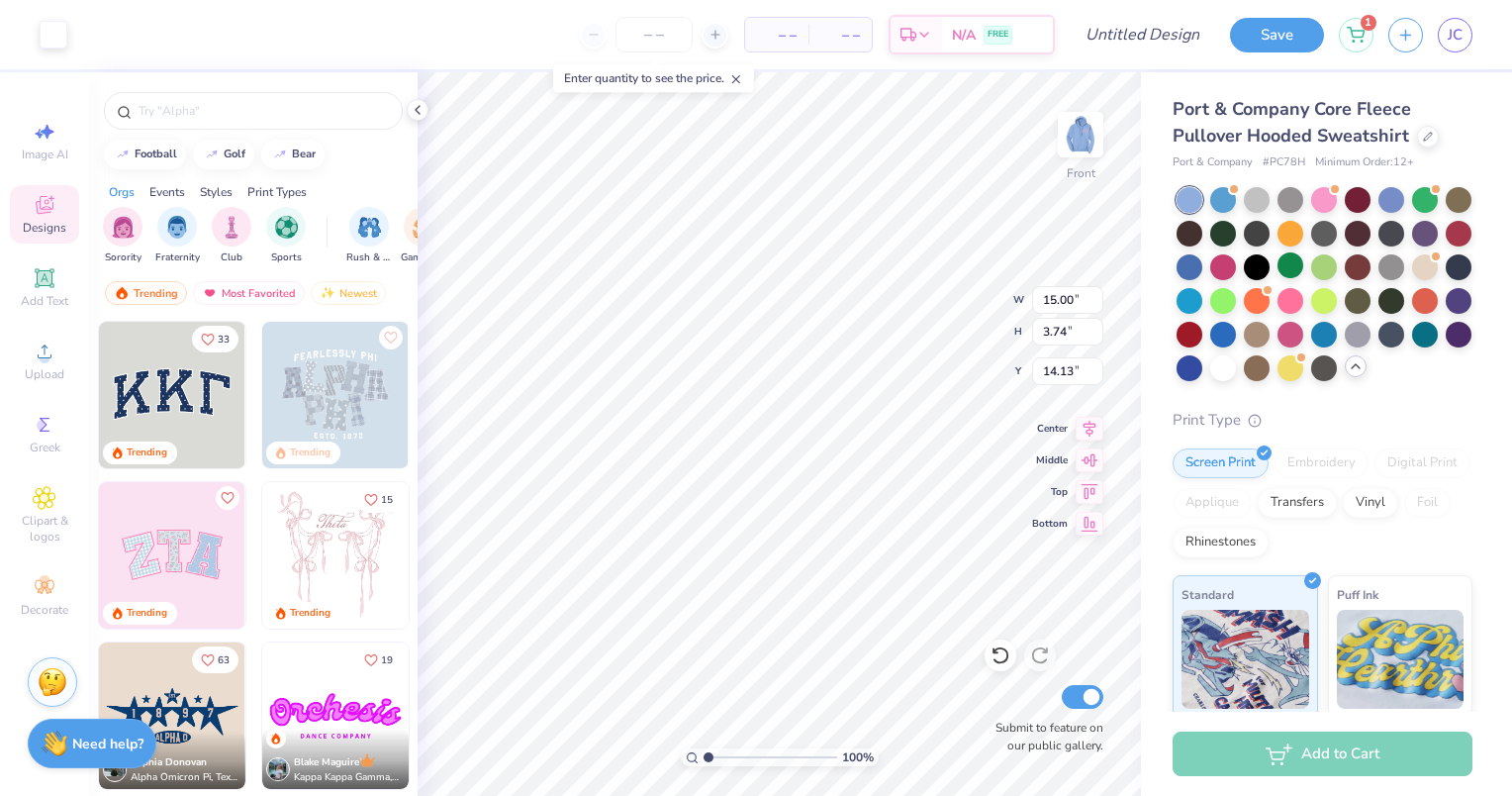 type on "3.15" 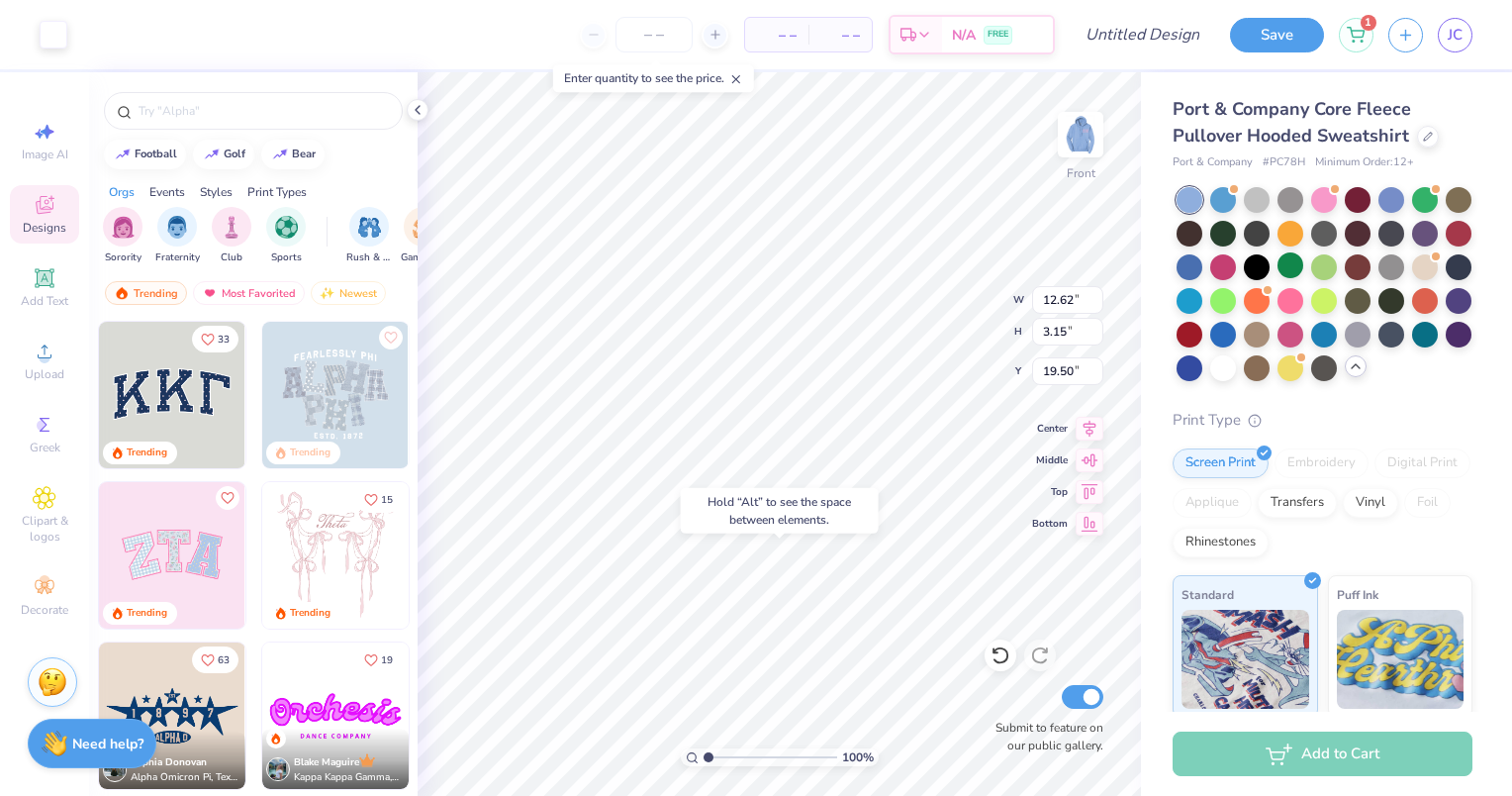 type on "19.50" 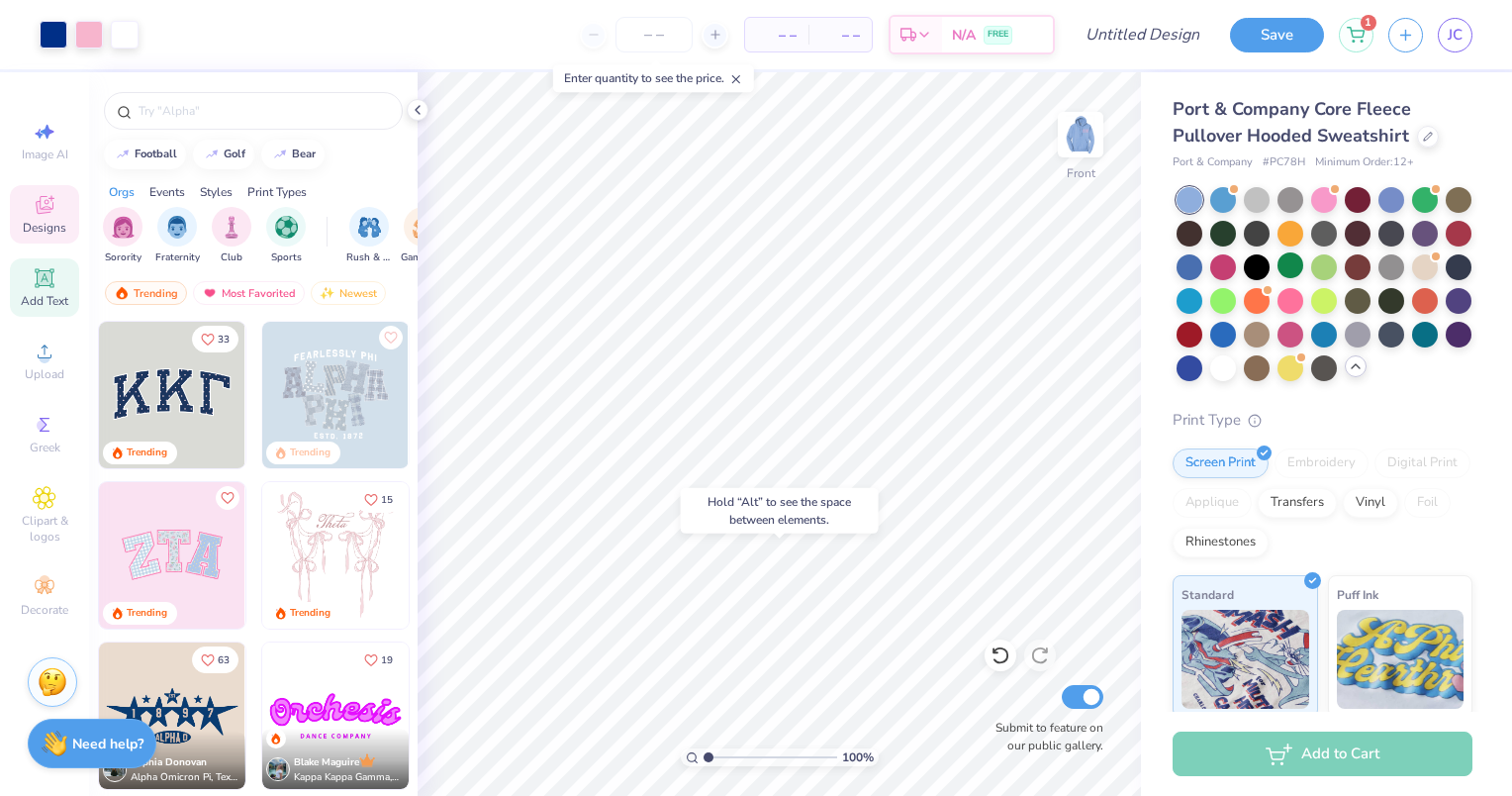 click 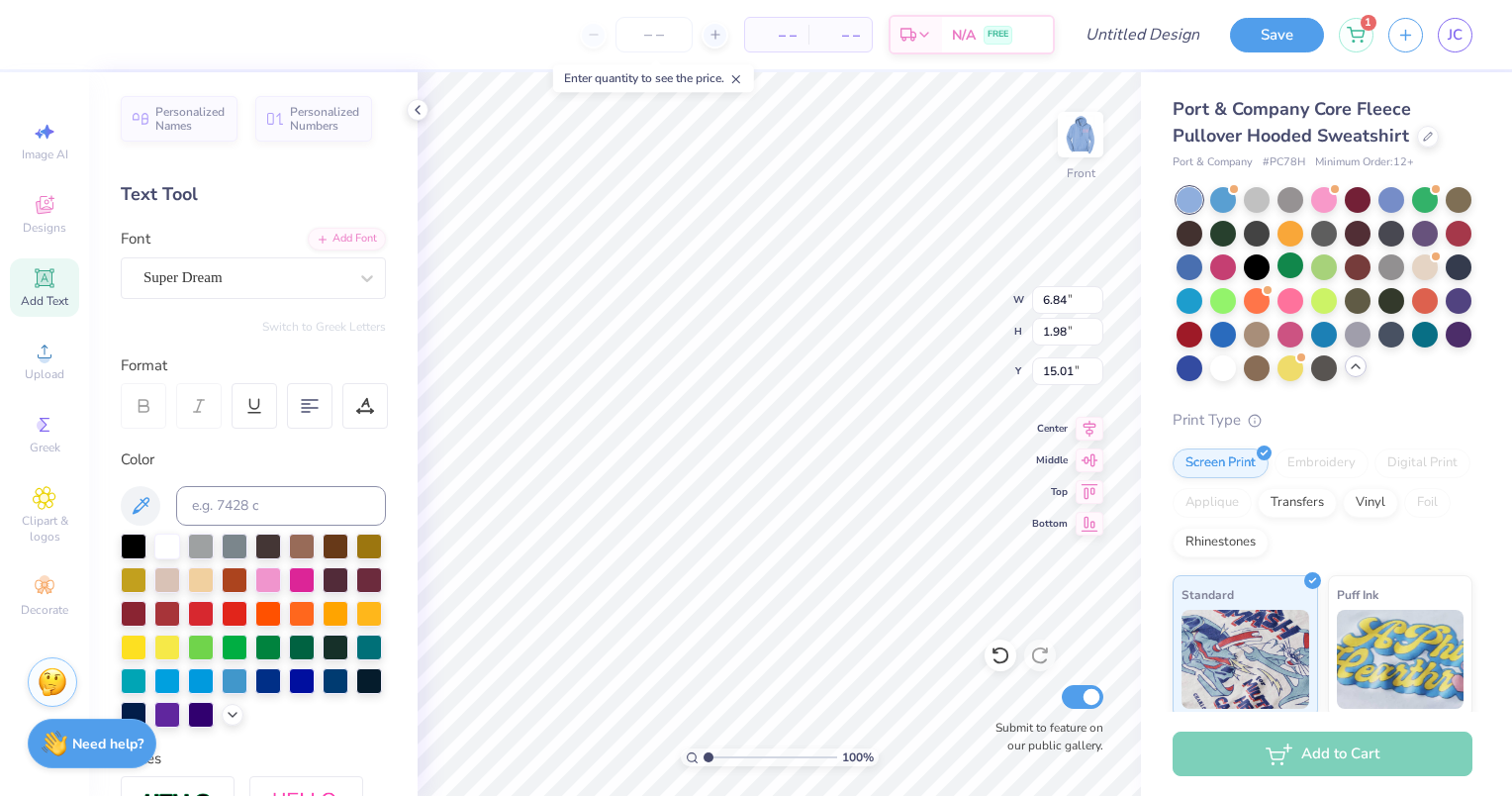 scroll, scrollTop: 16, scrollLeft: 2, axis: both 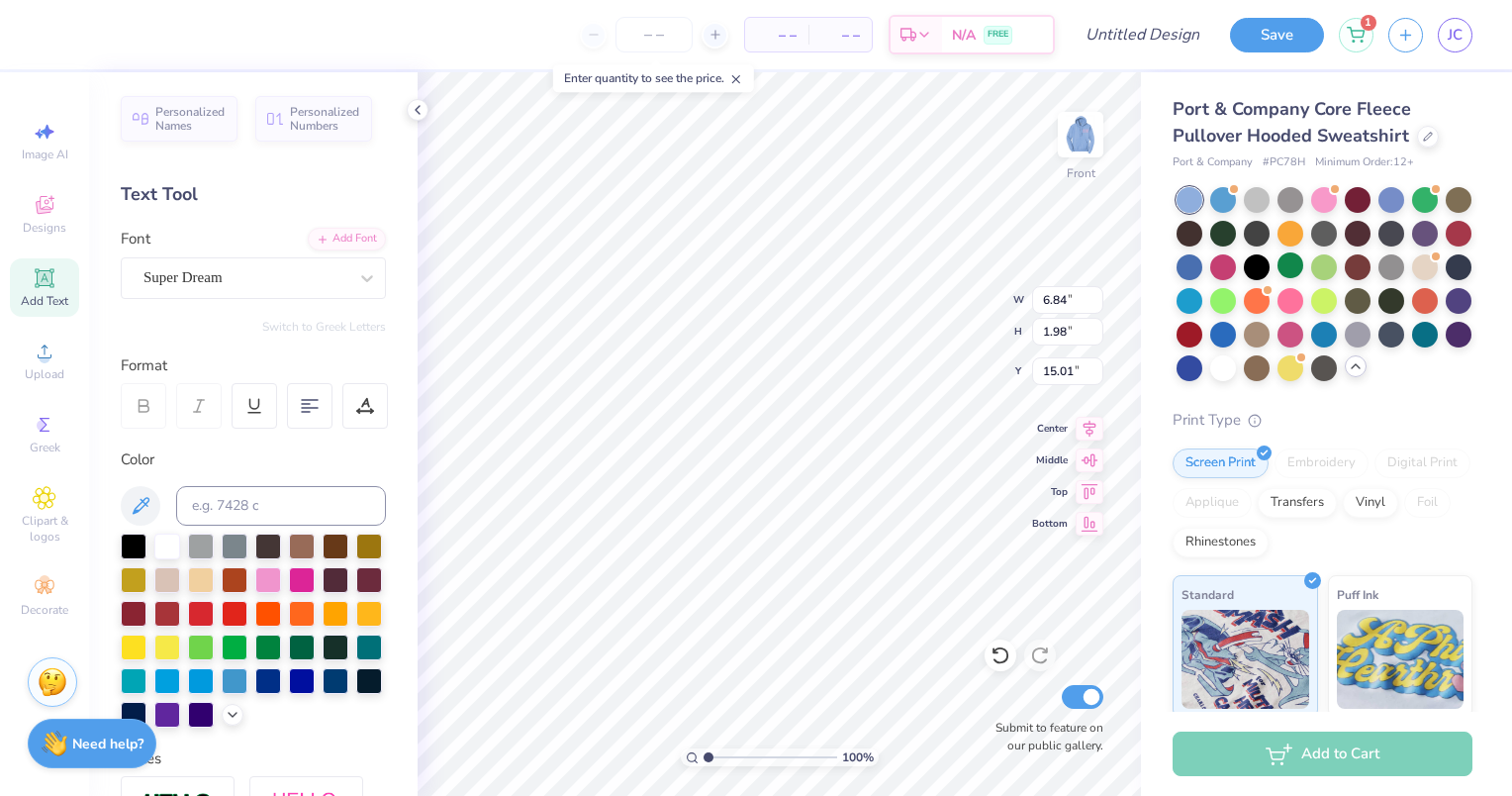 type on "-EST 2024-" 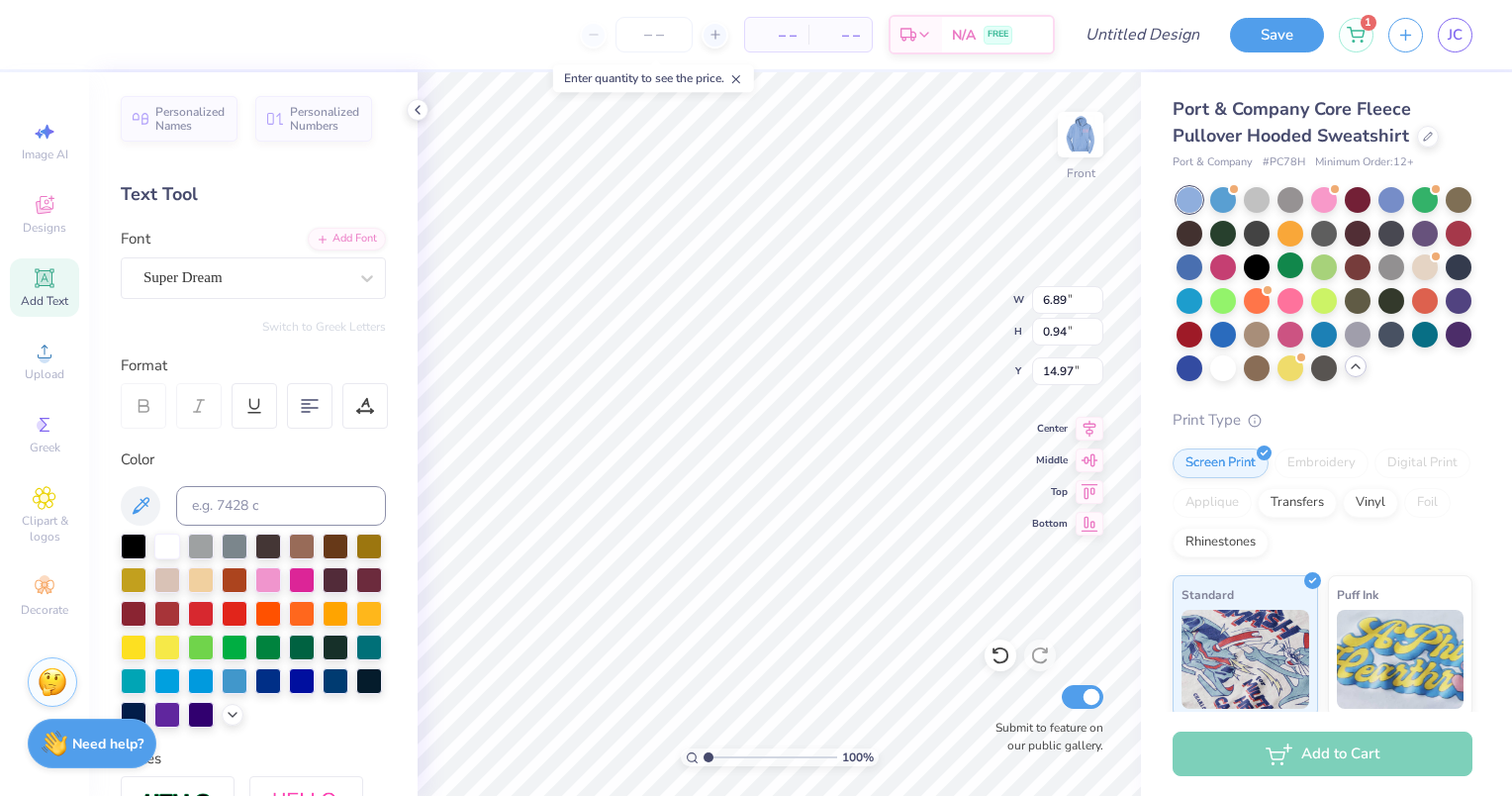 type on "6.89" 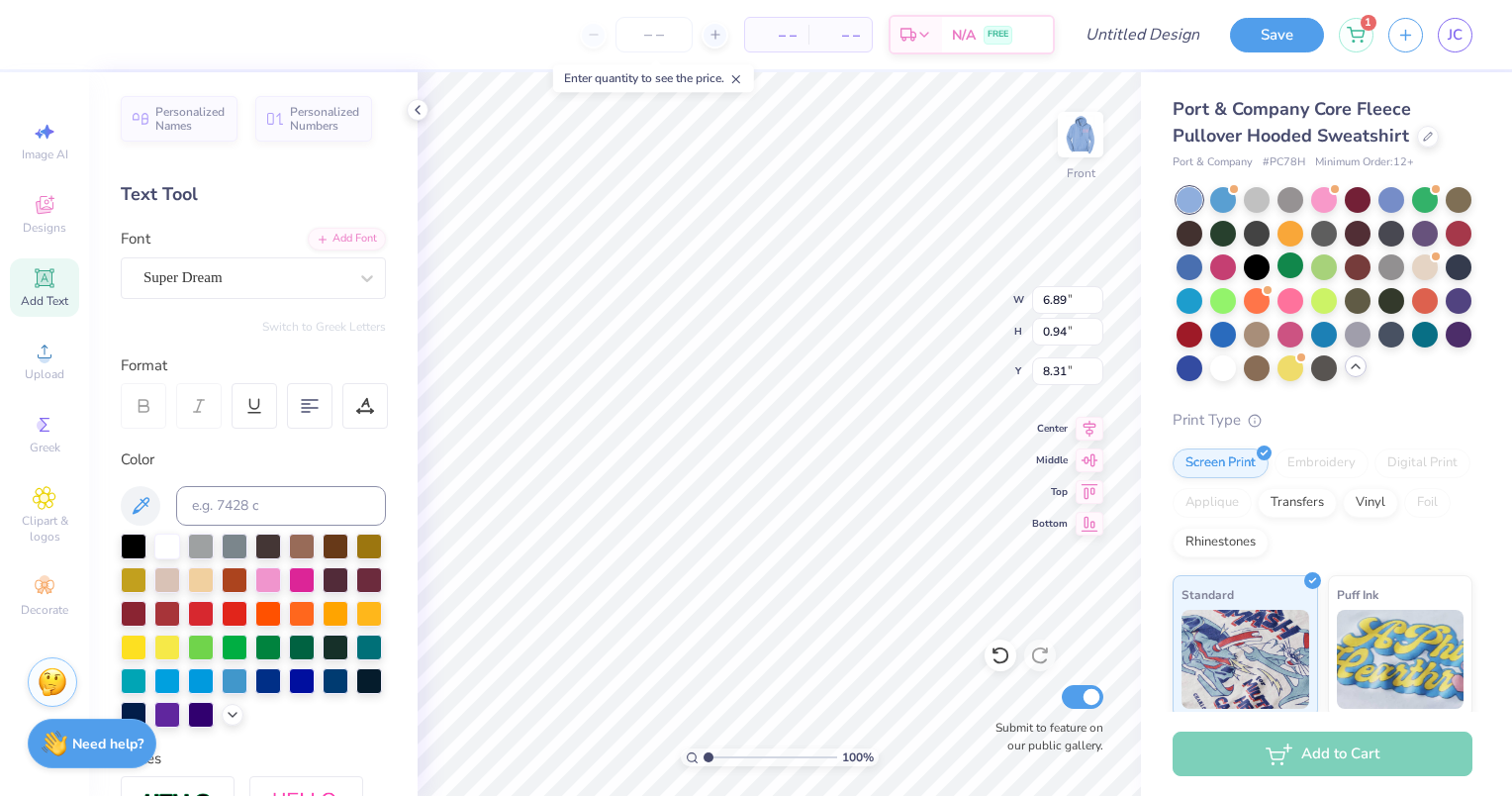 type on "5.38" 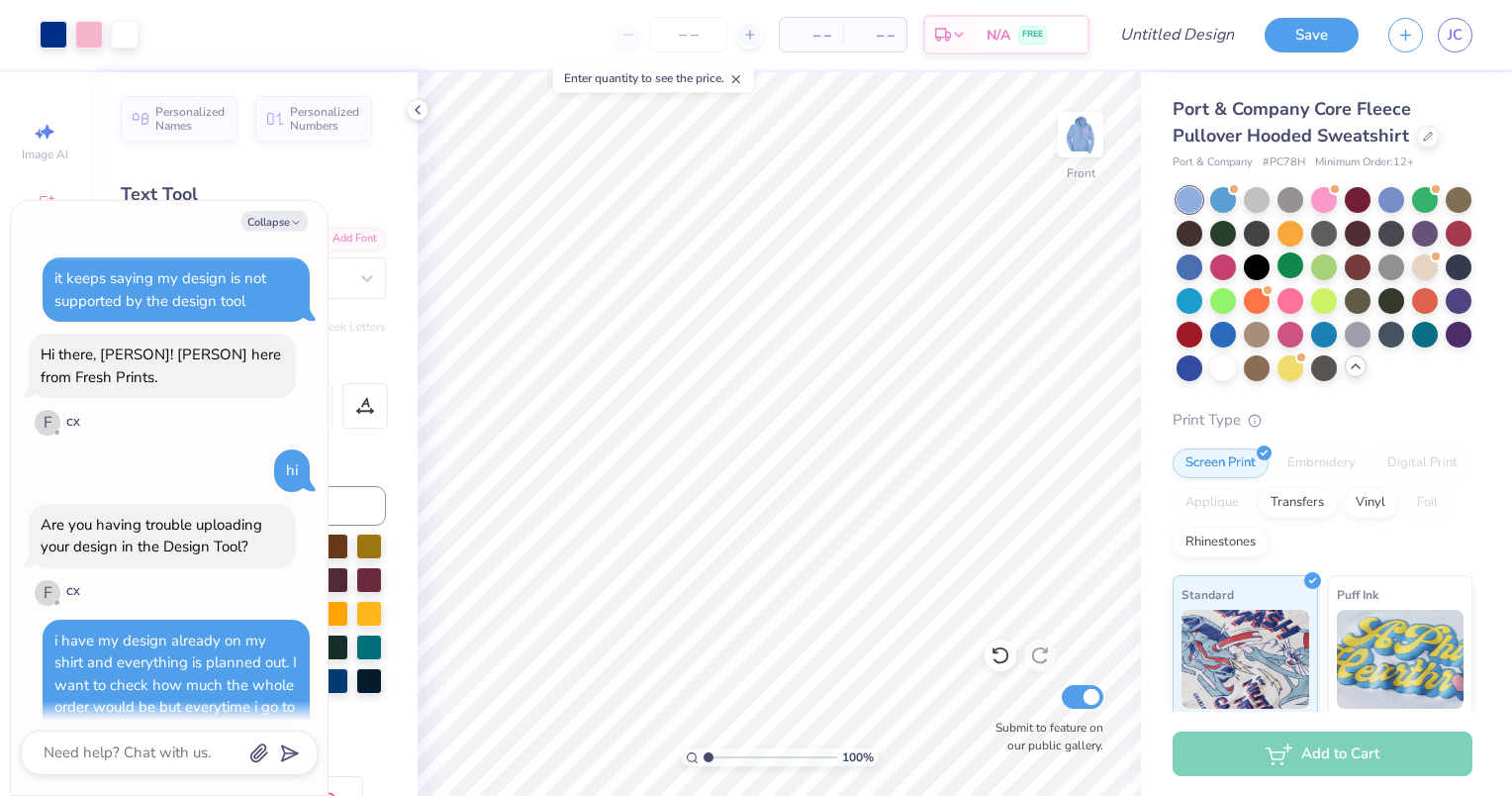 scroll, scrollTop: 3887, scrollLeft: 0, axis: vertical 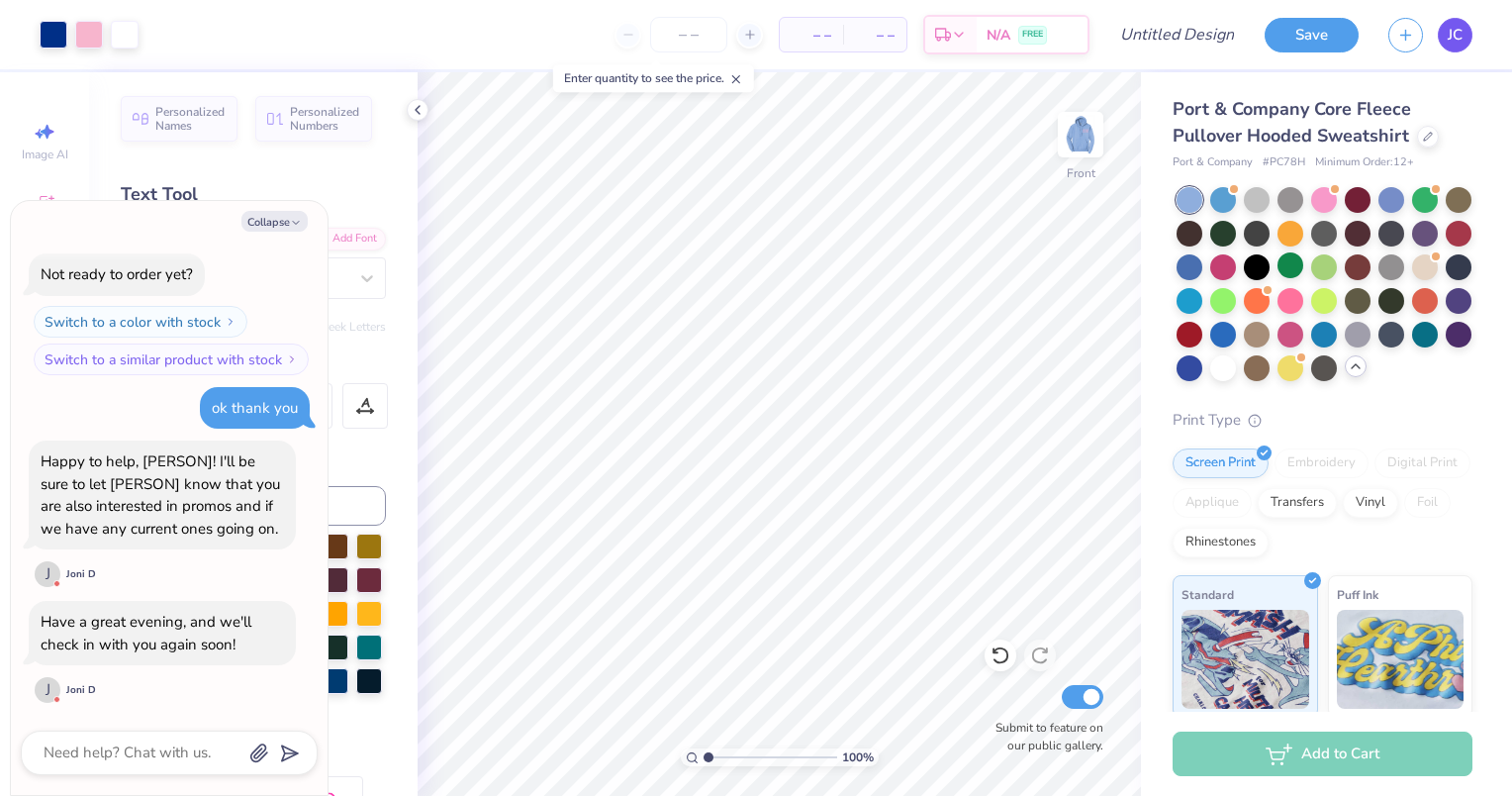 click on "JC" at bounding box center [1455, 35] 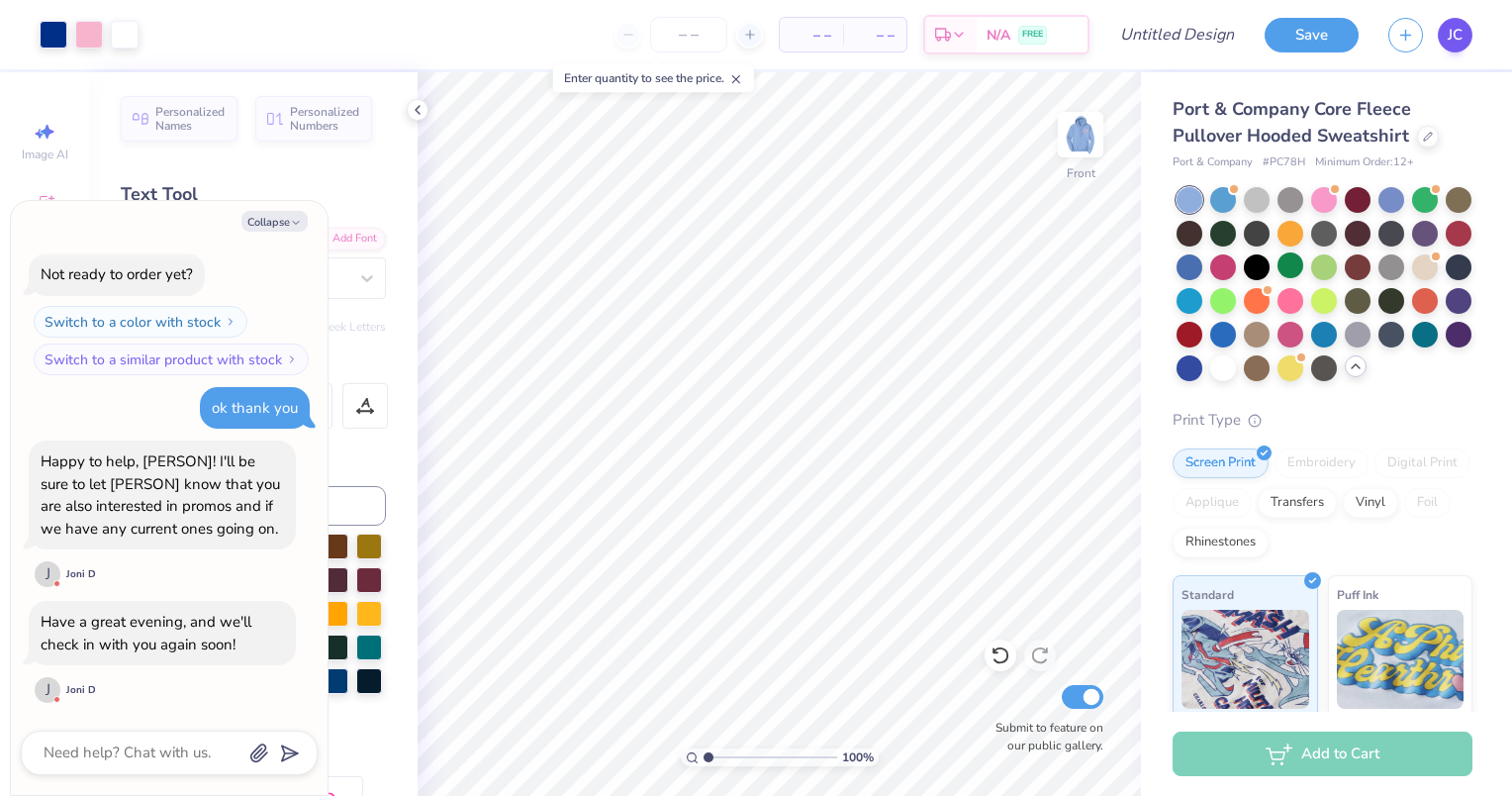 type on "x" 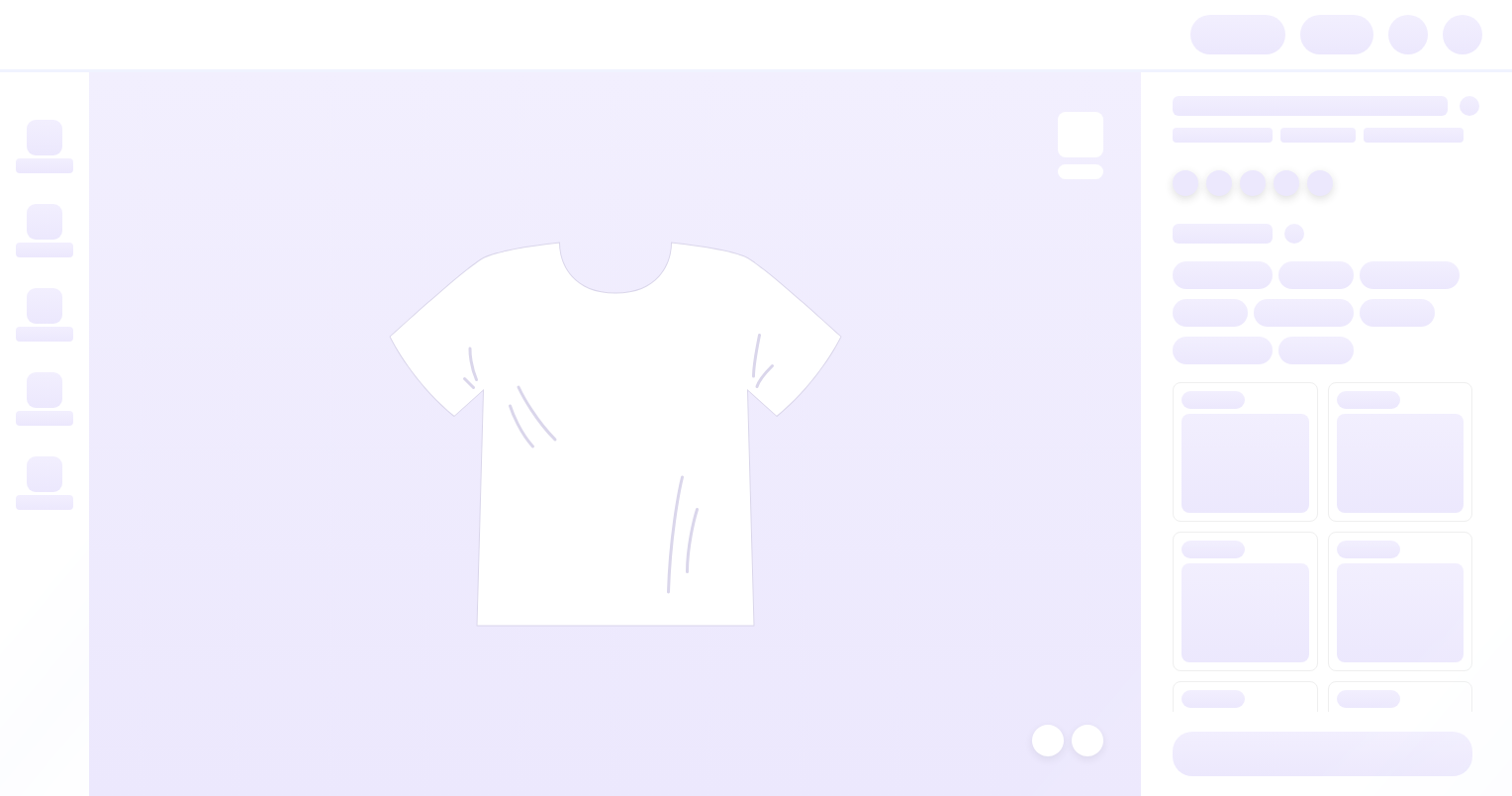scroll, scrollTop: 0, scrollLeft: 0, axis: both 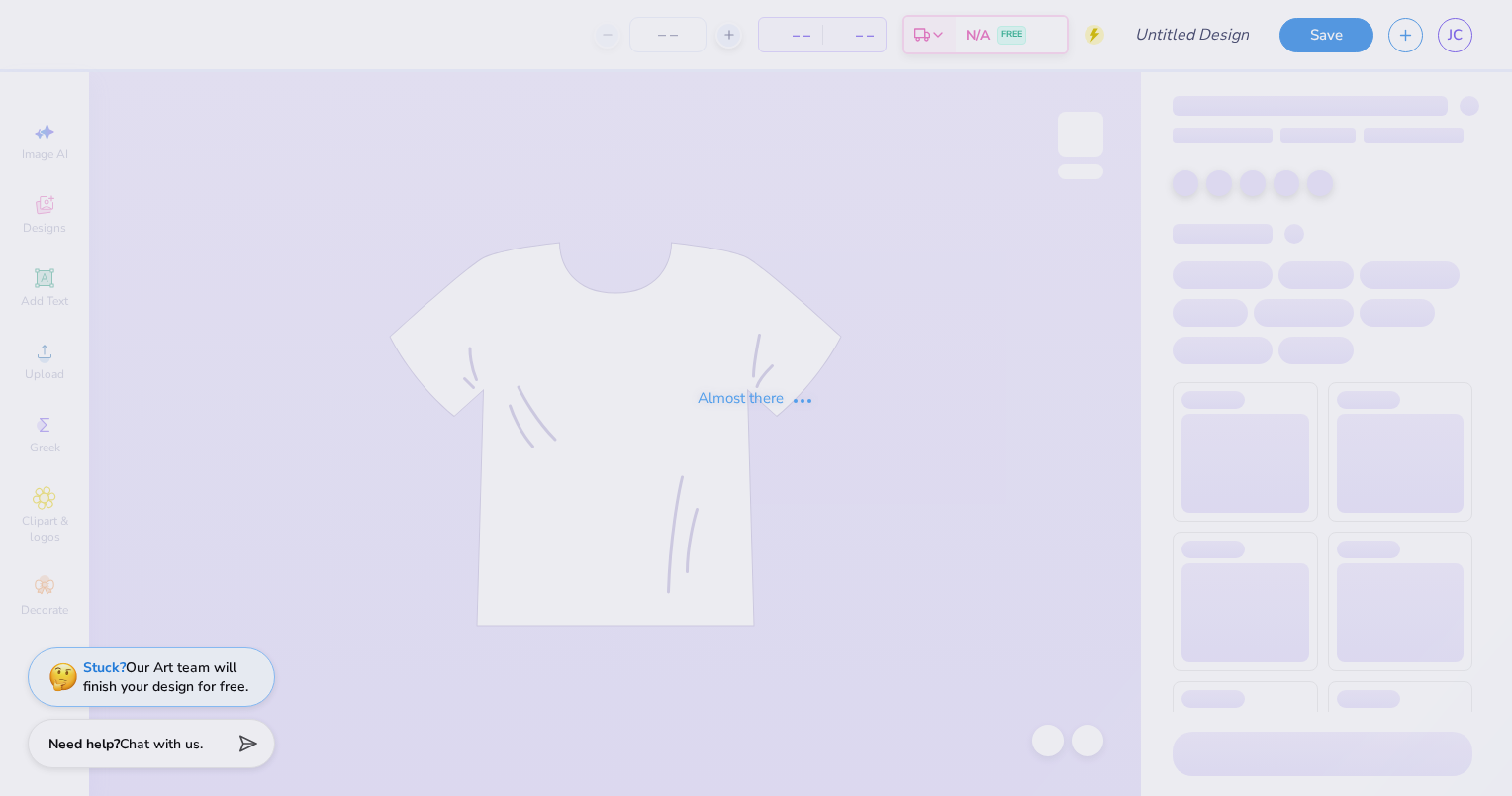 type on "SSE Design" 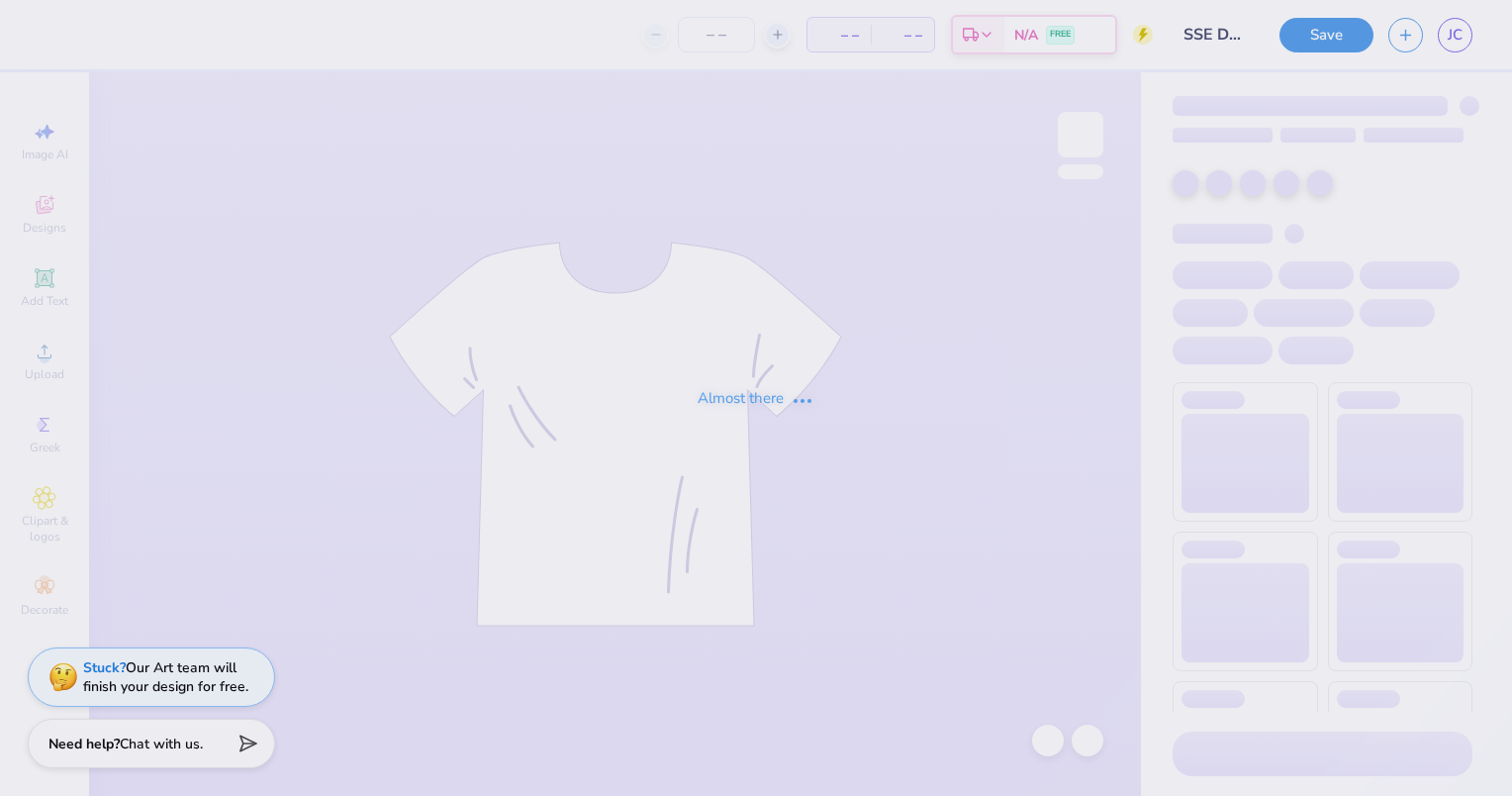type on "130" 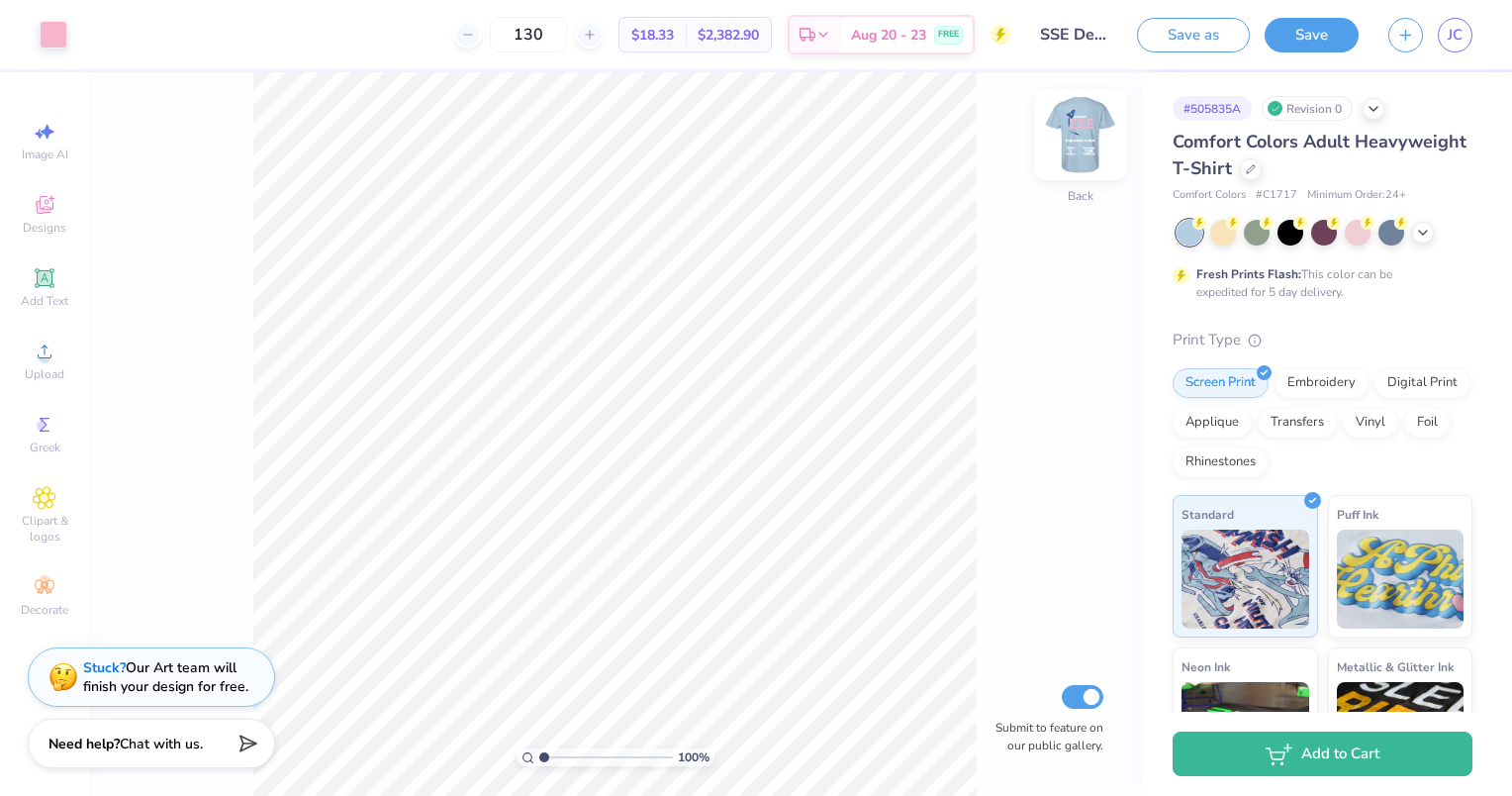 click at bounding box center [1081, 135] 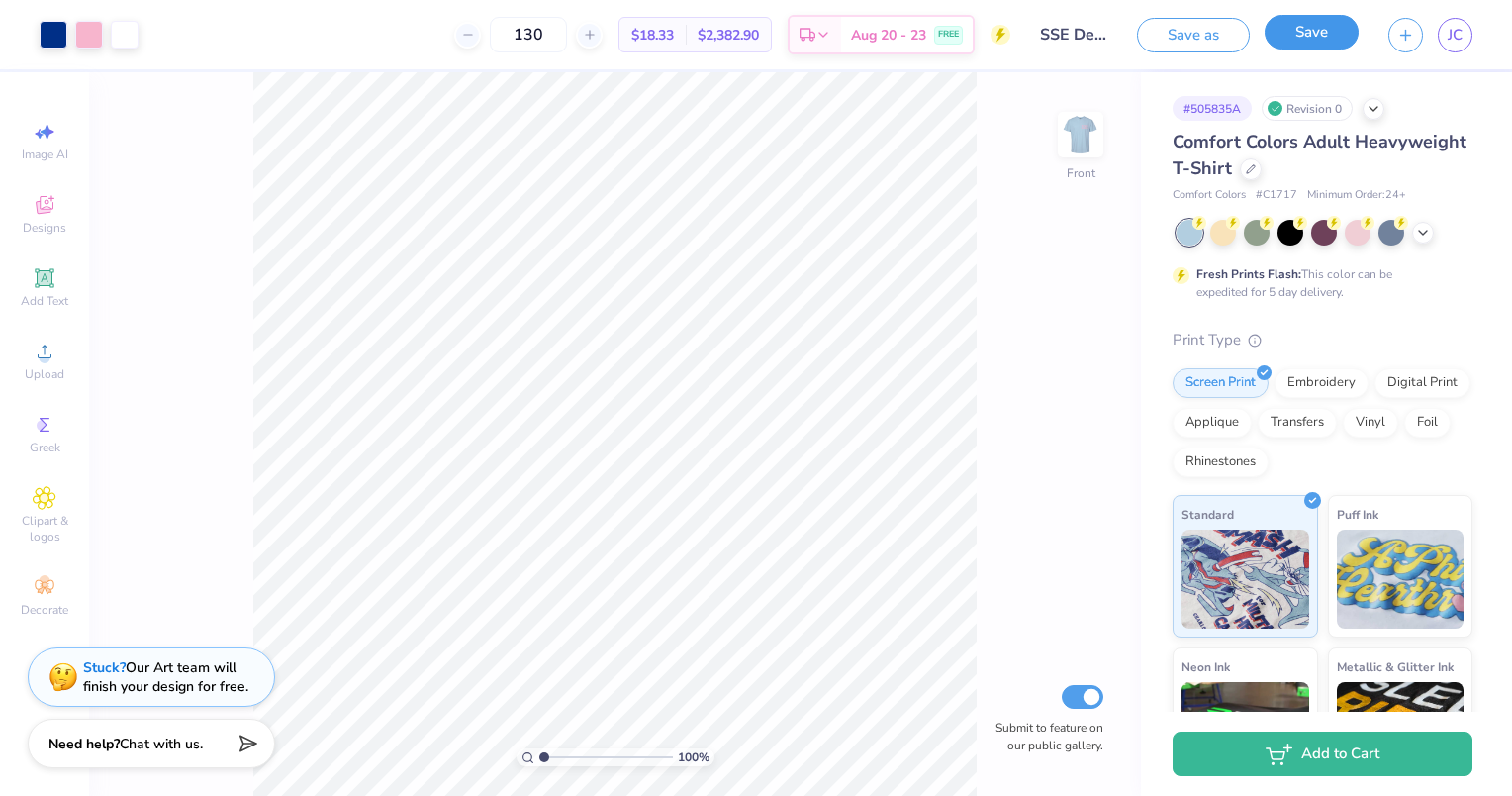 click on "Save" at bounding box center (1311, 32) 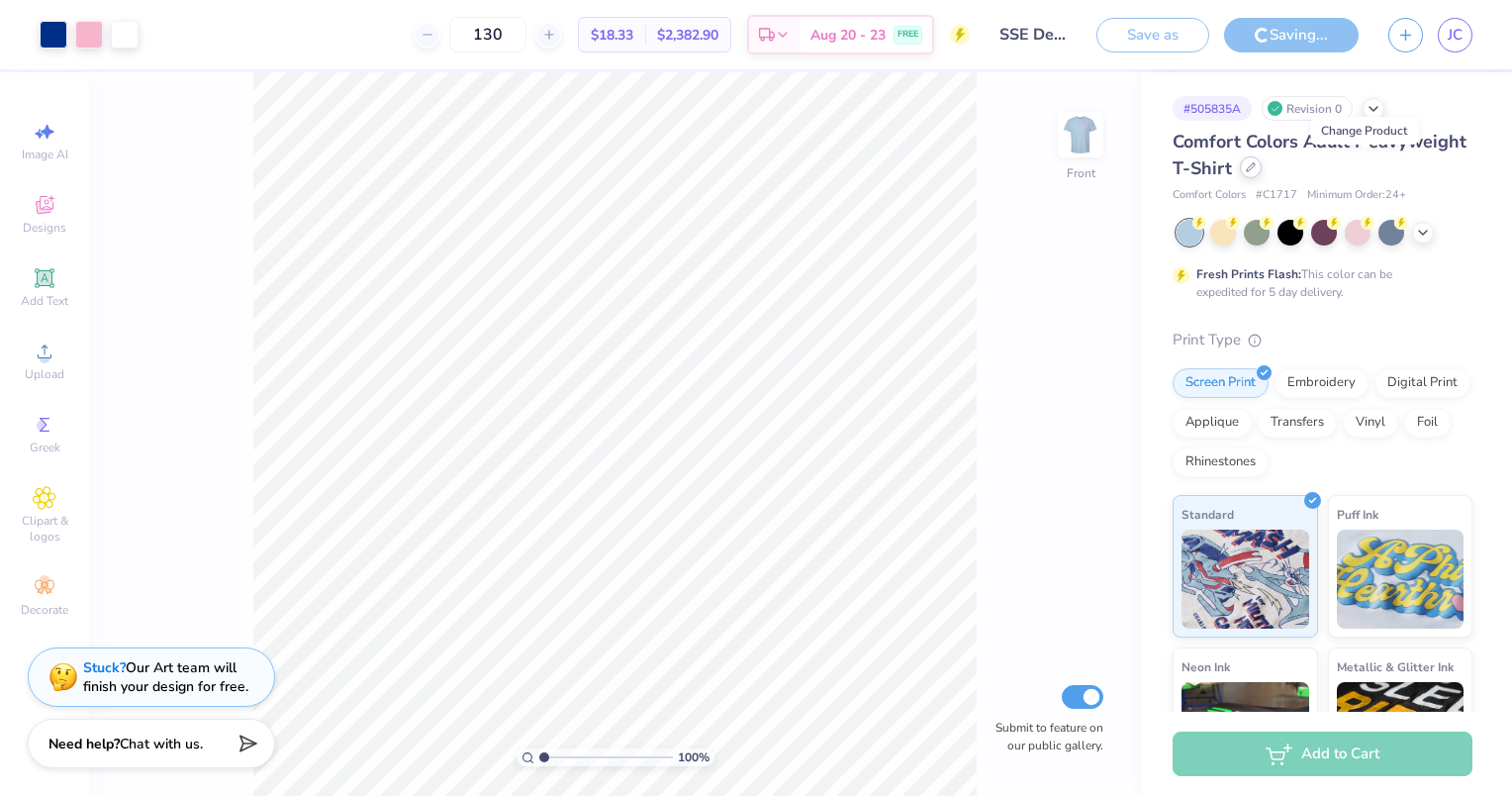 click 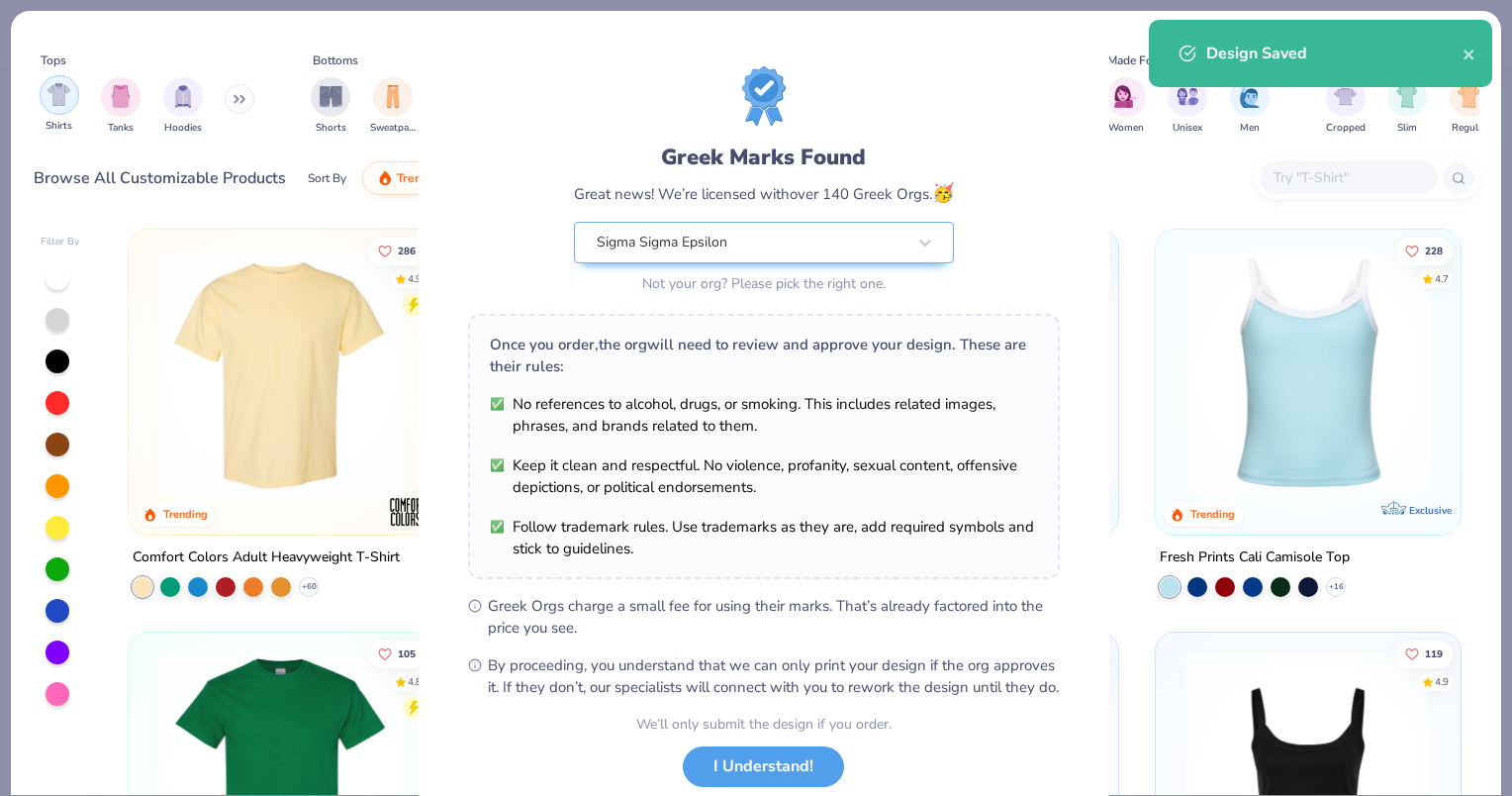 click on "Greek Marks Found Great news! We’re licensed with over 140 Greek Orgs. 🥳 Sigma Sigma Epsilon Not your org? Please pick the right one. Once you order, the org will need to review and approve your design. These are their rules: No references to alcohol, drugs, or smoking. This includes related images, phrases, and brands related to them. Keep it clean and respectful. No violence, profanity, sexual content, offensive depictions, or political endorsements. Follow trademark rules. Use trademarks as they are, add required symbols and stick to guidelines. Greek Orgs charge a small fee for using their marks. That’s already factored into the price you see. By proceeding, you understand that we can only print your design if the org approves it. If they don’t, our specialists will connect with you to rework the design until they do. We’ll only submit the design if you order. I Understand! No Greek marks in your design?" at bounding box center [756, 398] 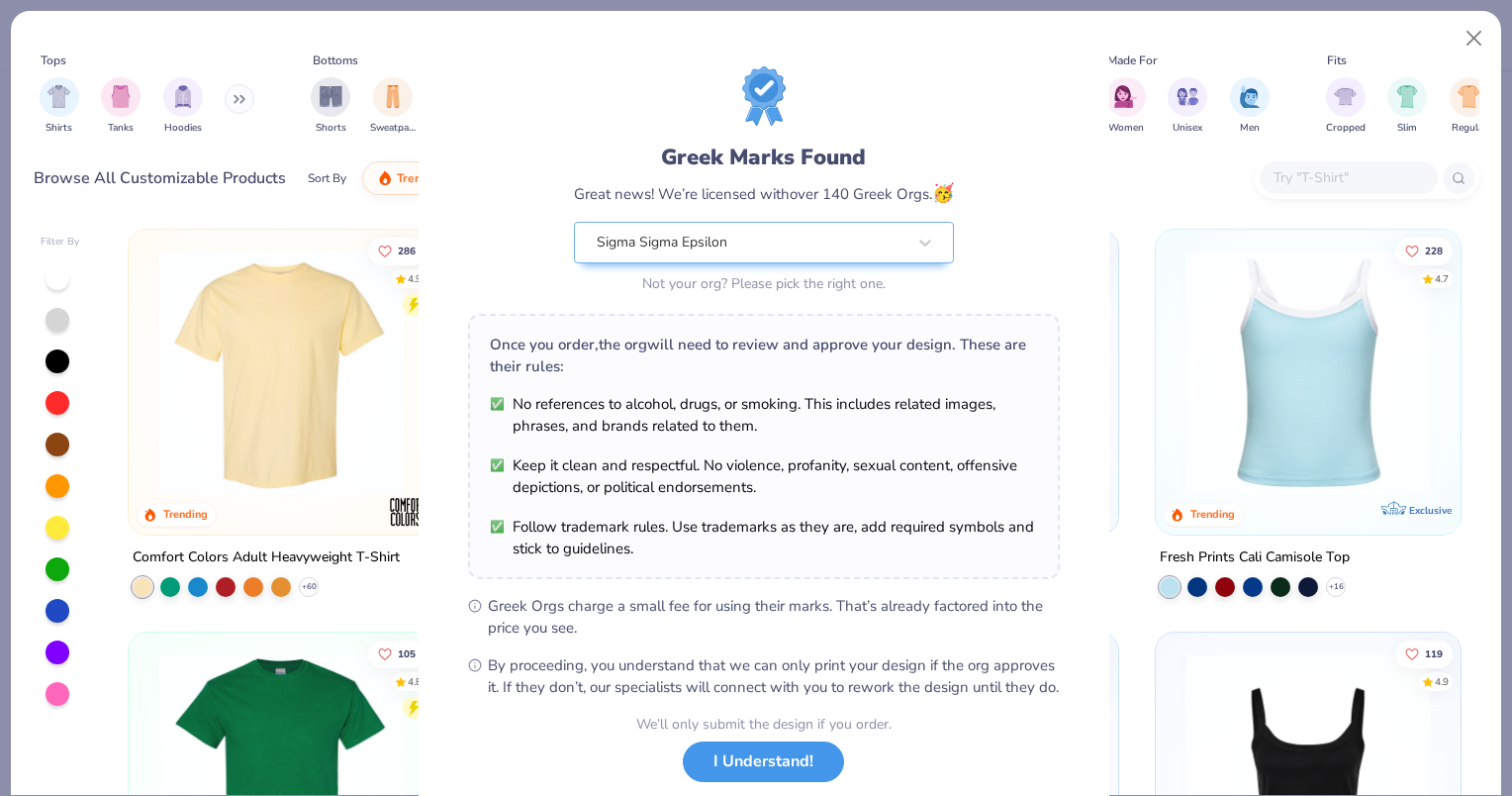 click on "I Understand!" at bounding box center [763, 761] 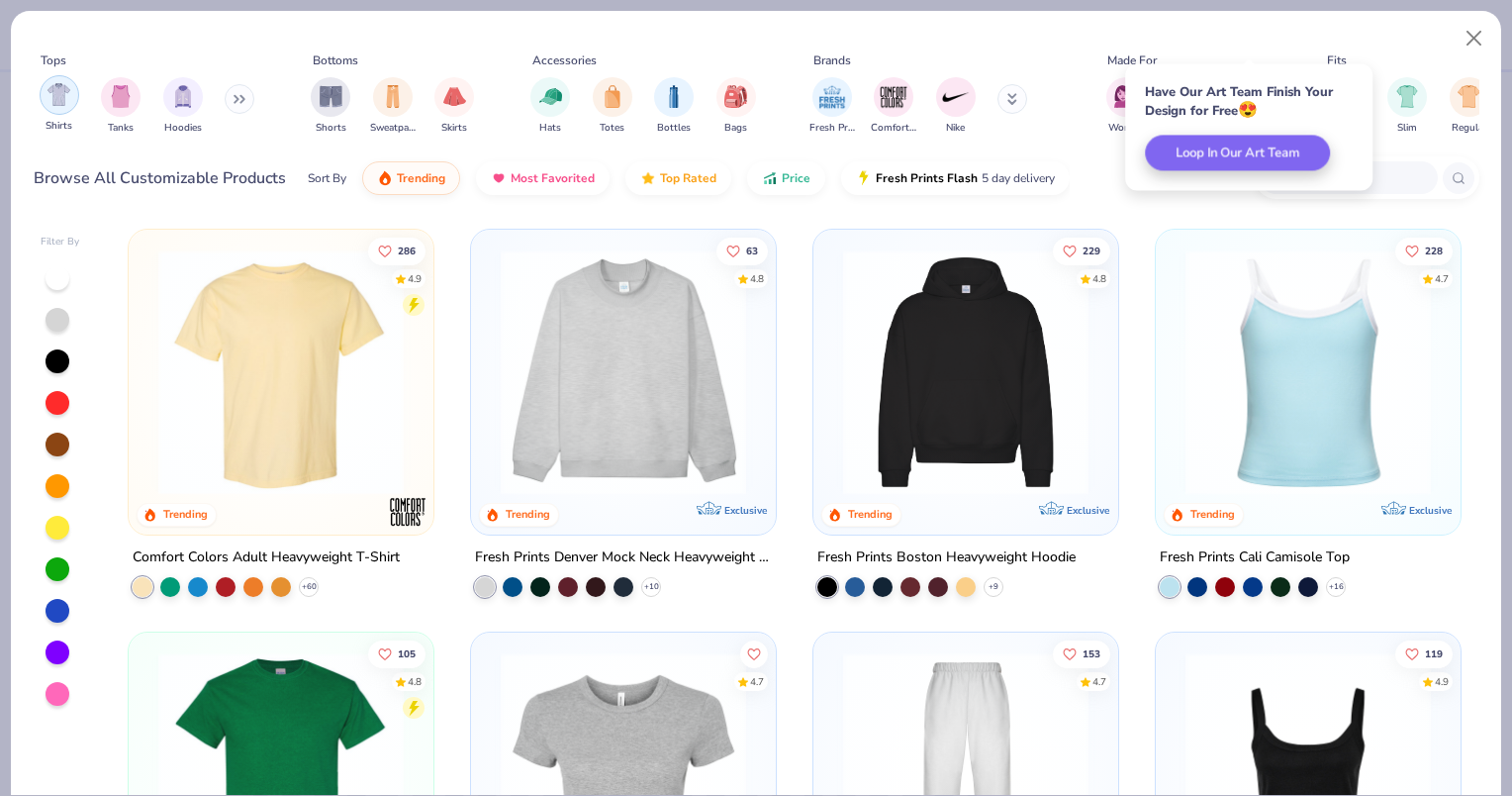 click at bounding box center [59, 95] 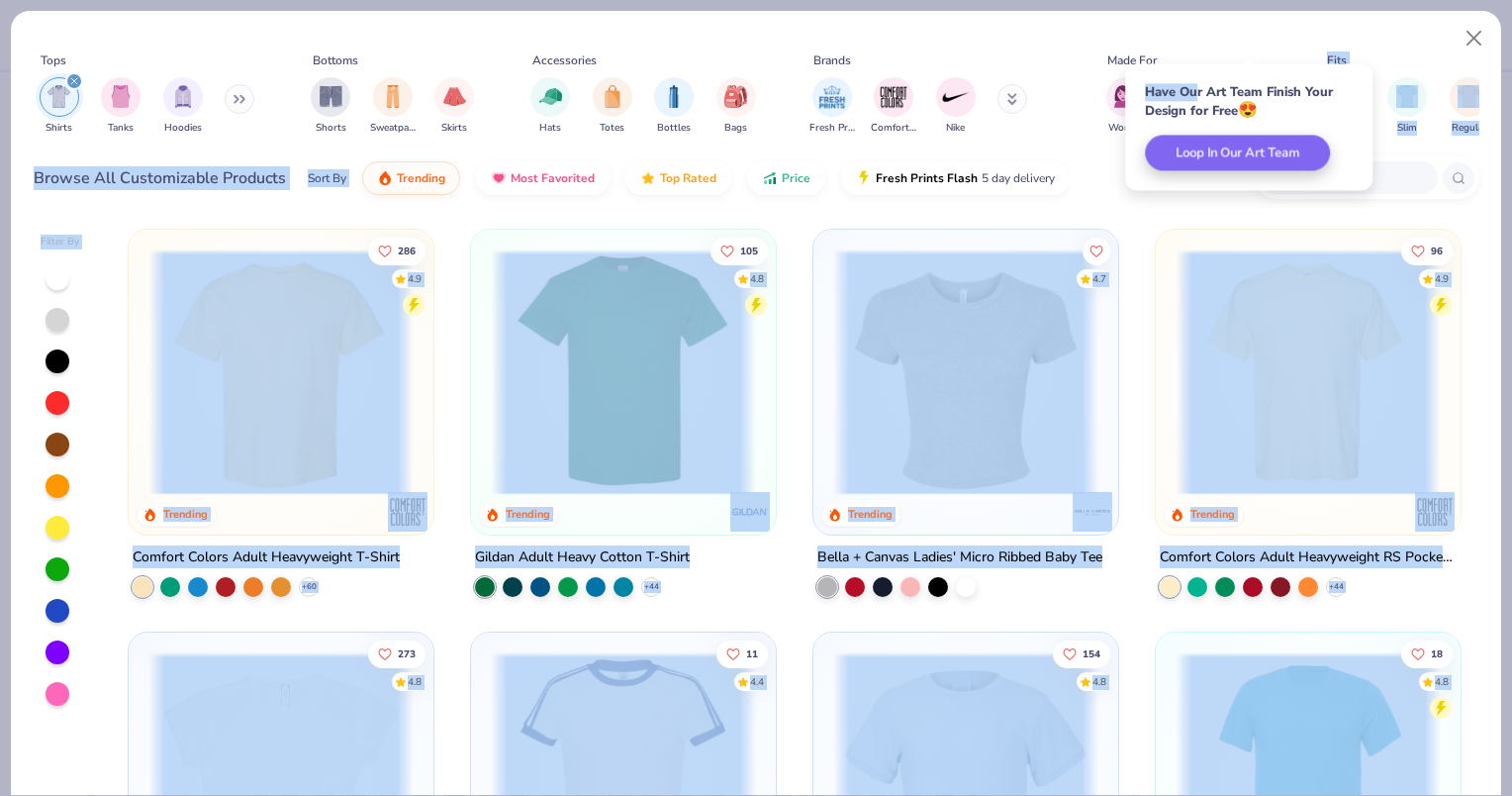 drag, startPoint x: 1194, startPoint y: 97, endPoint x: 1319, endPoint y: 0, distance: 158.22136 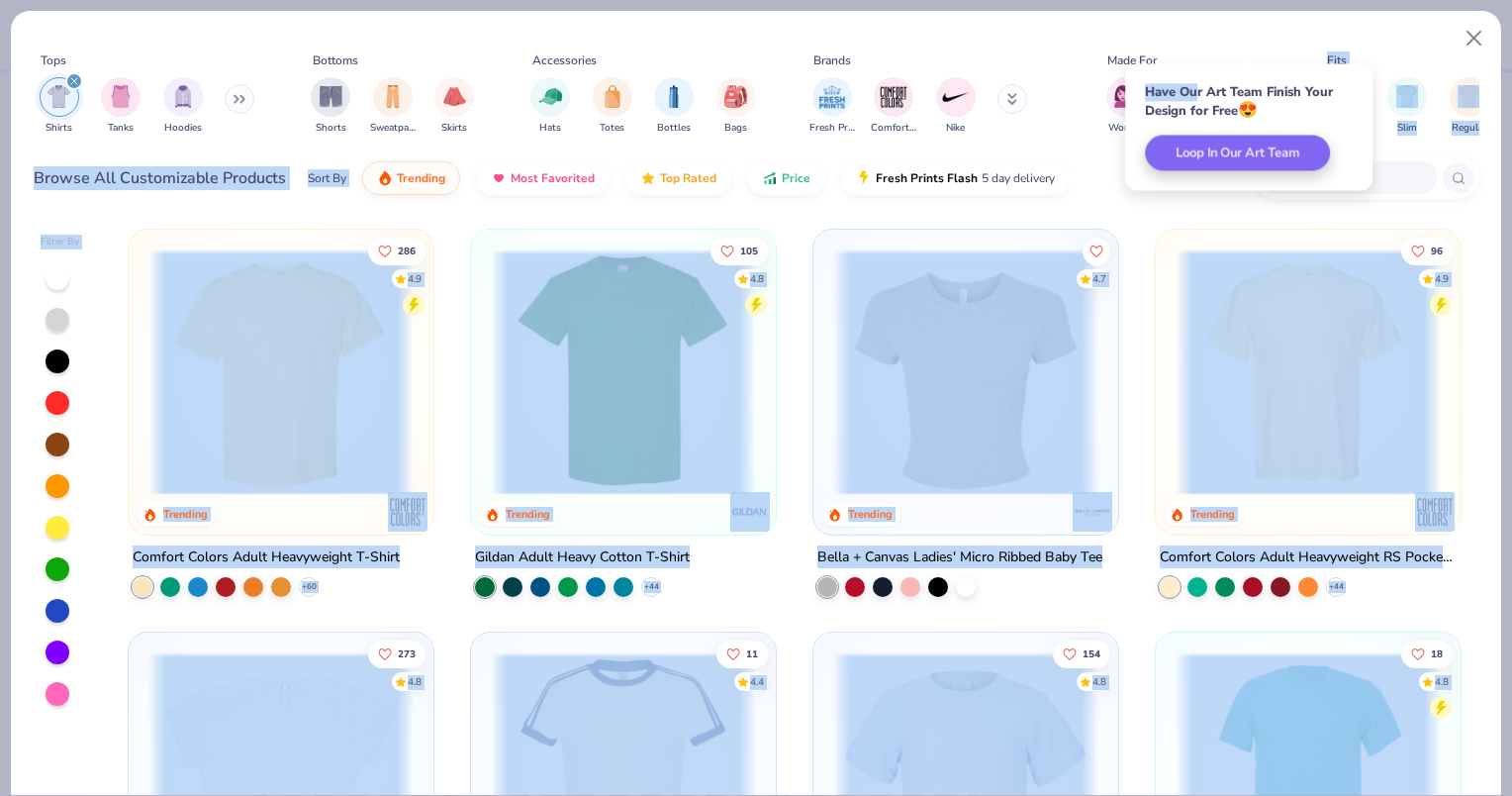 click on "Art colors 130 $18.33 Per Item $2,382.90 Total Est.  Delivery Aug 20 - 23 FREE Design Title SSE Design Save as Save JC Image AI Designs Add Text Upload Greek Clipart & logos Decorate 100  % Front Submit to feature on our public gallery. # 505835A Revision 0 Comfort Colors Adult Heavyweight T-Shirt Comfort Colors # C1717 Minimum Order:  24 +   Fresh Prints Flash:  This color can be expedited for 5 day delivery. Print Type Screen Print Embroidery Digital Print Applique Transfers Vinyl Foil Rhinestones Standard Puff Ink Neon Ink Metallic & Glitter Ink Glow in the Dark Ink Water based Ink Add to Cart Stuck?  Our Art team will finish your design for free. Need help?  Chat with us.
Tops Shirts Tanks Hoodies Bottoms Shorts Sweatpants Skirts Accessories Hats Totes Bottles Bags Brands Fresh Prints Comfort Colors Nike Made For Women Unisex Men Fits Cropped Slim Regular Oversized Styles Classic Sportswear Athleisure Minimums 12-17 18-23 24-35 Print Types Guide Sort By" at bounding box center (756, 398) 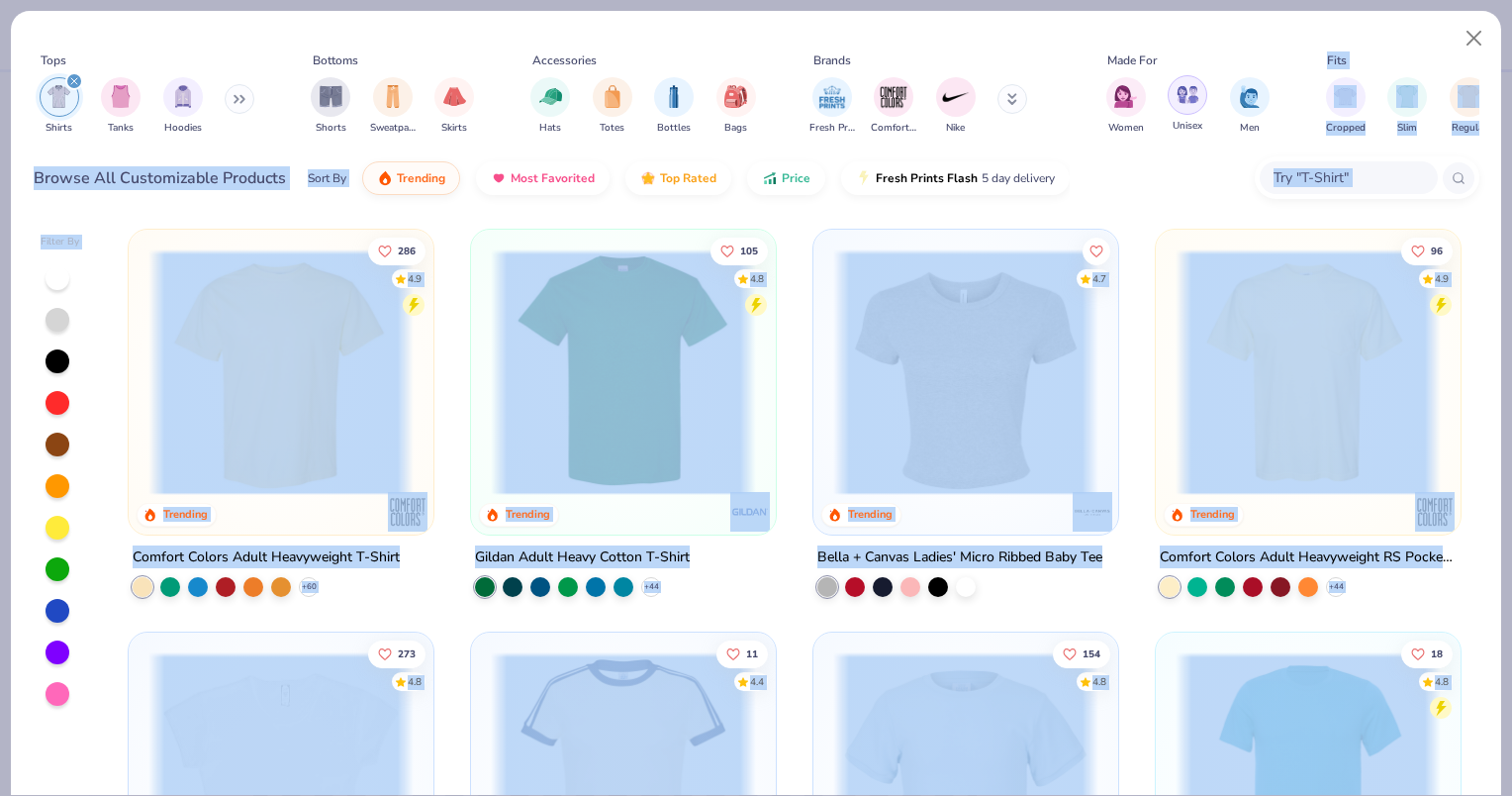 click at bounding box center (1187, 95) 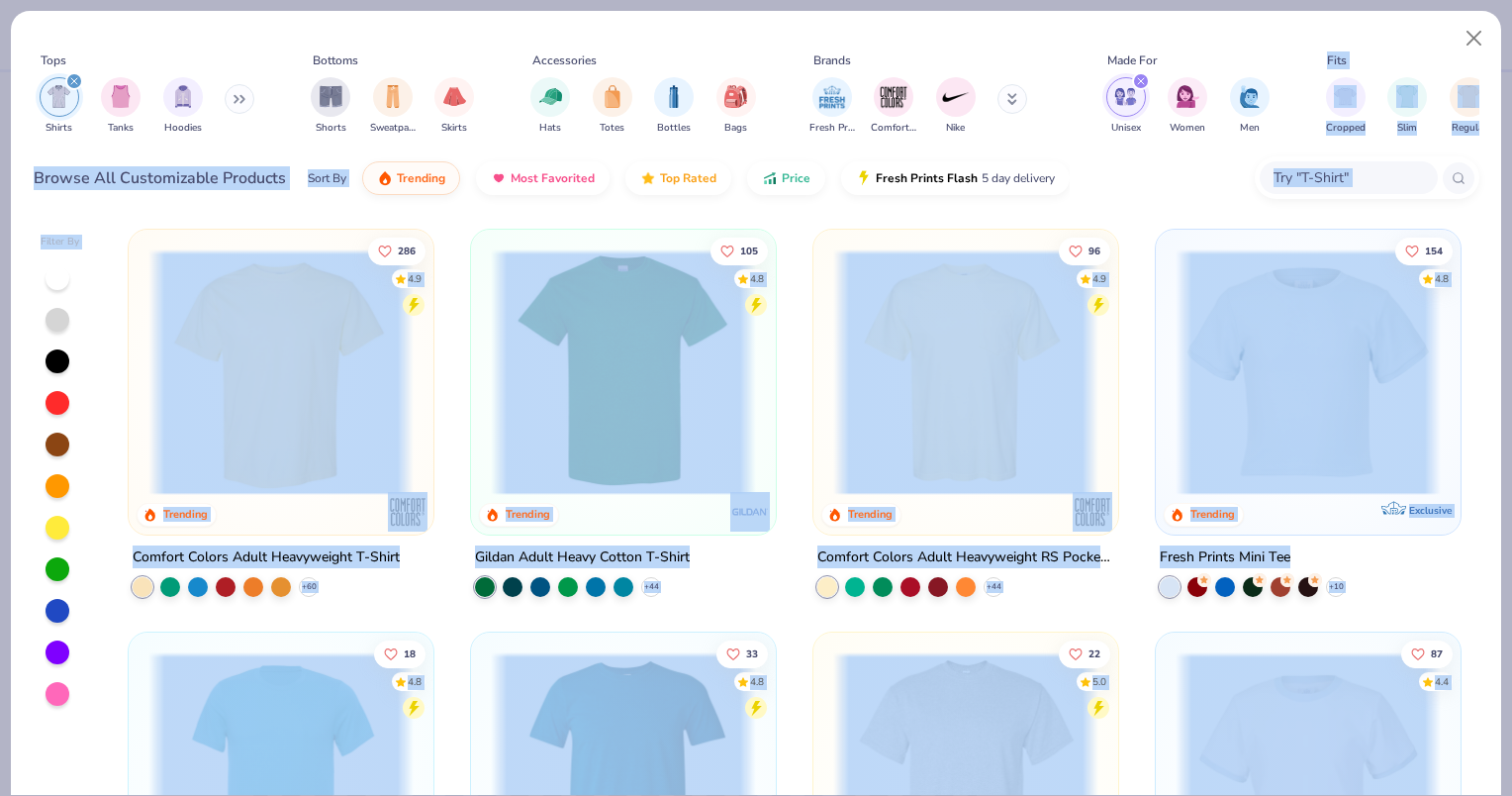 click on "Browse All Customizable Products Sort By Trending Most Favorited Top Rated Price Fresh Prints Flash 5 day delivery" at bounding box center [756, 178] 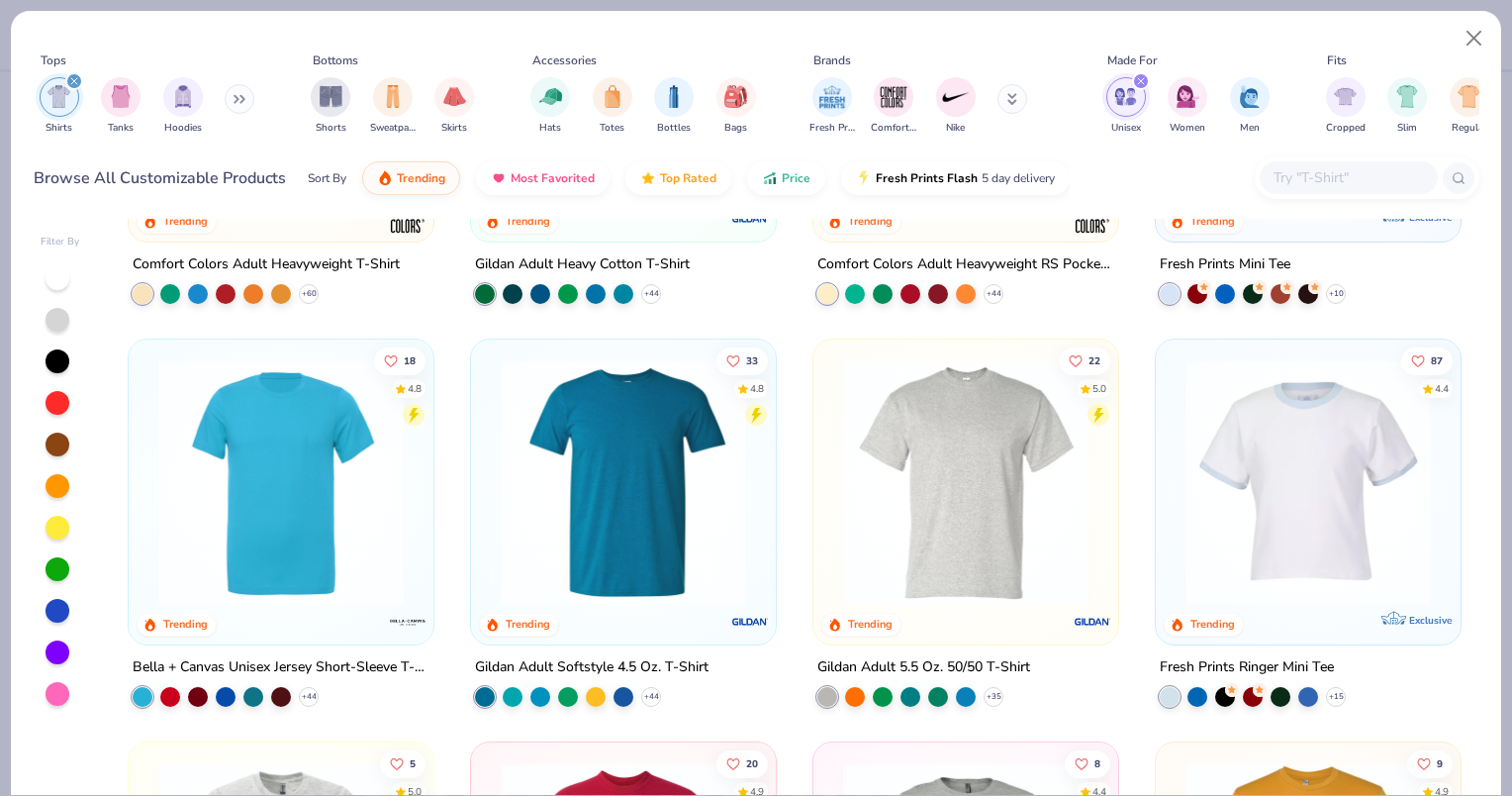 scroll, scrollTop: 300, scrollLeft: 0, axis: vertical 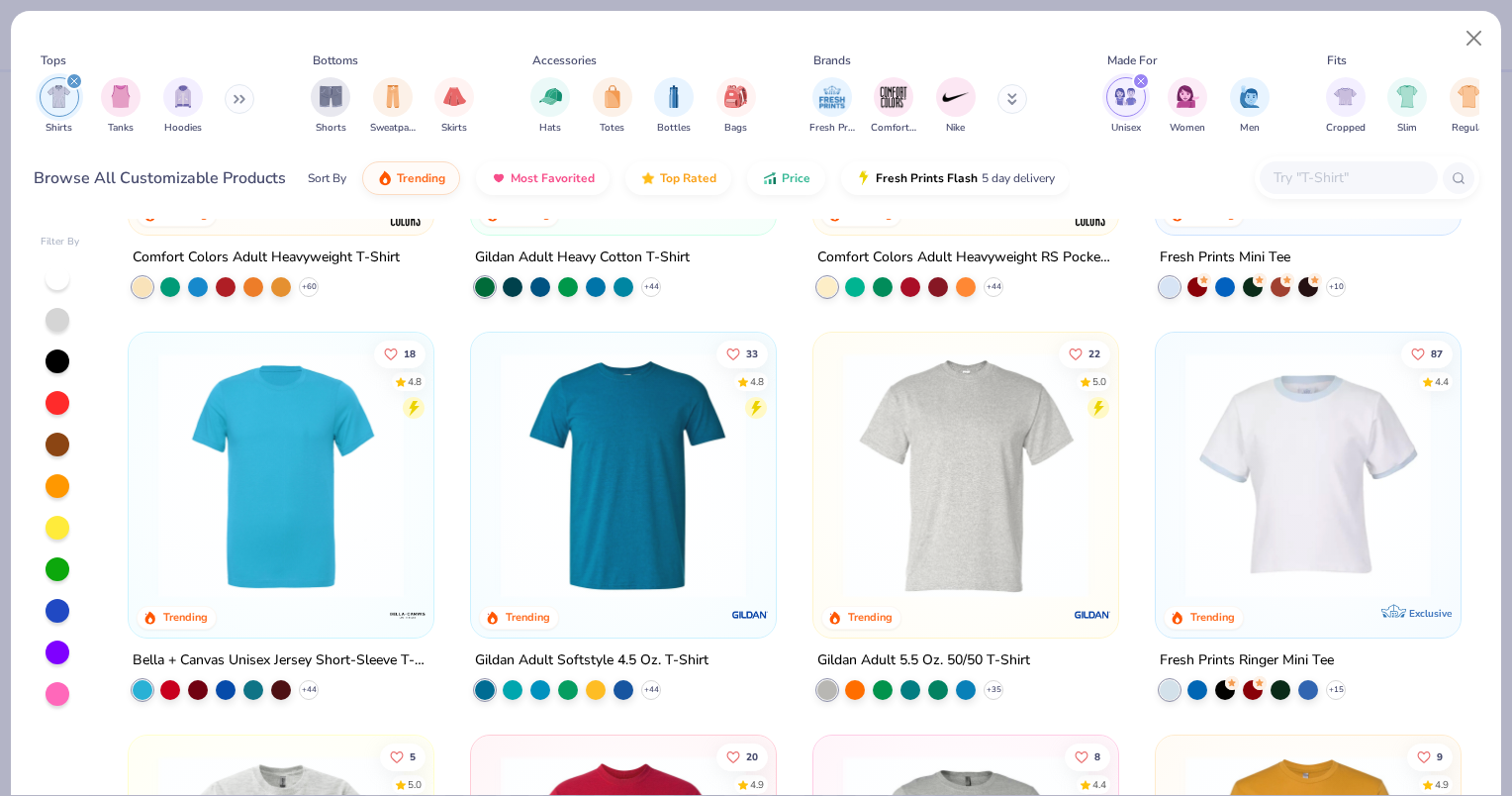 click at bounding box center (966, 475) 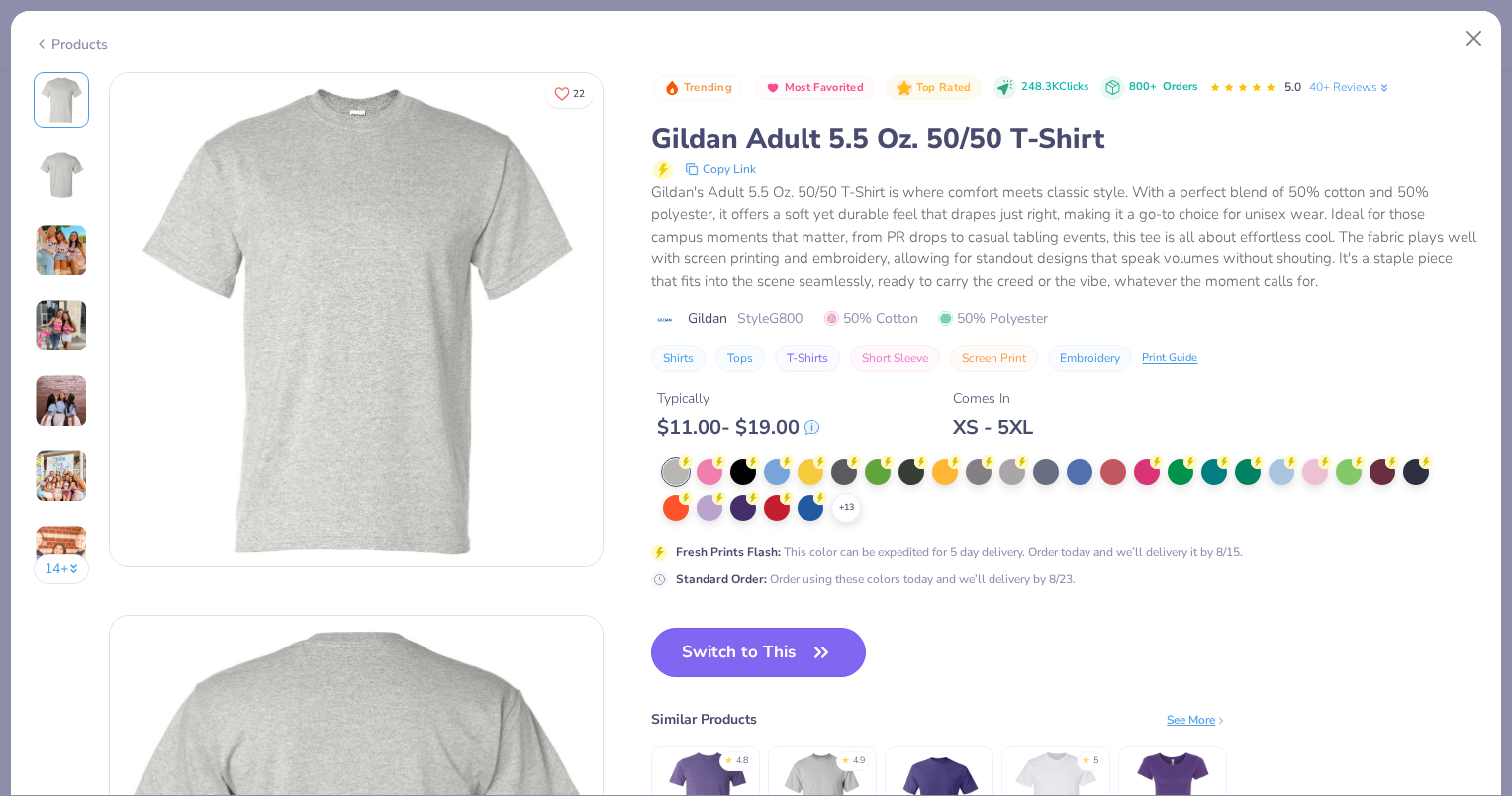 click 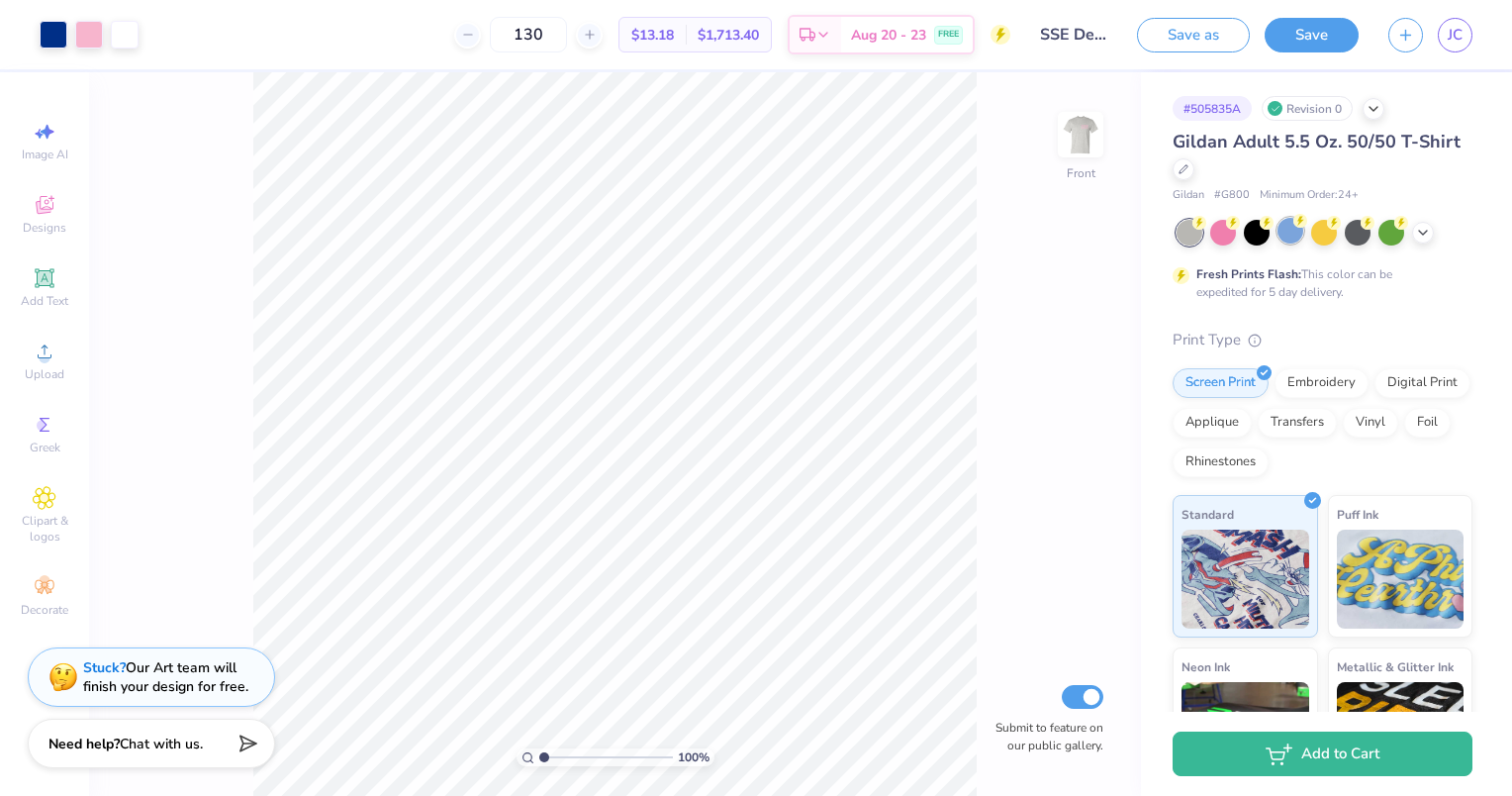 click at bounding box center (1290, 231) 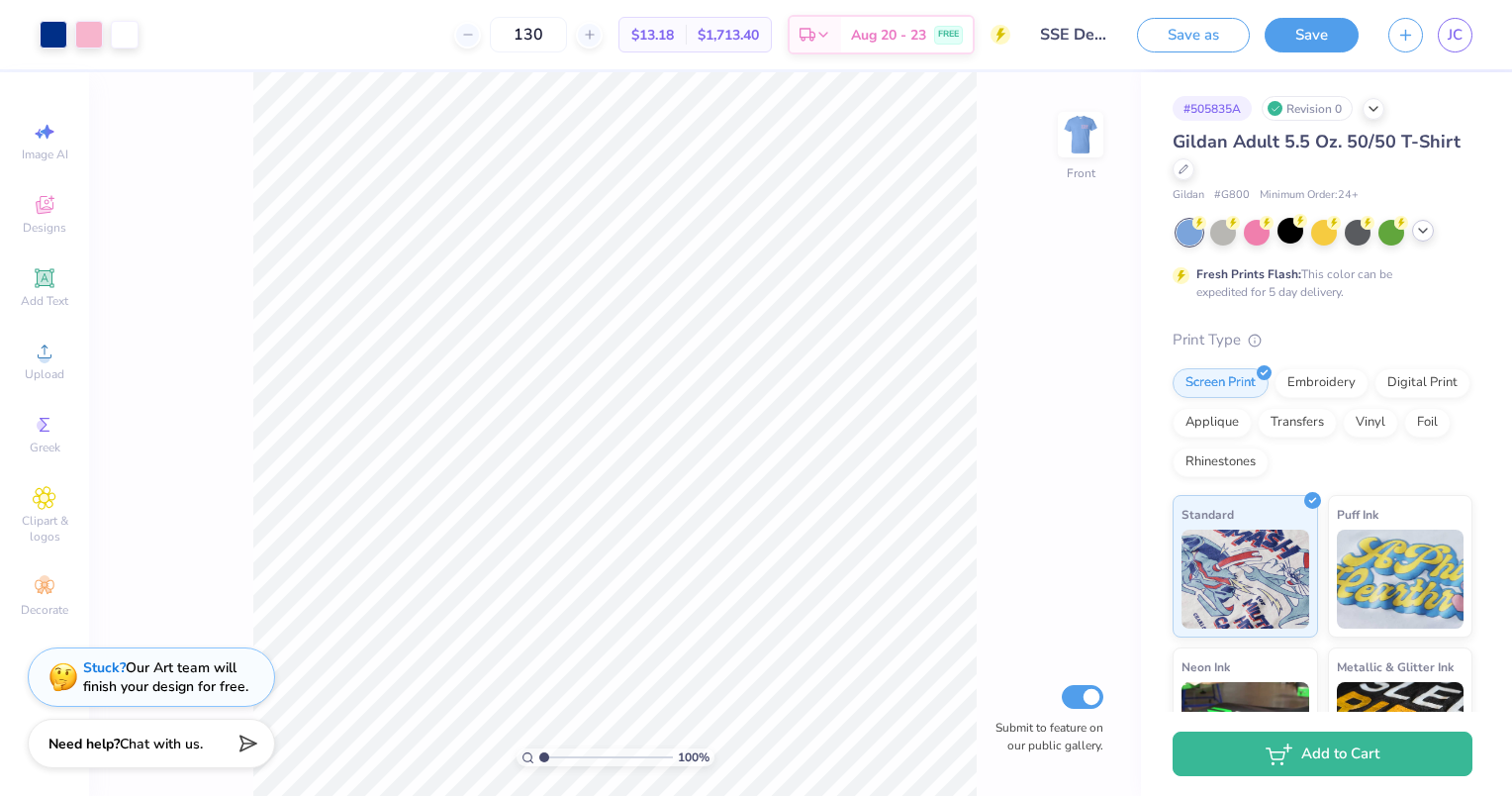 click at bounding box center (1423, 231) 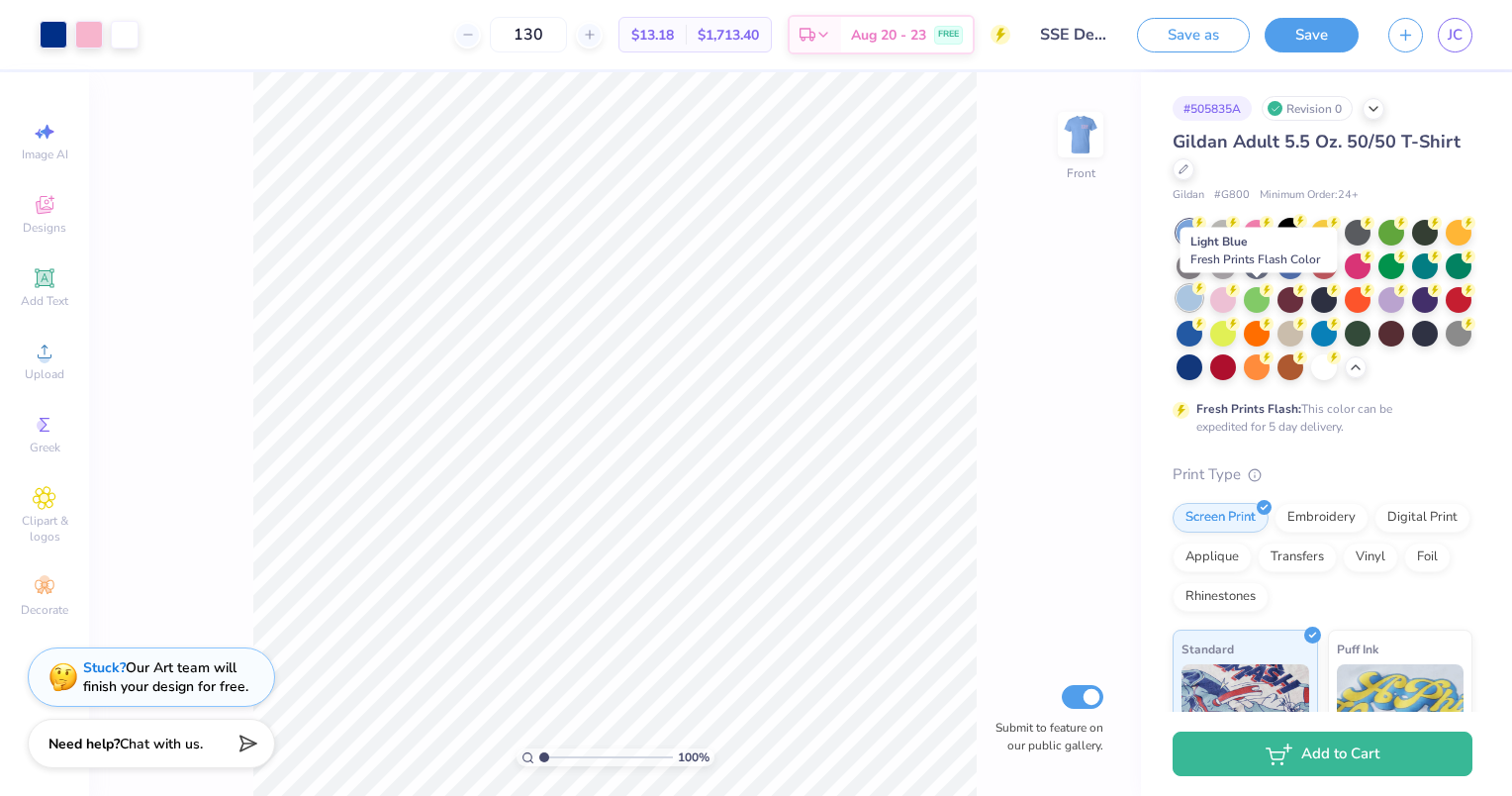 click at bounding box center [1189, 298] 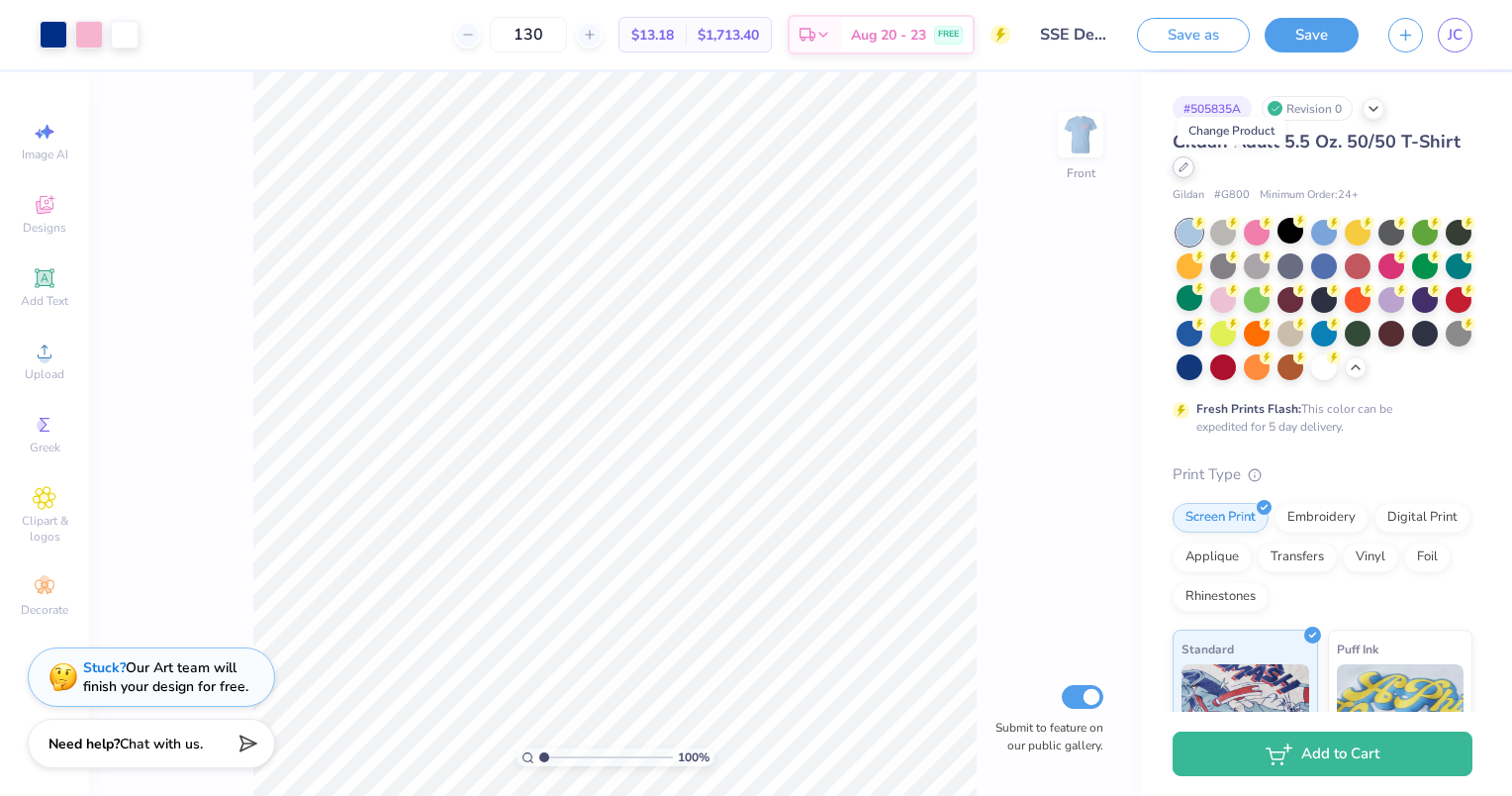 click 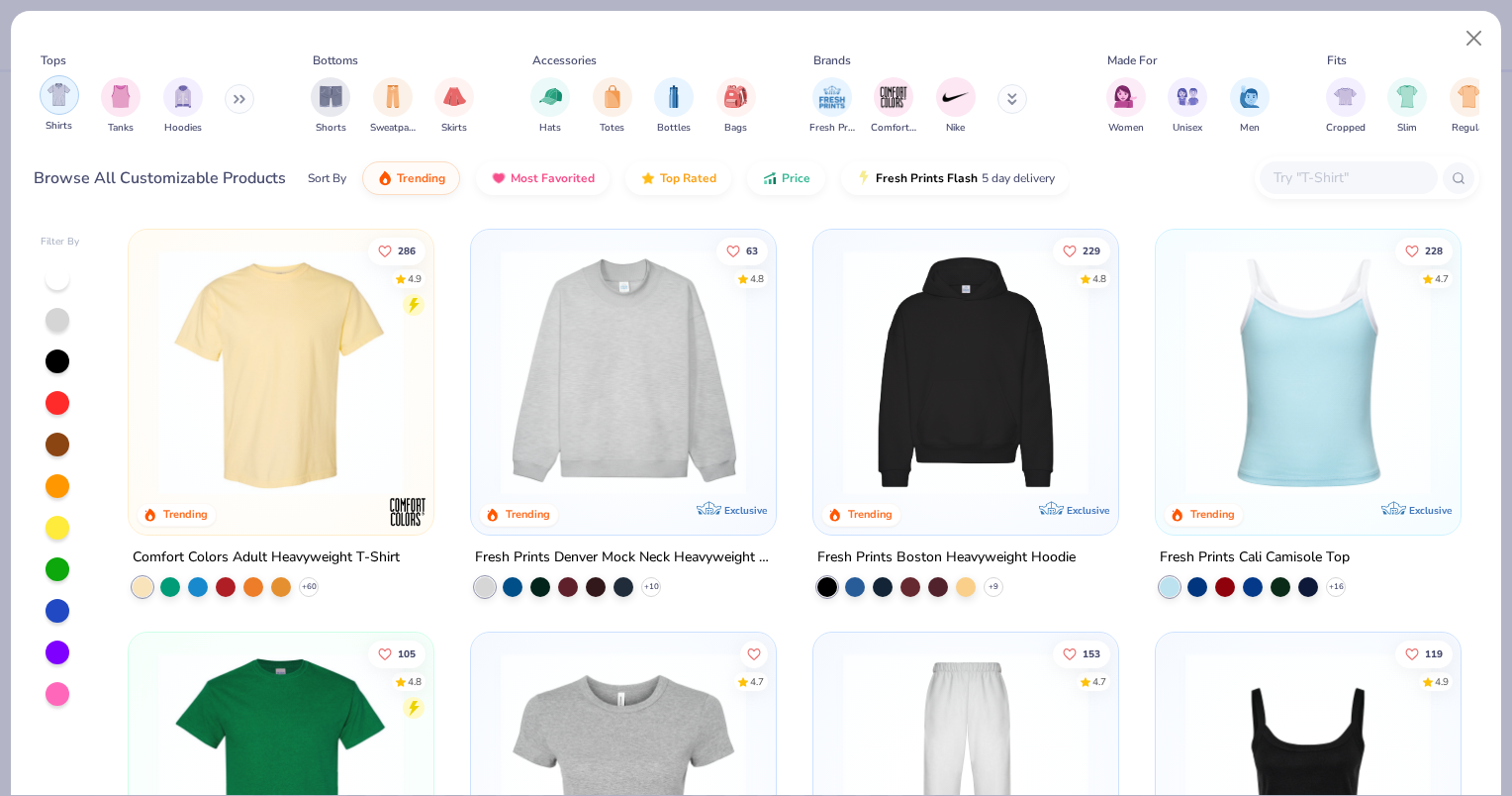 click at bounding box center [58, 94] 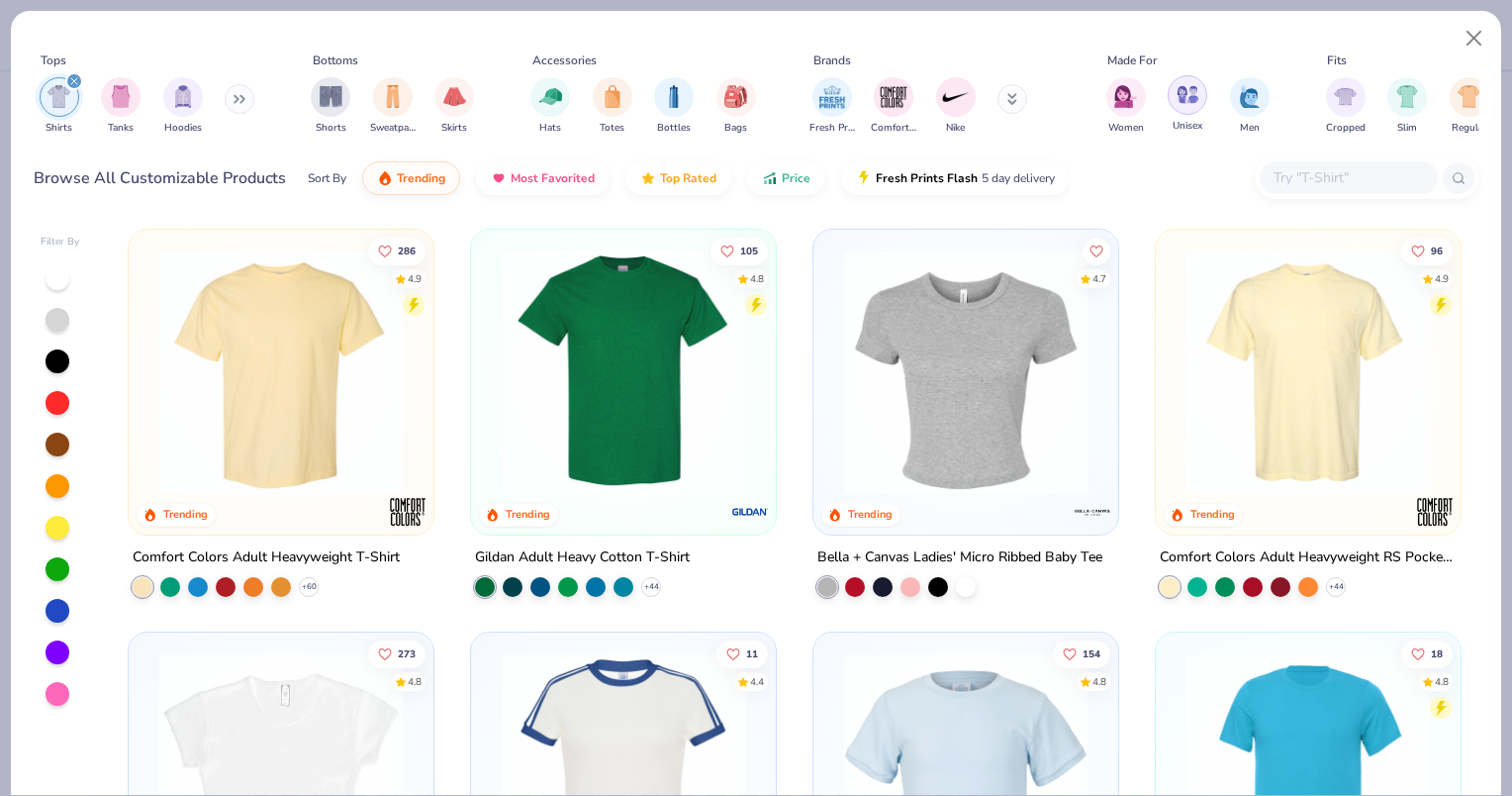 click at bounding box center [1187, 95] 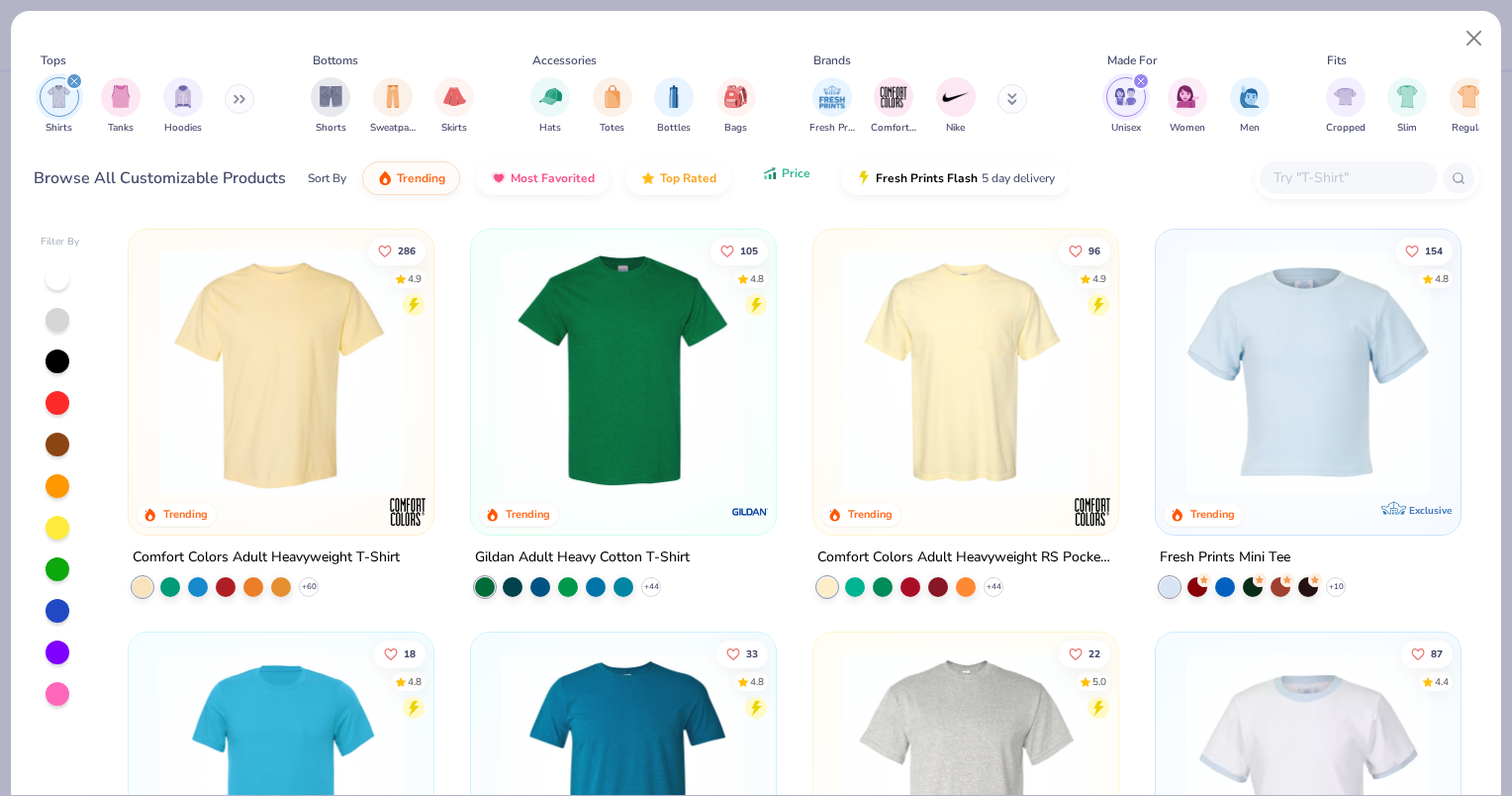 click on "Price" at bounding box center [786, 173] 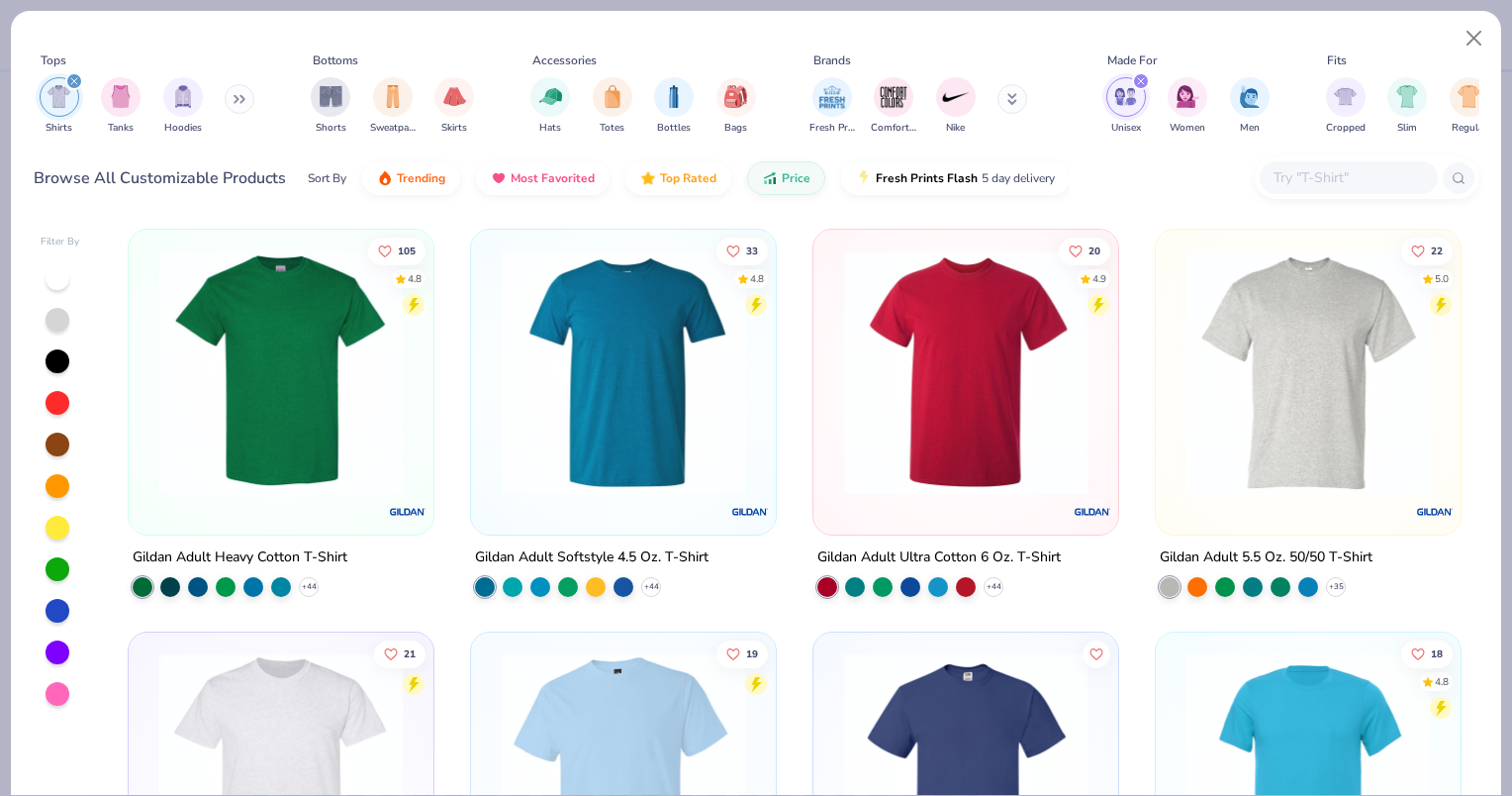 click at bounding box center [623, 372] 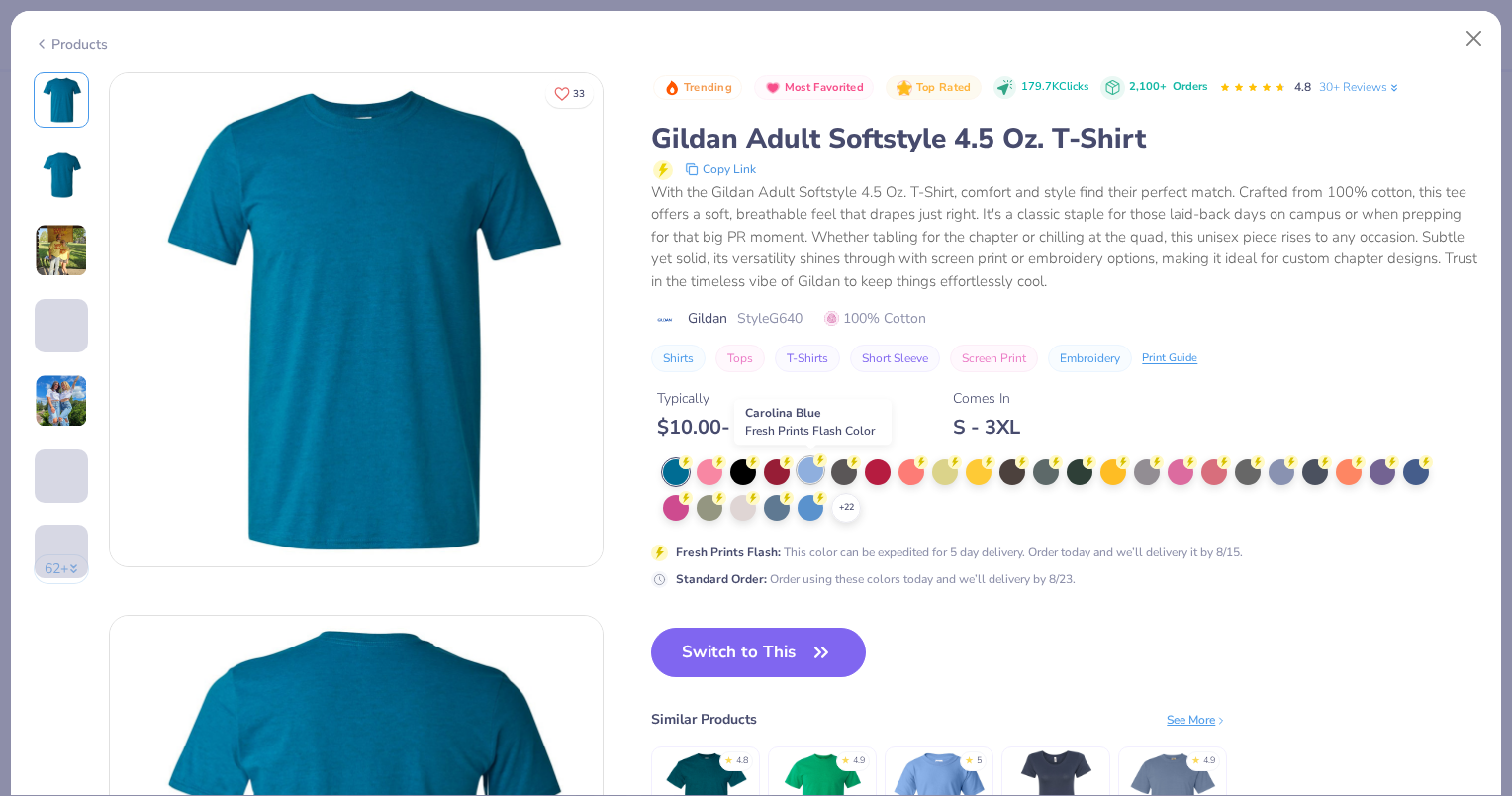 click at bounding box center [810, 470] 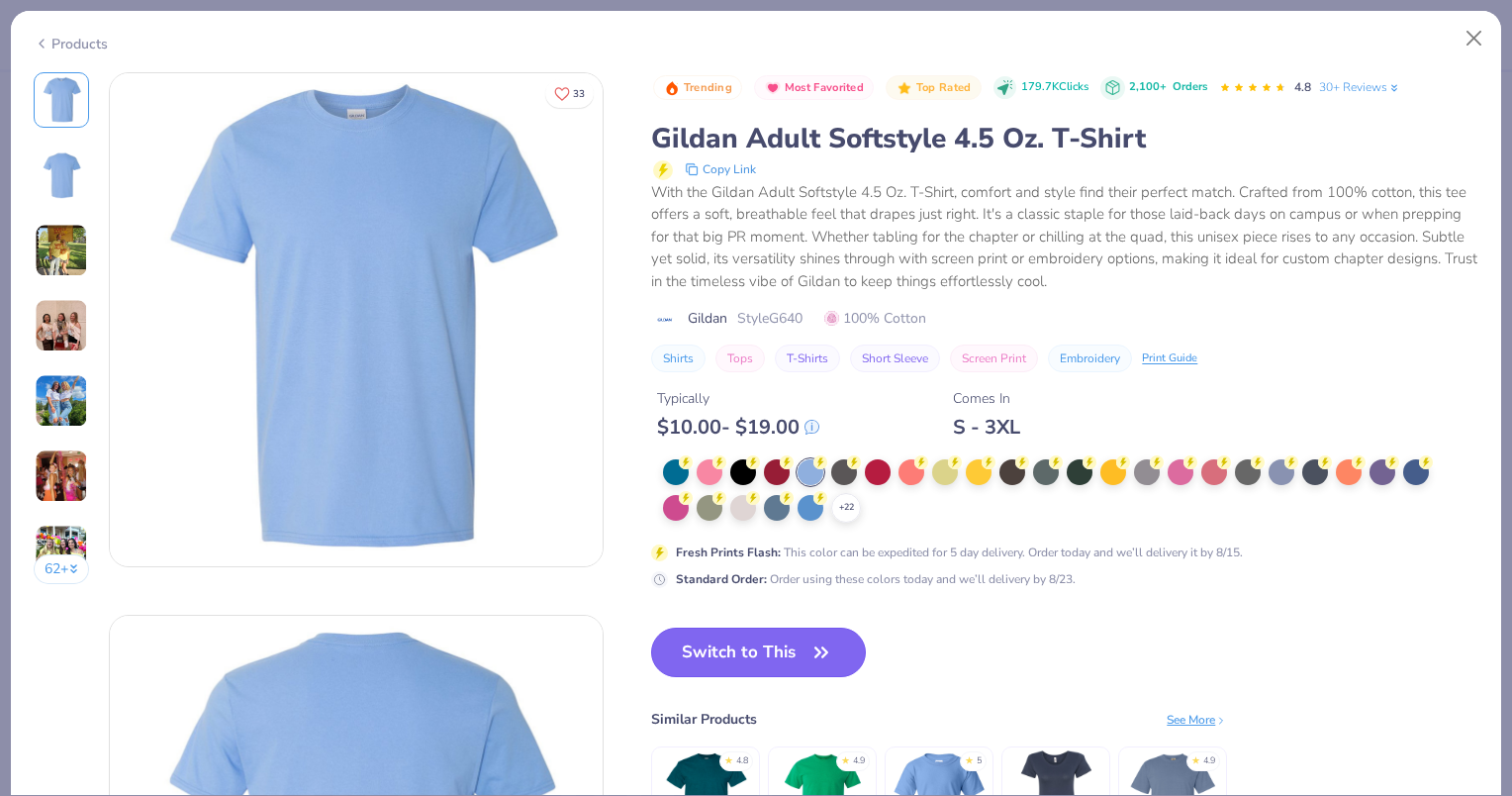 click on "Switch to This" at bounding box center (758, 652) 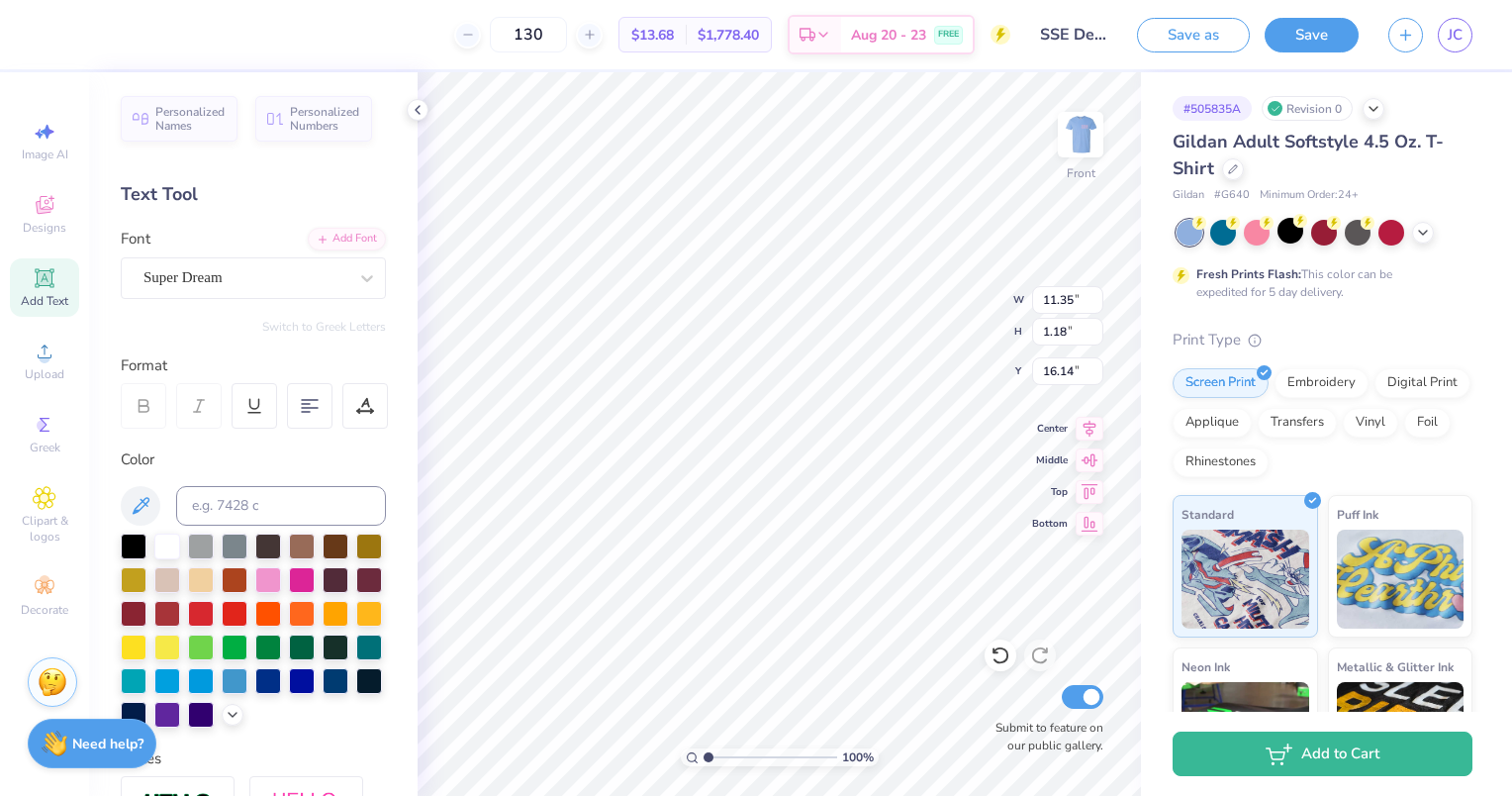 type on "16.14" 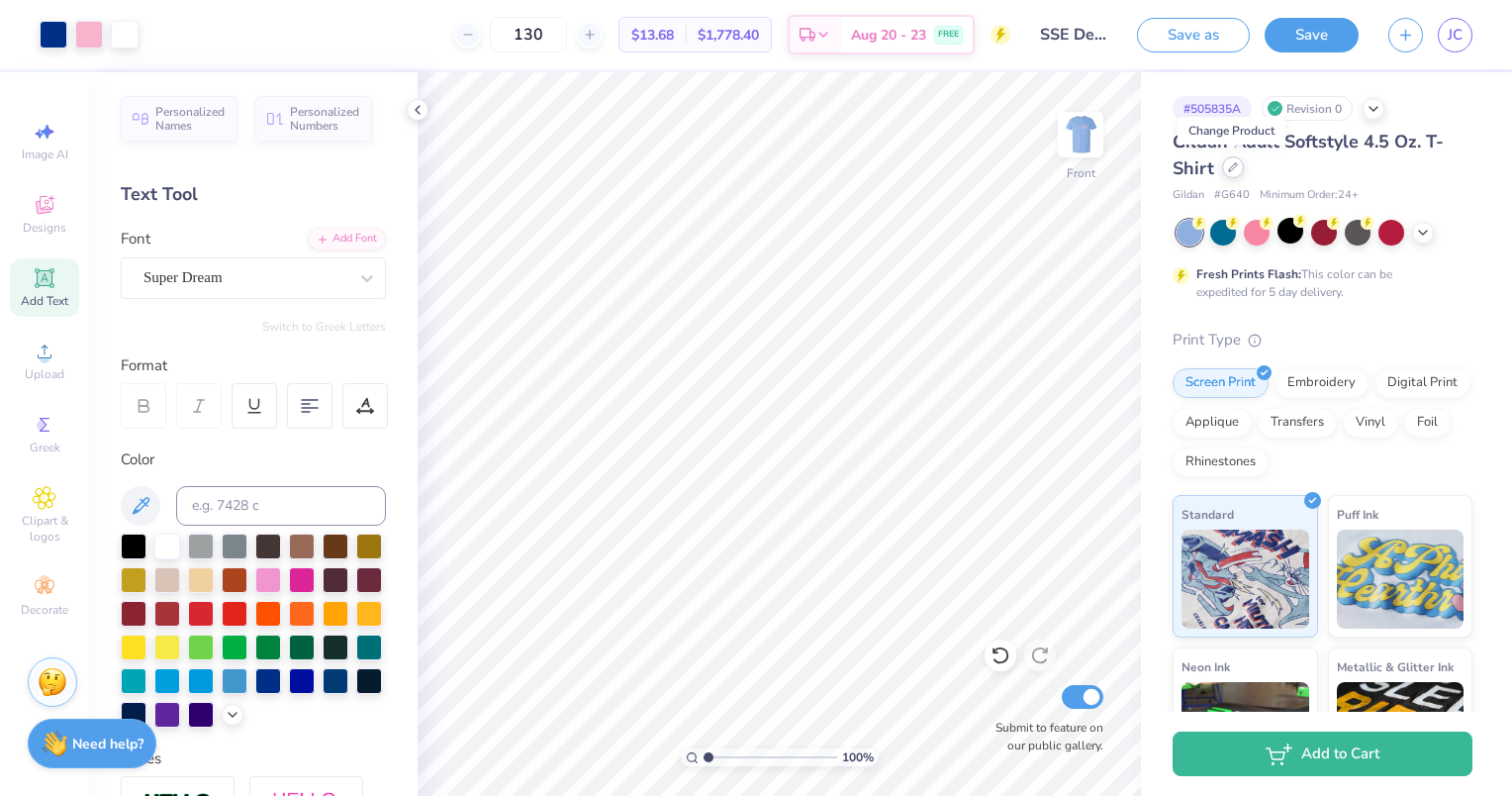 click at bounding box center [1233, 167] 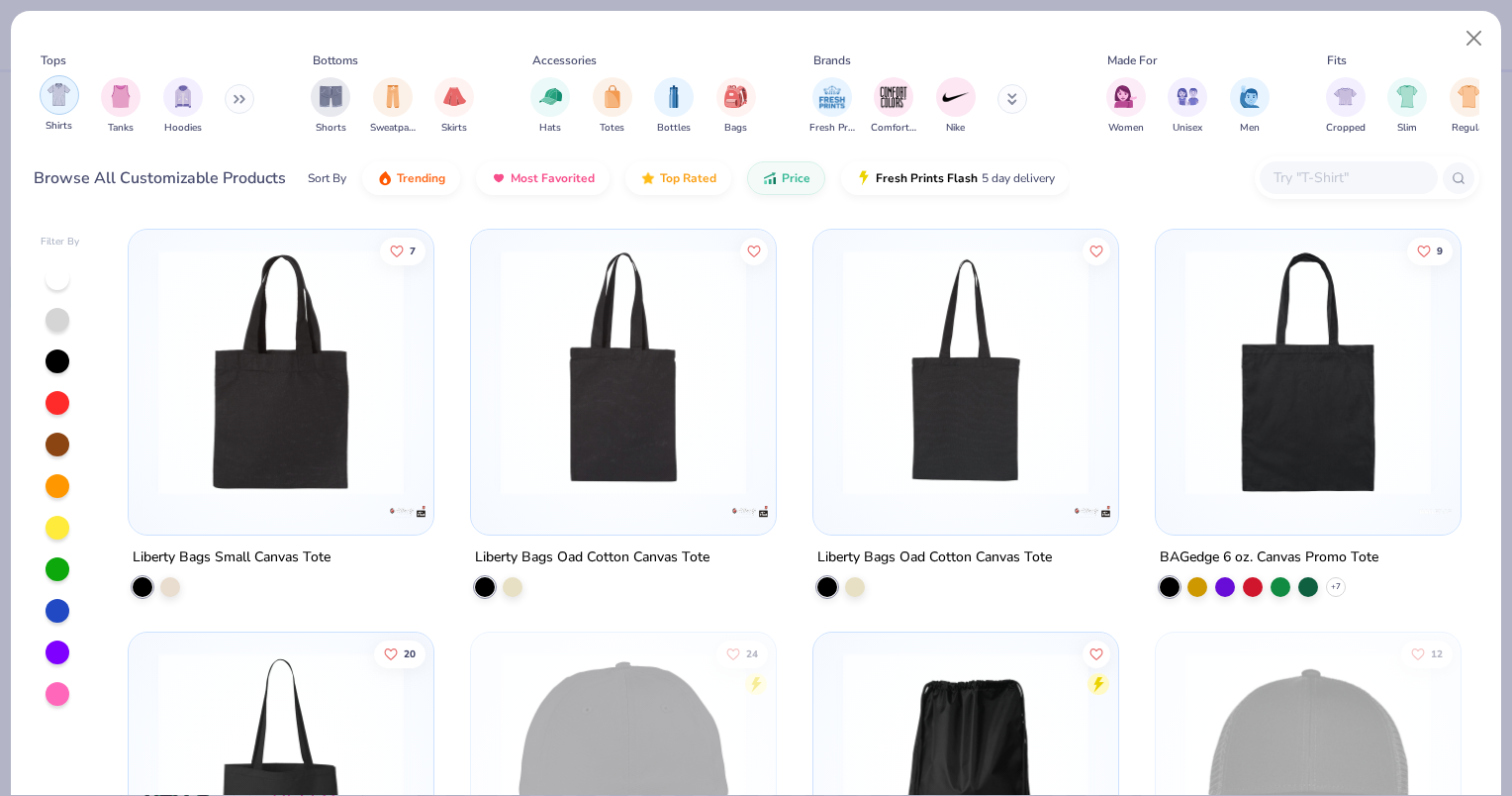 click at bounding box center [58, 94] 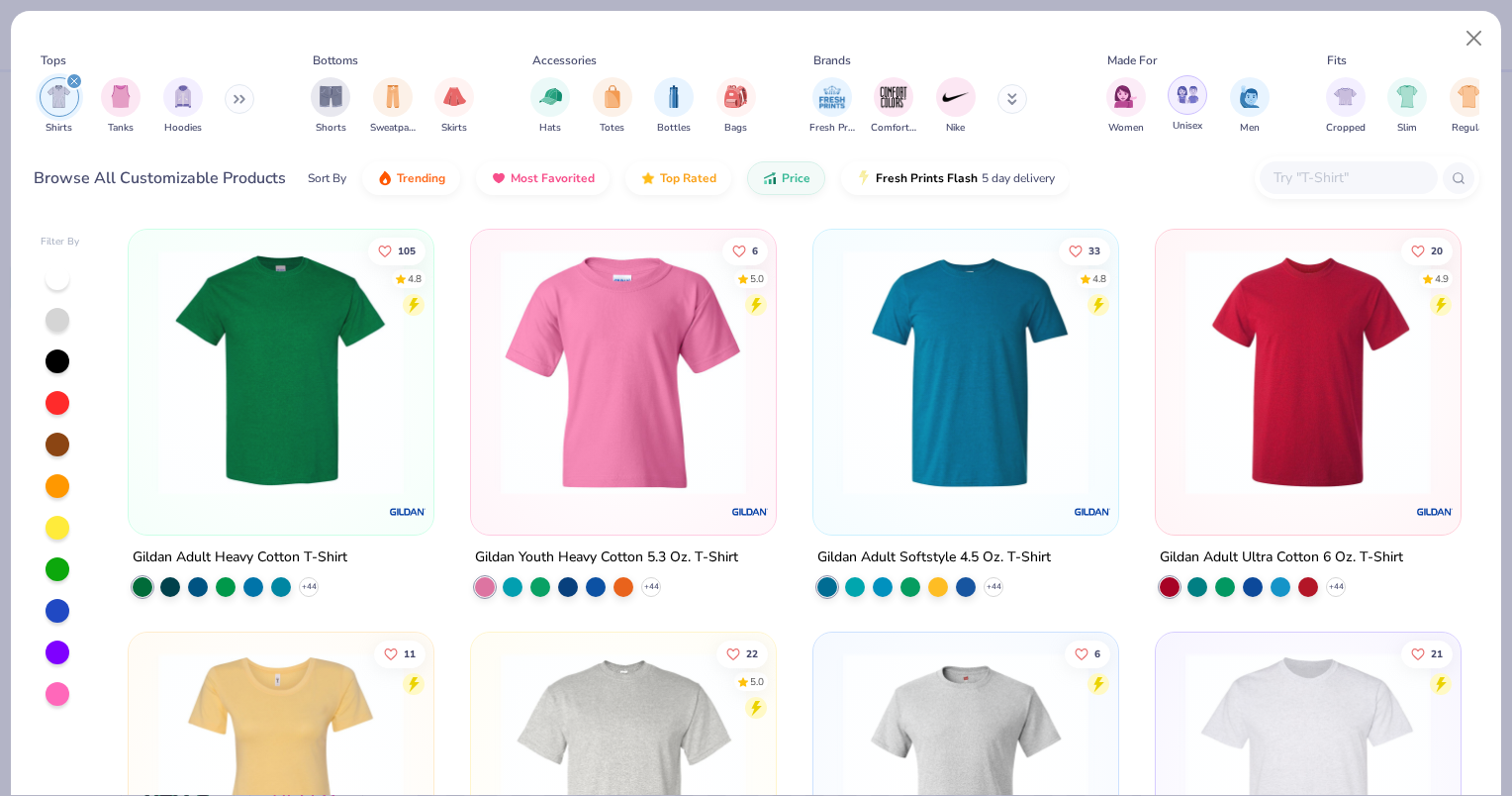 click at bounding box center [1187, 94] 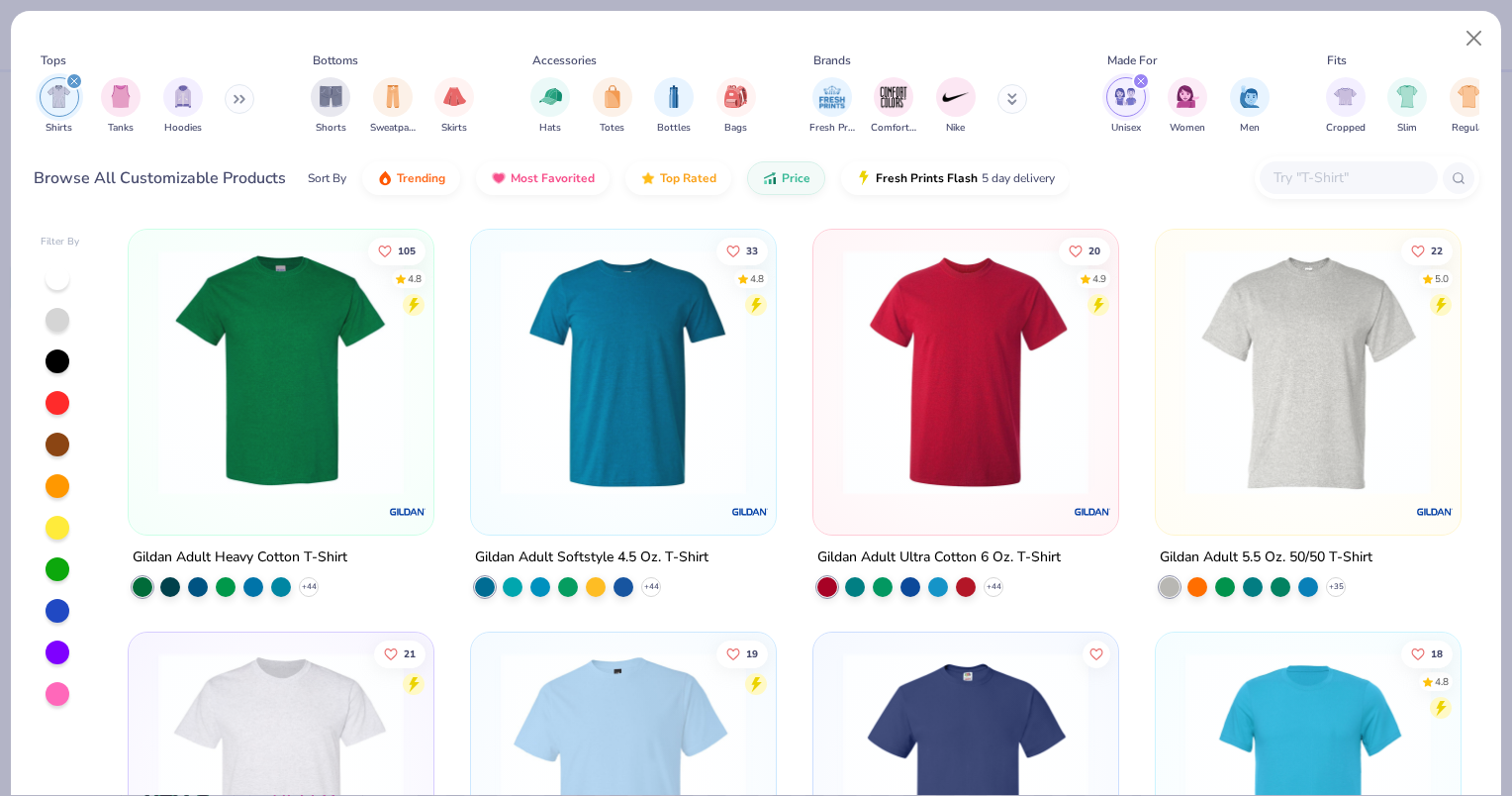 click at bounding box center [1308, 372] 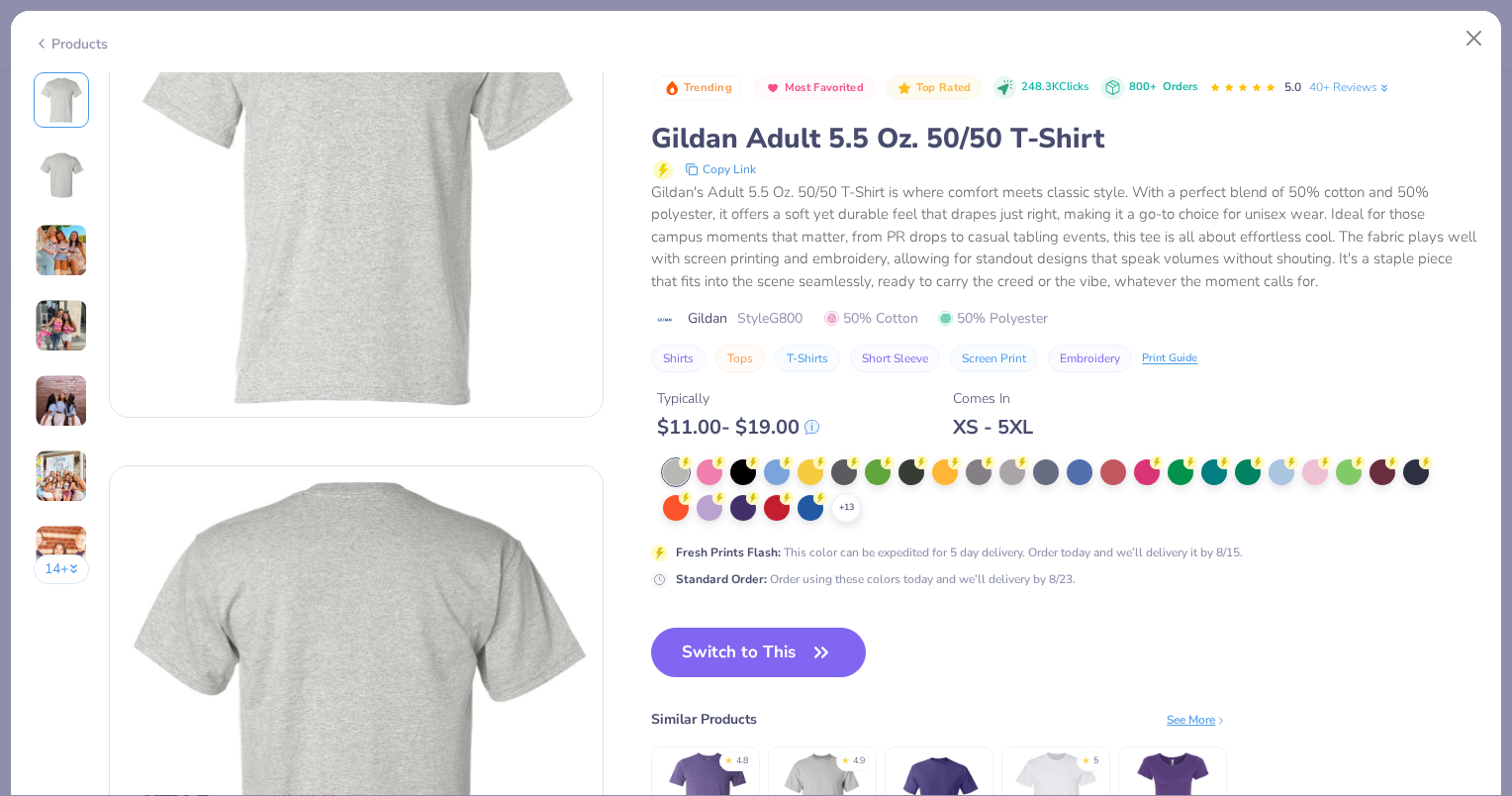 scroll, scrollTop: 0, scrollLeft: 0, axis: both 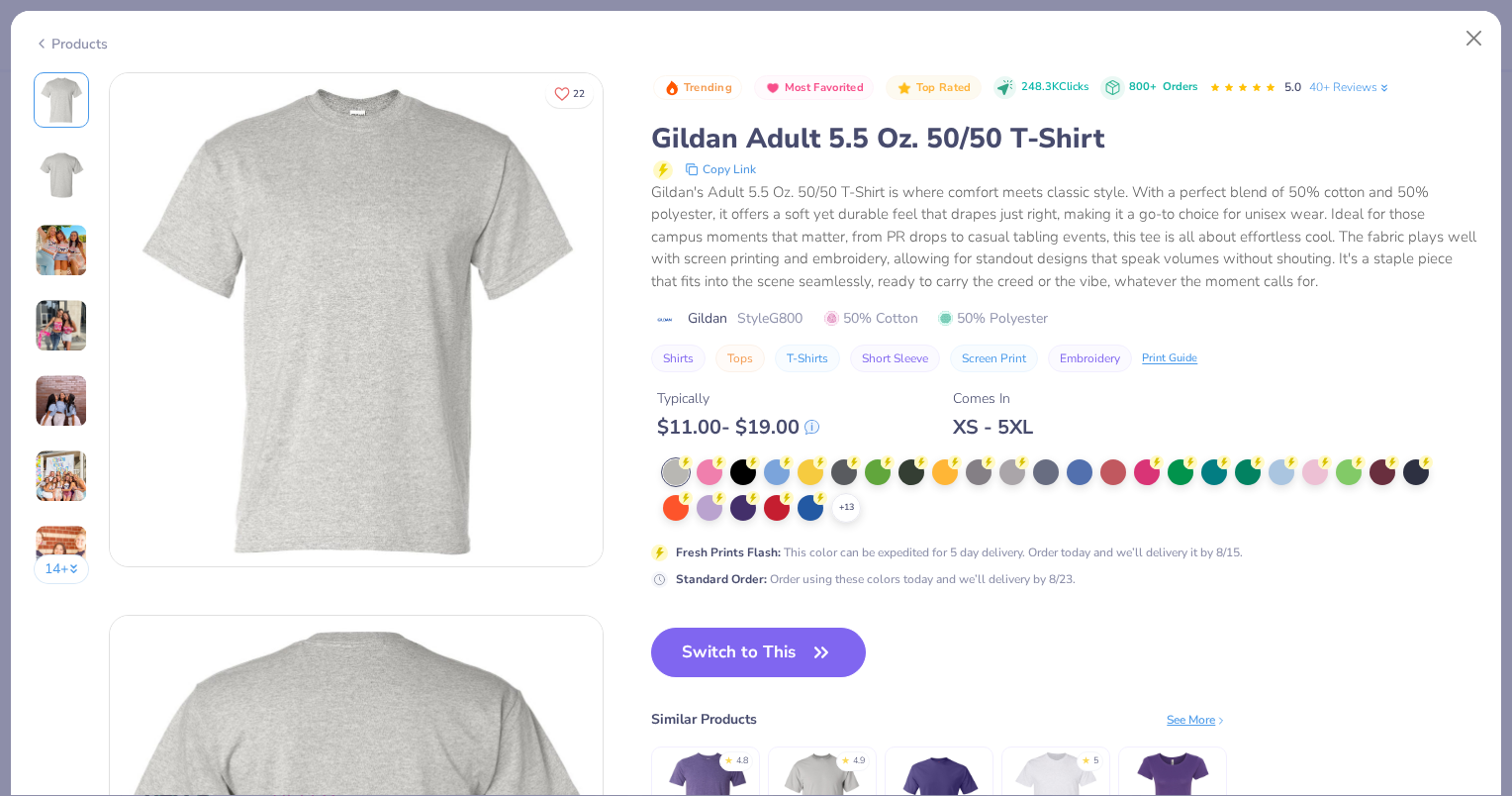 drag, startPoint x: 1470, startPoint y: 44, endPoint x: 1414, endPoint y: 23, distance: 59.80803 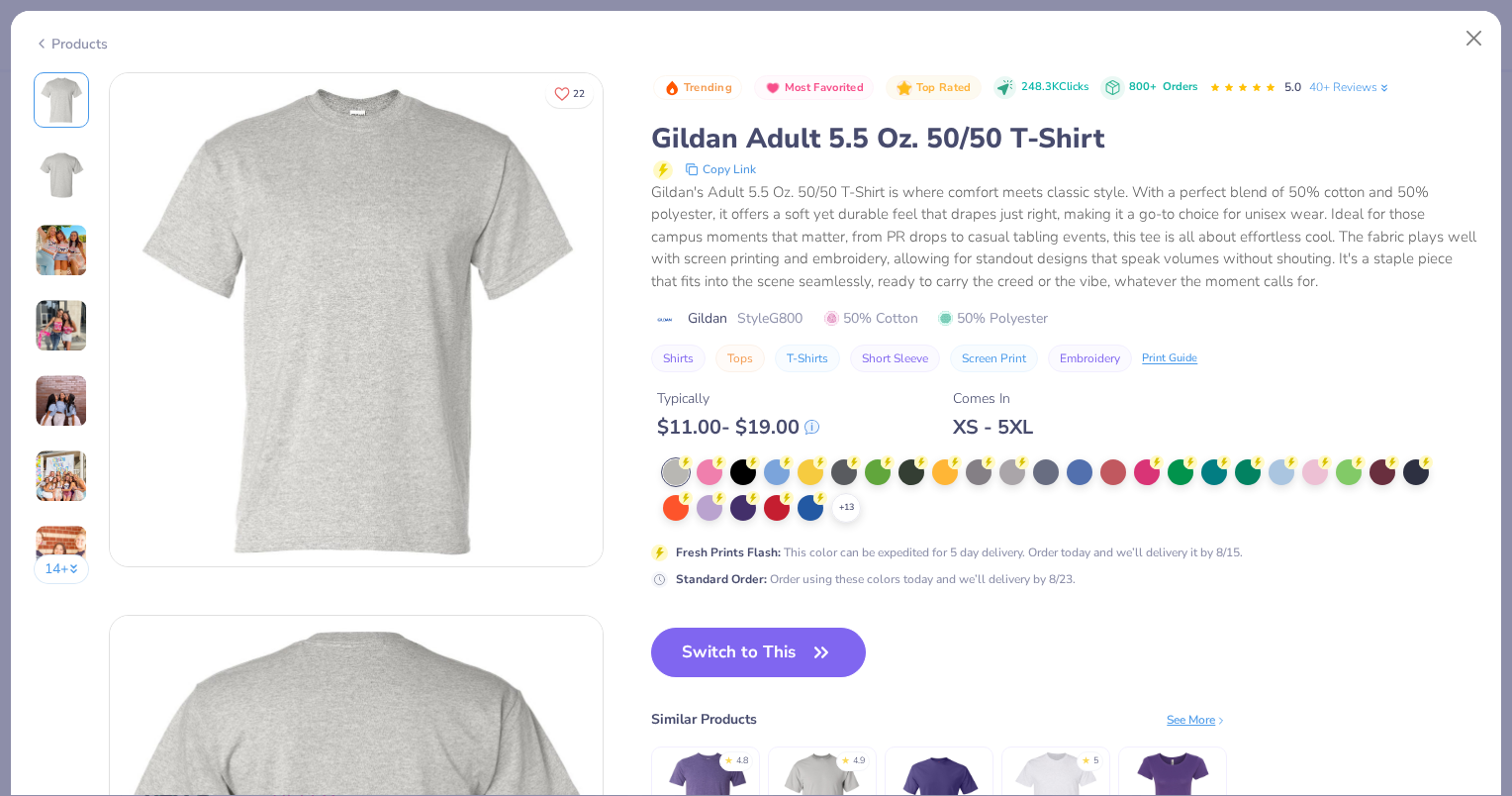 click on "Products" at bounding box center [756, 37] 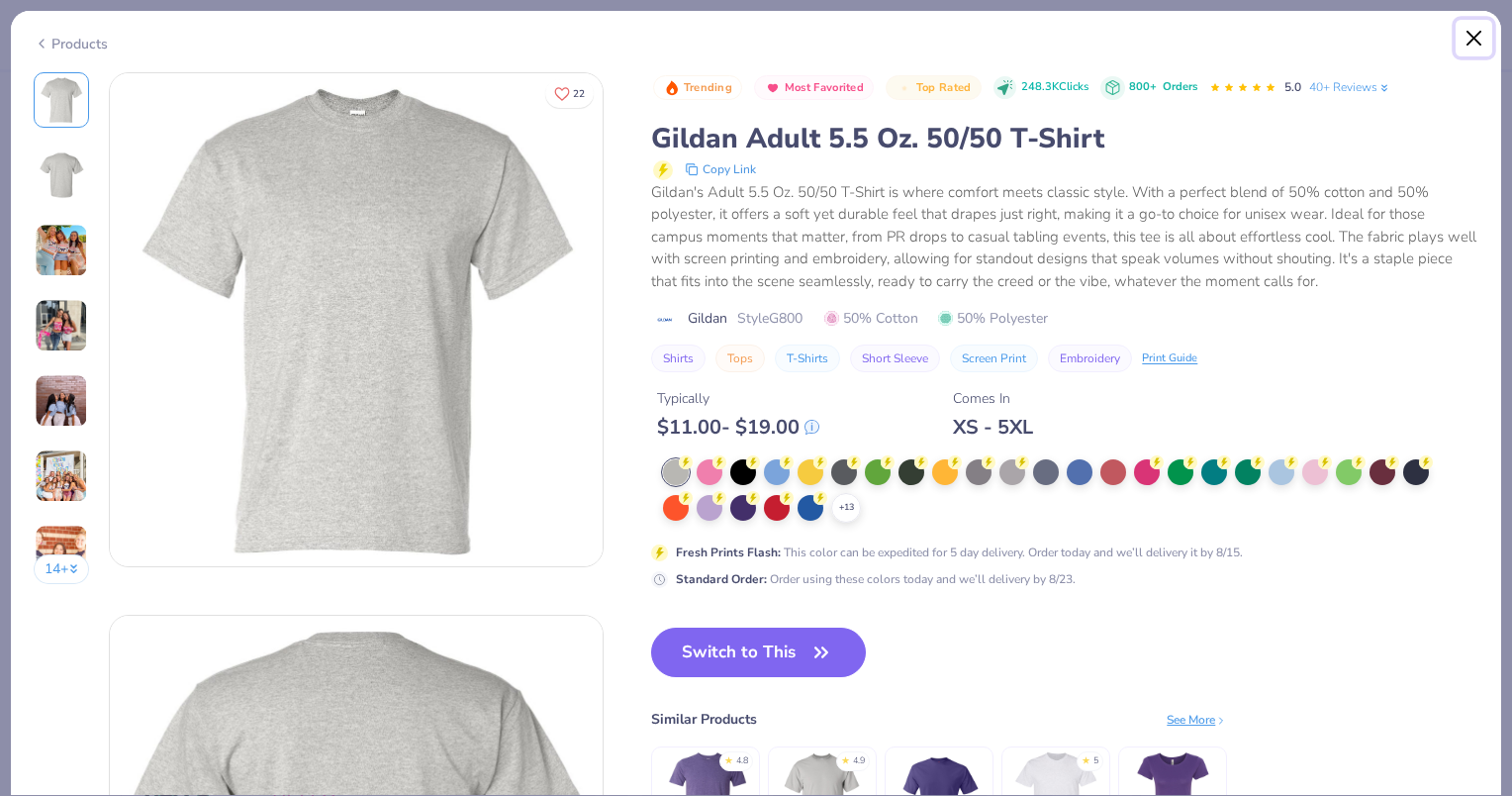 click at bounding box center (1474, 39) 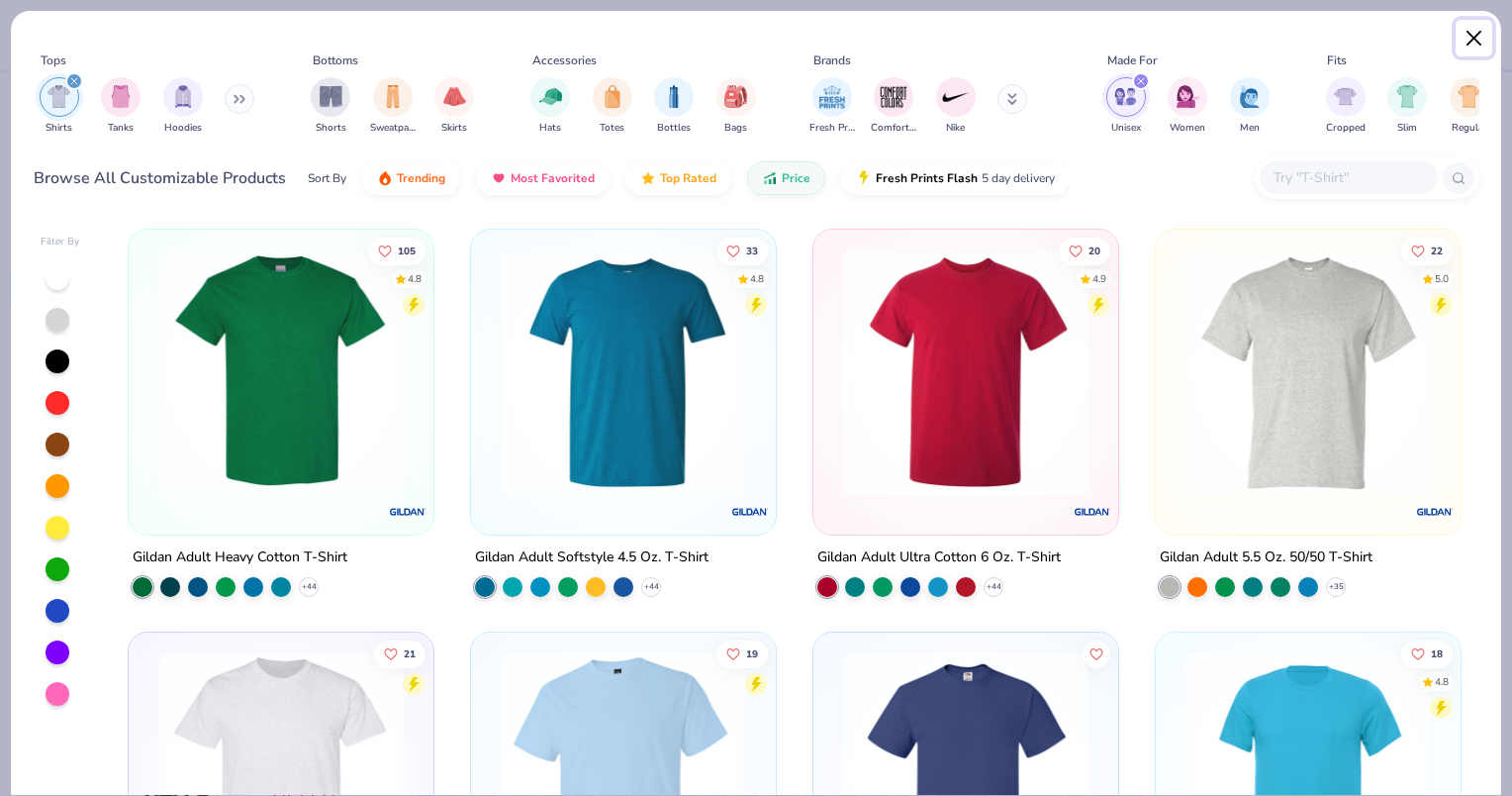 click at bounding box center (1474, 39) 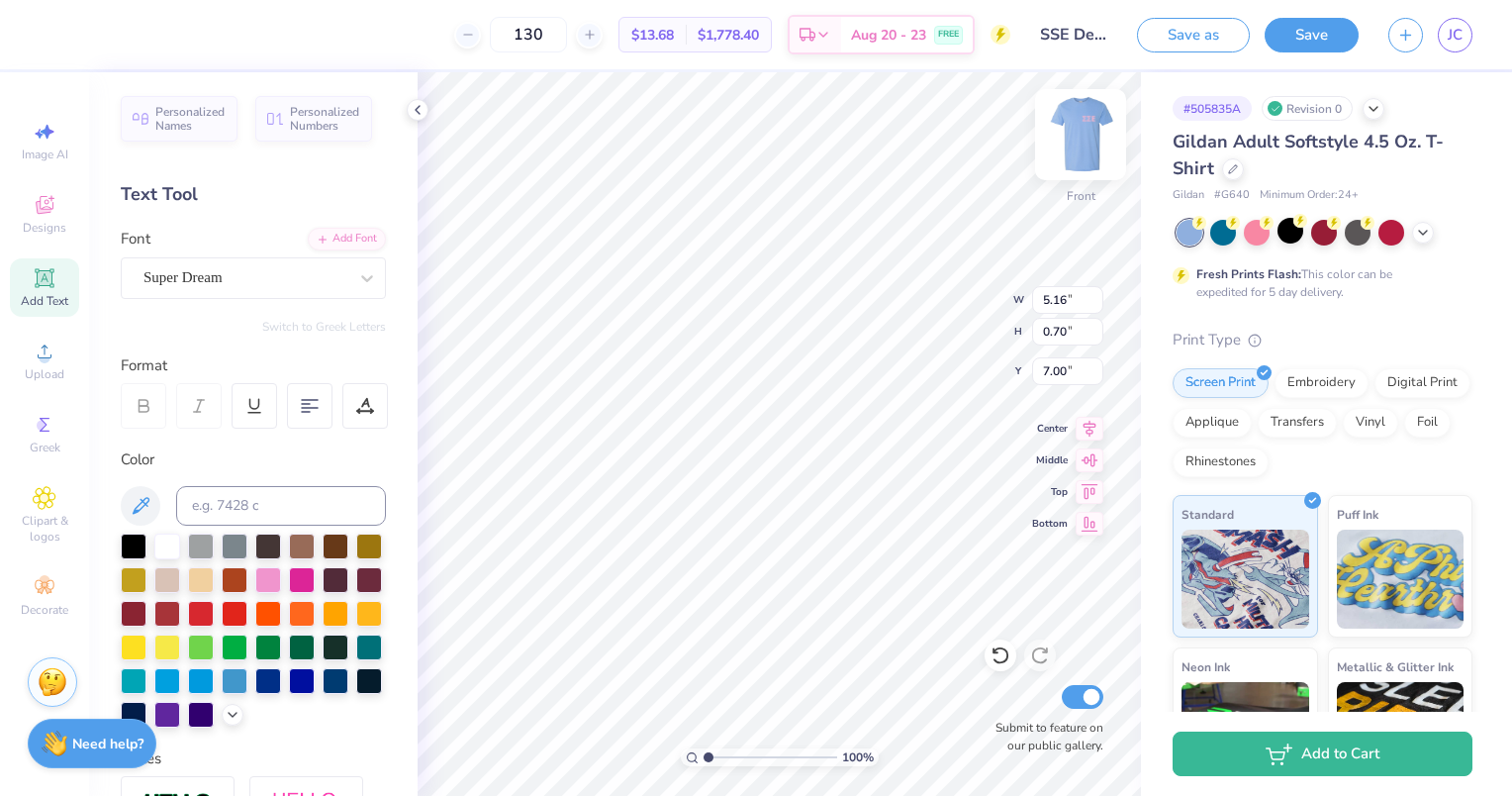 type on "6.74" 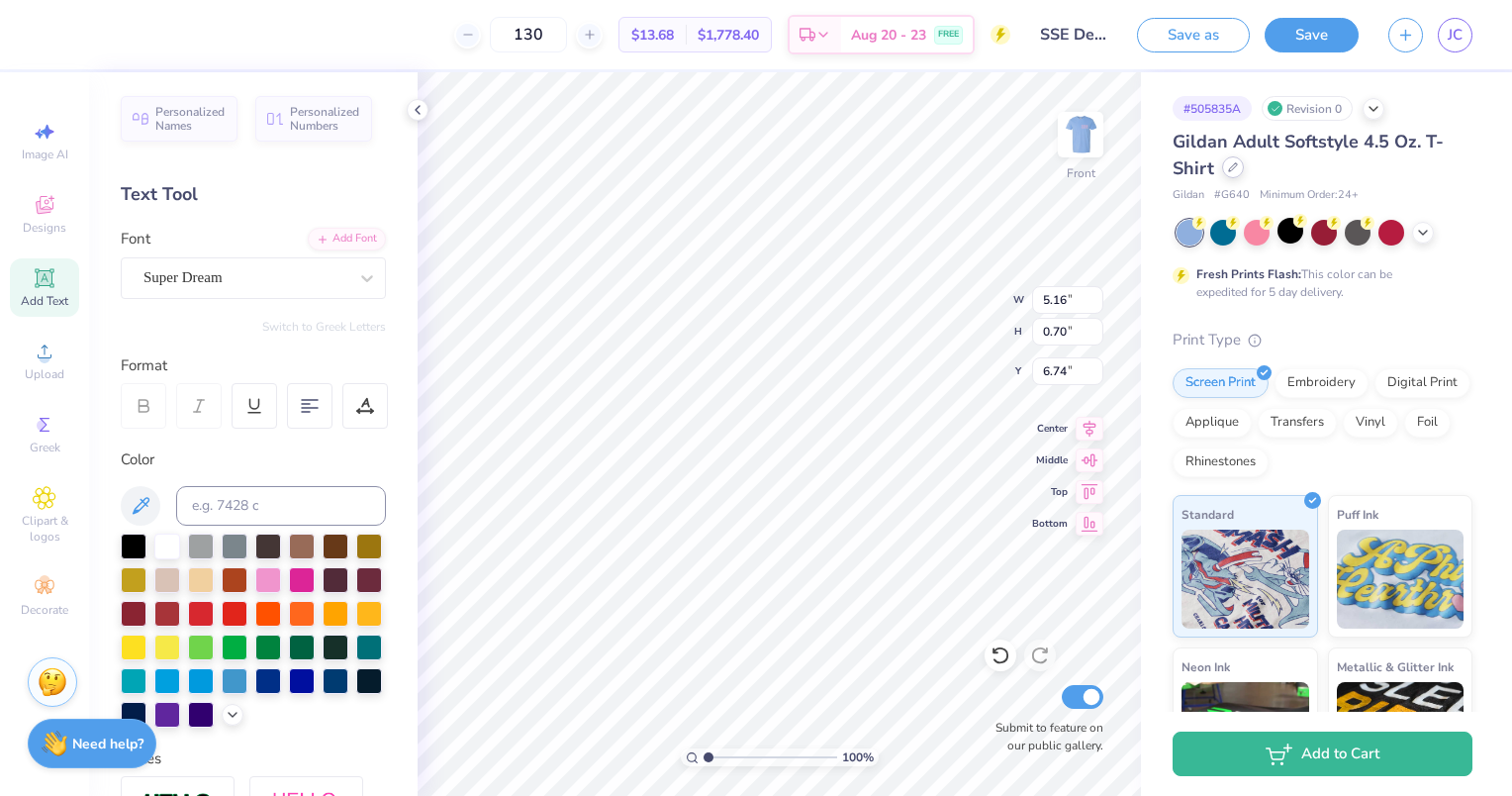 click at bounding box center (1233, 167) 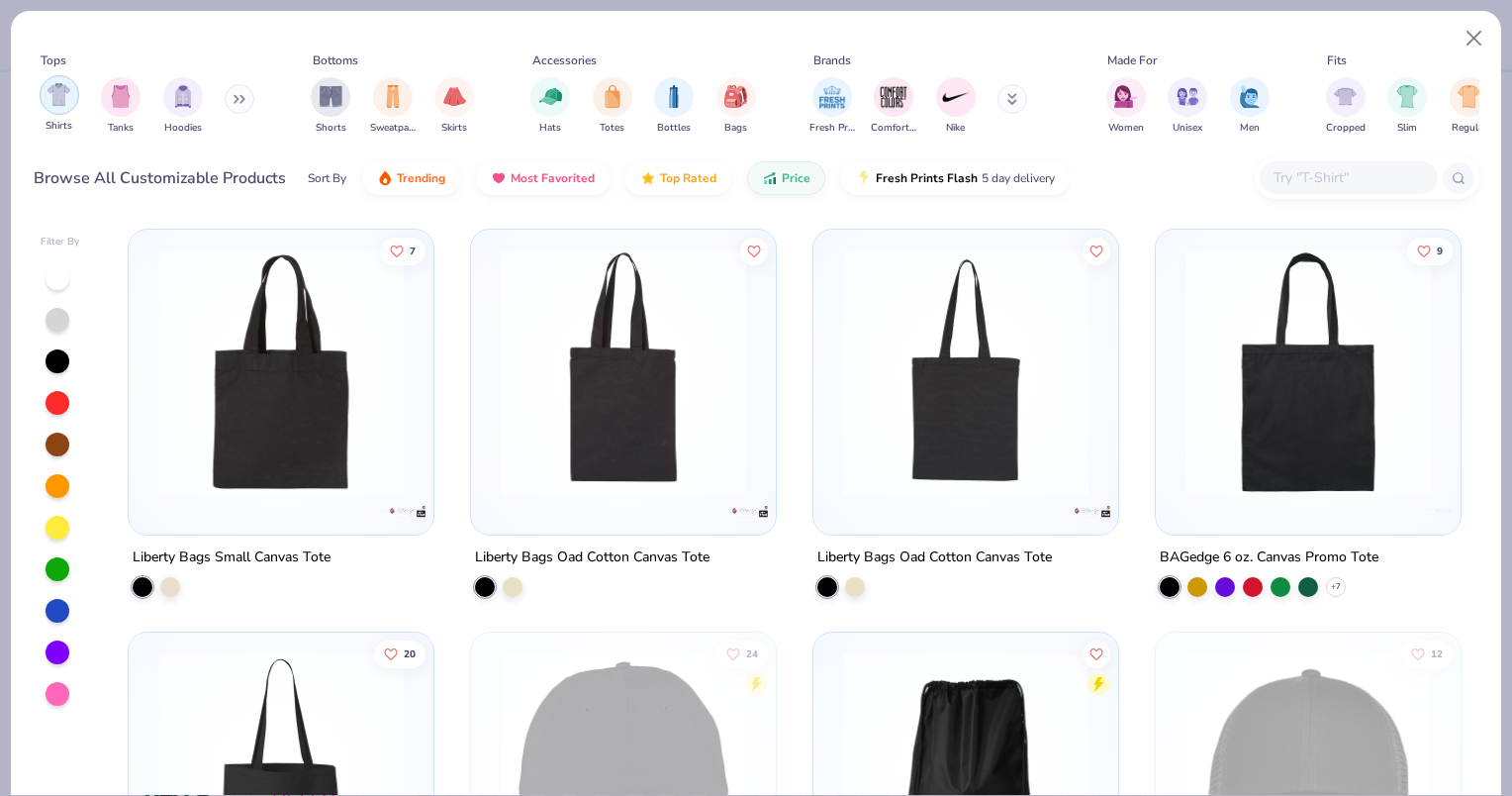 click at bounding box center (58, 94) 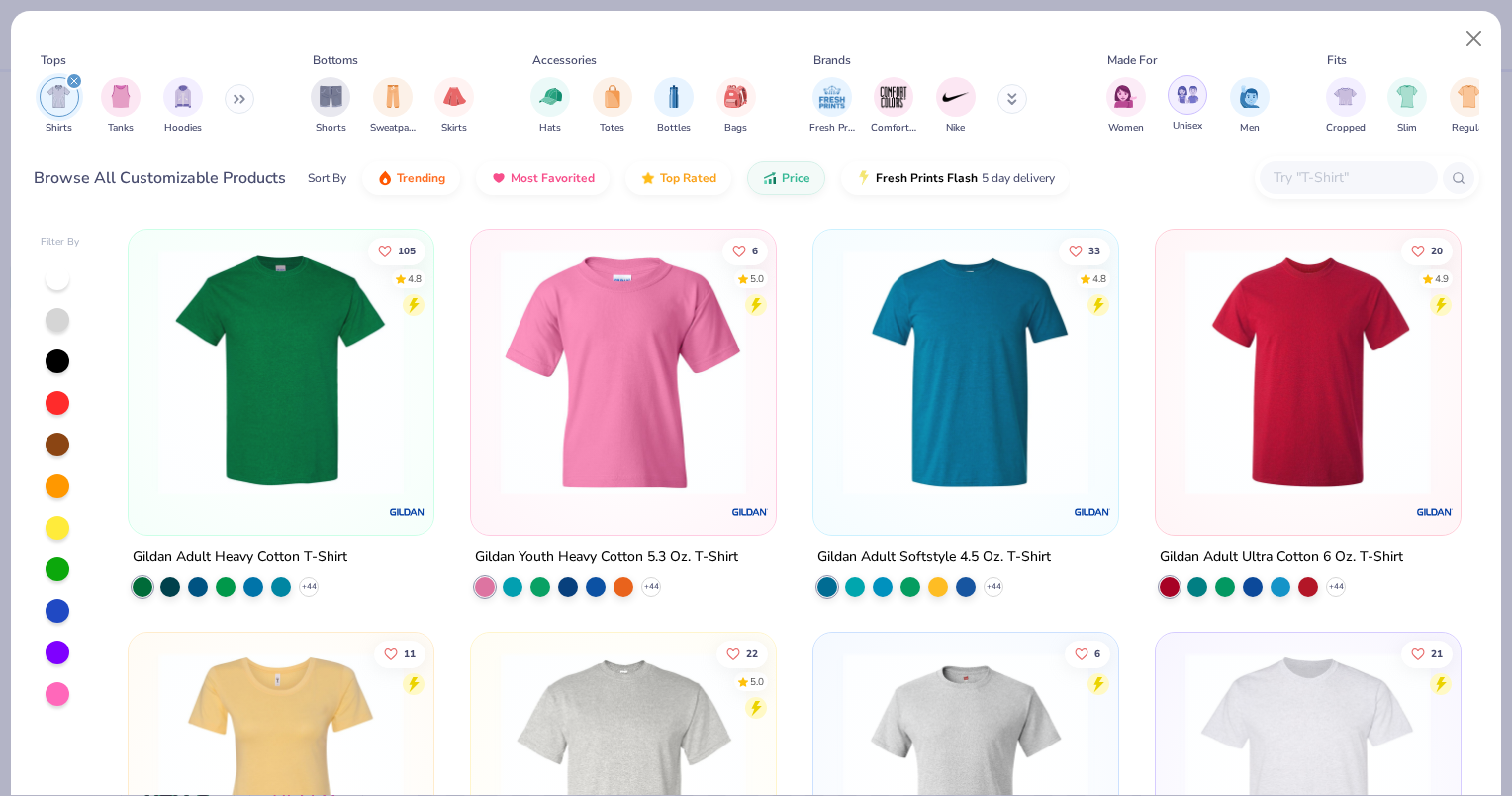 click at bounding box center [1187, 95] 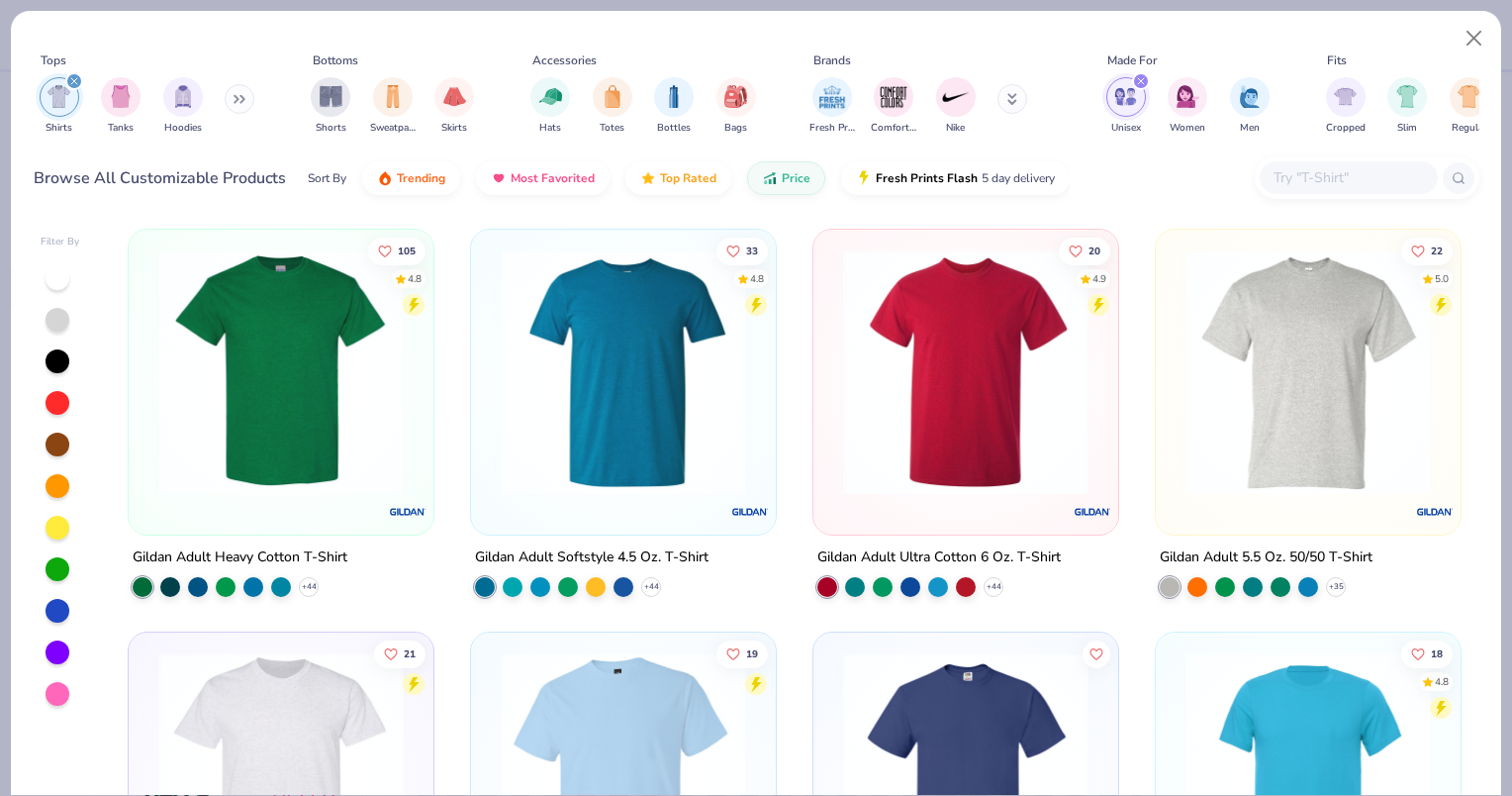 click at bounding box center [1308, 372] 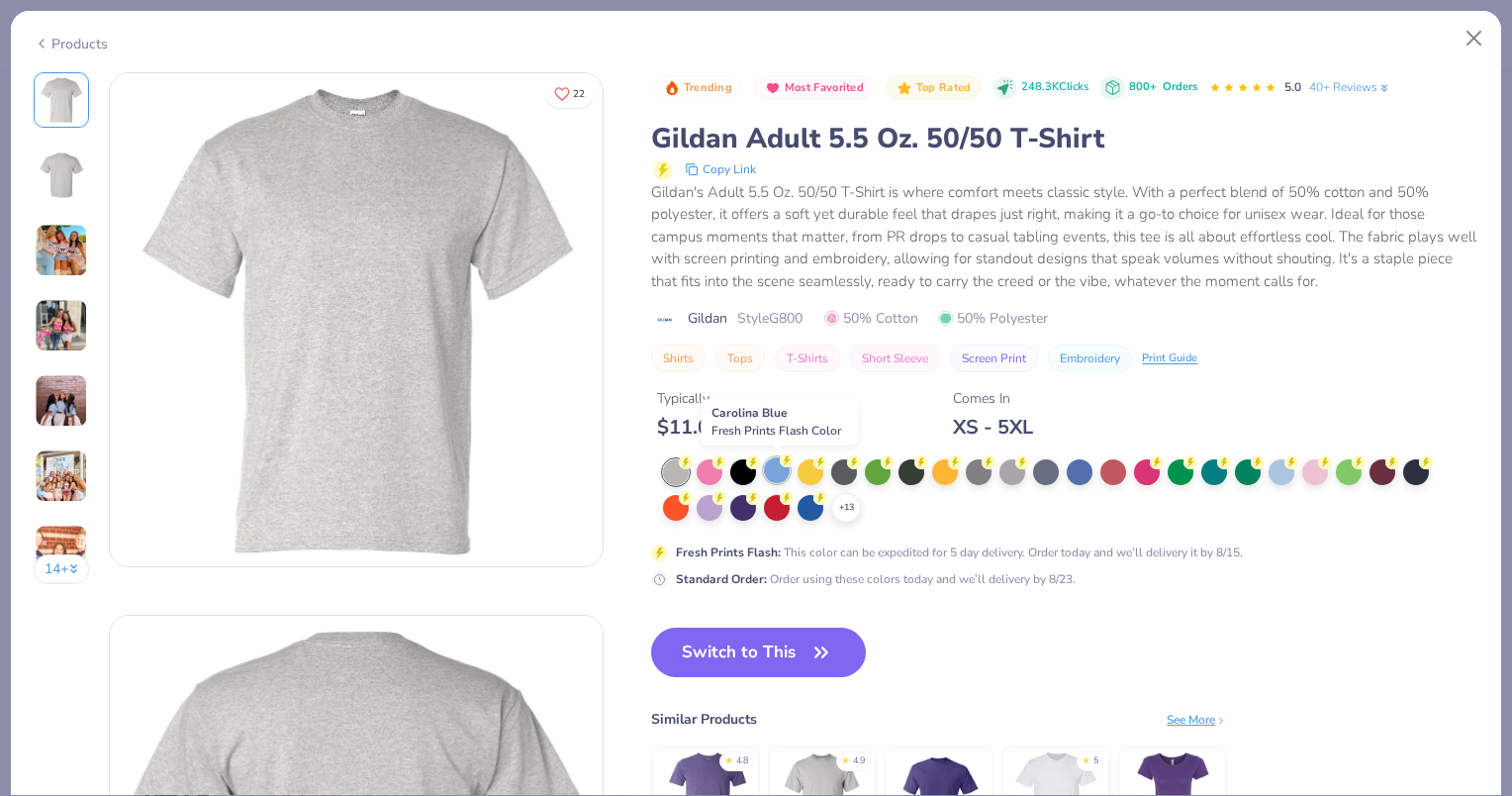click at bounding box center [777, 470] 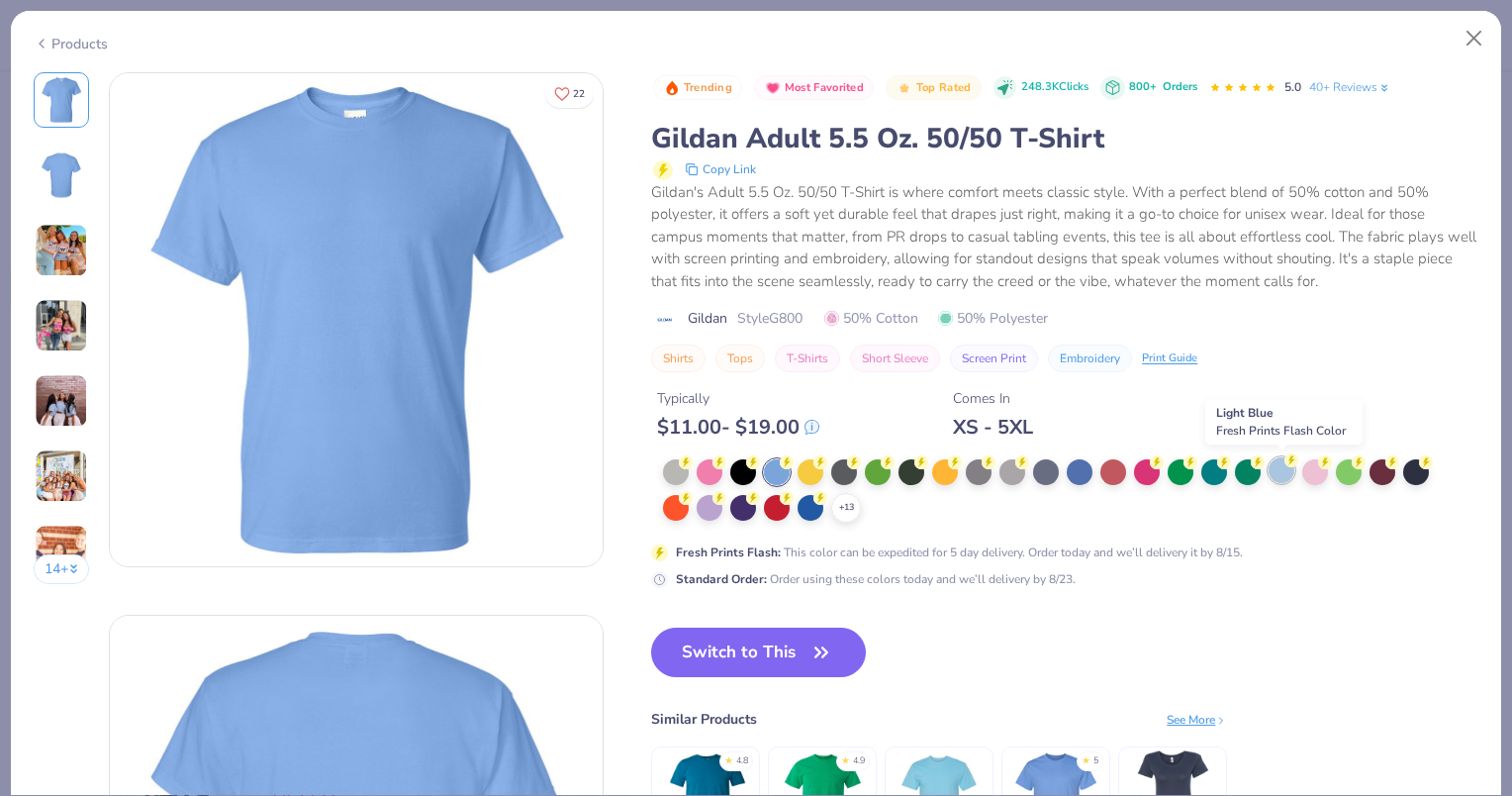 click at bounding box center (1281, 470) 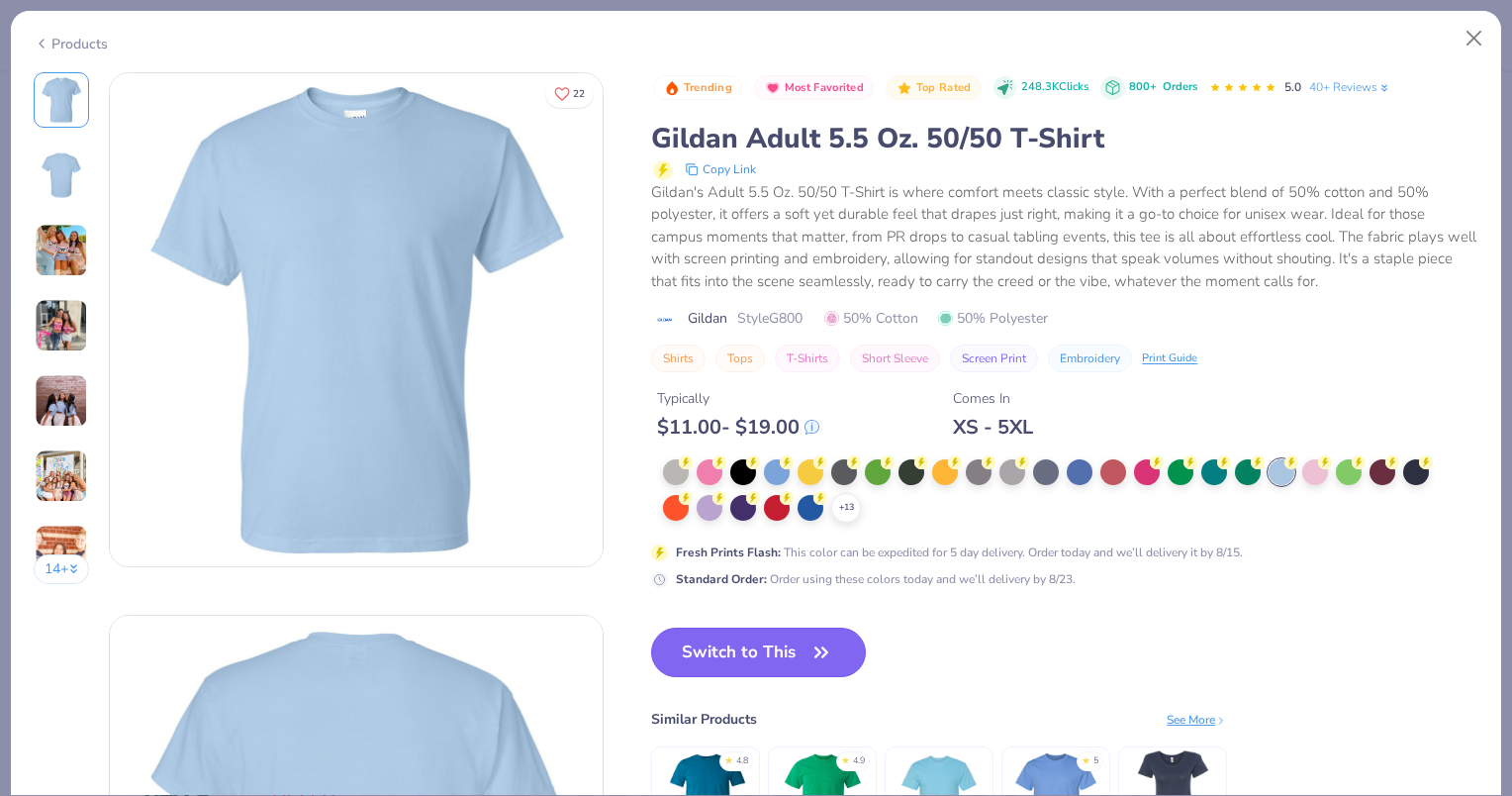 click on "Switch to This" at bounding box center [758, 652] 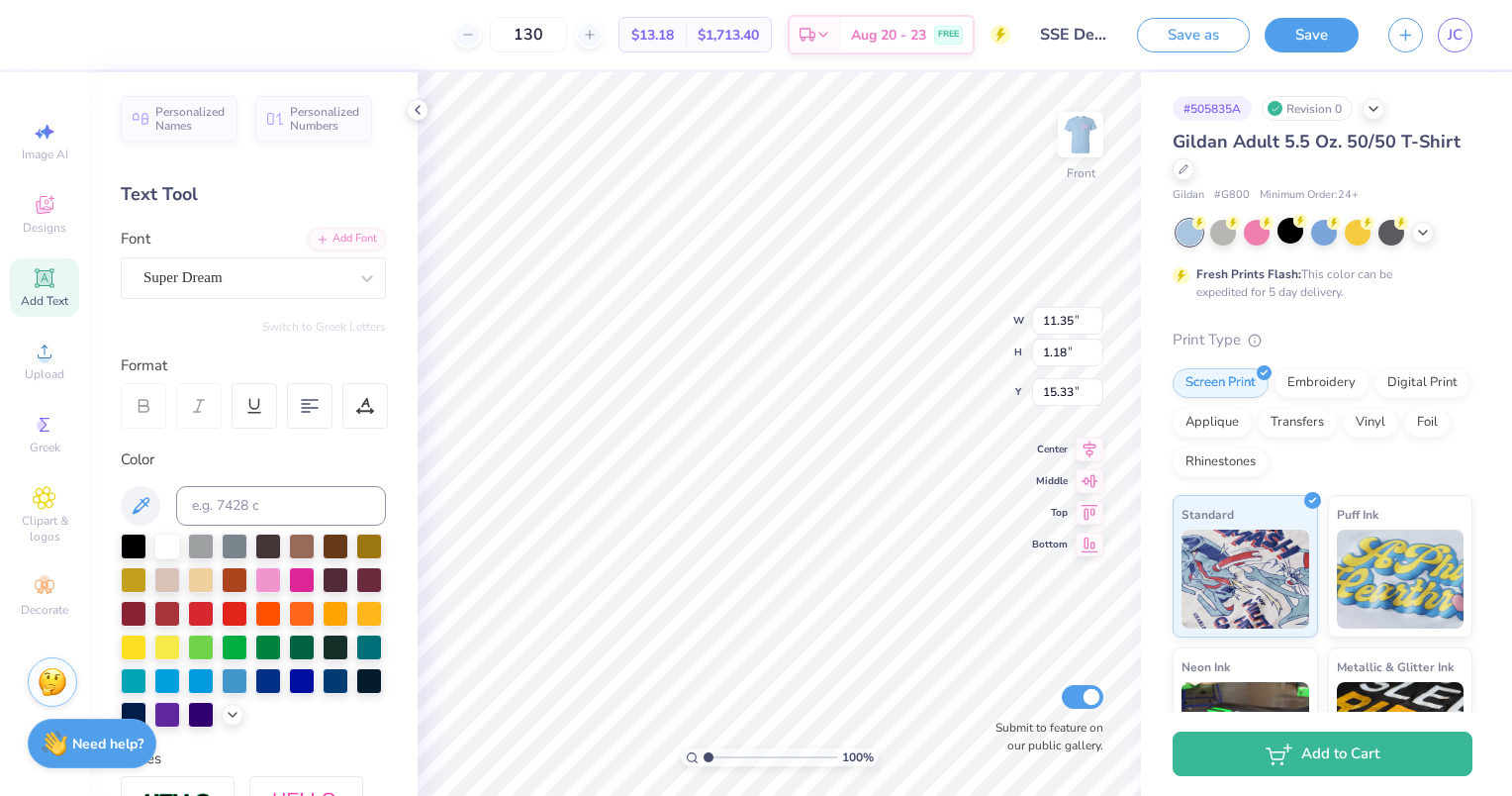 type on "15.13" 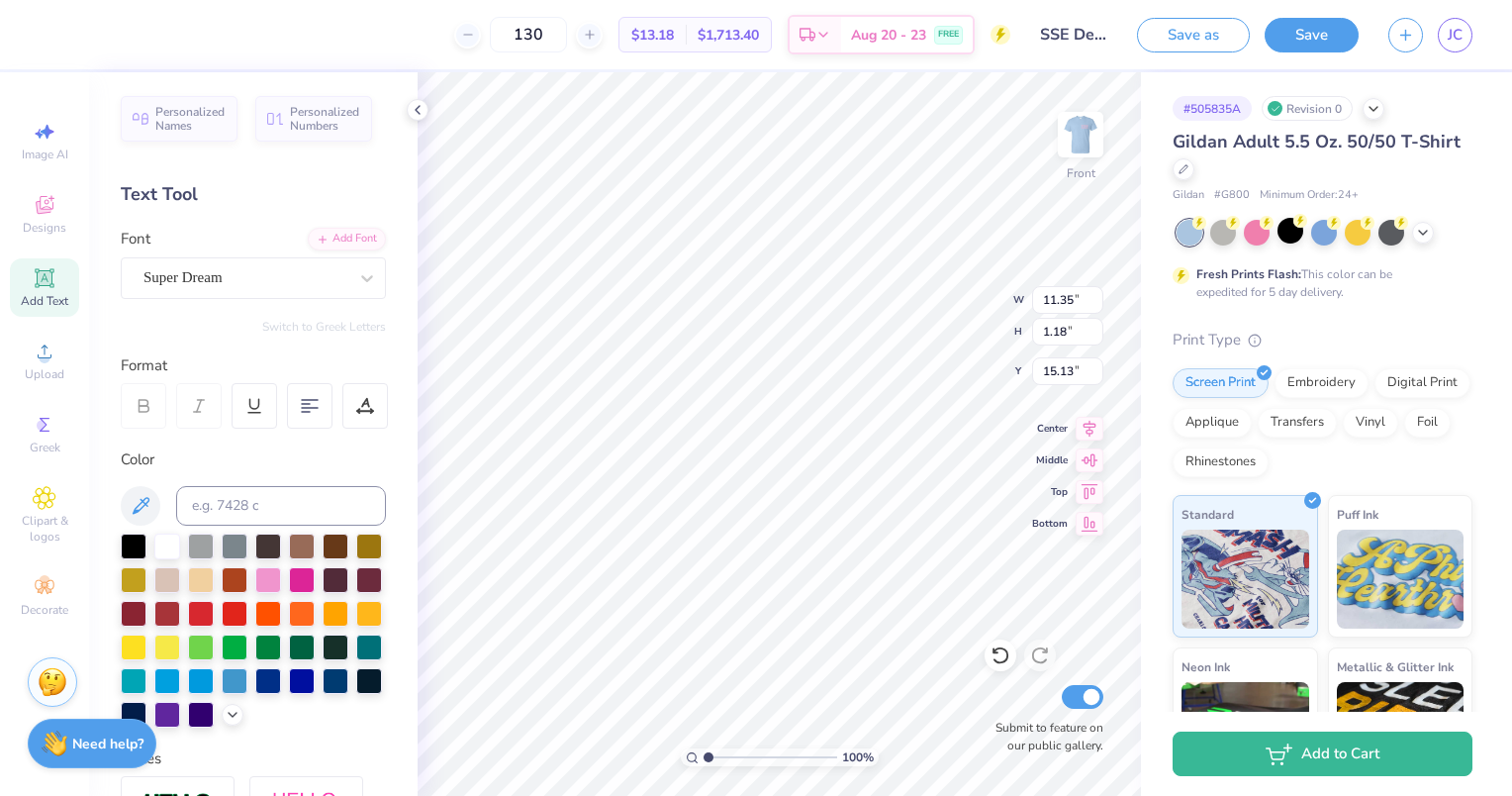 type on "11.46" 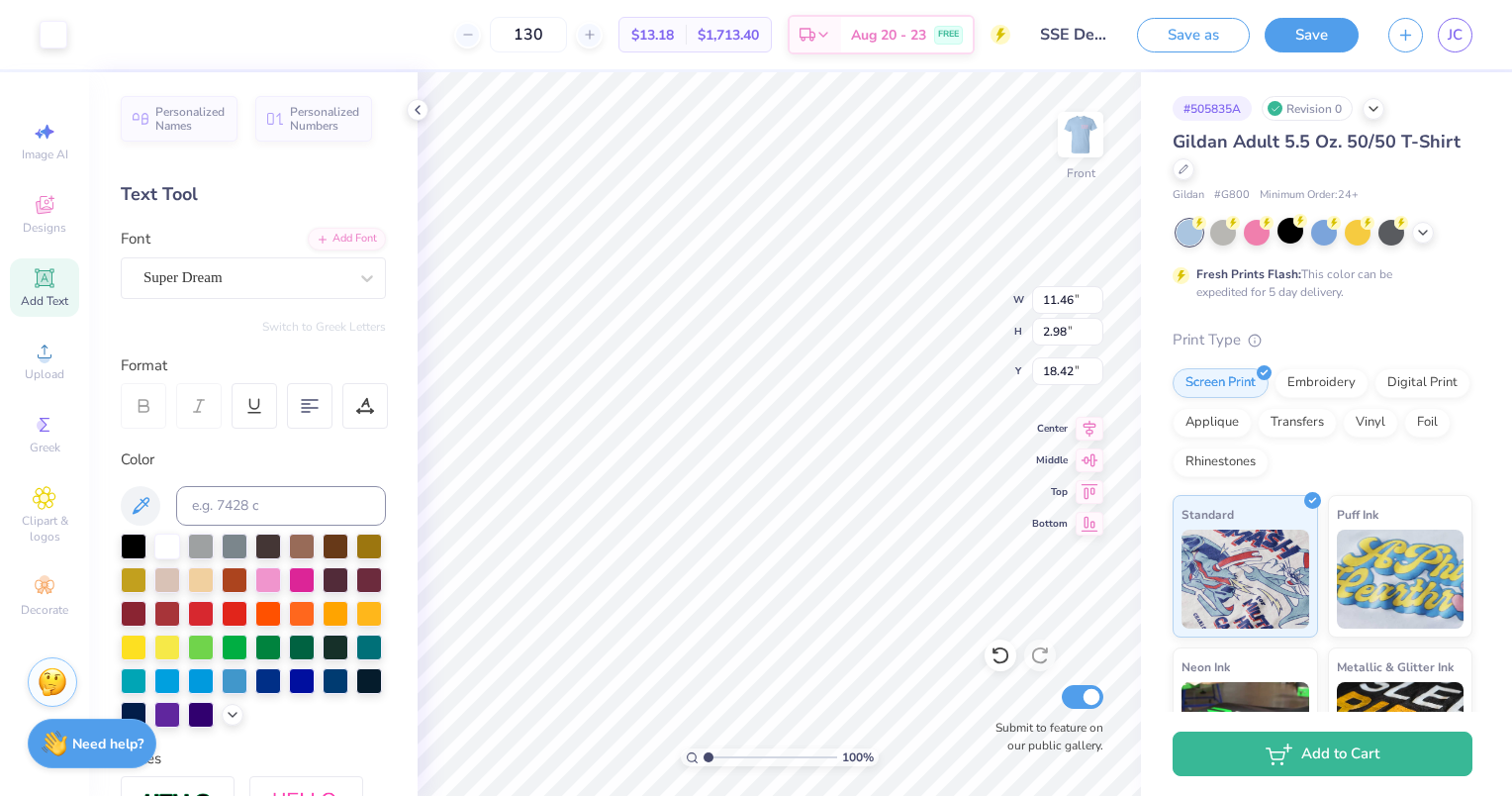 type on "18.25" 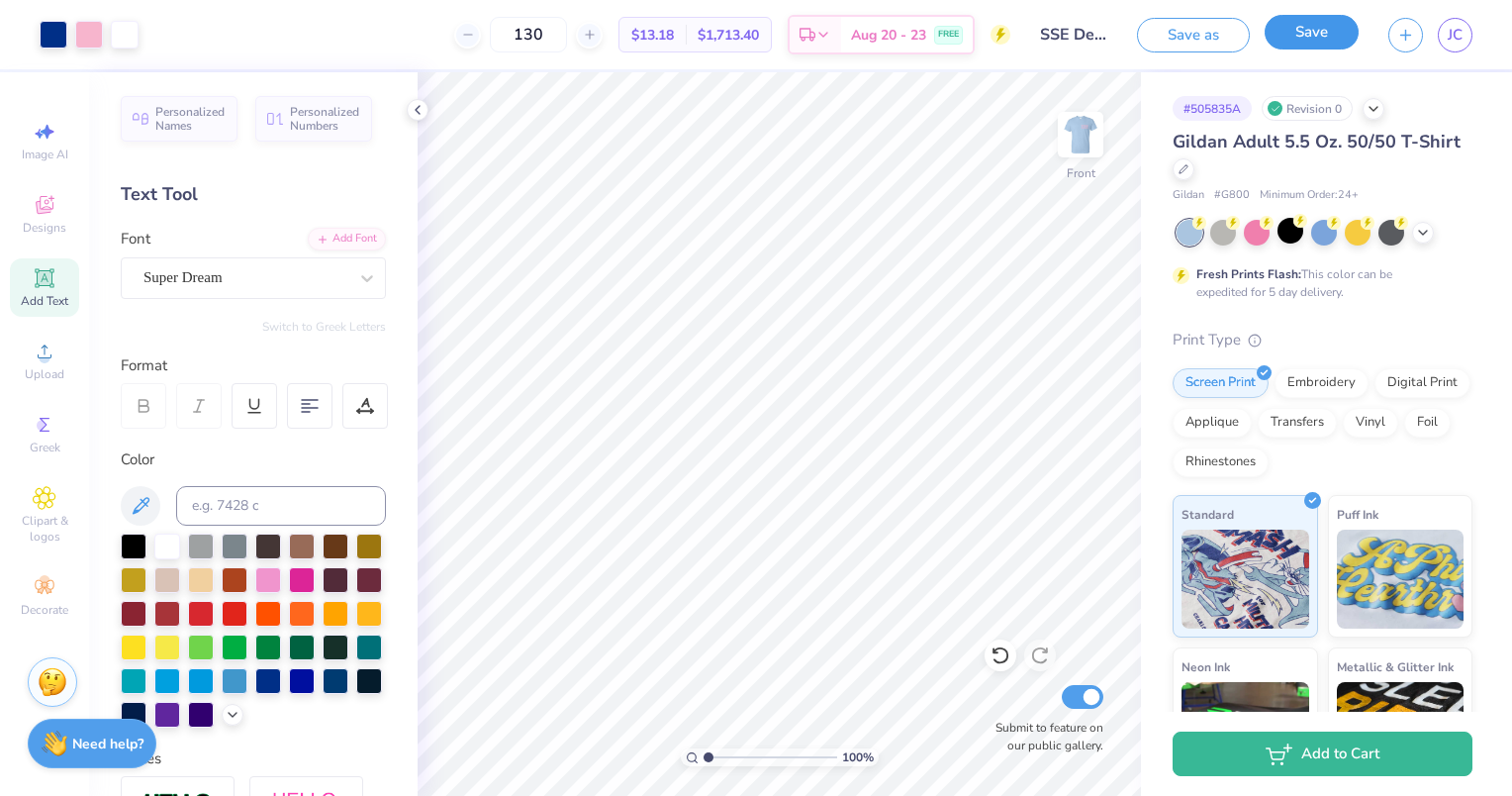 click on "Save" at bounding box center [1311, 32] 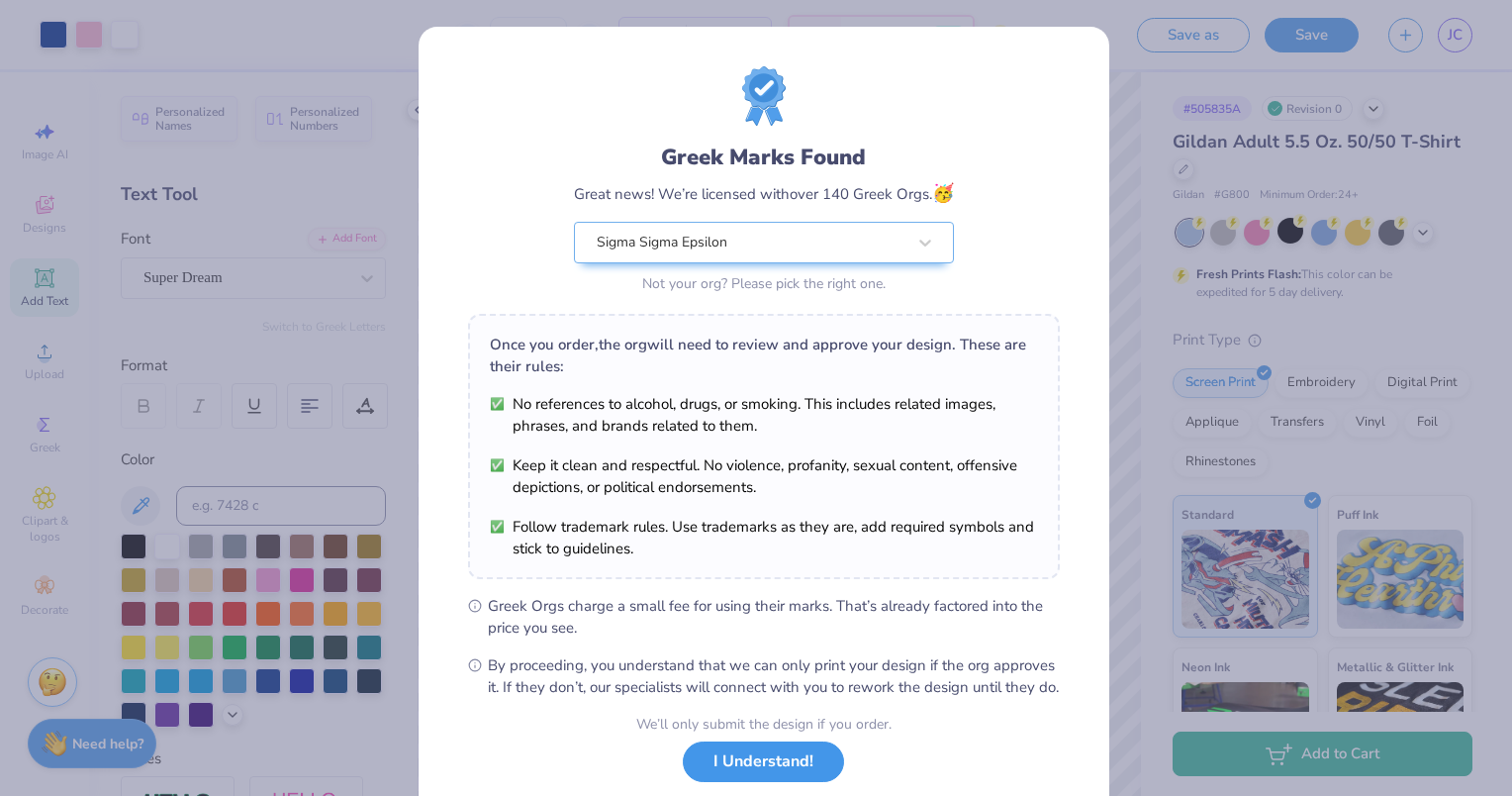 click on "I Understand!" at bounding box center [763, 761] 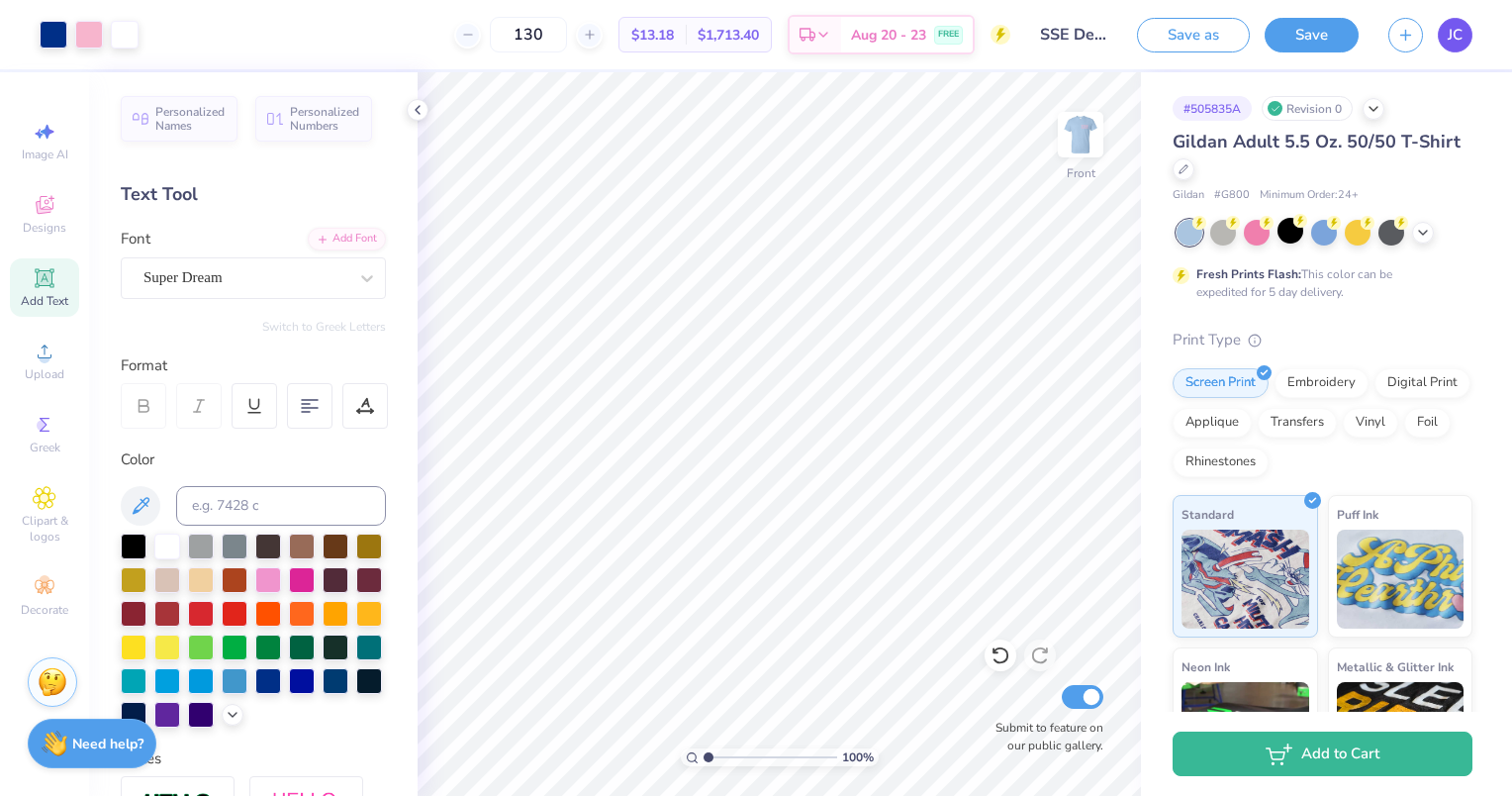 click on "JC" at bounding box center (1455, 35) 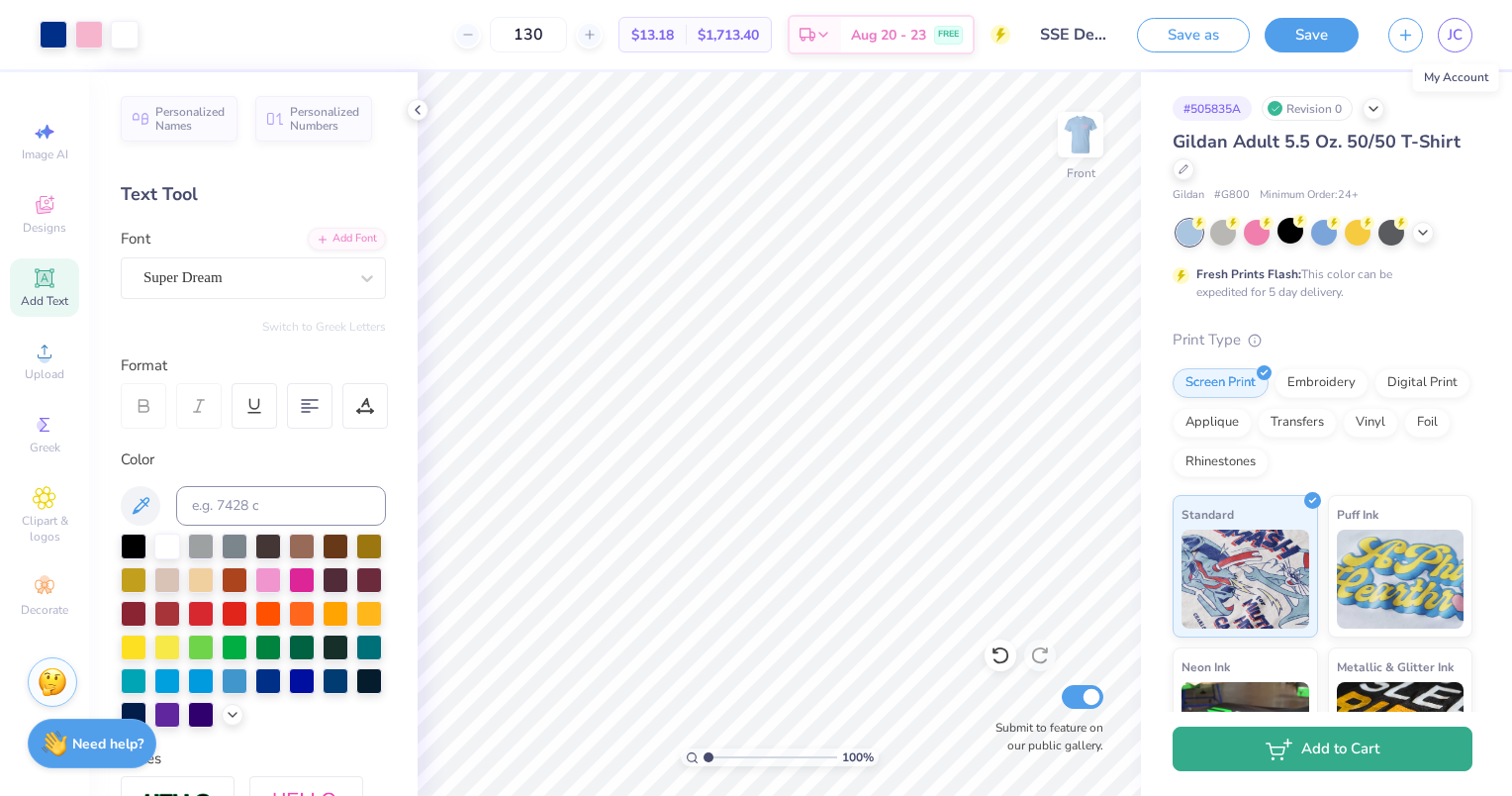 click on "Add to Cart" at bounding box center (1322, 748) 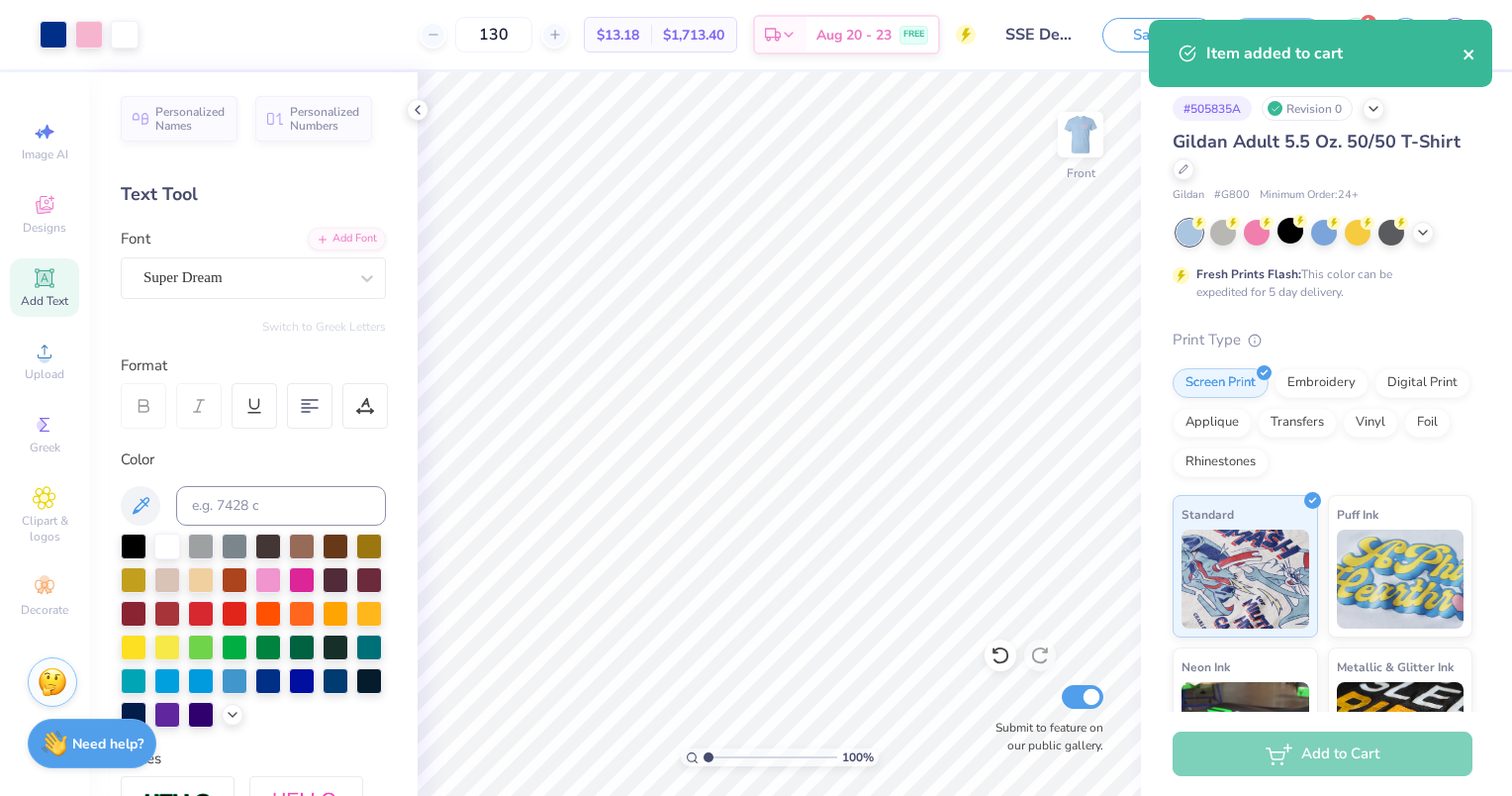 click 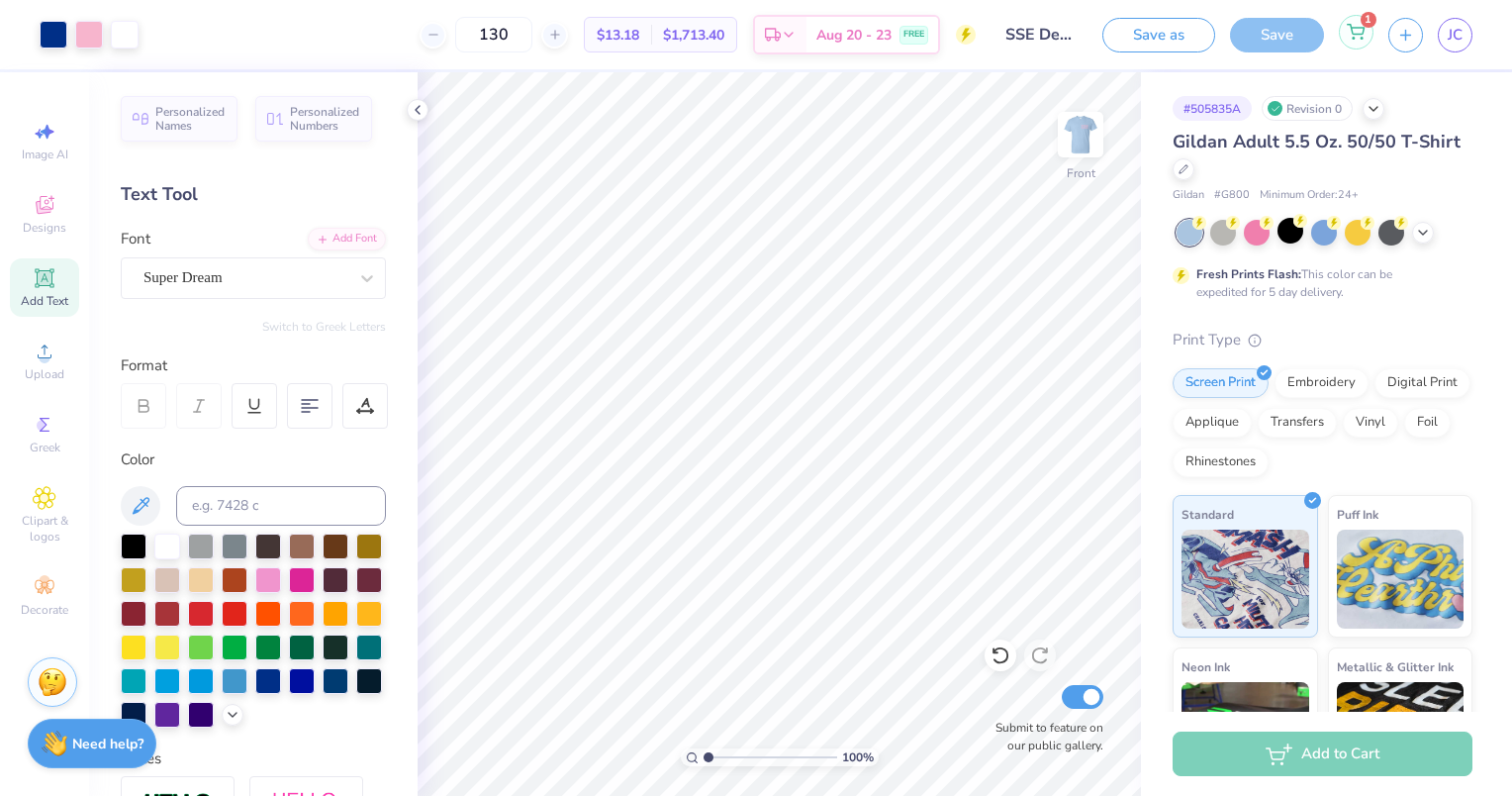 click on "1" at bounding box center (1356, 32) 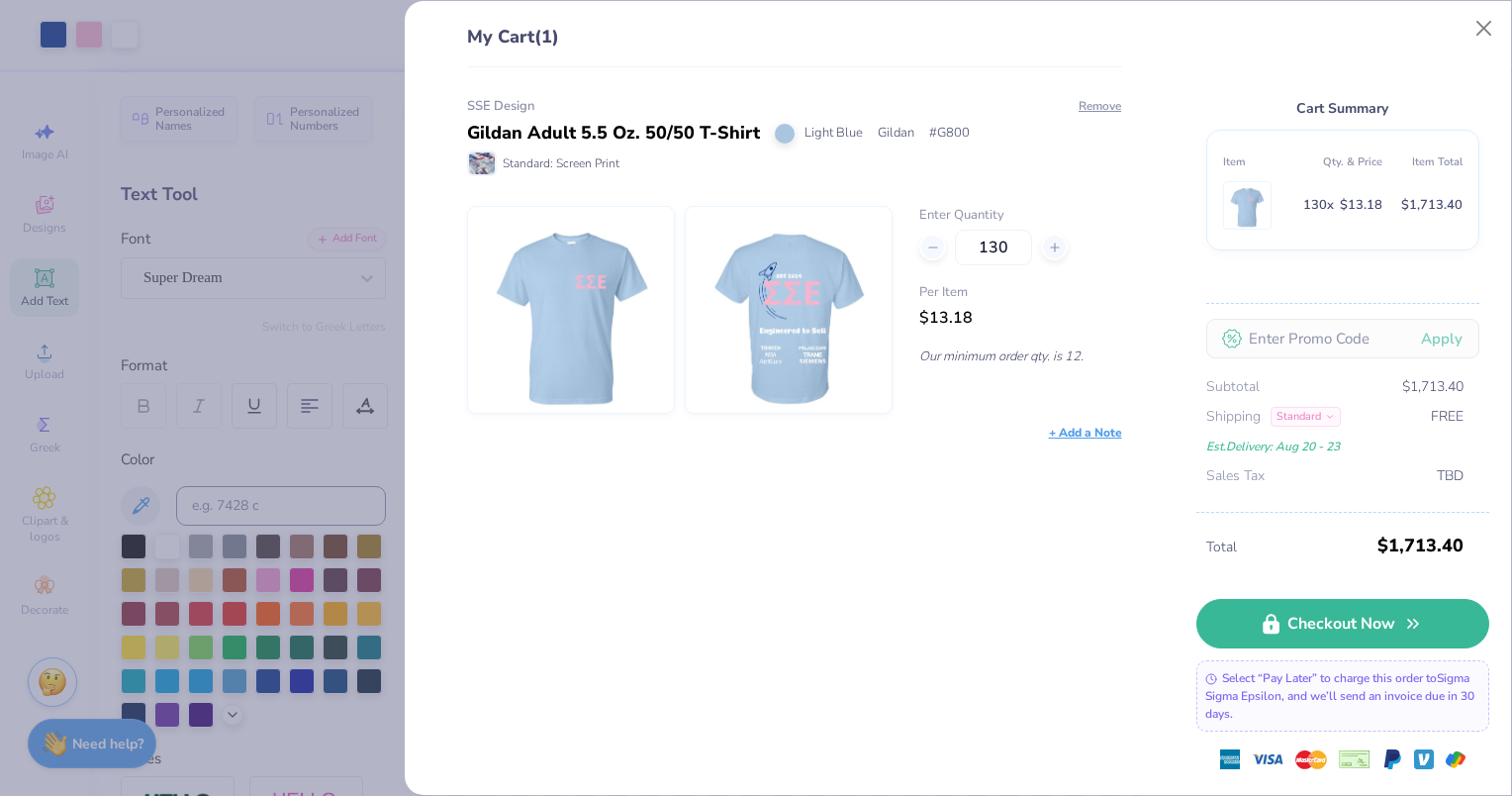 click on "Standard" at bounding box center (1305, 417) 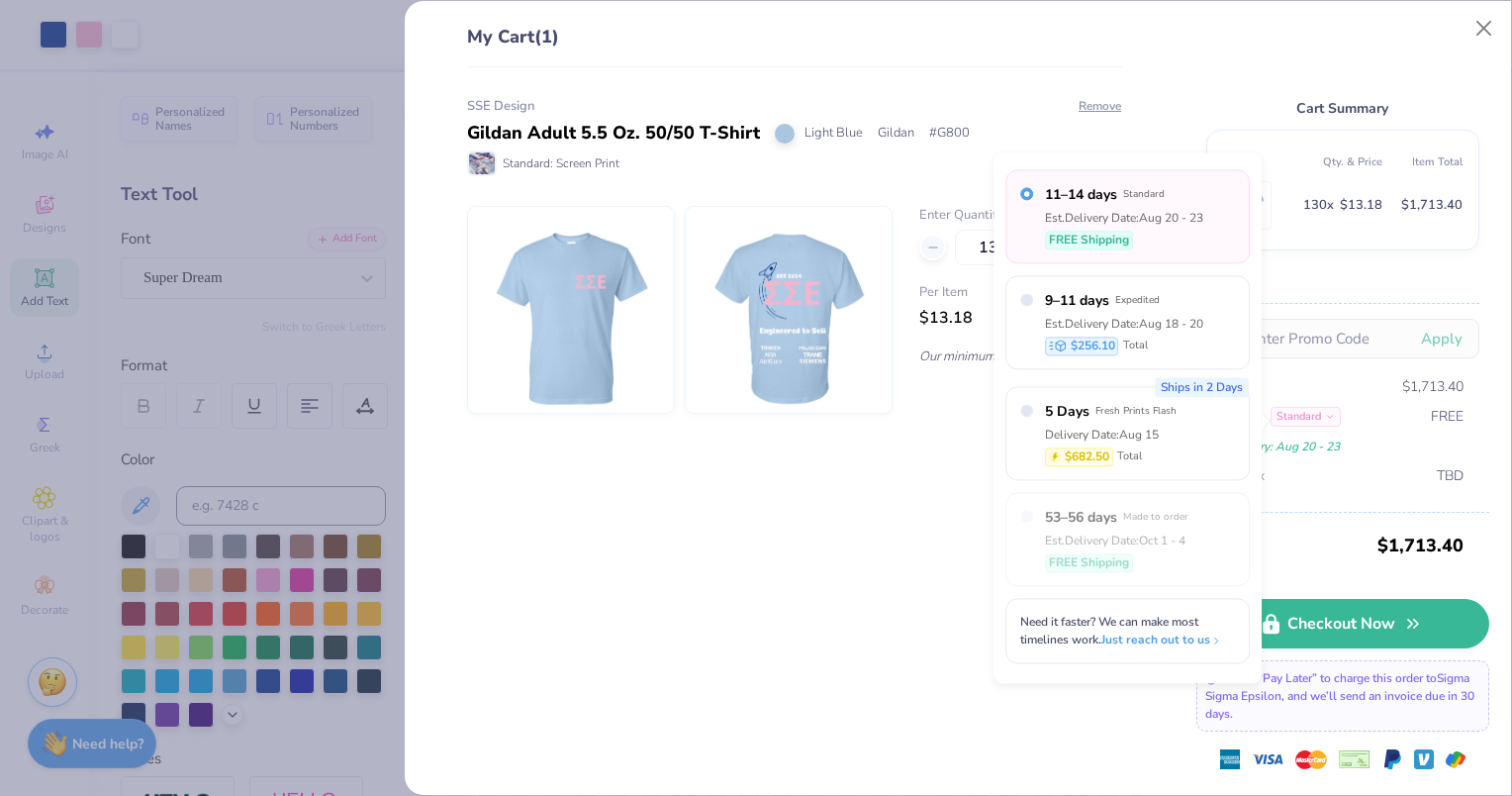 click on "SSE Design Gildan Adult 5.5 Oz. 50/50 T-Shirt Light Blue Gildan # G800 Standard: Screen Print Remove Enter Quantity 130 Per Item $13.18 Our minimum order qty. is 12. + Add a Note" at bounding box center (787, 432) 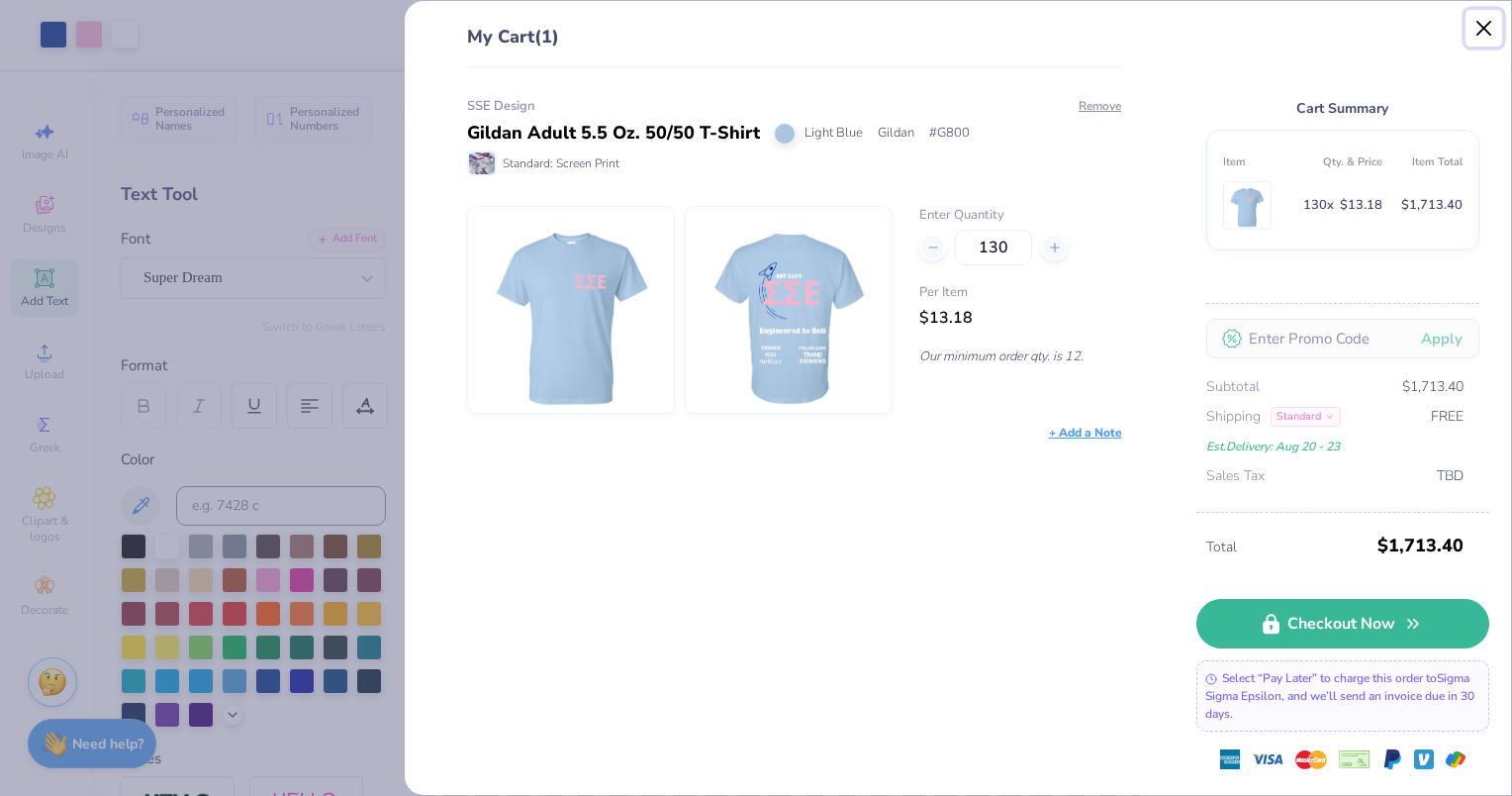 click at bounding box center (1484, 29) 